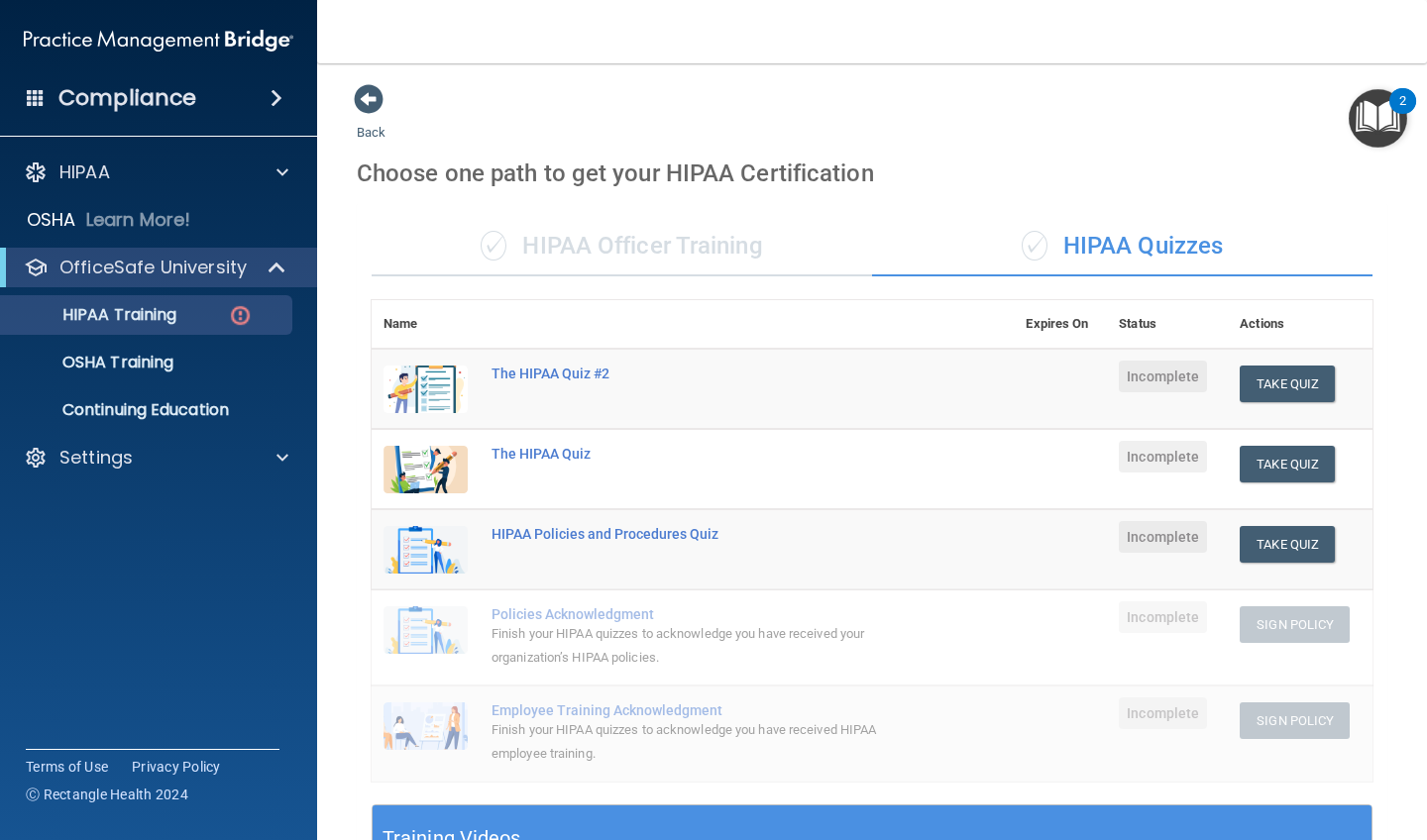 scroll, scrollTop: 0, scrollLeft: 0, axis: both 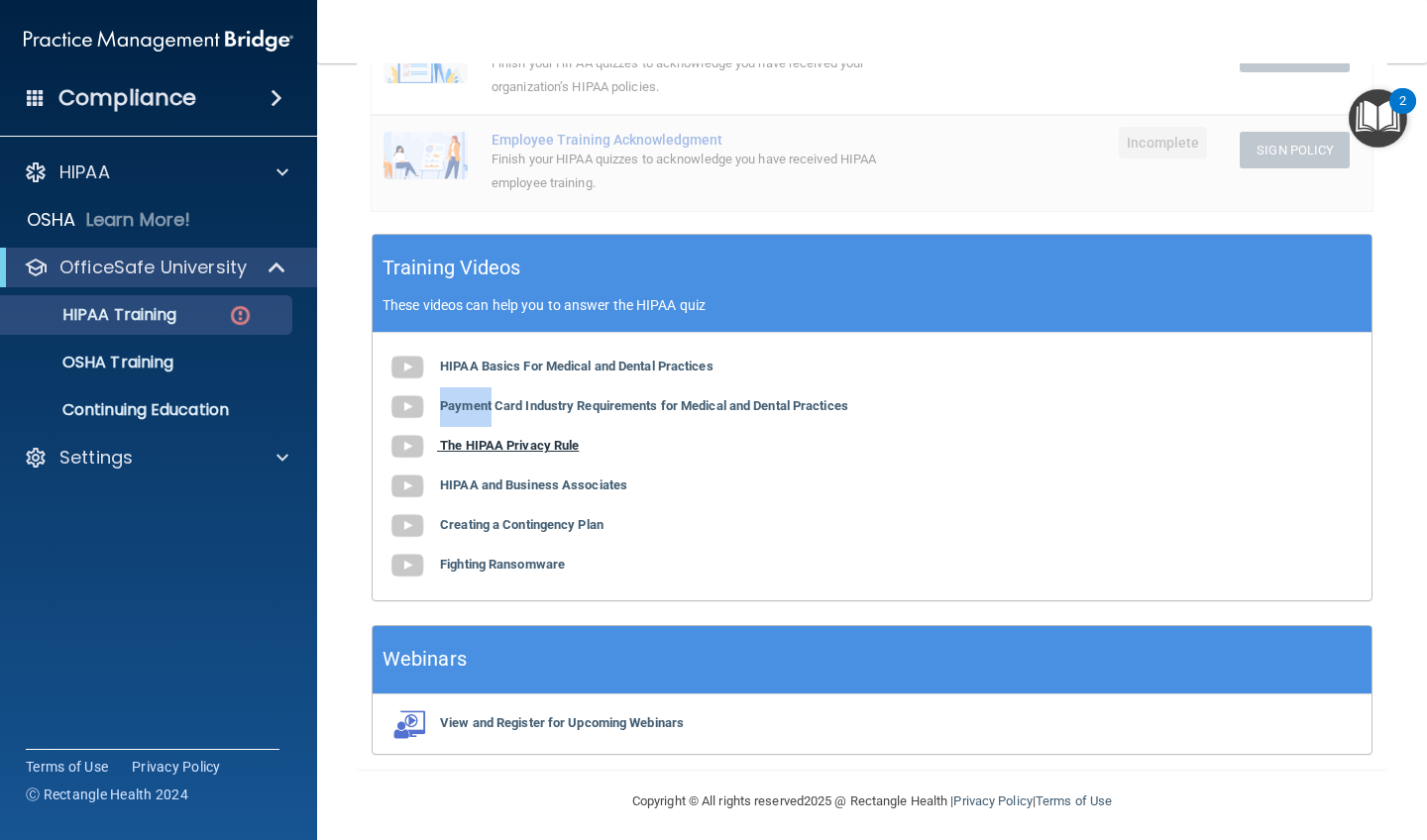 click at bounding box center (407, 447) 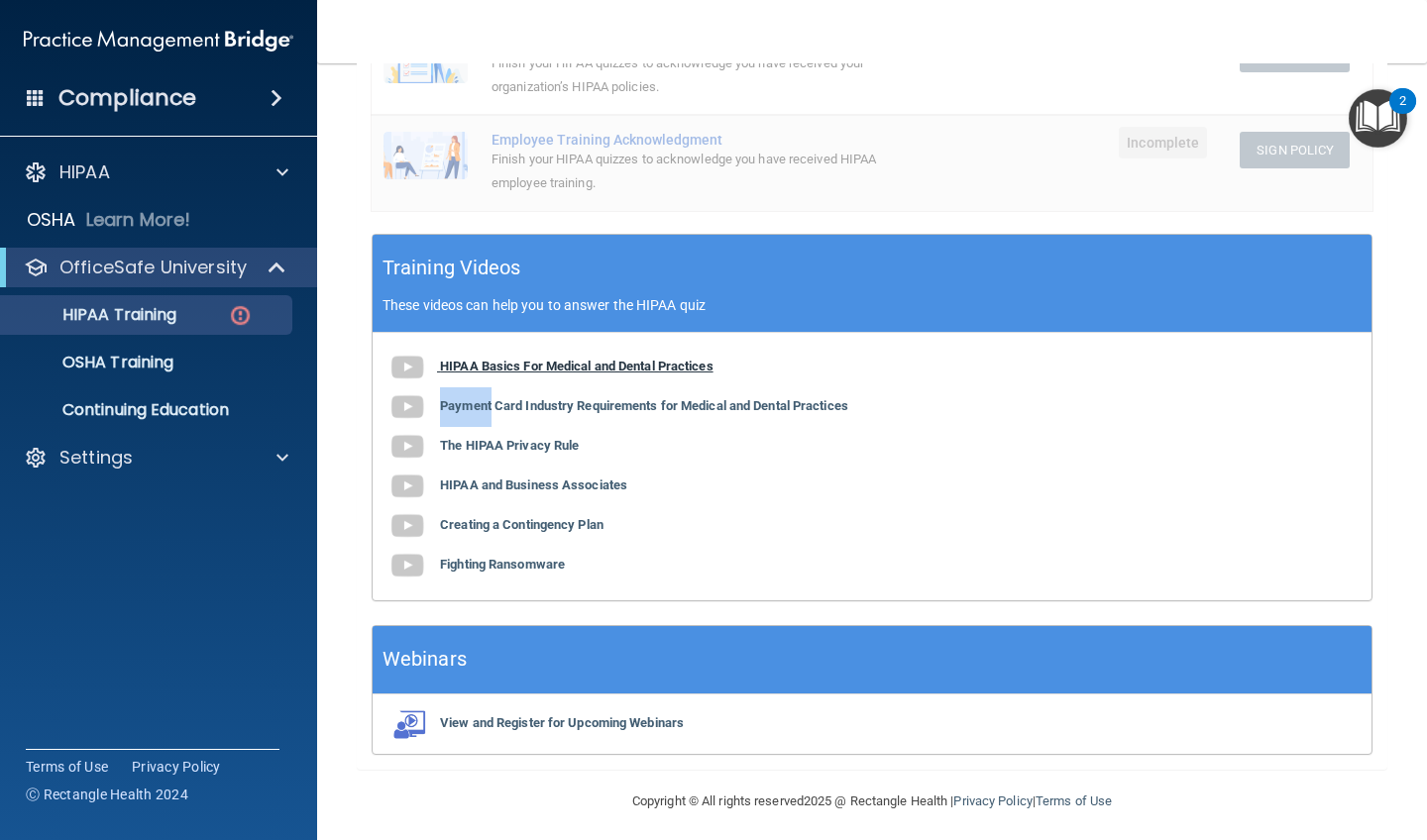 click at bounding box center [407, 368] 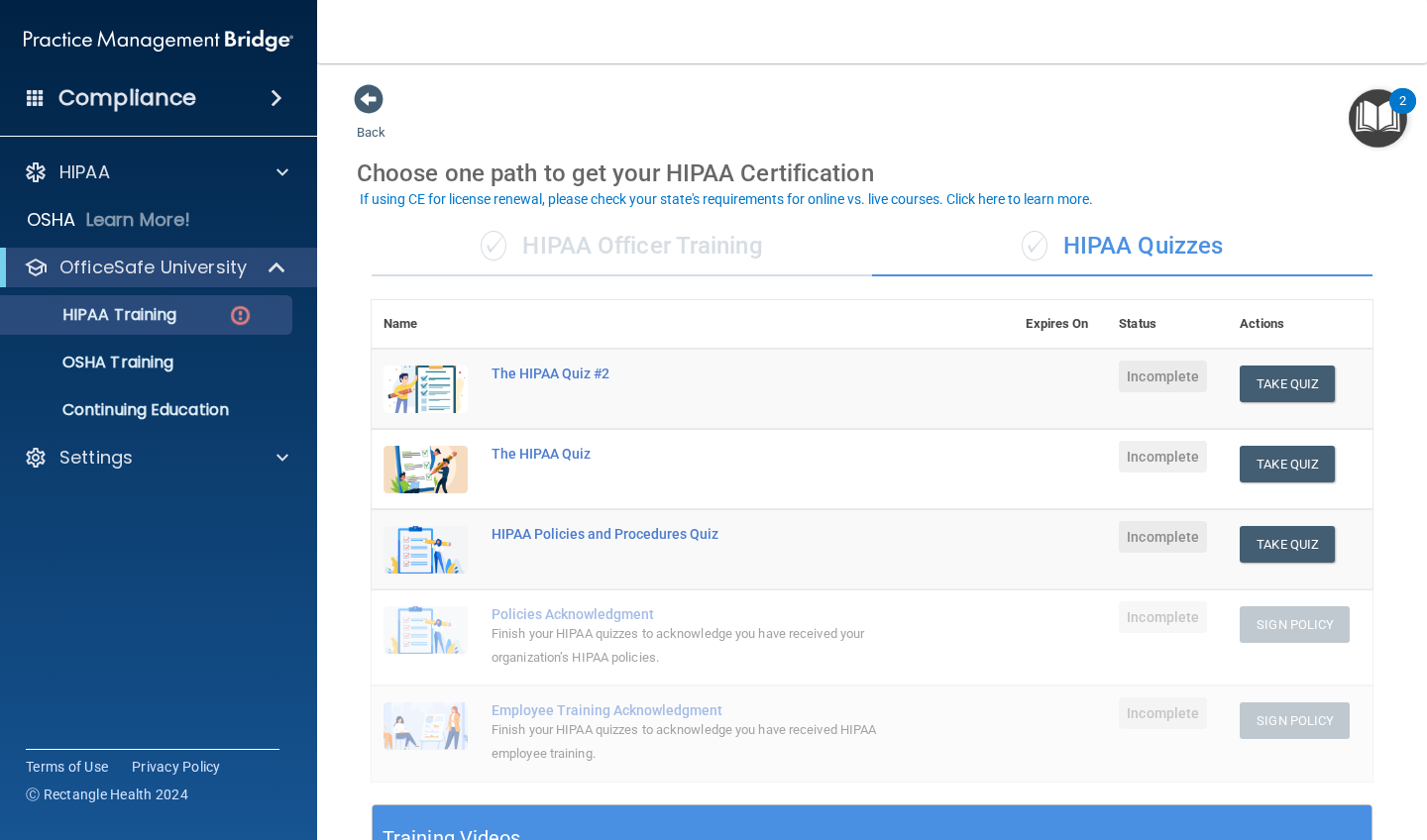 scroll, scrollTop: 0, scrollLeft: 0, axis: both 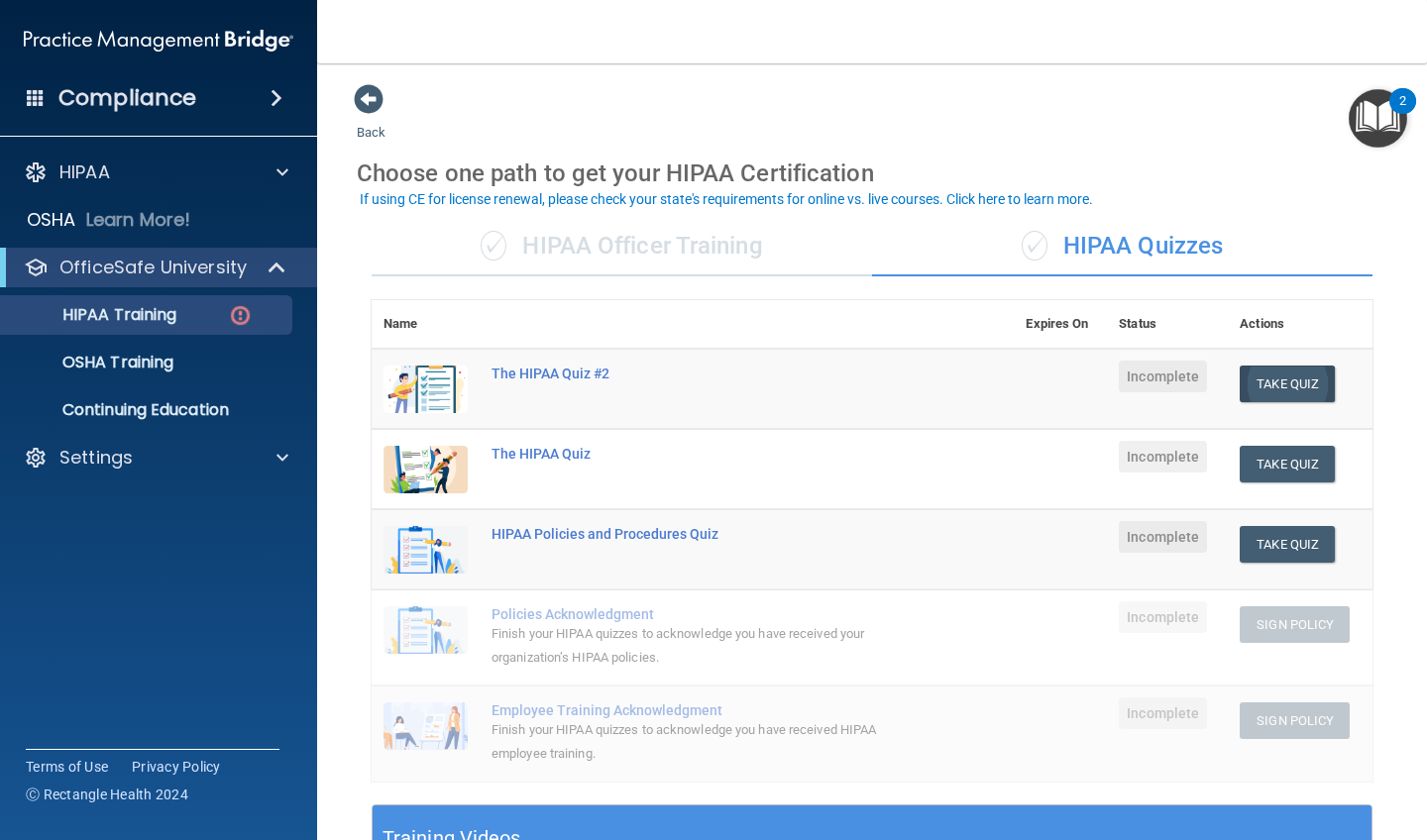 click on "Take Quiz" at bounding box center [1287, 383] 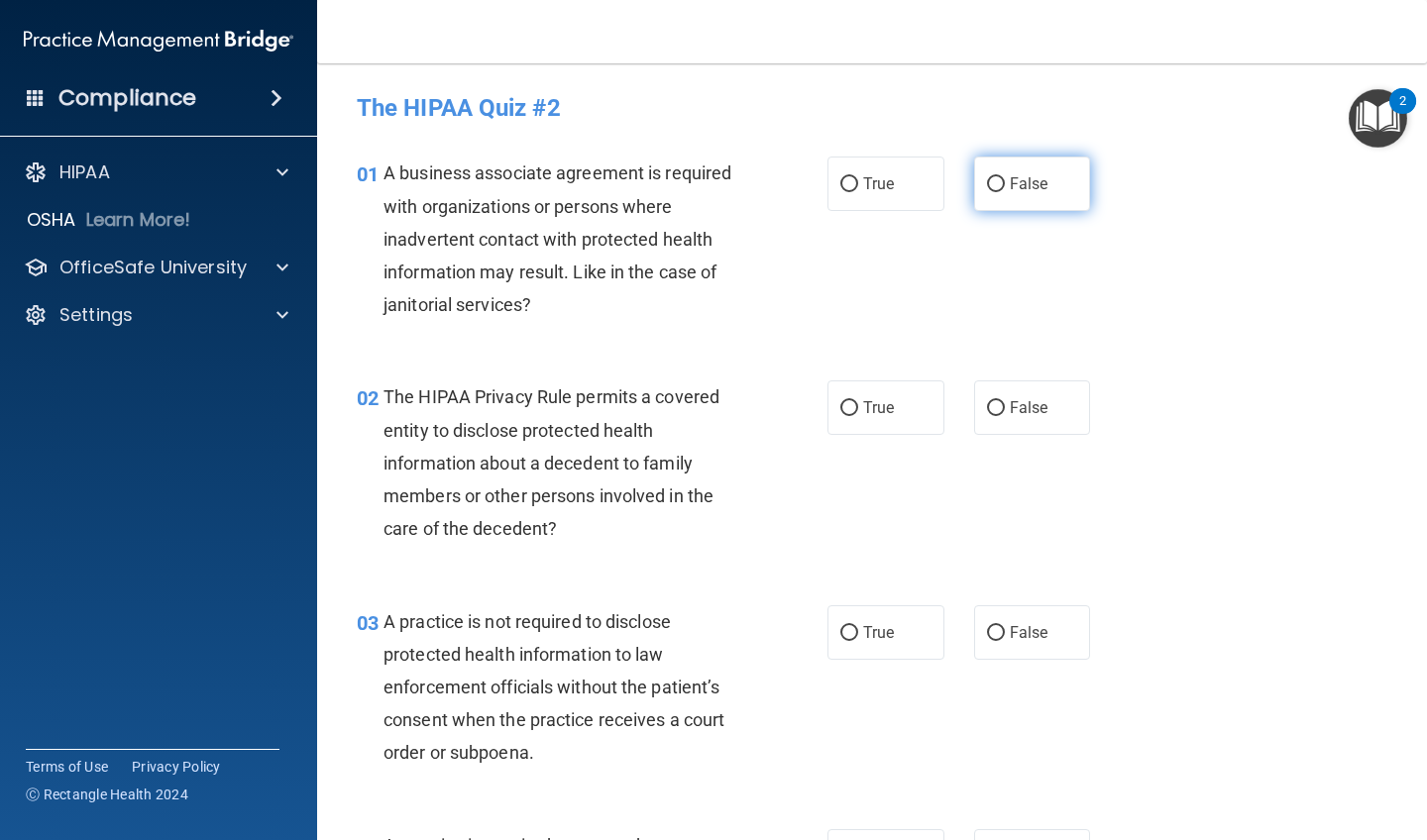 click on "False" at bounding box center (996, 184) 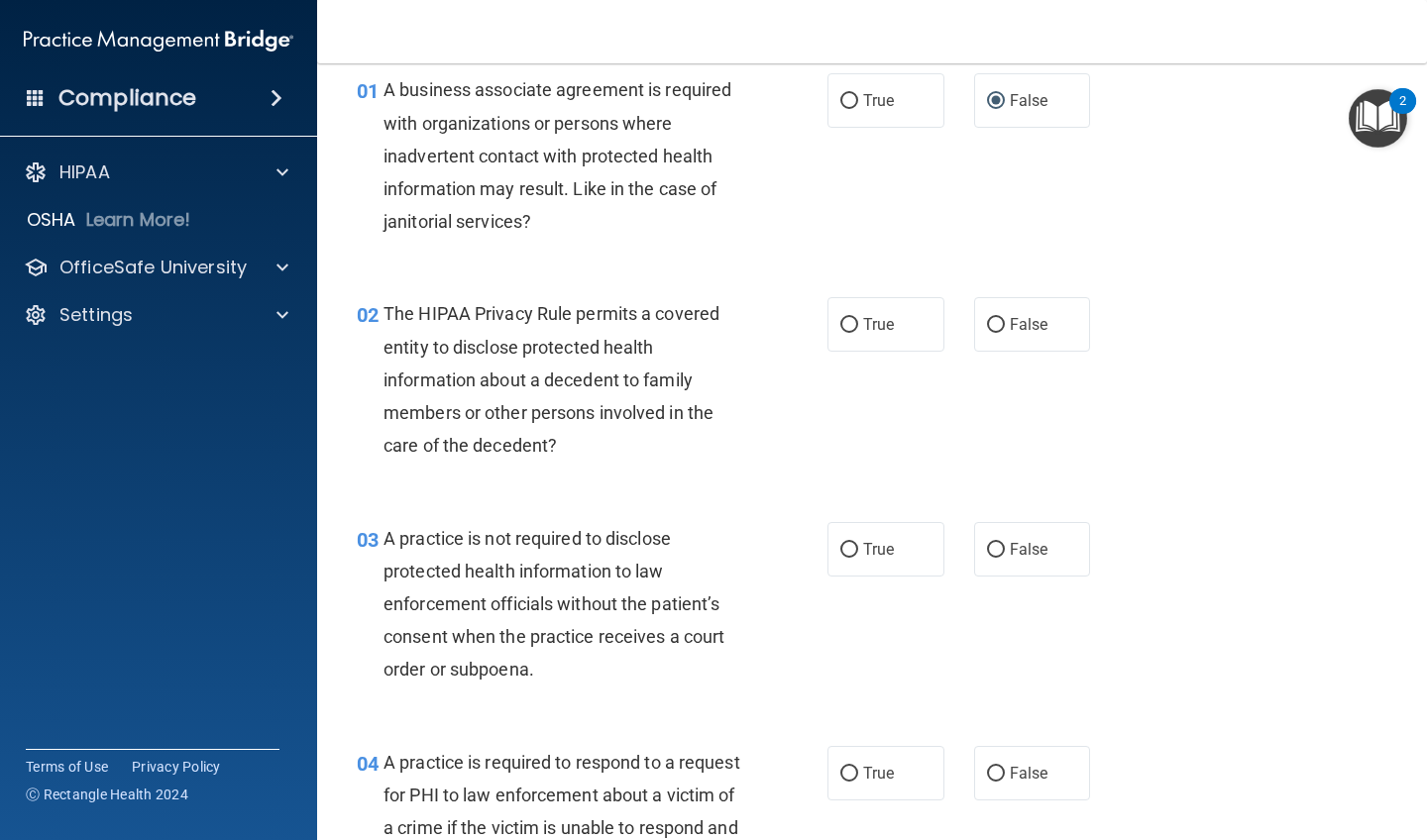 scroll, scrollTop: 83, scrollLeft: 0, axis: vertical 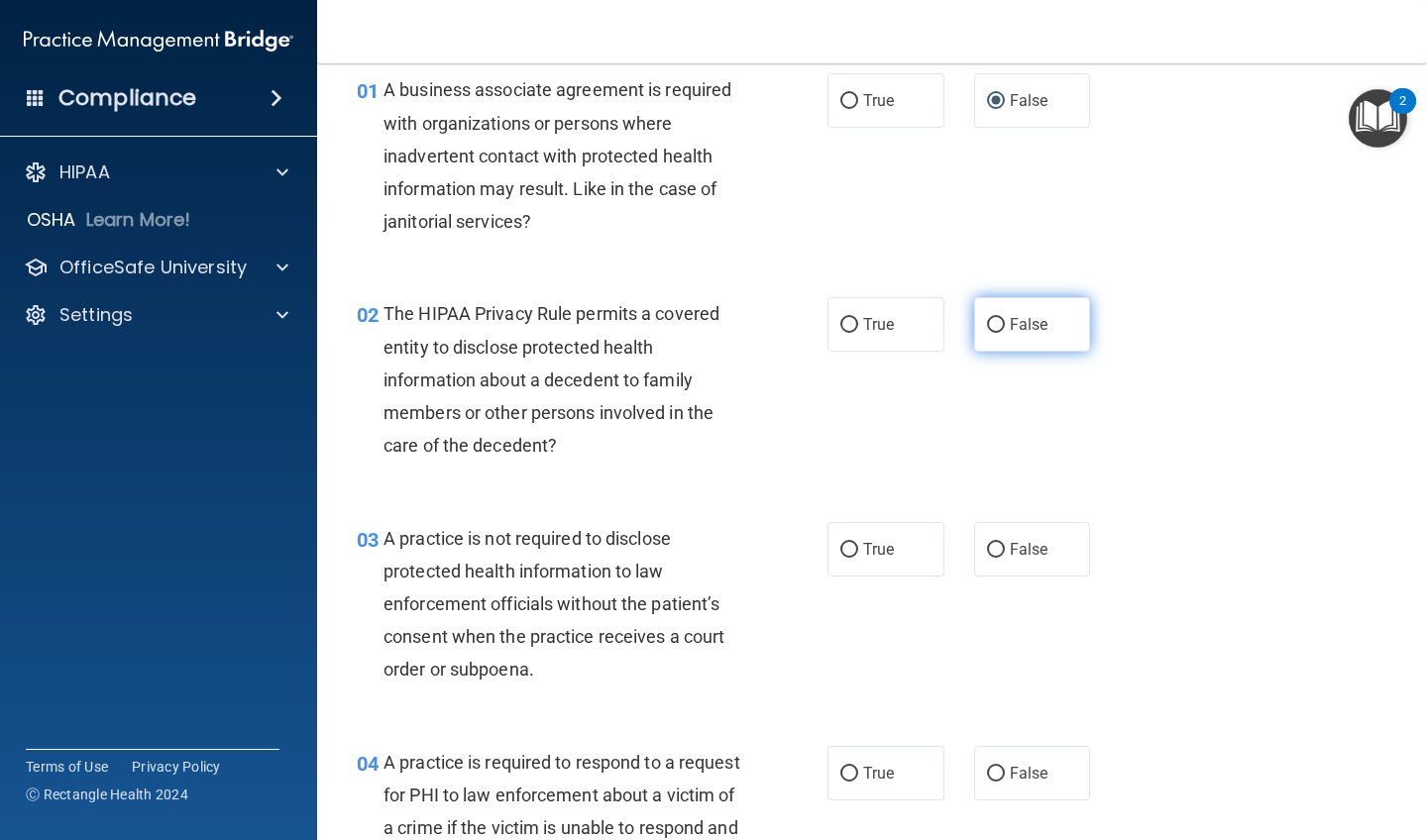 click on "False" at bounding box center (996, 325) 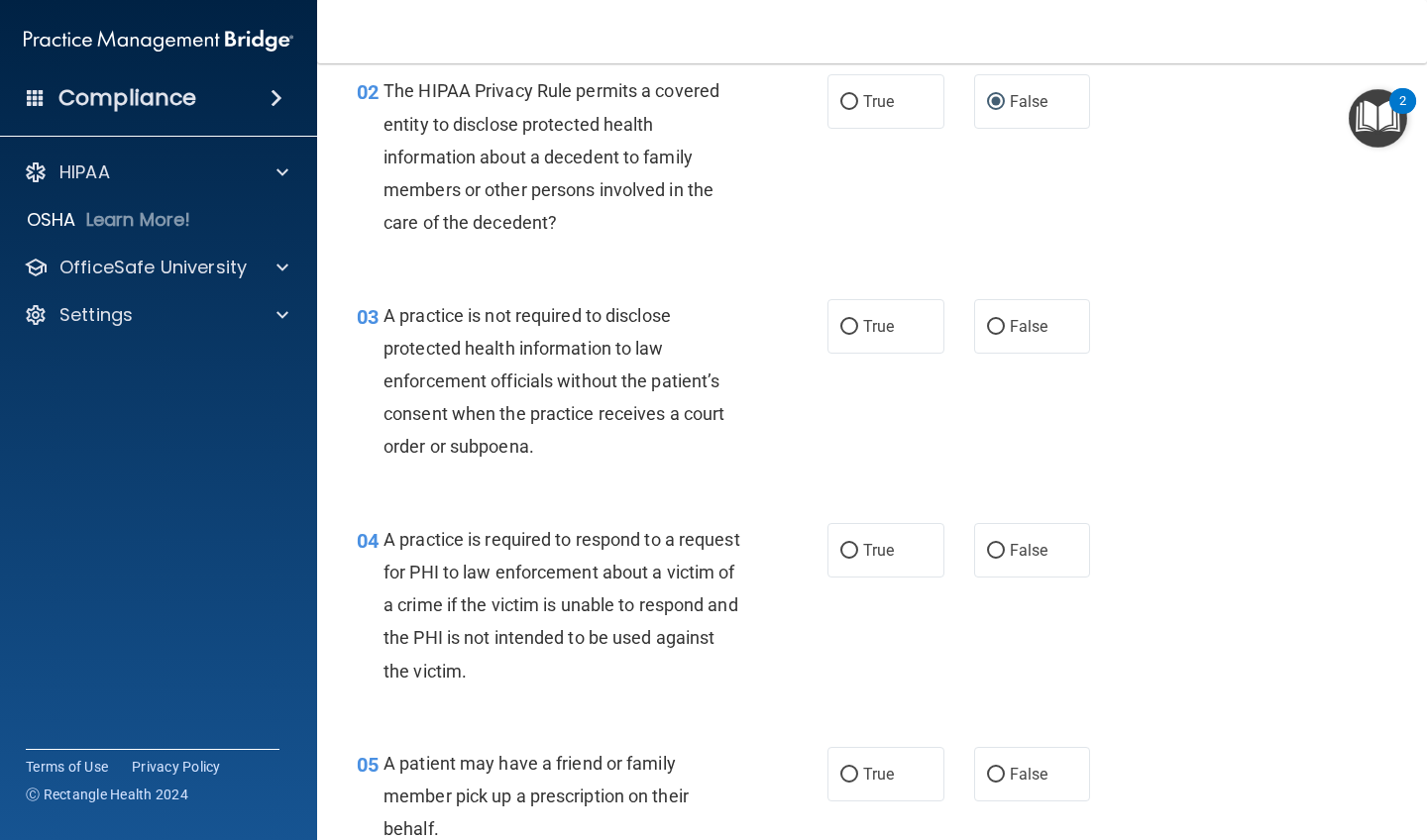 scroll, scrollTop: 322, scrollLeft: 0, axis: vertical 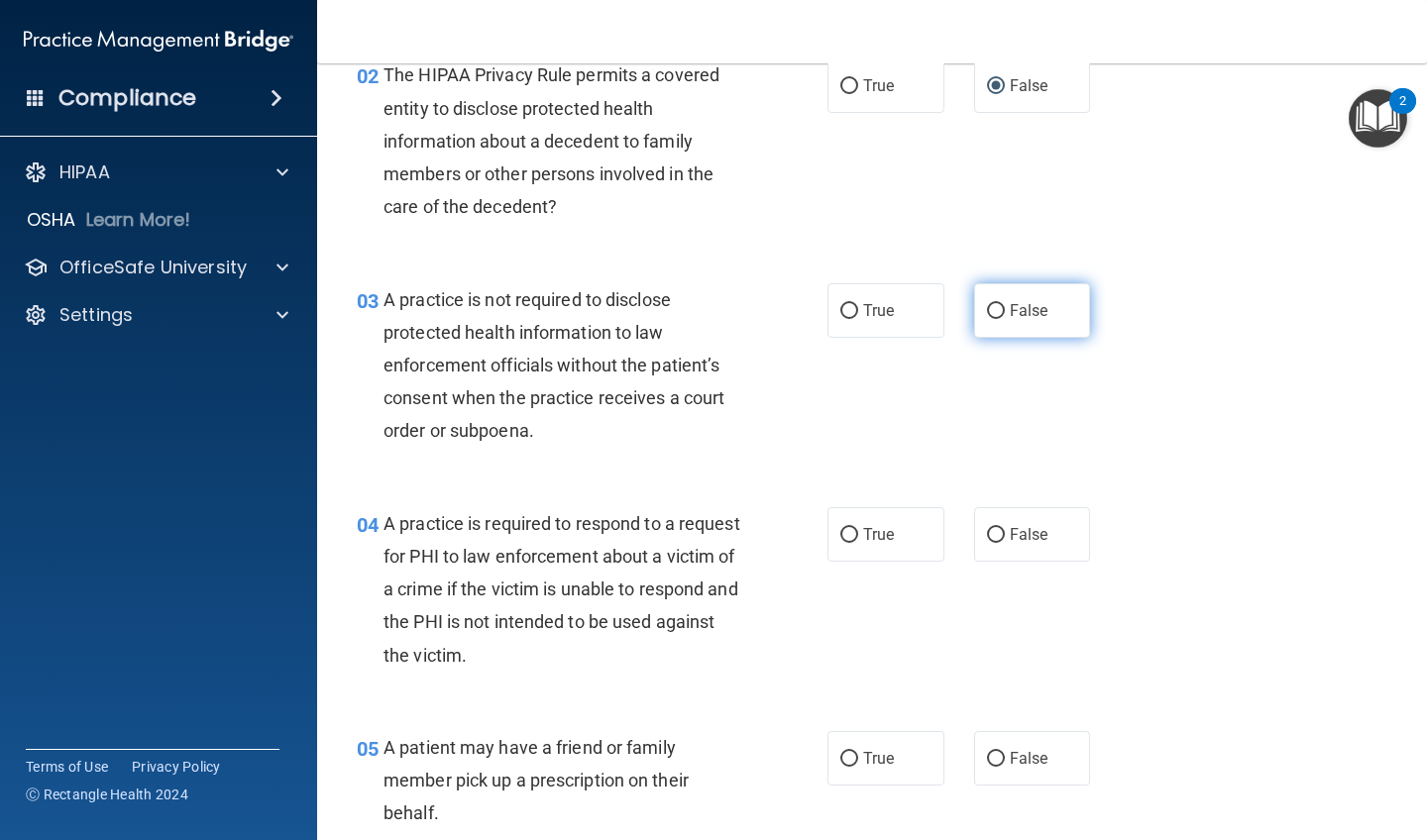 click on "False" at bounding box center (996, 311) 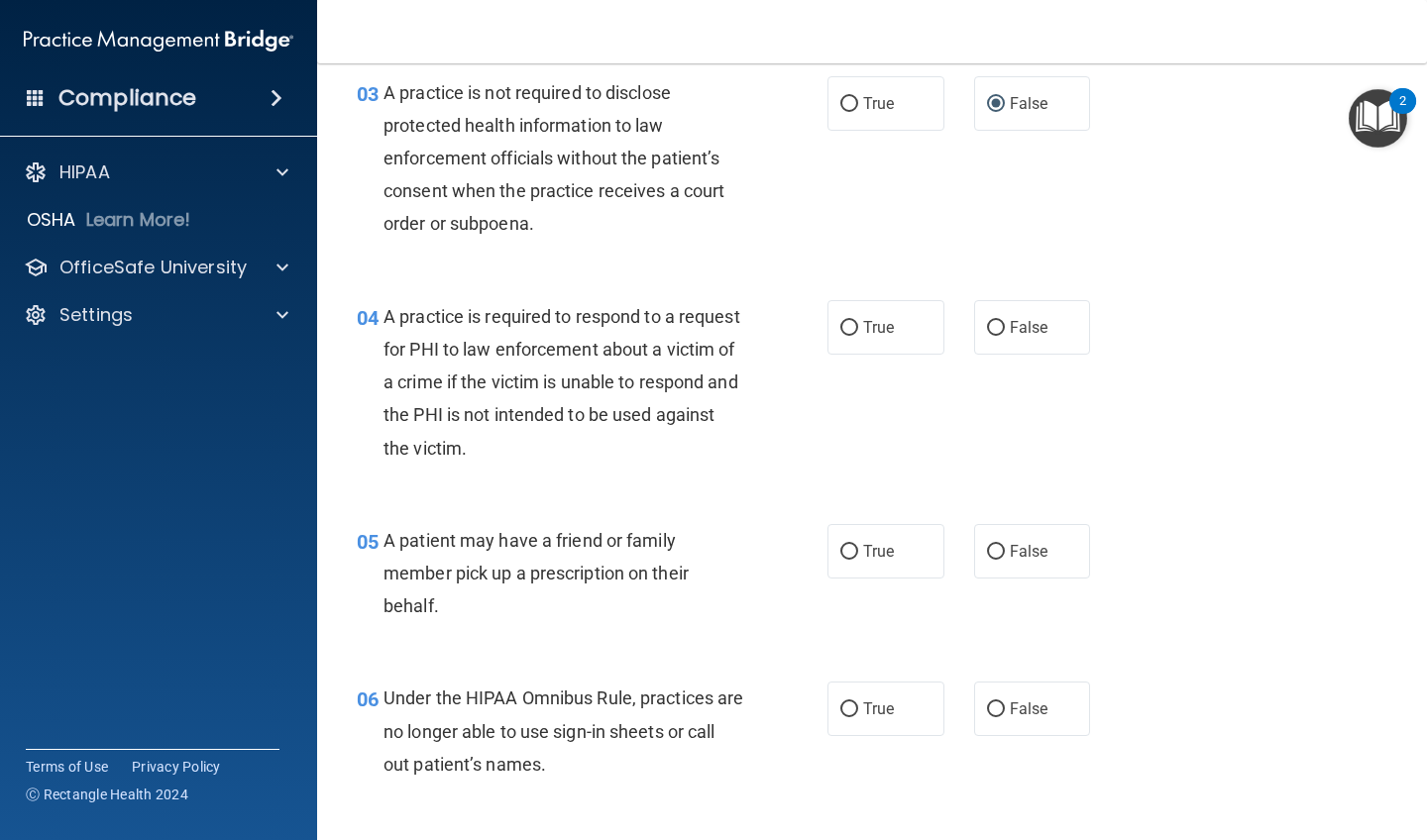 scroll, scrollTop: 528, scrollLeft: 0, axis: vertical 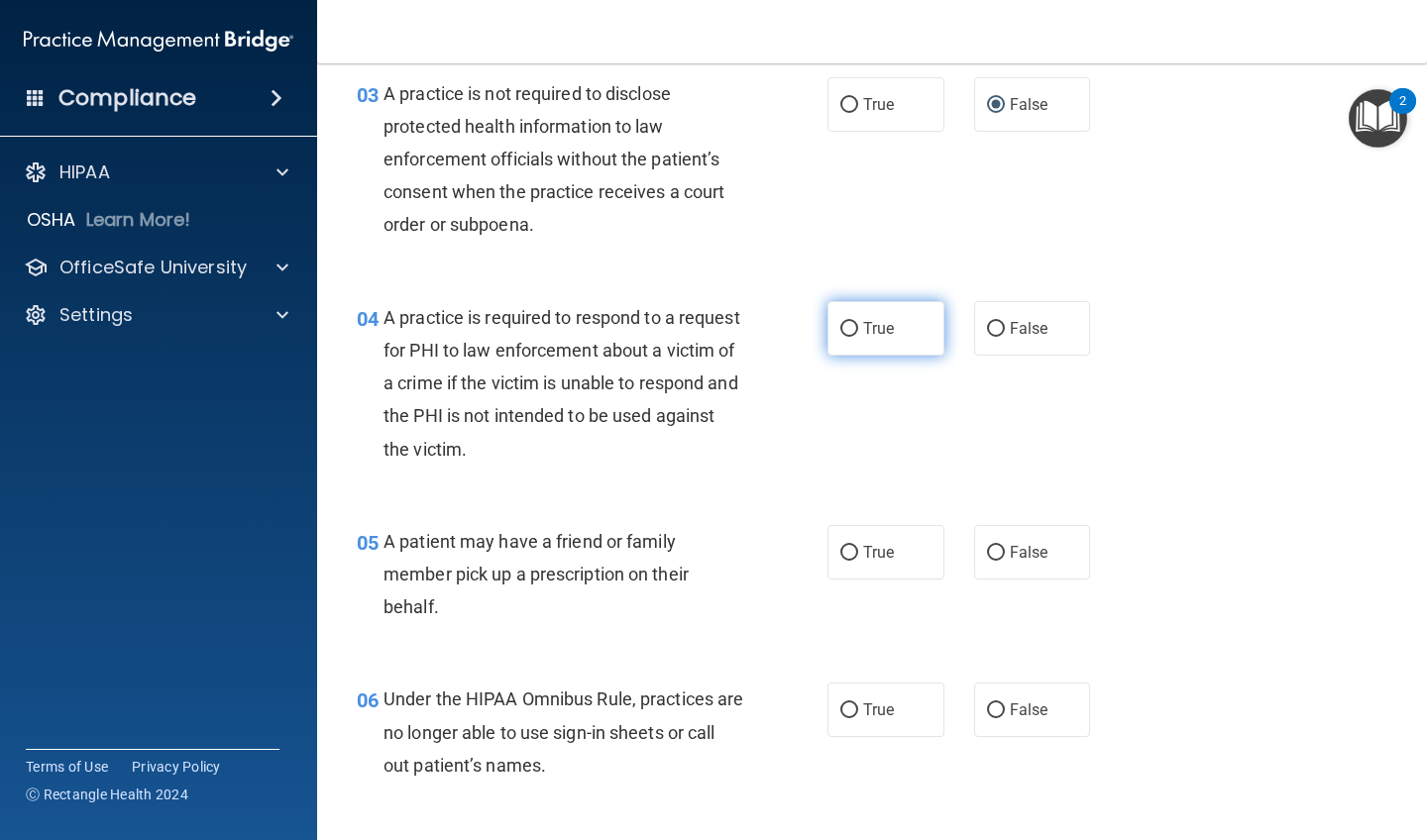 click on "True" at bounding box center (849, 329) 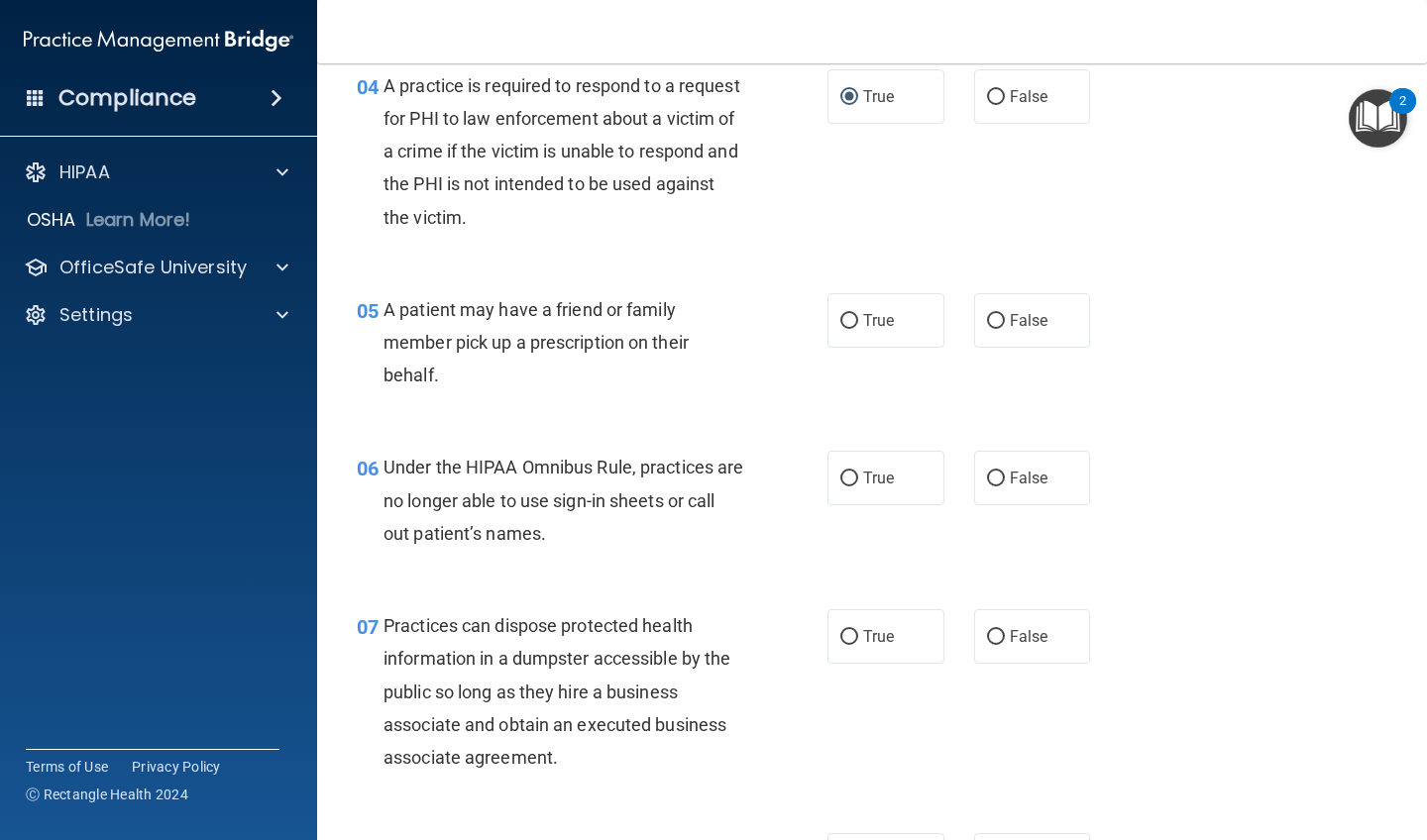 scroll, scrollTop: 761, scrollLeft: 0, axis: vertical 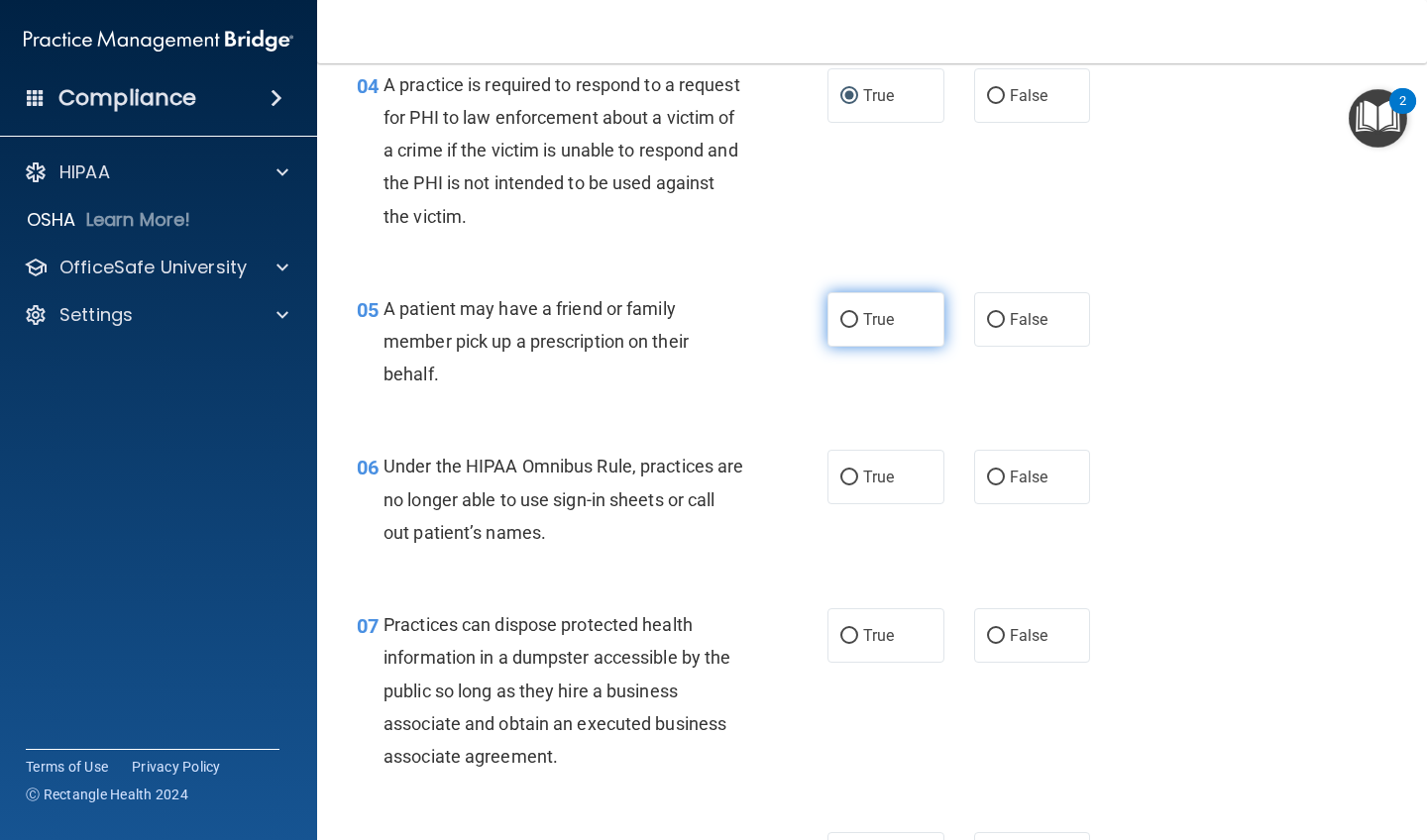 click on "True" at bounding box center [849, 320] 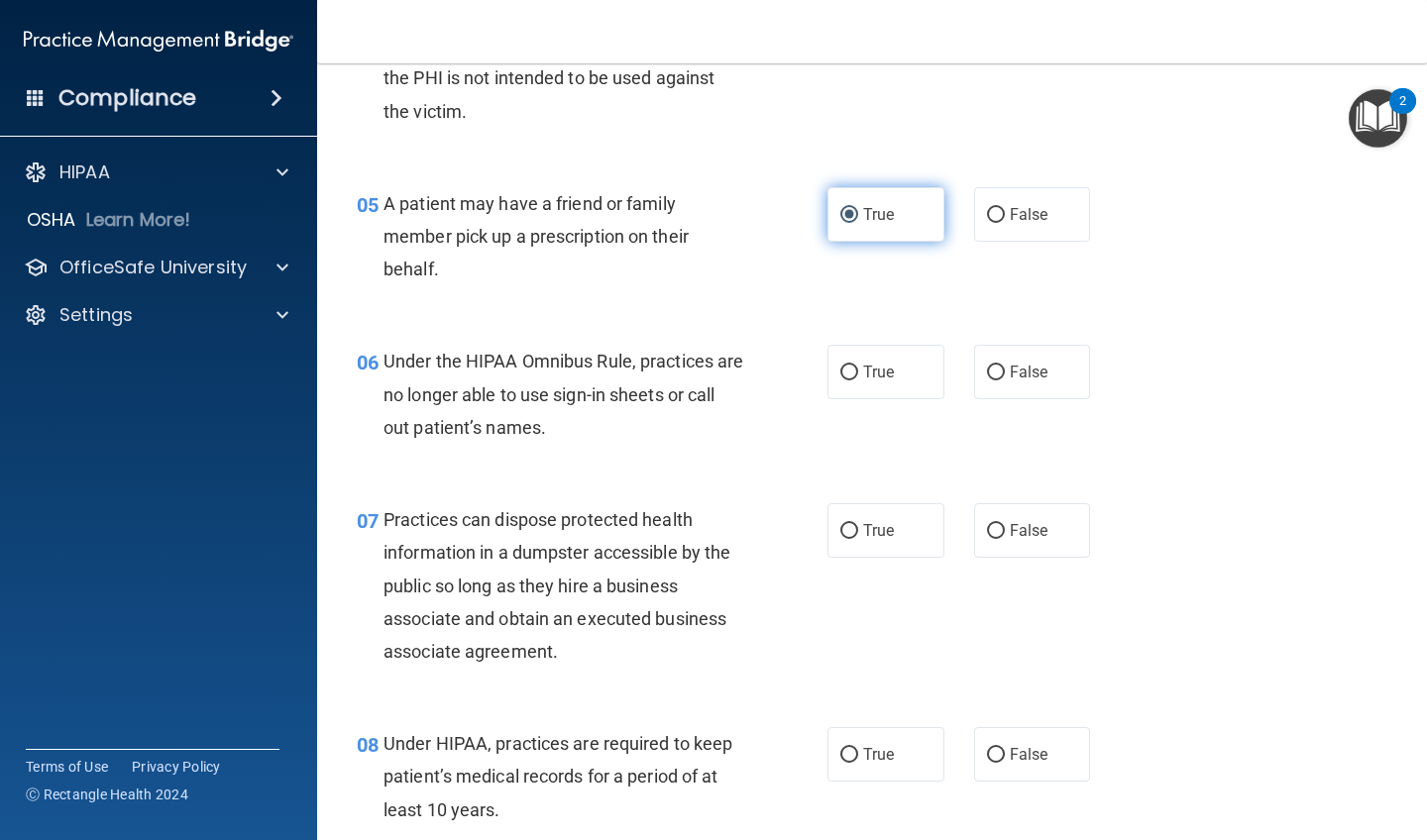 scroll, scrollTop: 864, scrollLeft: 0, axis: vertical 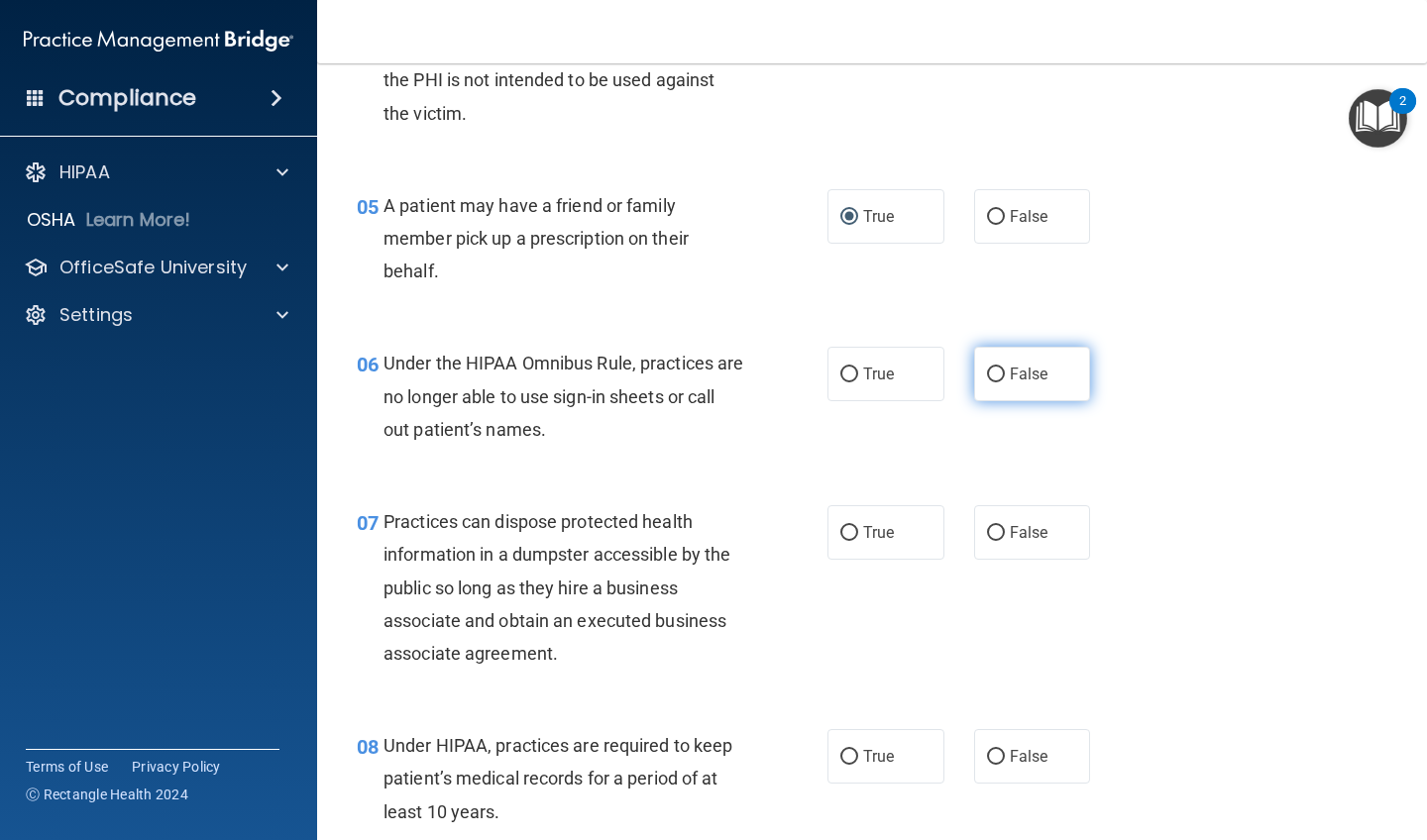 click on "False" at bounding box center [996, 374] 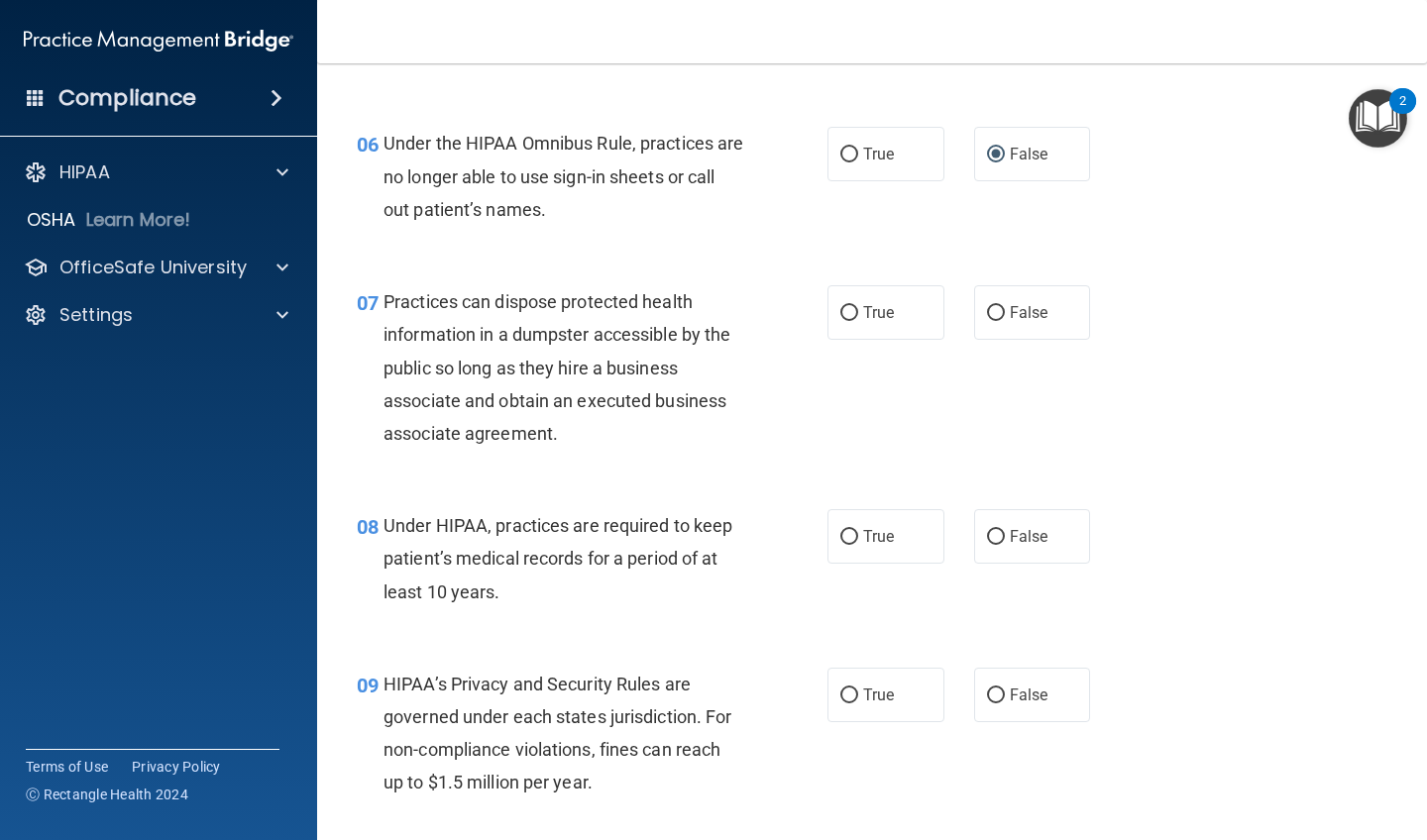 scroll, scrollTop: 1094, scrollLeft: 0, axis: vertical 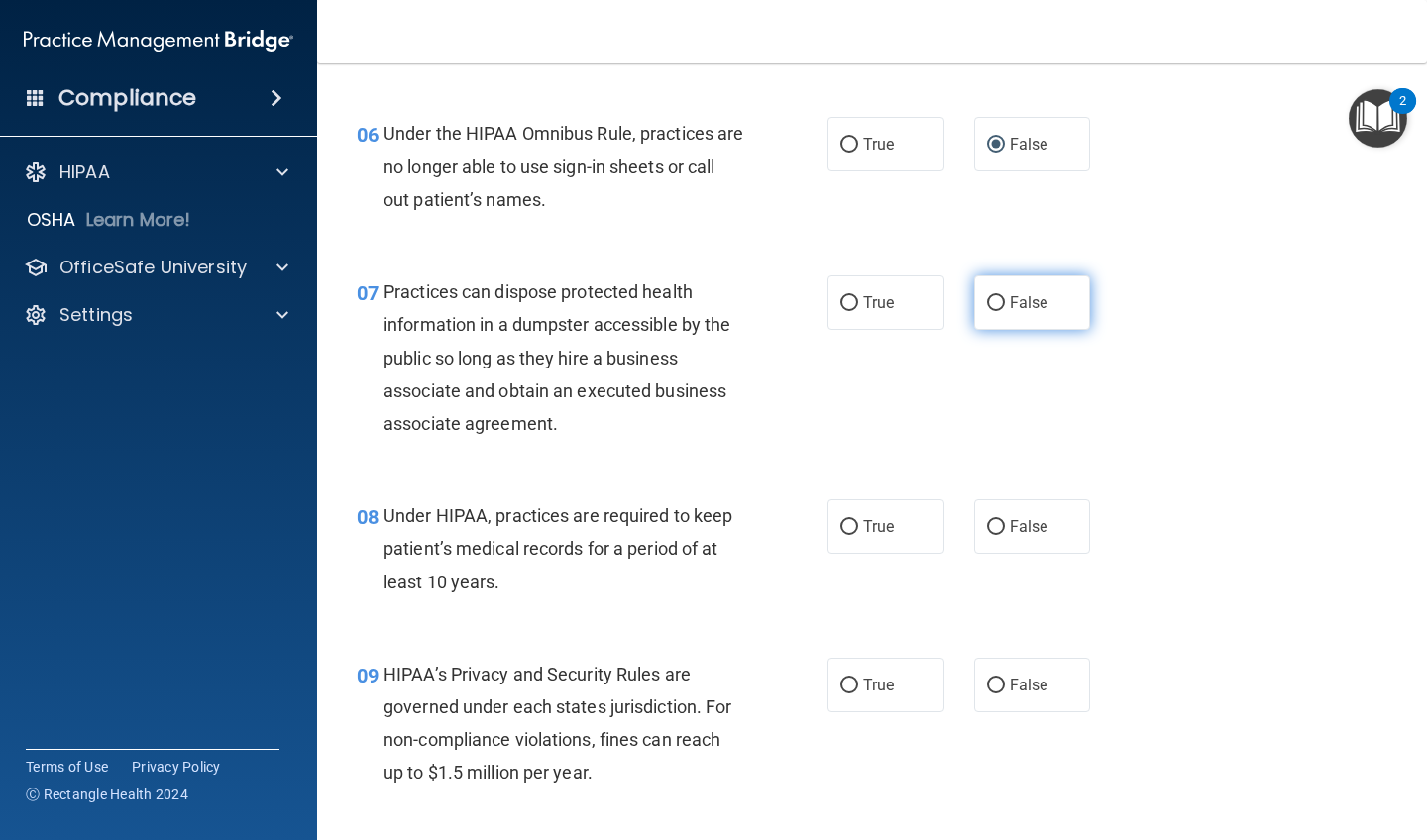 click on "False" at bounding box center [996, 303] 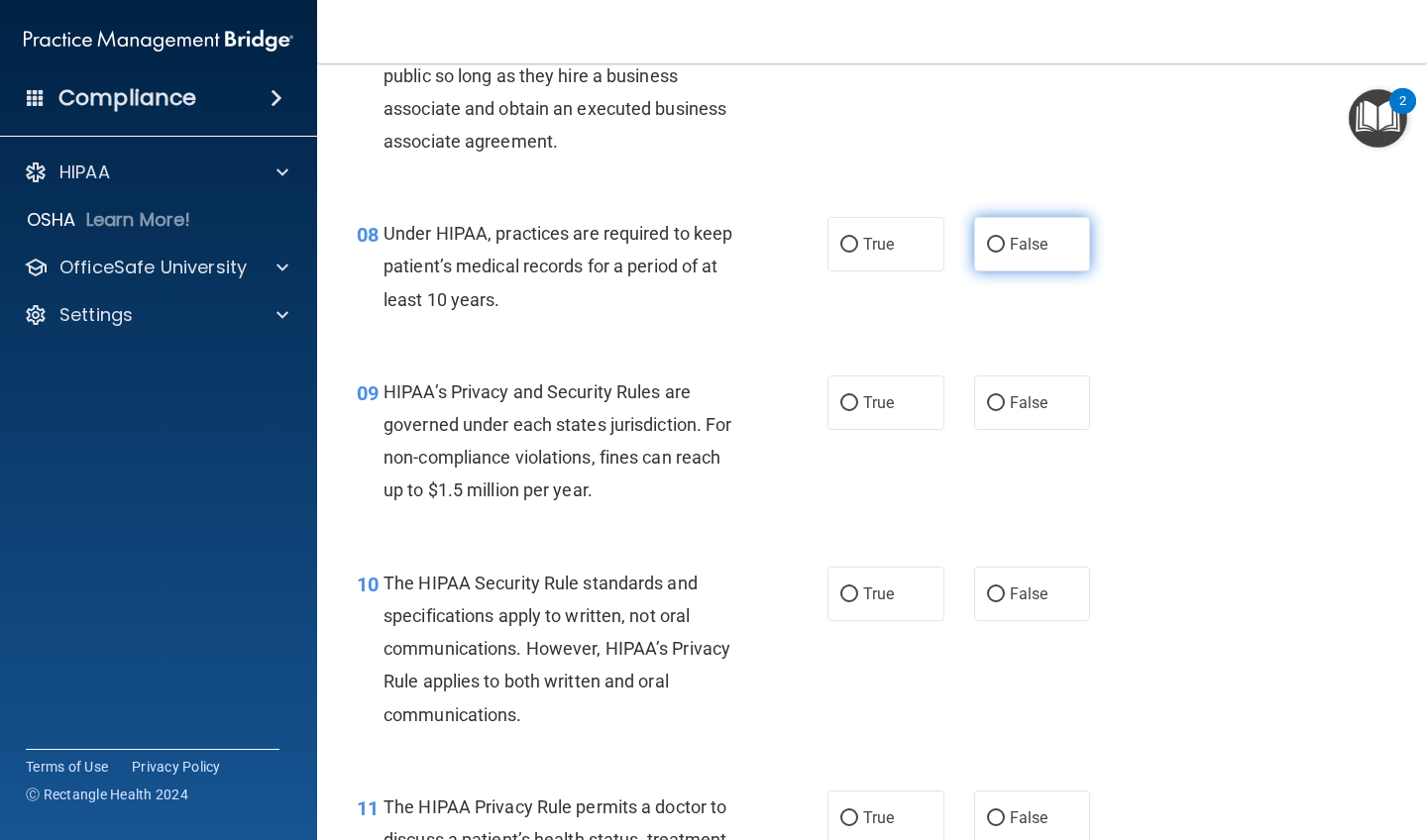 scroll, scrollTop: 1386, scrollLeft: 0, axis: vertical 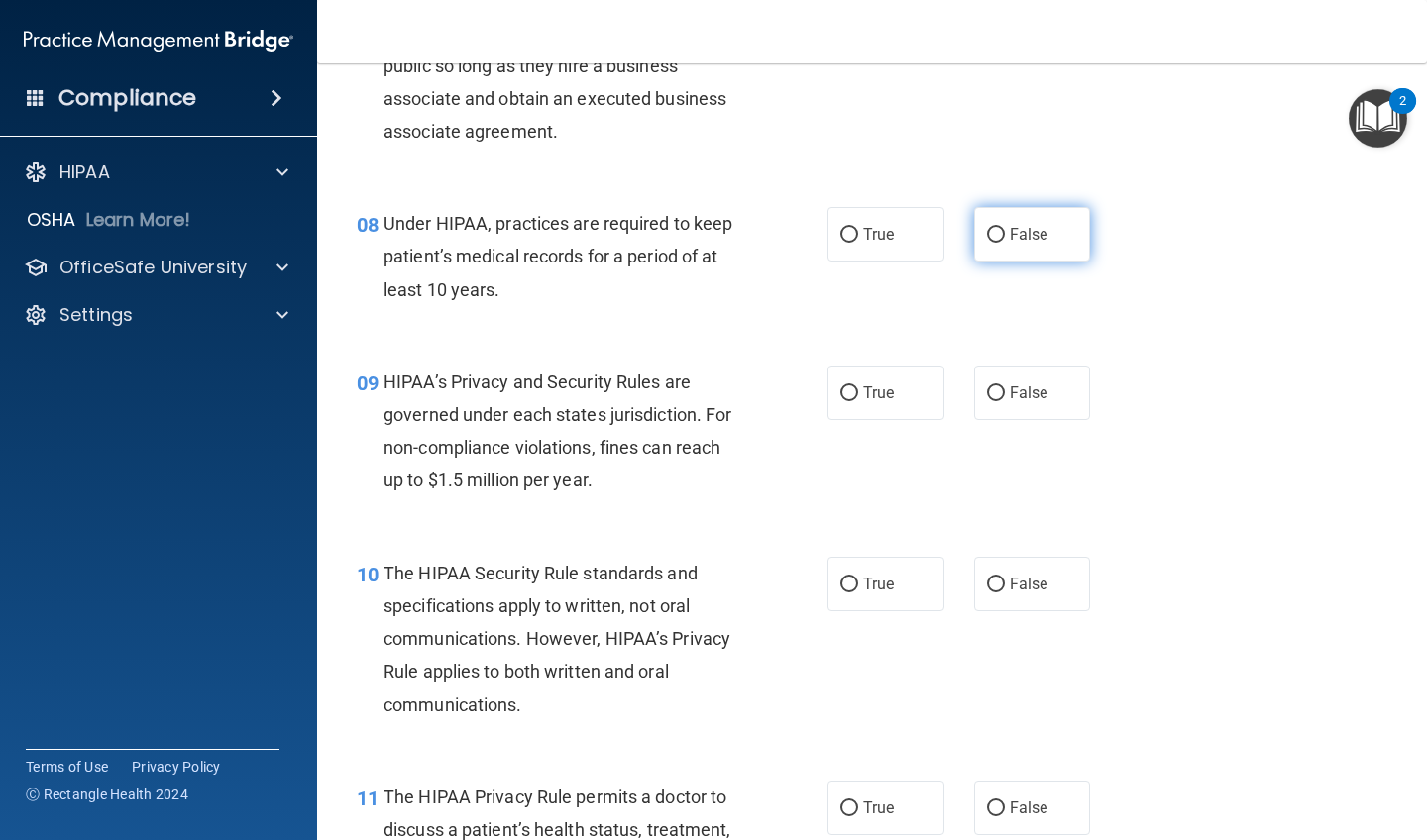 click on "False" at bounding box center [996, 235] 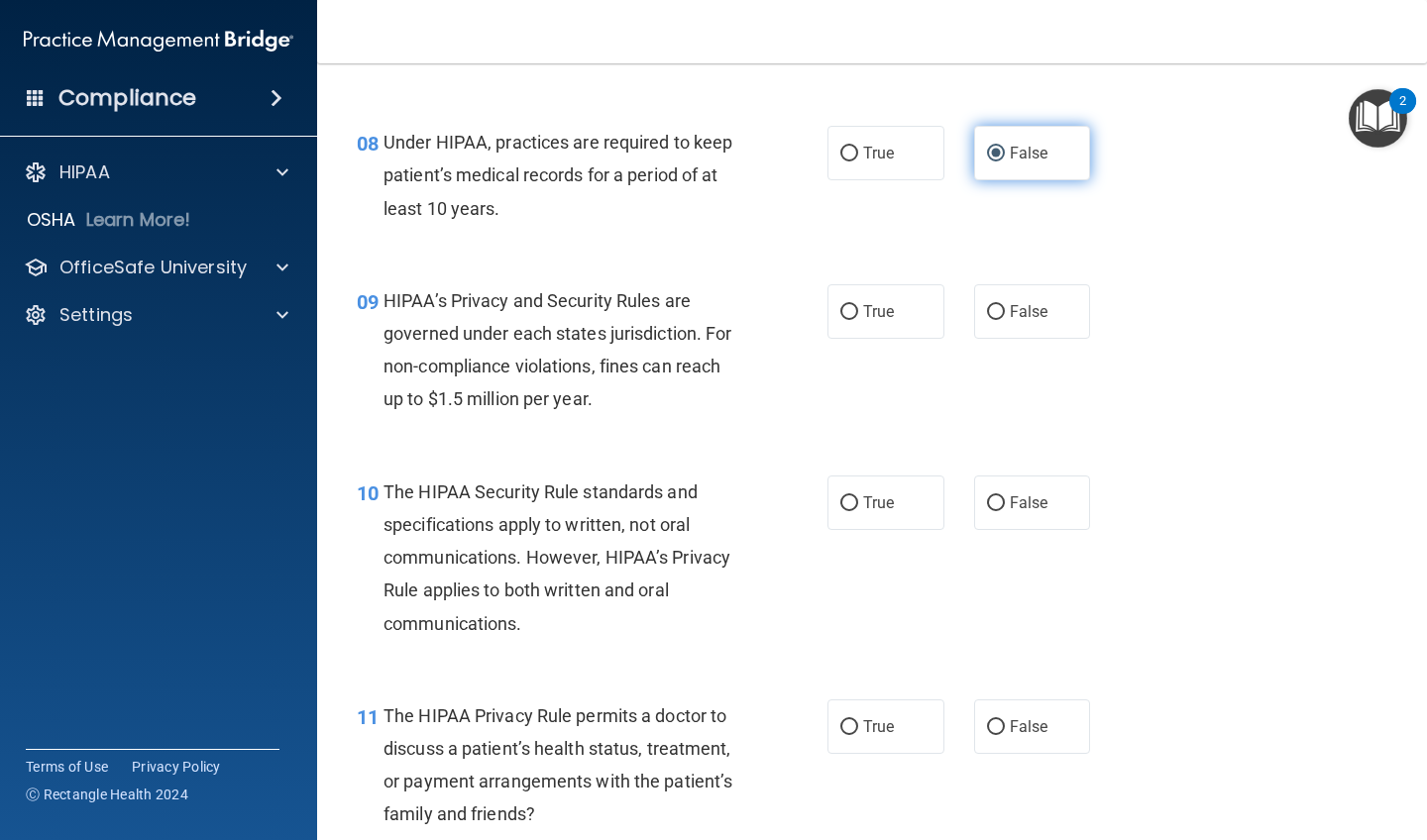 scroll, scrollTop: 1473, scrollLeft: 0, axis: vertical 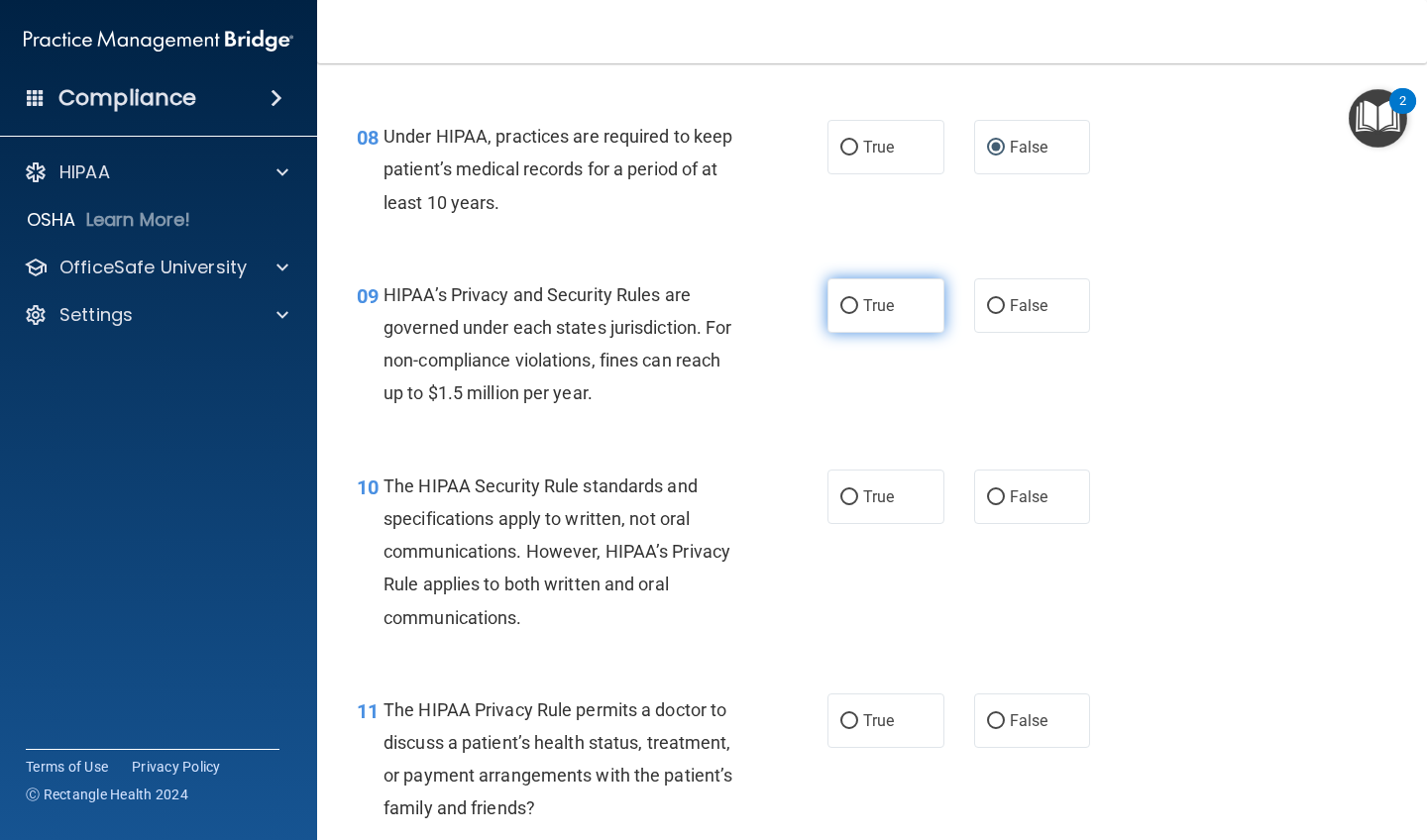 click on "True" at bounding box center [849, 306] 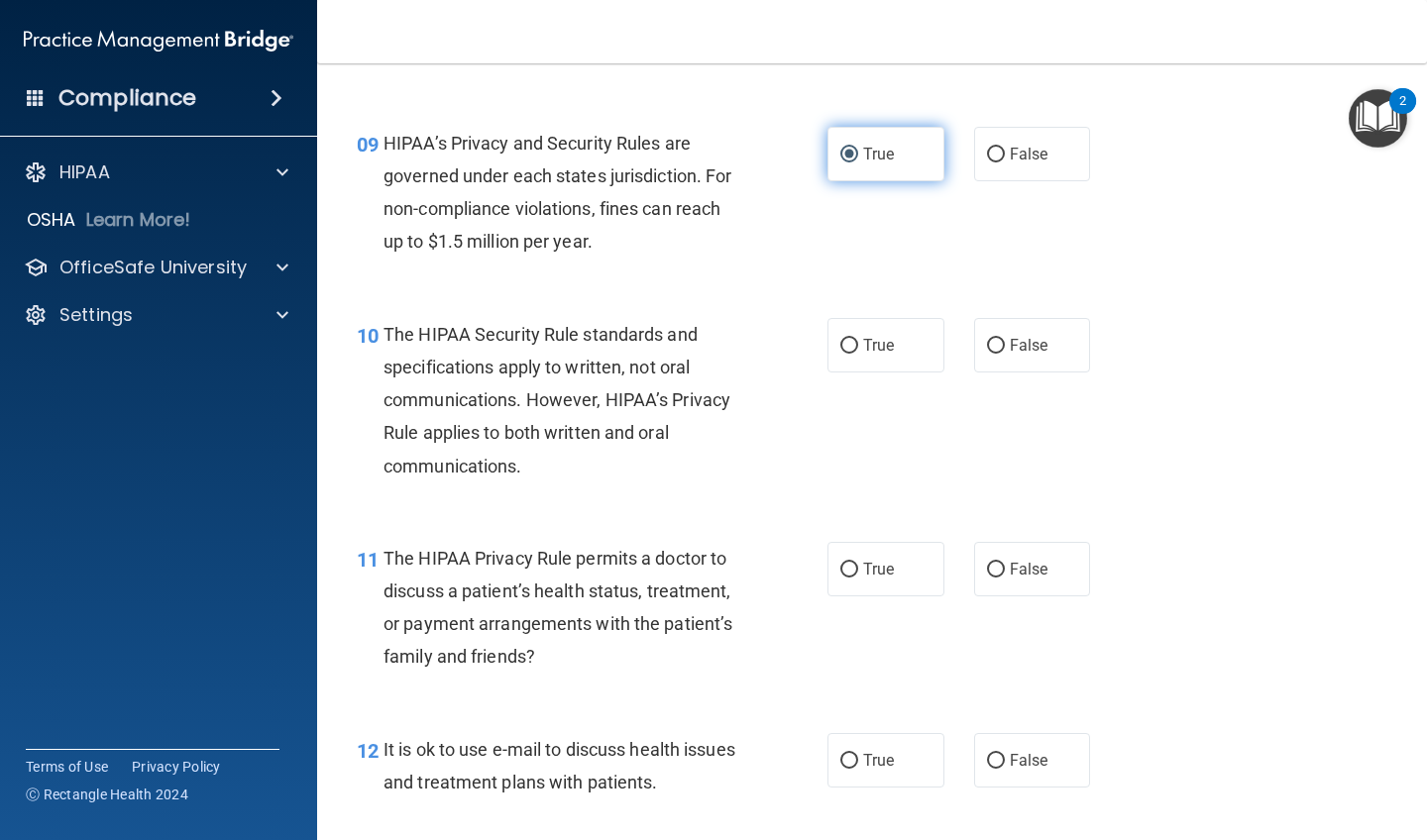 scroll, scrollTop: 1622, scrollLeft: 0, axis: vertical 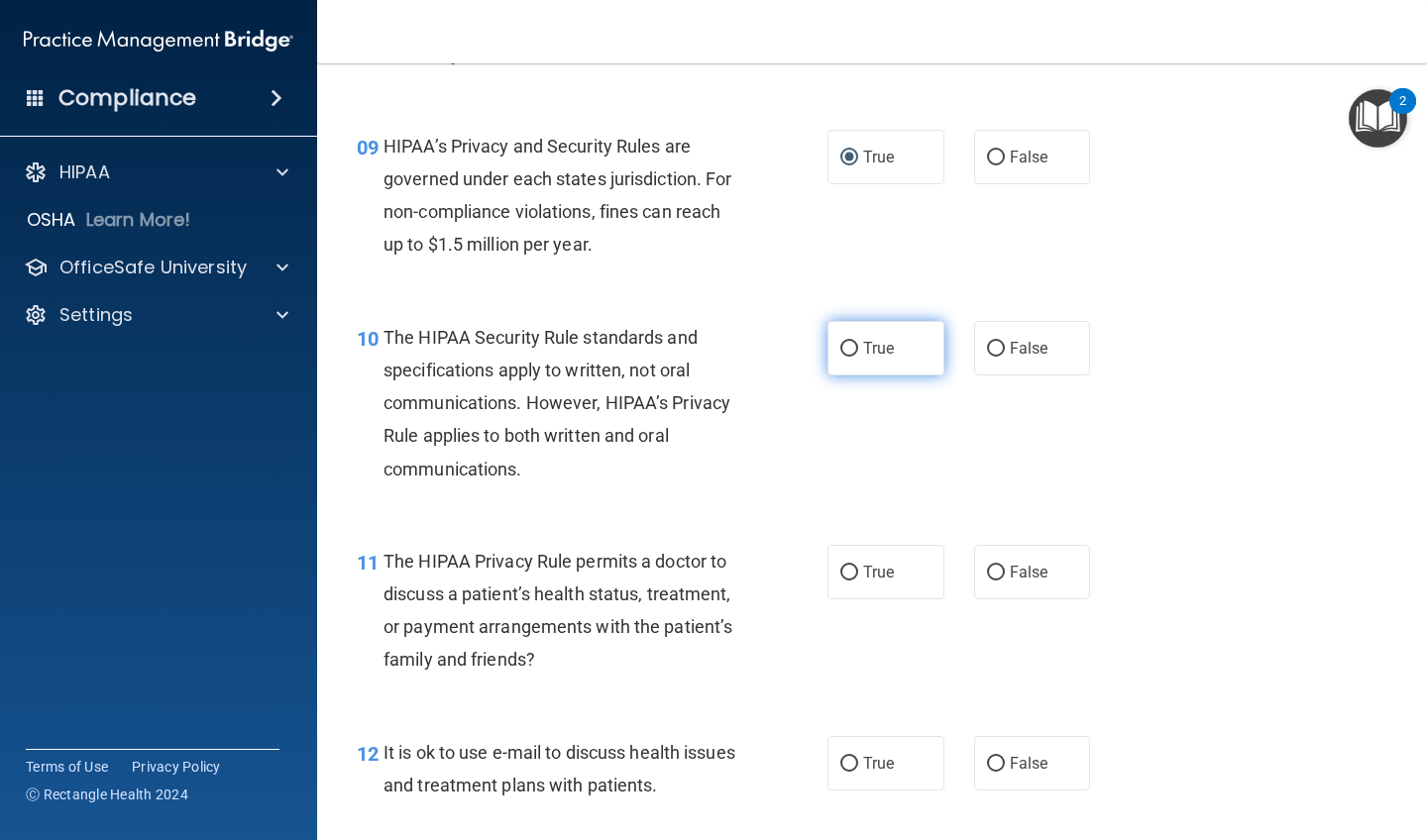 click on "True" at bounding box center [849, 349] 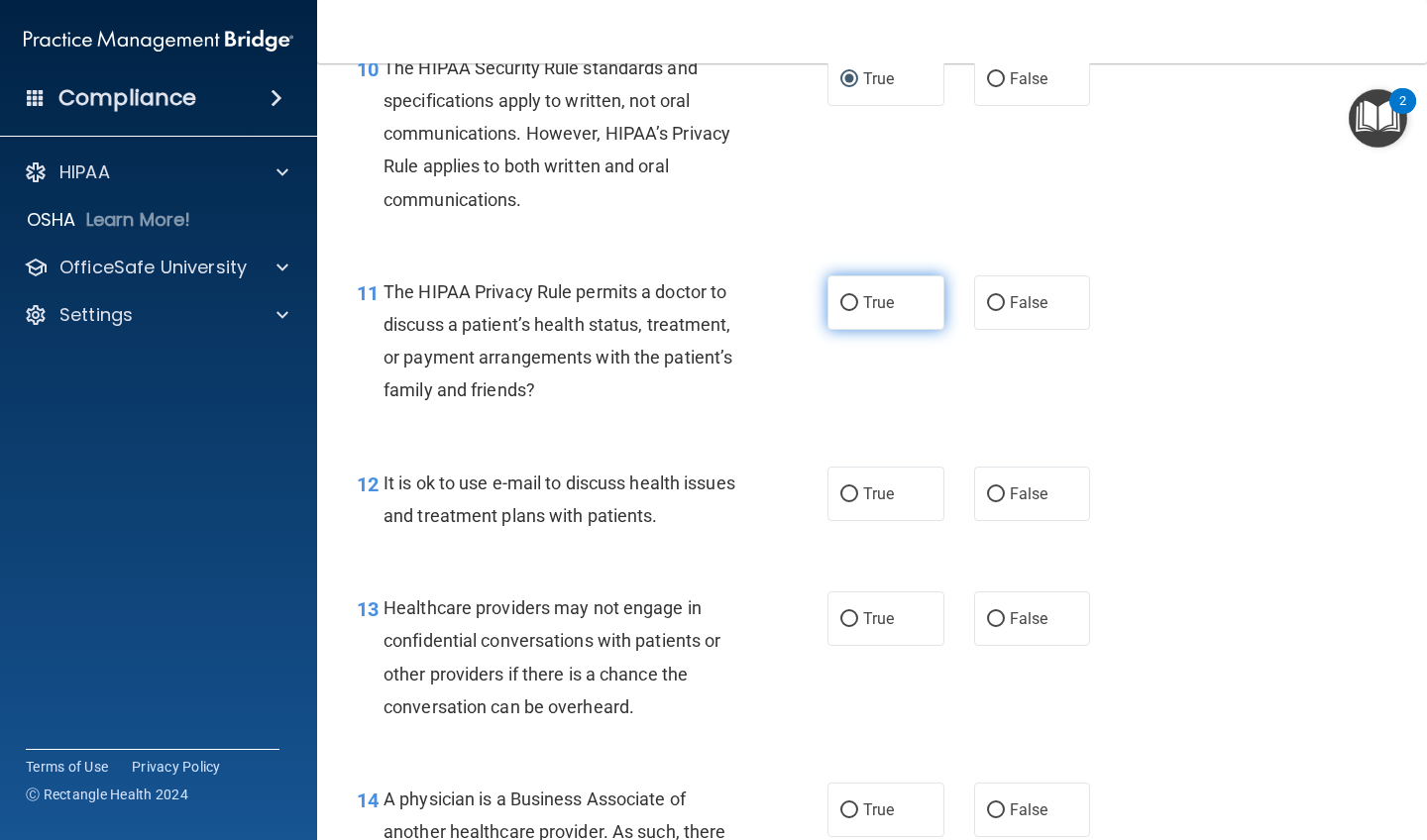 scroll, scrollTop: 1906, scrollLeft: 0, axis: vertical 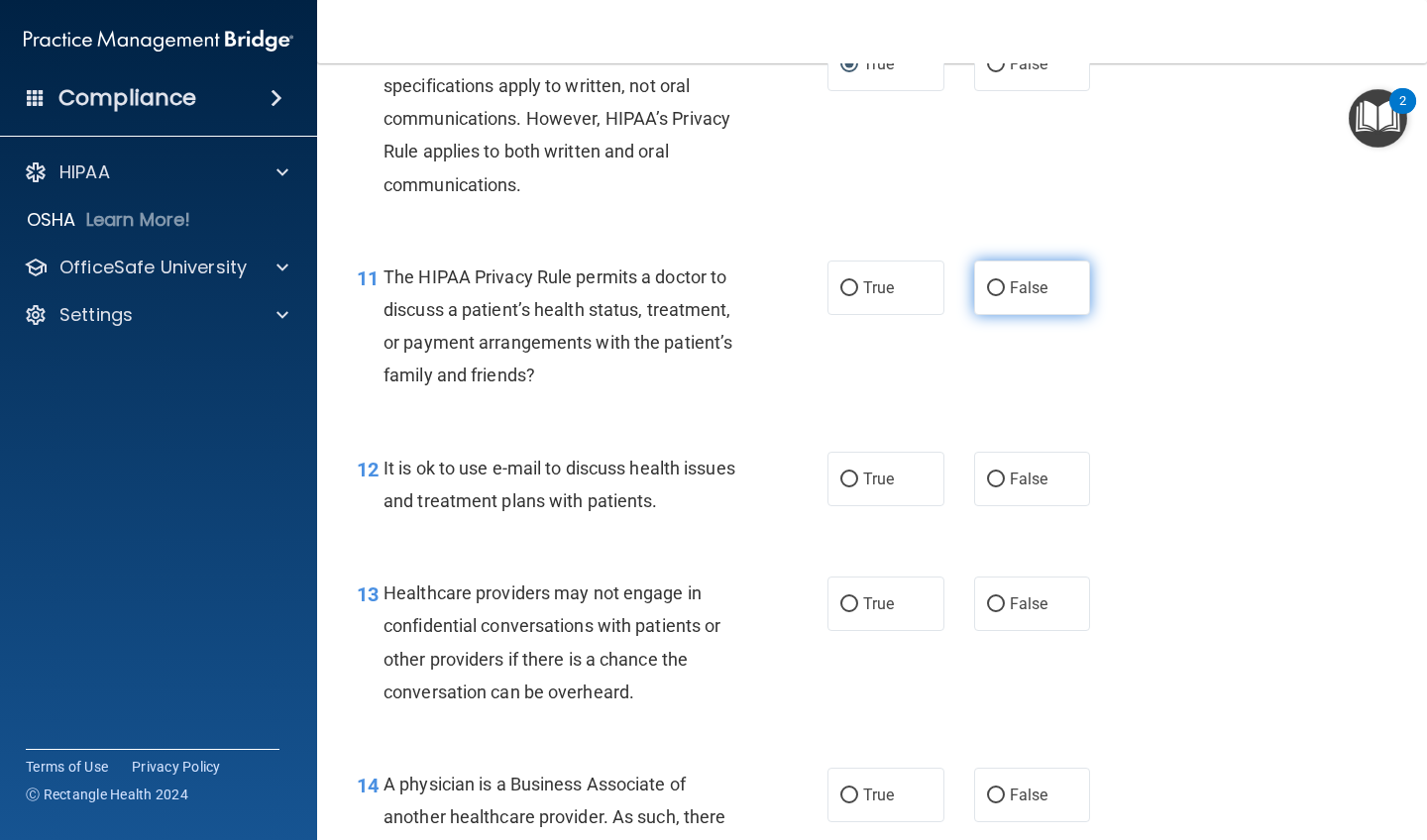click on "False" at bounding box center [996, 288] 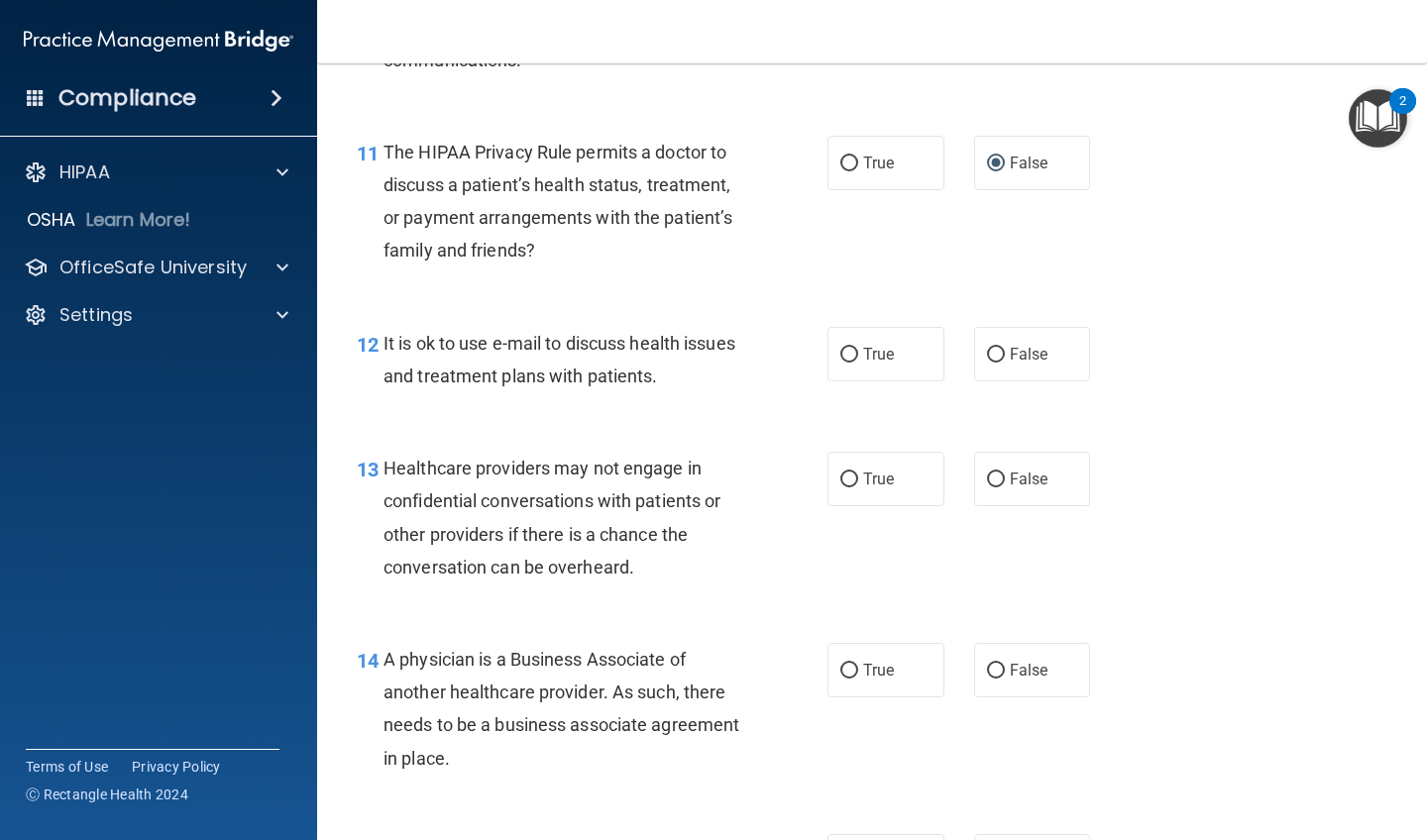 scroll, scrollTop: 2035, scrollLeft: 0, axis: vertical 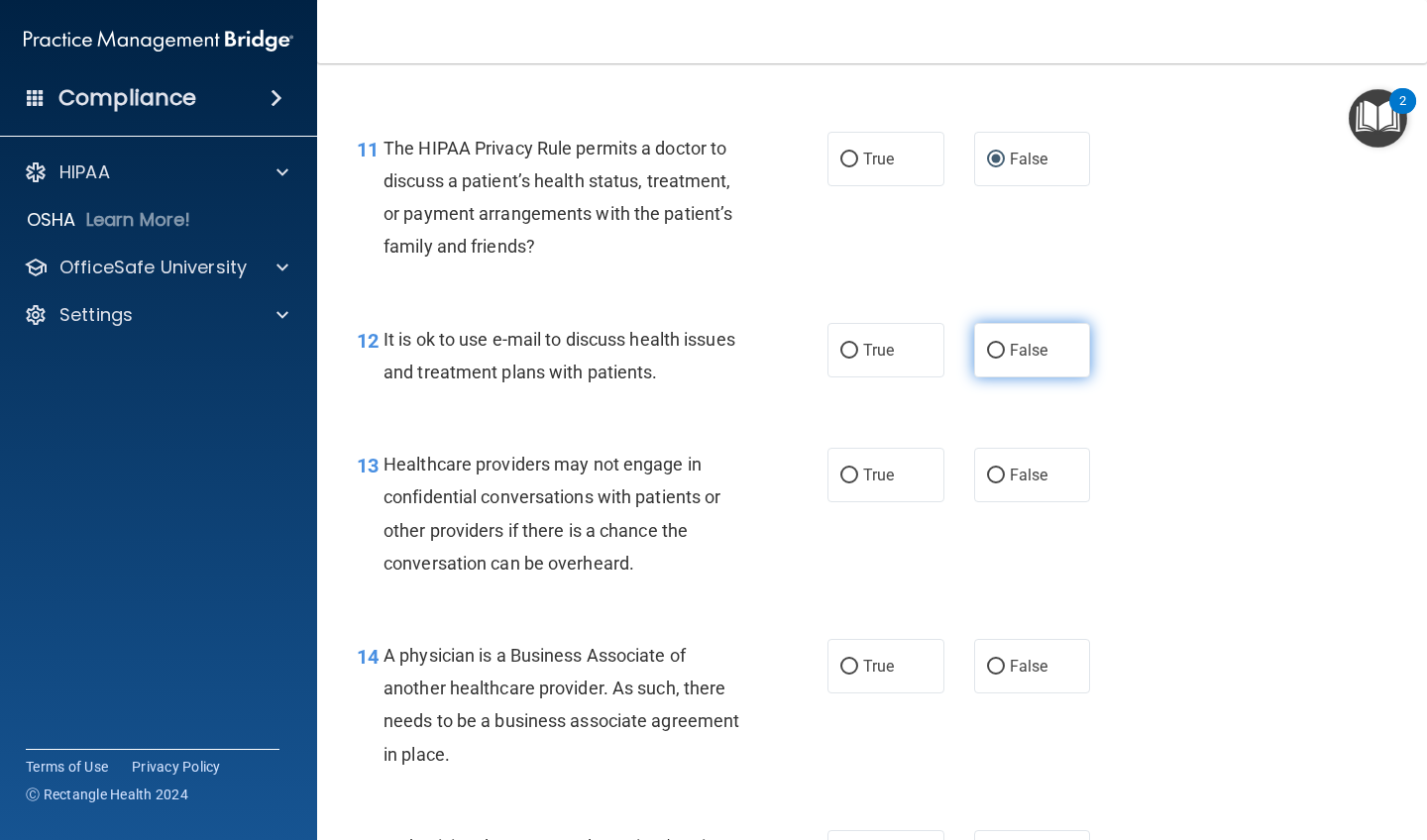click on "False" at bounding box center (996, 351) 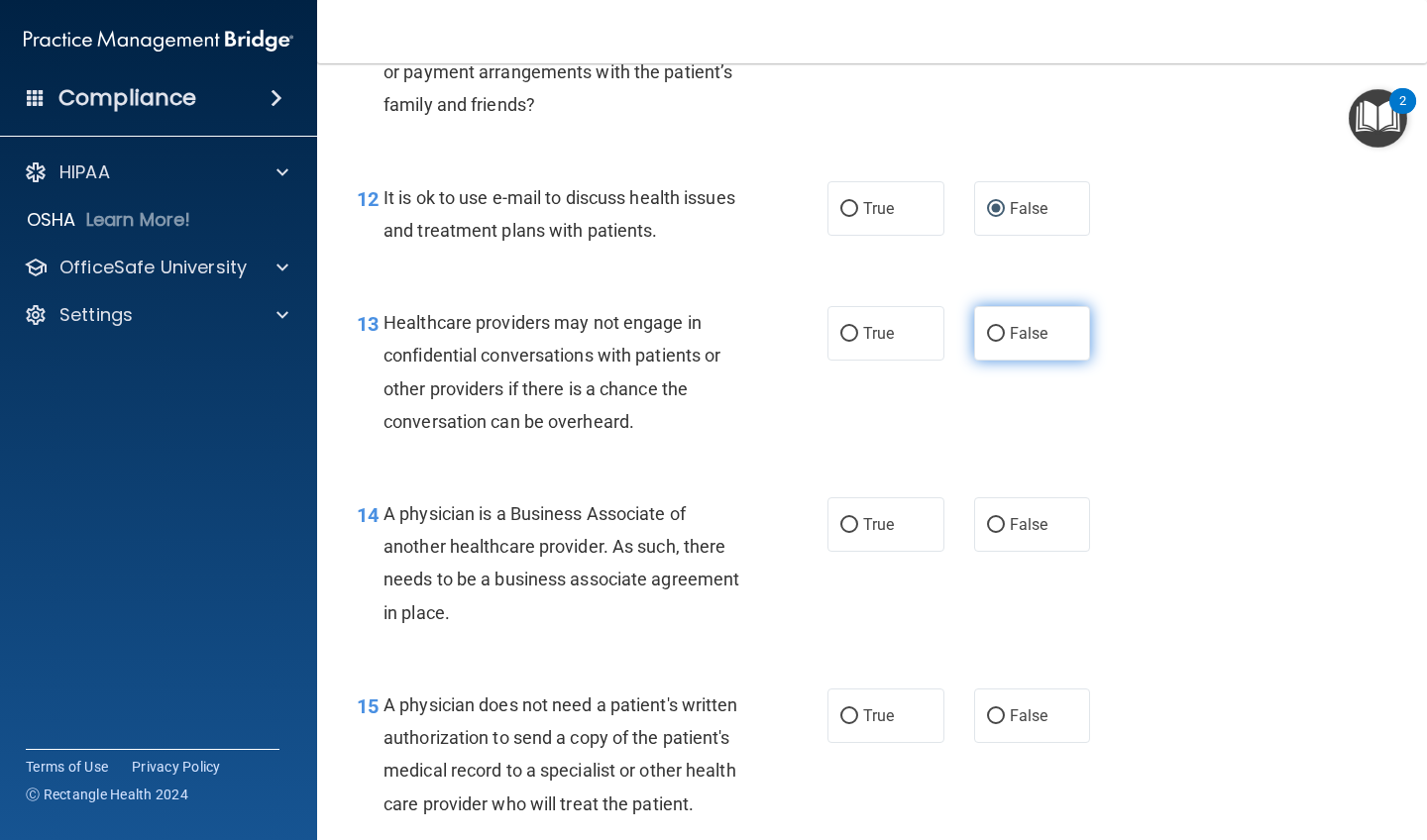 scroll, scrollTop: 2193, scrollLeft: 0, axis: vertical 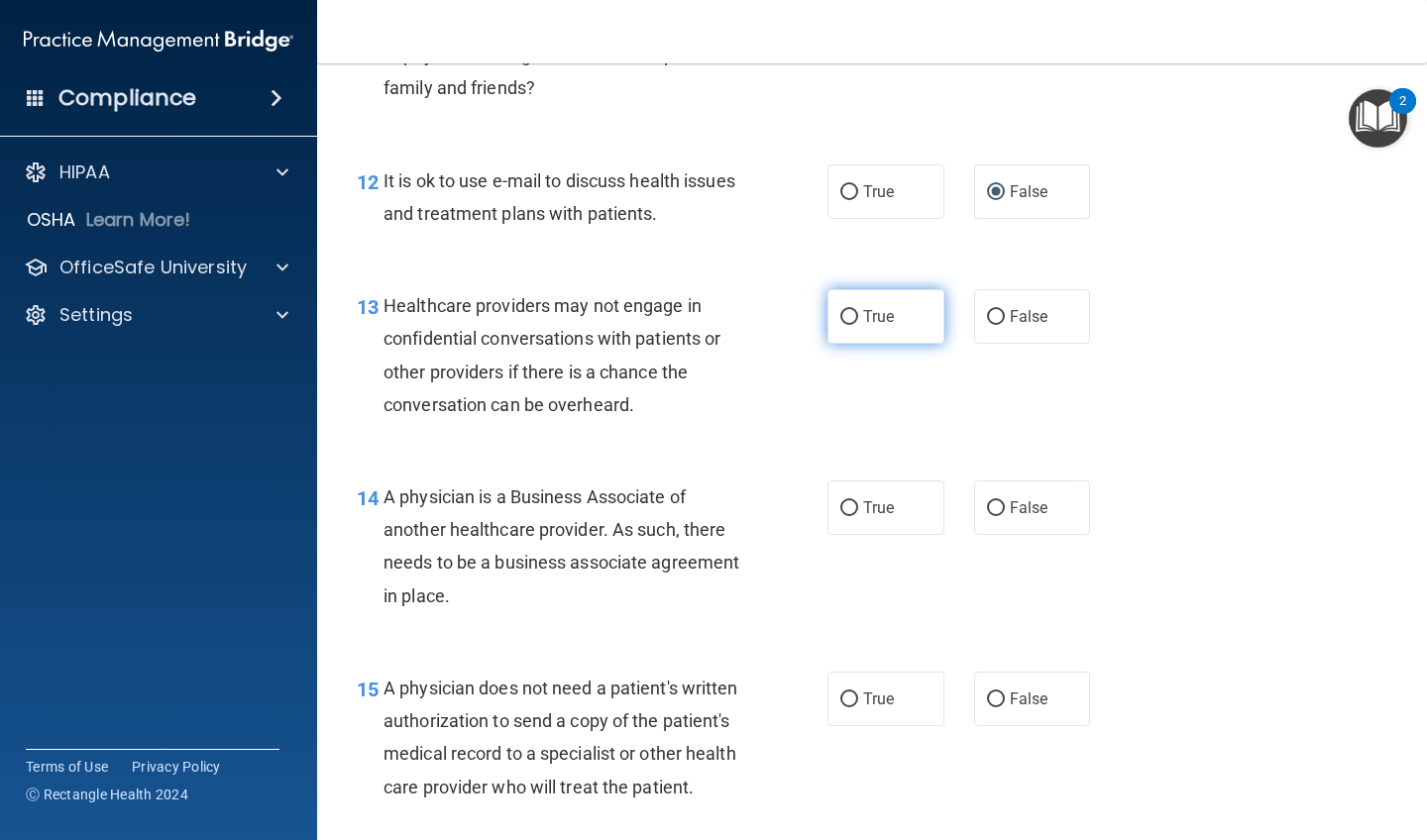 click on "True" at bounding box center (849, 317) 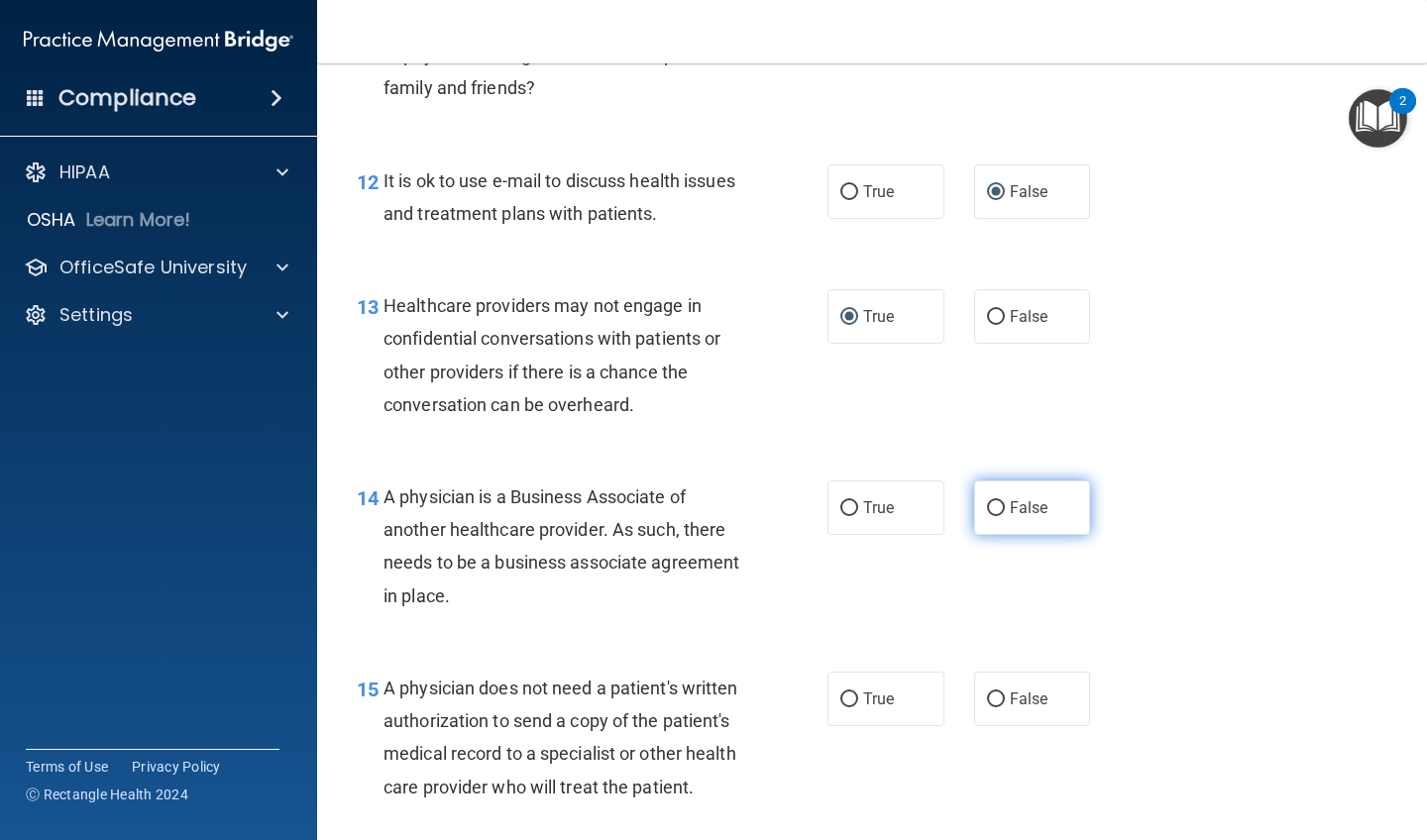 click on "False" at bounding box center [996, 508] 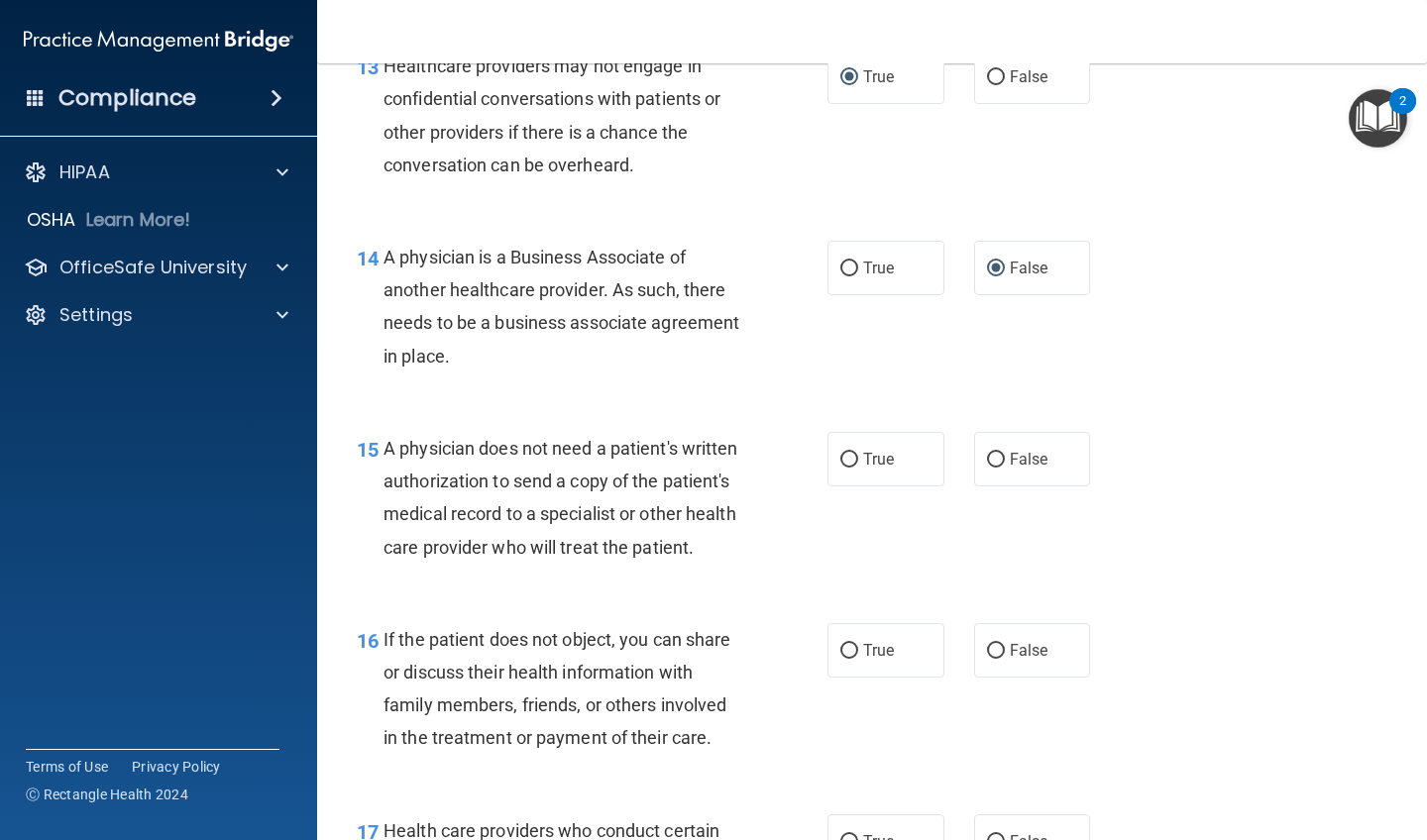 scroll, scrollTop: 2439, scrollLeft: 0, axis: vertical 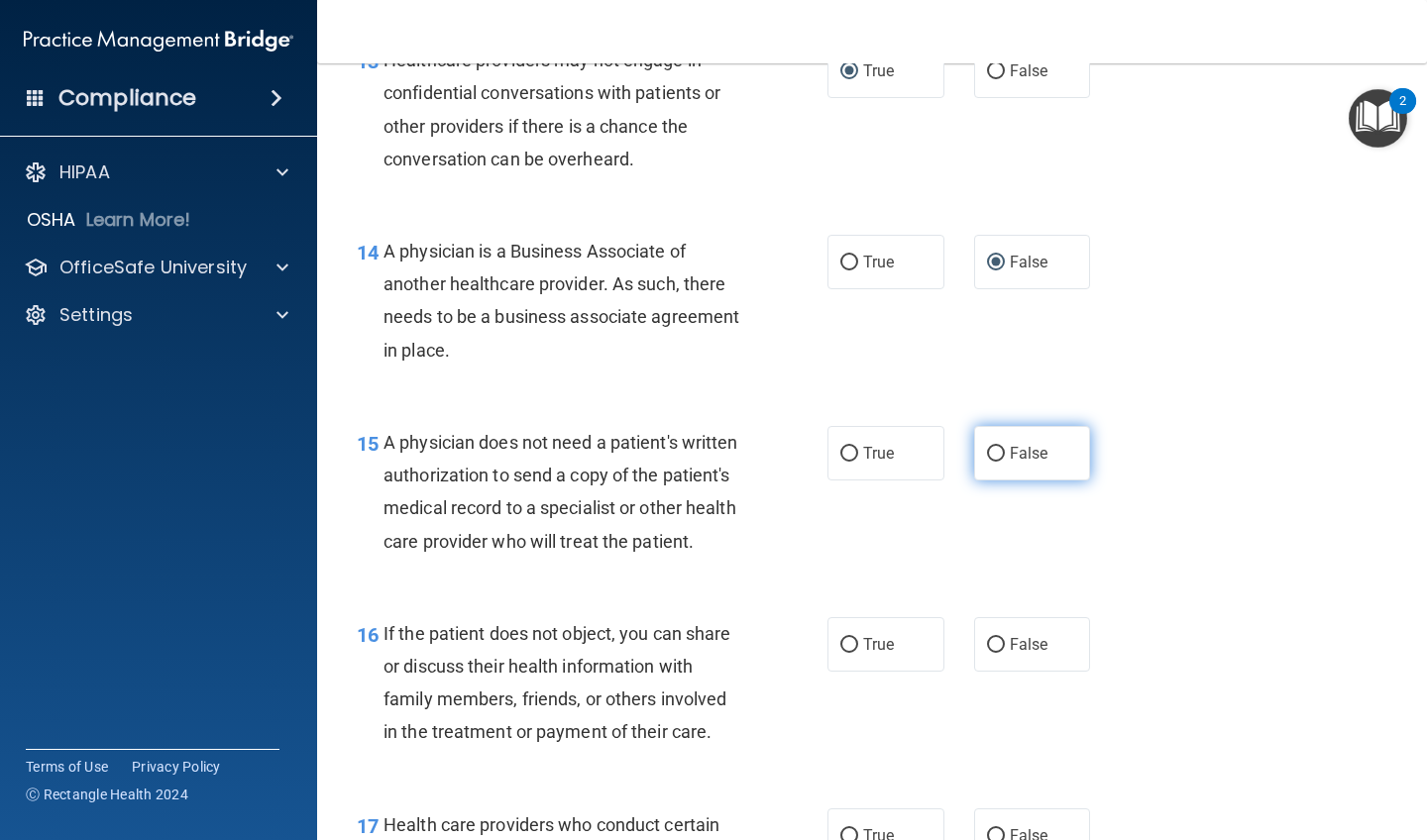 click on "False" at bounding box center (996, 454) 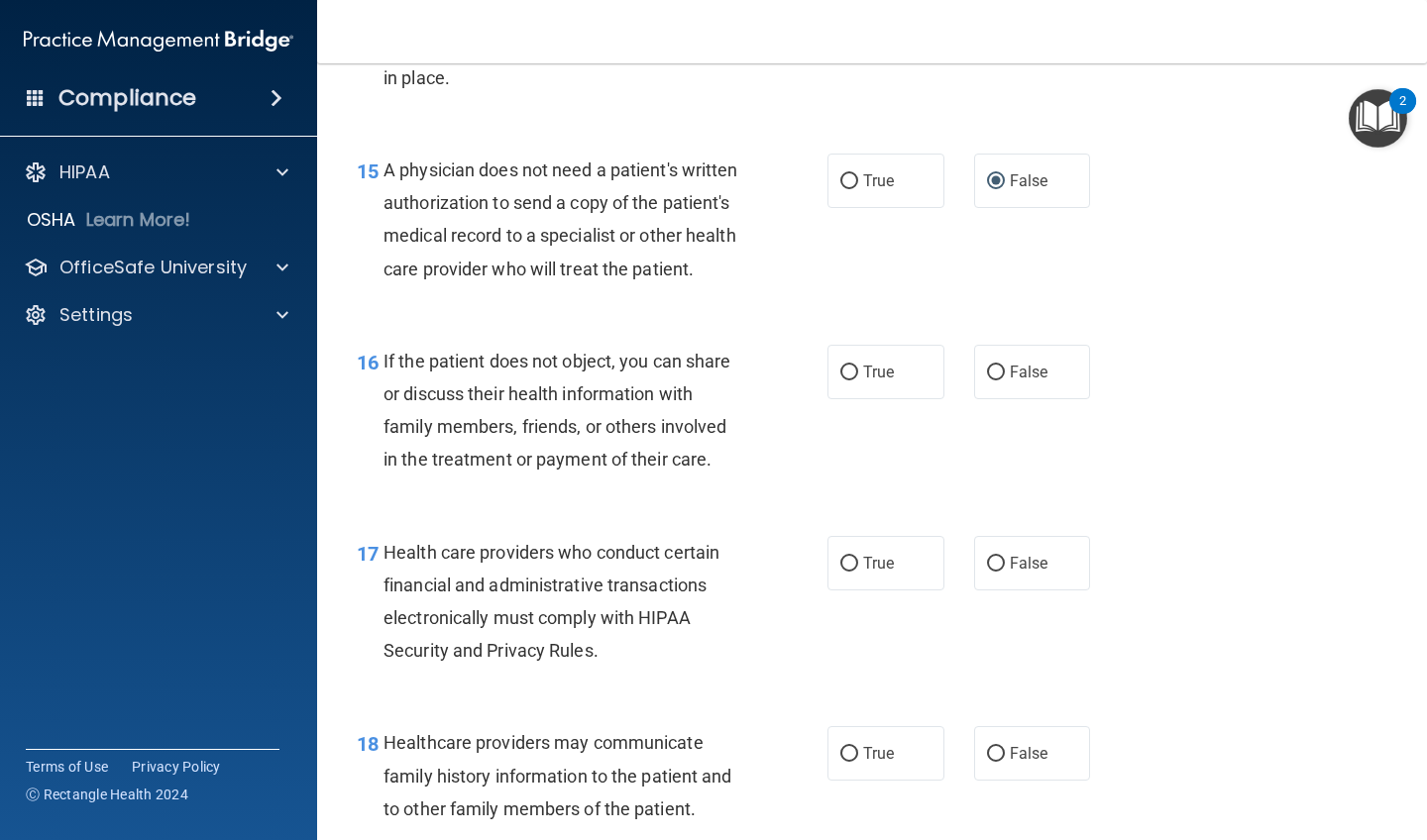 scroll, scrollTop: 2726, scrollLeft: 0, axis: vertical 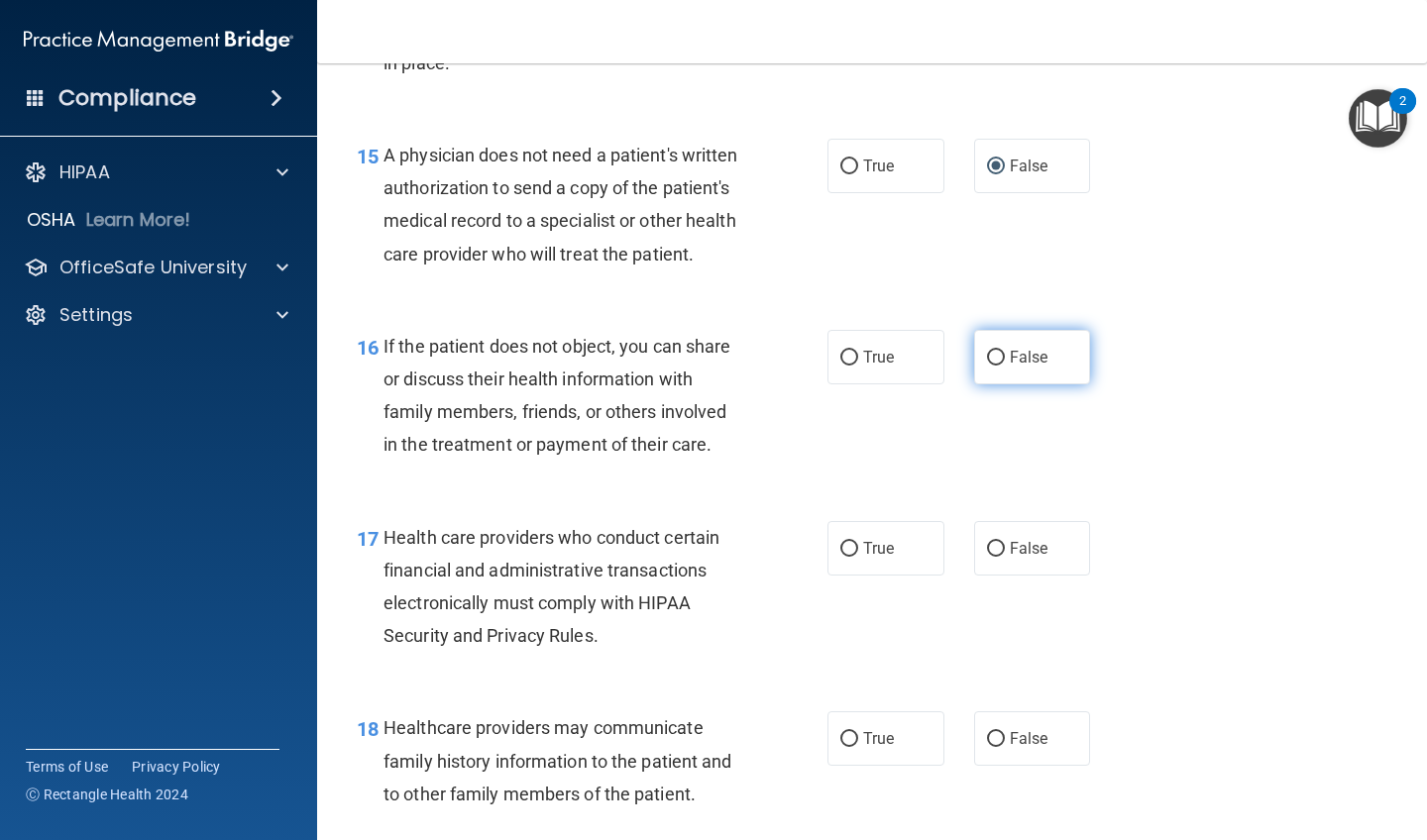 click on "False" at bounding box center (996, 358) 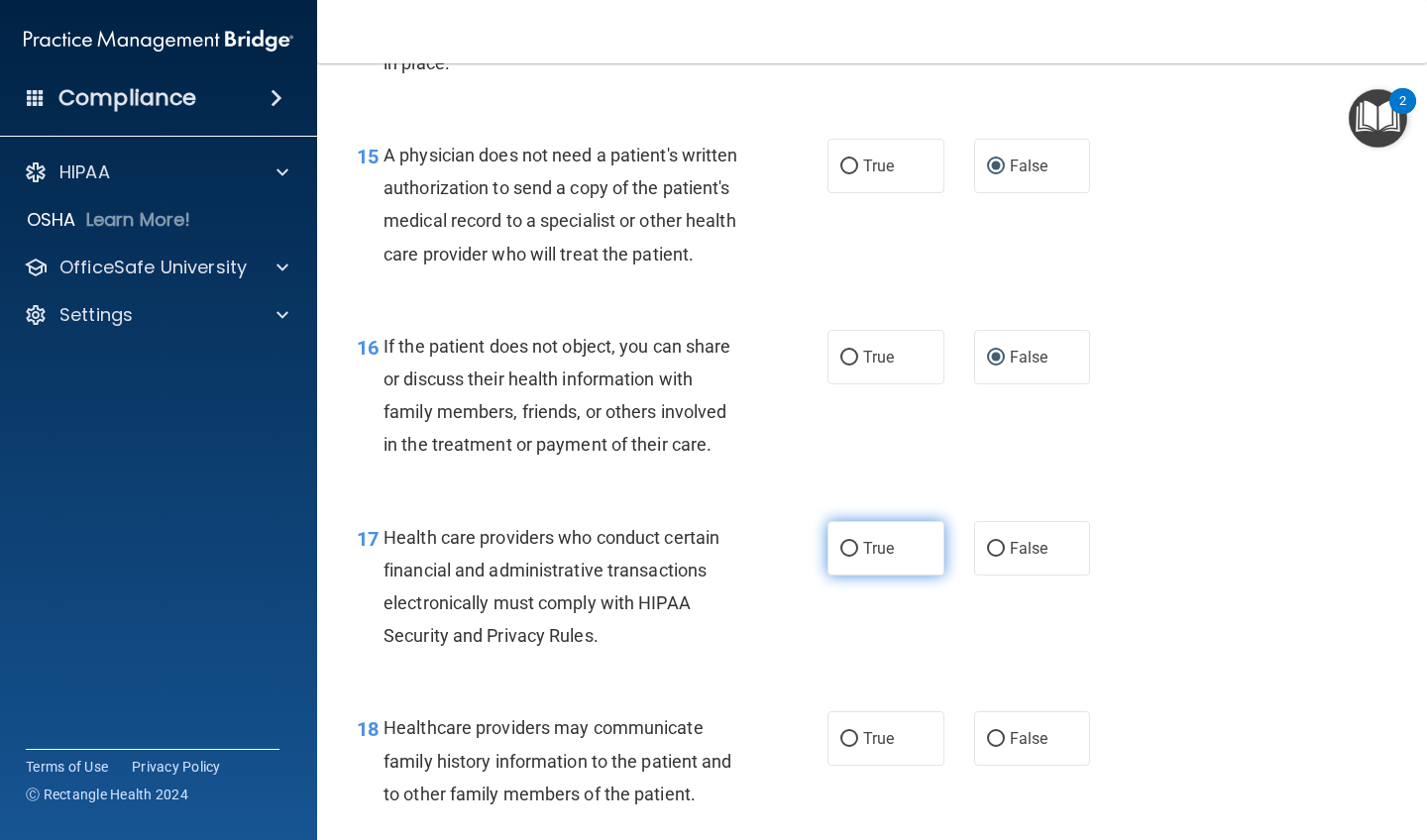 click on "True" at bounding box center [849, 549] 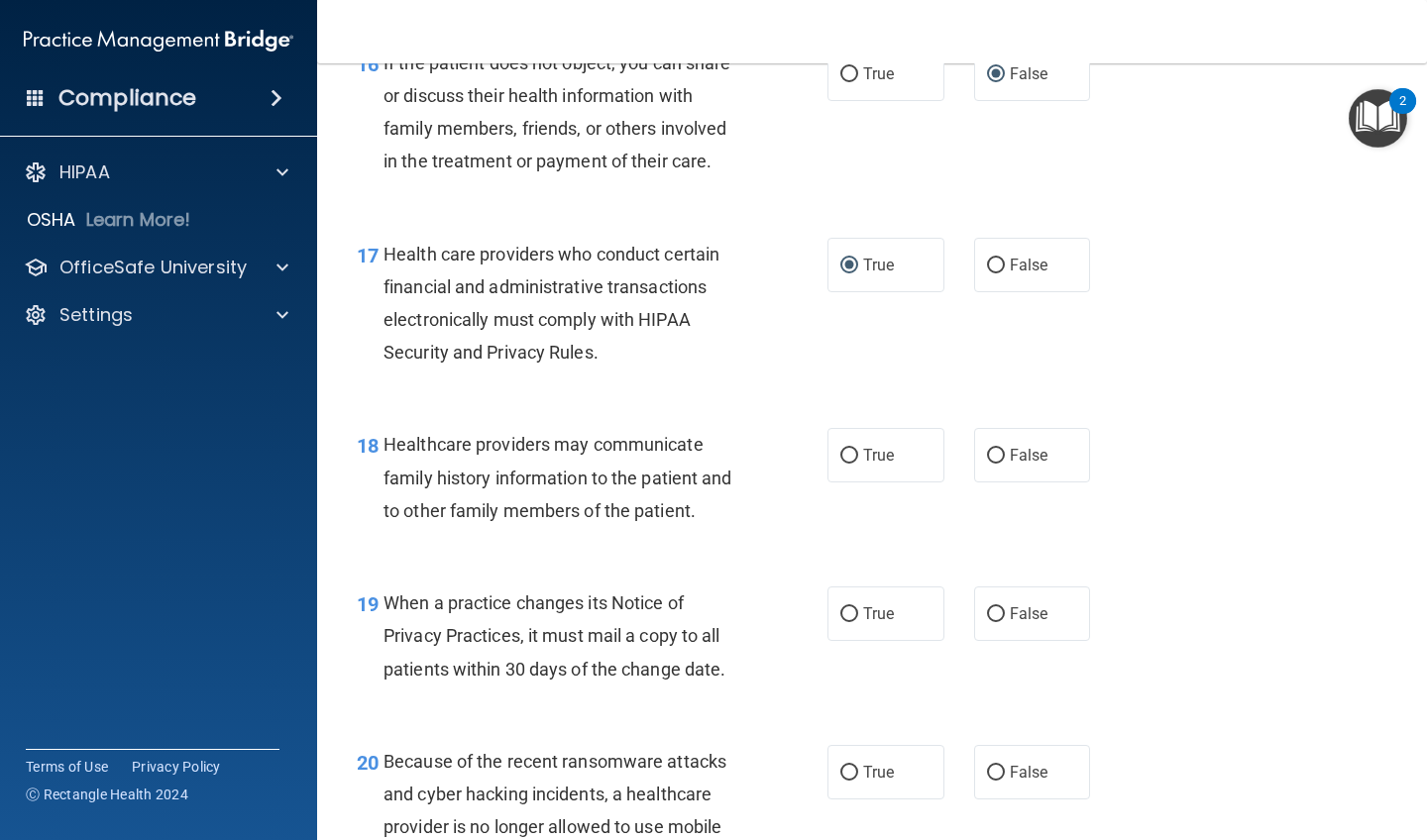 scroll, scrollTop: 3026, scrollLeft: 0, axis: vertical 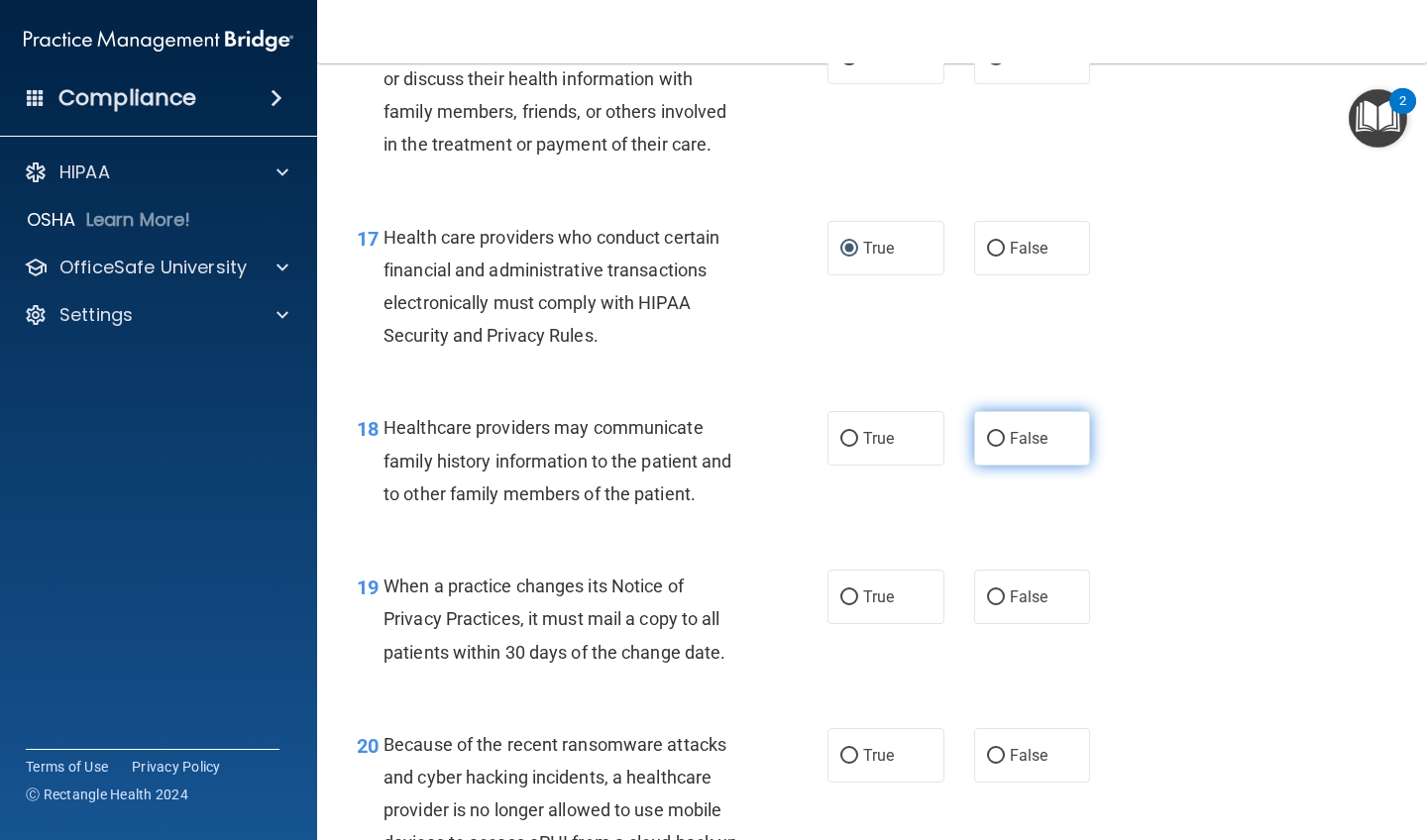 click on "False" at bounding box center (996, 439) 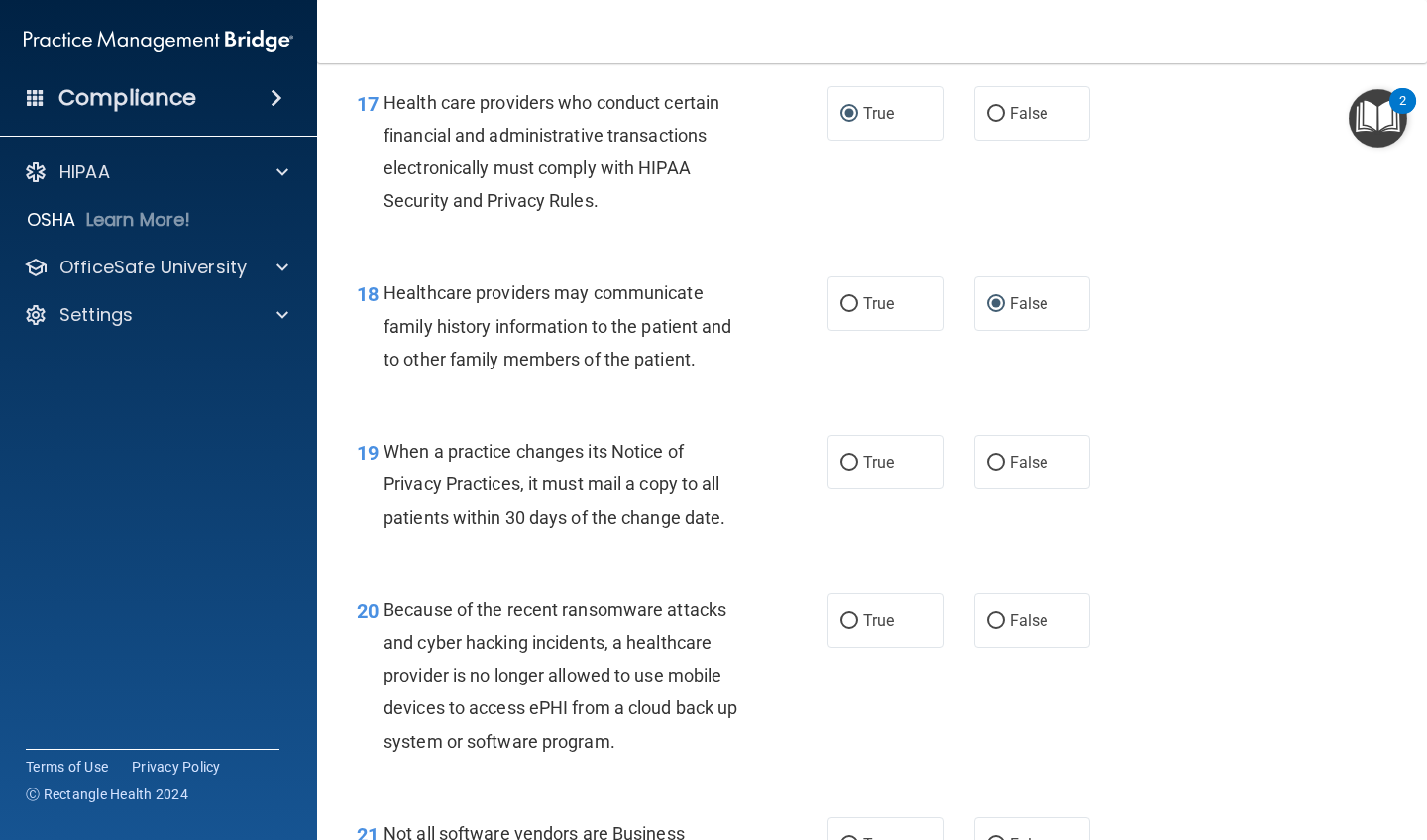 scroll, scrollTop: 3166, scrollLeft: 0, axis: vertical 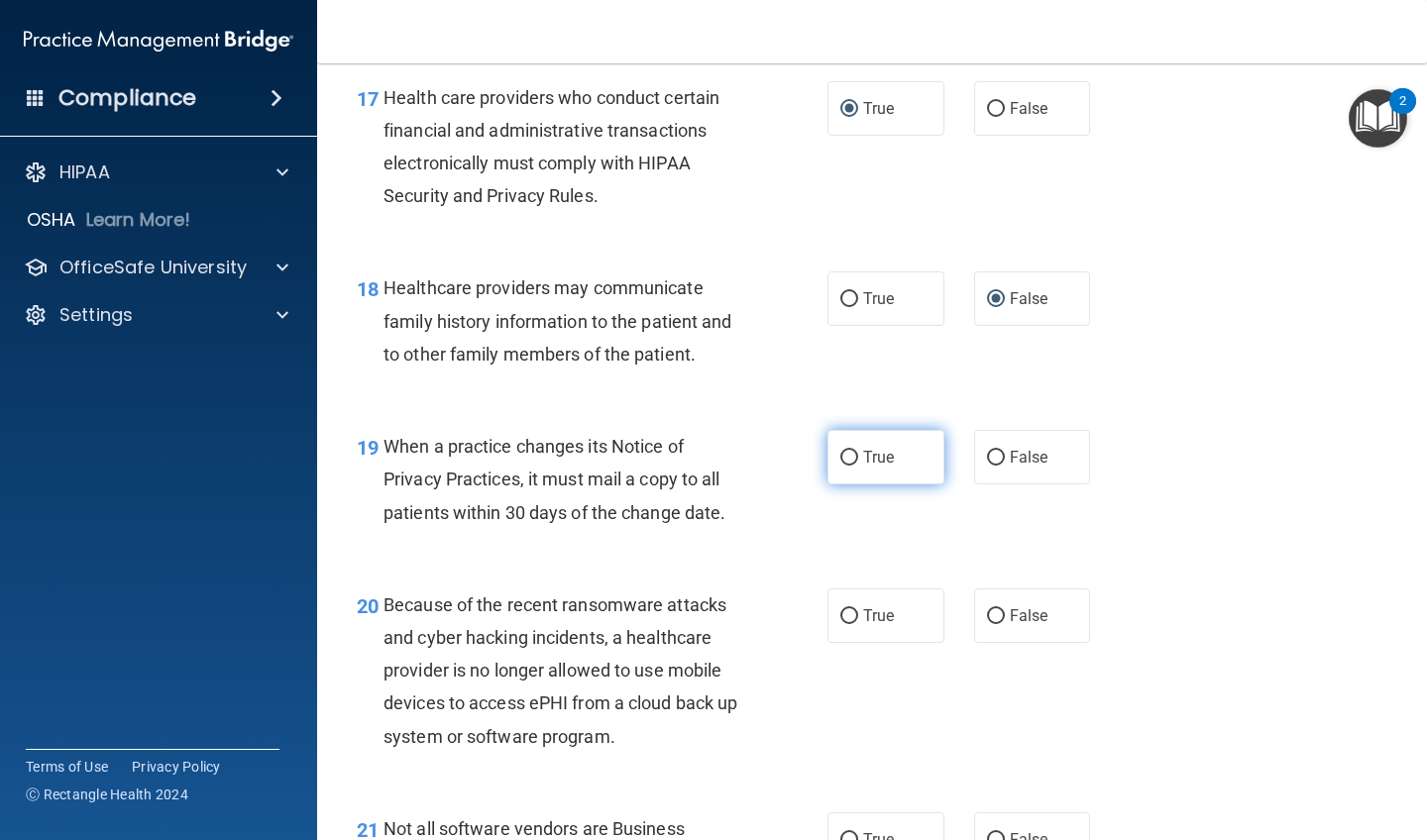 click on "True" at bounding box center (849, 458) 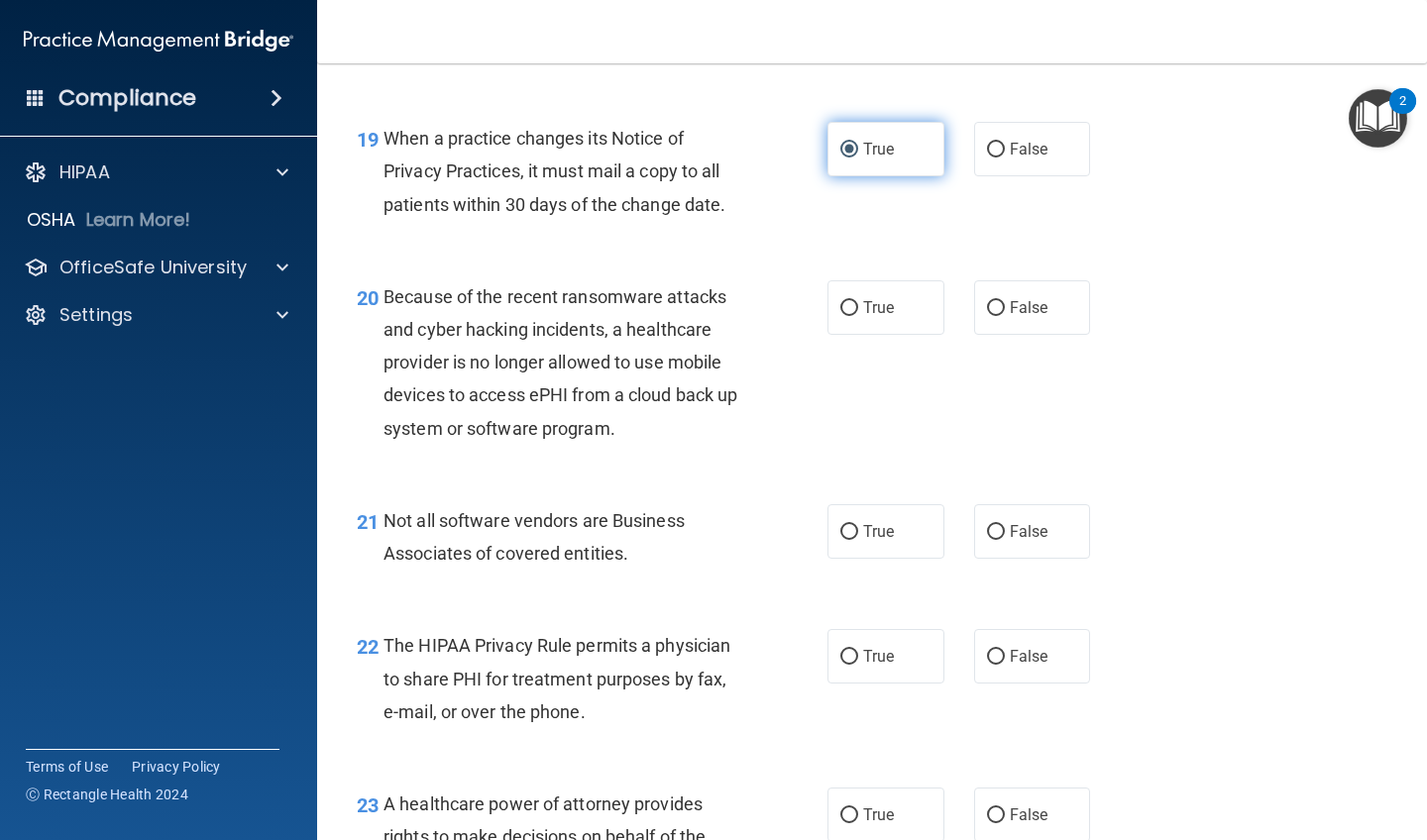 scroll, scrollTop: 3500, scrollLeft: 0, axis: vertical 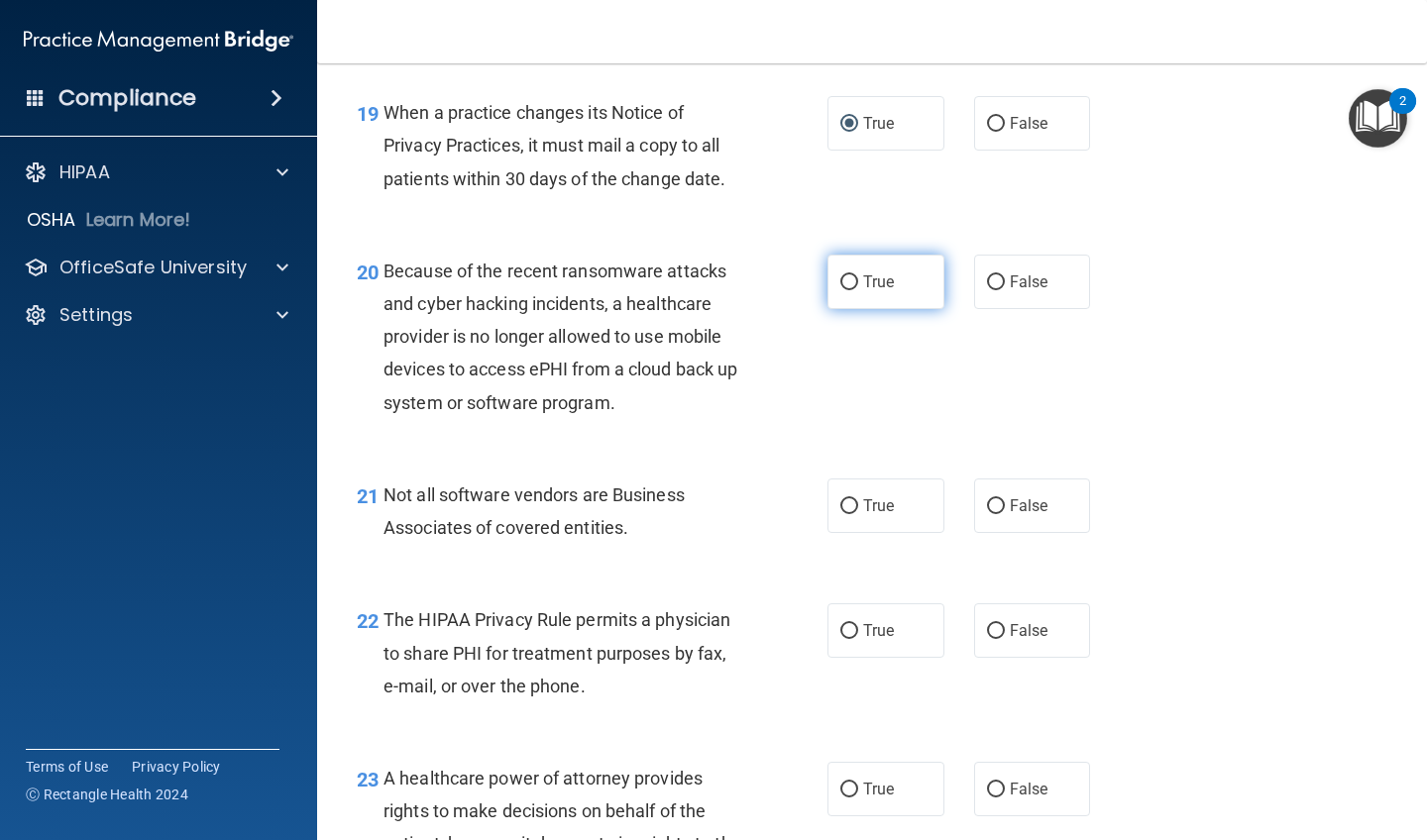 click on "True" at bounding box center [849, 282] 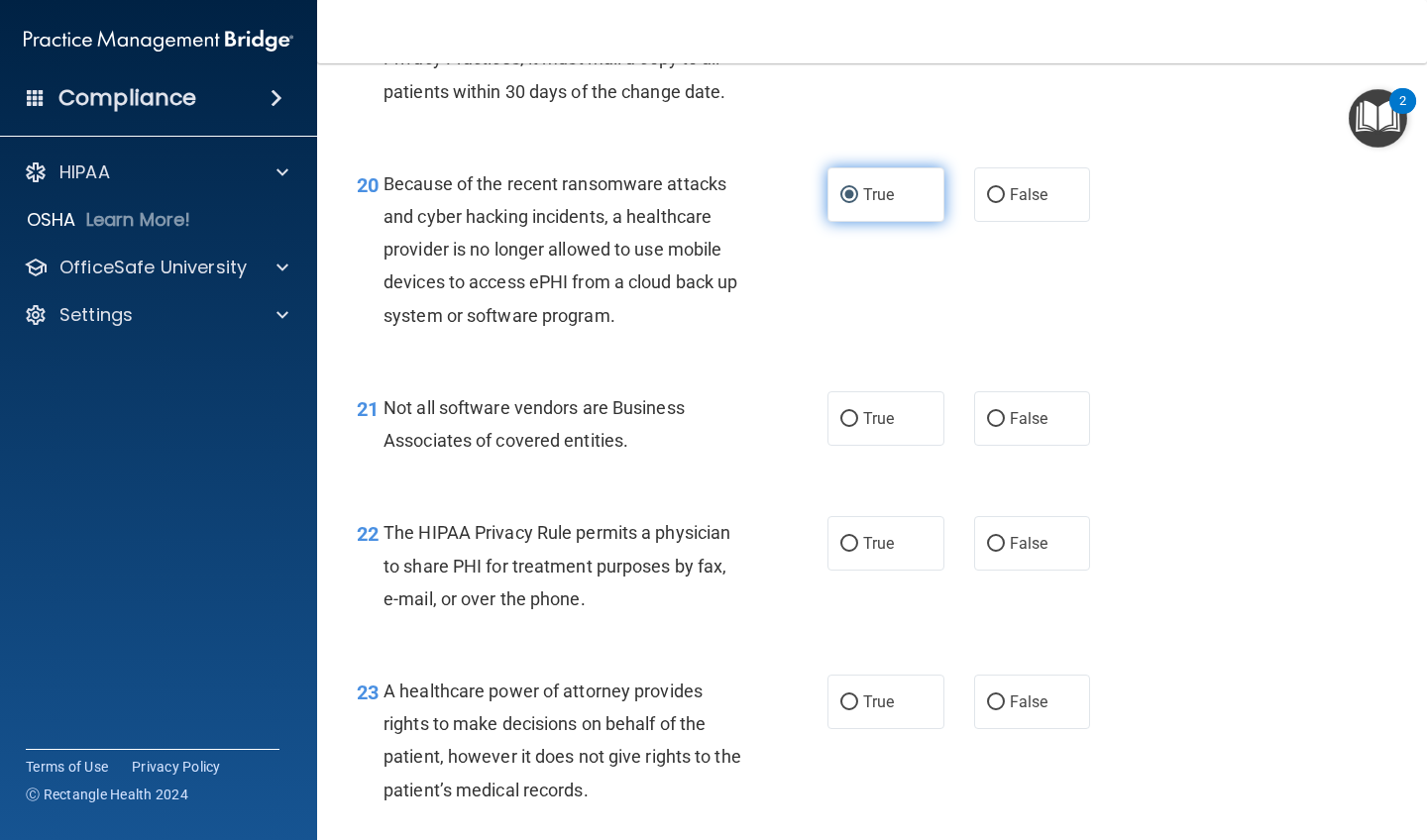scroll, scrollTop: 3612, scrollLeft: 0, axis: vertical 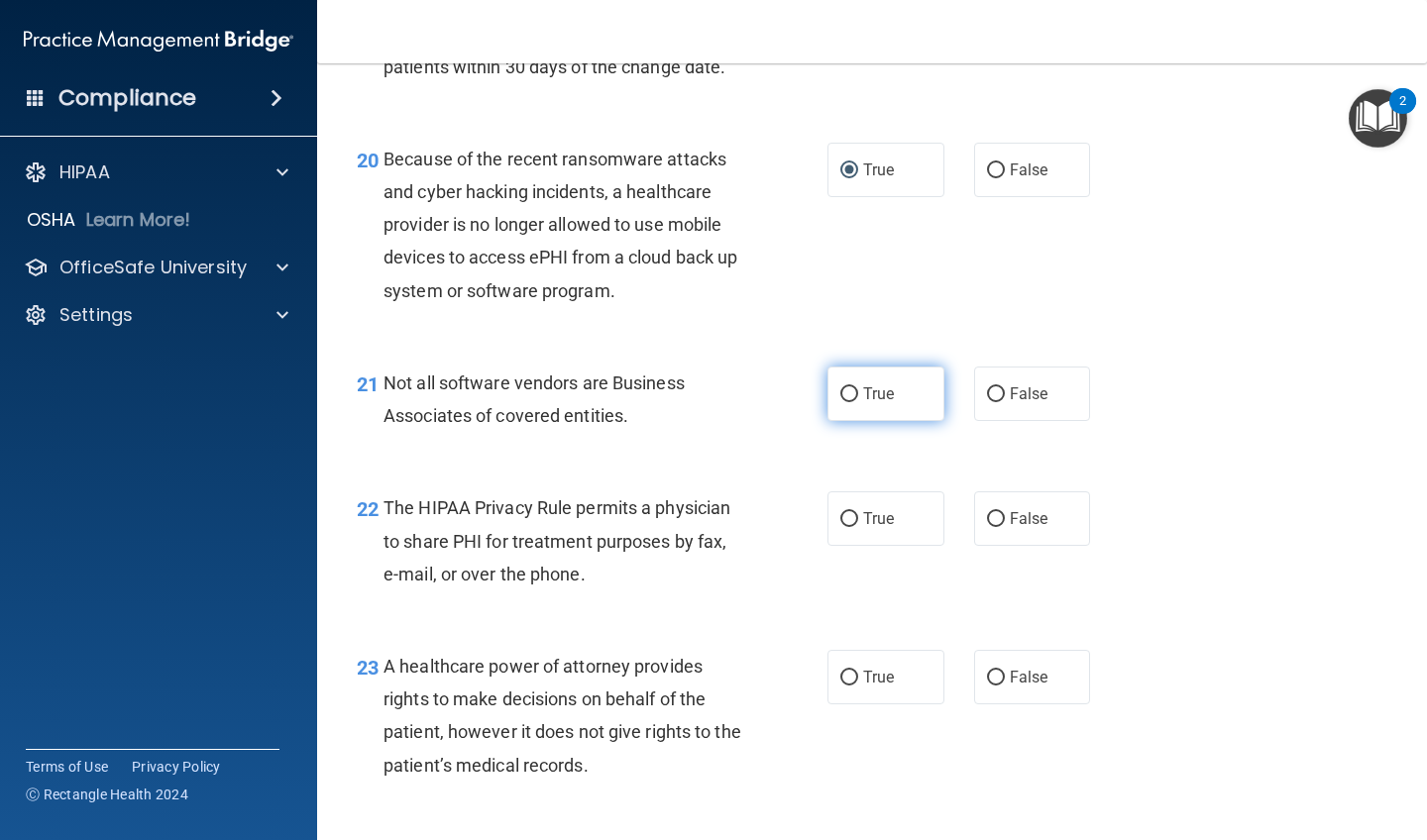 click on "True" at bounding box center (886, 393) 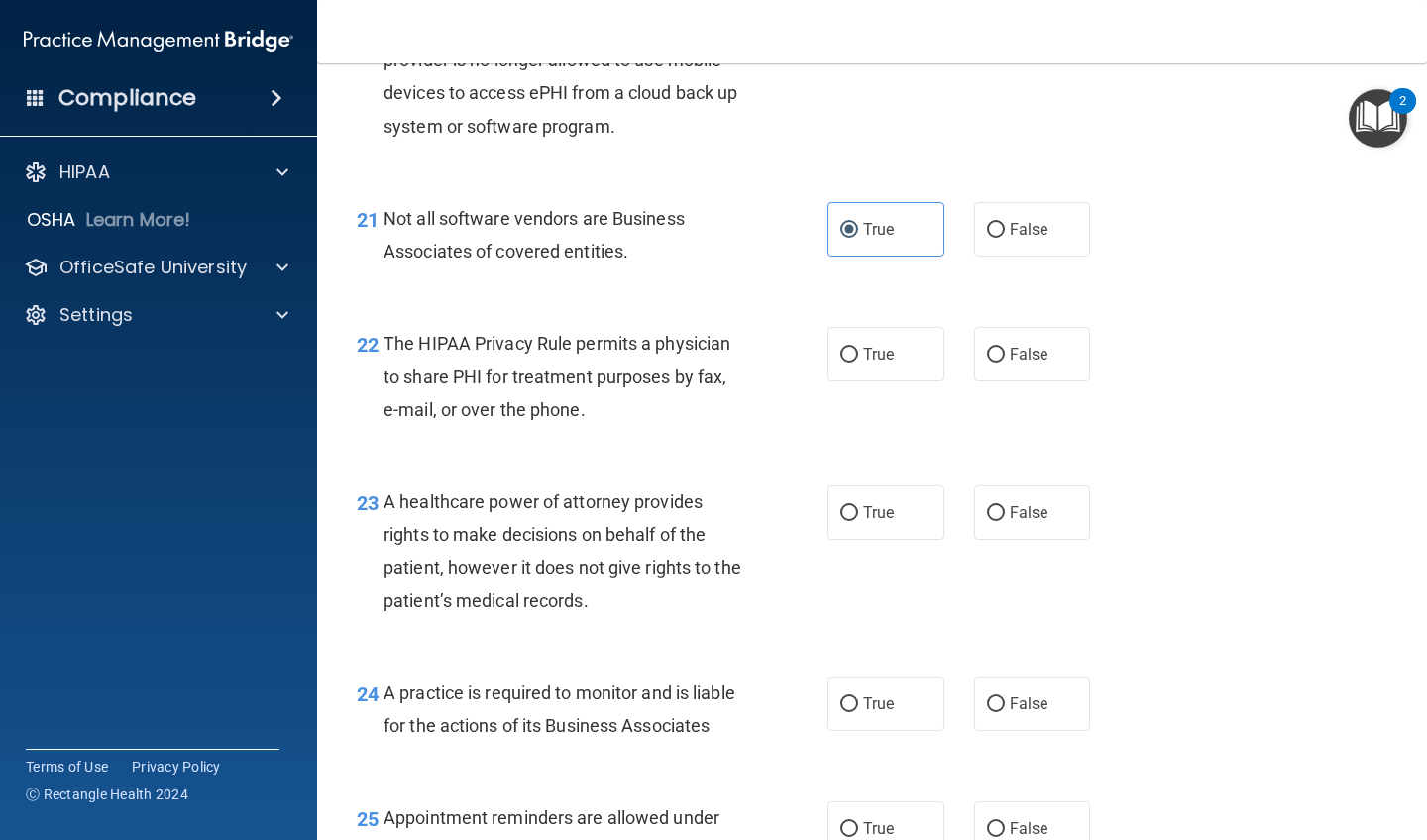 scroll, scrollTop: 3793, scrollLeft: 0, axis: vertical 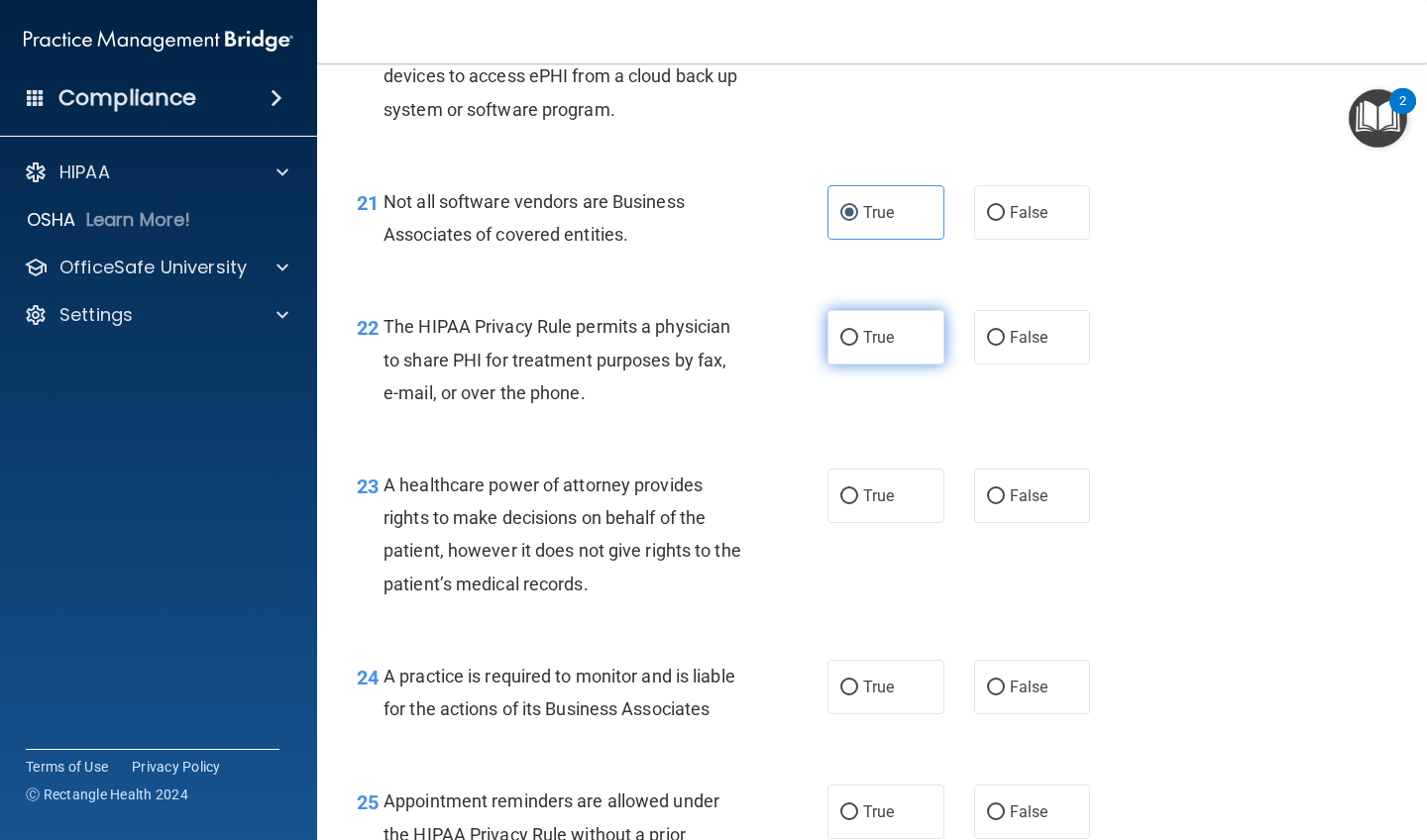 click on "True" at bounding box center (849, 338) 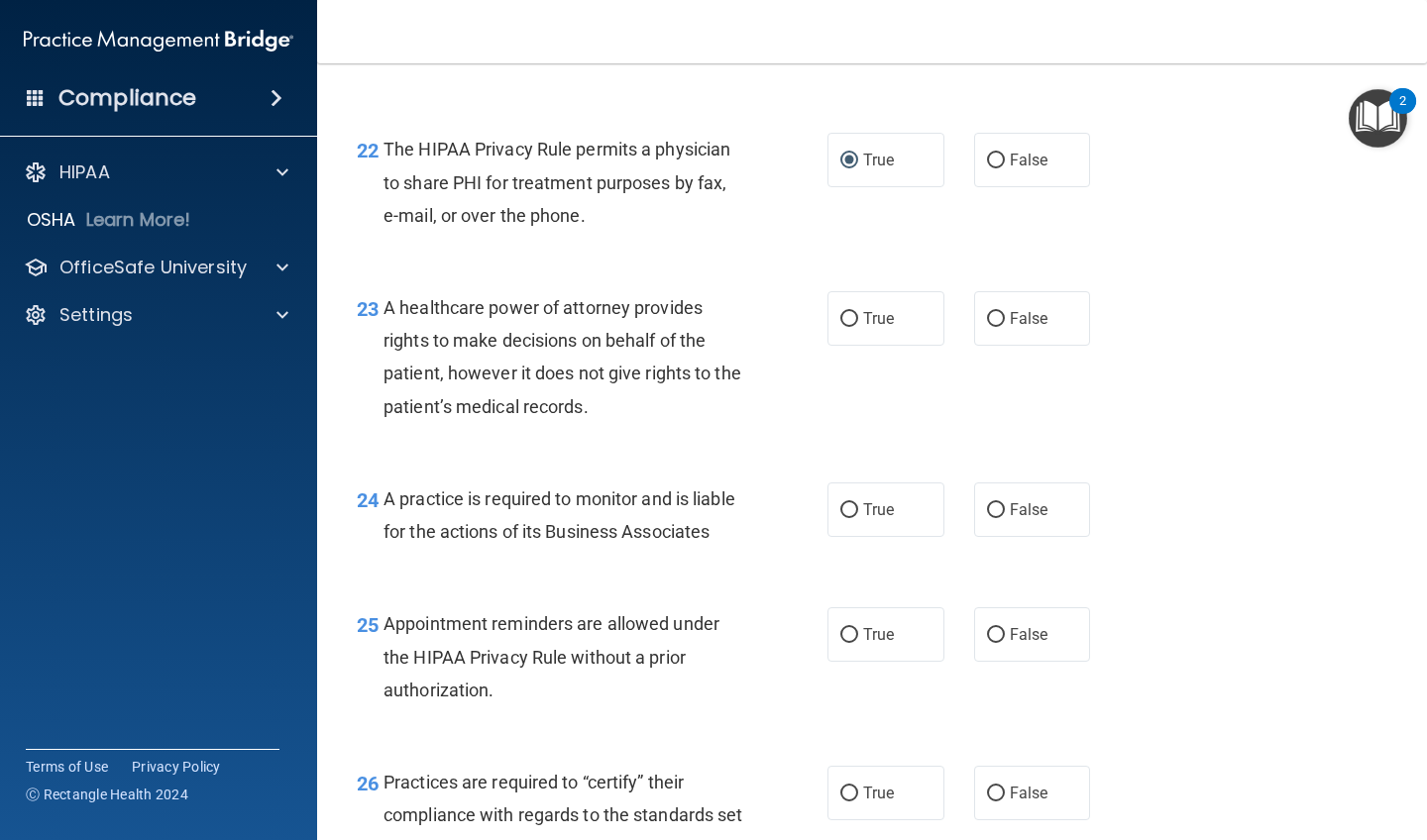 scroll, scrollTop: 3971, scrollLeft: 0, axis: vertical 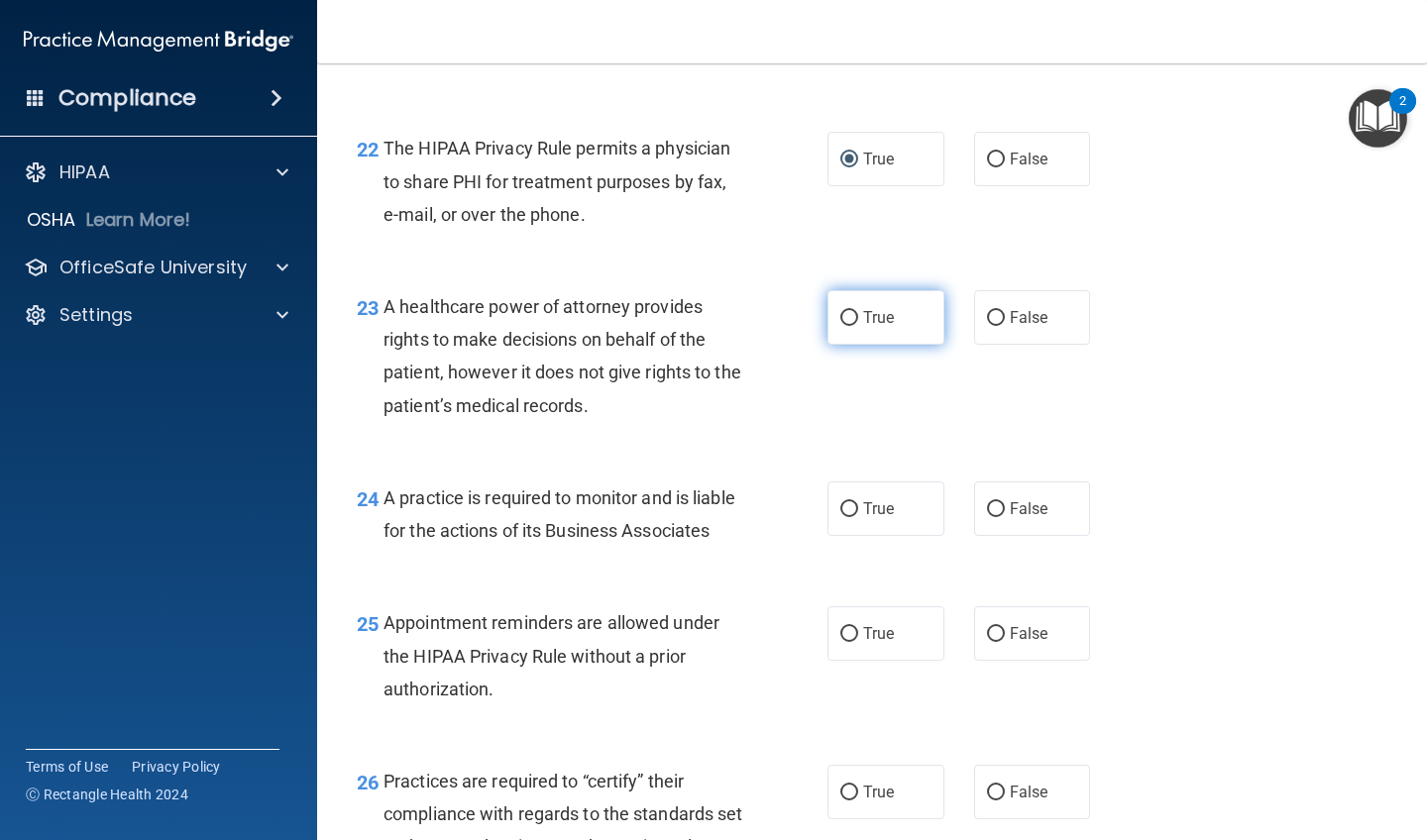 click on "True" at bounding box center [849, 318] 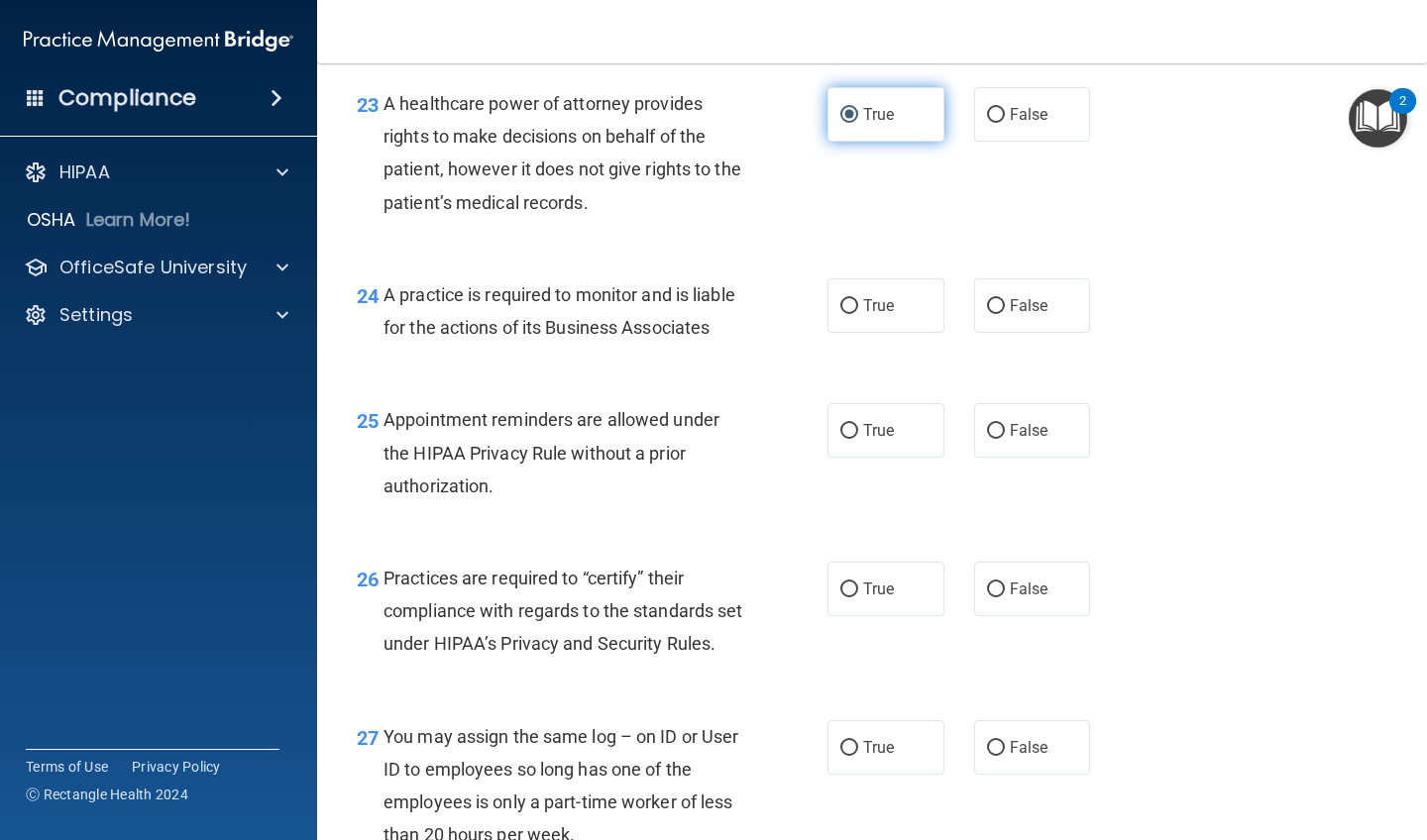 scroll, scrollTop: 4179, scrollLeft: 0, axis: vertical 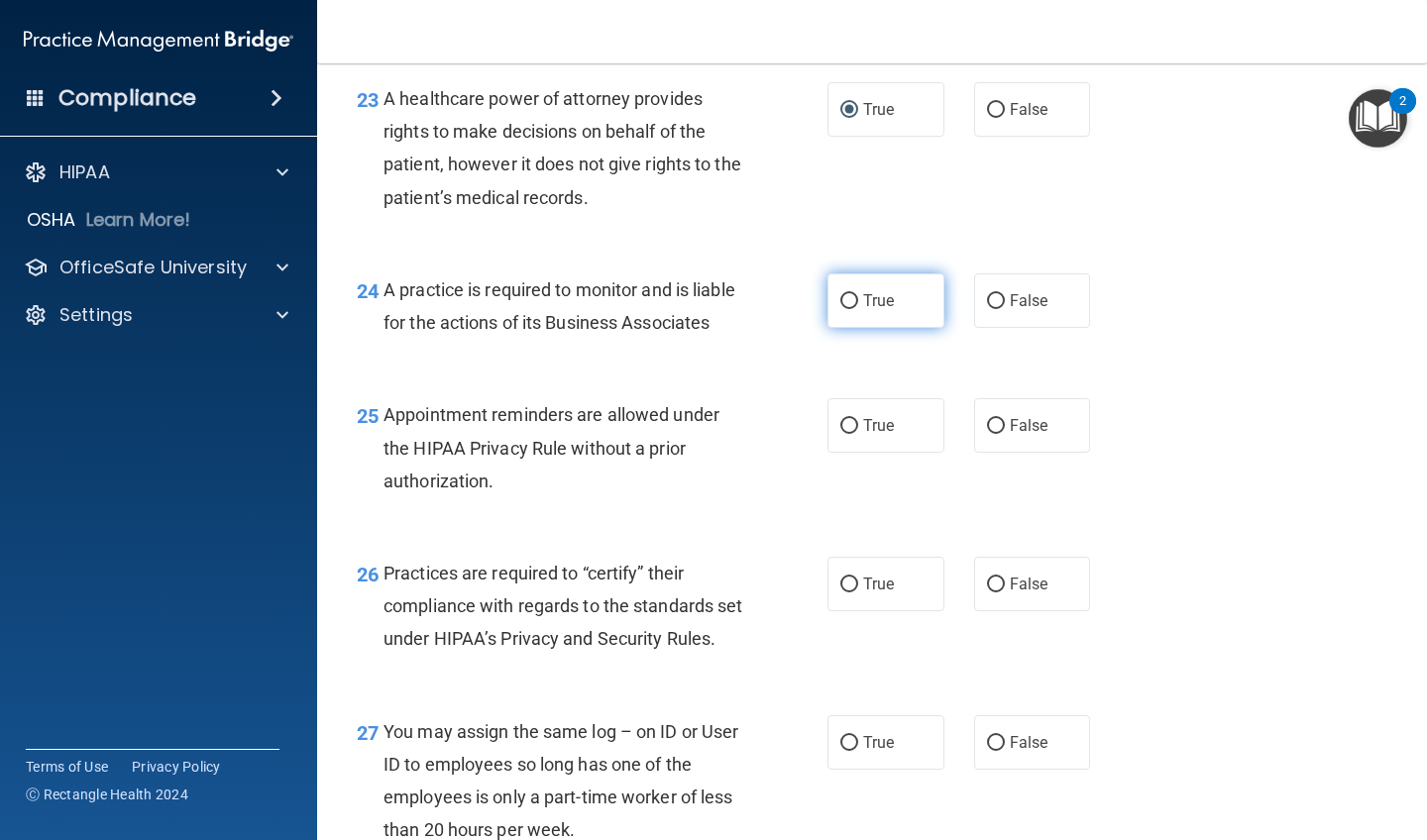 click on "True" at bounding box center [849, 301] 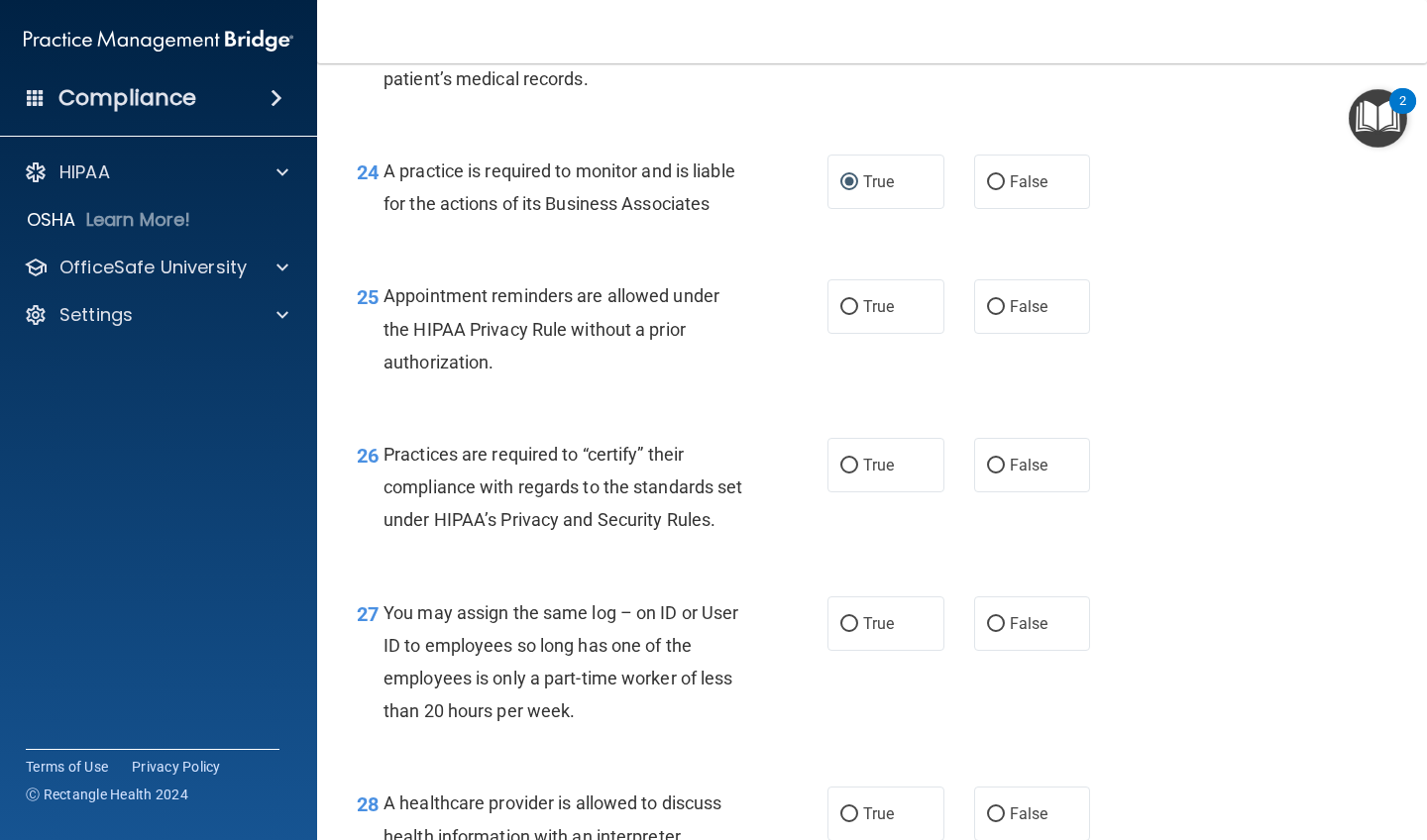 scroll, scrollTop: 4325, scrollLeft: 0, axis: vertical 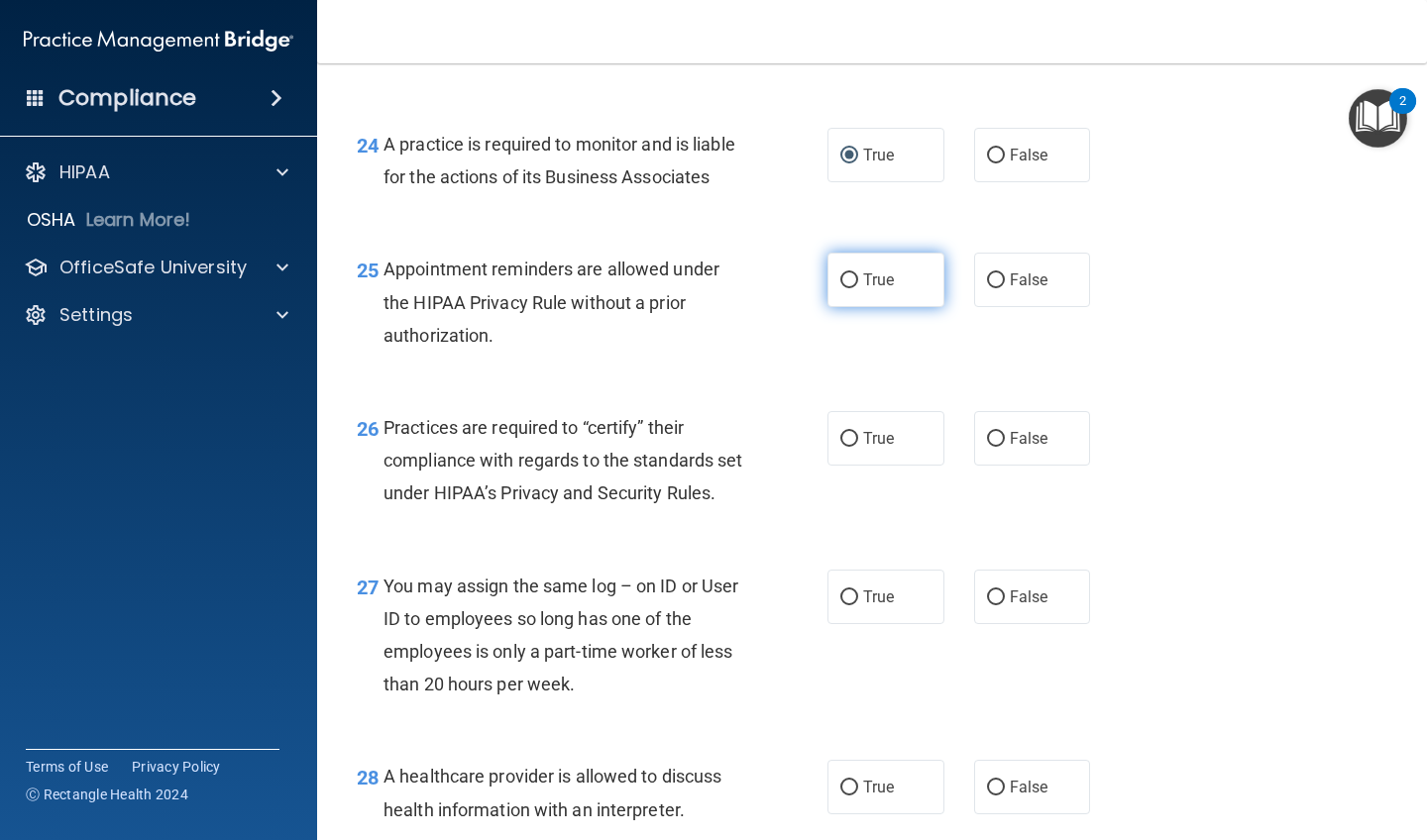 click on "True" at bounding box center (849, 280) 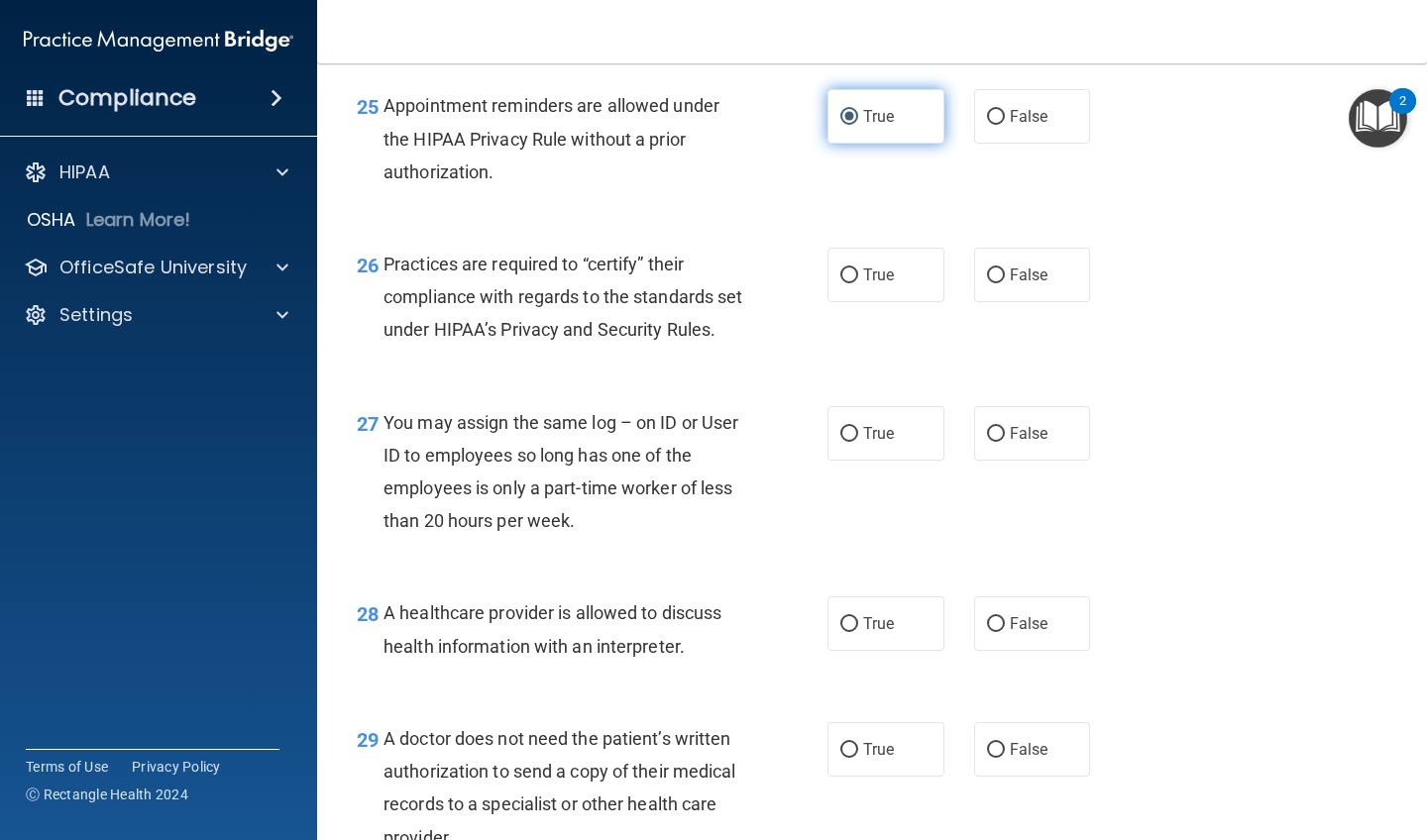 scroll, scrollTop: 4493, scrollLeft: 0, axis: vertical 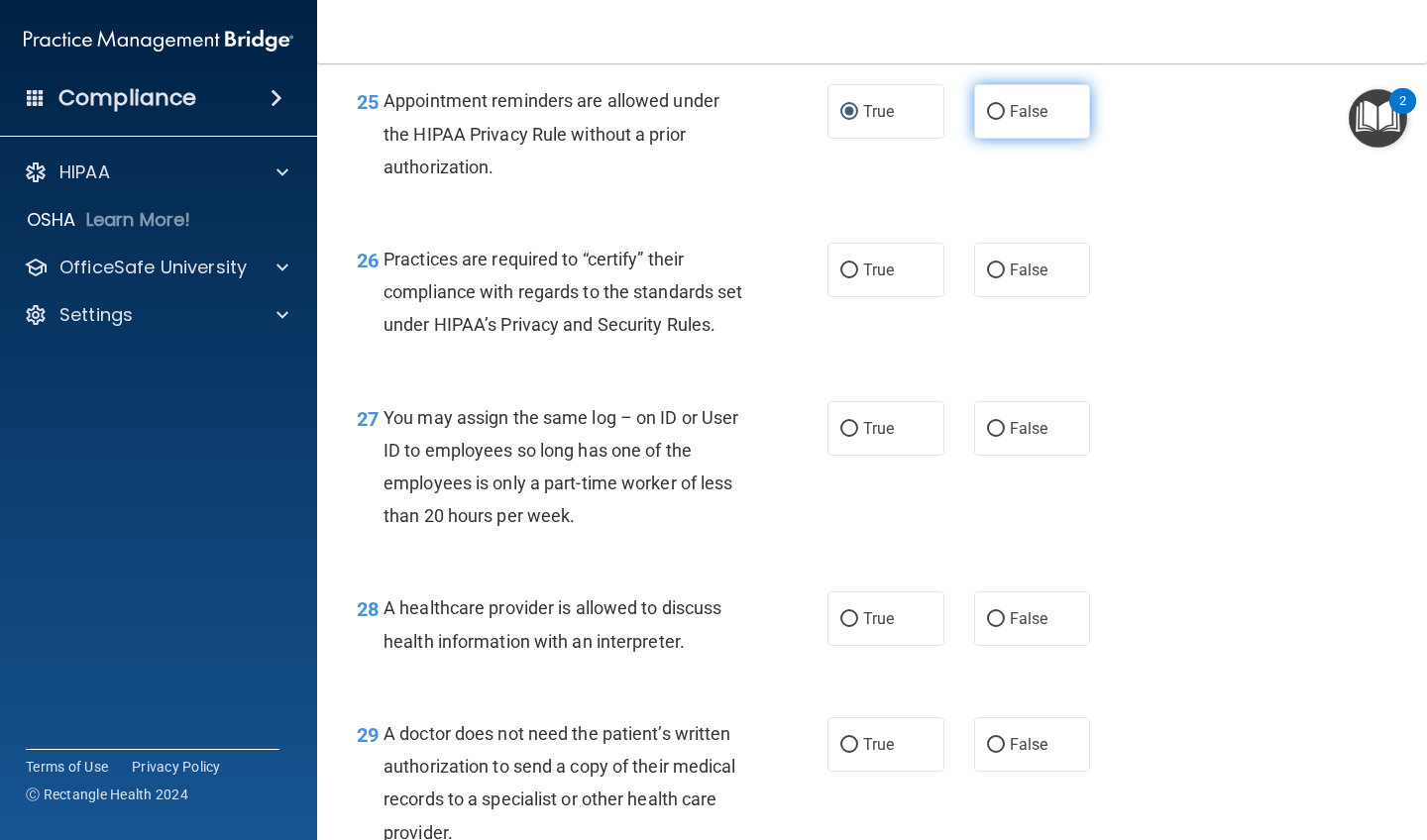 click on "False" at bounding box center (996, 112) 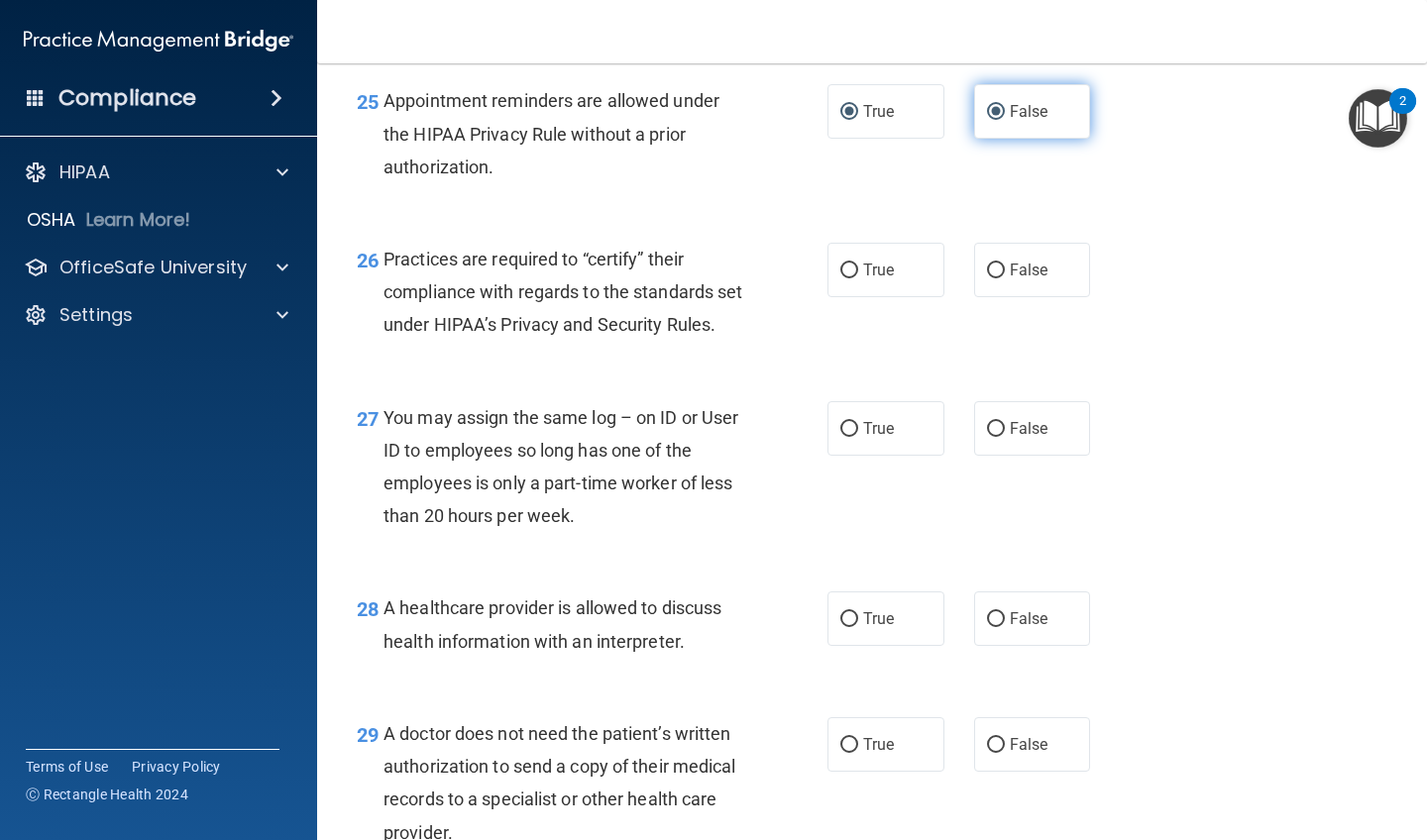 radio on "false" 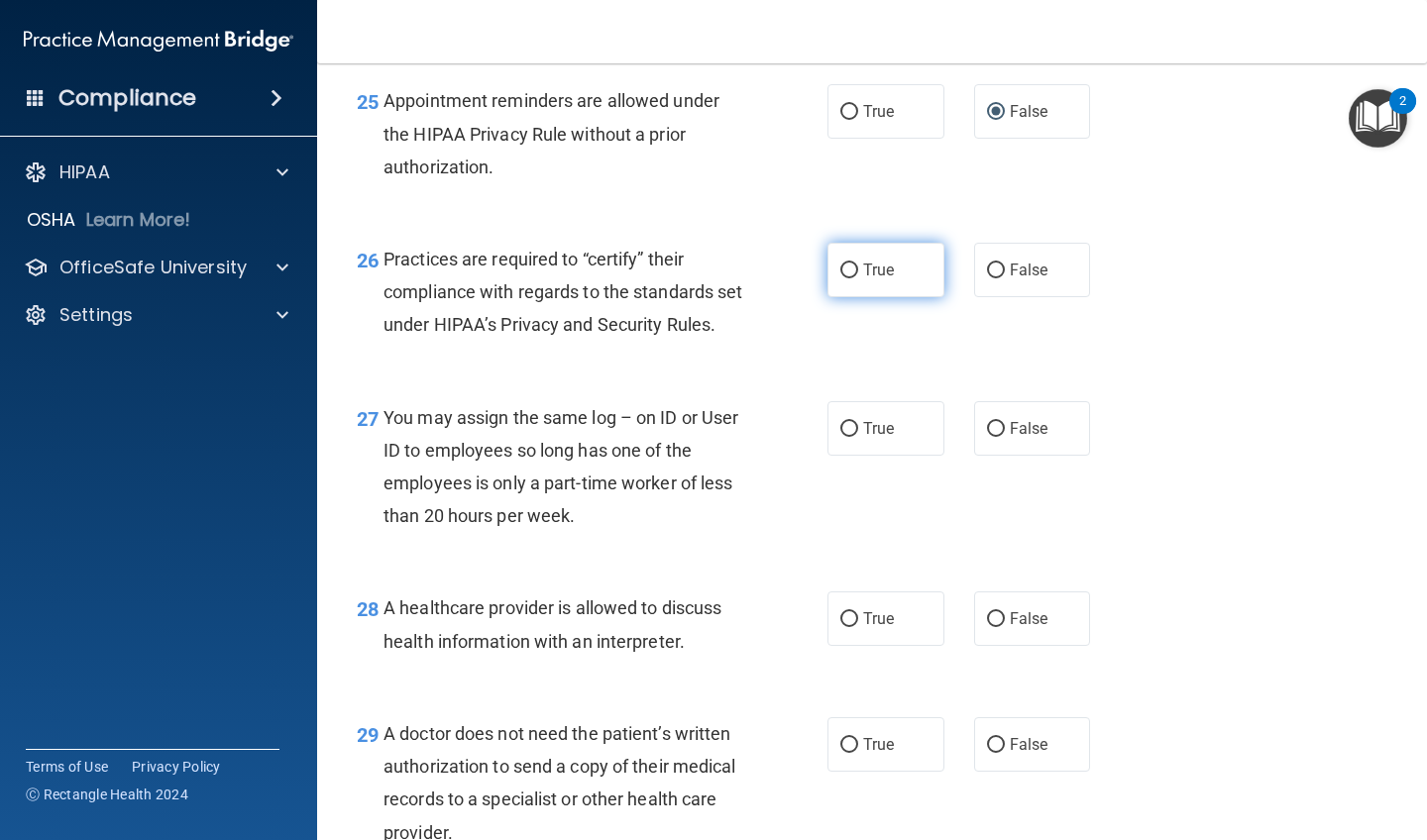 click on "True" at bounding box center [849, 270] 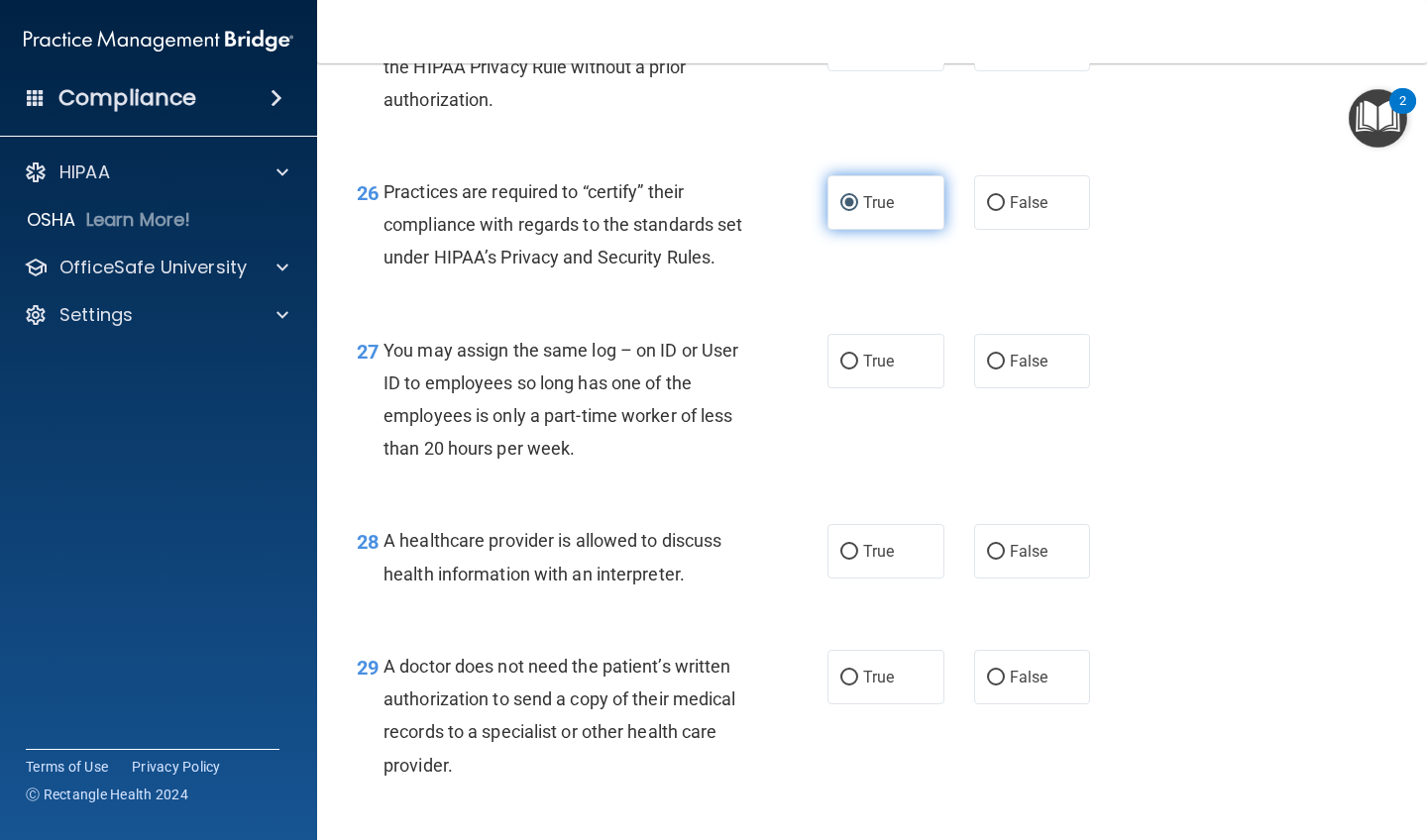 scroll, scrollTop: 4574, scrollLeft: 0, axis: vertical 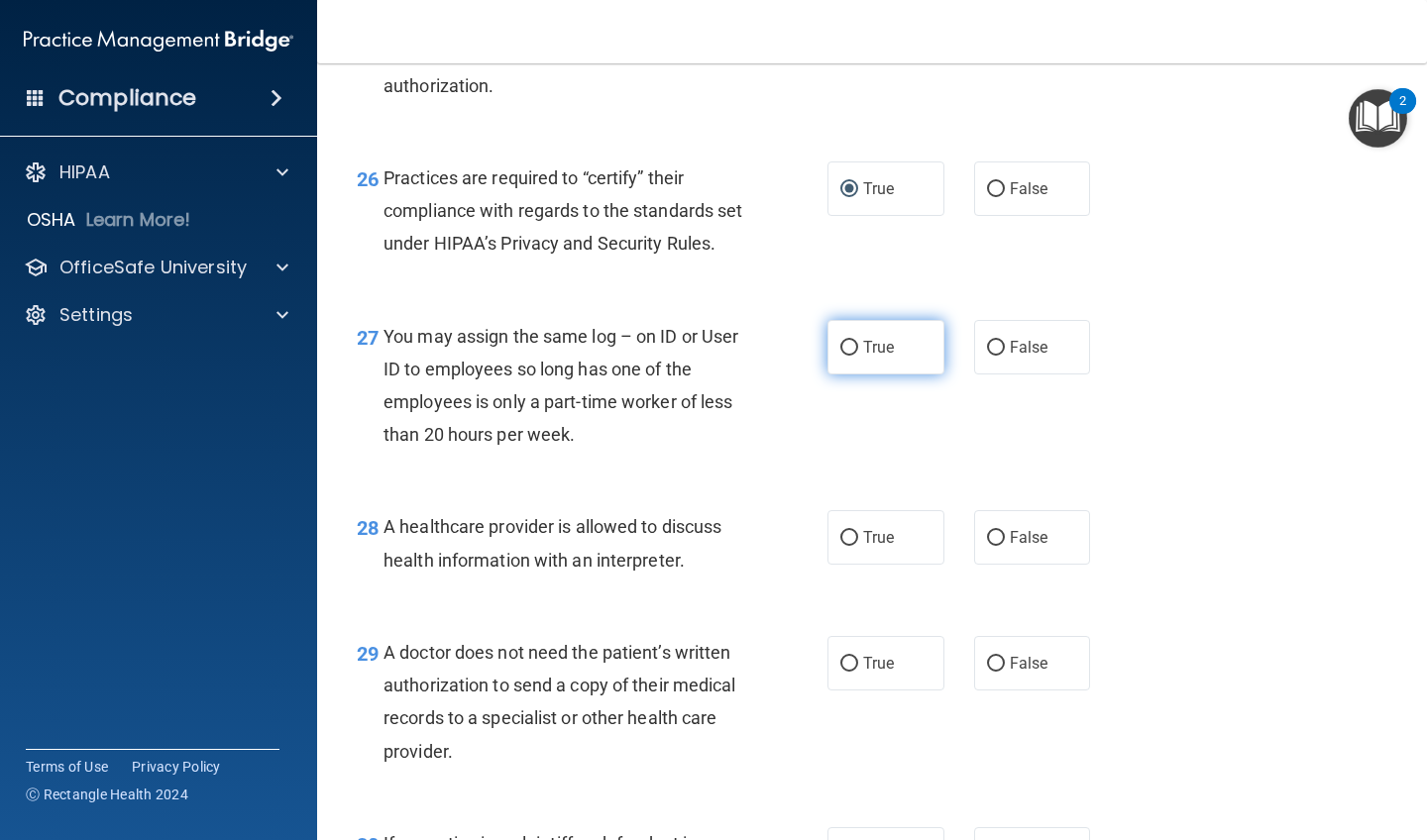 click on "True" at bounding box center (849, 348) 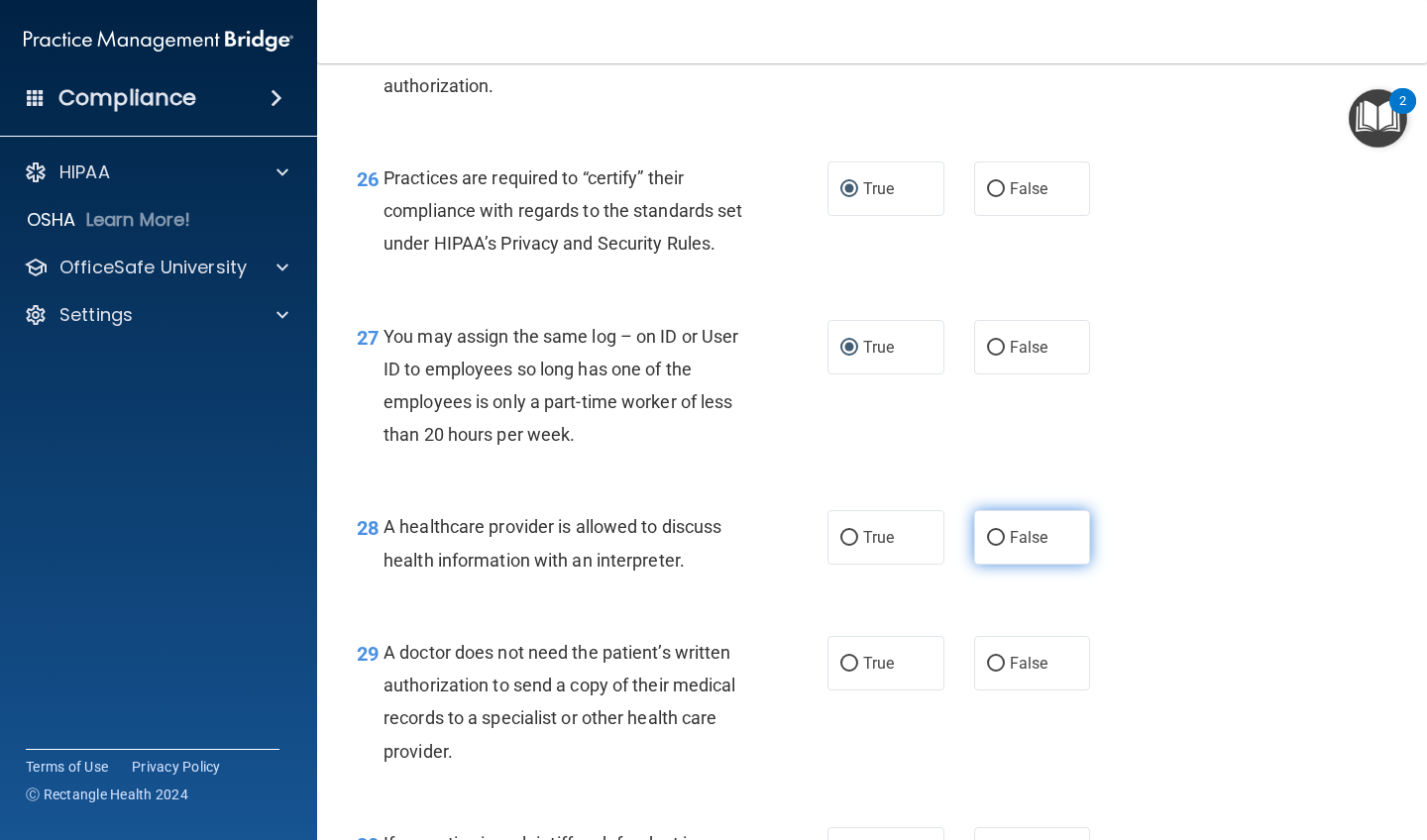 click on "False" at bounding box center [996, 538] 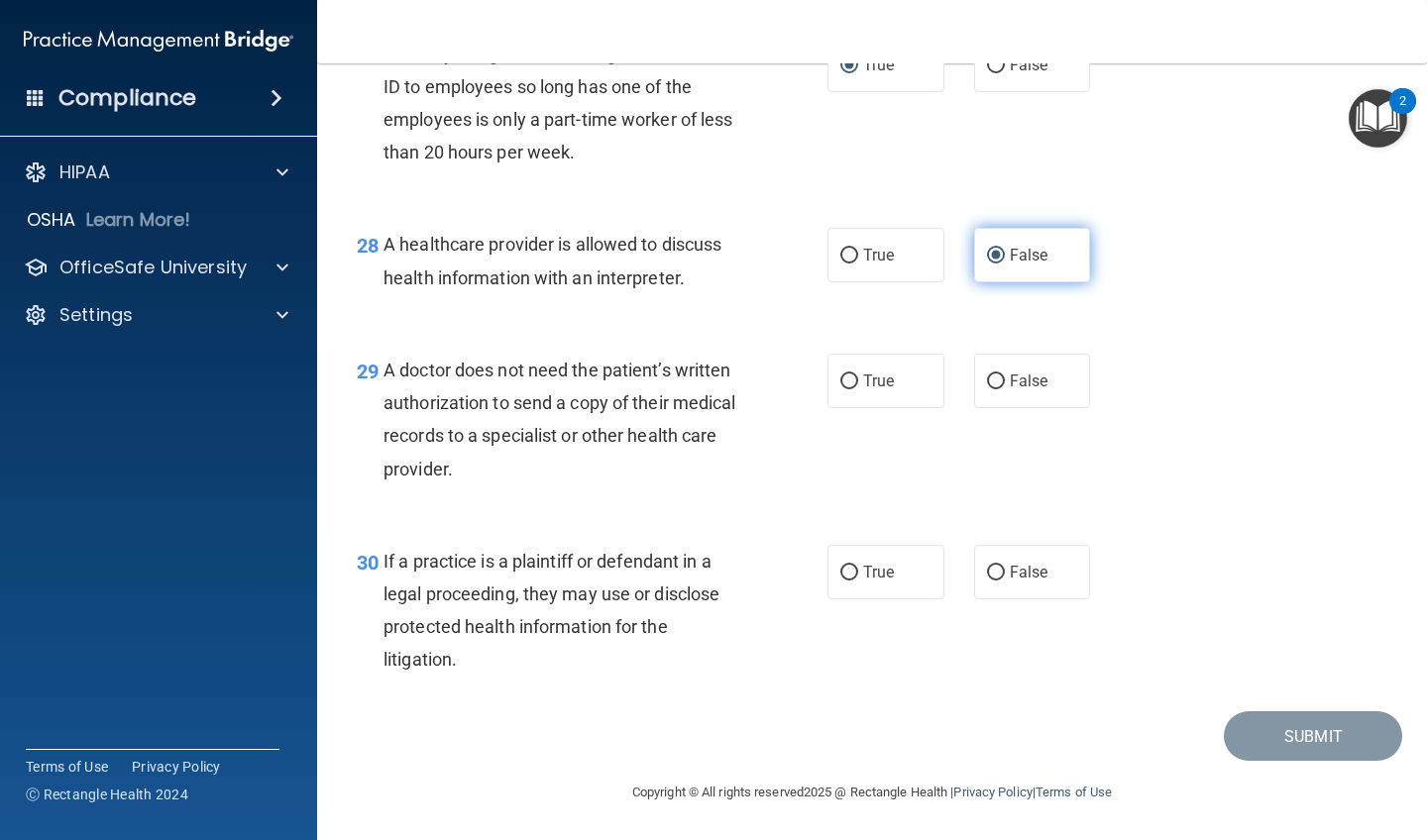 scroll, scrollTop: 4865, scrollLeft: 0, axis: vertical 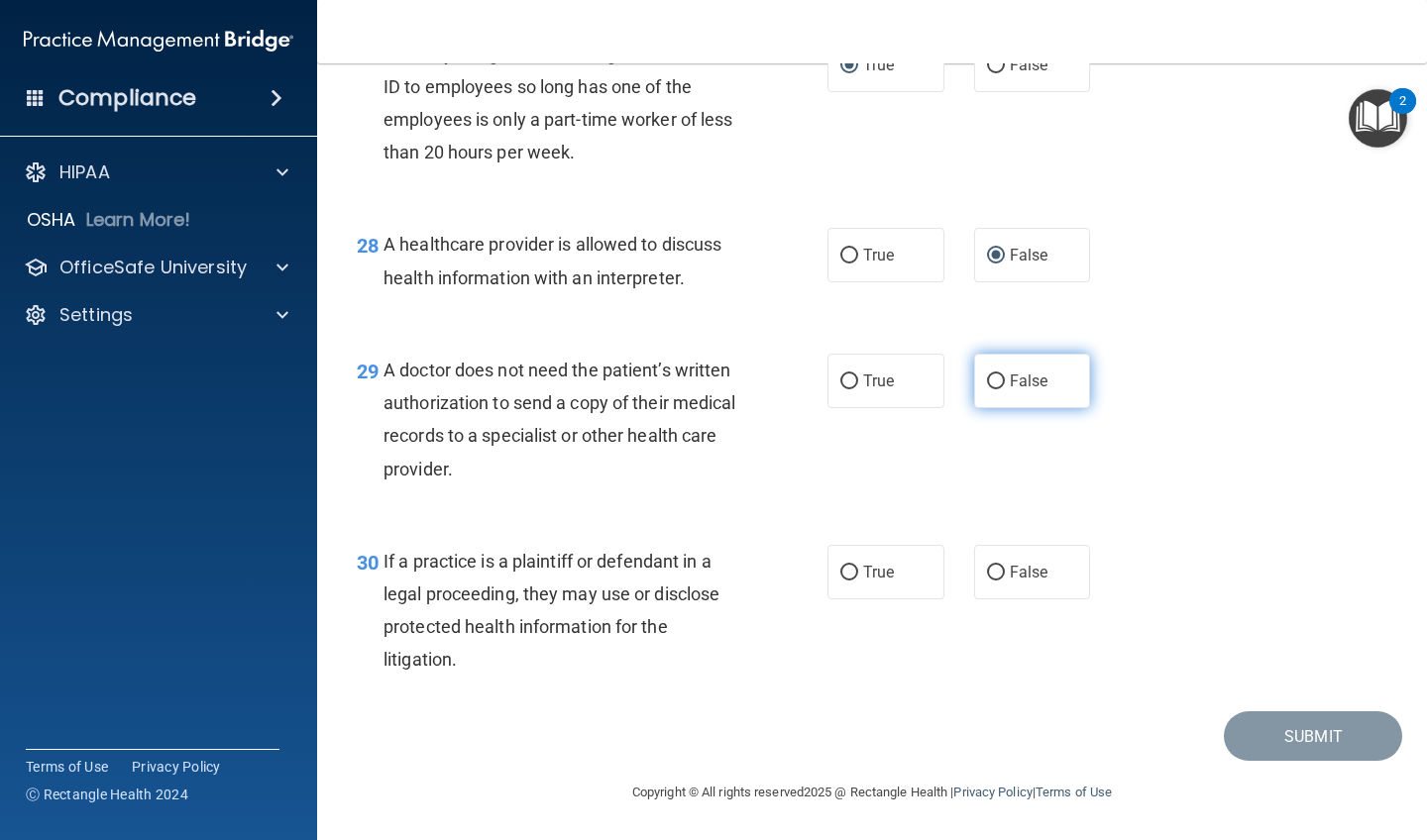 click on "False" at bounding box center [996, 381] 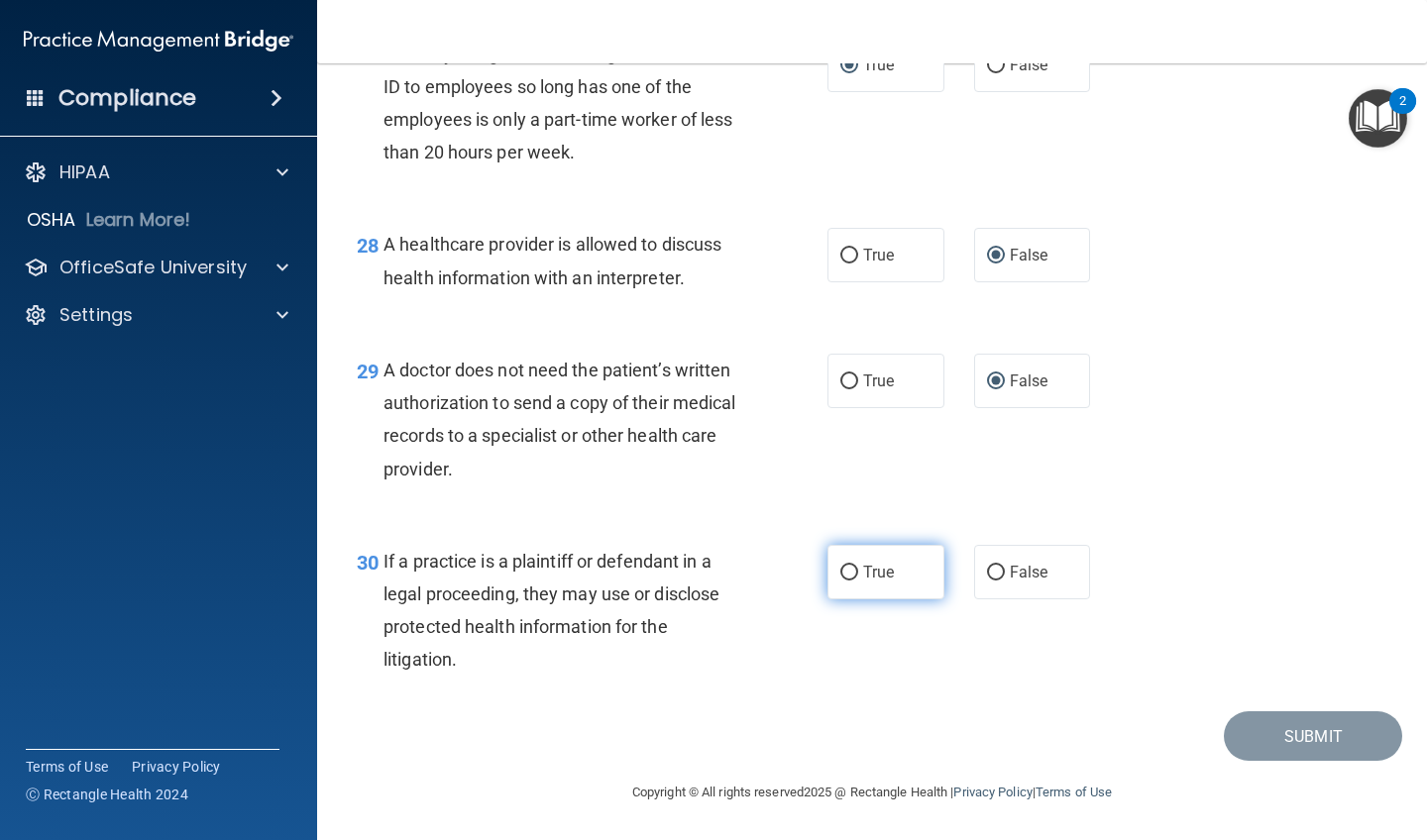 click on "True" at bounding box center [849, 573] 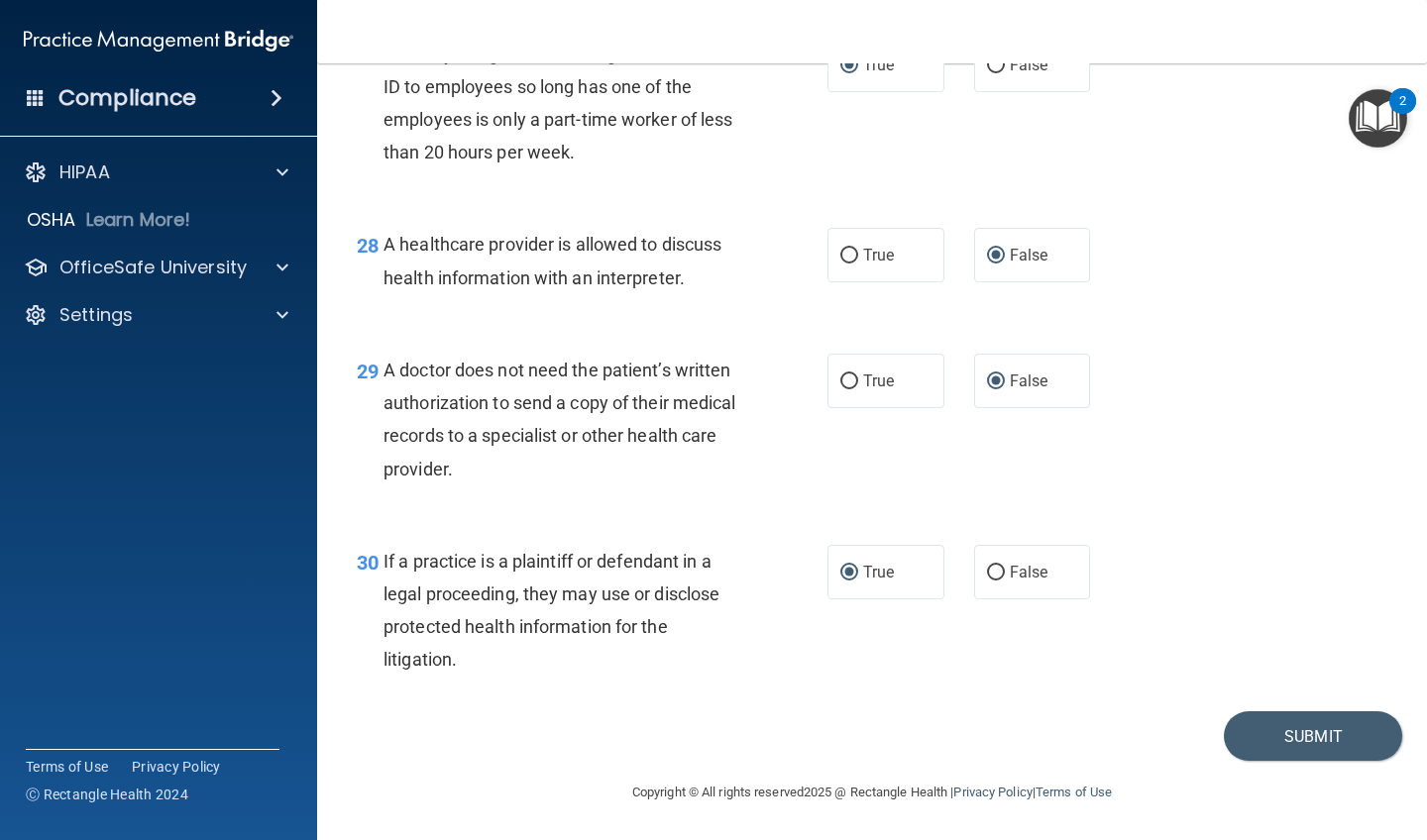 click on "29        A doctor does not need the patient’s written authorization to send a copy of their medical records to a specialist or other health care provider.                  True           False" at bounding box center [872, 424] 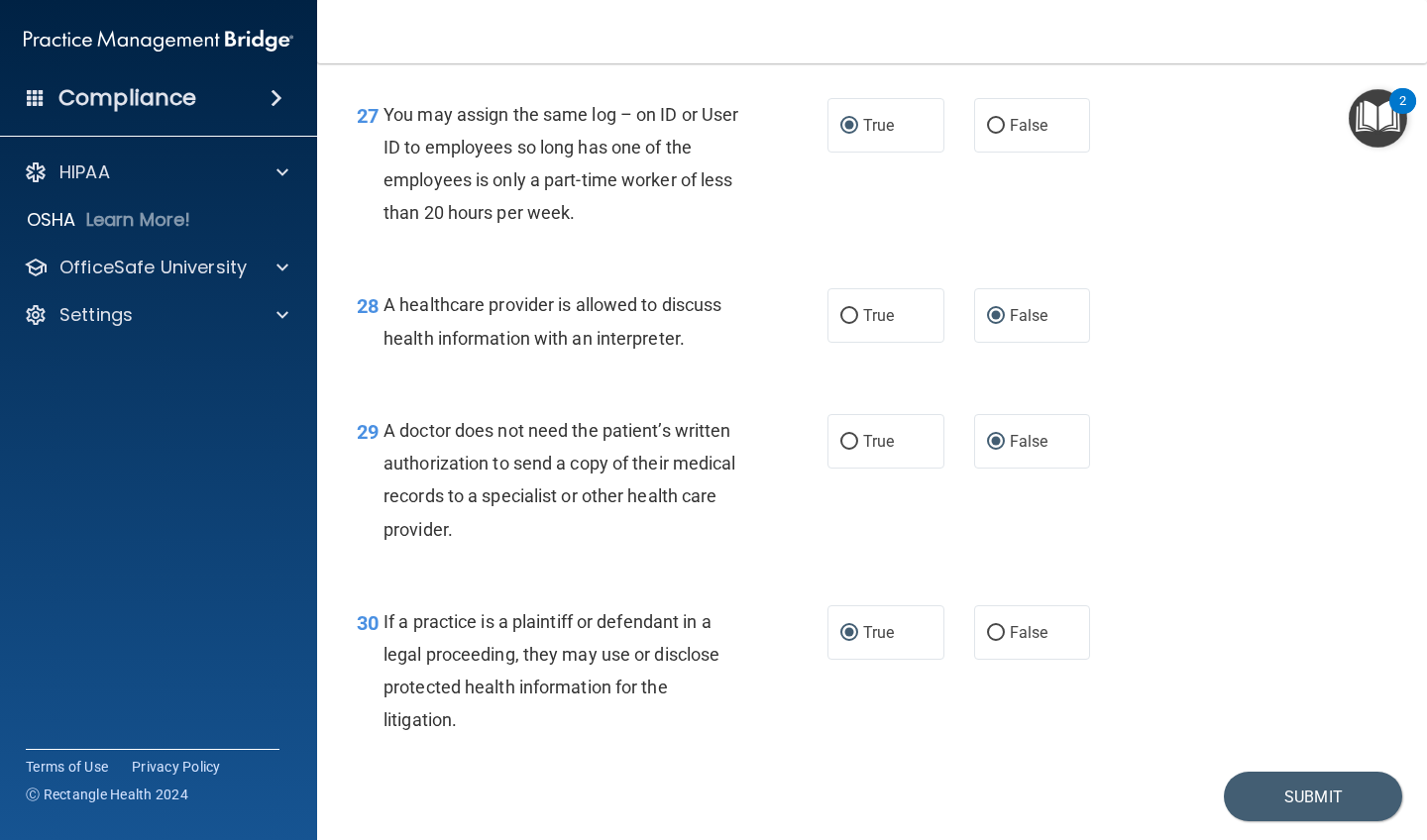scroll, scrollTop: 4790, scrollLeft: 0, axis: vertical 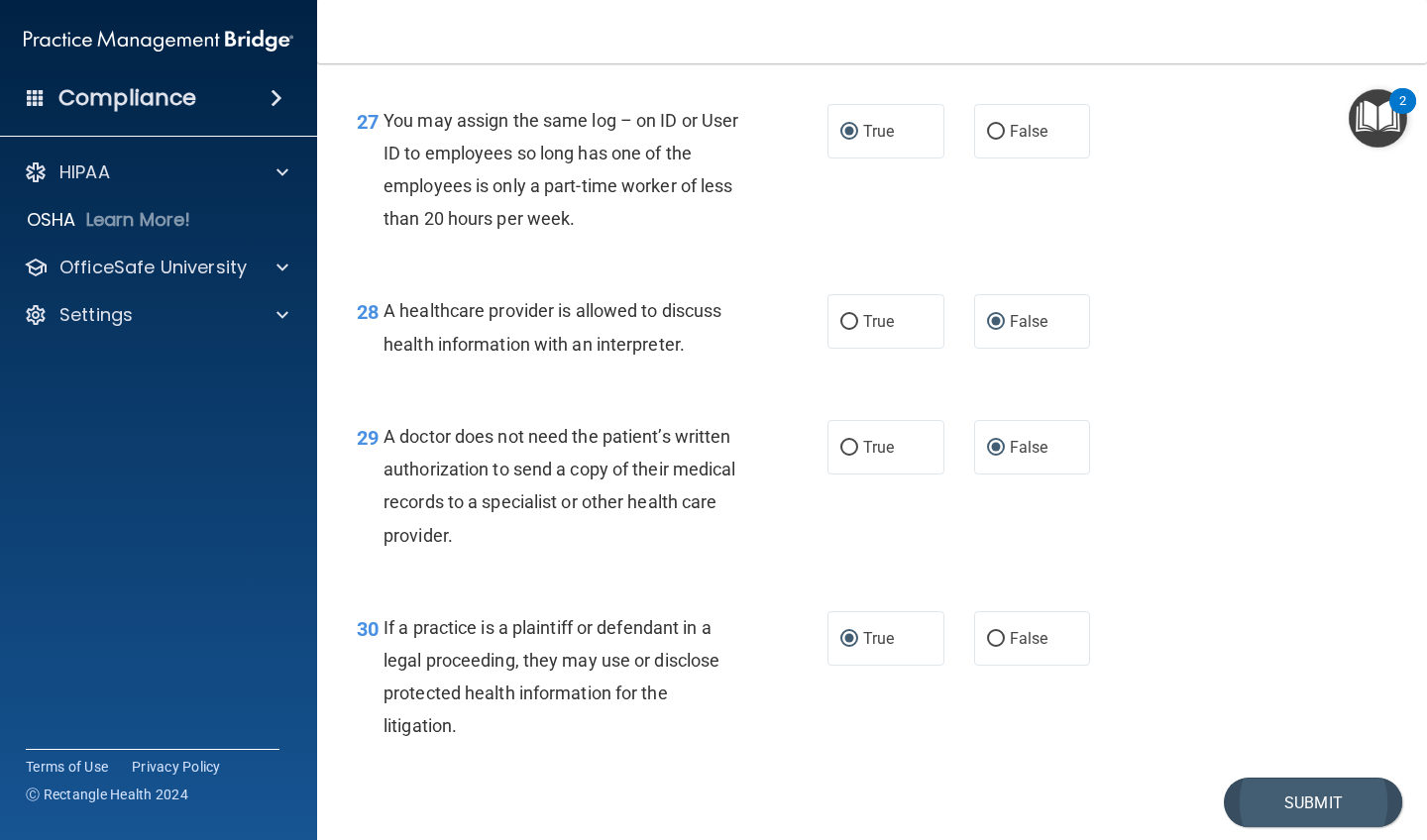click on "Submit" at bounding box center [1313, 802] 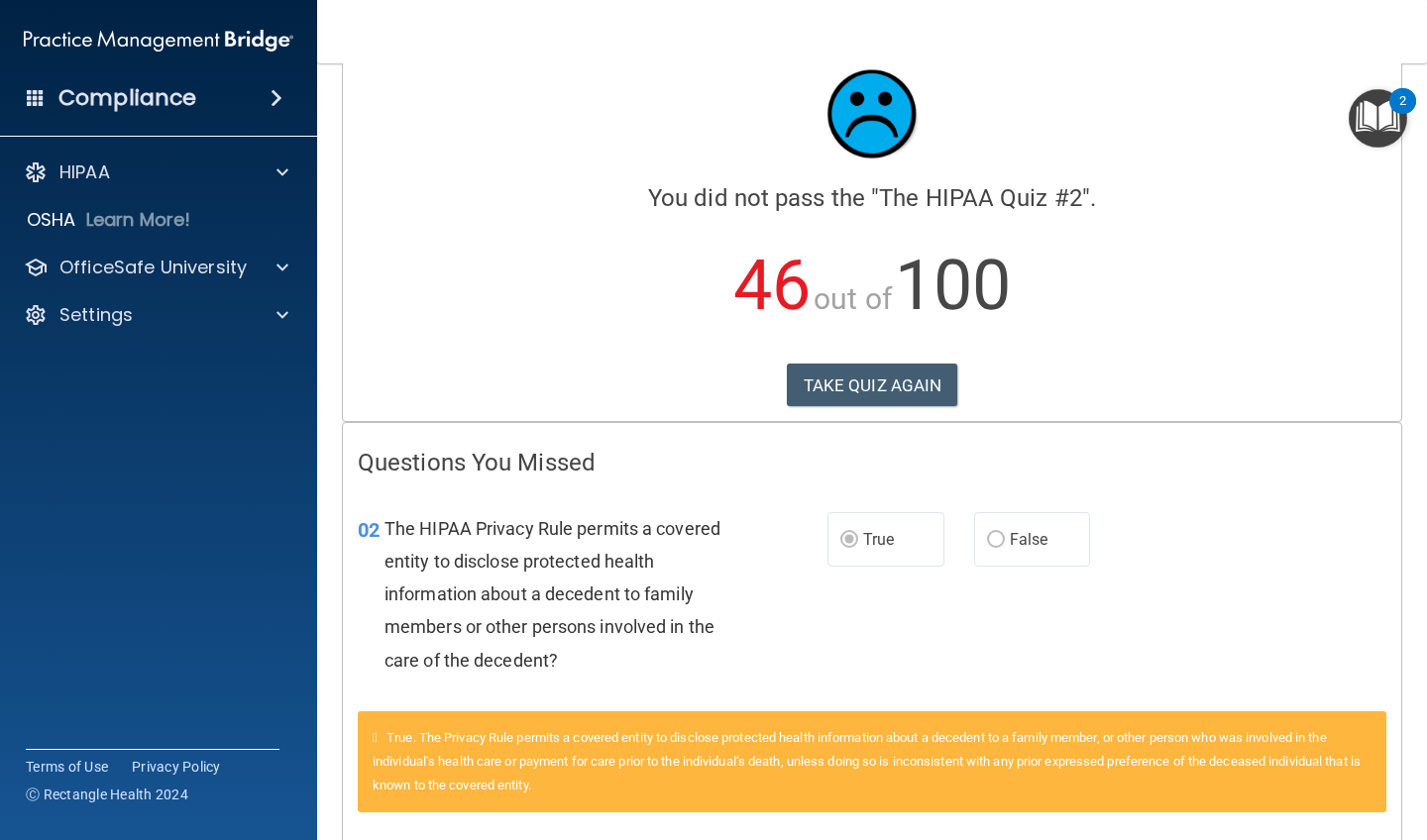 scroll, scrollTop: 0, scrollLeft: 0, axis: both 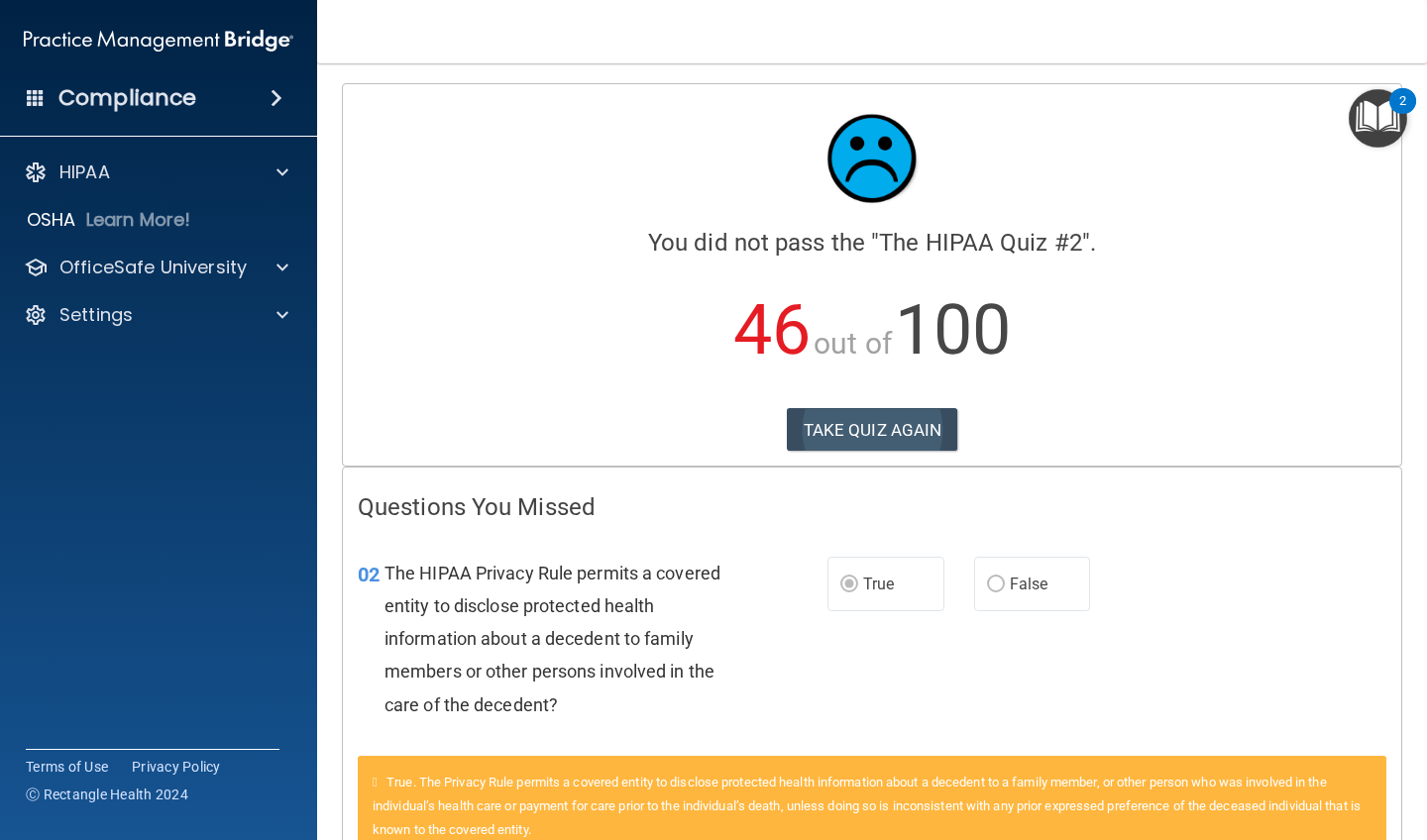 click on "TAKE QUIZ AGAIN" at bounding box center (872, 430) 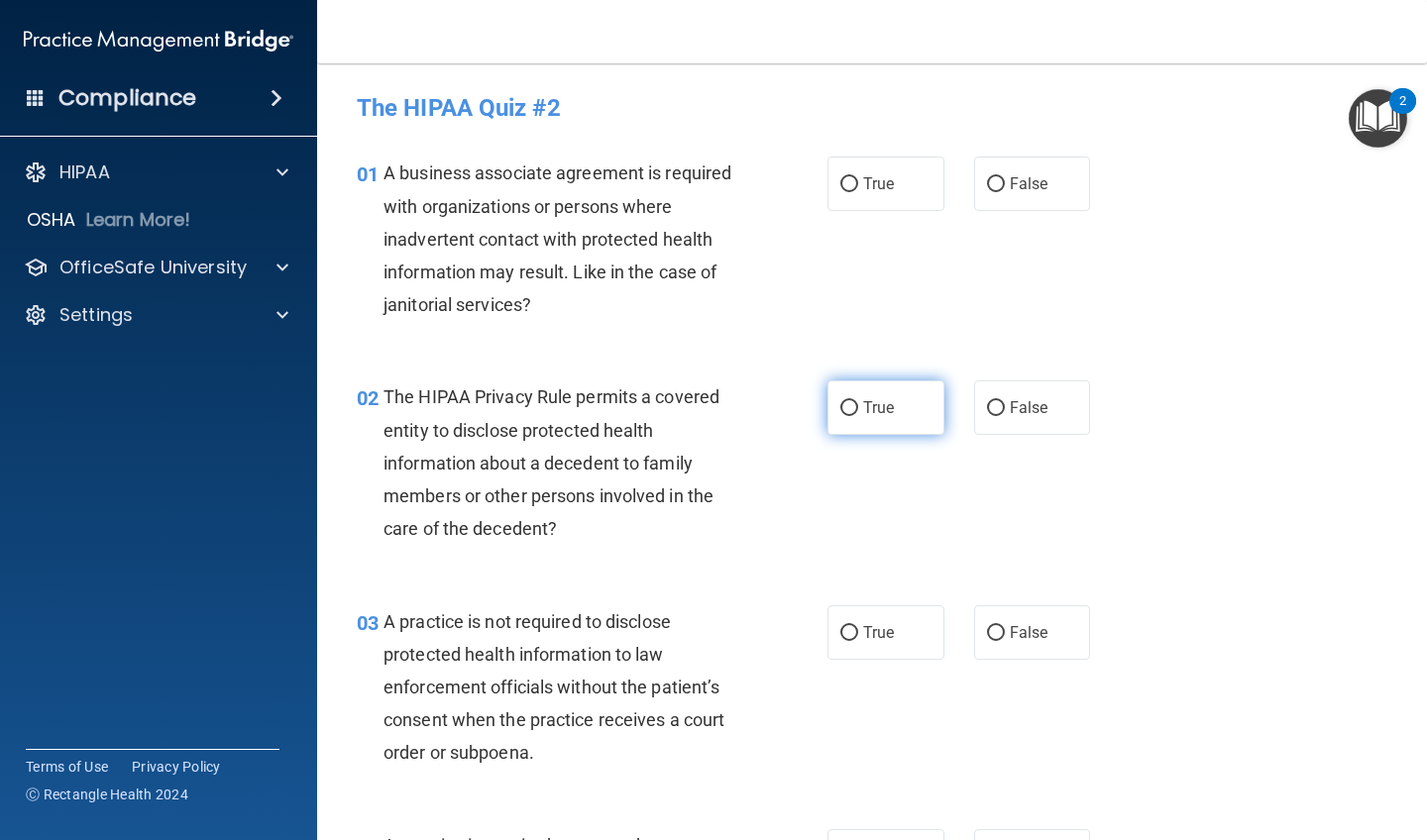 click on "True" at bounding box center (849, 408) 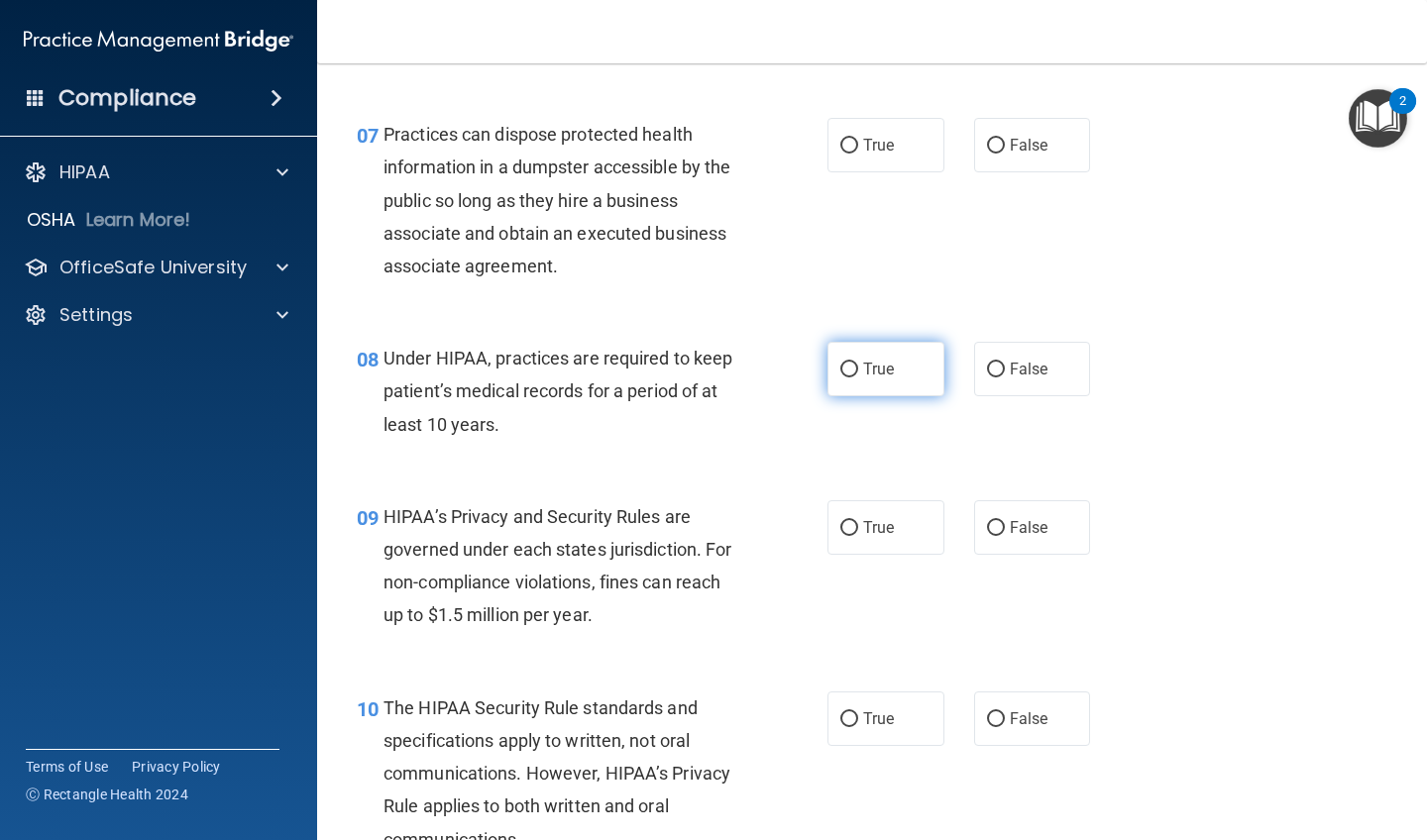 scroll, scrollTop: 1254, scrollLeft: 0, axis: vertical 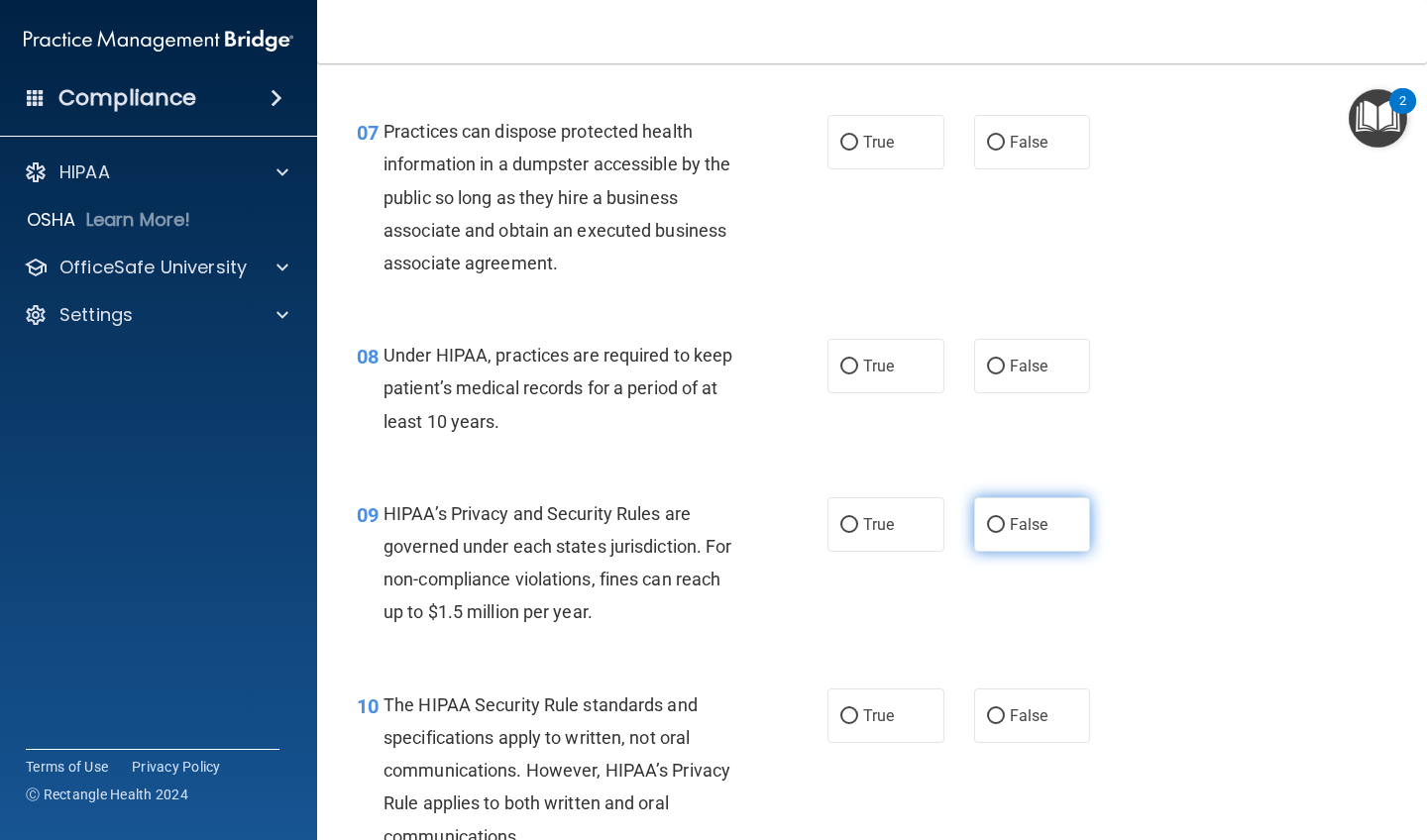 click on "False" at bounding box center (996, 525) 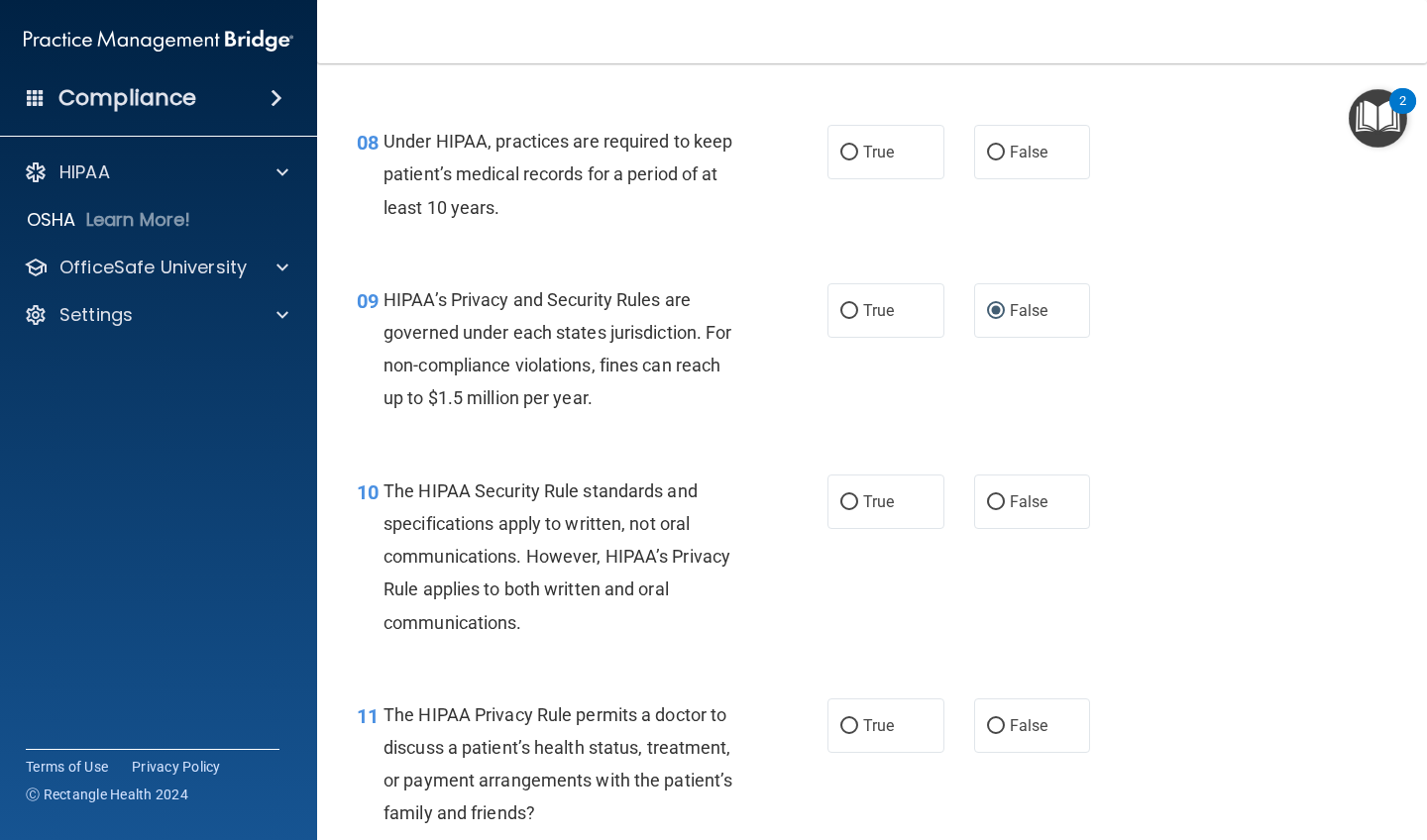 scroll, scrollTop: 1479, scrollLeft: 0, axis: vertical 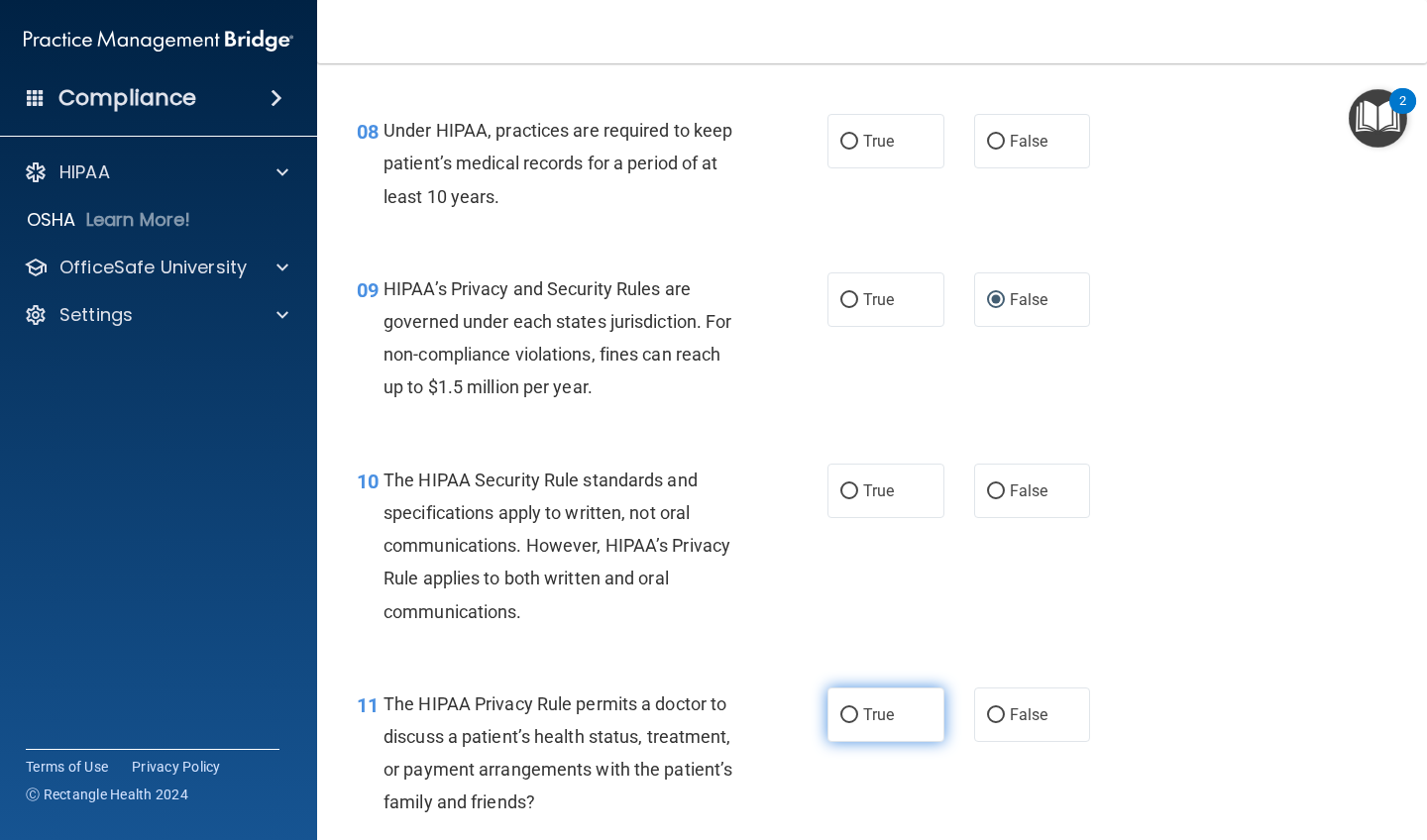 click on "True" at bounding box center (849, 715) 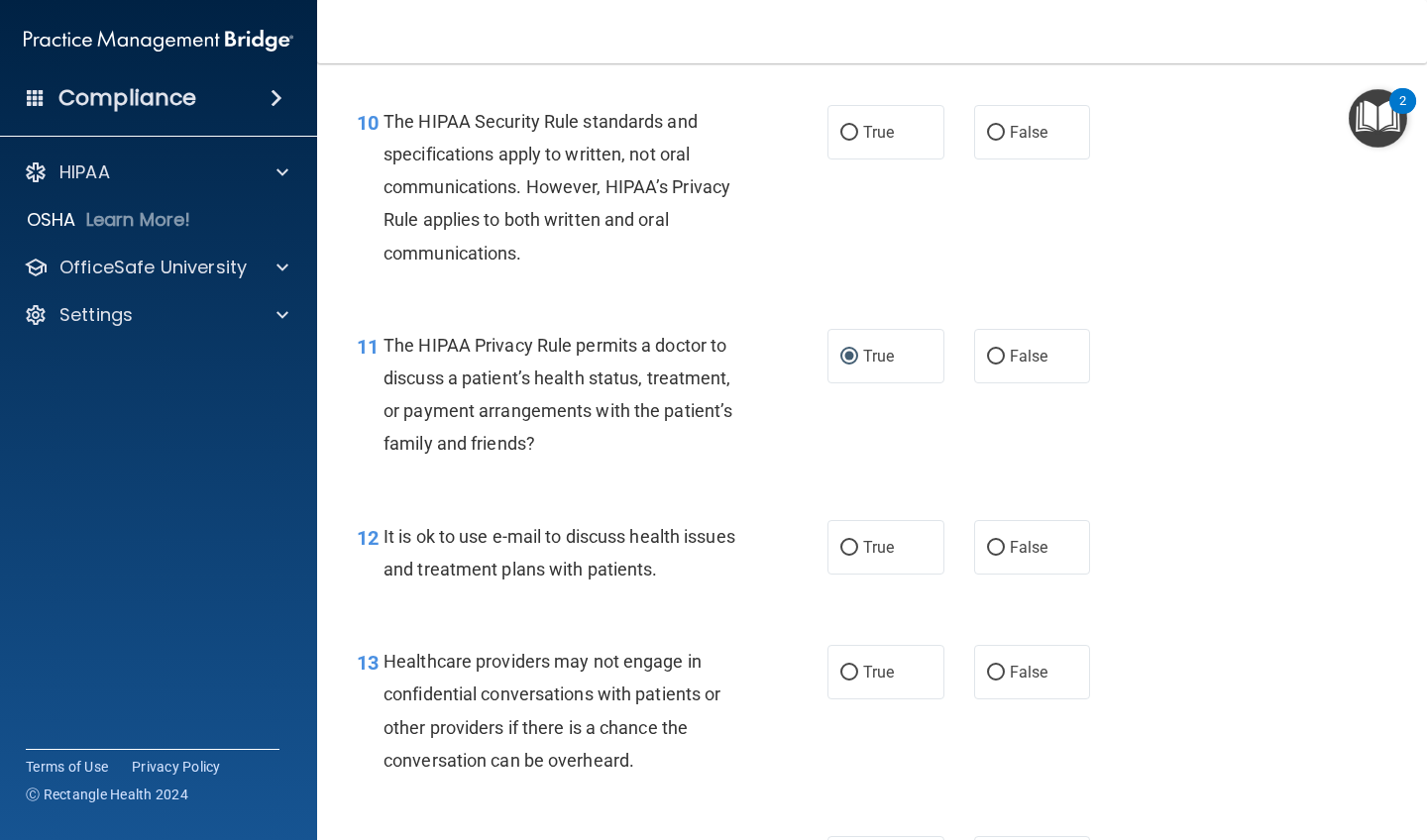 scroll, scrollTop: 1844, scrollLeft: 0, axis: vertical 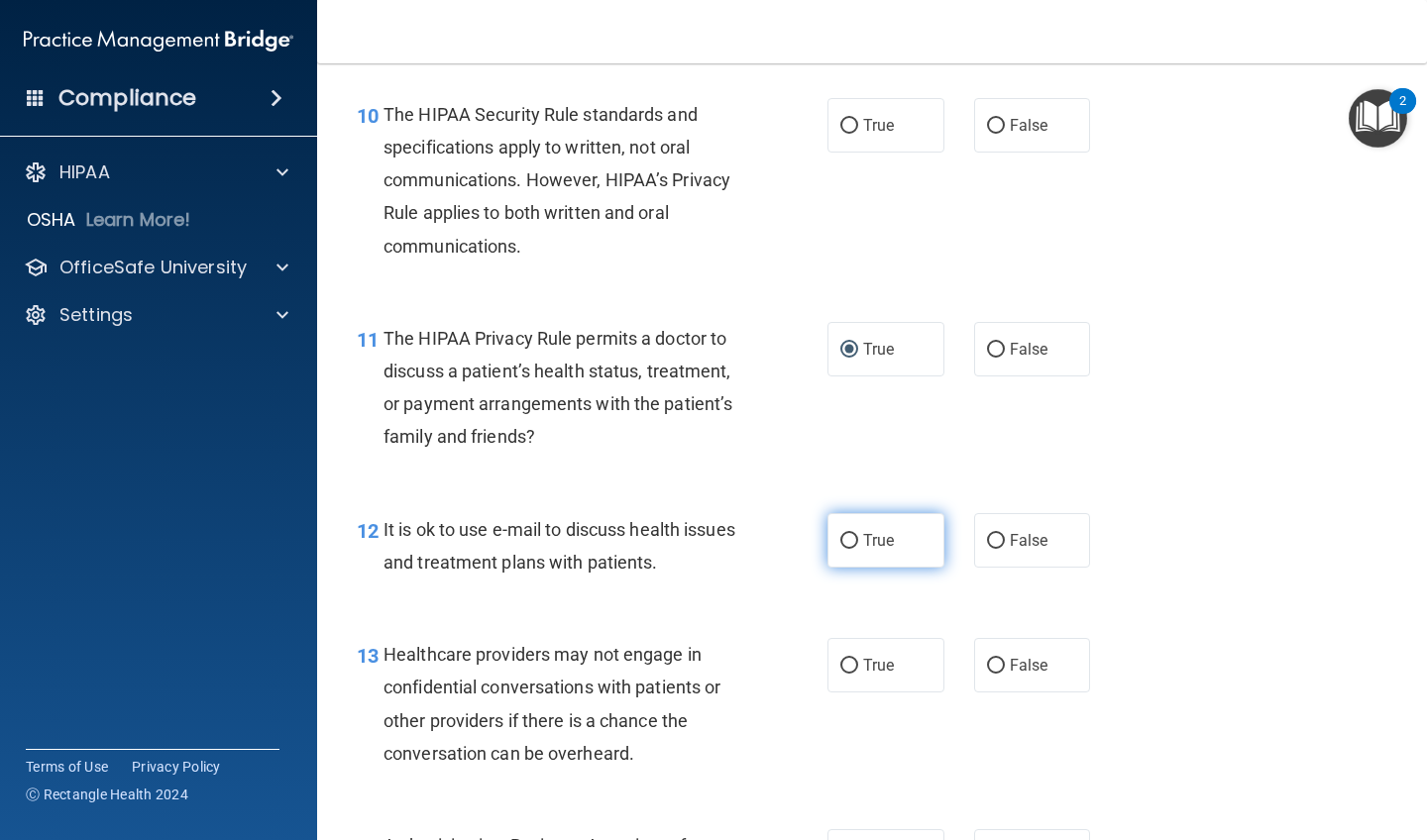 click on "True" at bounding box center (849, 541) 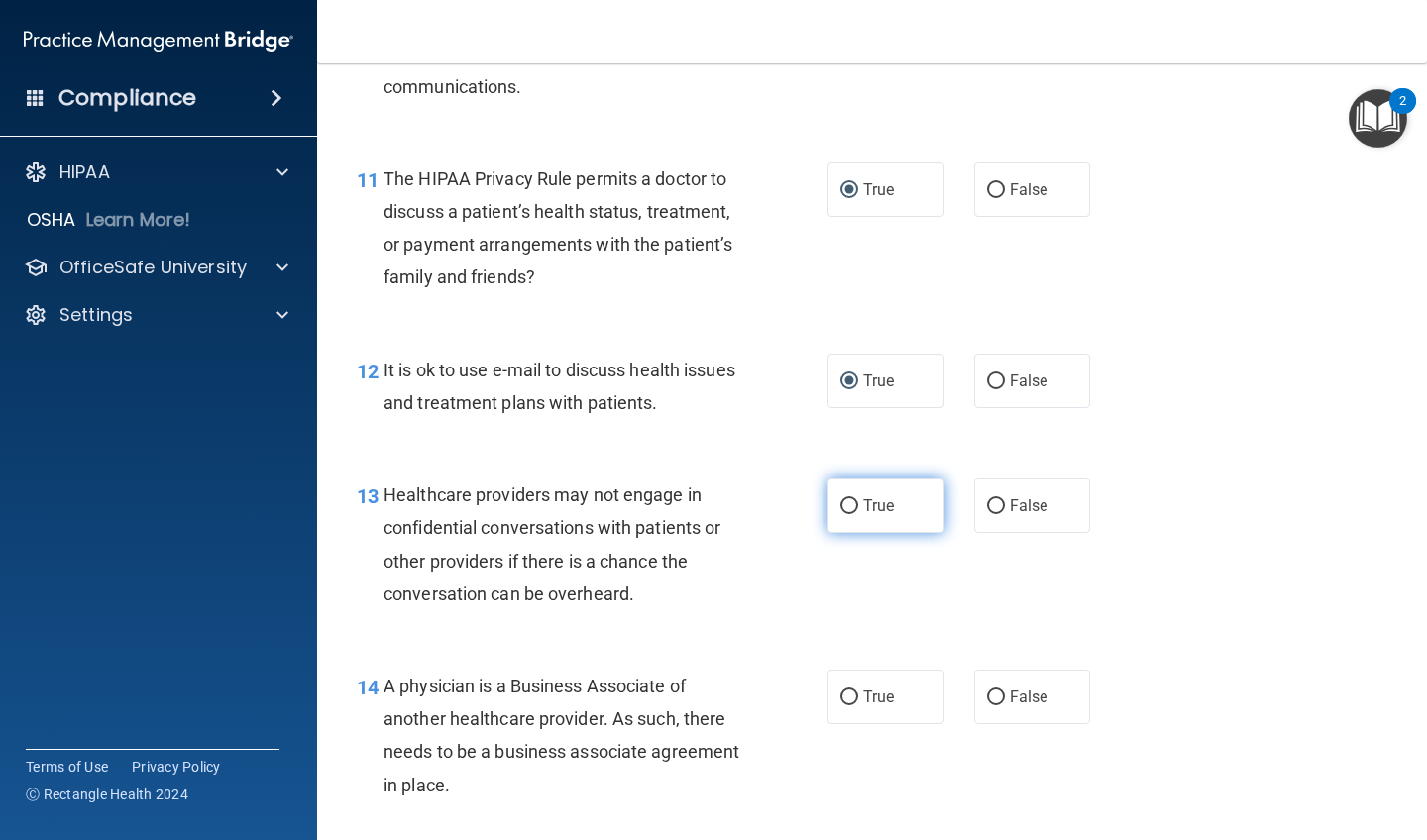 scroll, scrollTop: 2004, scrollLeft: 0, axis: vertical 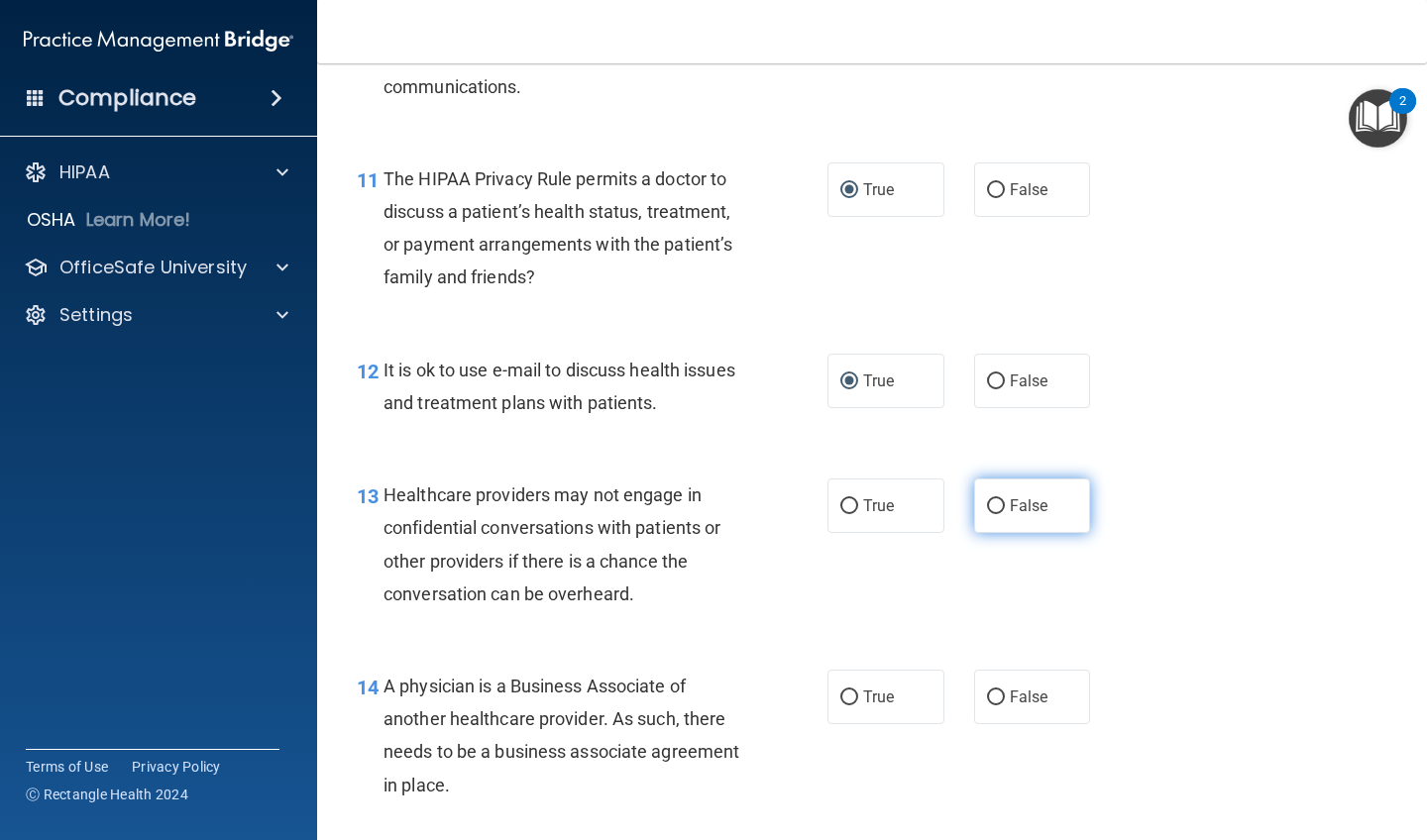 click on "False" at bounding box center [996, 506] 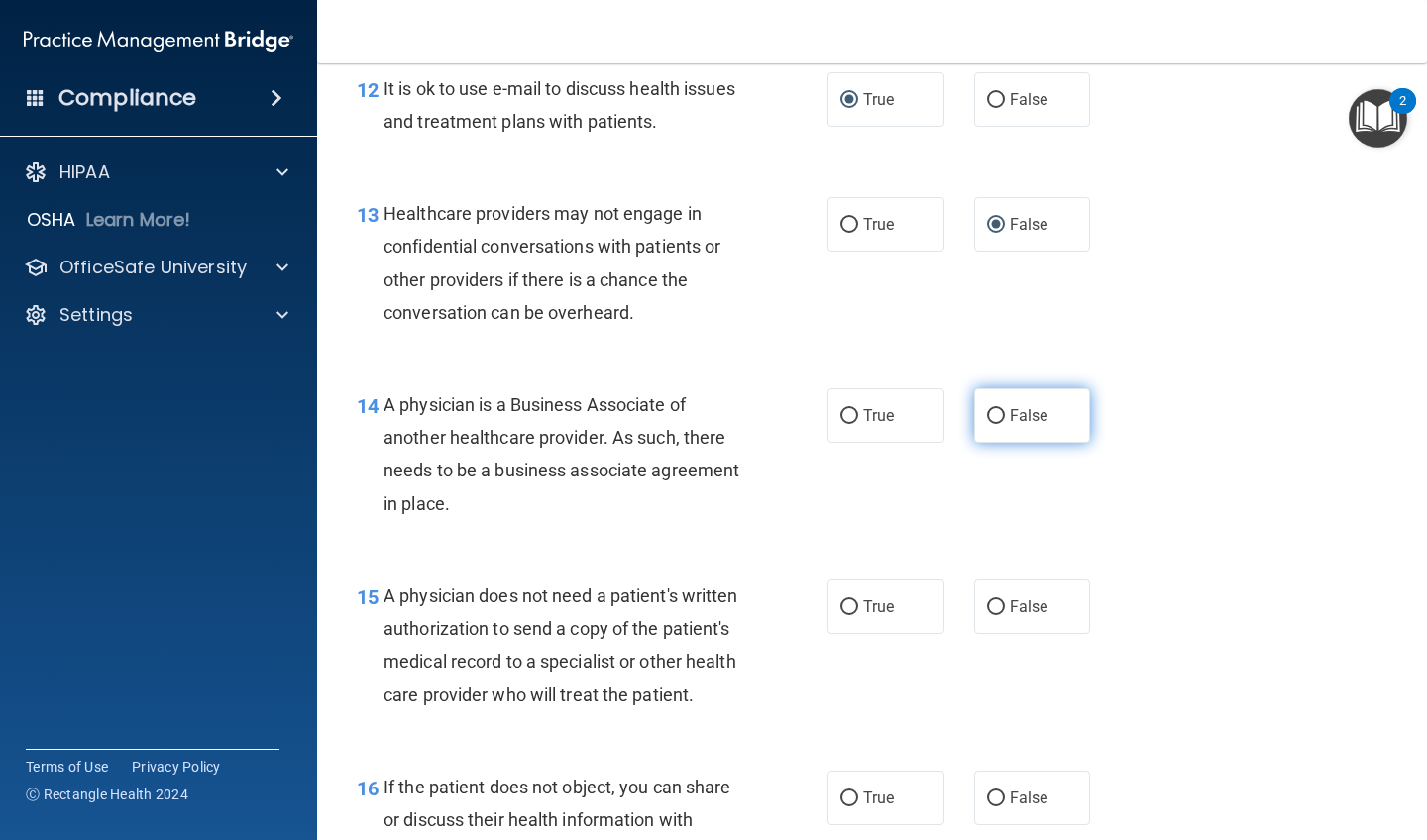 scroll, scrollTop: 2300, scrollLeft: 0, axis: vertical 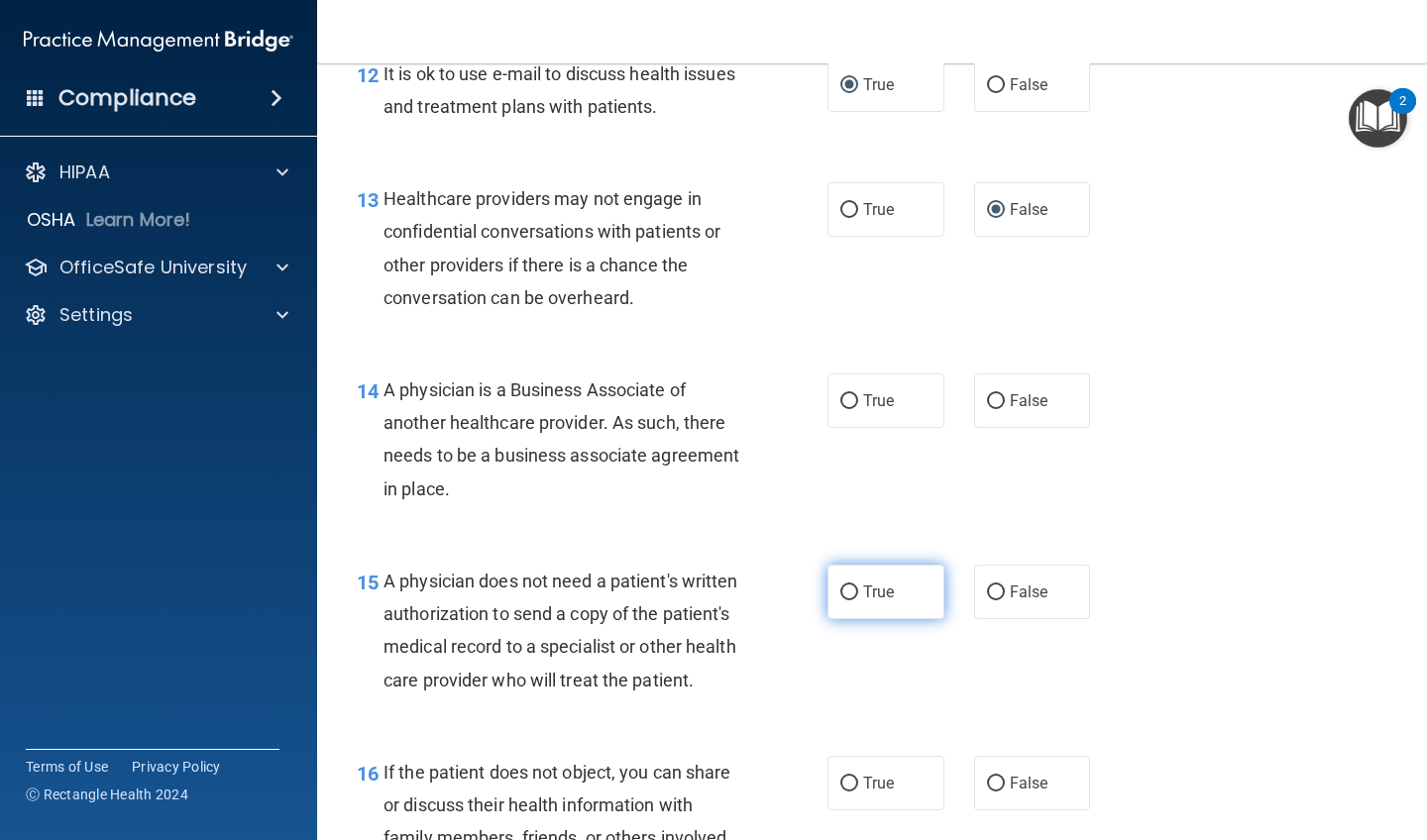 click on "True" at bounding box center (849, 592) 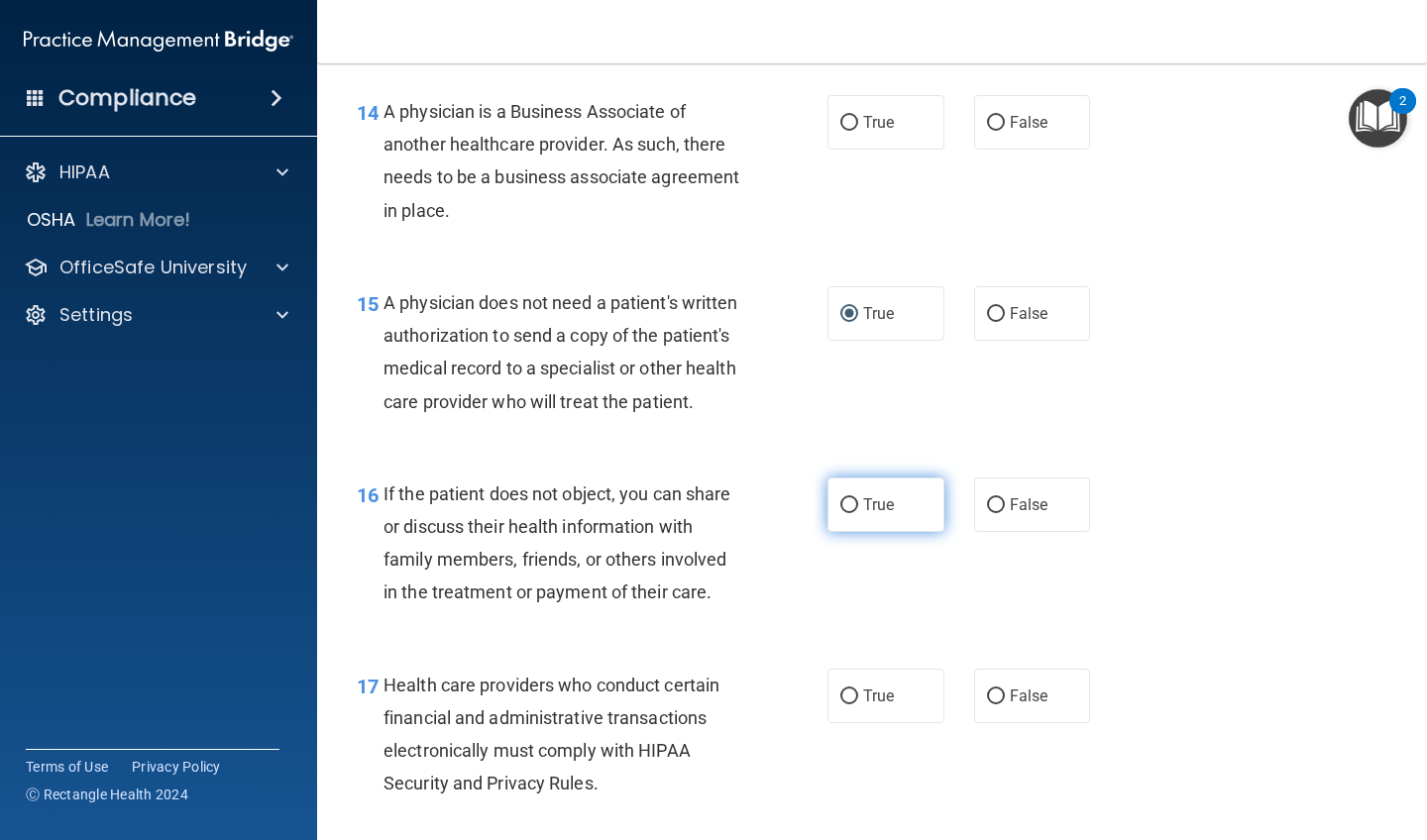scroll, scrollTop: 2593, scrollLeft: 0, axis: vertical 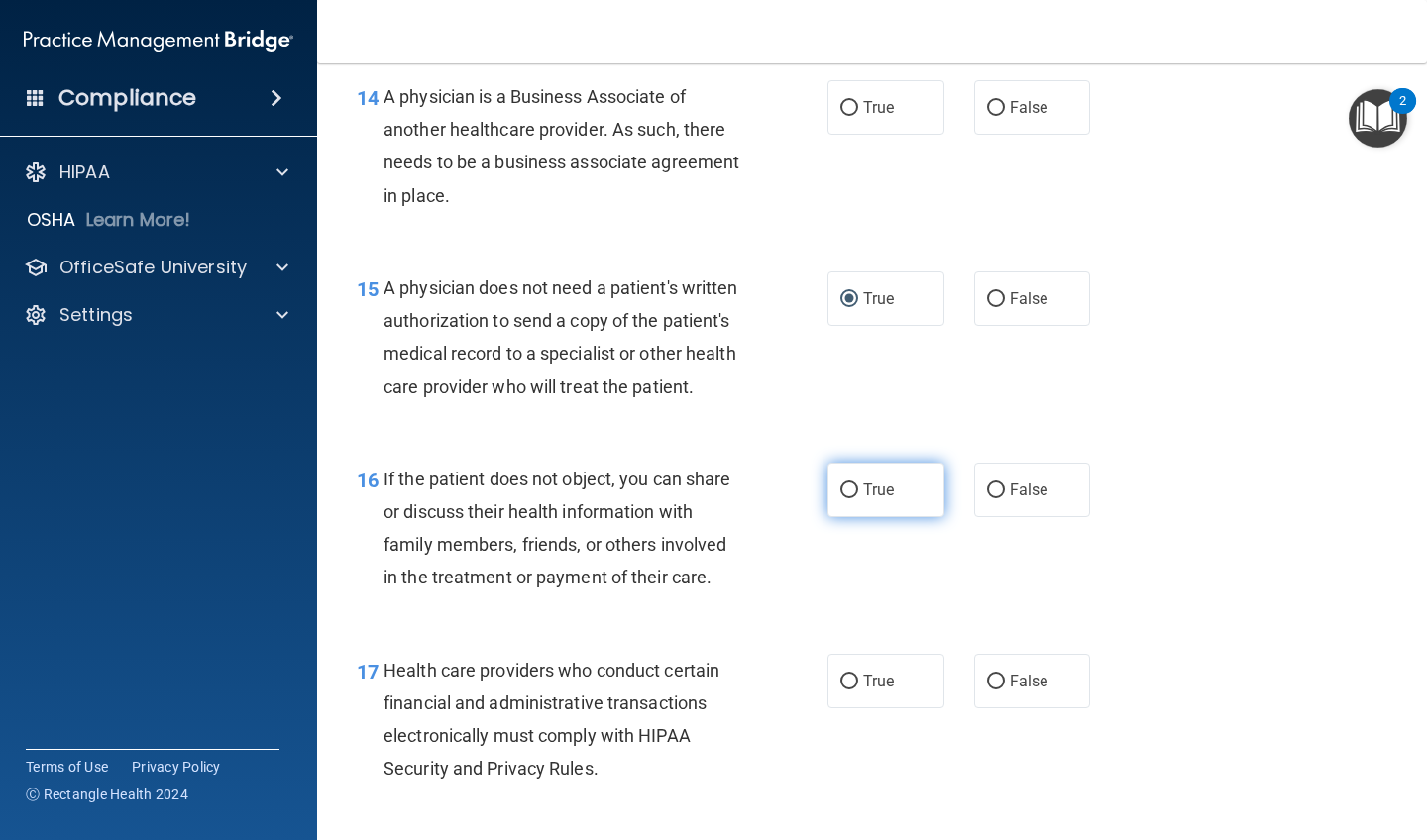 click on "True" at bounding box center [849, 490] 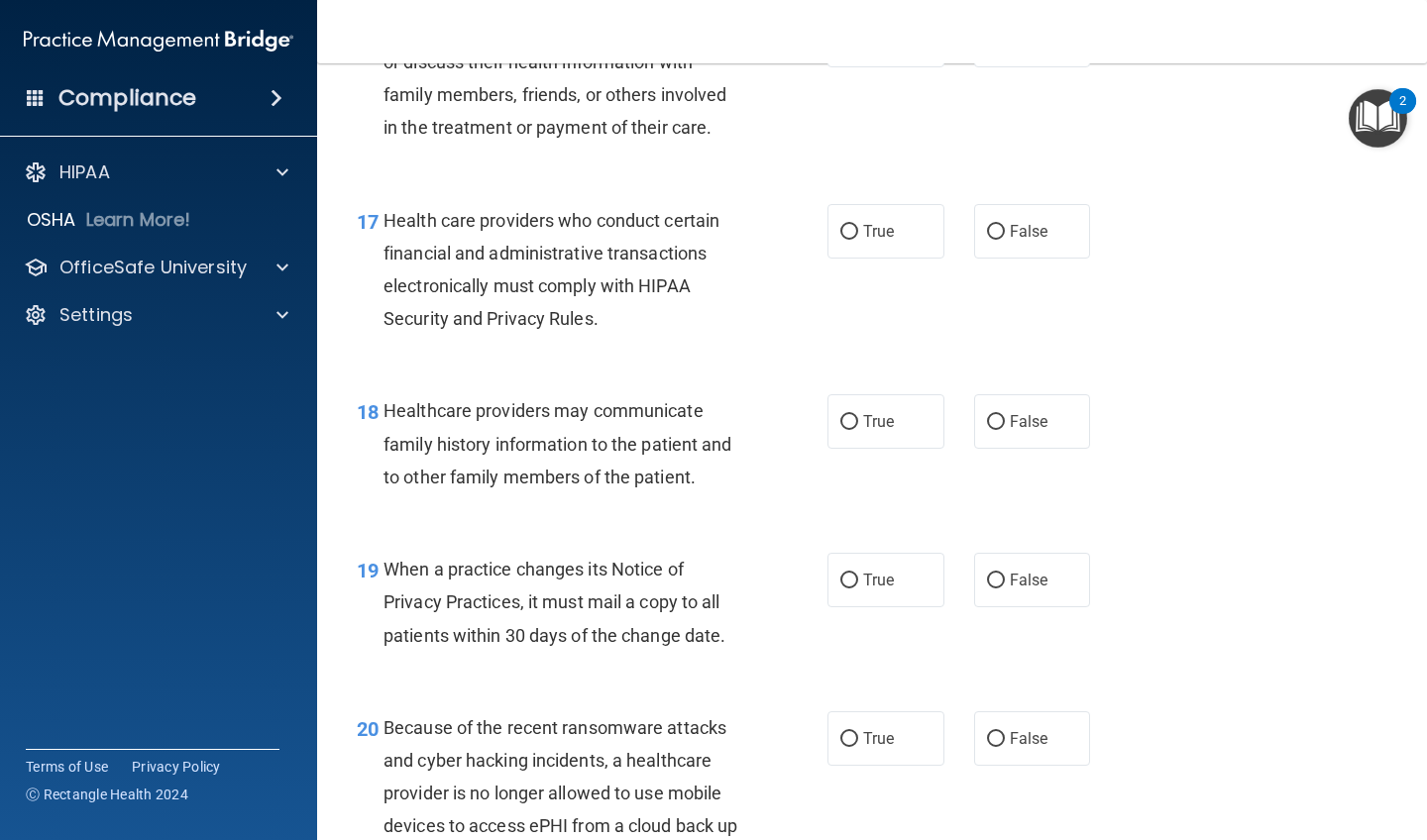 scroll, scrollTop: 3048, scrollLeft: 0, axis: vertical 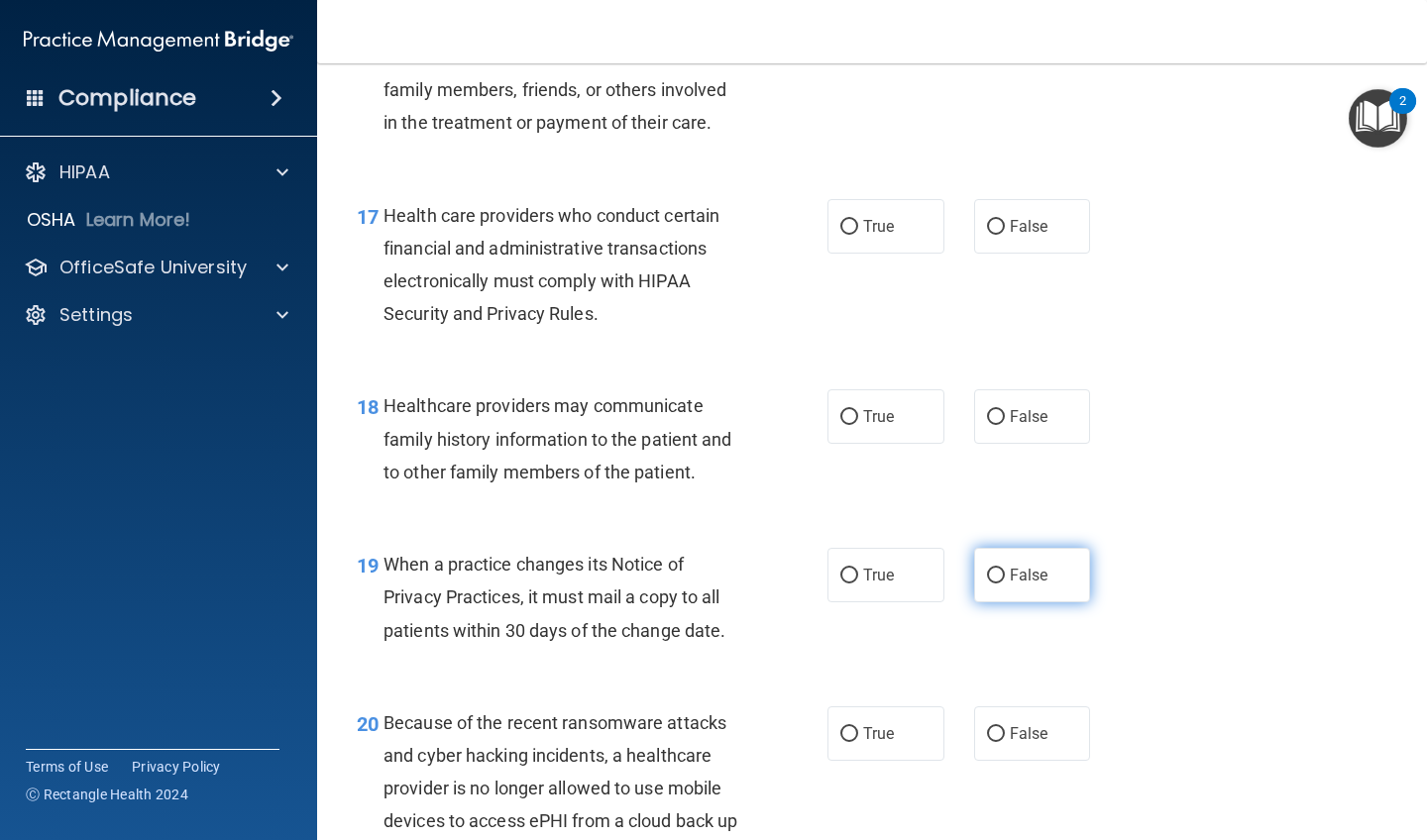 click on "False" at bounding box center (996, 576) 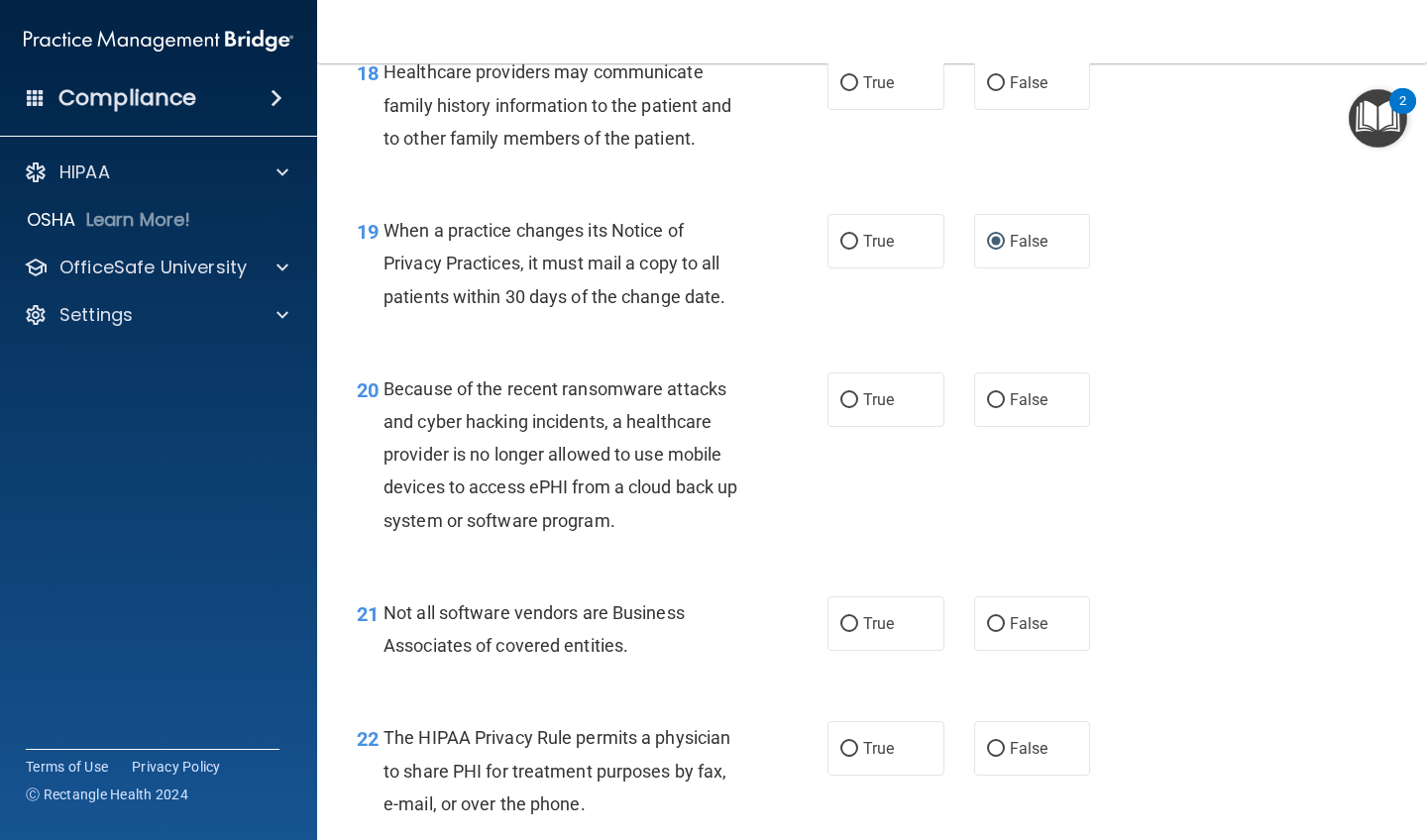 scroll, scrollTop: 3386, scrollLeft: 0, axis: vertical 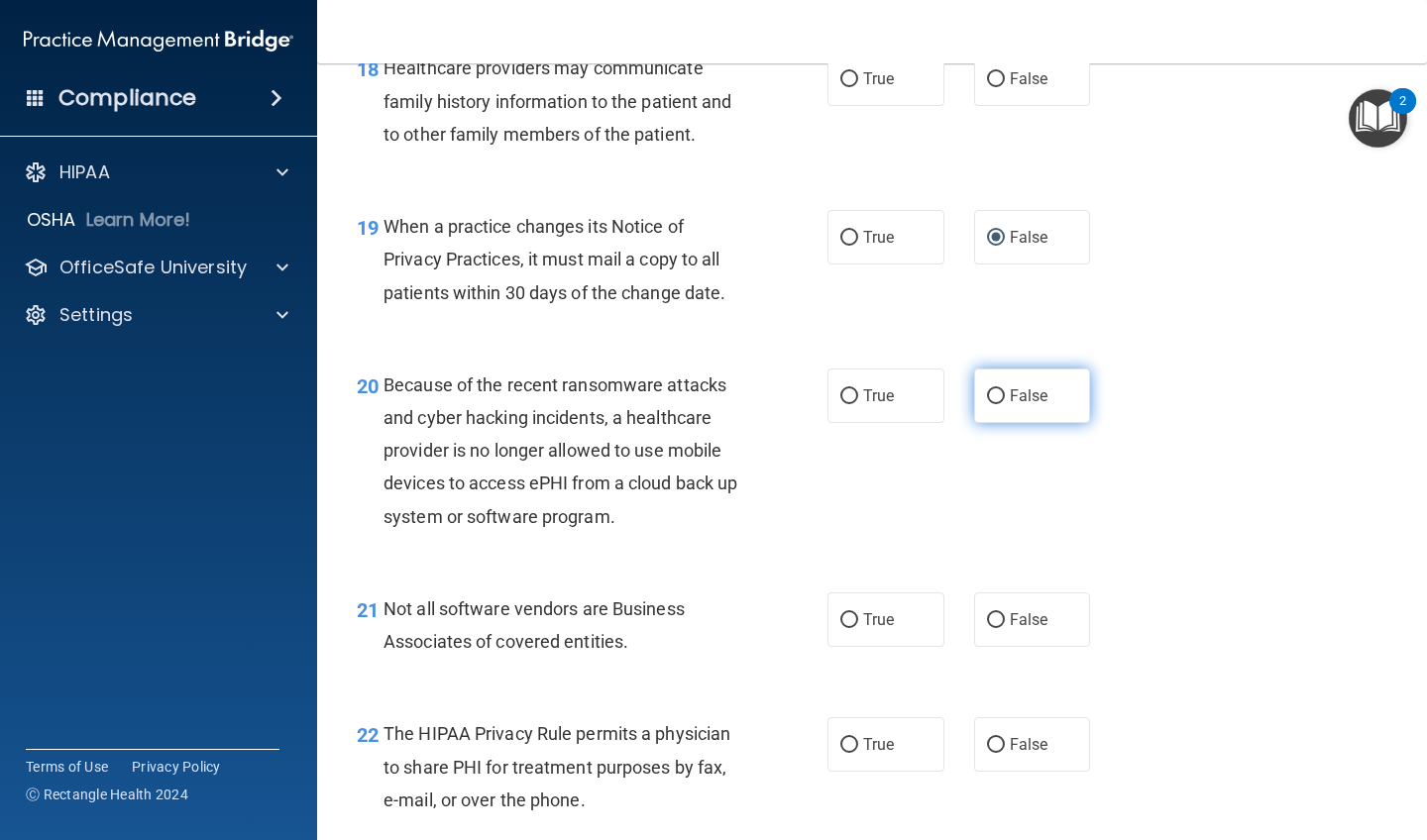 click on "False" at bounding box center [996, 396] 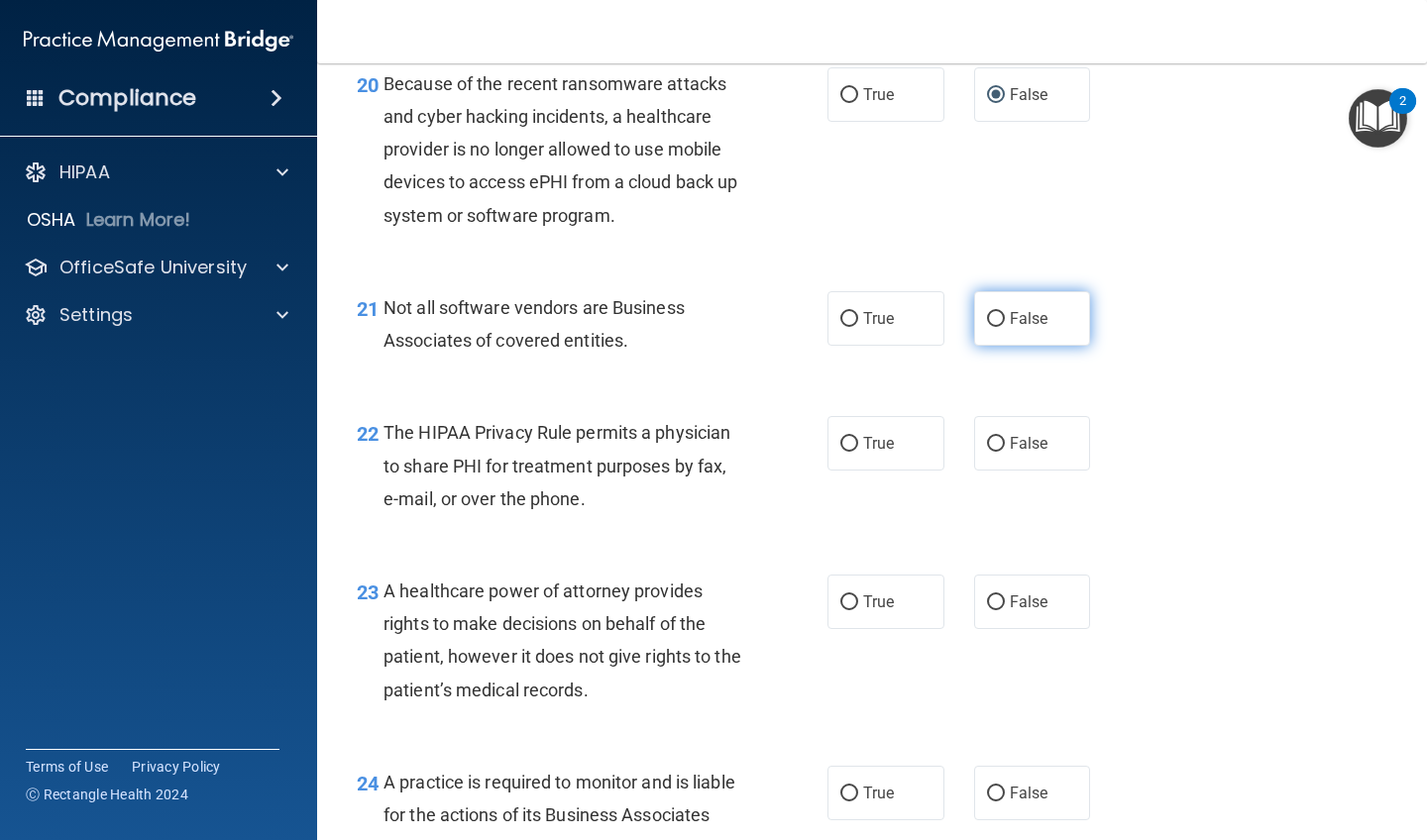 scroll, scrollTop: 3713, scrollLeft: 0, axis: vertical 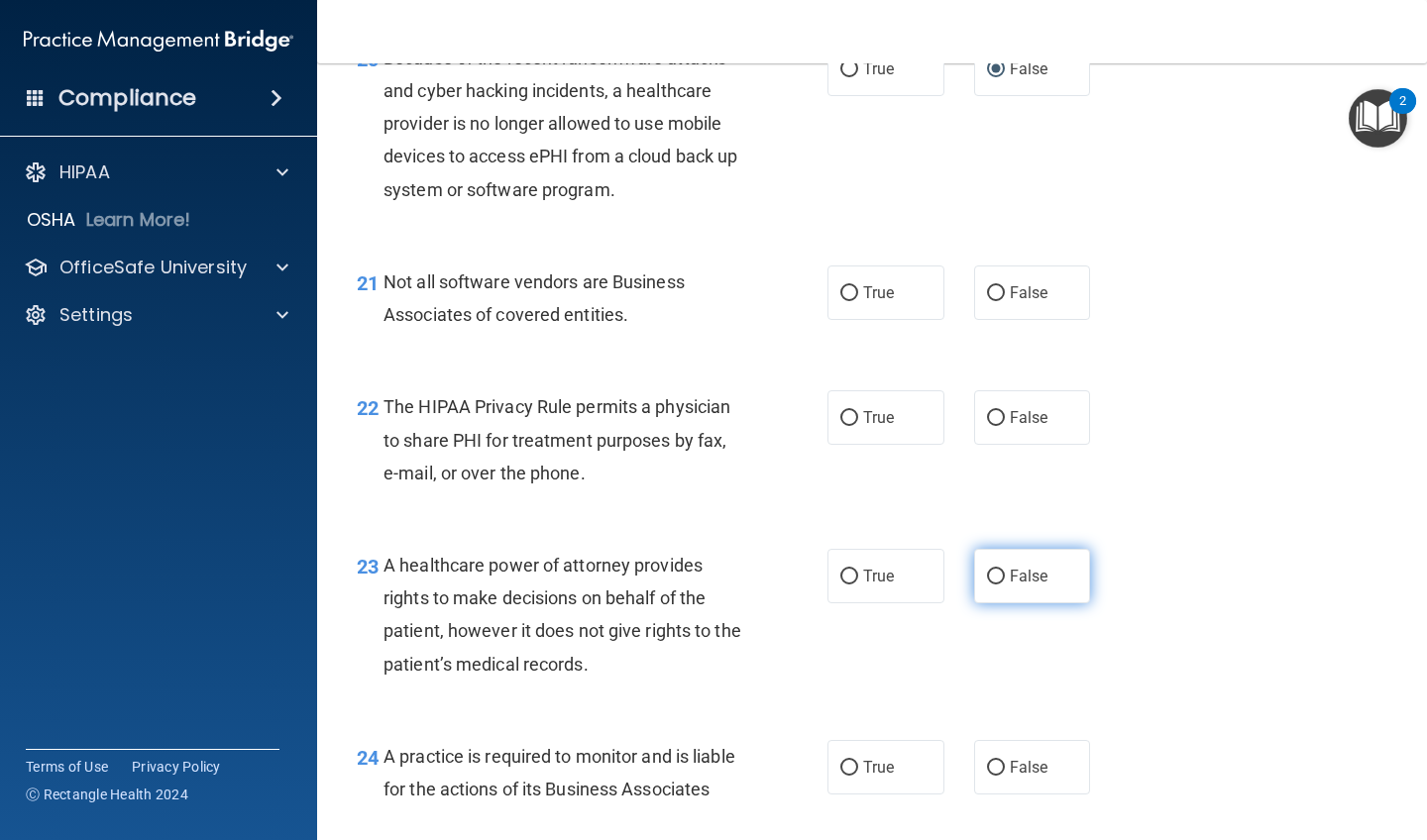 click on "False" at bounding box center [996, 577] 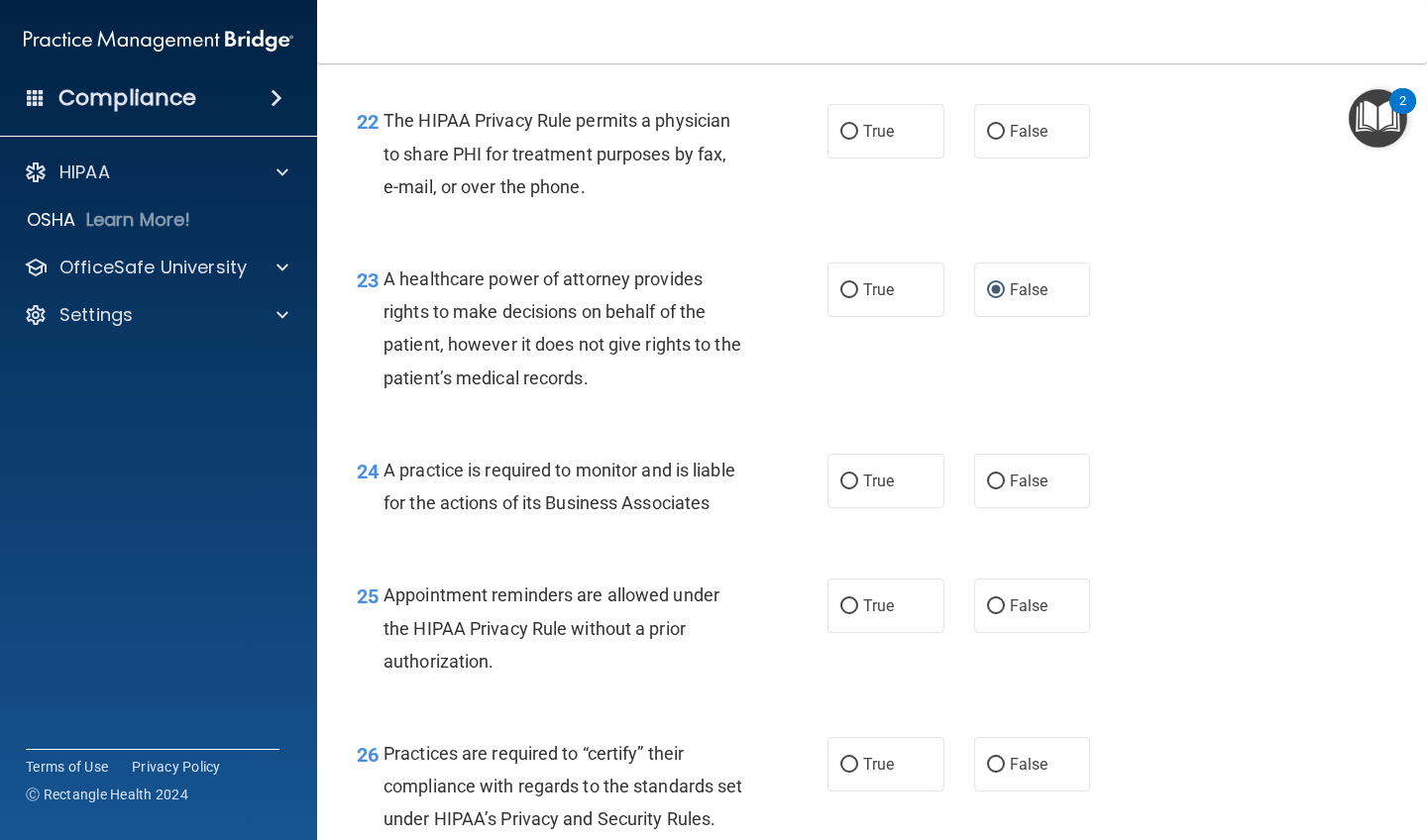 scroll, scrollTop: 4001, scrollLeft: 0, axis: vertical 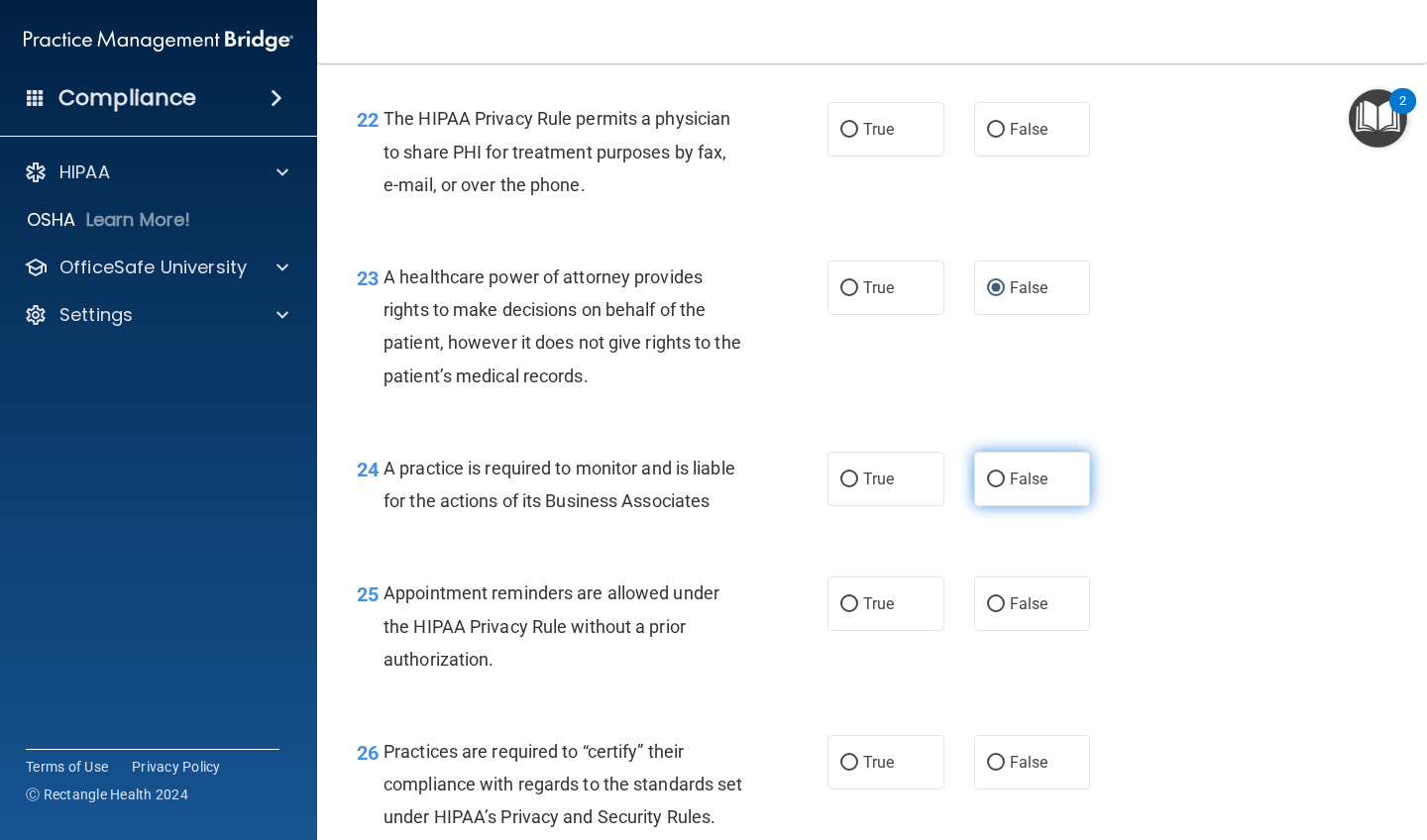 click on "False" at bounding box center [996, 479] 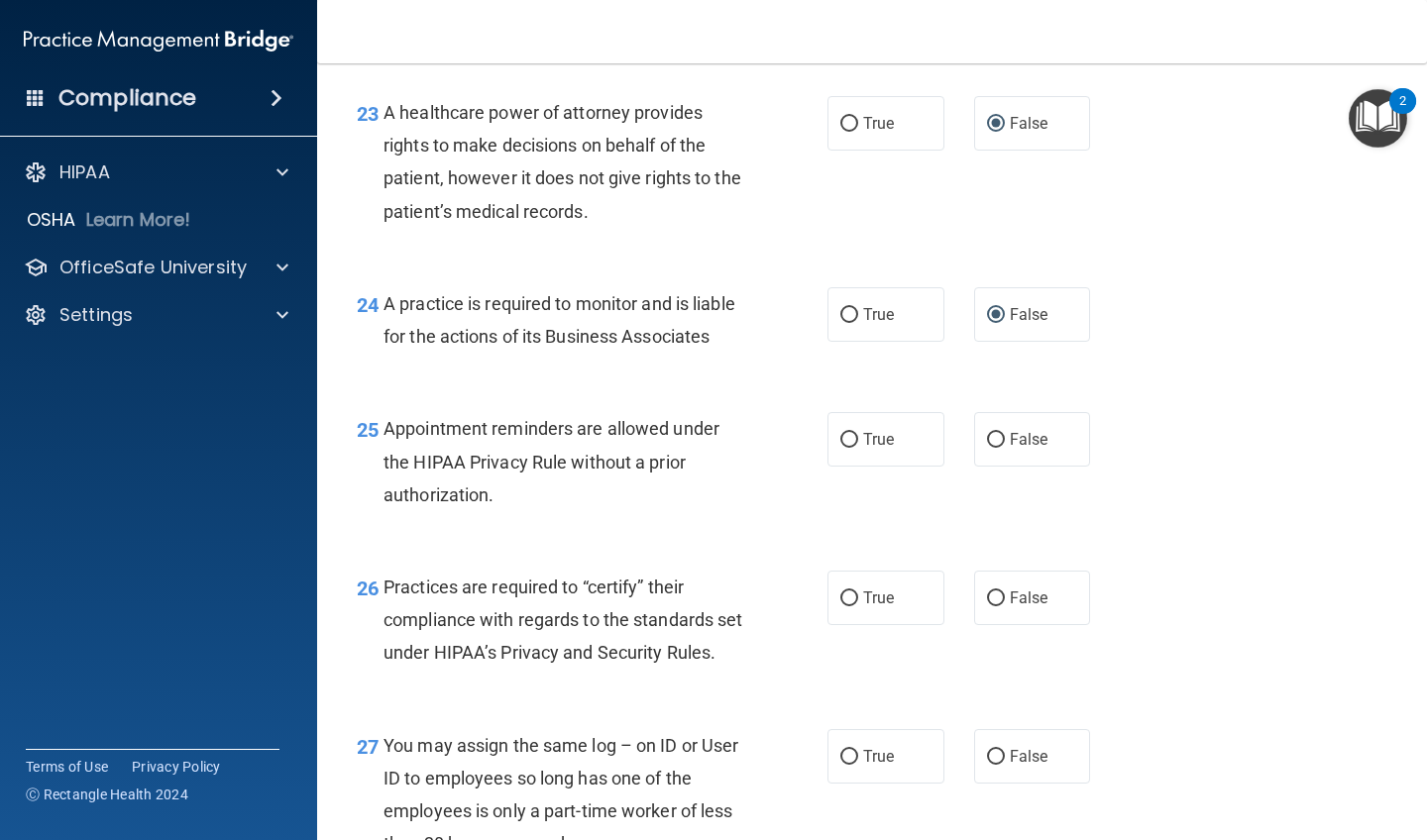 scroll, scrollTop: 4172, scrollLeft: 0, axis: vertical 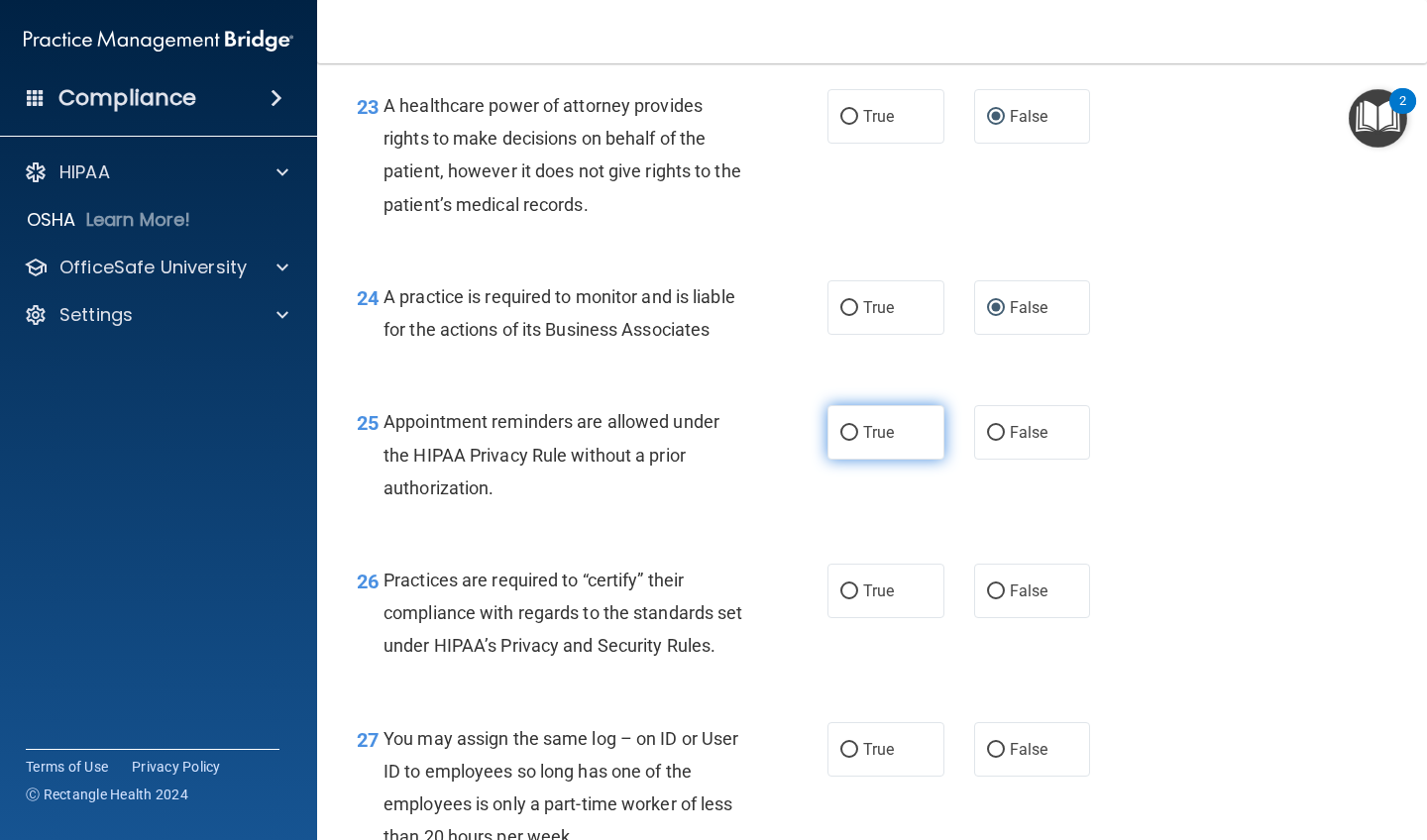 click on "True" at bounding box center [849, 433] 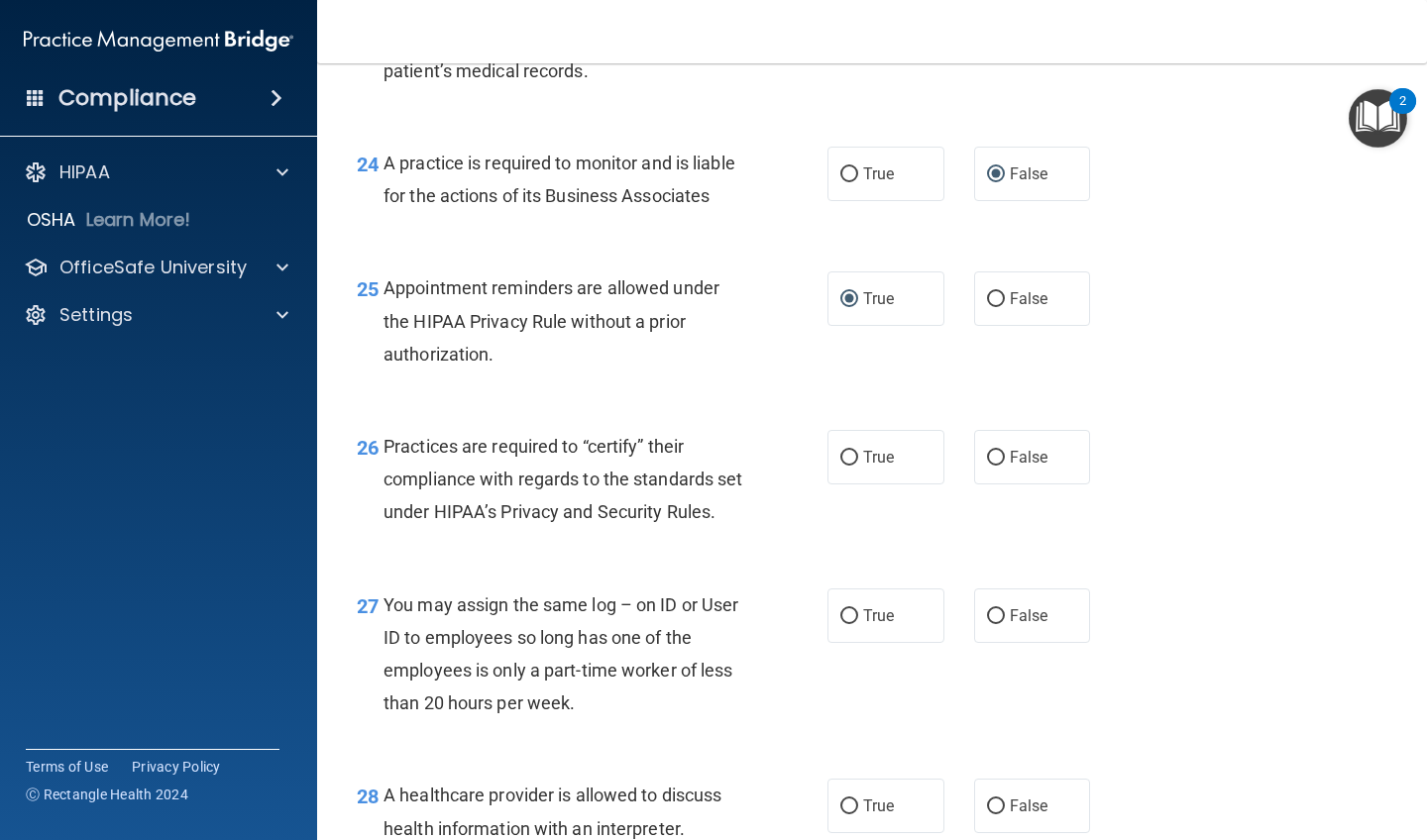 scroll, scrollTop: 4305, scrollLeft: 0, axis: vertical 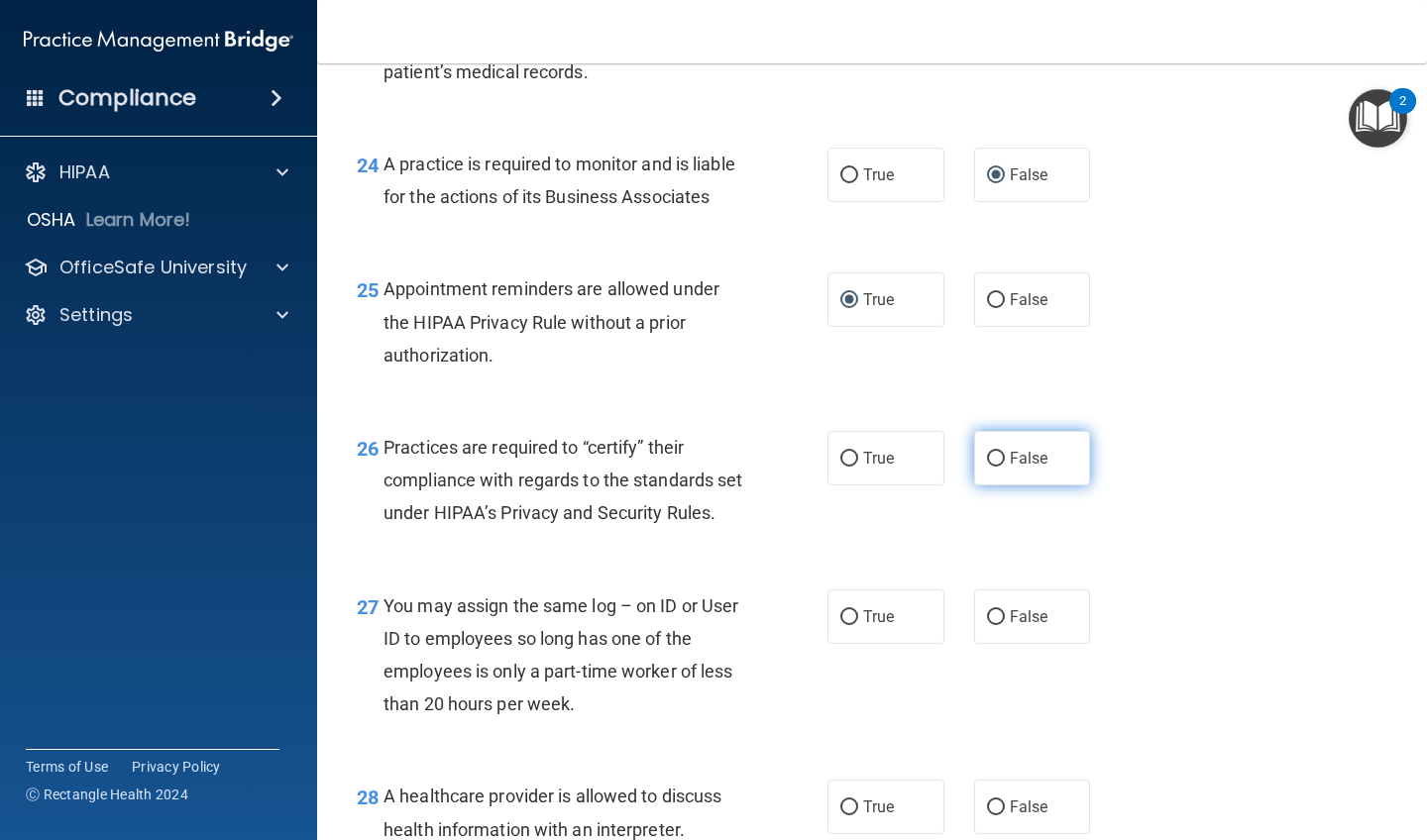 click on "False" at bounding box center (996, 459) 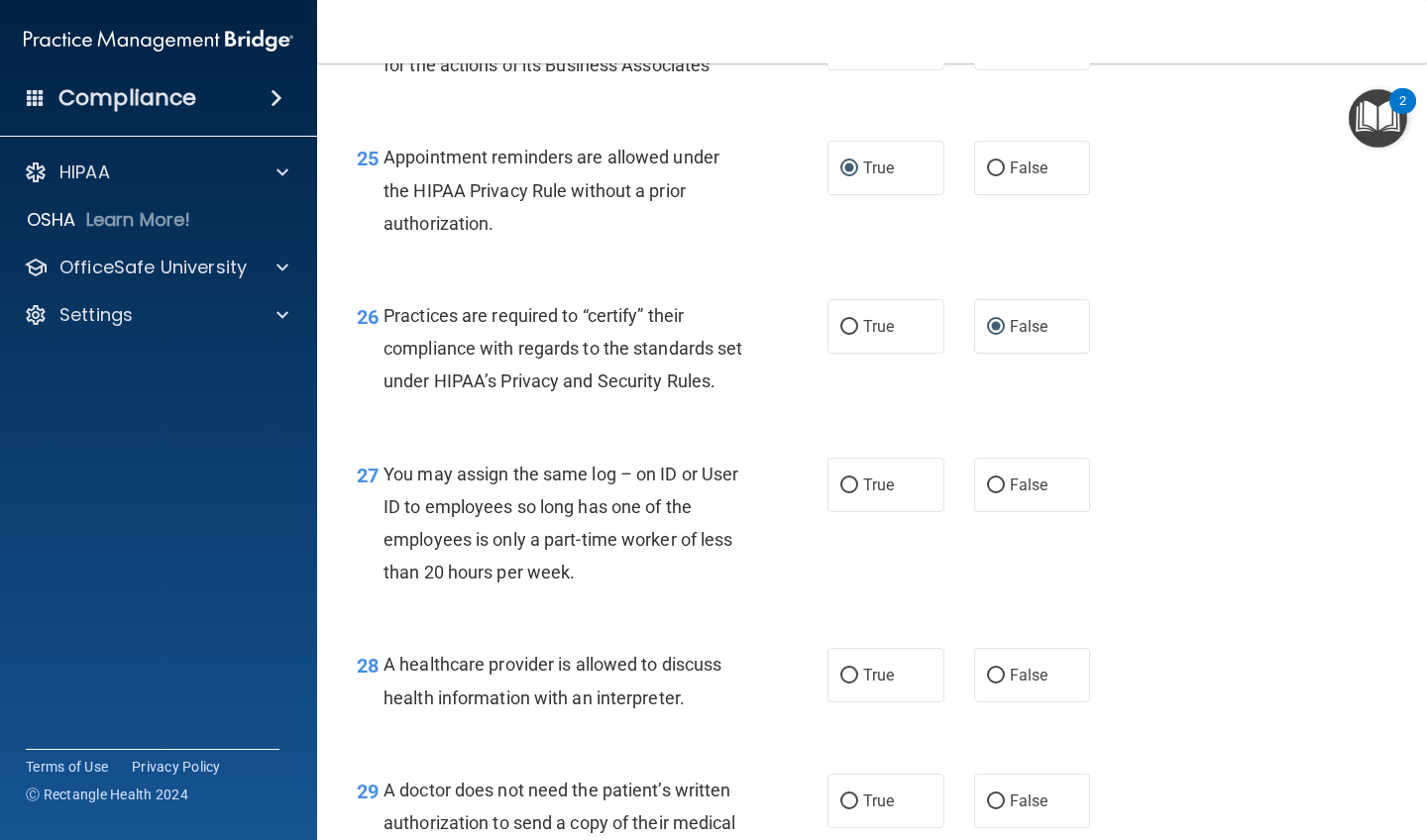 scroll, scrollTop: 4438, scrollLeft: 0, axis: vertical 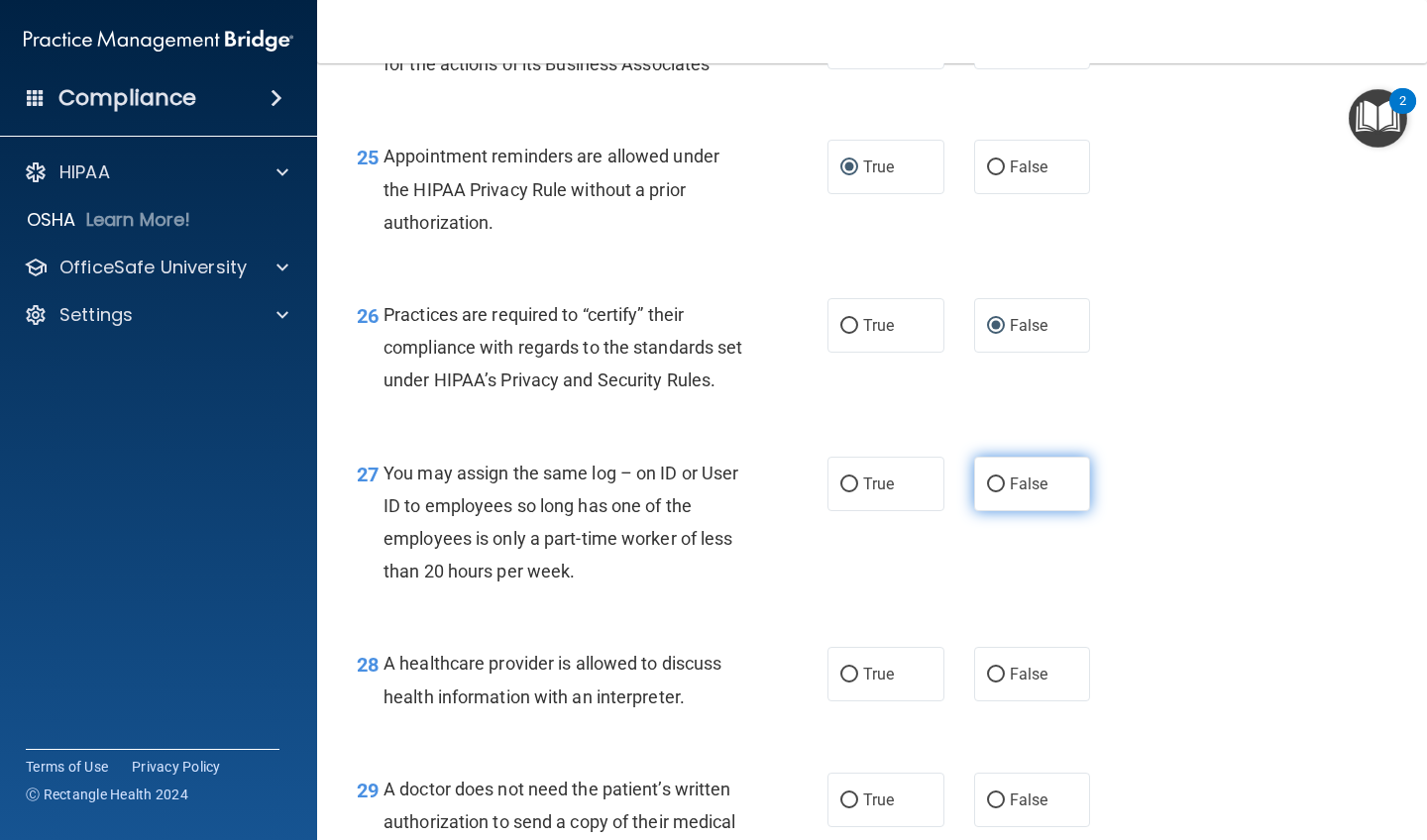 click on "False" at bounding box center (996, 484) 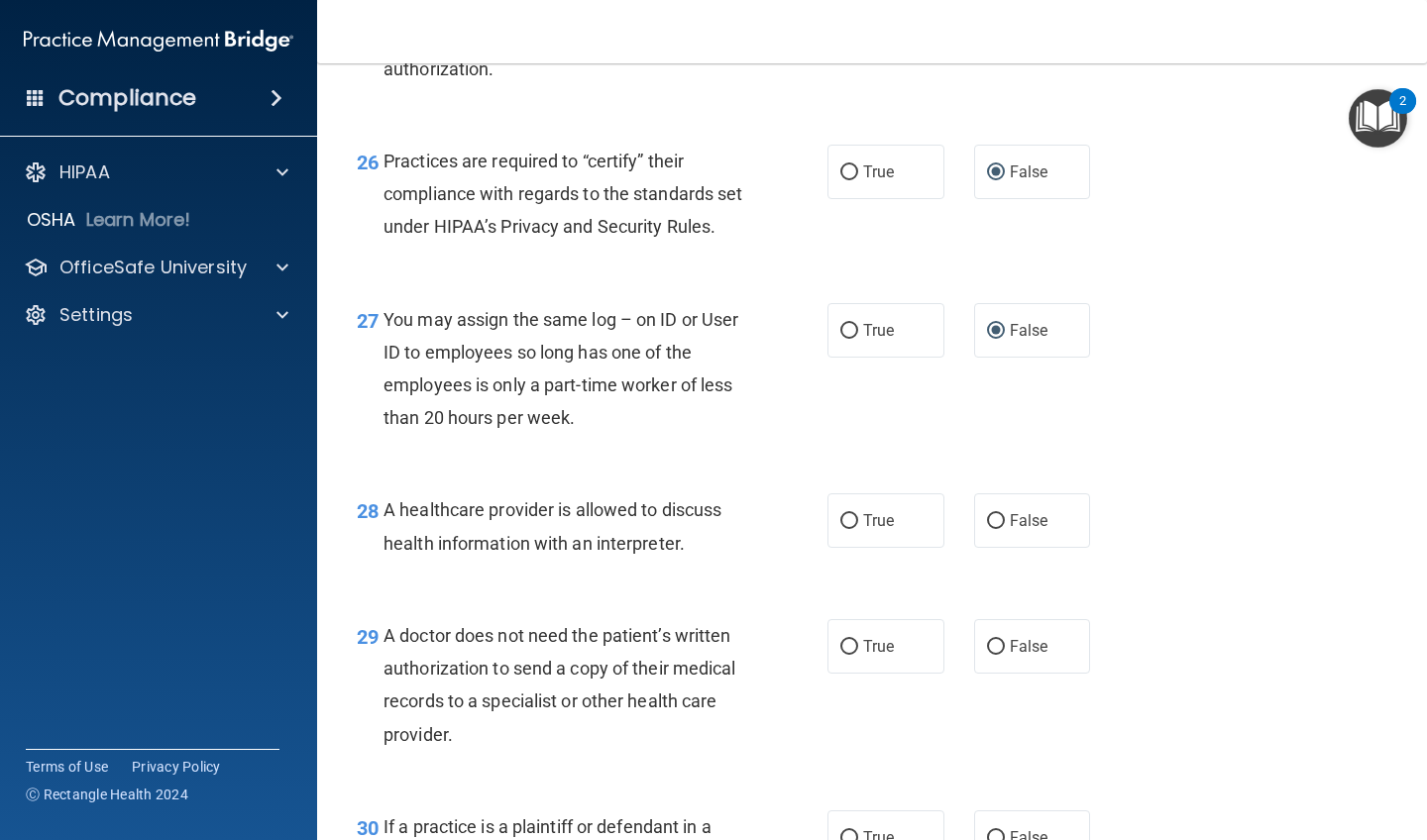 scroll, scrollTop: 4606, scrollLeft: 0, axis: vertical 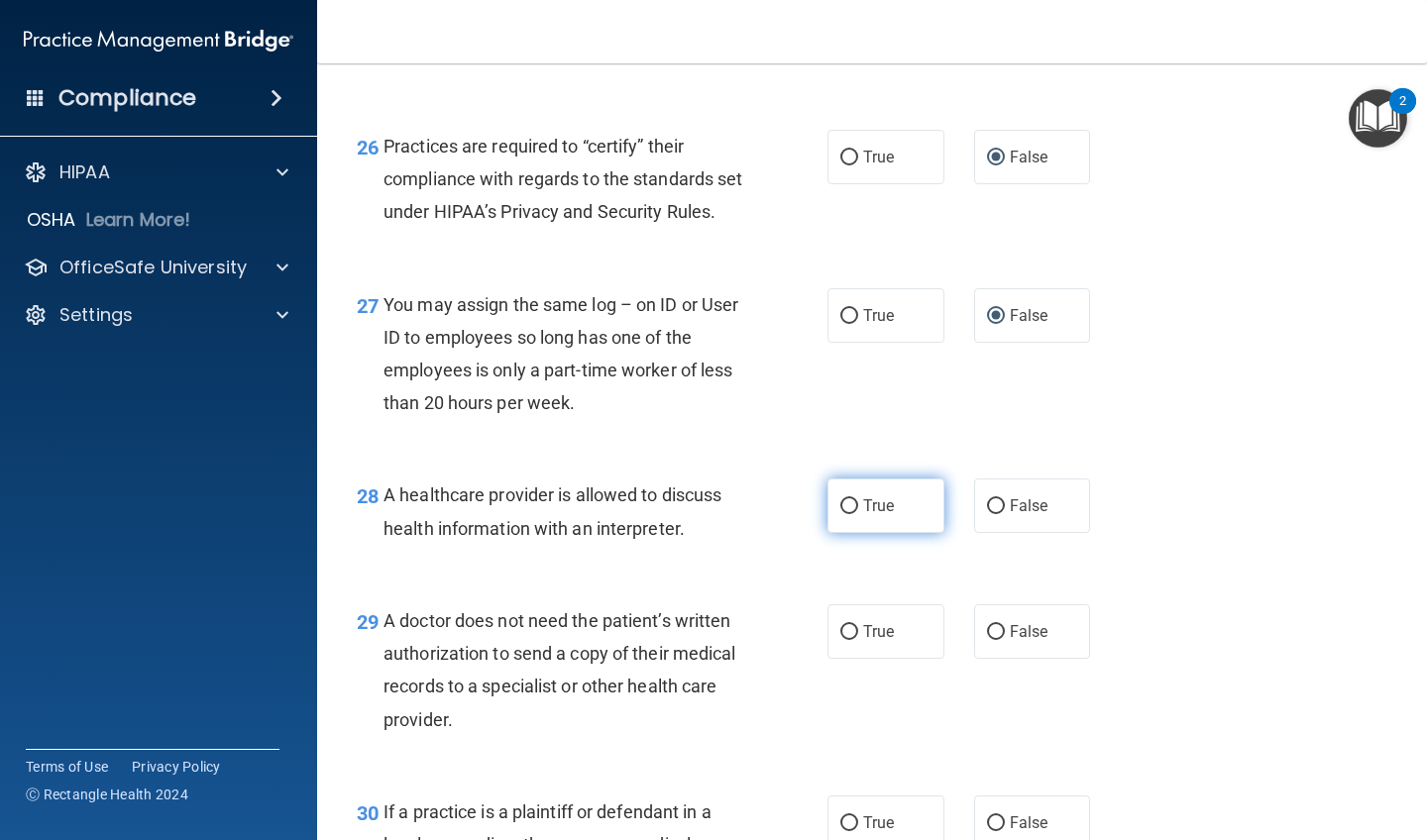 click on "True" at bounding box center [849, 506] 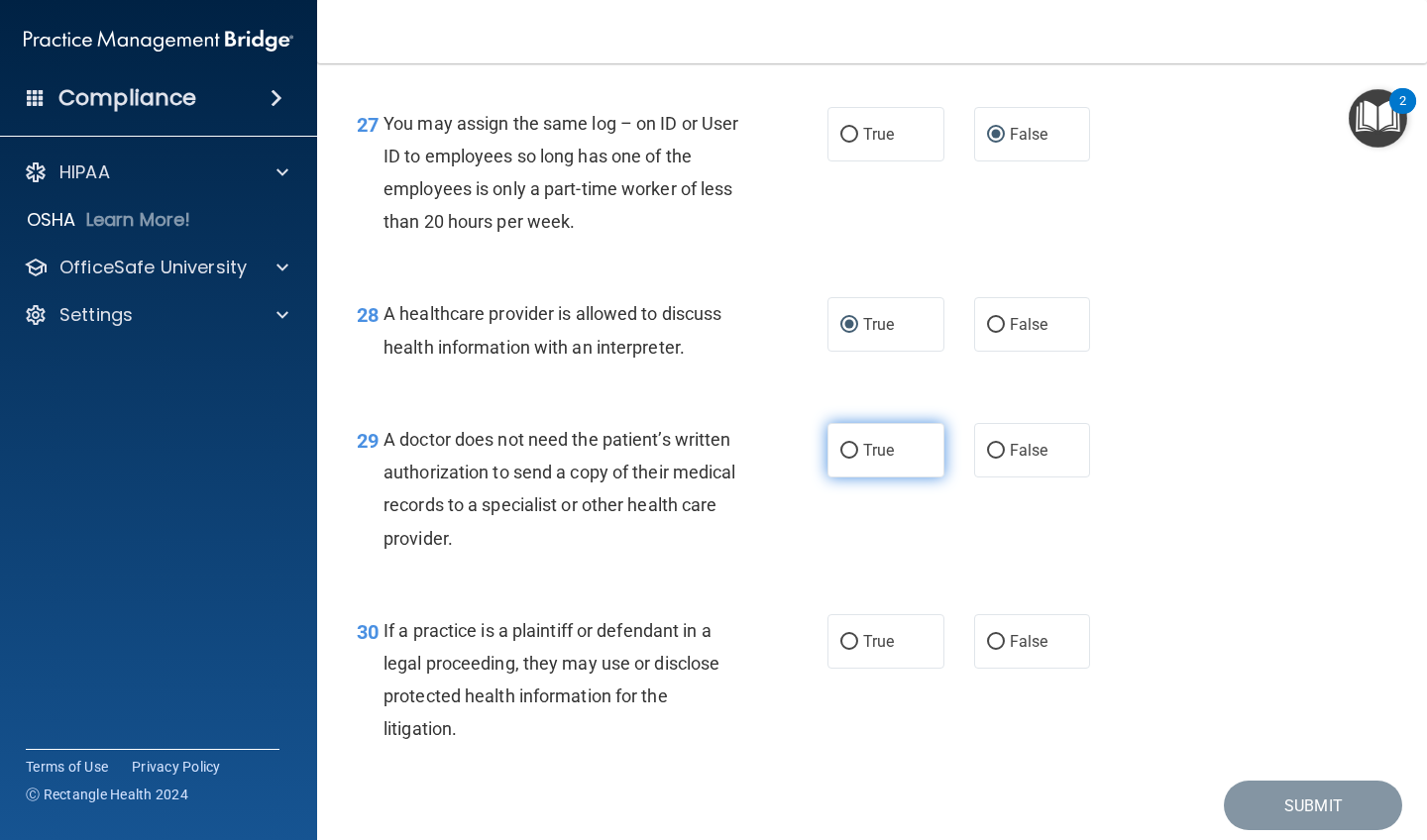 scroll, scrollTop: 4802, scrollLeft: 0, axis: vertical 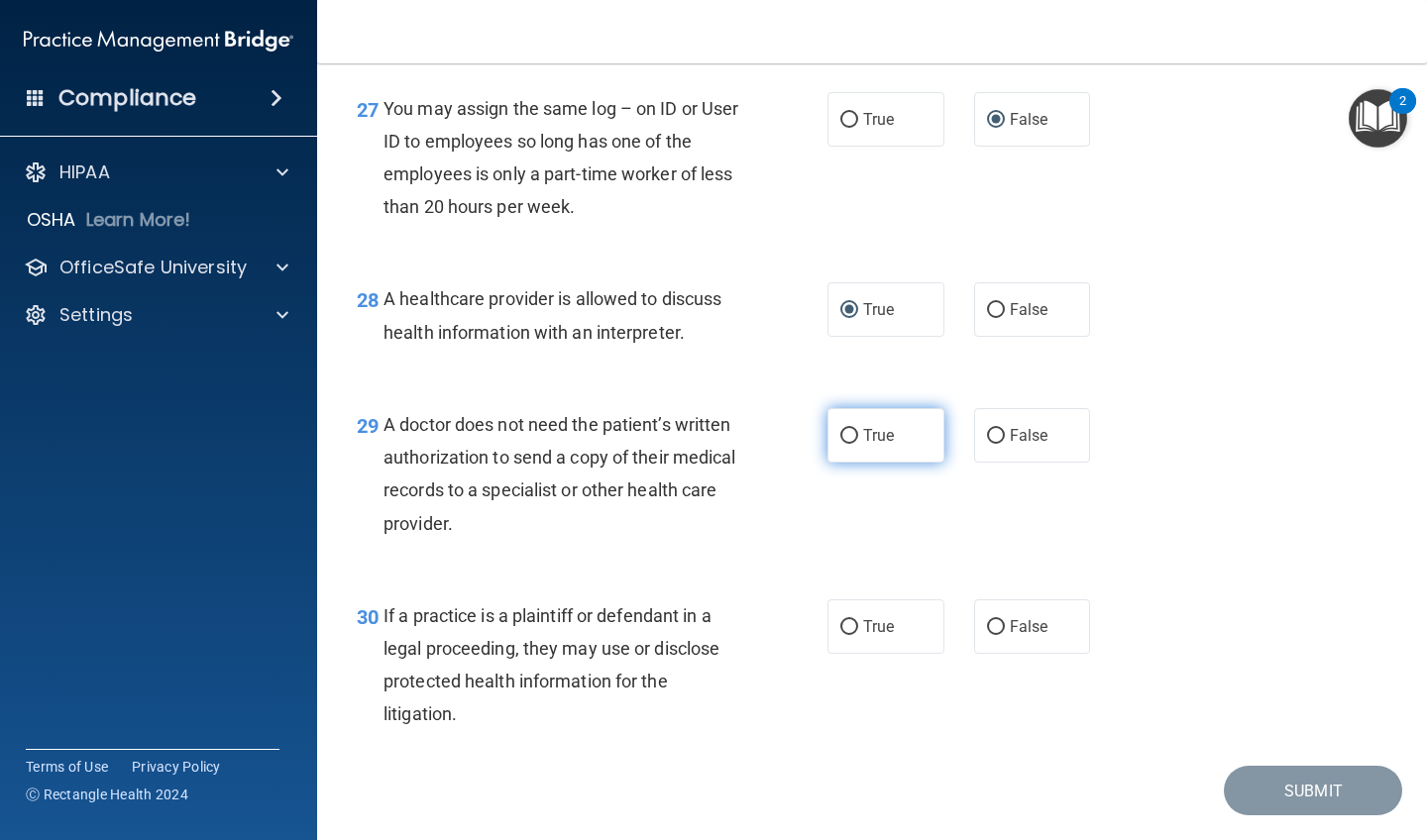 click on "True" at bounding box center (849, 436) 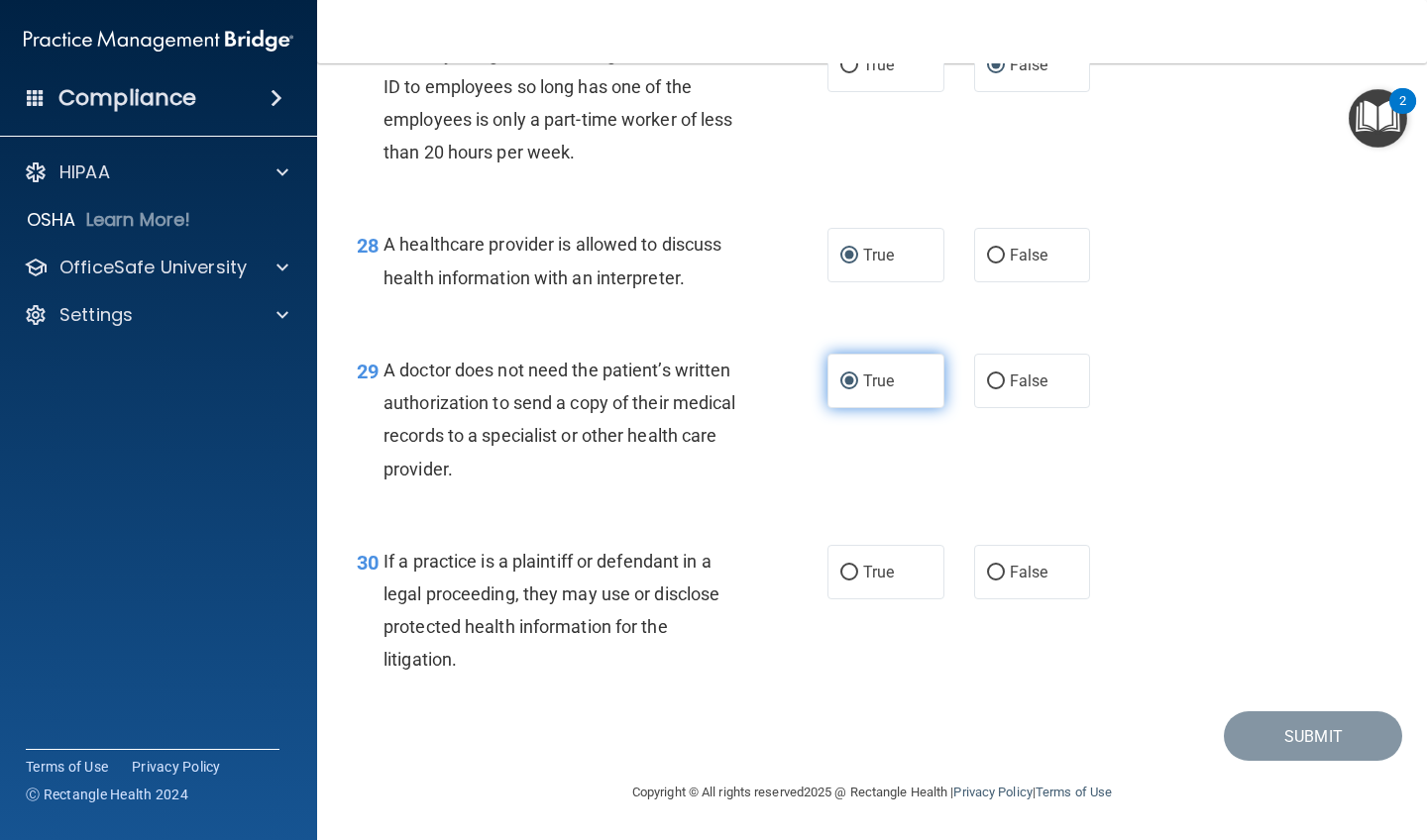 scroll, scrollTop: 4865, scrollLeft: 0, axis: vertical 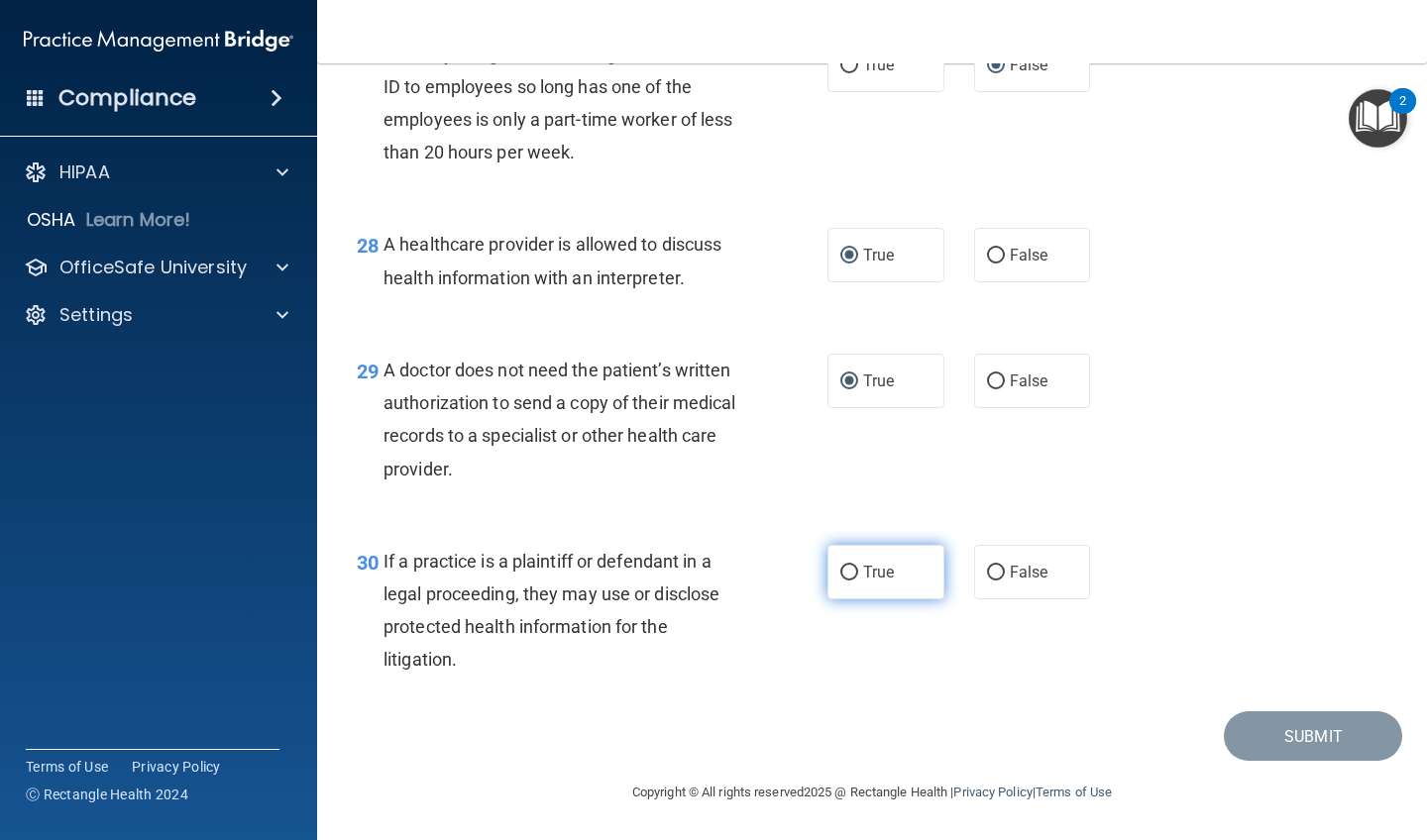 click on "True" at bounding box center [849, 573] 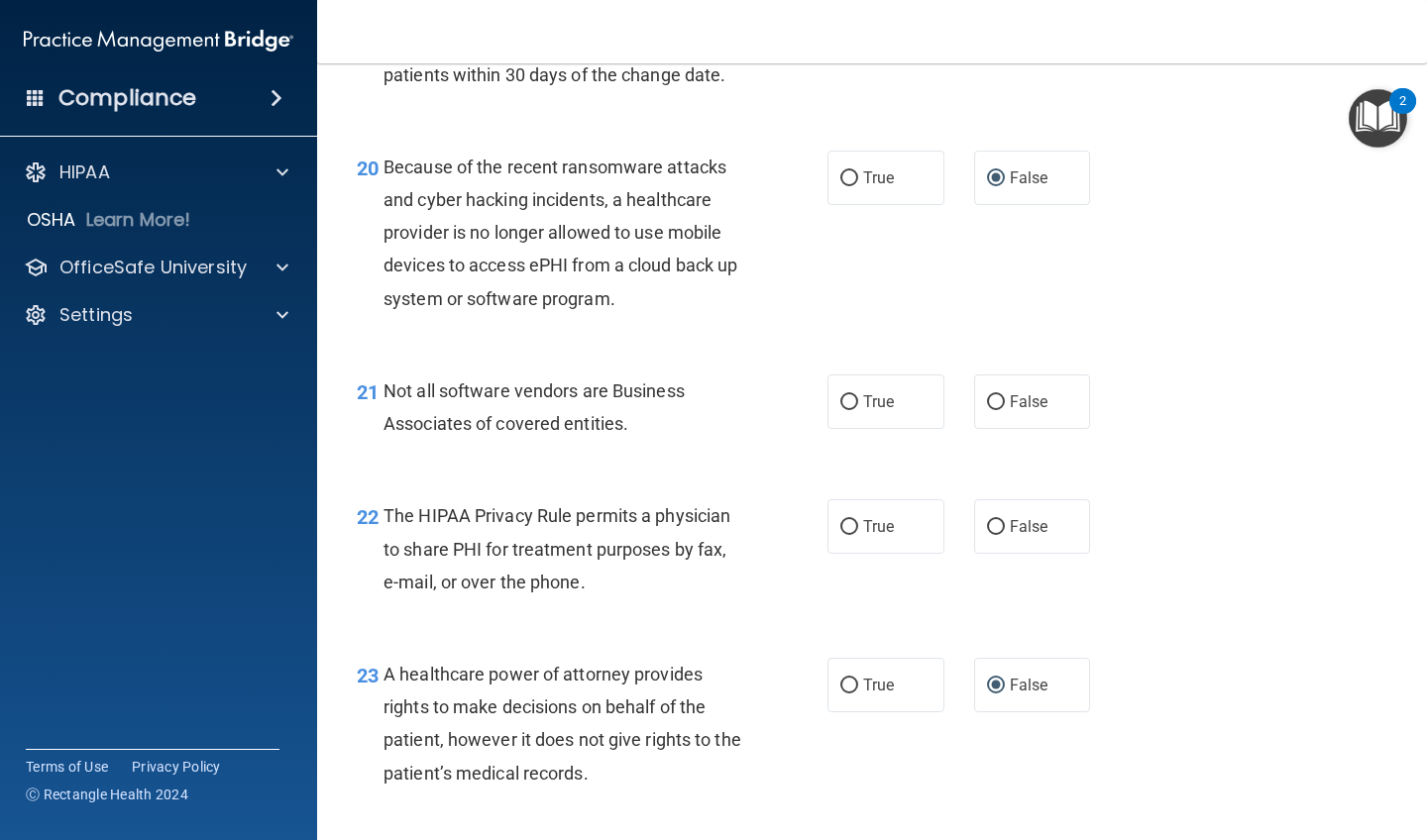 scroll, scrollTop: 3570, scrollLeft: 0, axis: vertical 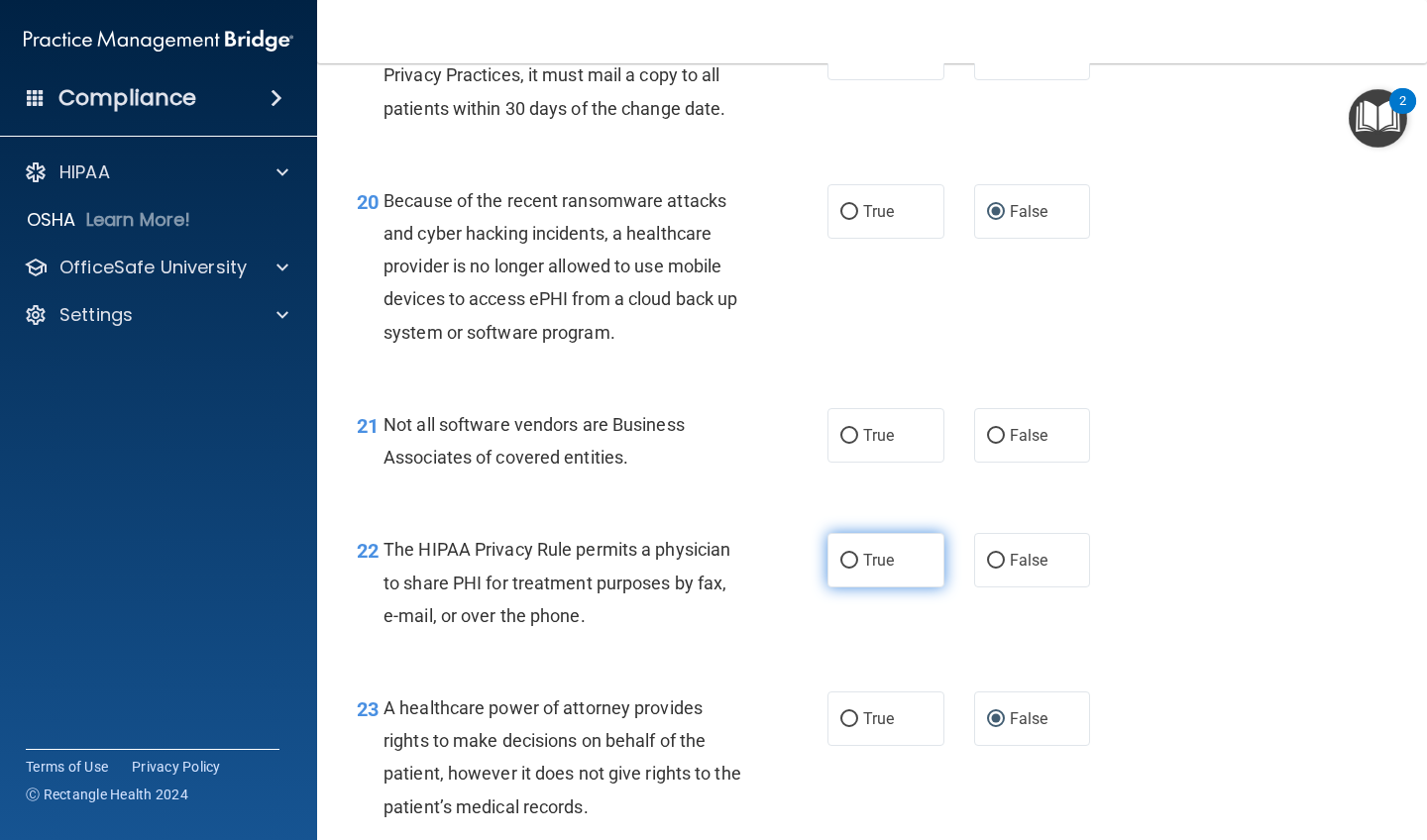 click on "True" at bounding box center [849, 561] 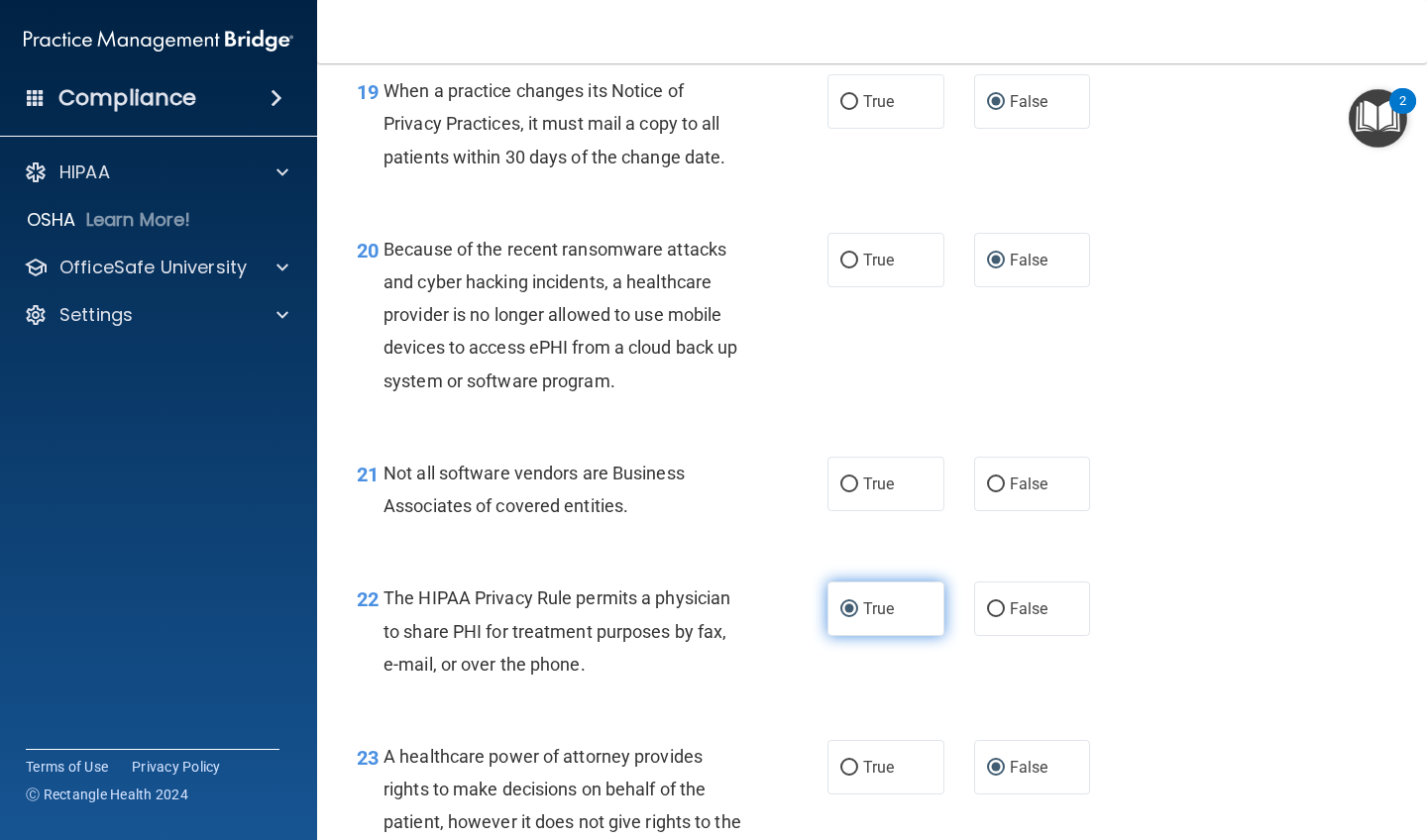 scroll, scrollTop: 3501, scrollLeft: 0, axis: vertical 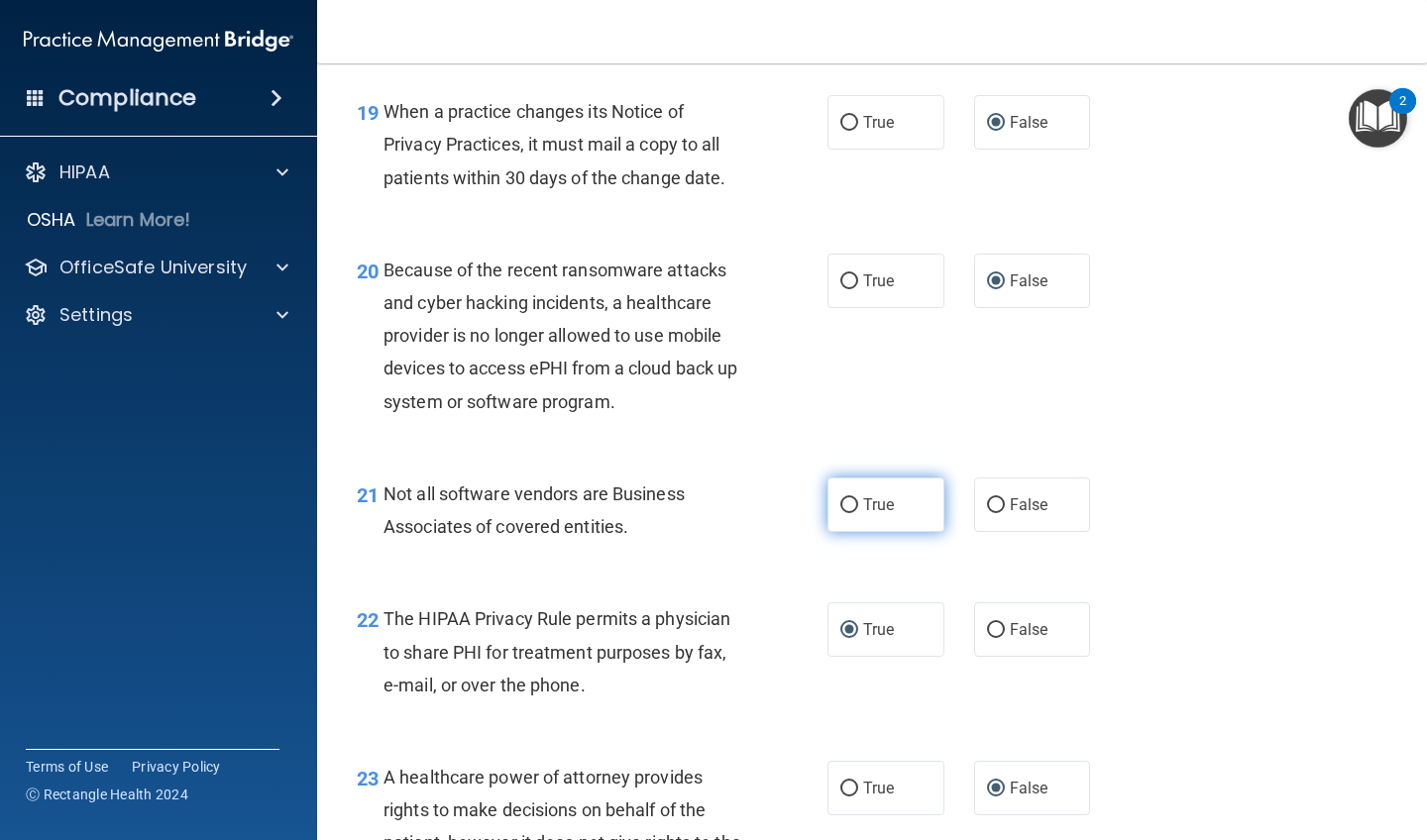 click on "True" at bounding box center (849, 505) 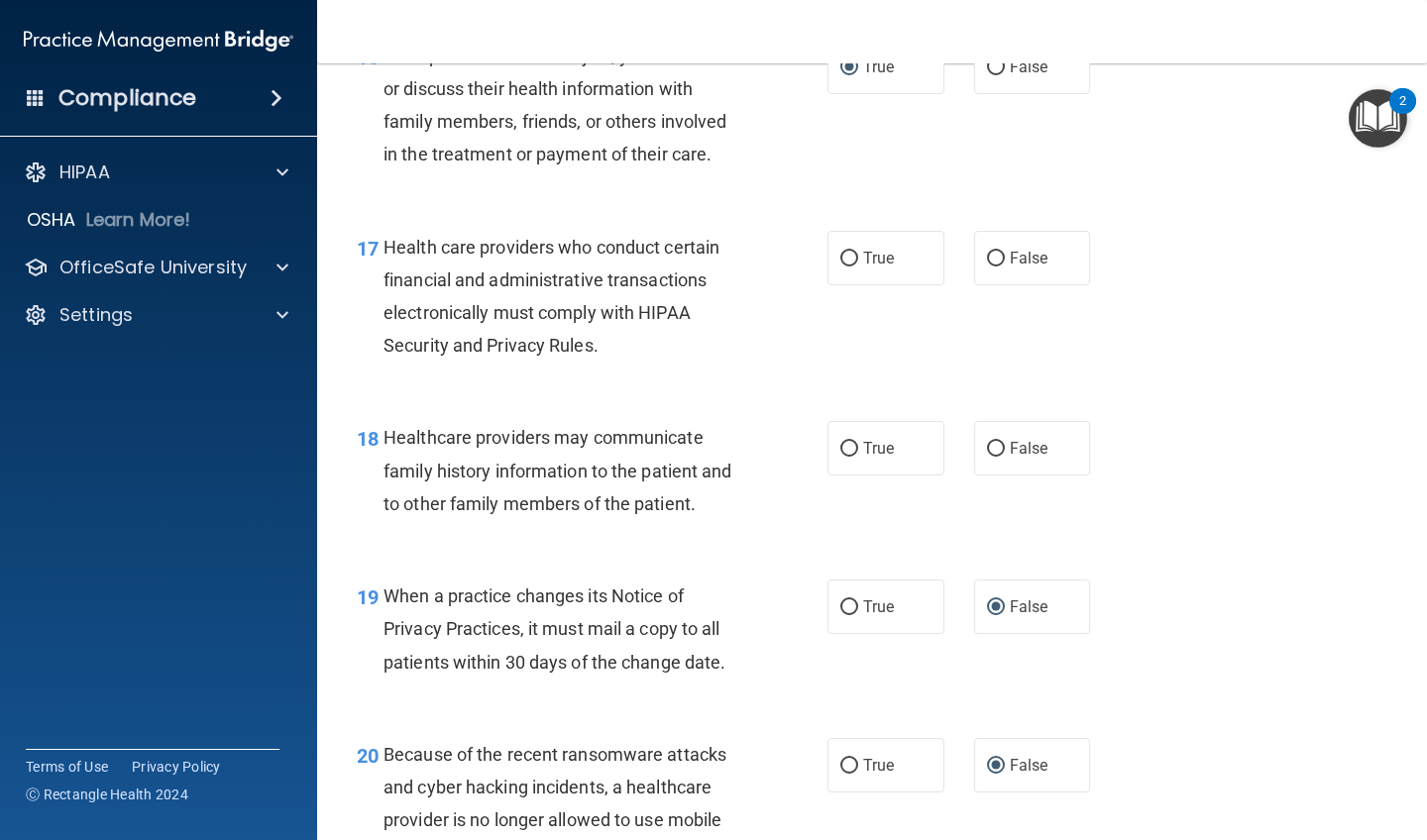 scroll, scrollTop: 3014, scrollLeft: 0, axis: vertical 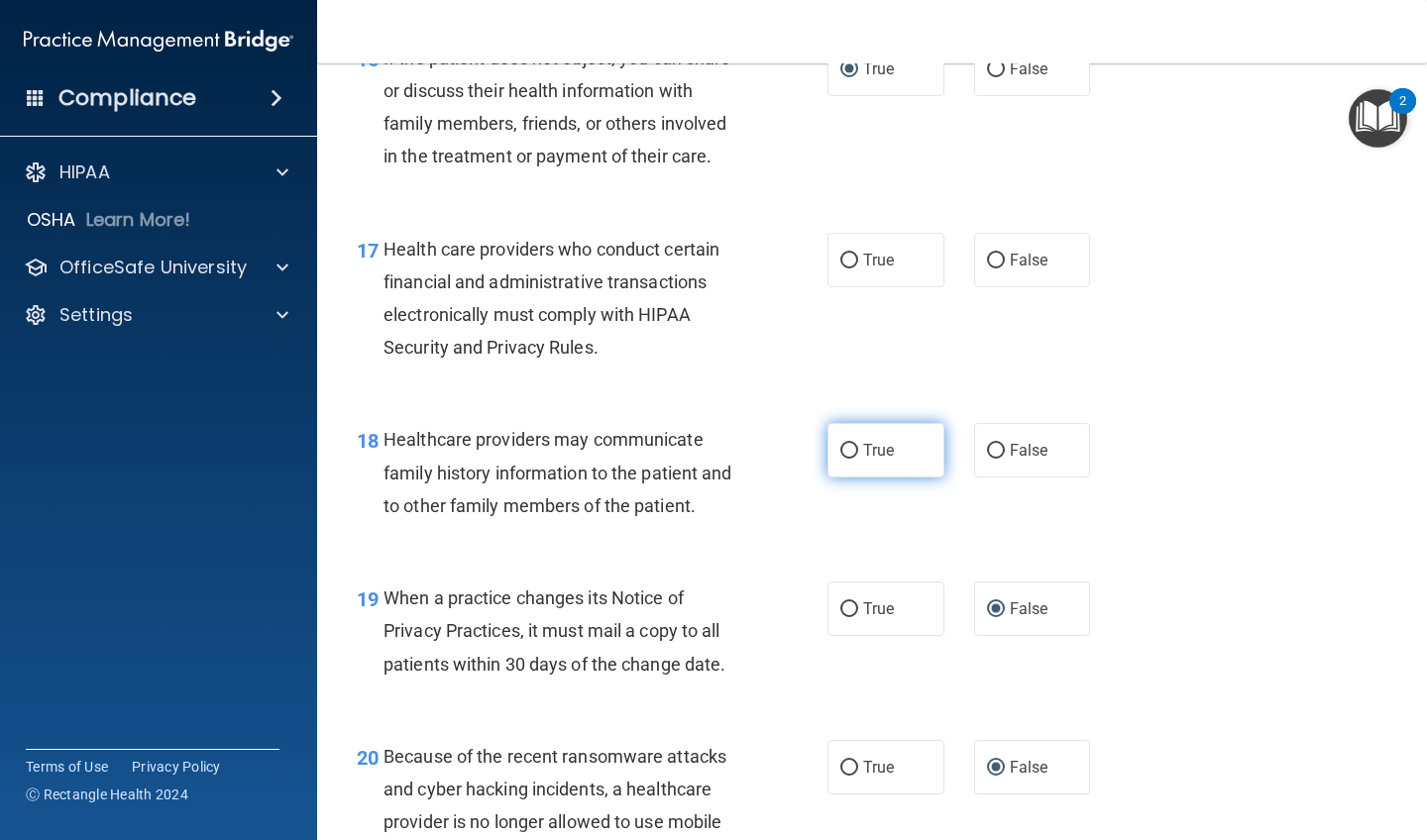 click on "True" at bounding box center (849, 451) 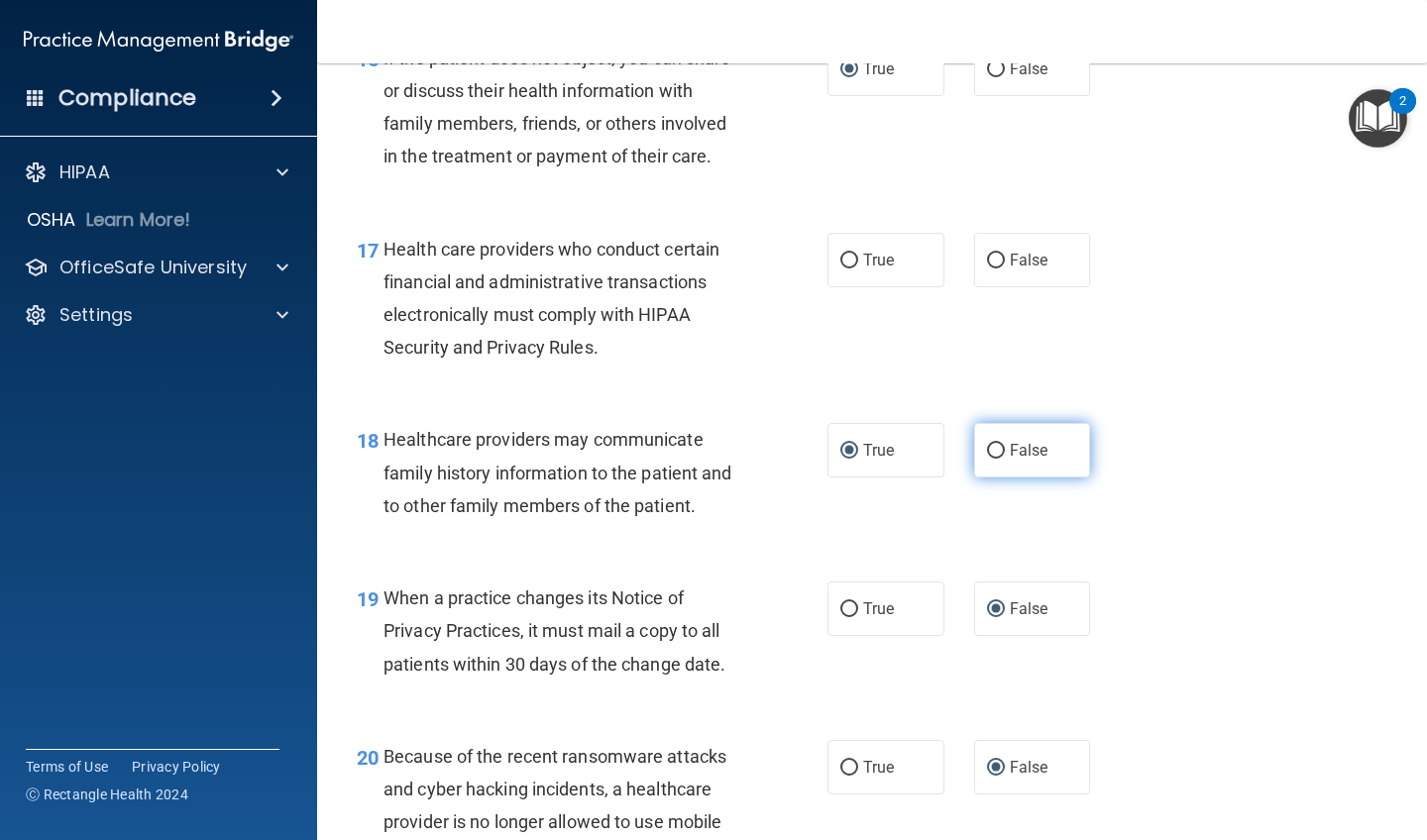 click on "False" at bounding box center (996, 451) 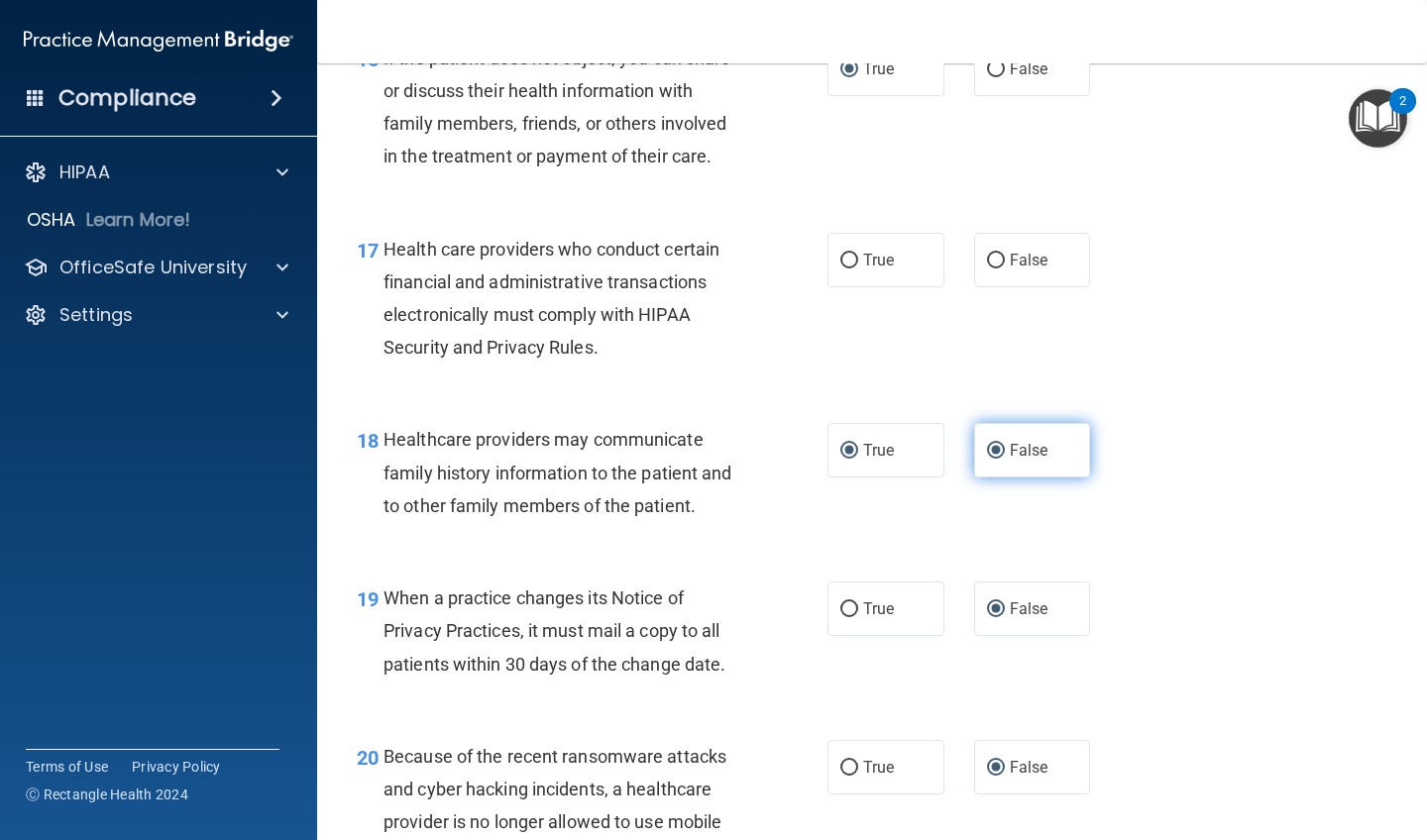 radio on "false" 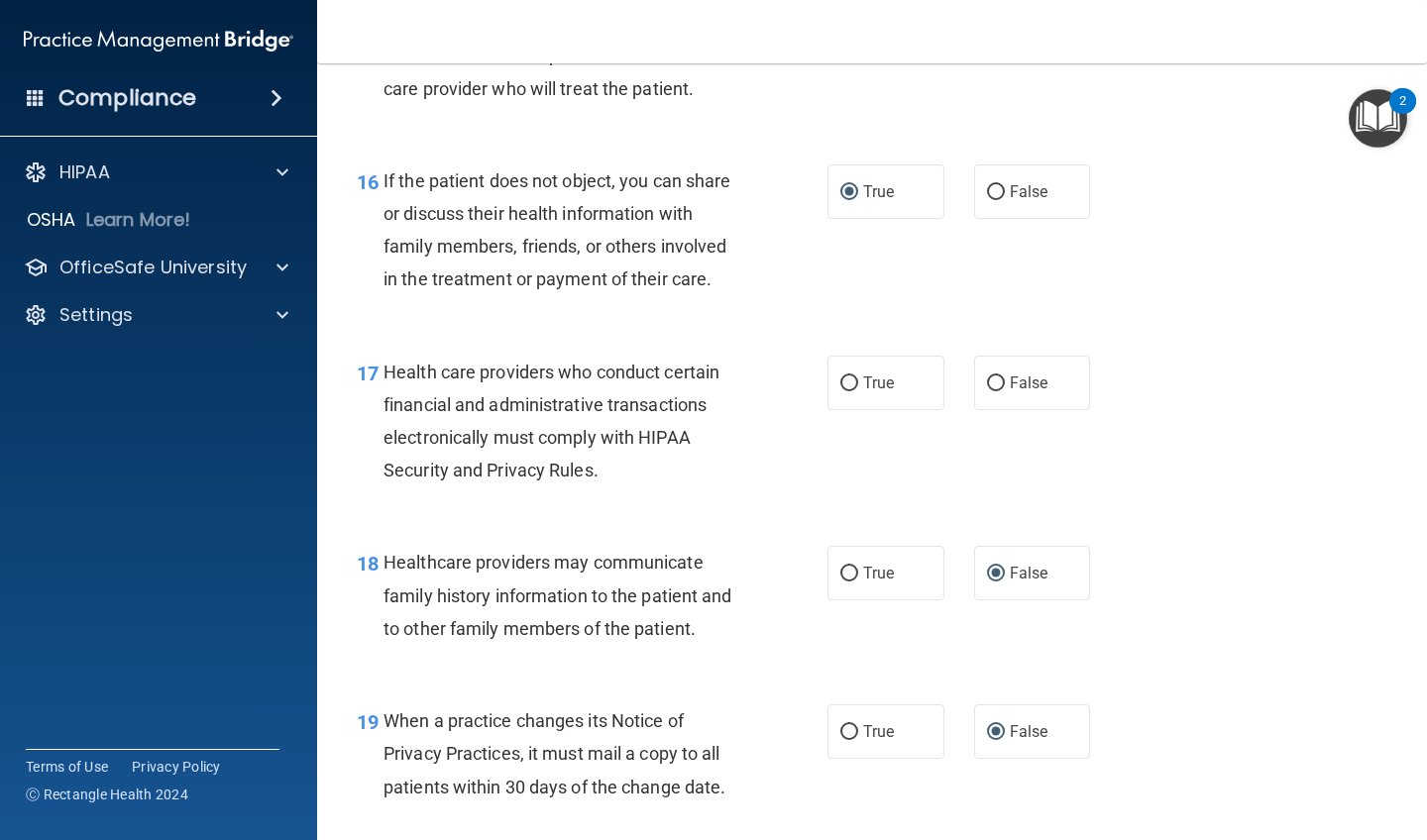 scroll, scrollTop: 2843, scrollLeft: 0, axis: vertical 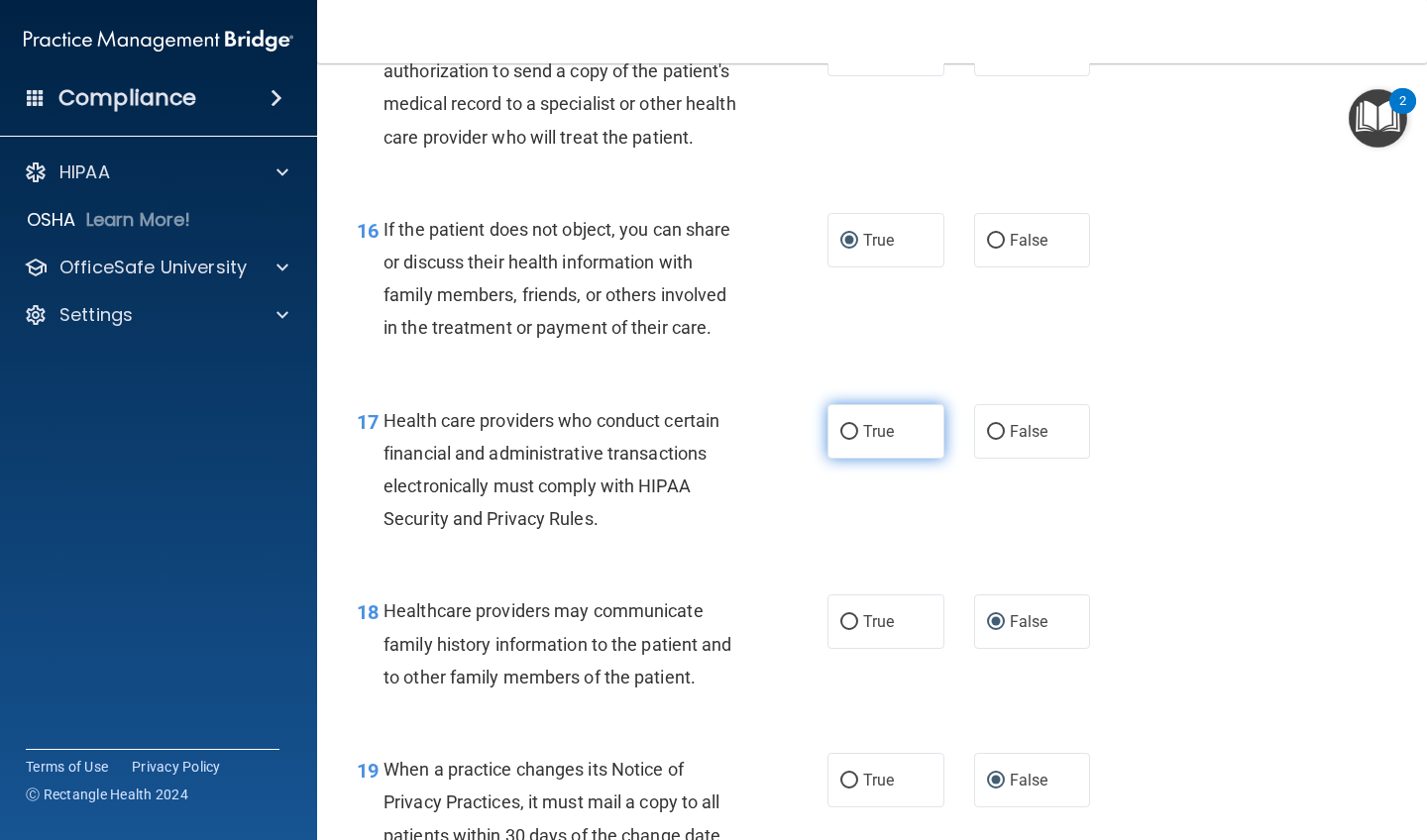 click on "True" at bounding box center (849, 432) 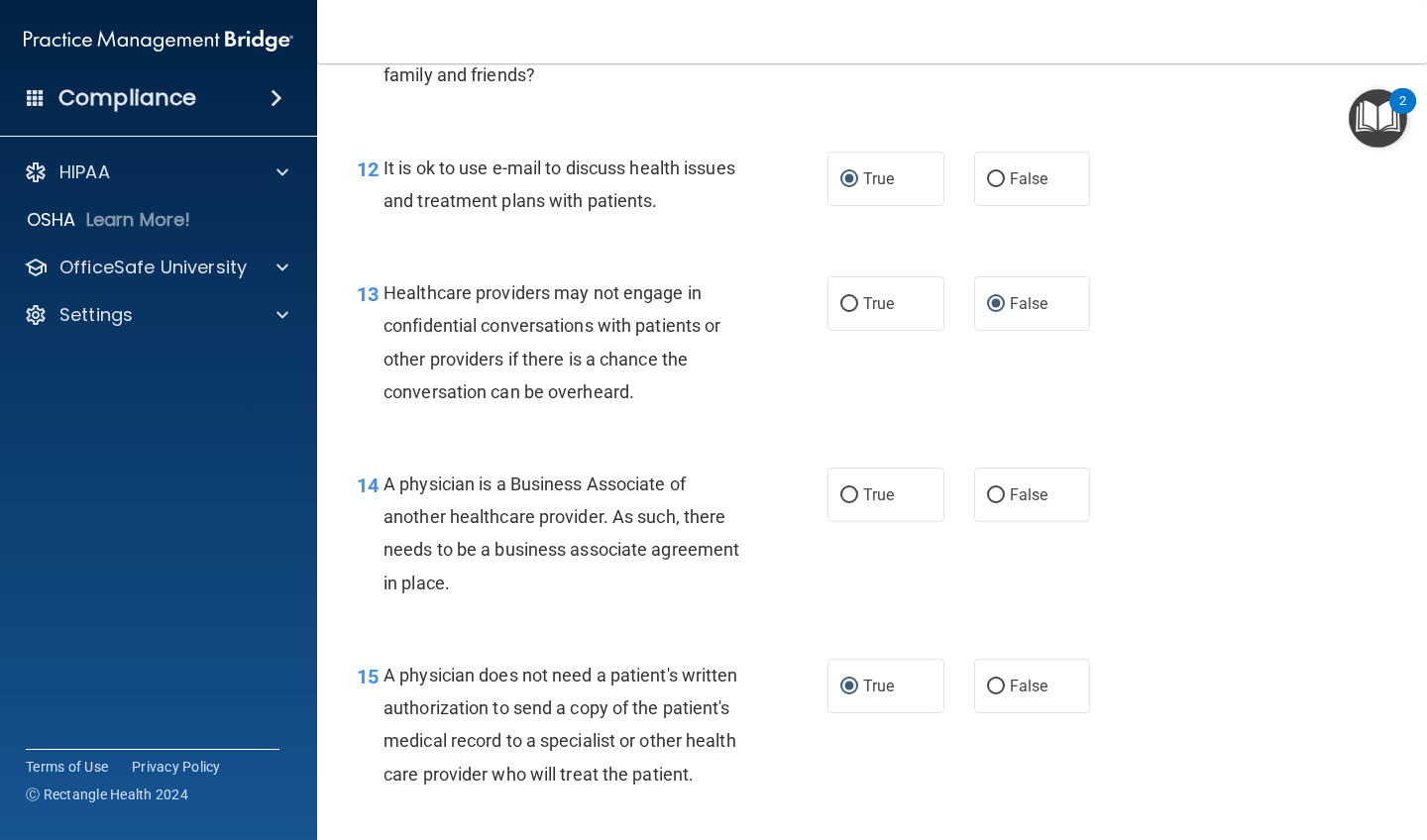 scroll, scrollTop: 2205, scrollLeft: 0, axis: vertical 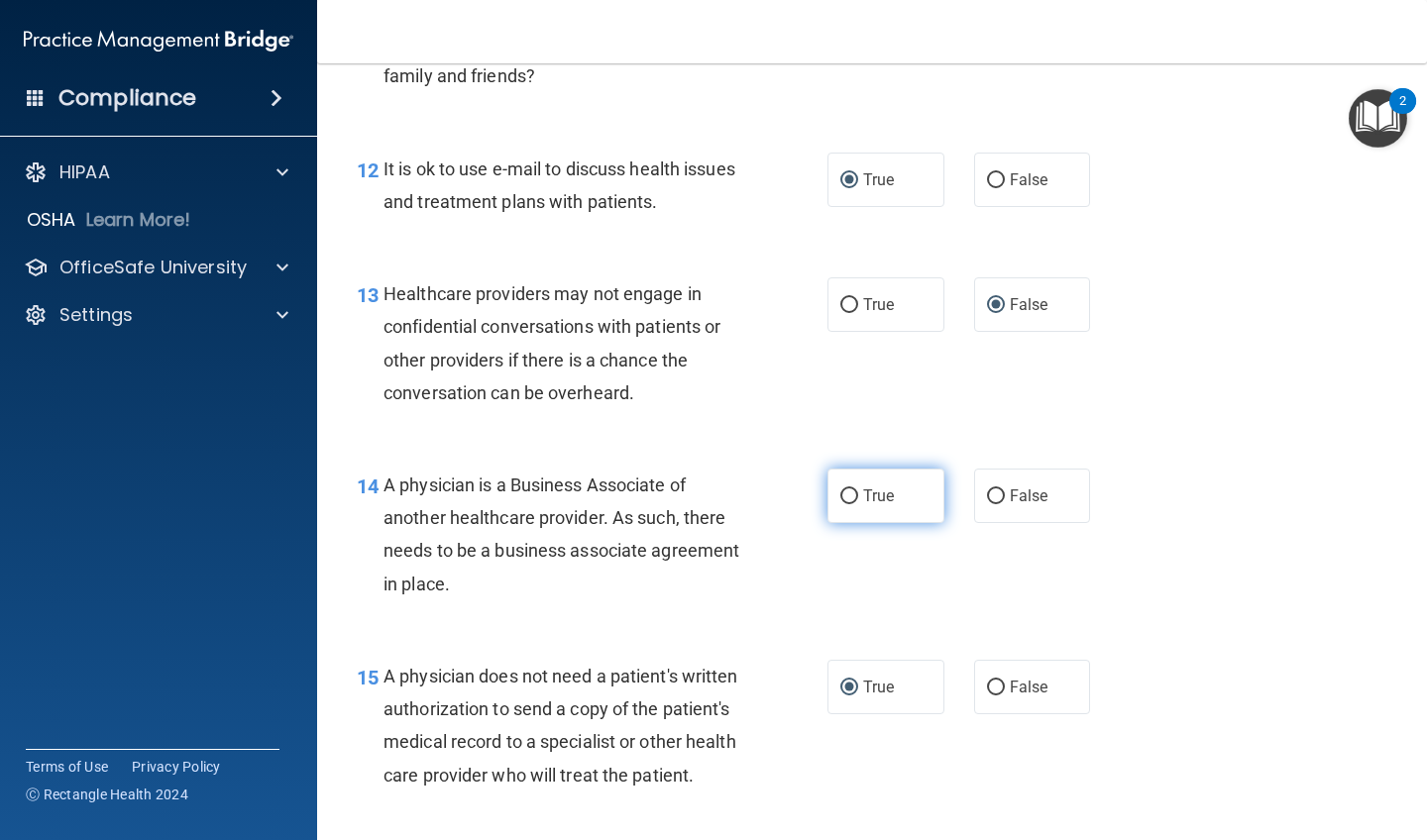click on "True" at bounding box center [849, 496] 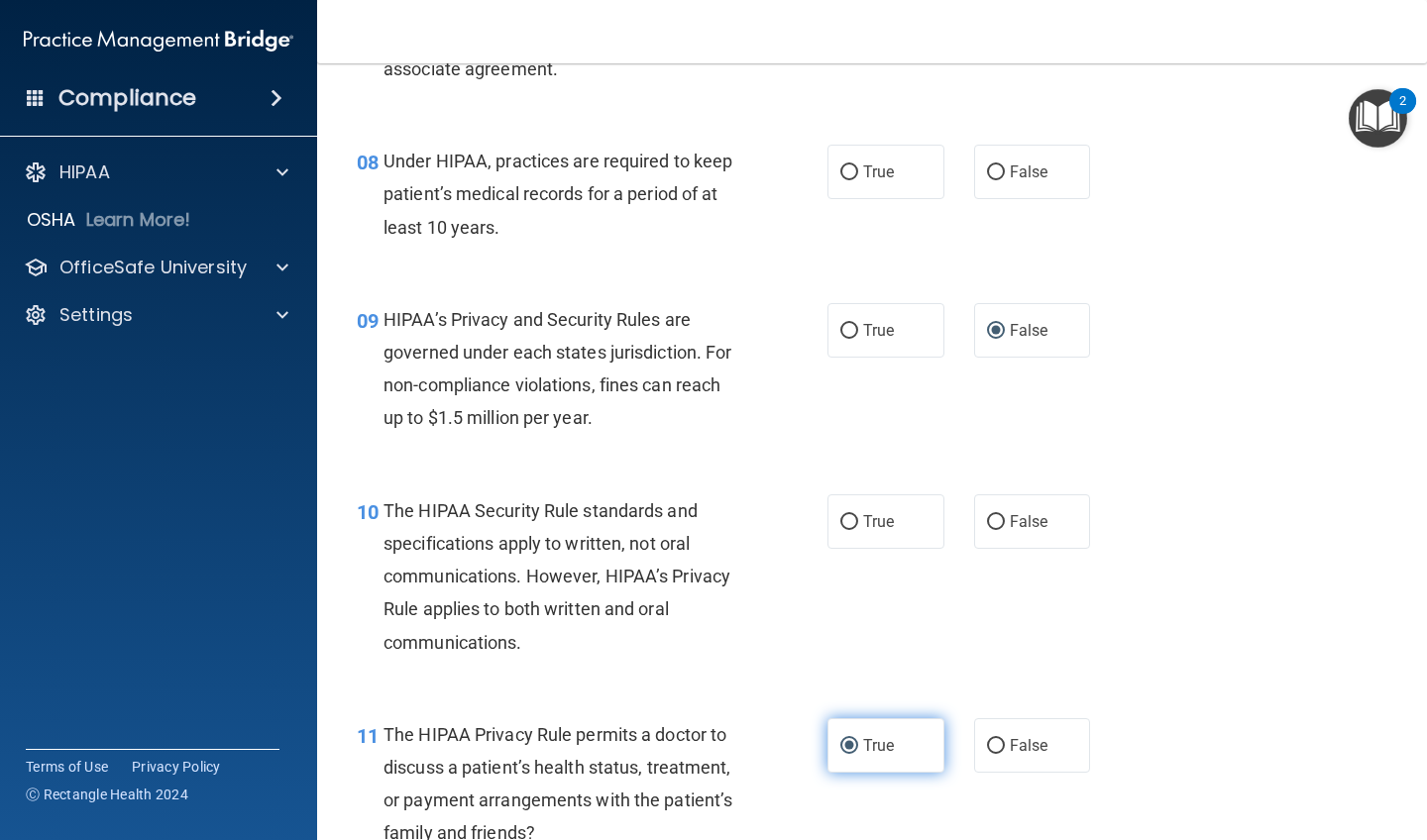 scroll, scrollTop: 1442, scrollLeft: 0, axis: vertical 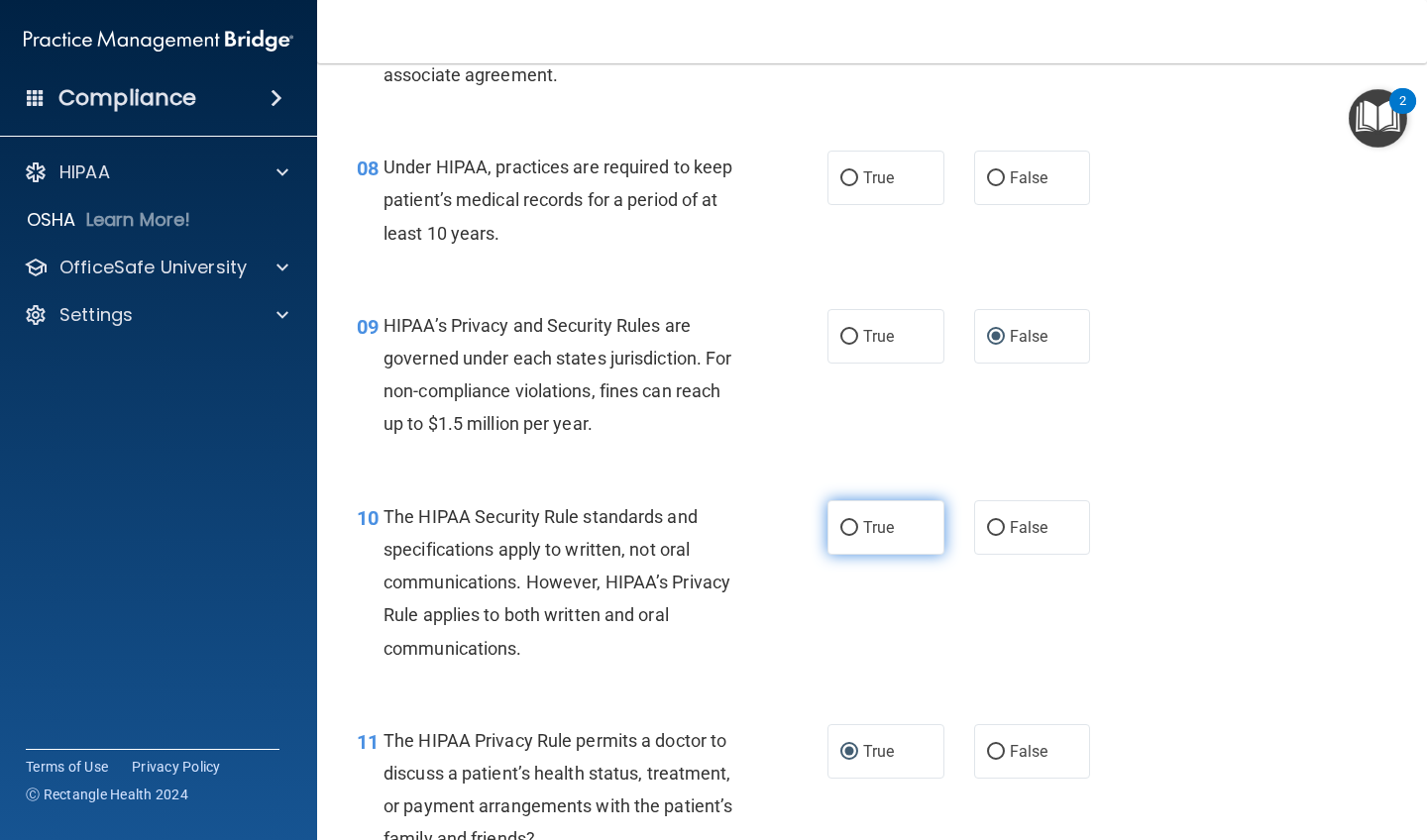 click on "True" at bounding box center (849, 528) 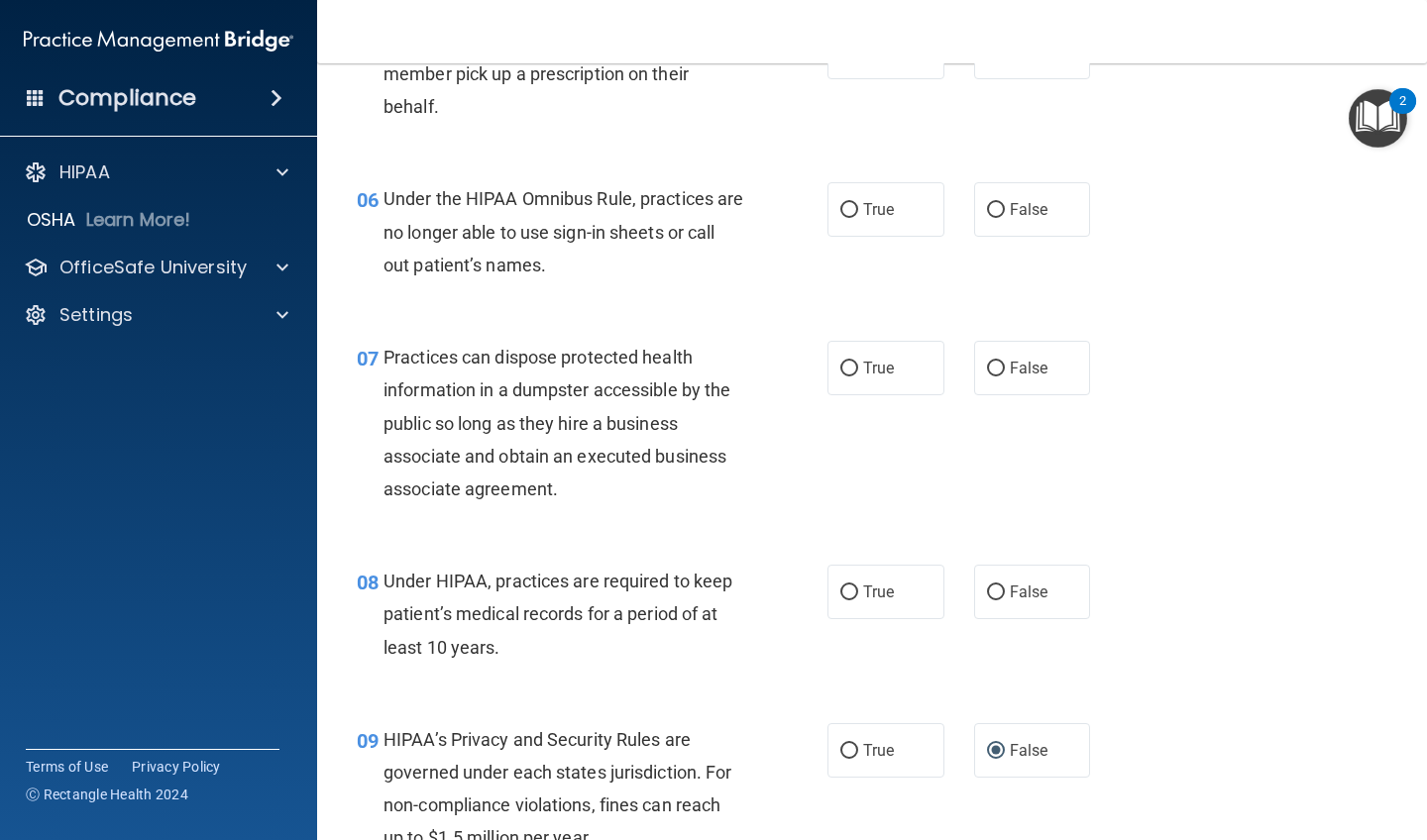 scroll, scrollTop: 1021, scrollLeft: 0, axis: vertical 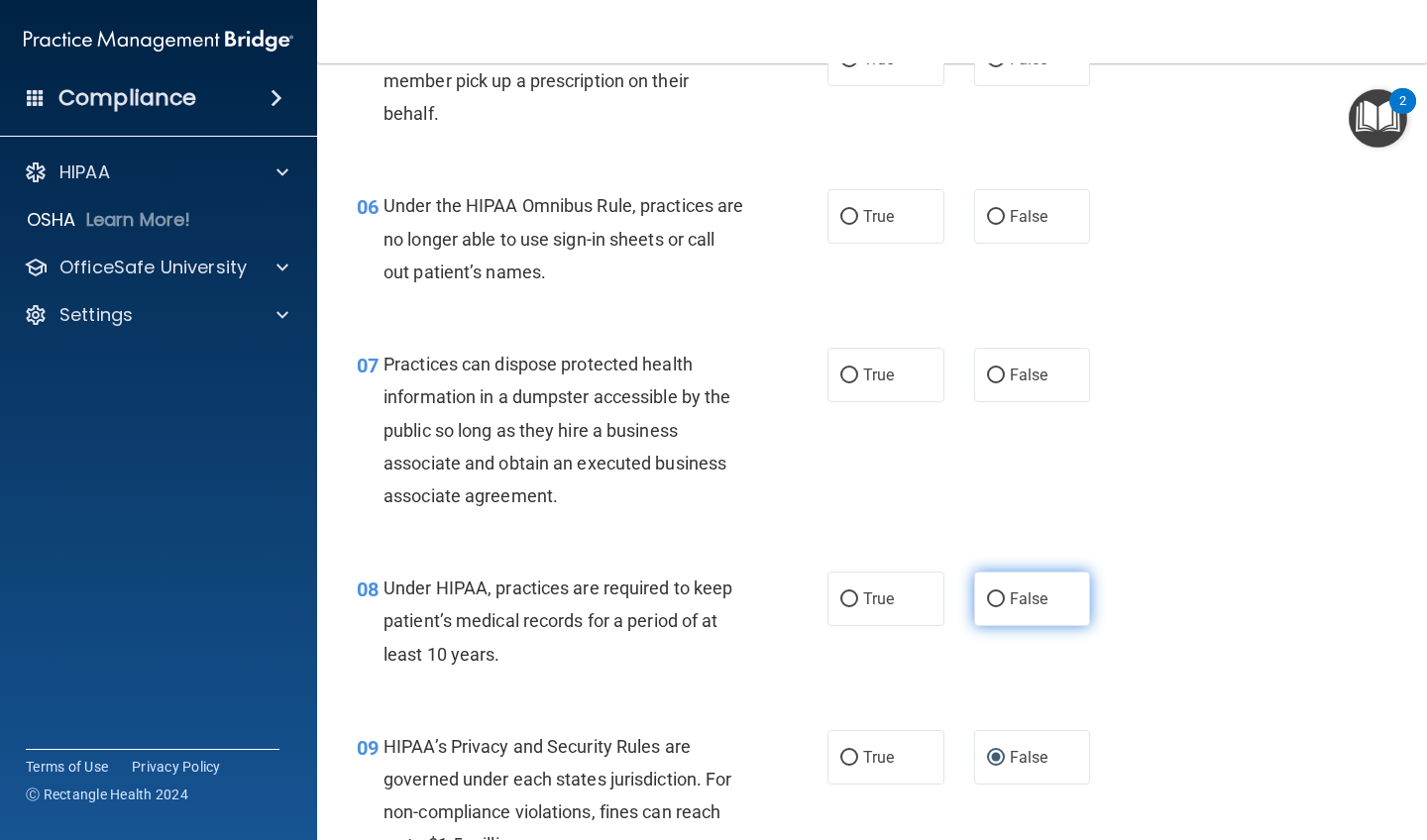click on "False" at bounding box center (996, 599) 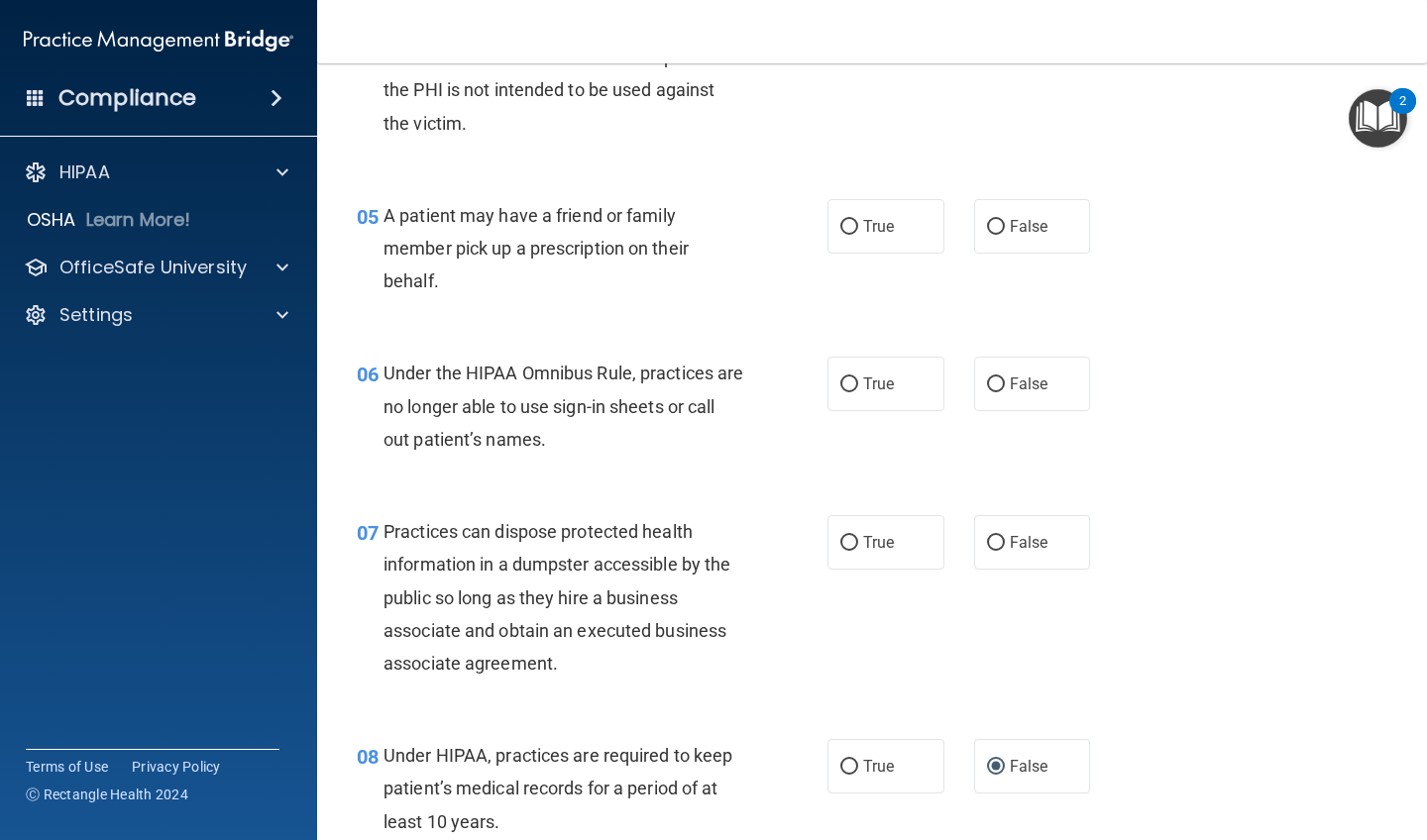 scroll, scrollTop: 820, scrollLeft: 0, axis: vertical 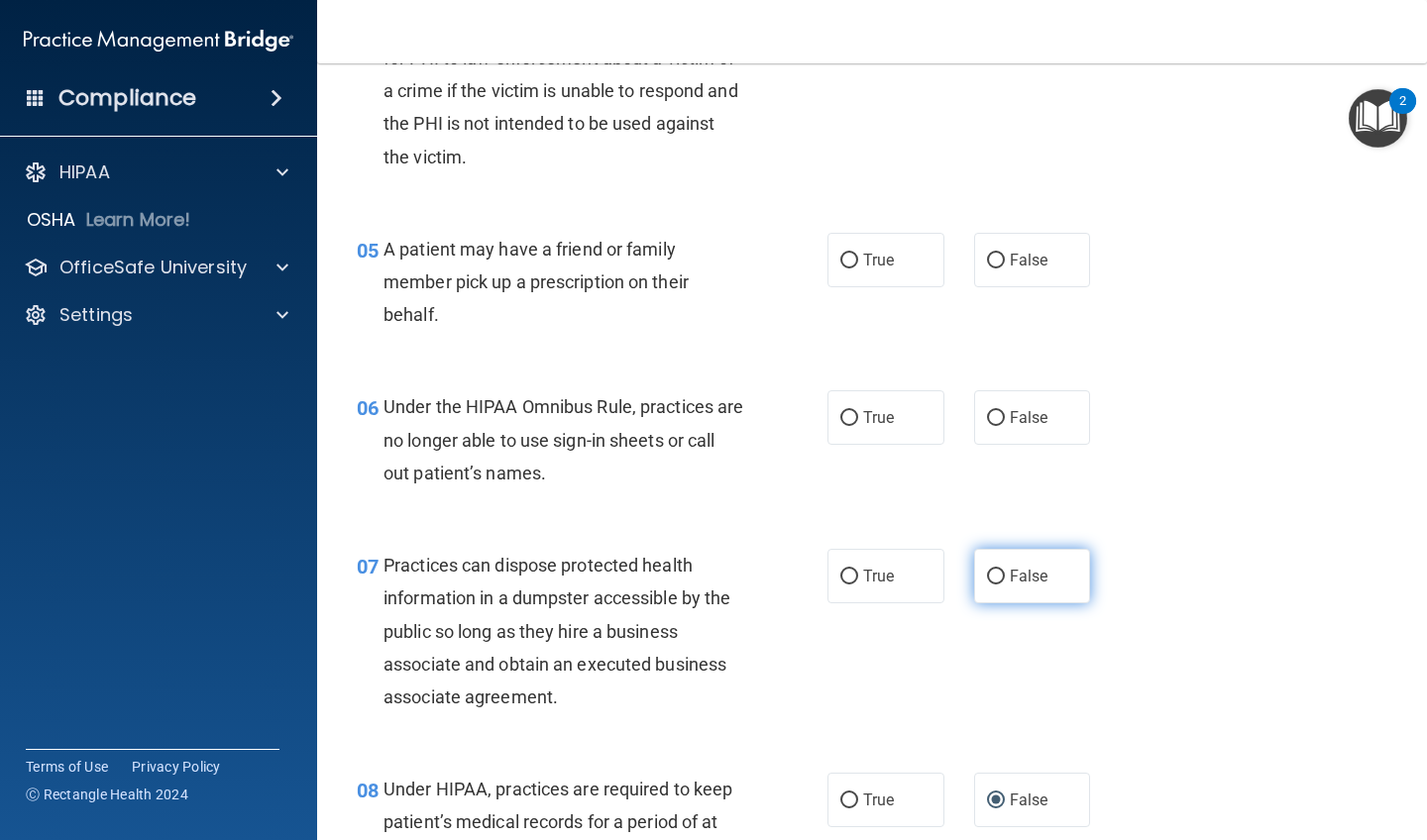 click on "False" at bounding box center (996, 577) 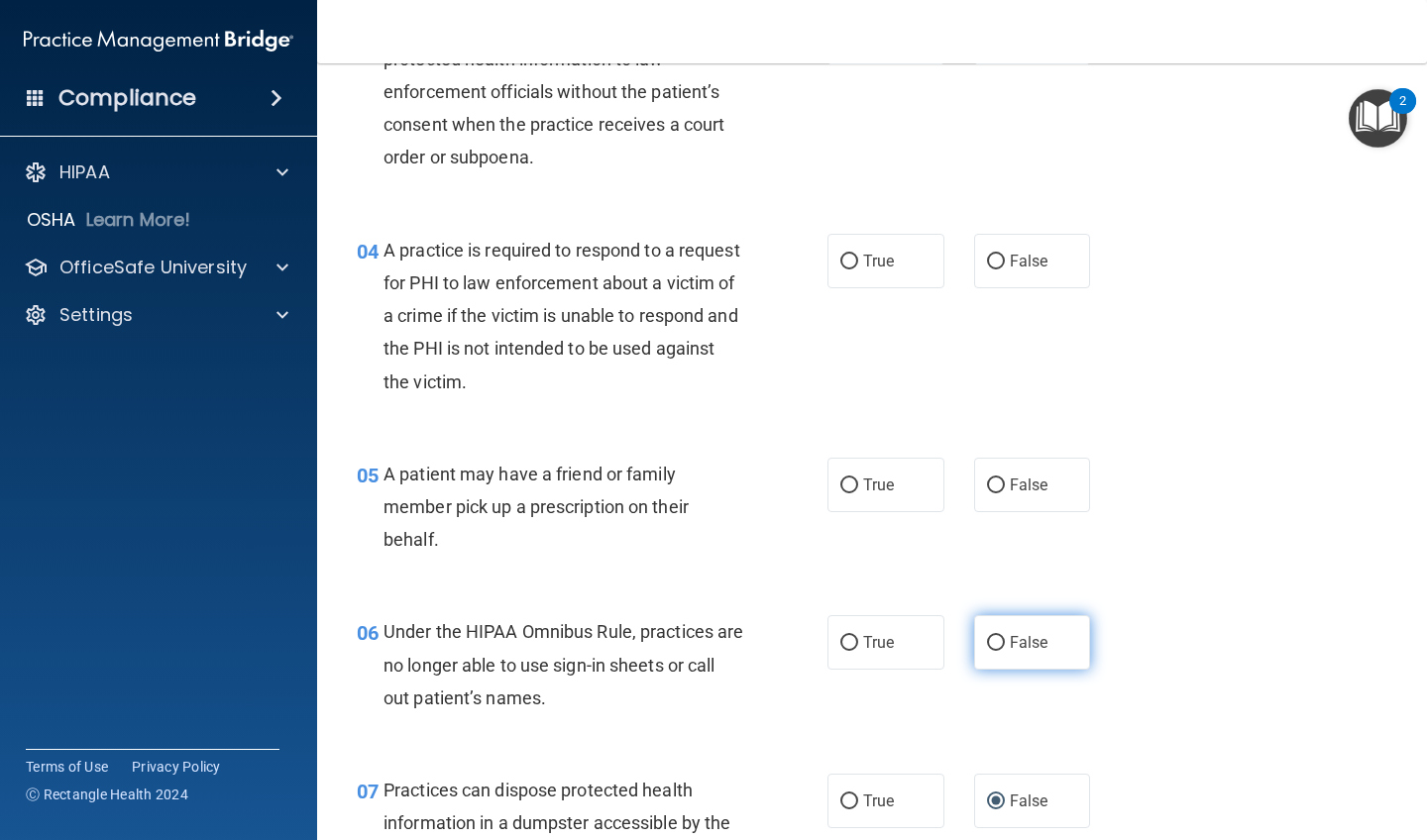 scroll, scrollTop: 594, scrollLeft: 0, axis: vertical 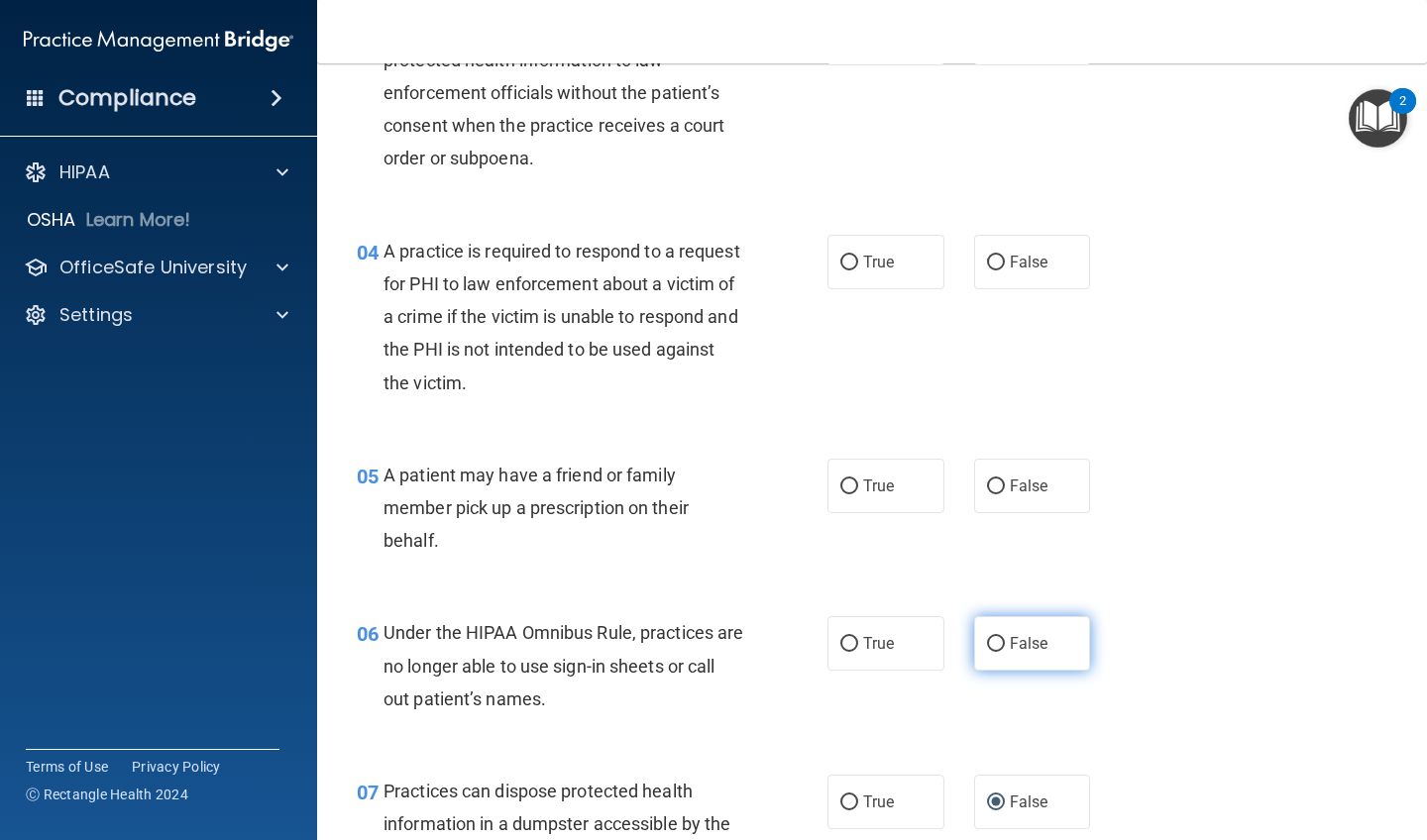 click on "False" at bounding box center (996, 644) 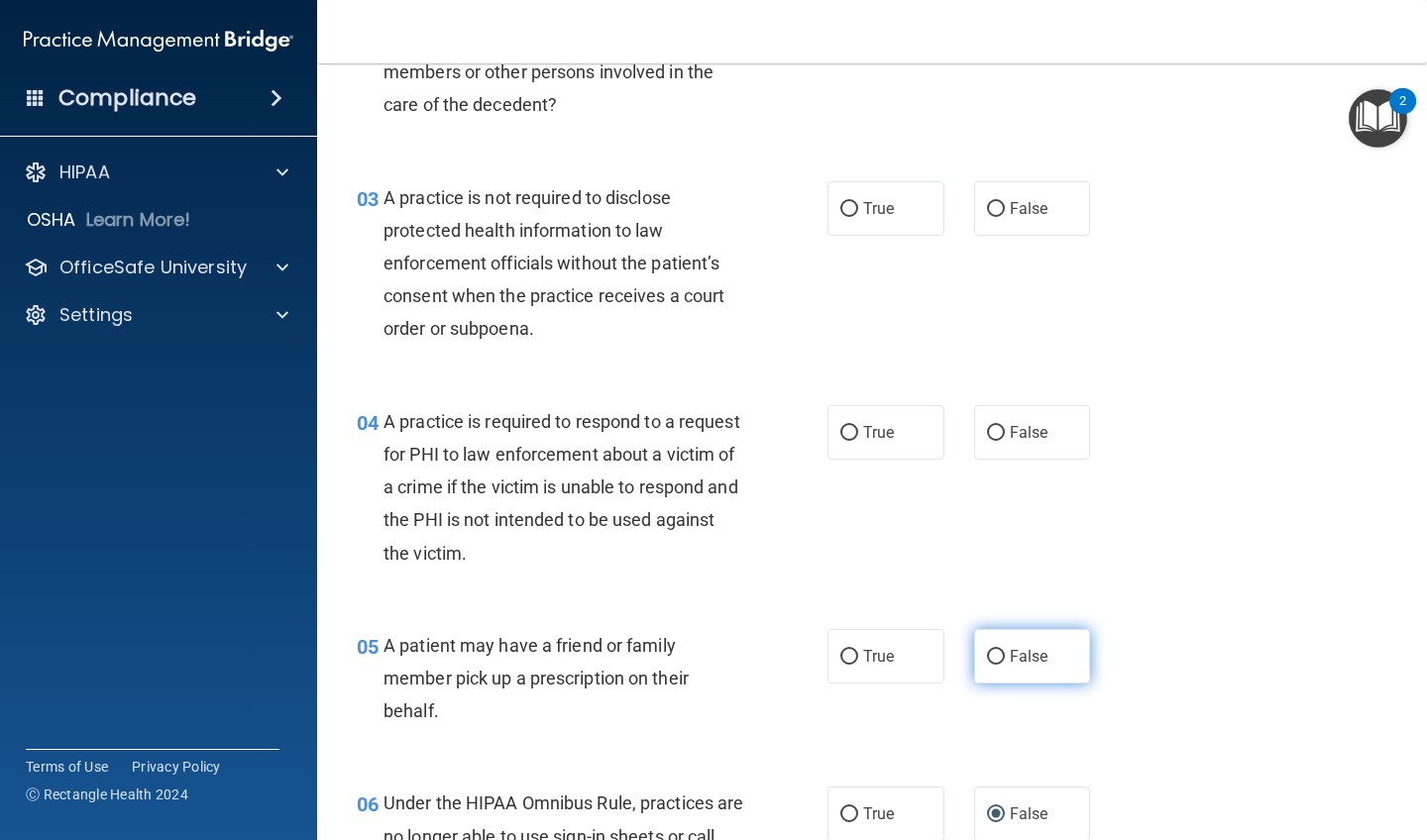 scroll, scrollTop: 424, scrollLeft: 0, axis: vertical 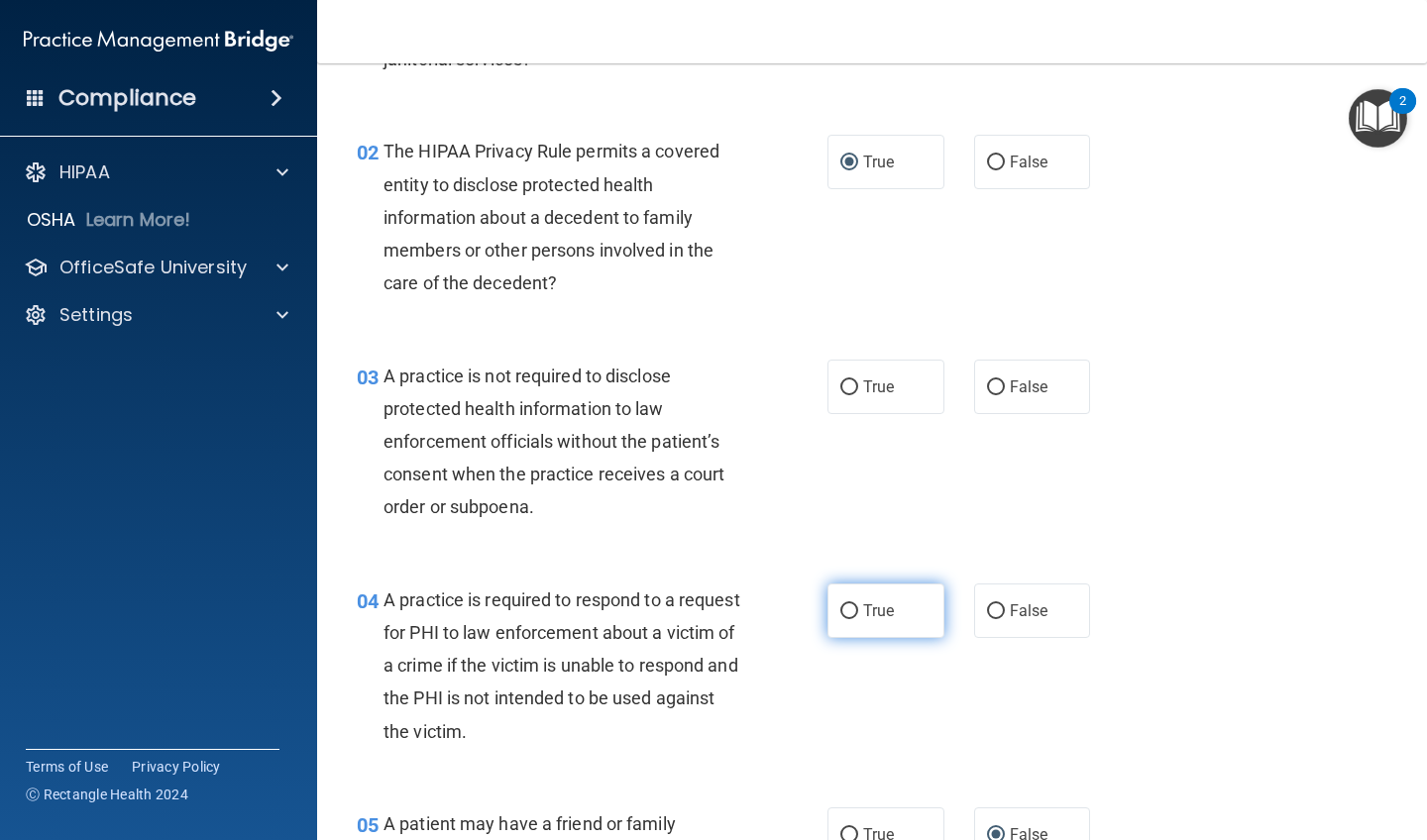 click on "True" at bounding box center [849, 611] 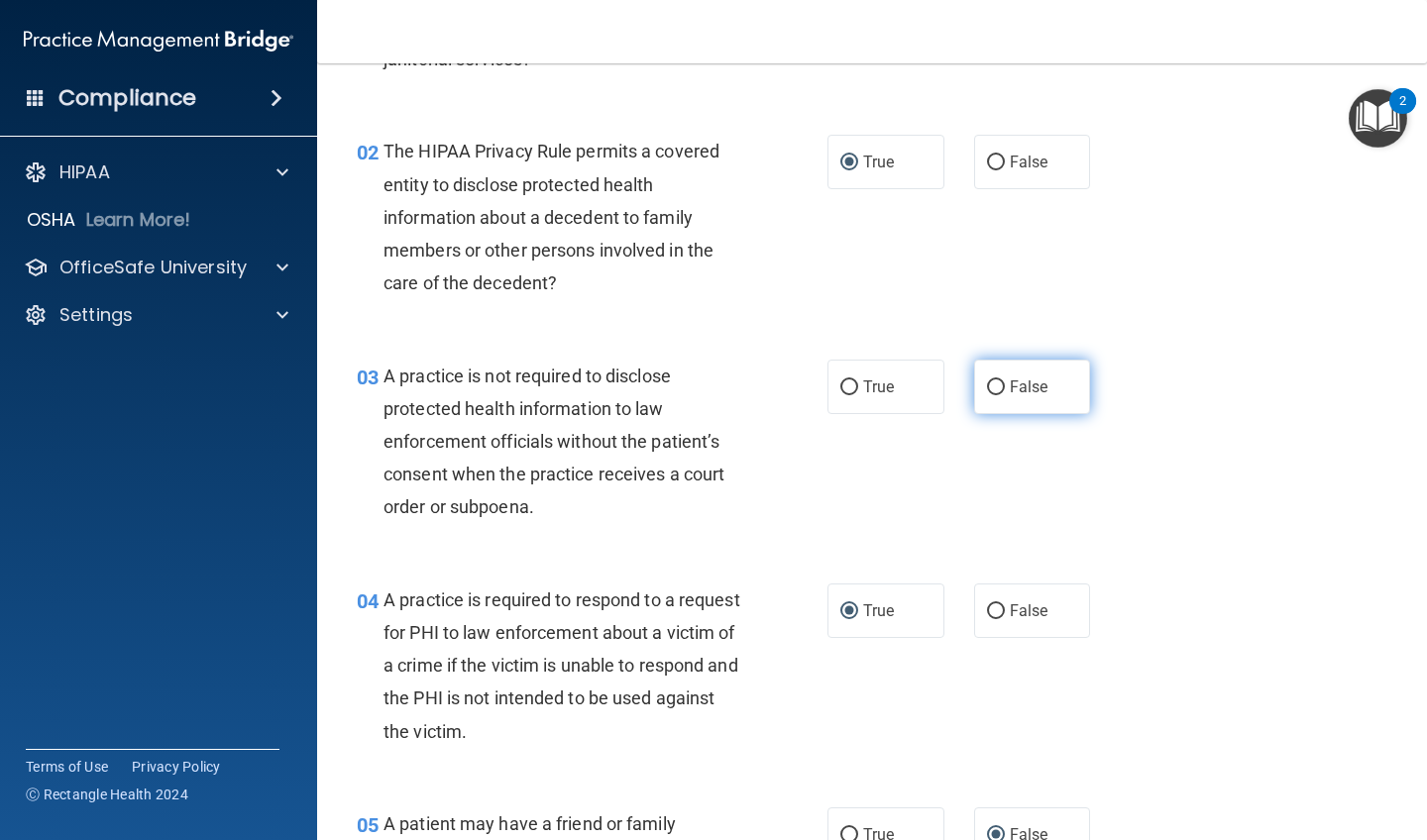 click on "False" at bounding box center [996, 387] 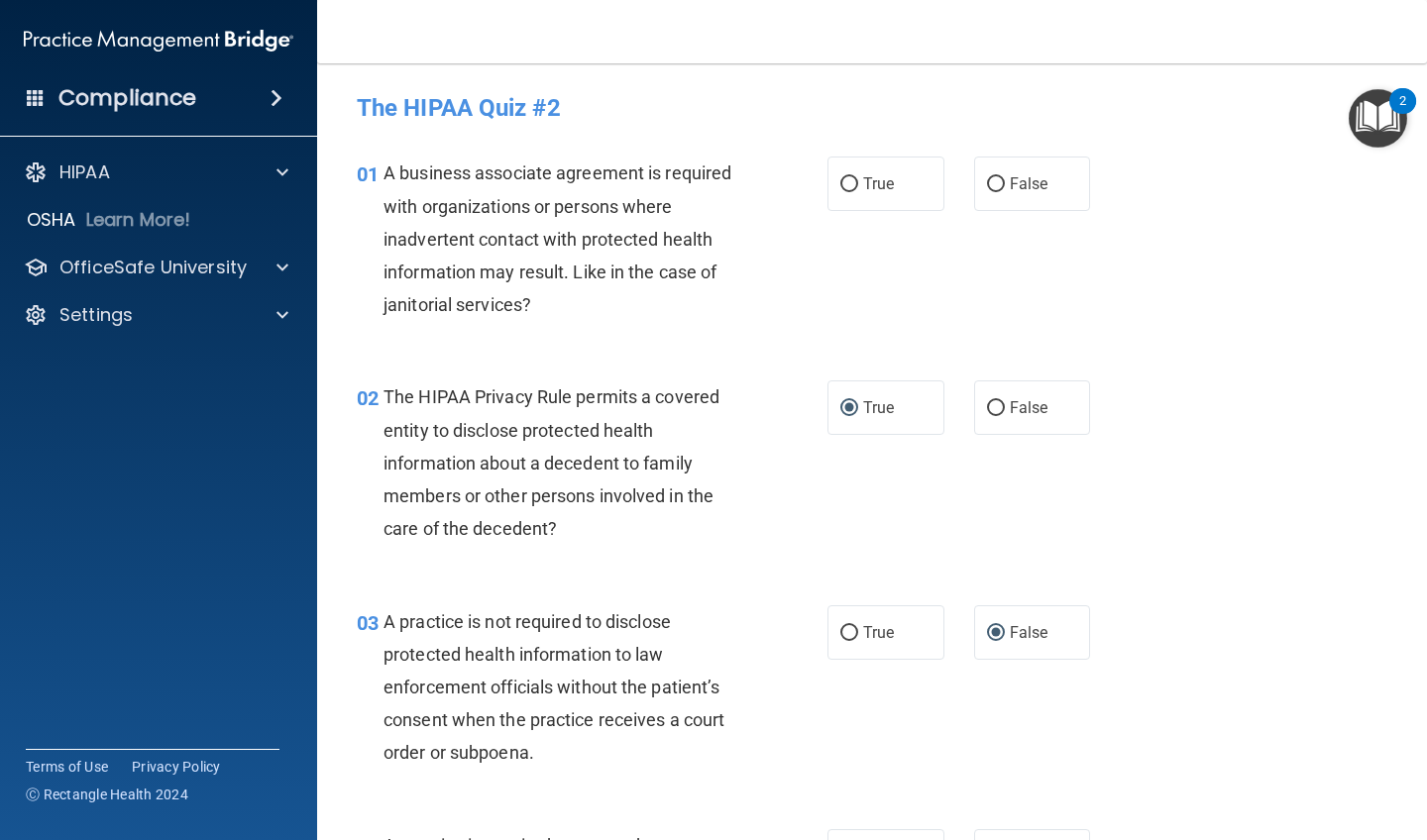 scroll, scrollTop: 0, scrollLeft: 0, axis: both 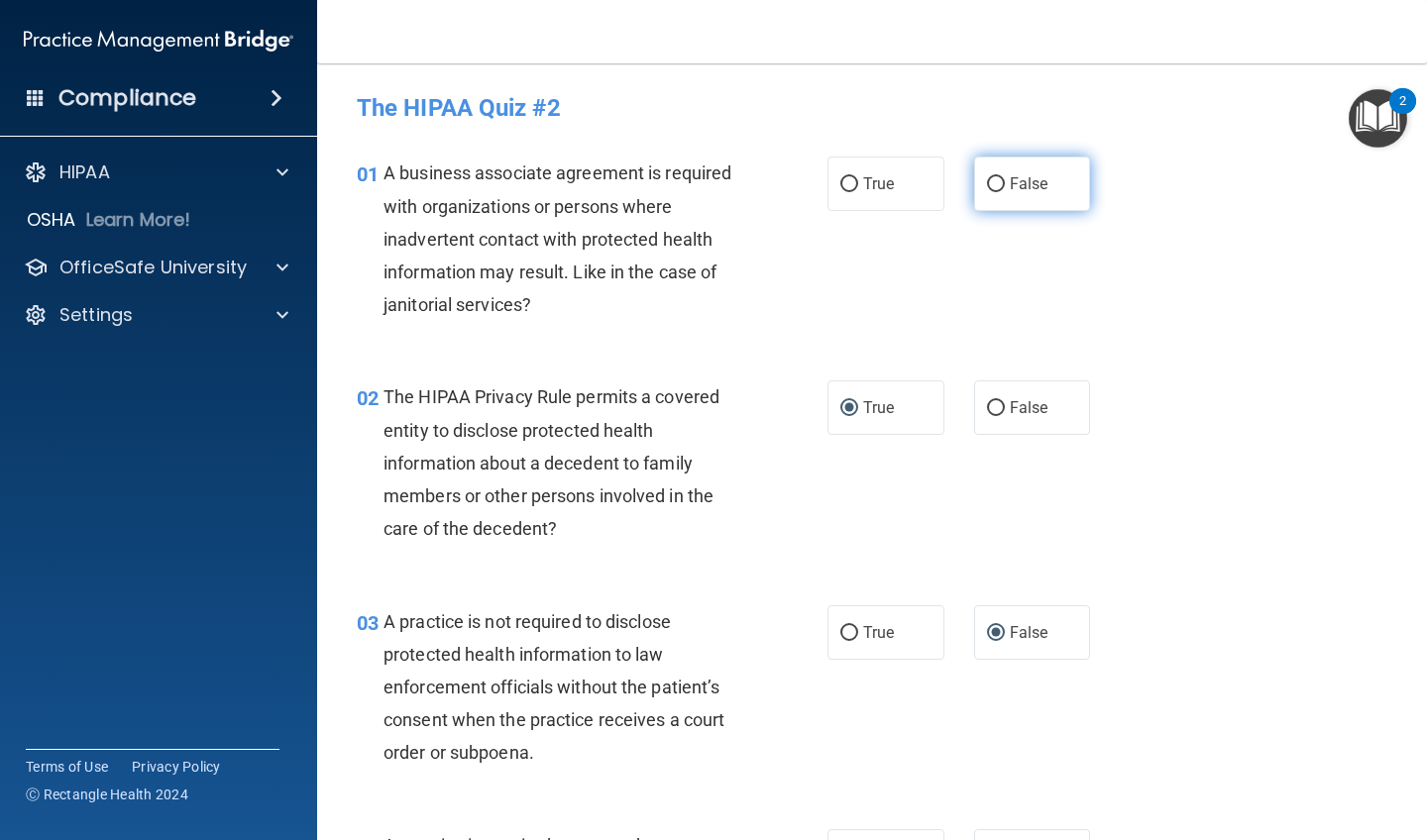 click on "False" at bounding box center (996, 184) 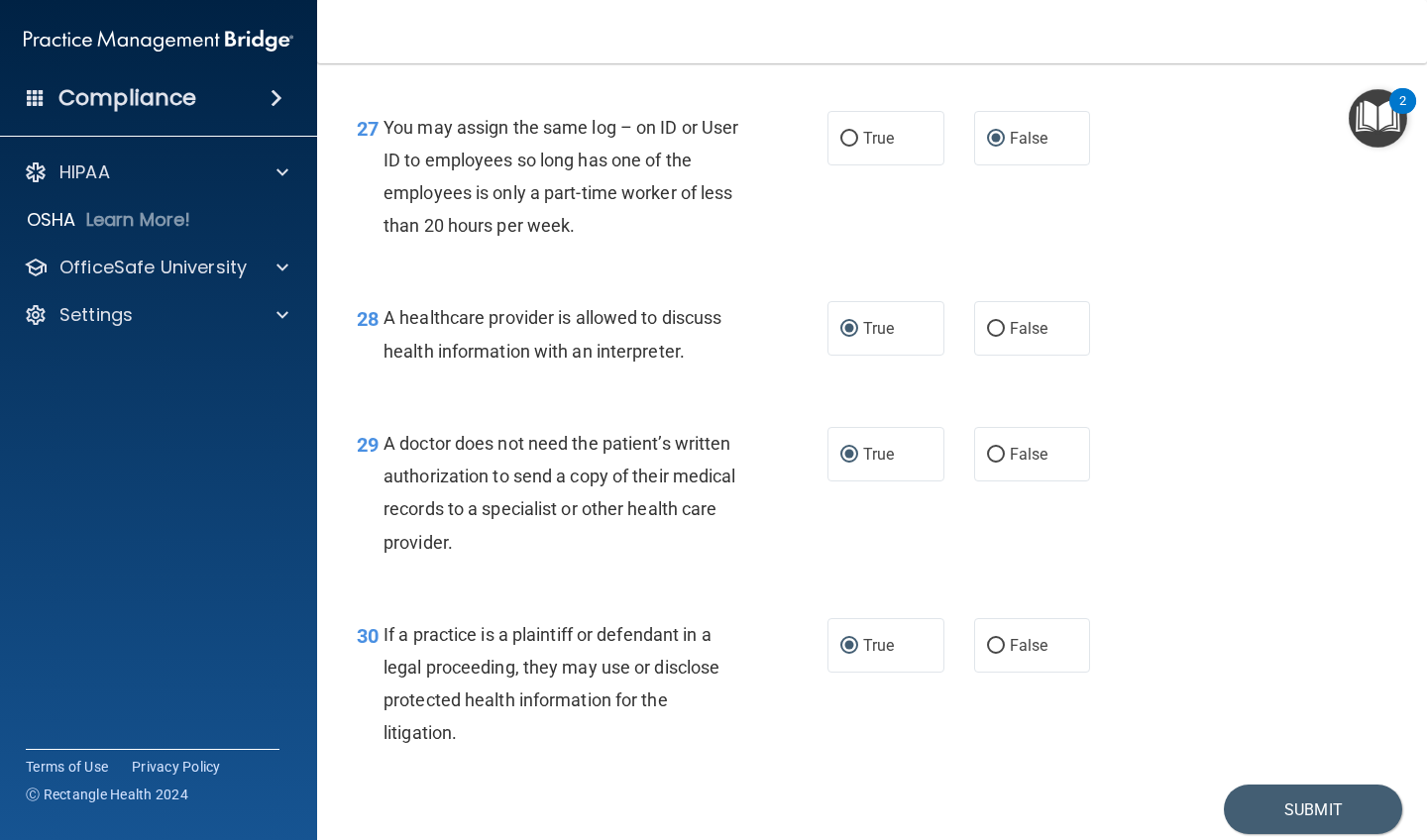 scroll, scrollTop: 4782, scrollLeft: 0, axis: vertical 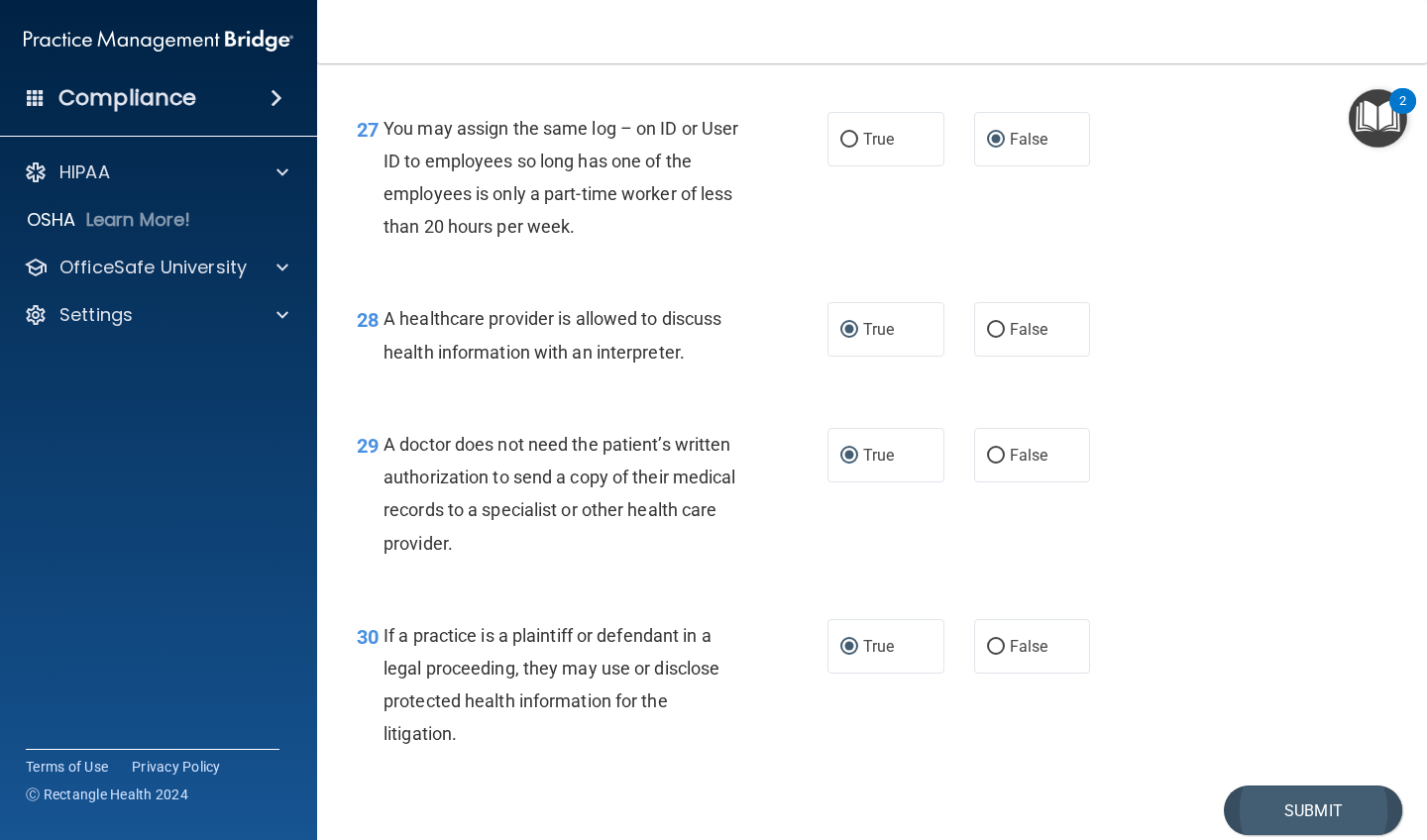 click on "Submit" at bounding box center [1313, 810] 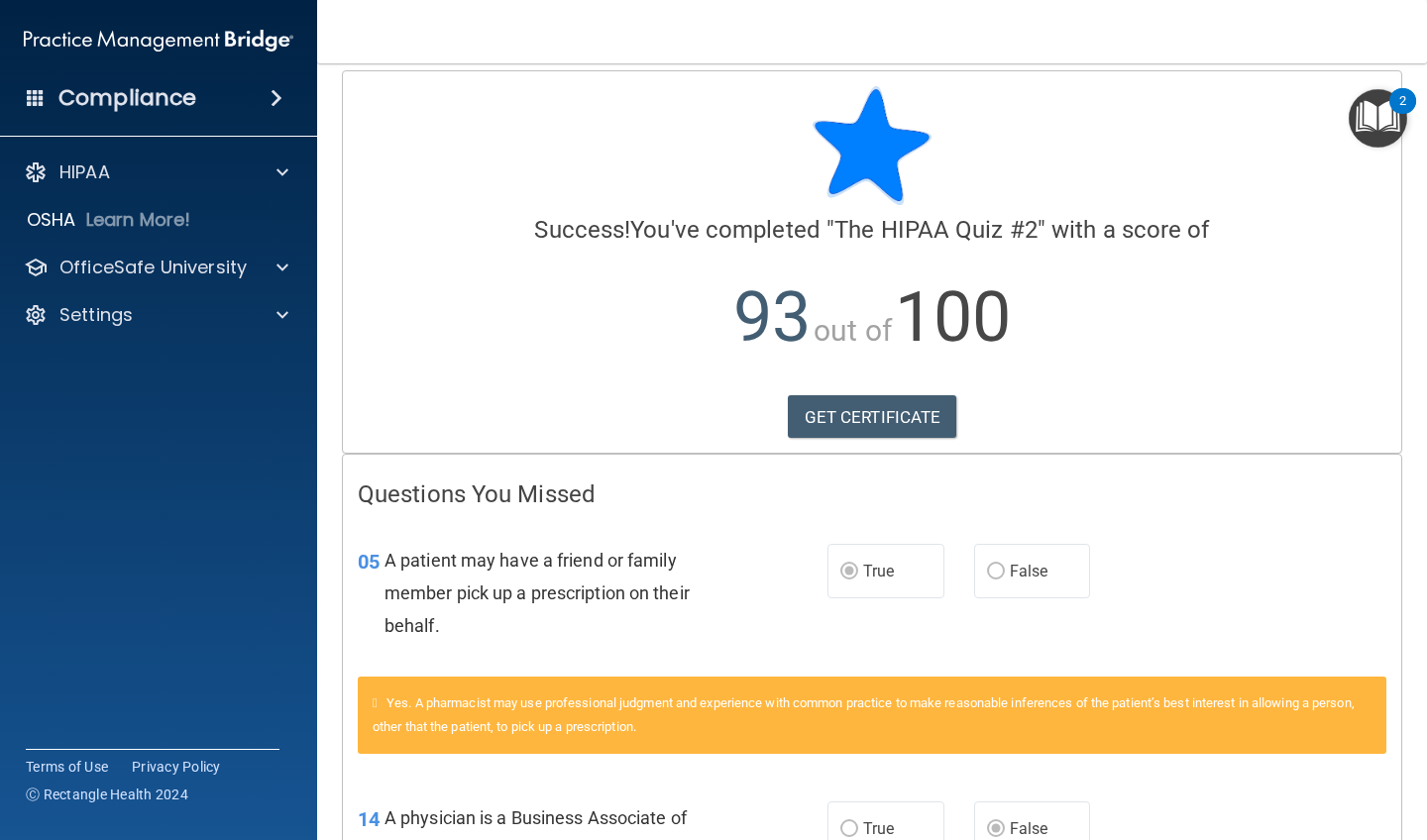scroll, scrollTop: 0, scrollLeft: 0, axis: both 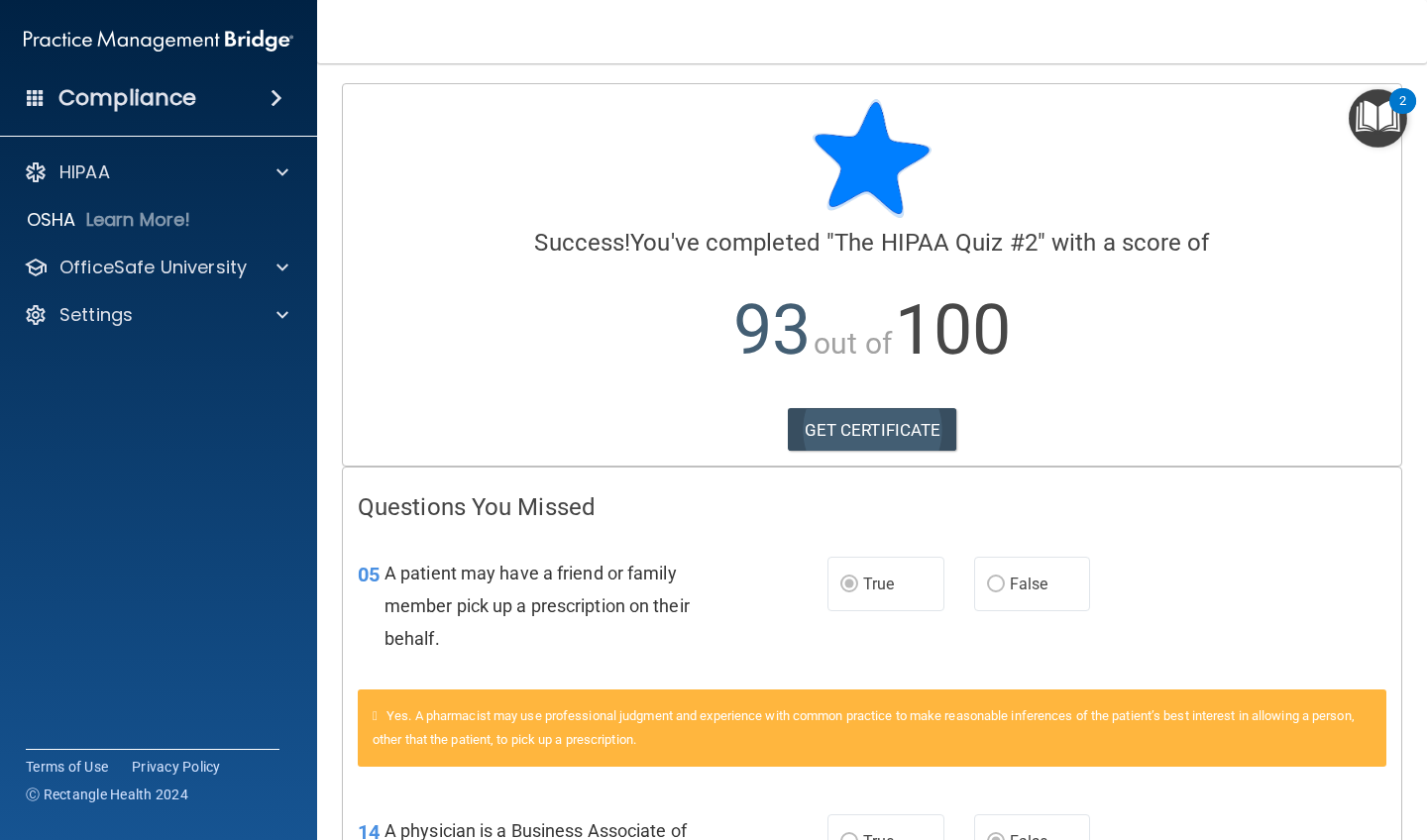 click on "GET CERTIFICATE" at bounding box center (872, 430) 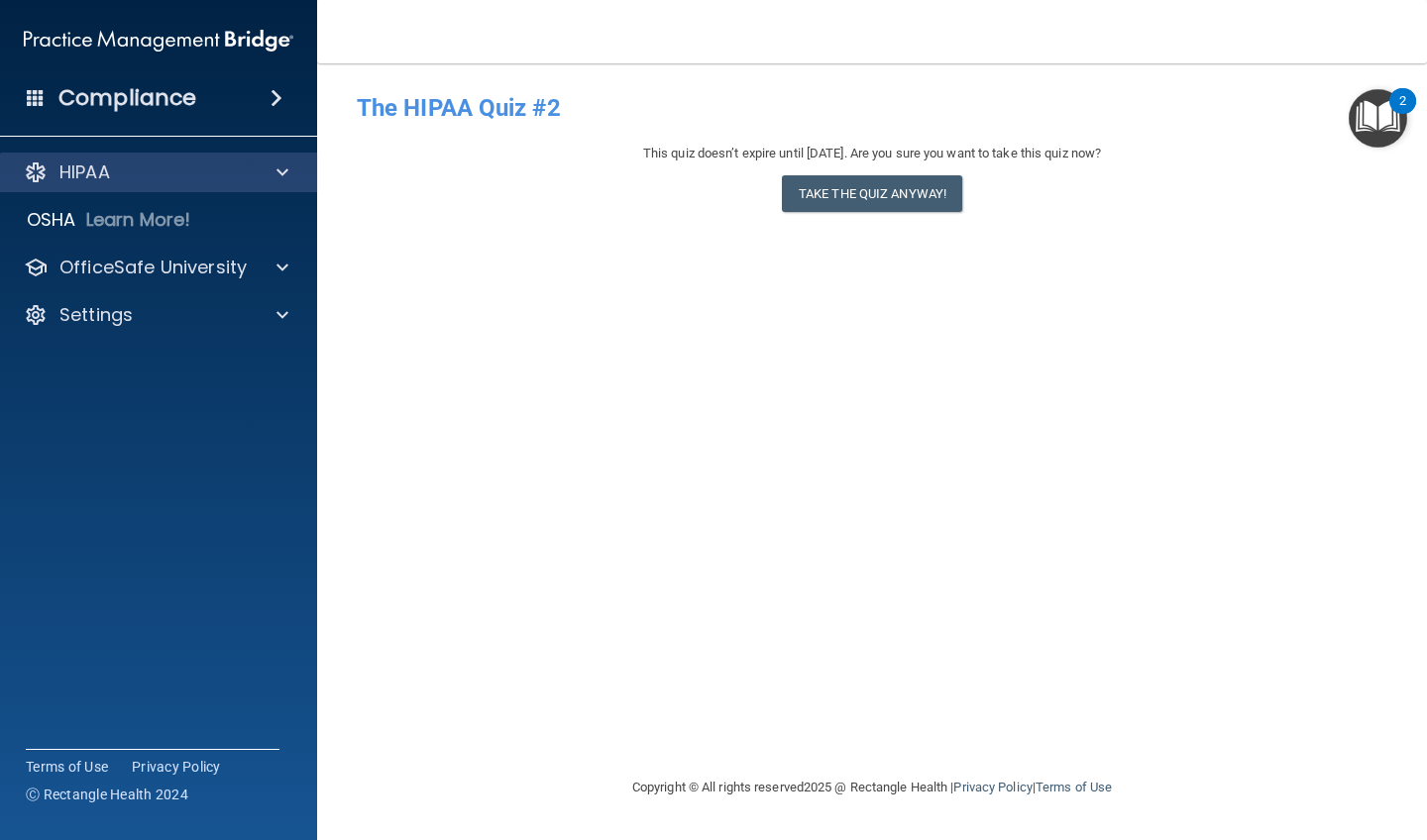click on "HIPAA" at bounding box center [84, 172] 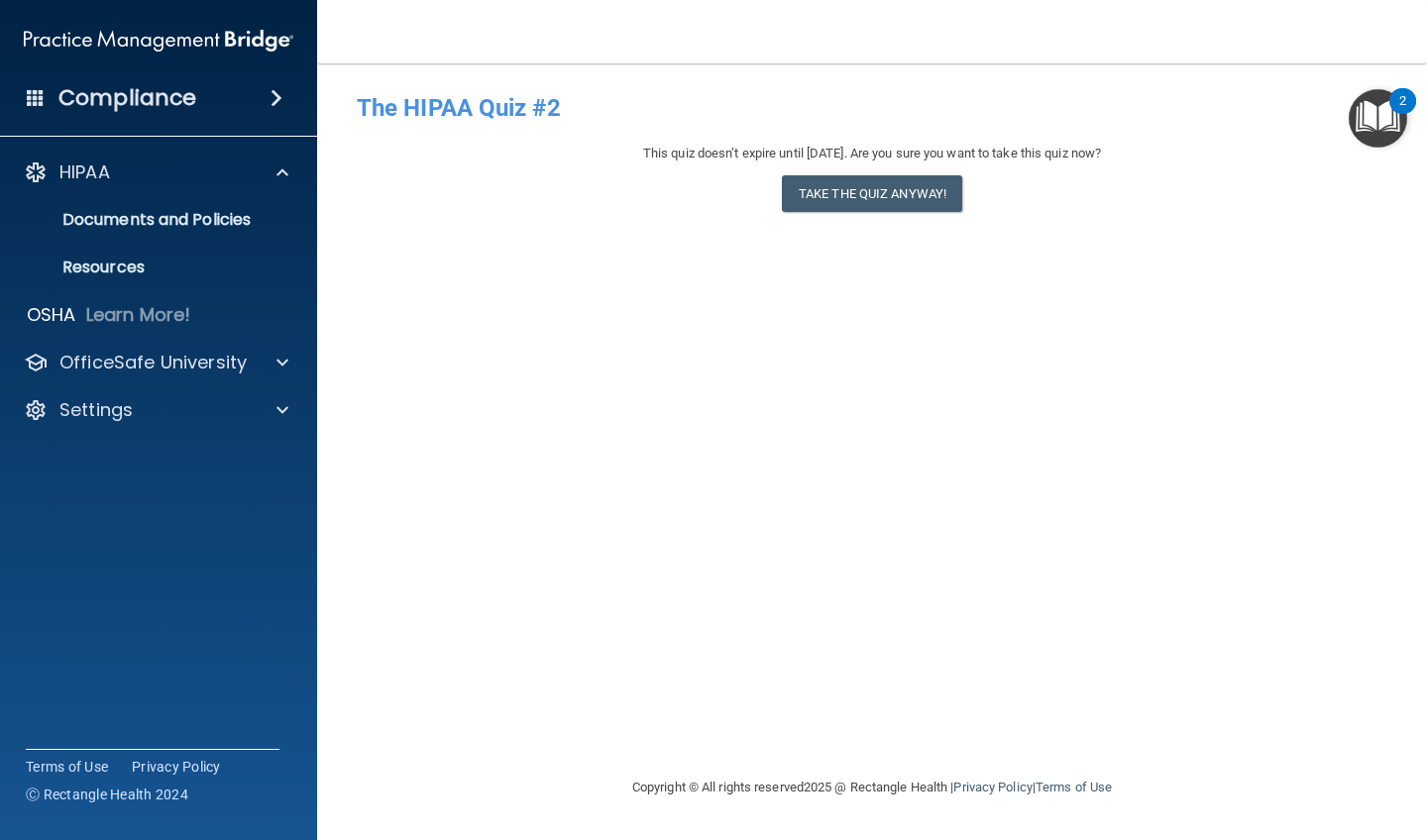 click at bounding box center [276, 98] 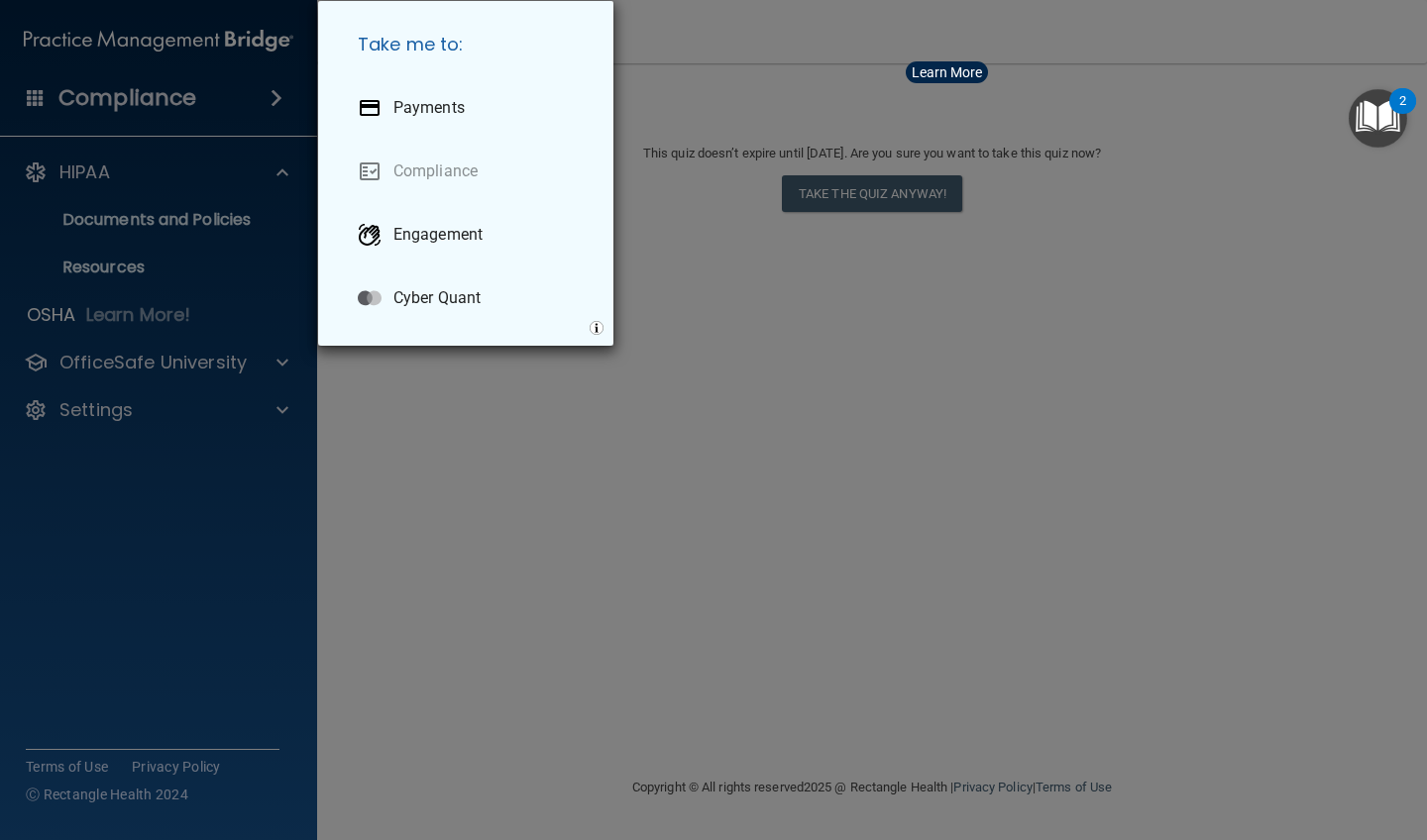 click on "Take me to:             Payments                   Compliance                     Engagement                     Cyber Quant" at bounding box center (714, 420) 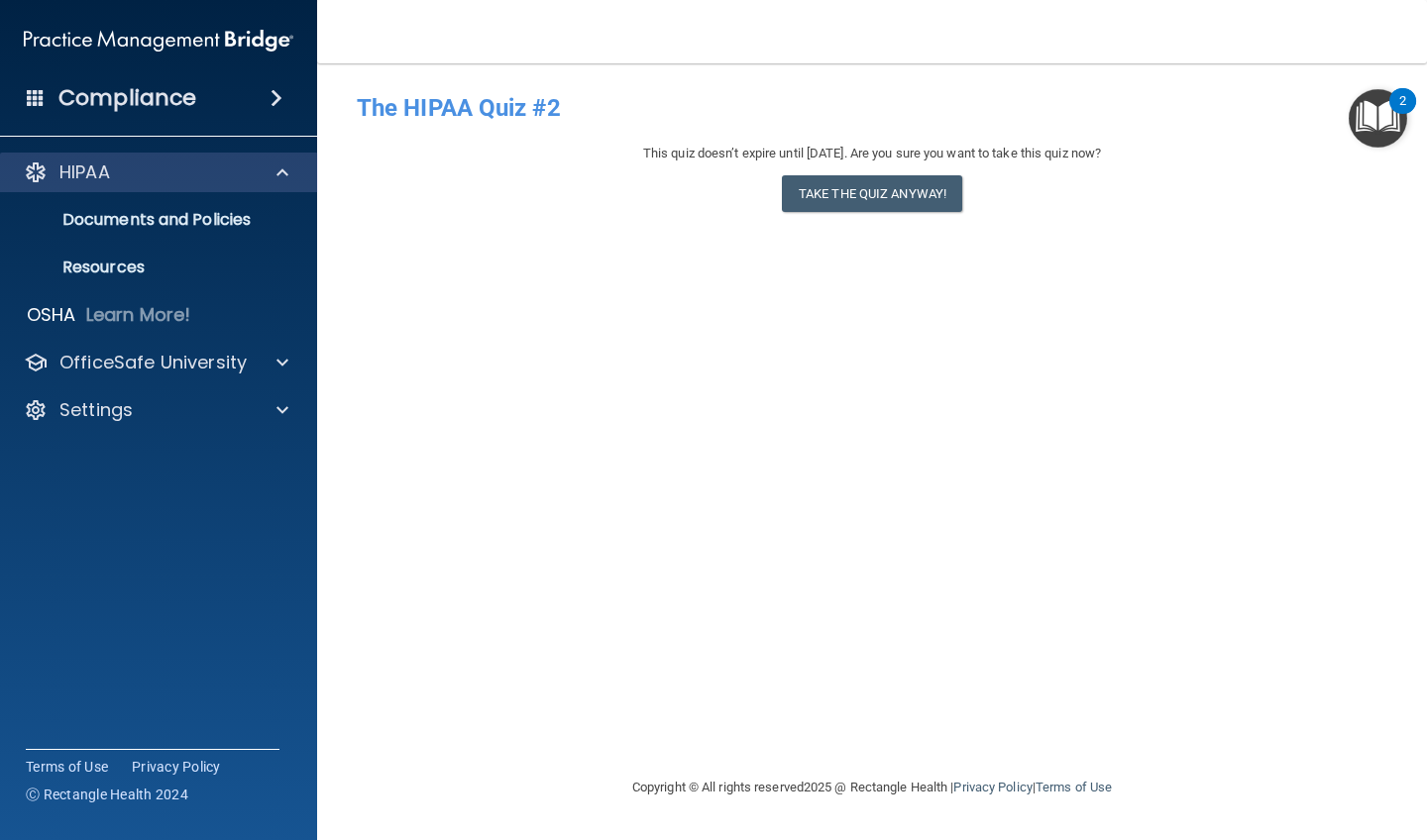 click at bounding box center [282, 172] 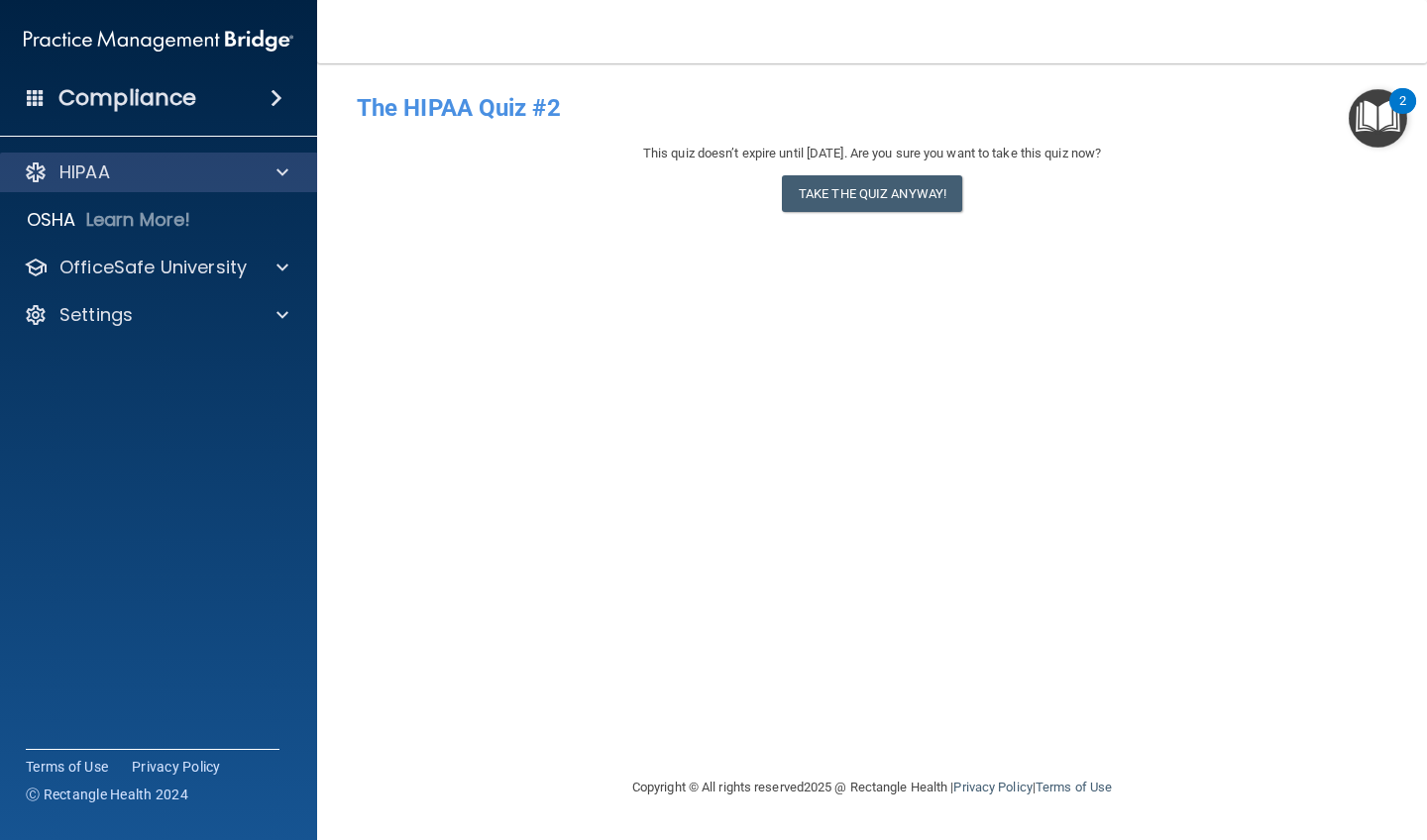 click at bounding box center (282, 172) 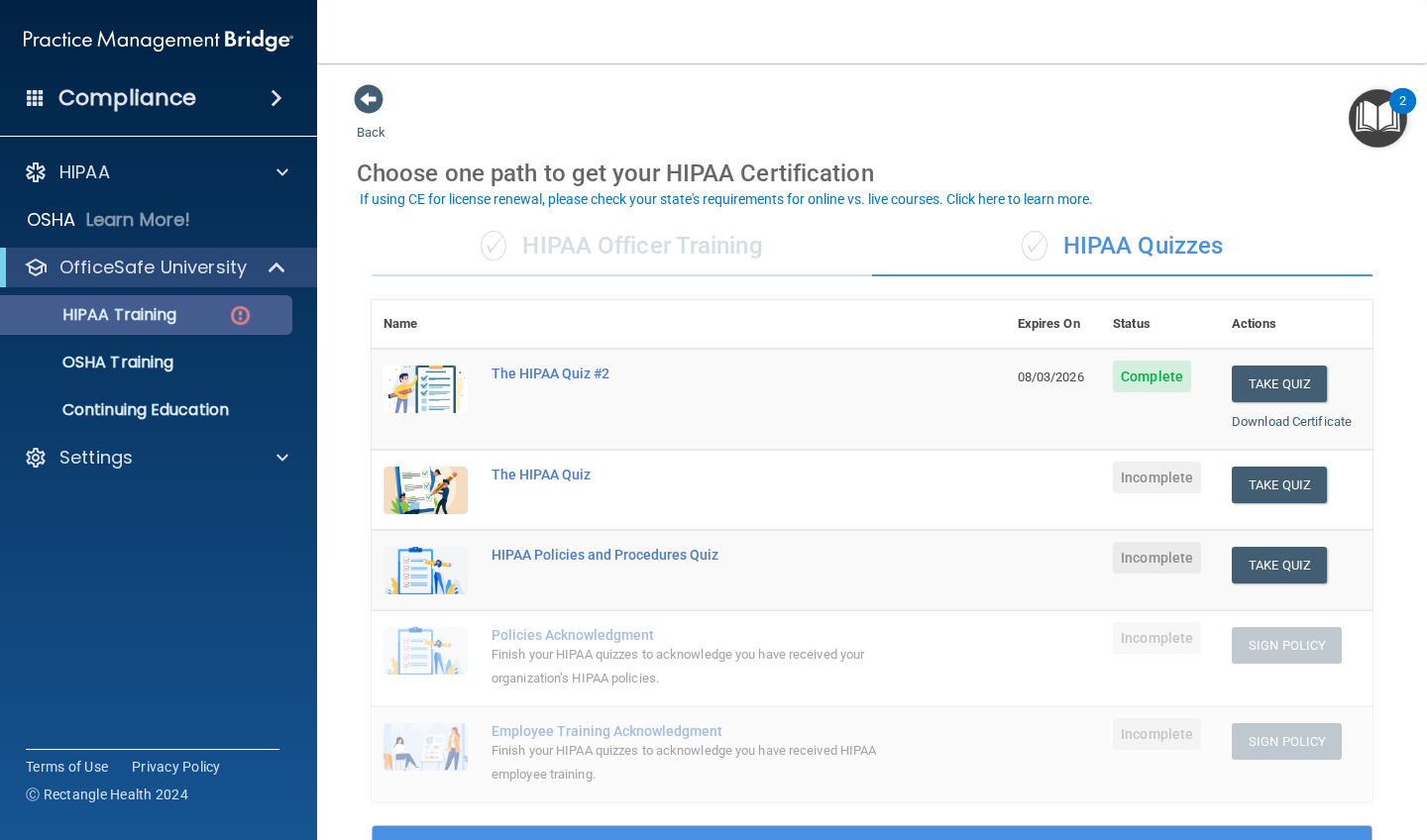 click at bounding box center (240, 315) 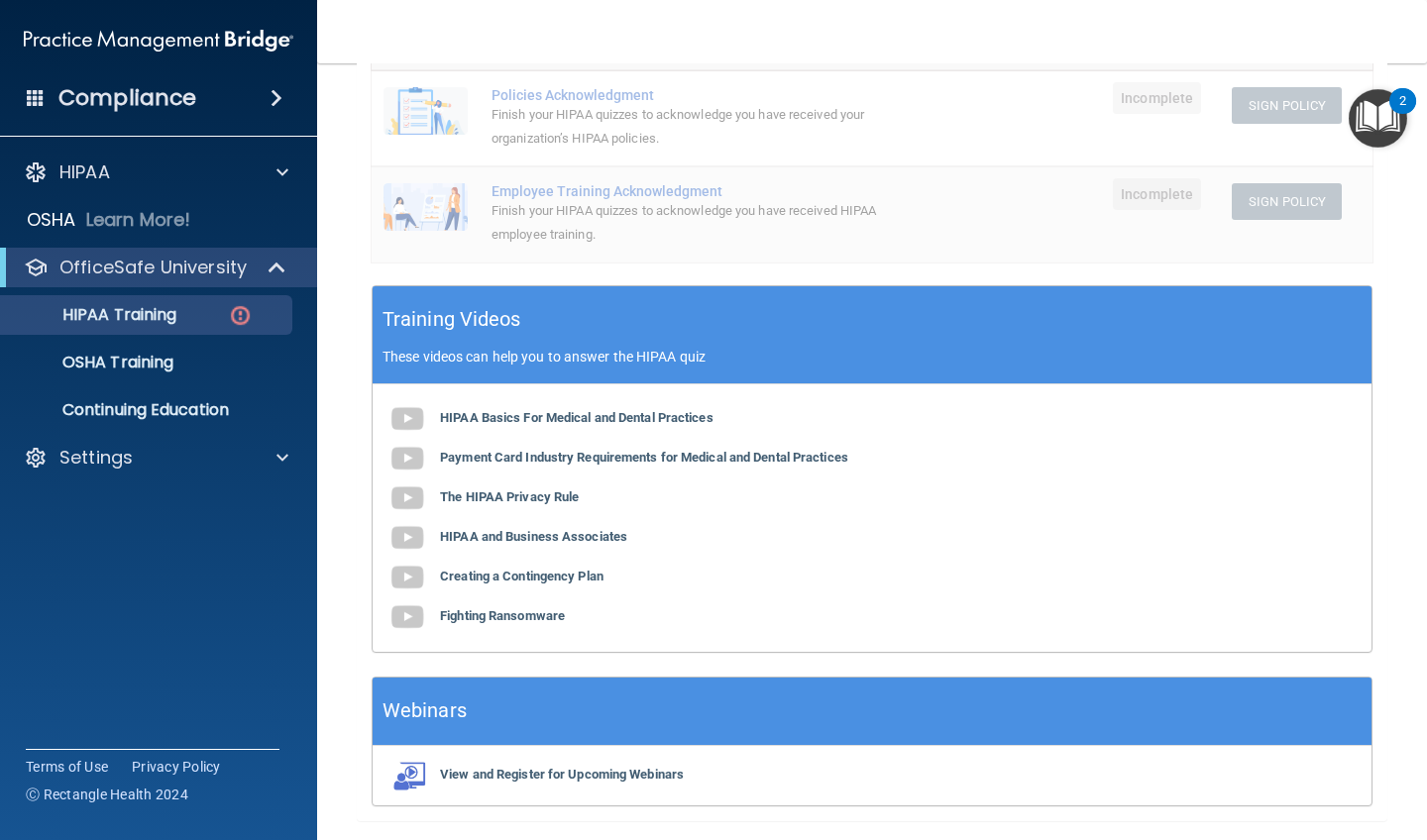 scroll, scrollTop: 562, scrollLeft: 0, axis: vertical 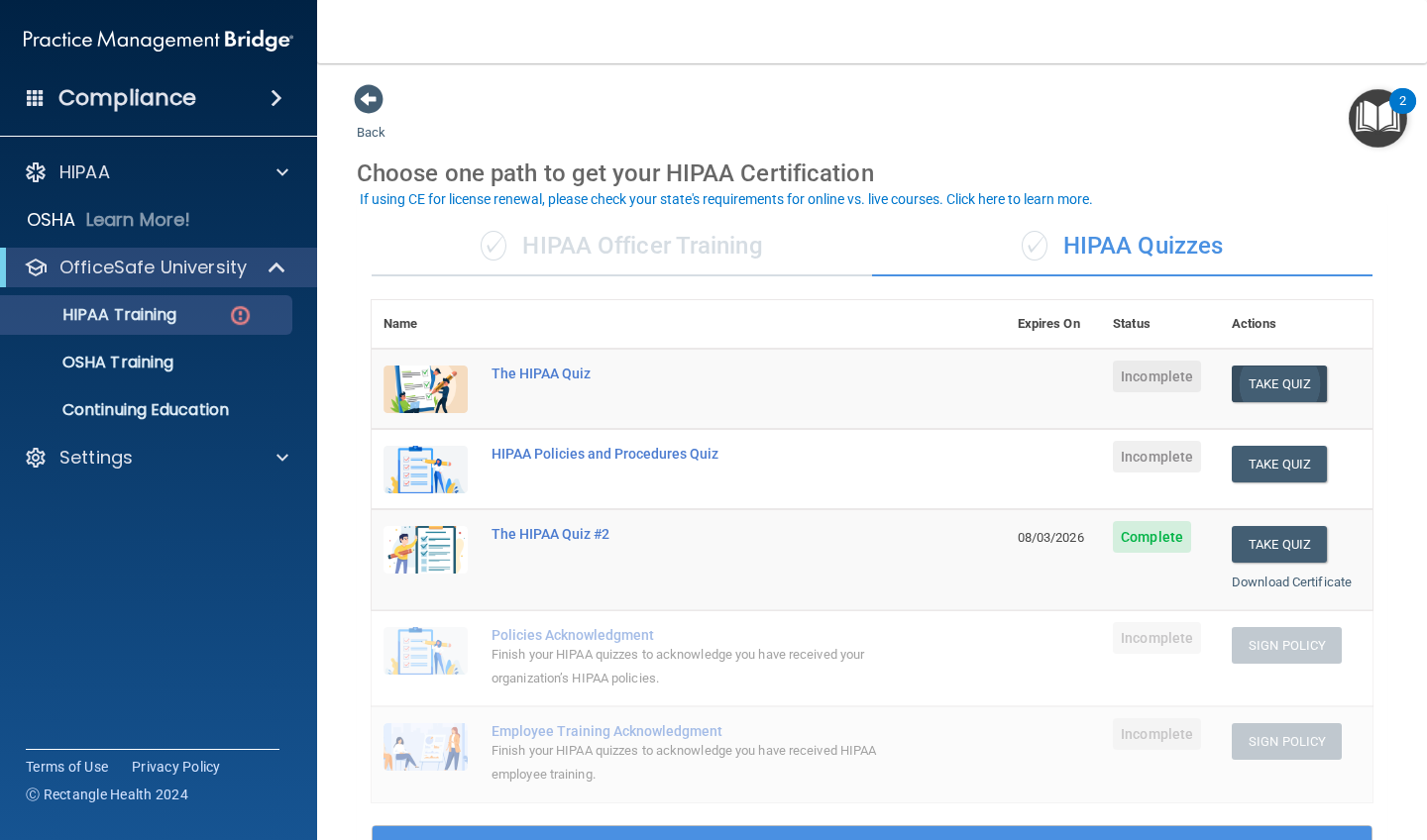 click on "Take Quiz" at bounding box center [1279, 383] 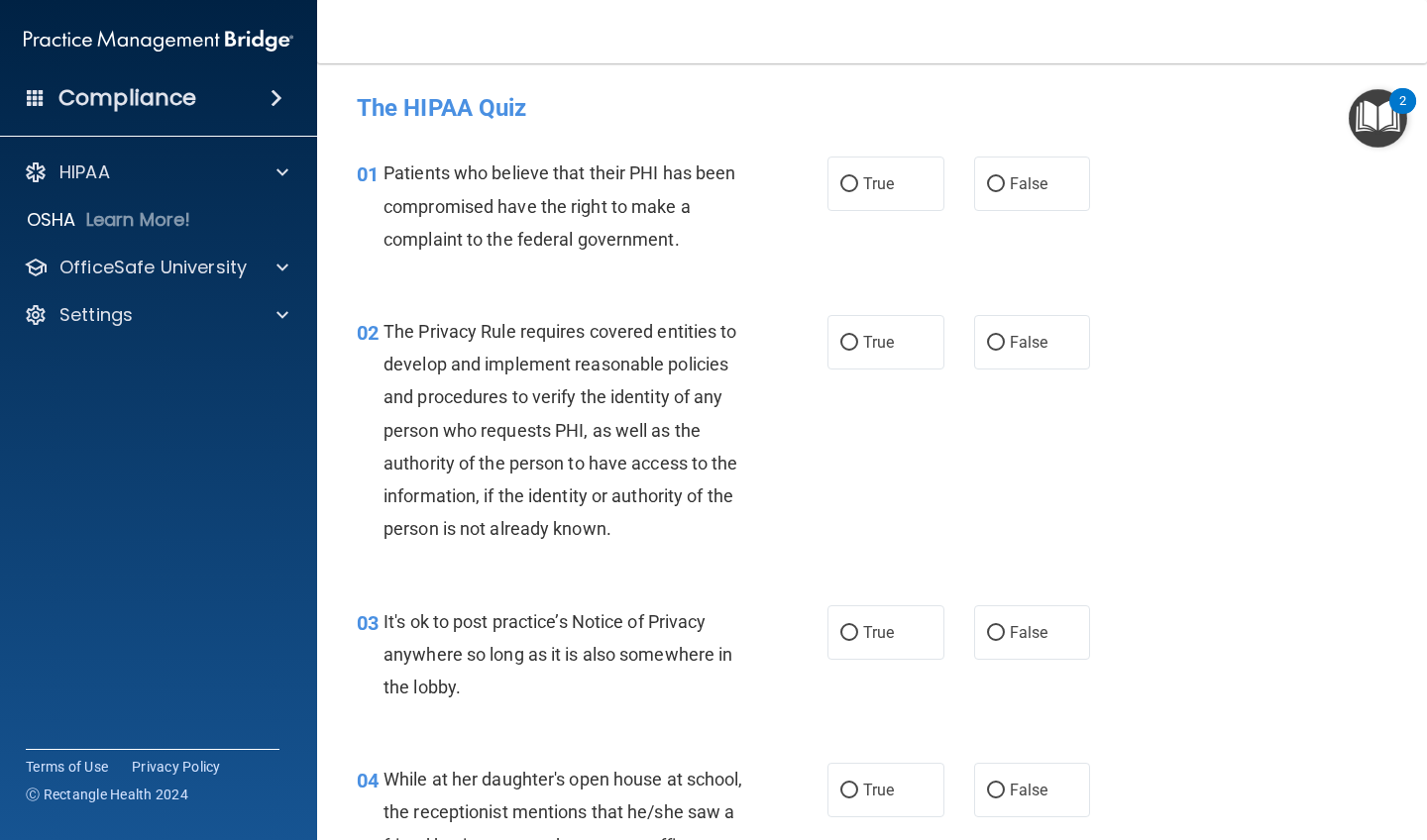 scroll, scrollTop: 0, scrollLeft: 0, axis: both 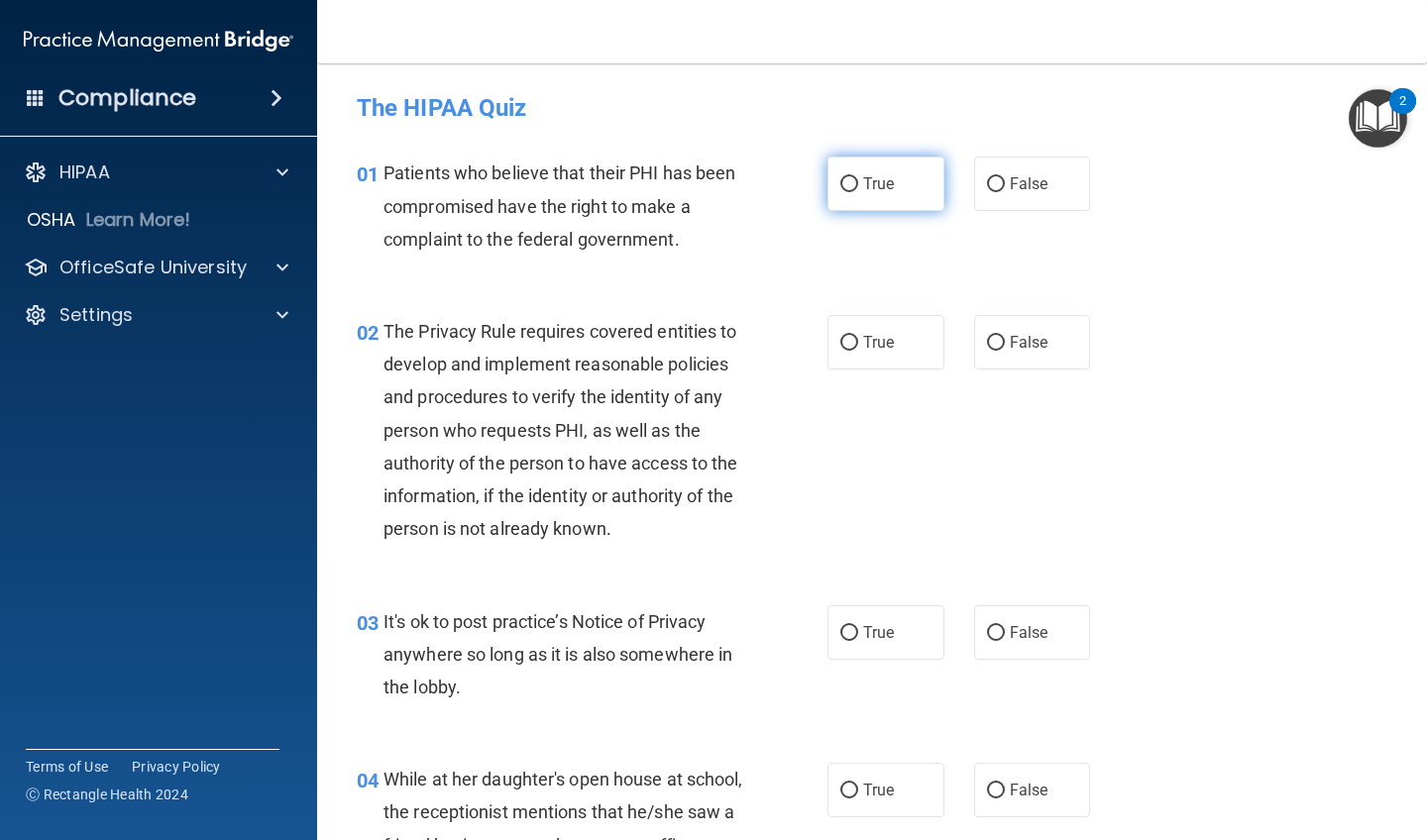 click on "True" at bounding box center [849, 184] 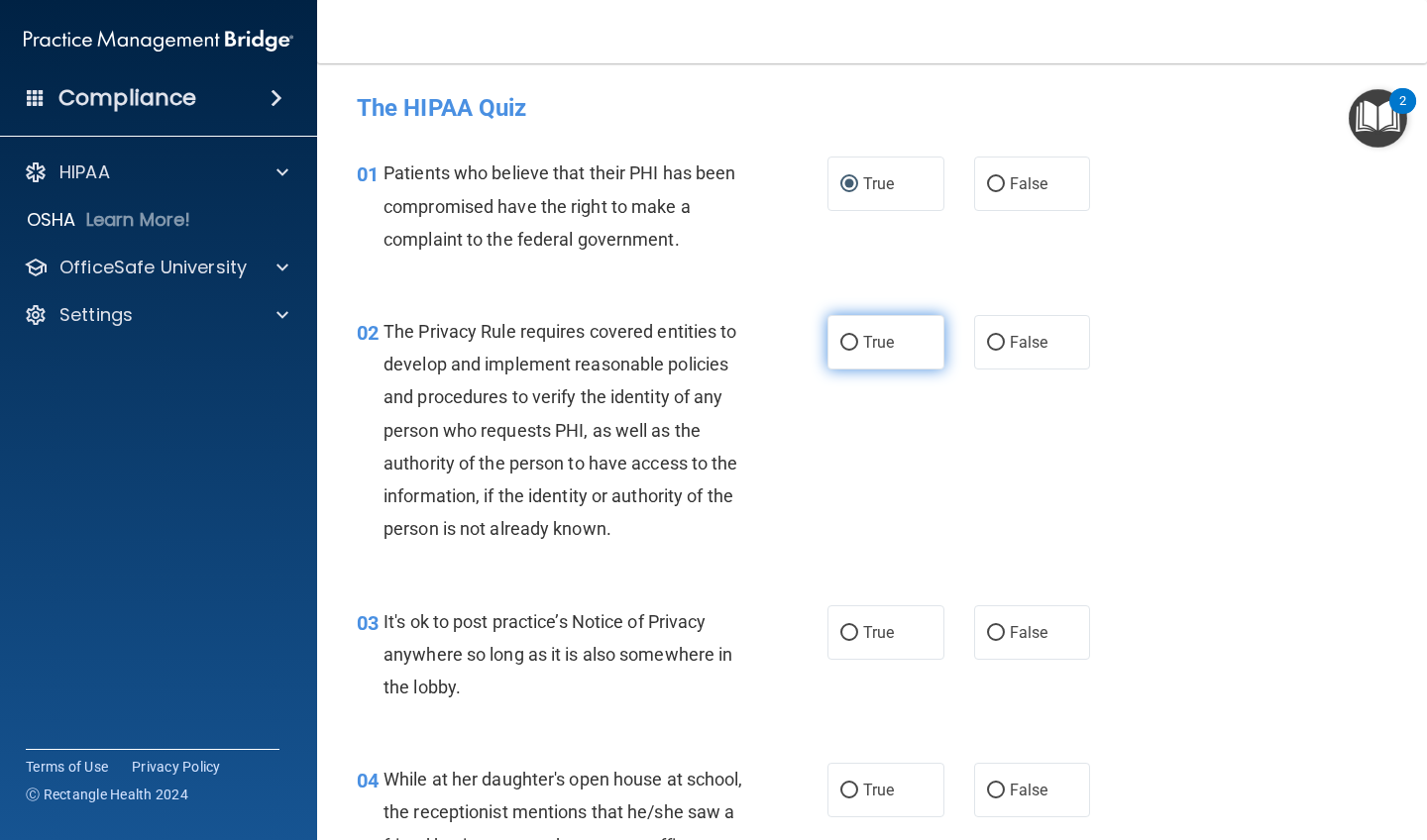 click on "True" at bounding box center [849, 343] 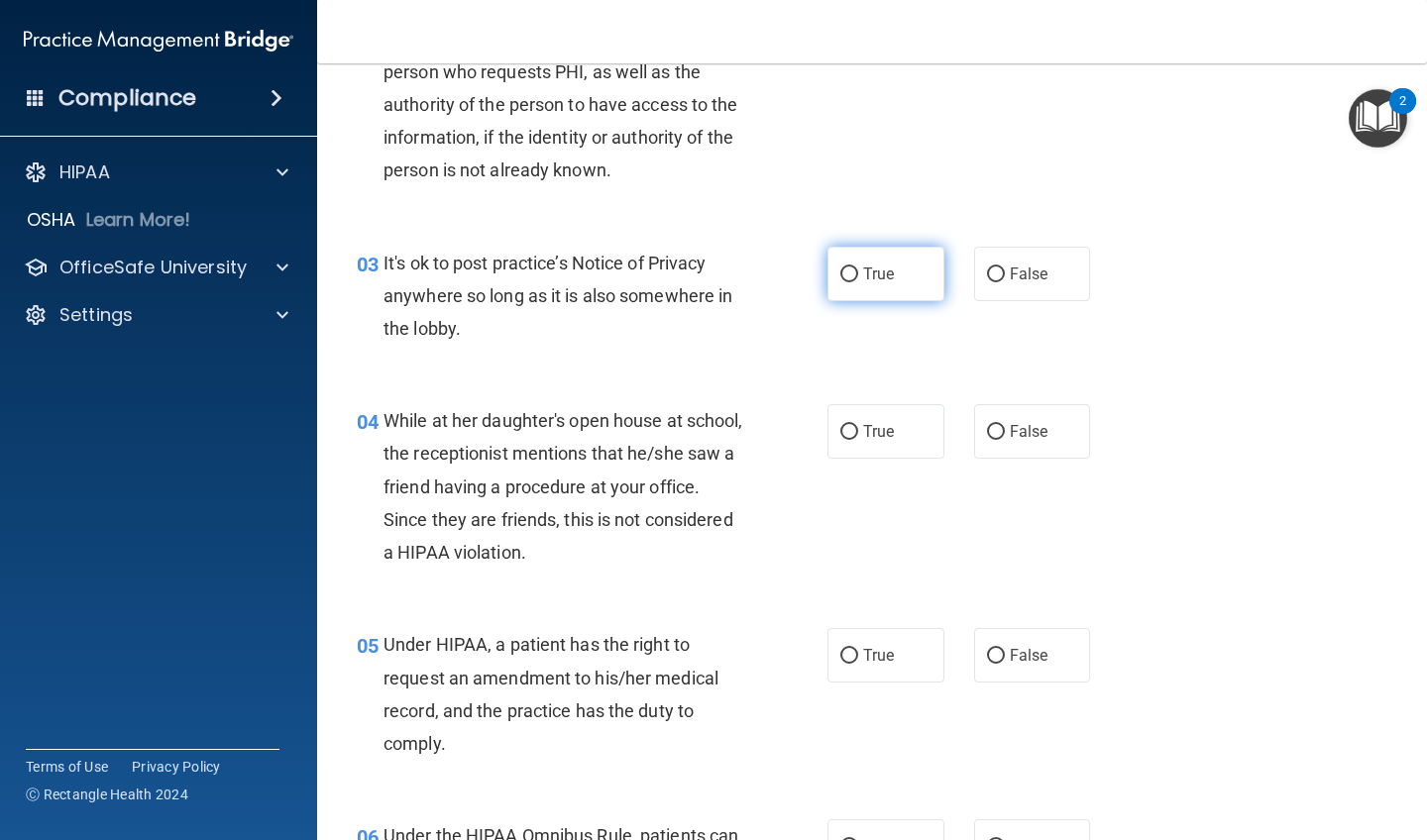 scroll, scrollTop: 366, scrollLeft: 0, axis: vertical 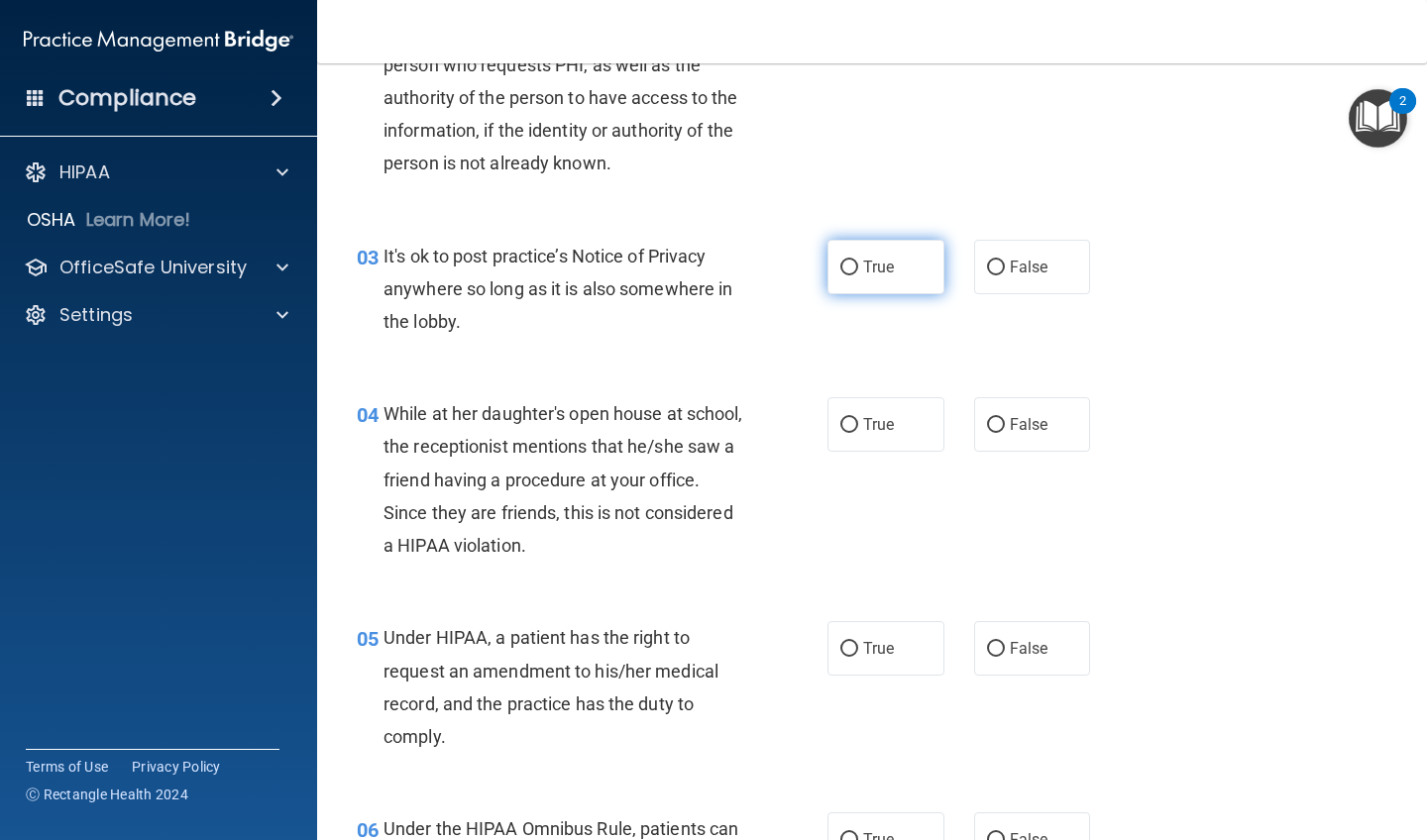click on "True" at bounding box center (849, 267) 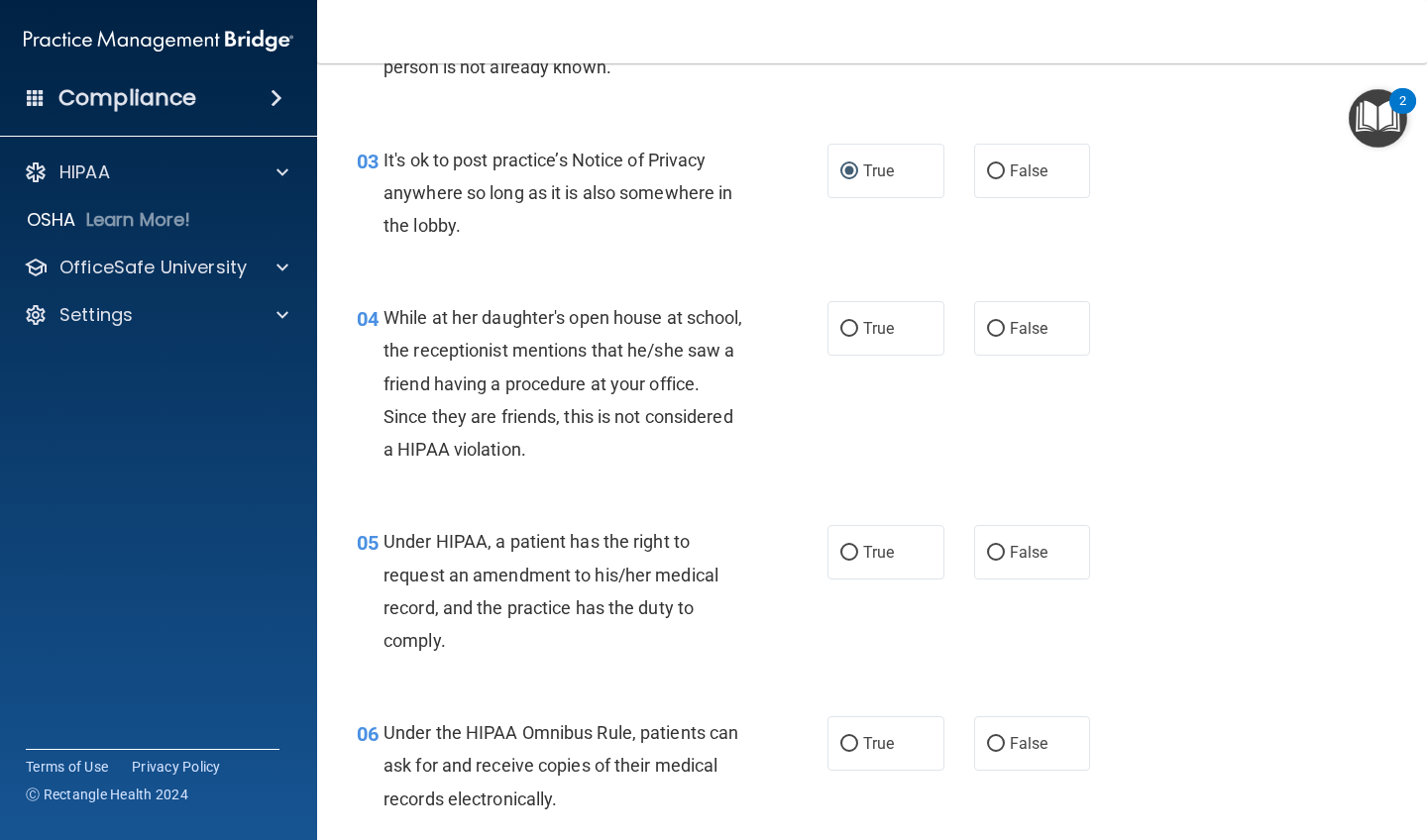 scroll, scrollTop: 475, scrollLeft: 0, axis: vertical 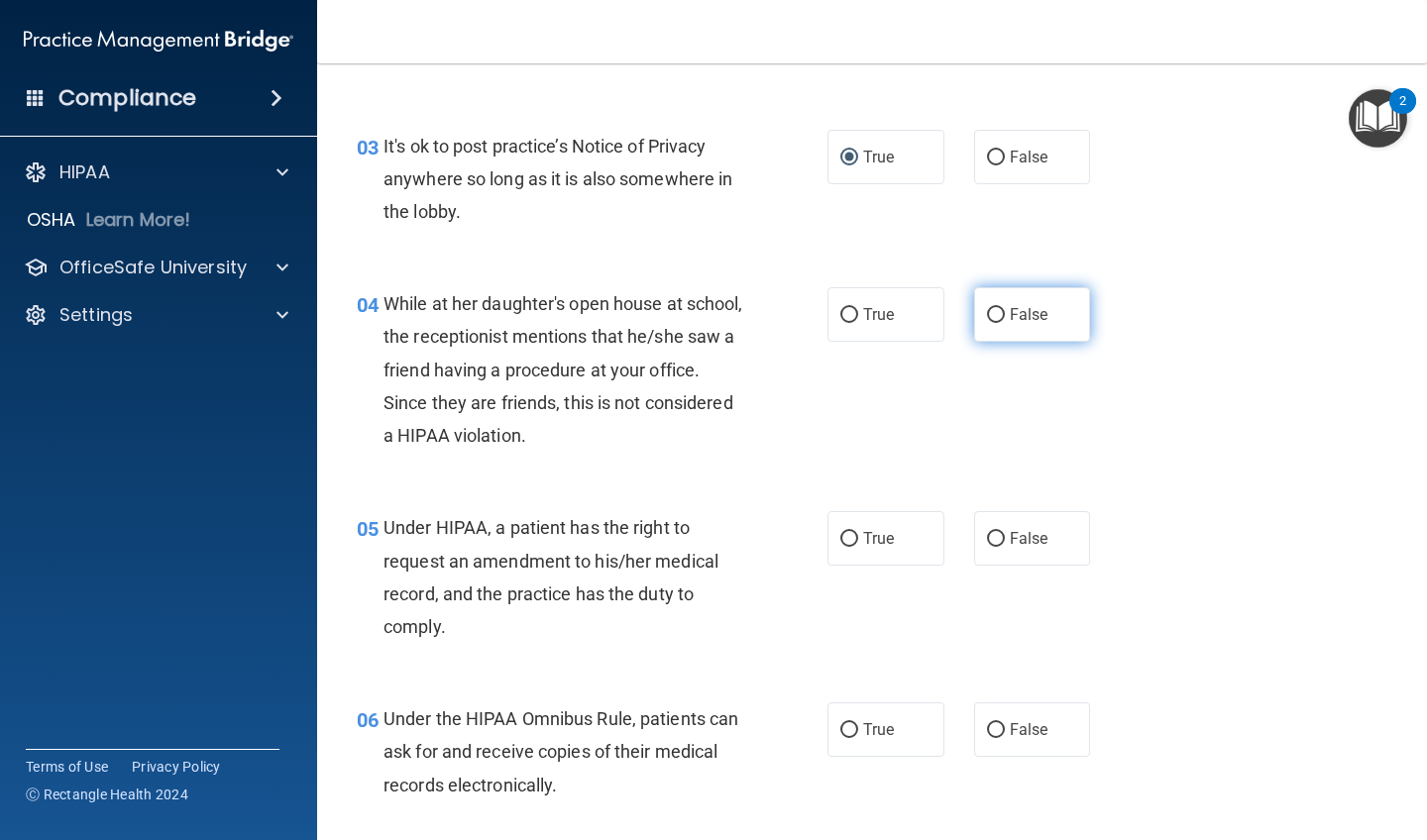 click on "False" at bounding box center (996, 315) 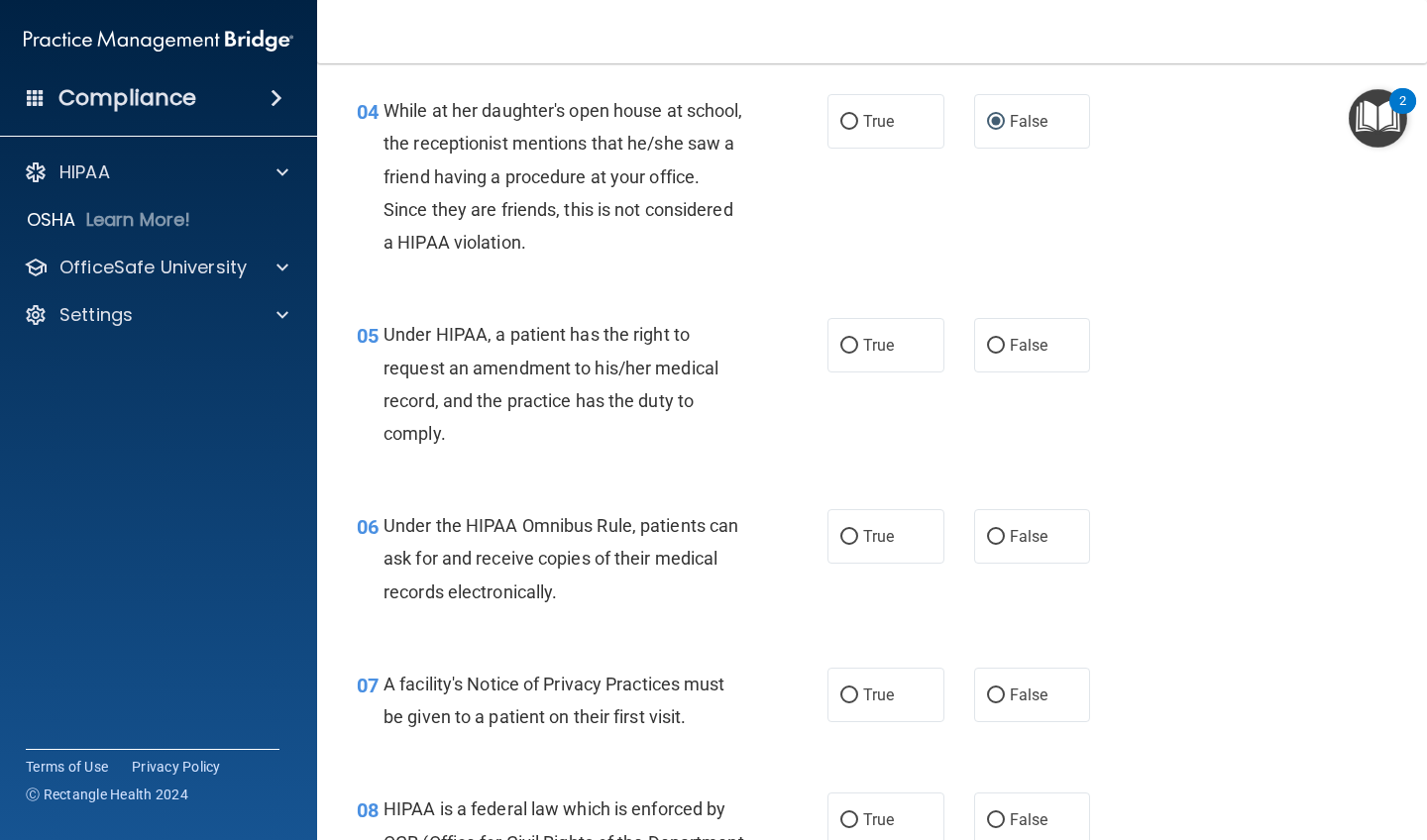 scroll, scrollTop: 674, scrollLeft: 0, axis: vertical 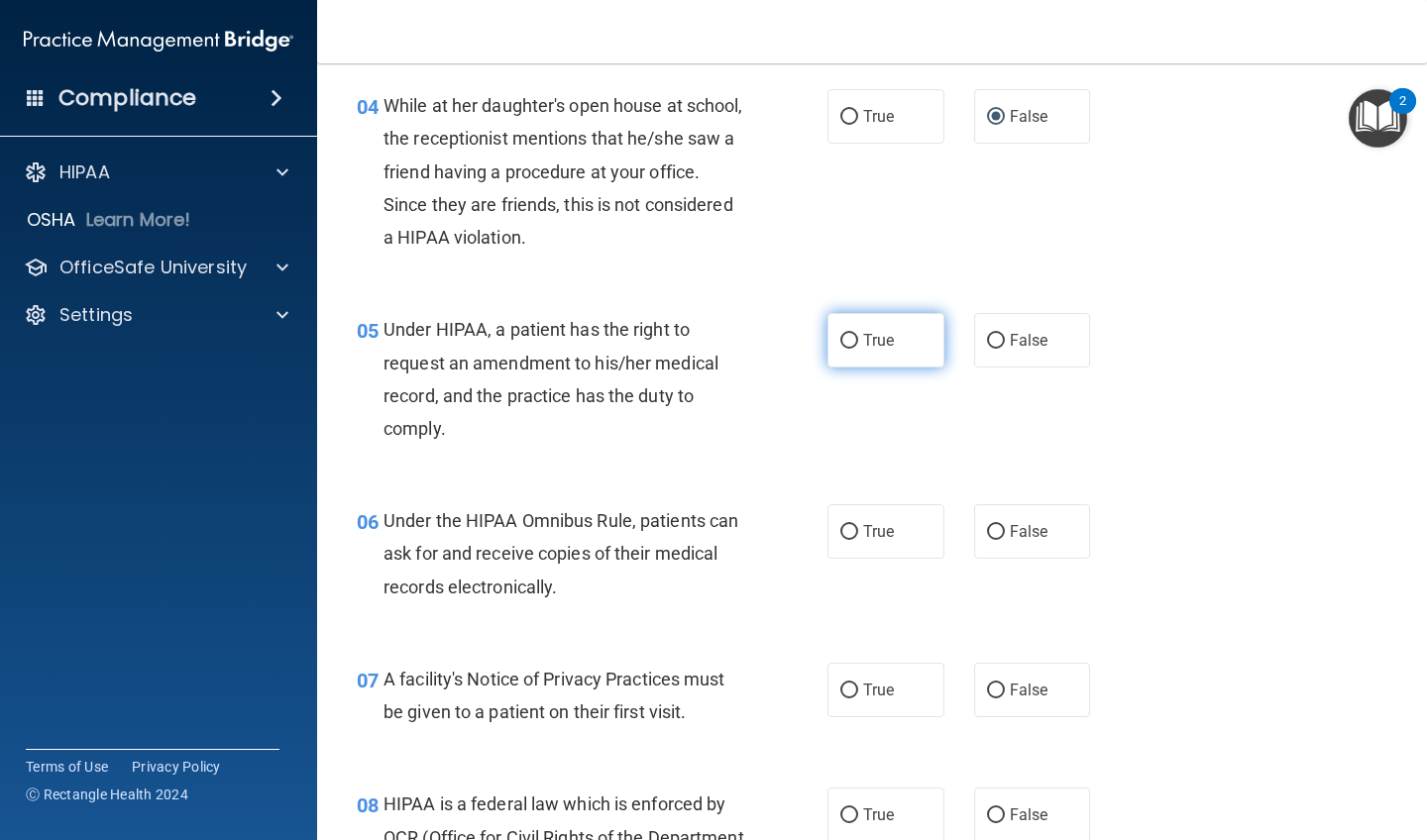 click on "True" at bounding box center (849, 341) 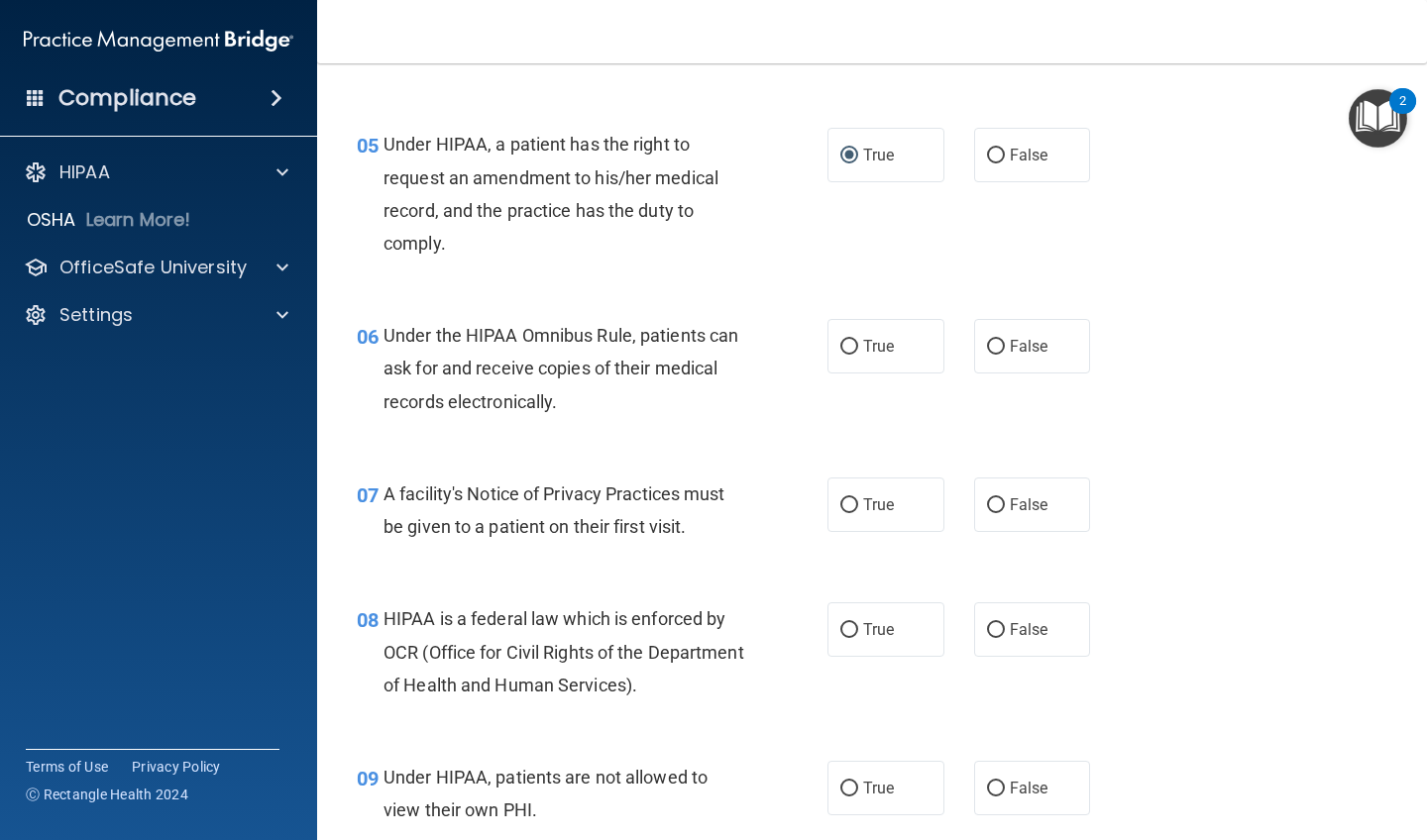 scroll, scrollTop: 860, scrollLeft: 0, axis: vertical 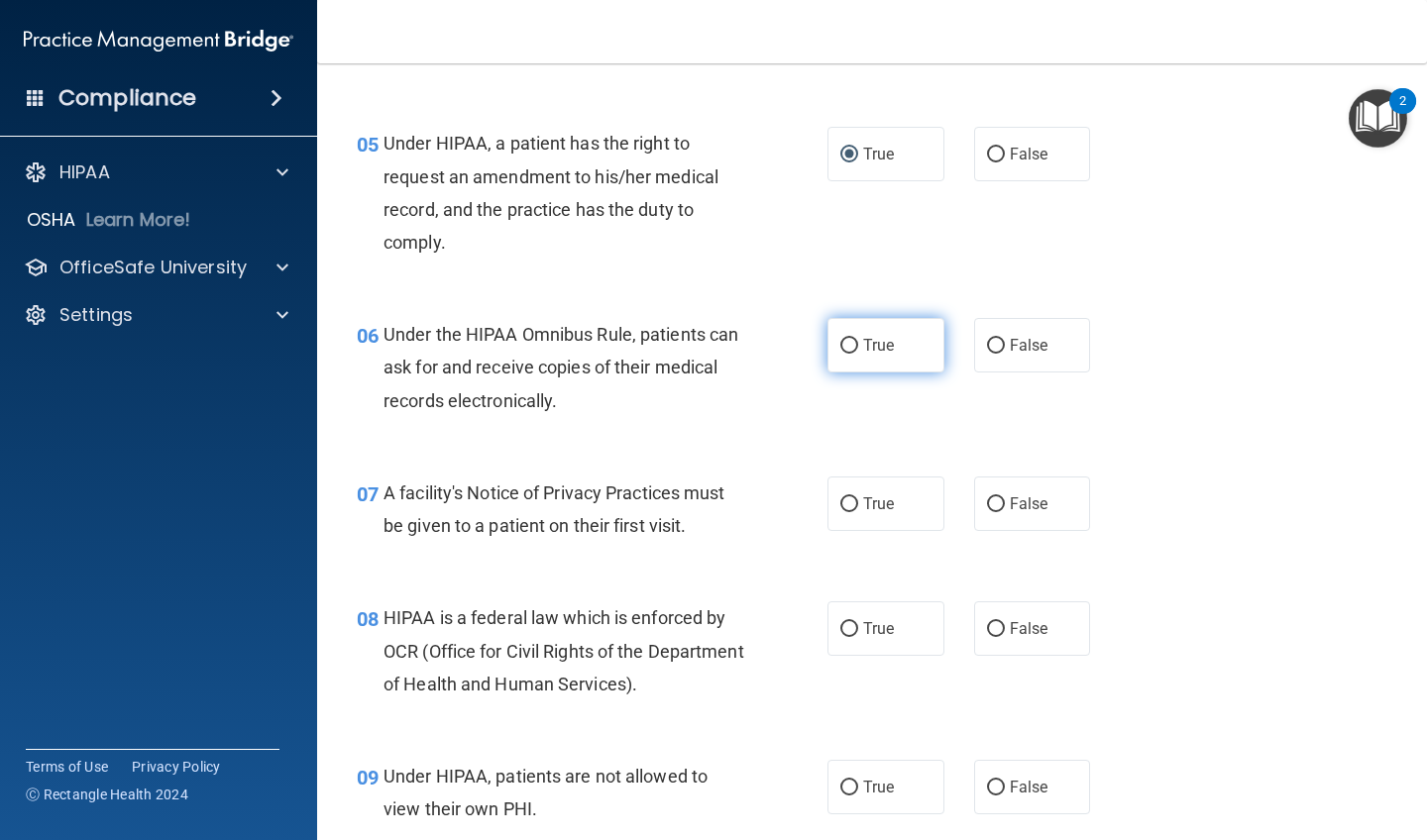 click on "True" at bounding box center (849, 346) 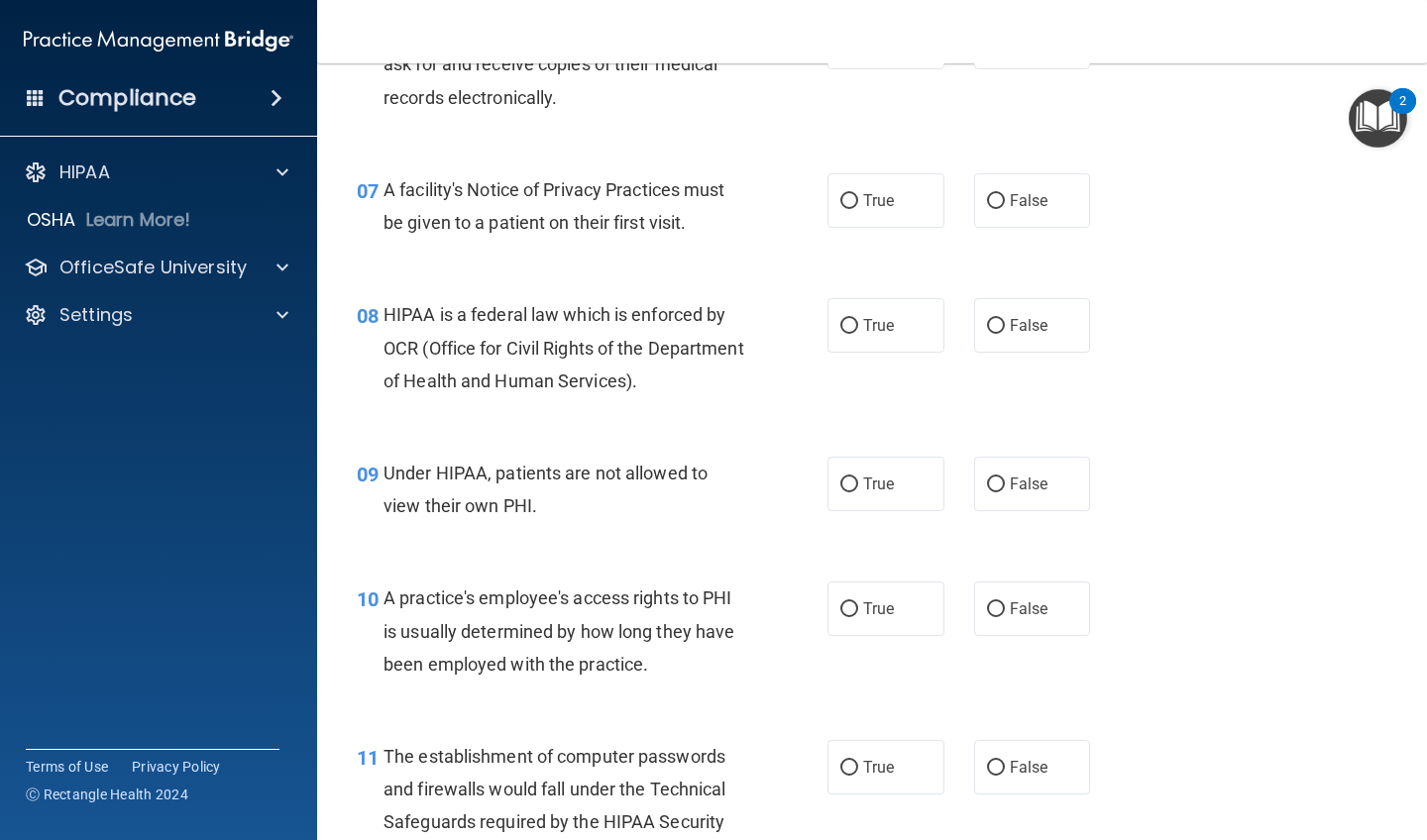 scroll, scrollTop: 1162, scrollLeft: 0, axis: vertical 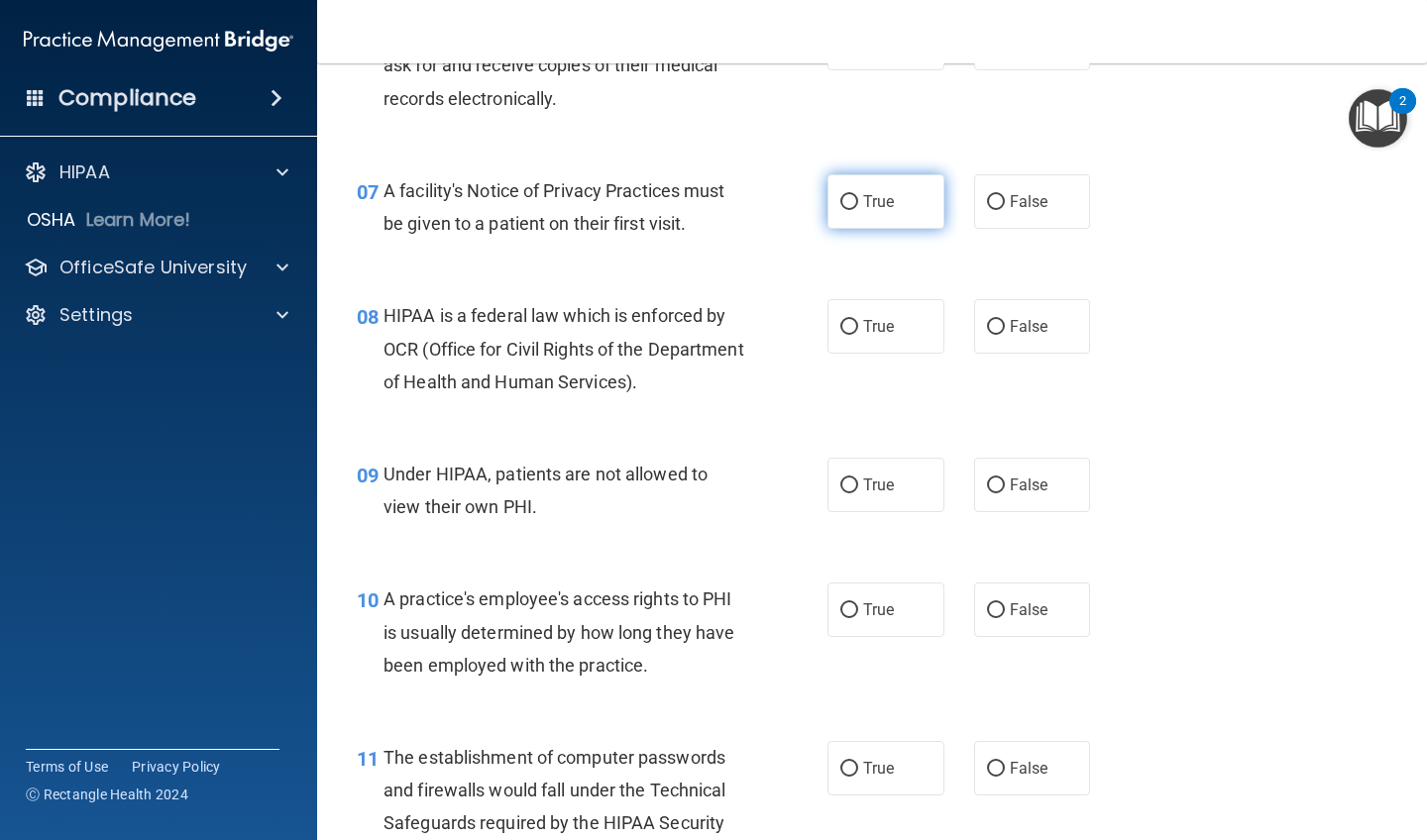 click on "True" at bounding box center [849, 202] 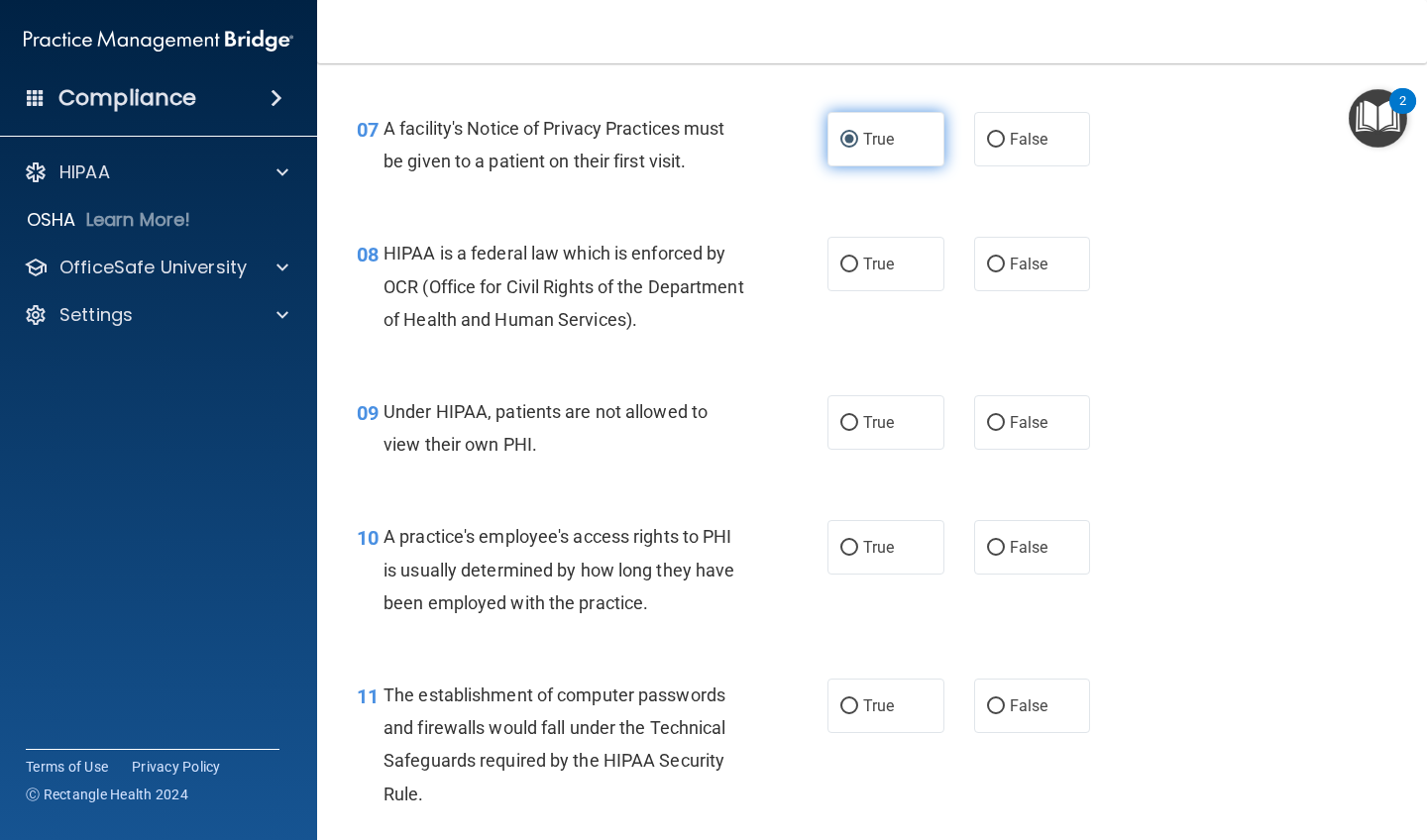 scroll, scrollTop: 1232, scrollLeft: 0, axis: vertical 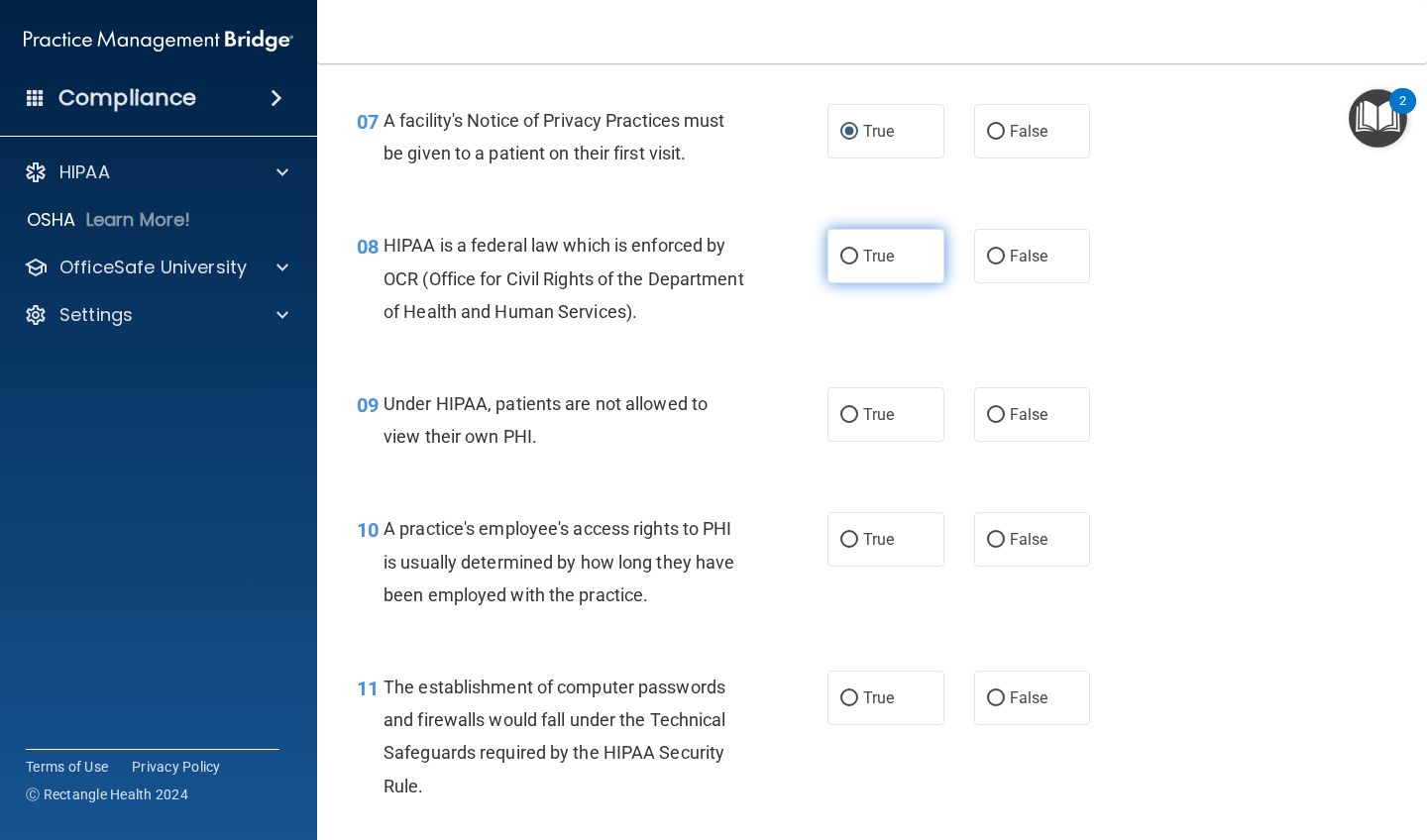 click on "True" at bounding box center (849, 257) 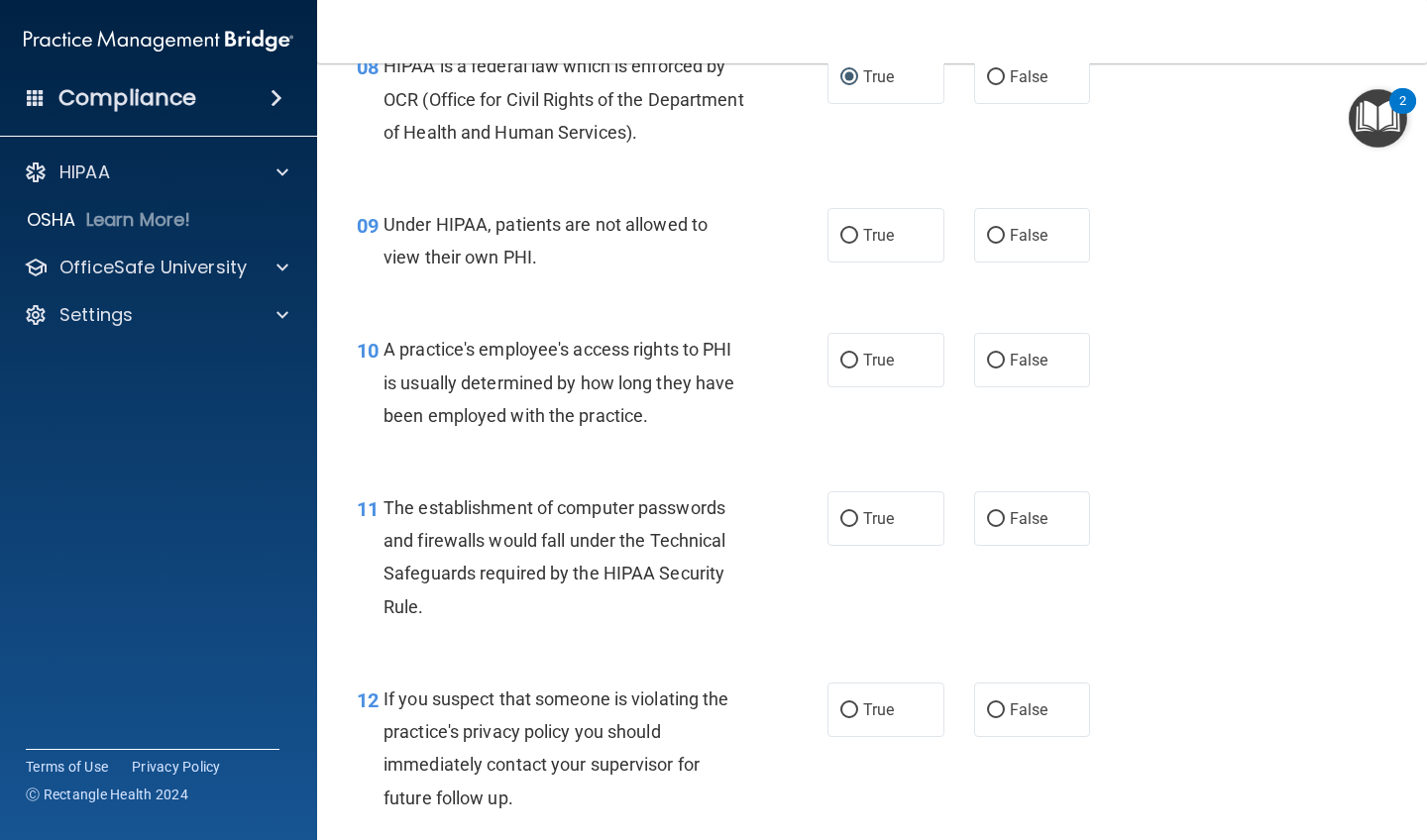 scroll, scrollTop: 1420, scrollLeft: 0, axis: vertical 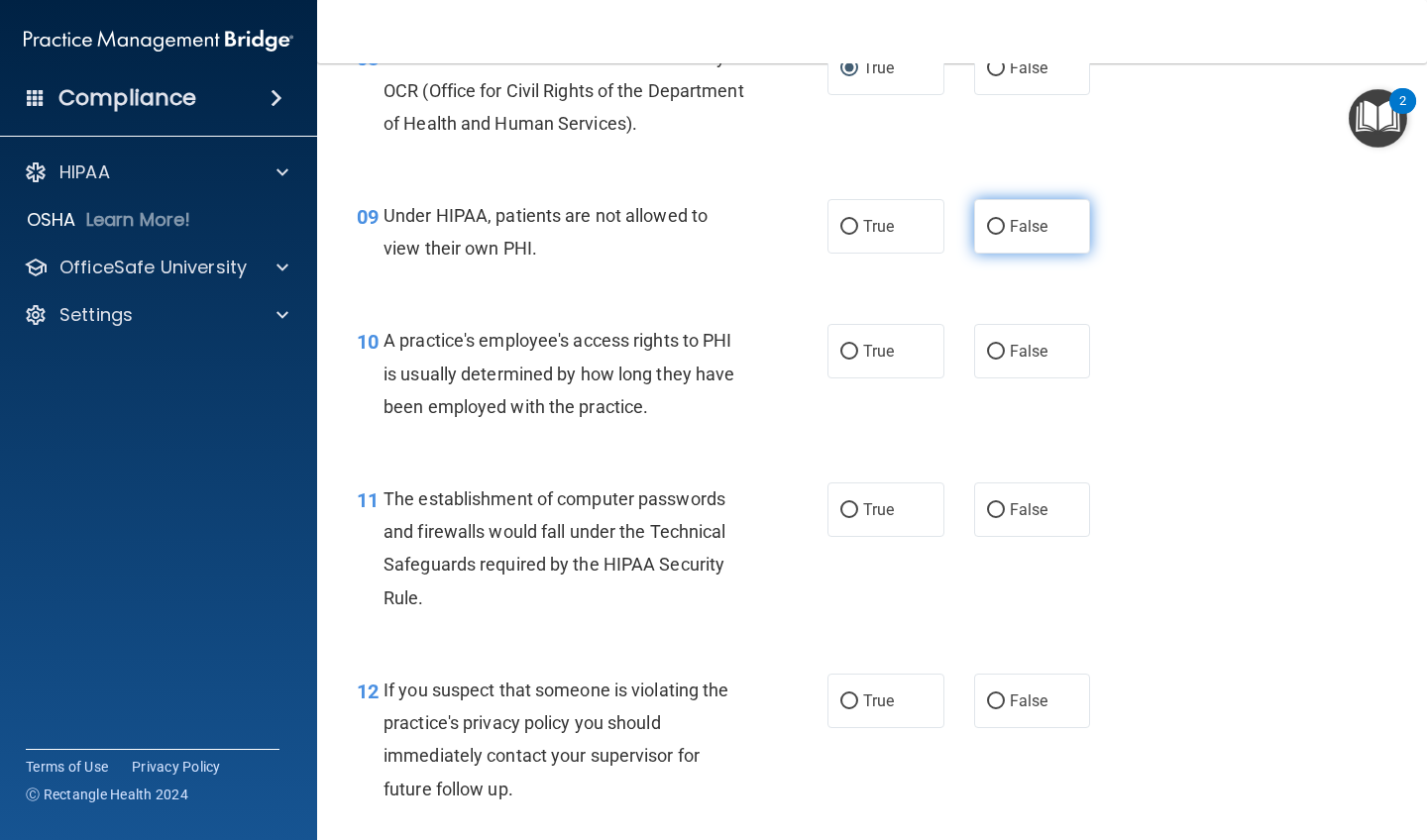 click on "False" at bounding box center [996, 227] 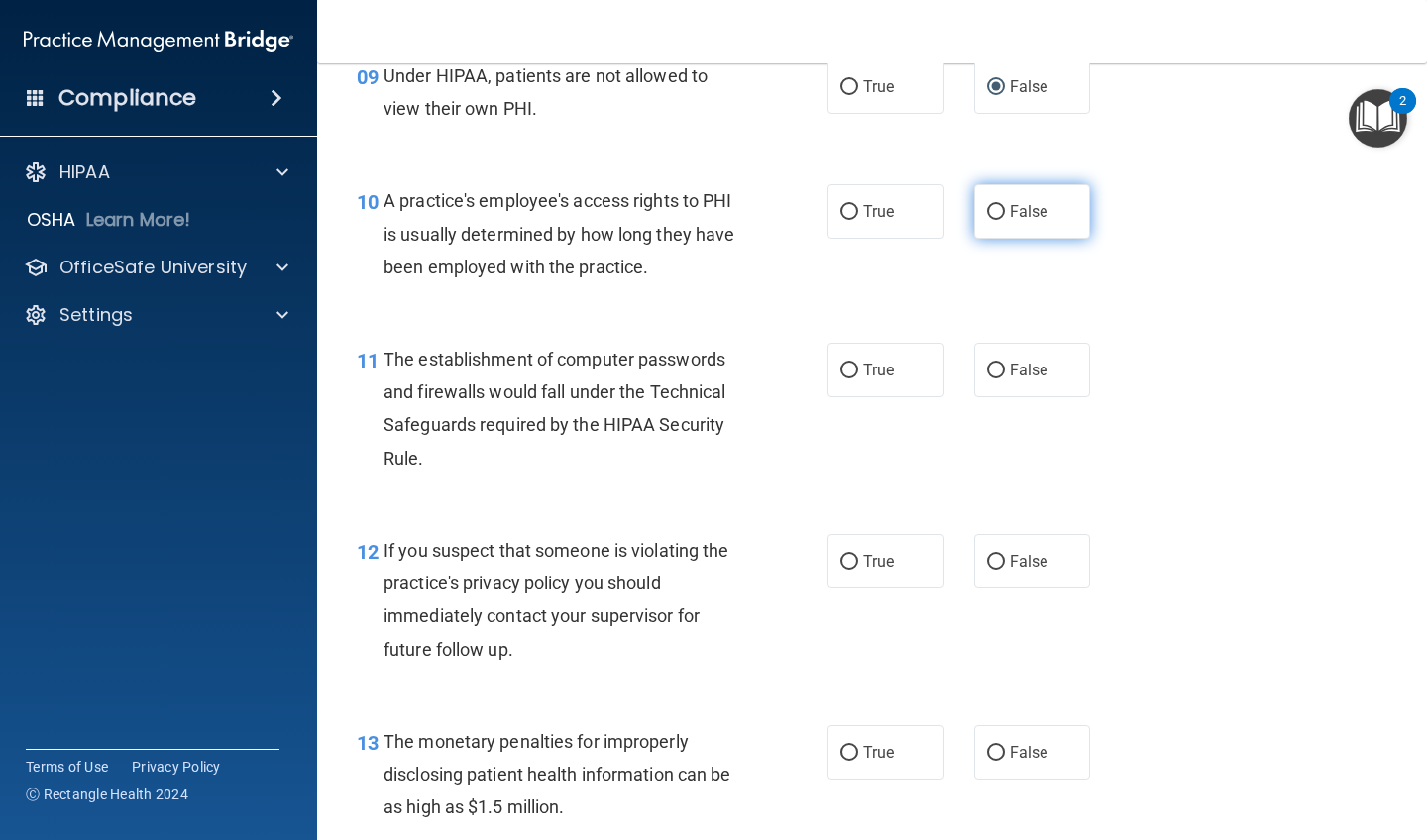 scroll, scrollTop: 1562, scrollLeft: 0, axis: vertical 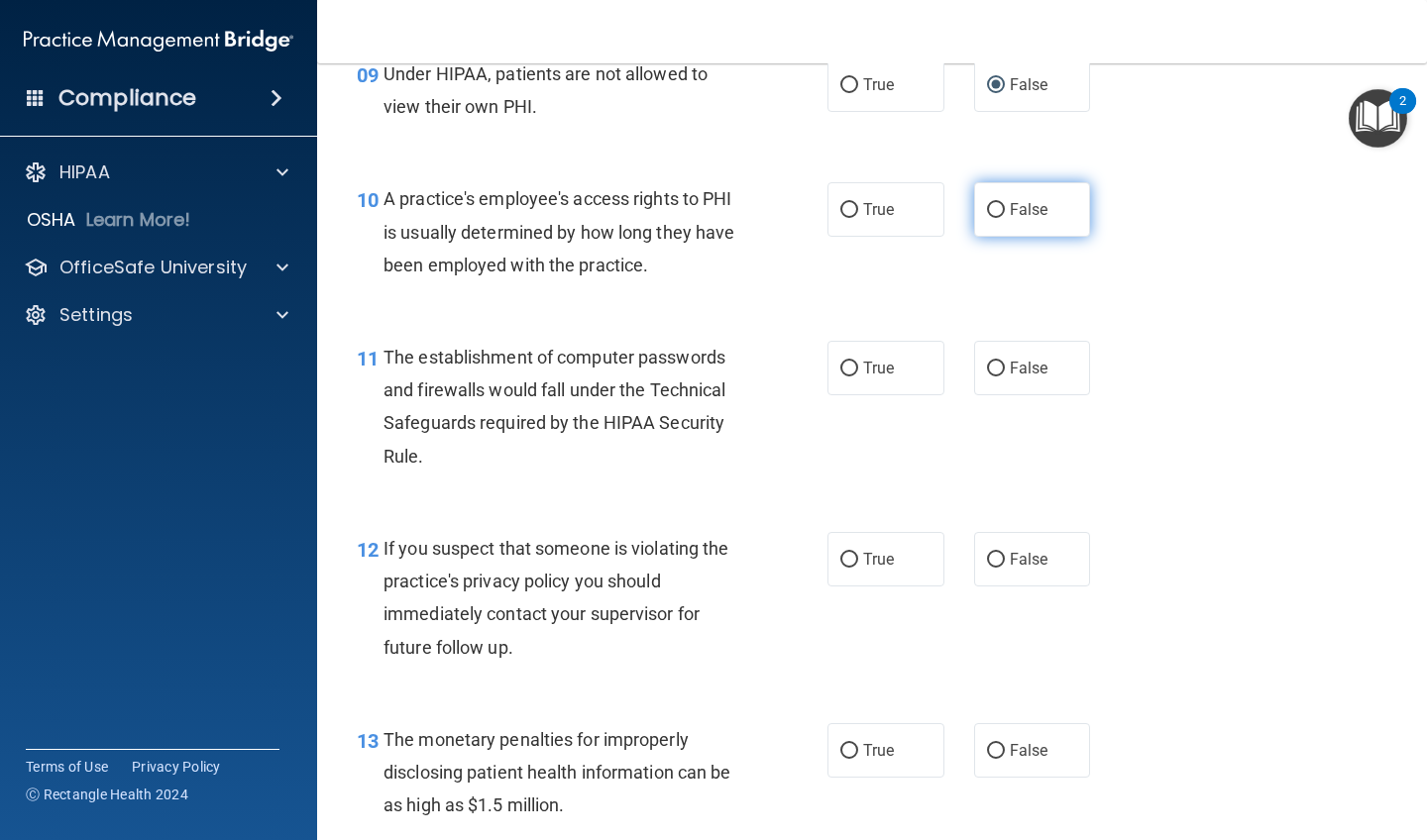 click on "False" at bounding box center (996, 210) 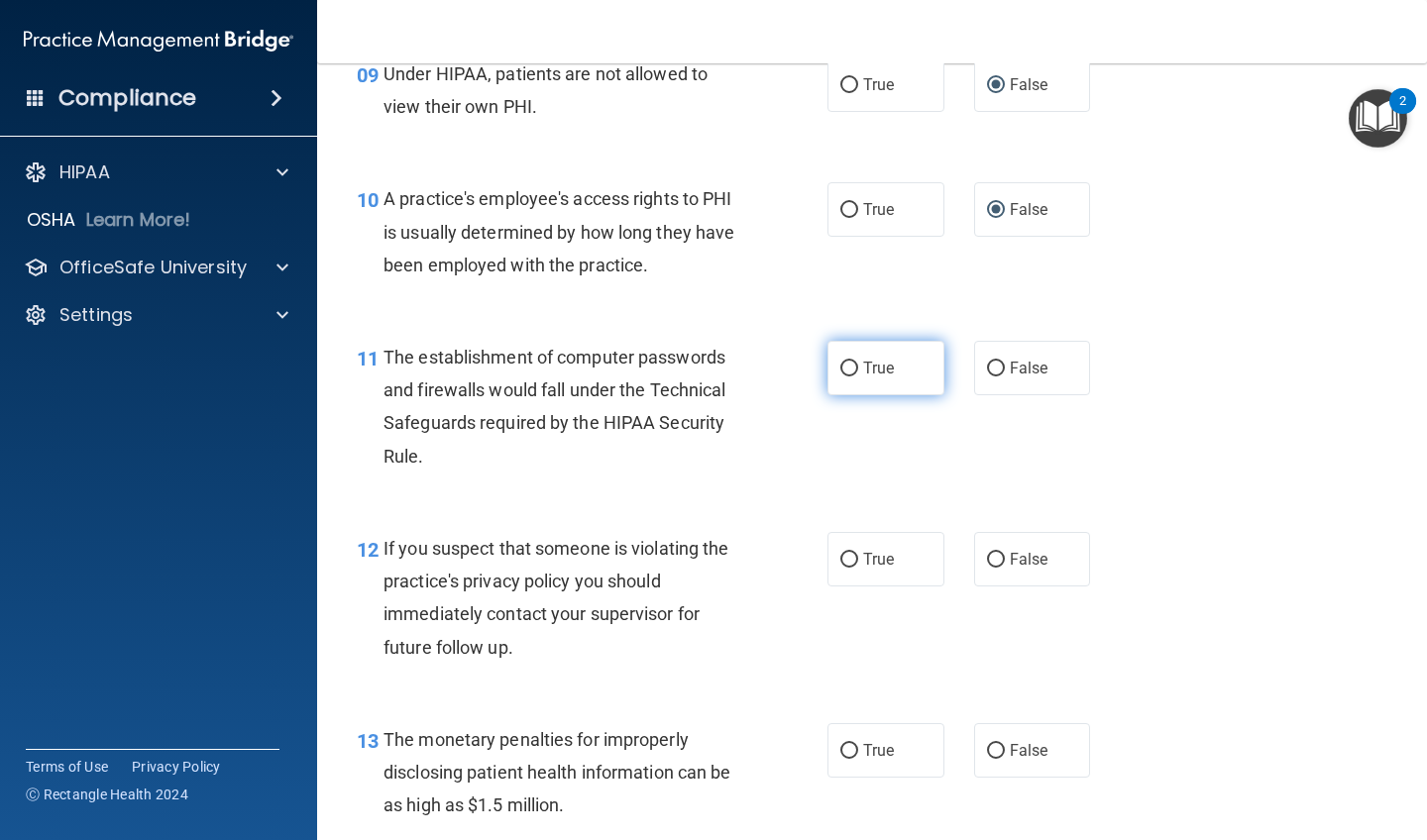 click on "True" at bounding box center [849, 368] 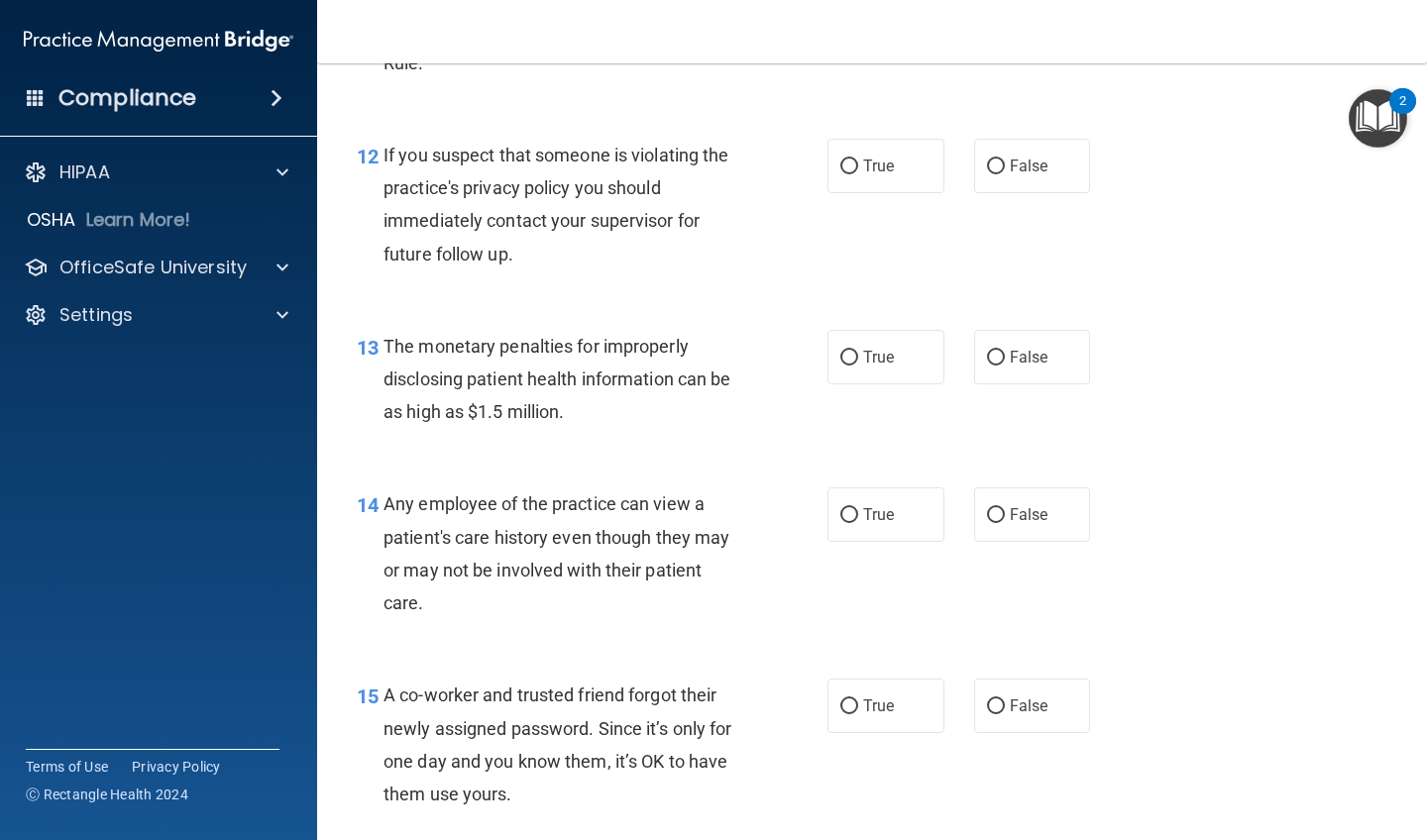 scroll, scrollTop: 1956, scrollLeft: 0, axis: vertical 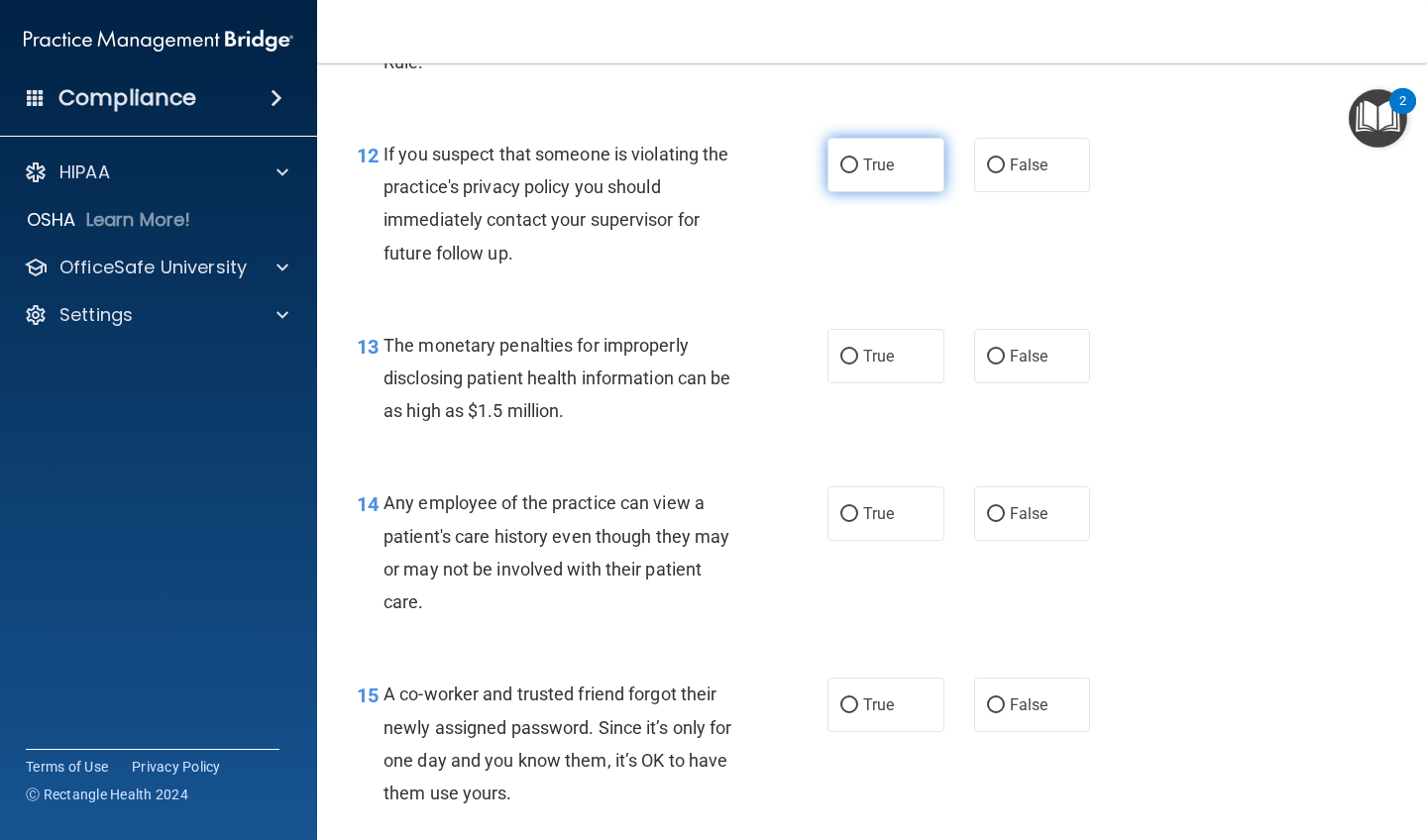 click on "True" at bounding box center [849, 165] 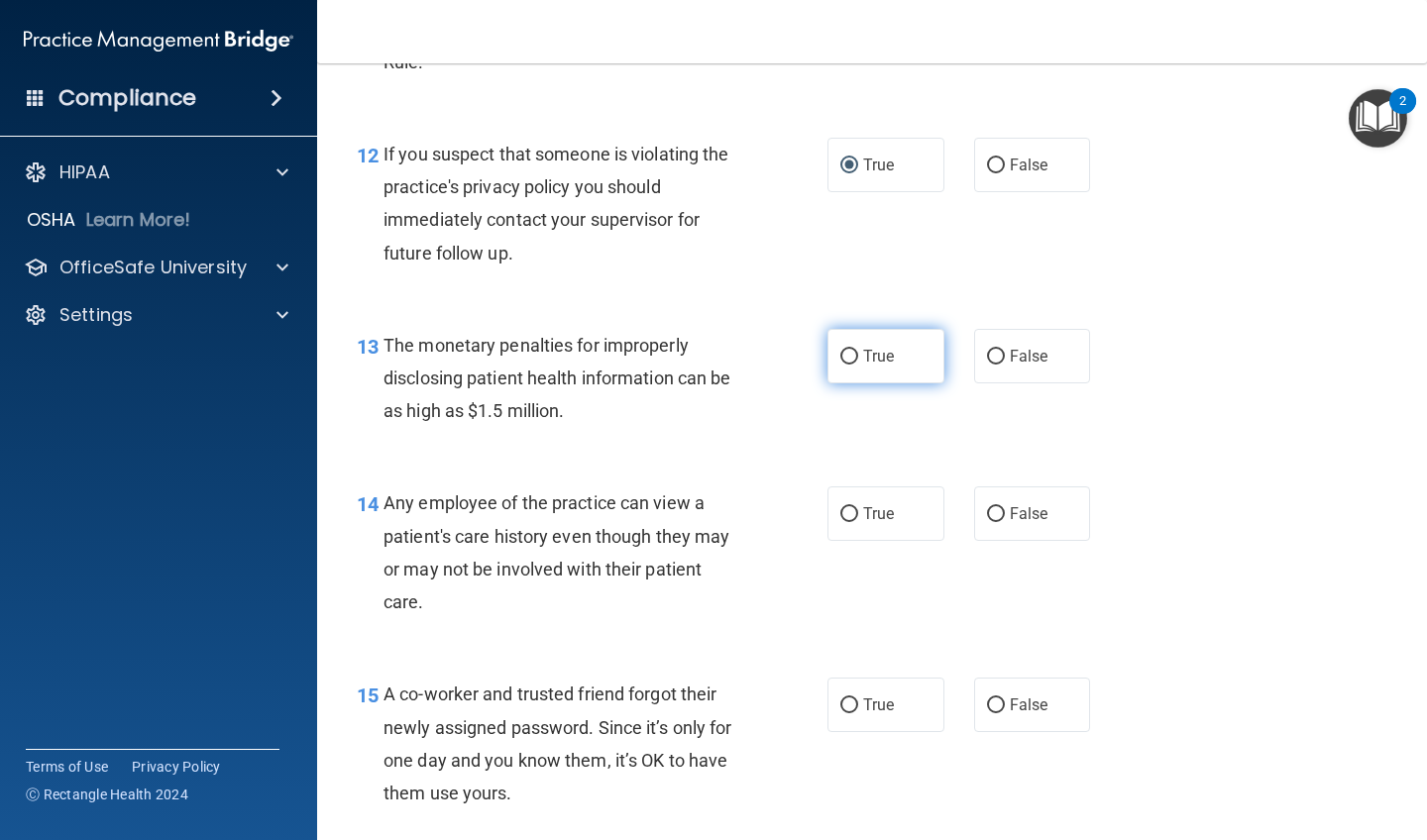 click on "True" at bounding box center (849, 357) 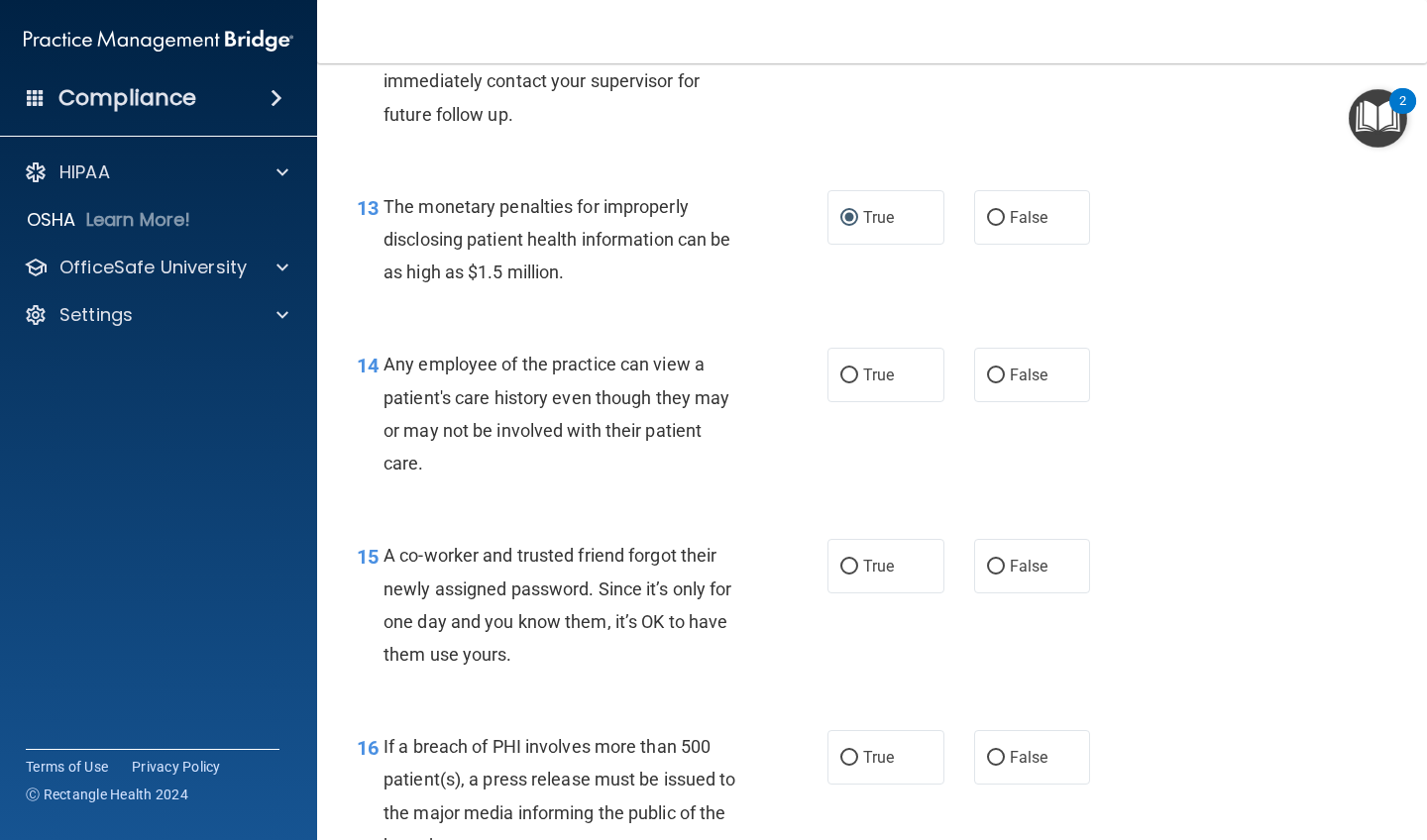 scroll, scrollTop: 2106, scrollLeft: 0, axis: vertical 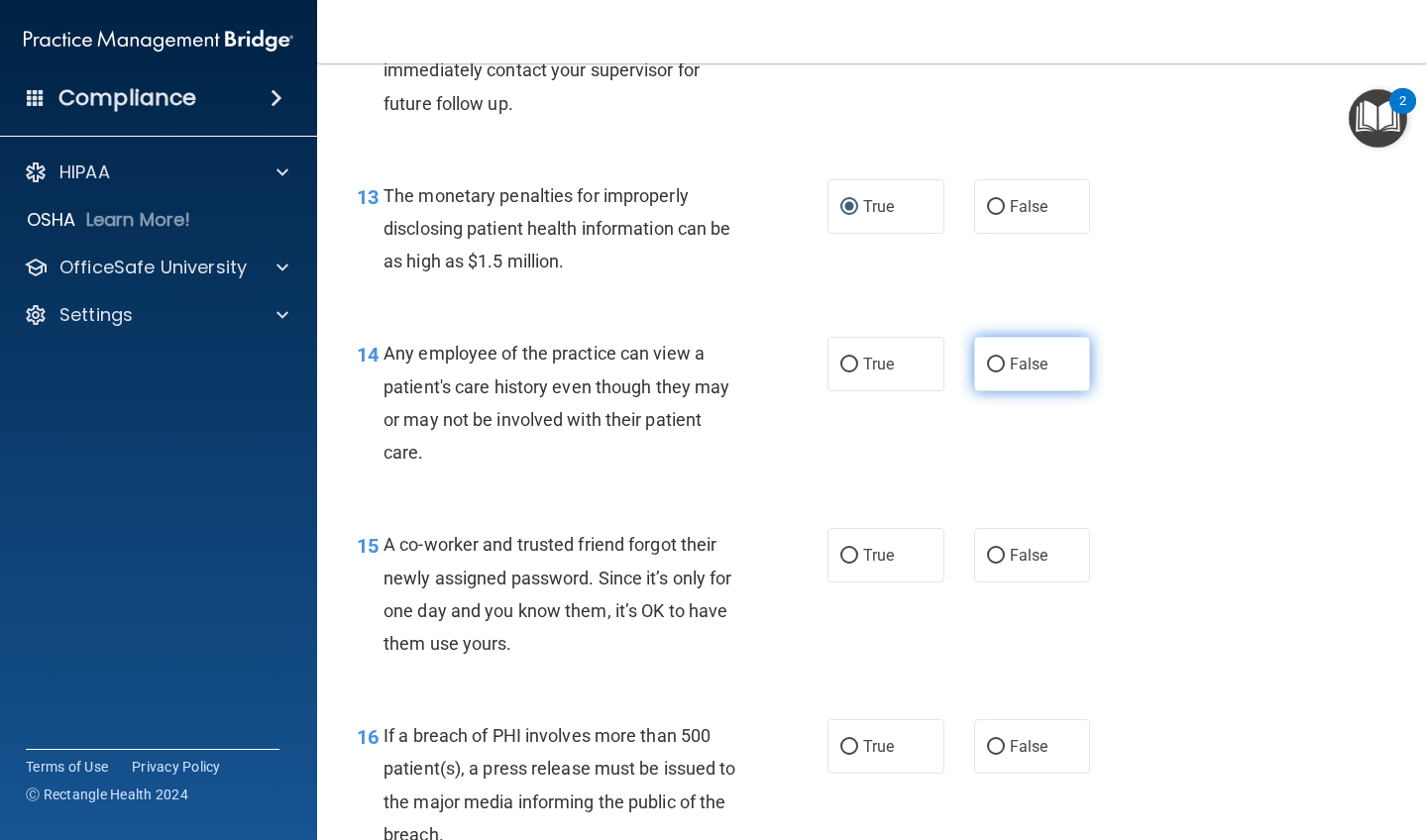 click on "False" at bounding box center [996, 365] 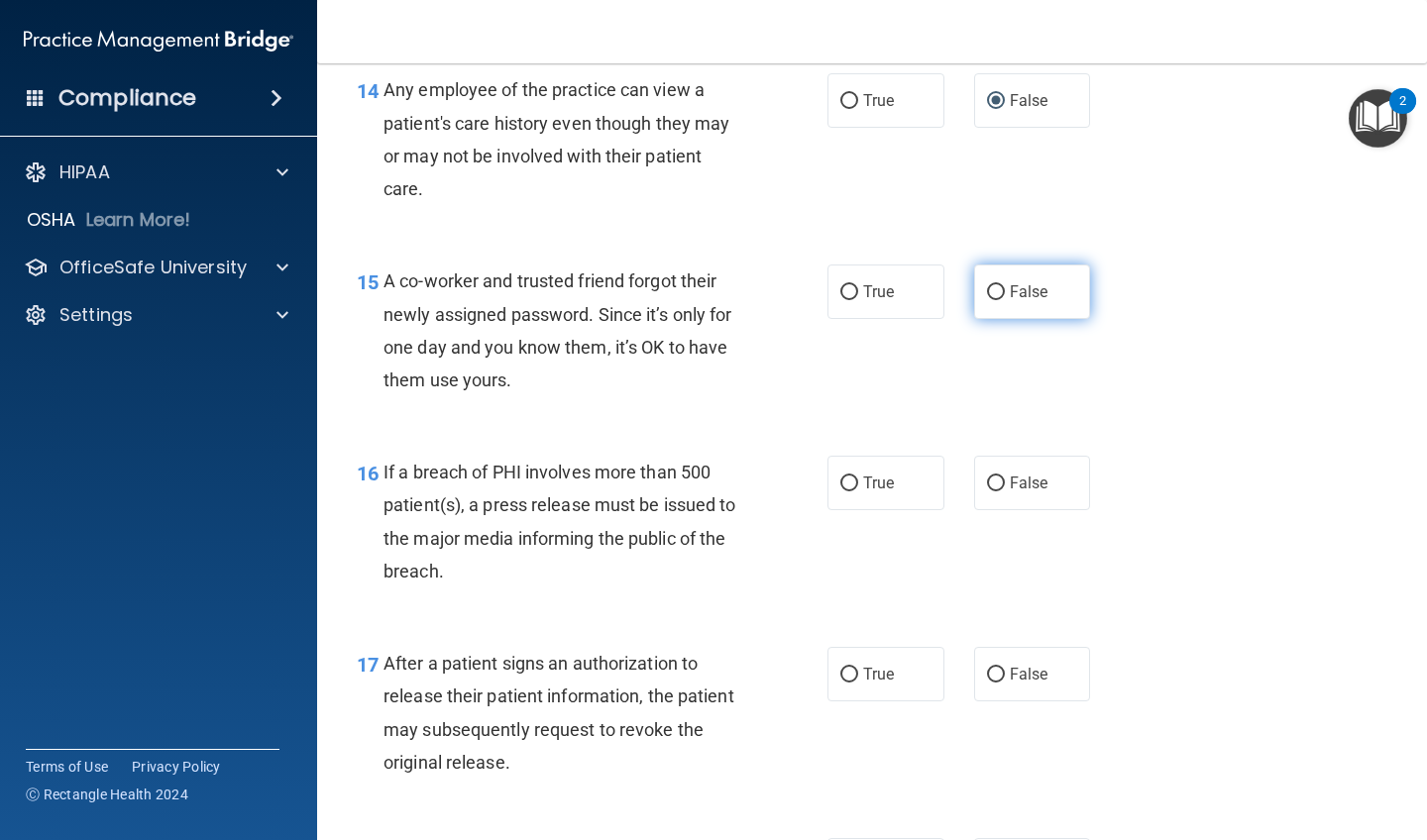 scroll, scrollTop: 2370, scrollLeft: 0, axis: vertical 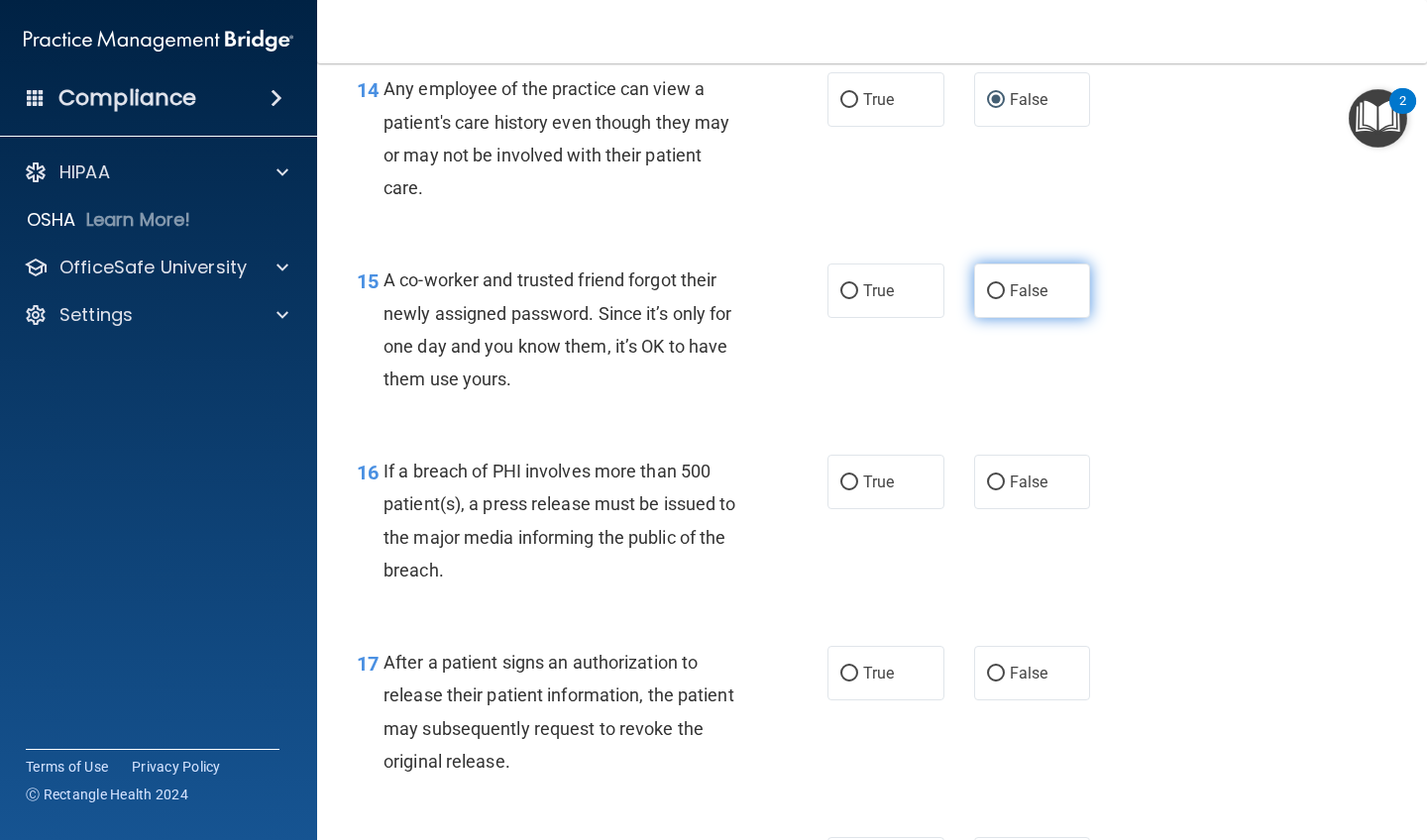 click on "False" at bounding box center [996, 291] 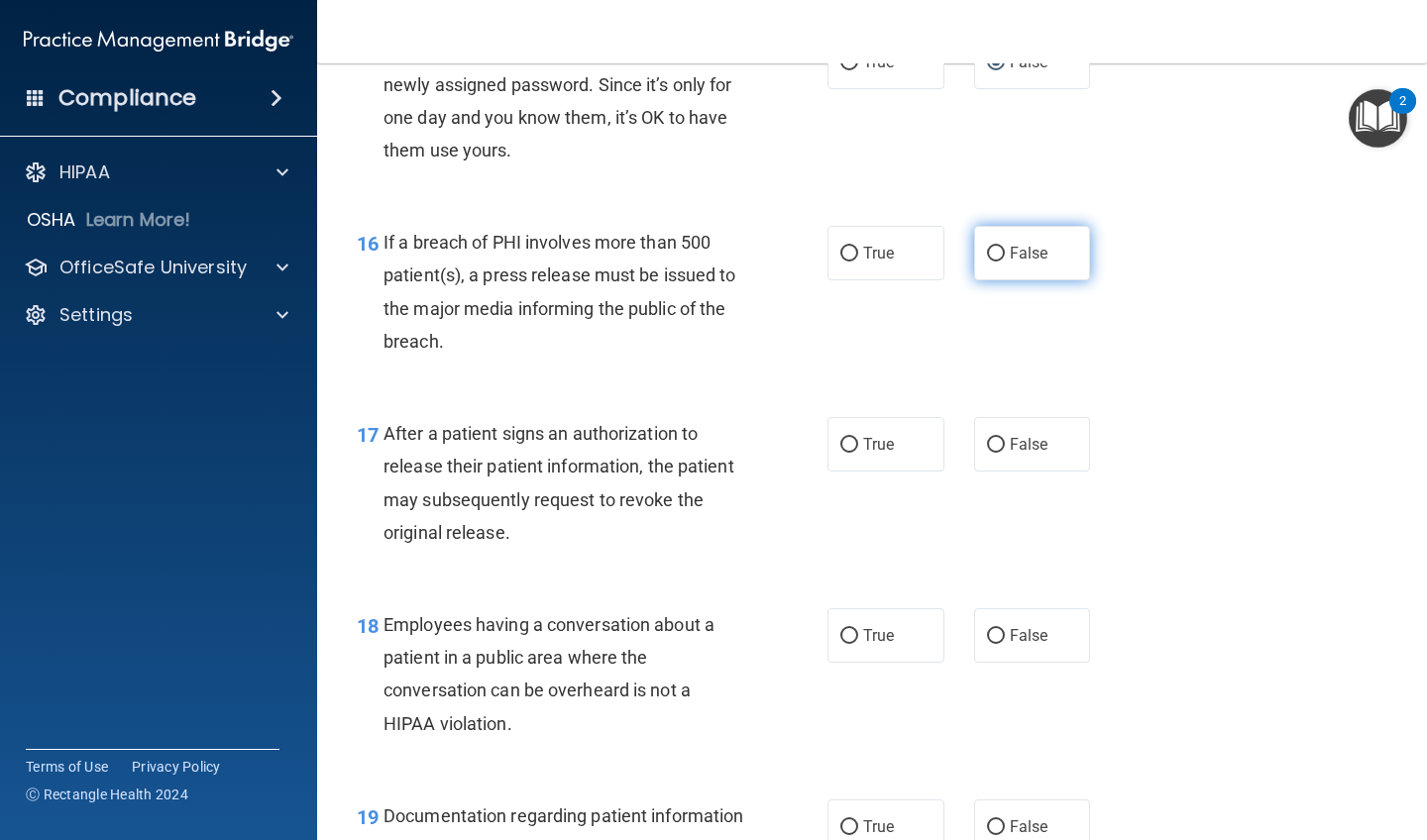 scroll, scrollTop: 2601, scrollLeft: 0, axis: vertical 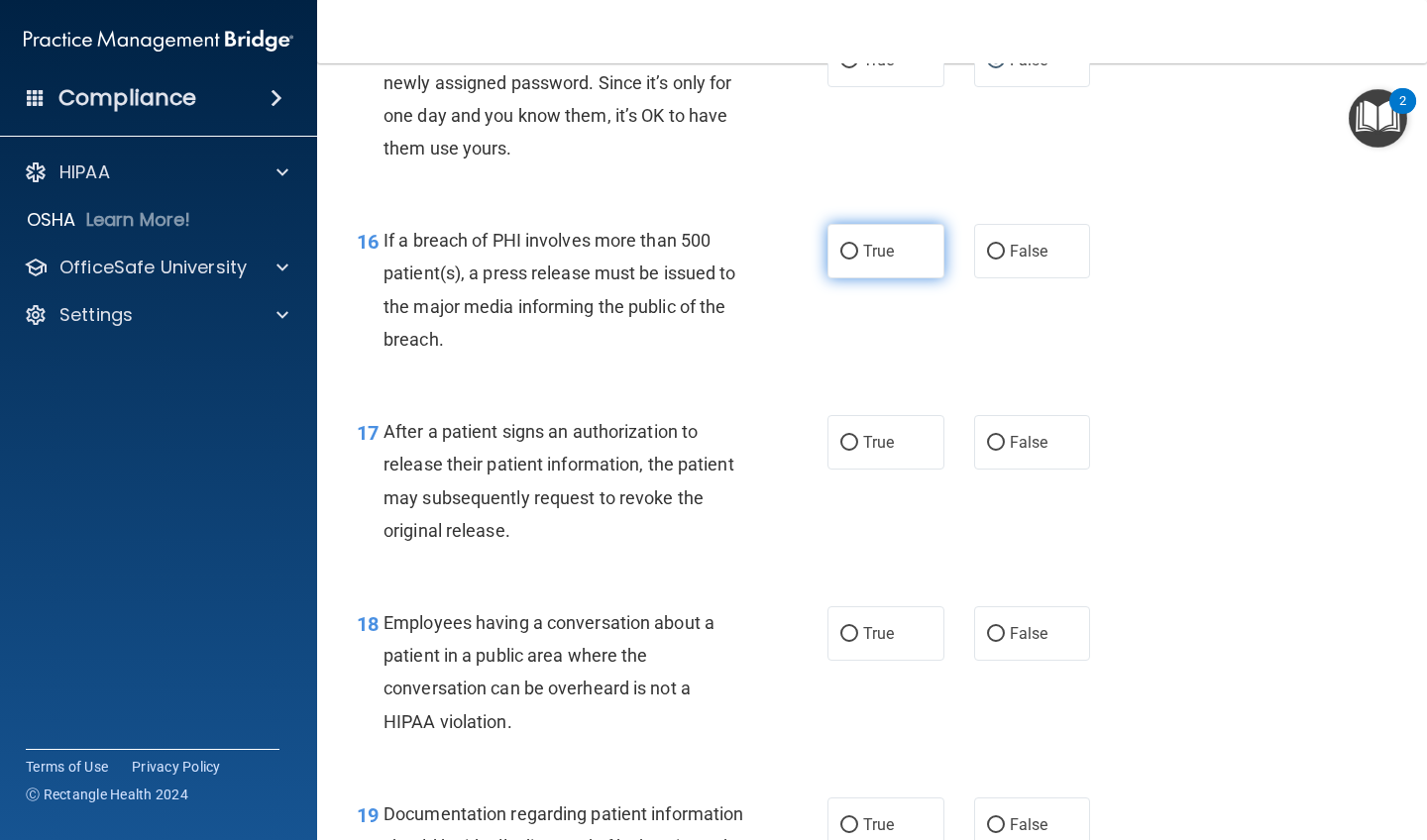 click on "True" at bounding box center [849, 252] 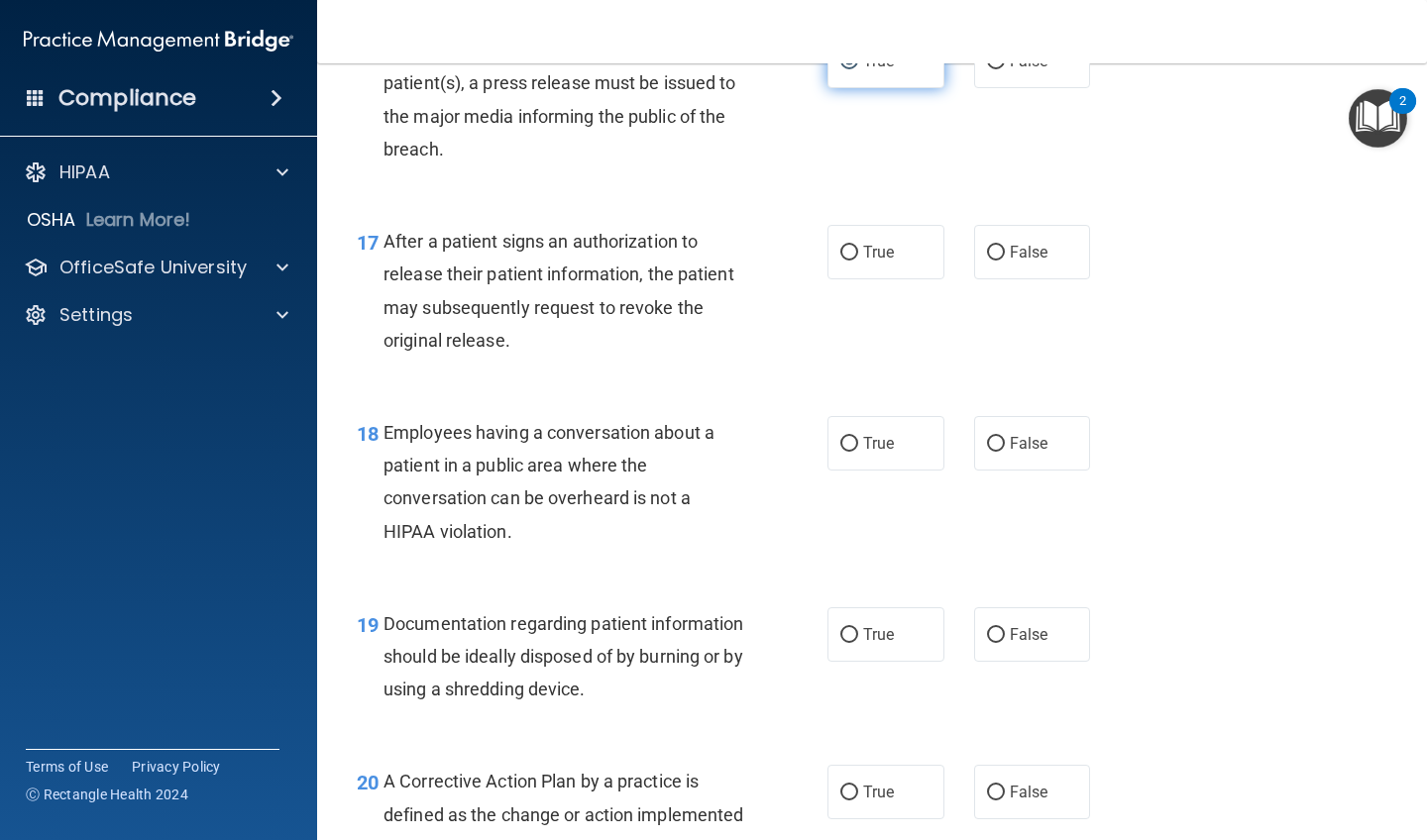 scroll, scrollTop: 2817, scrollLeft: 0, axis: vertical 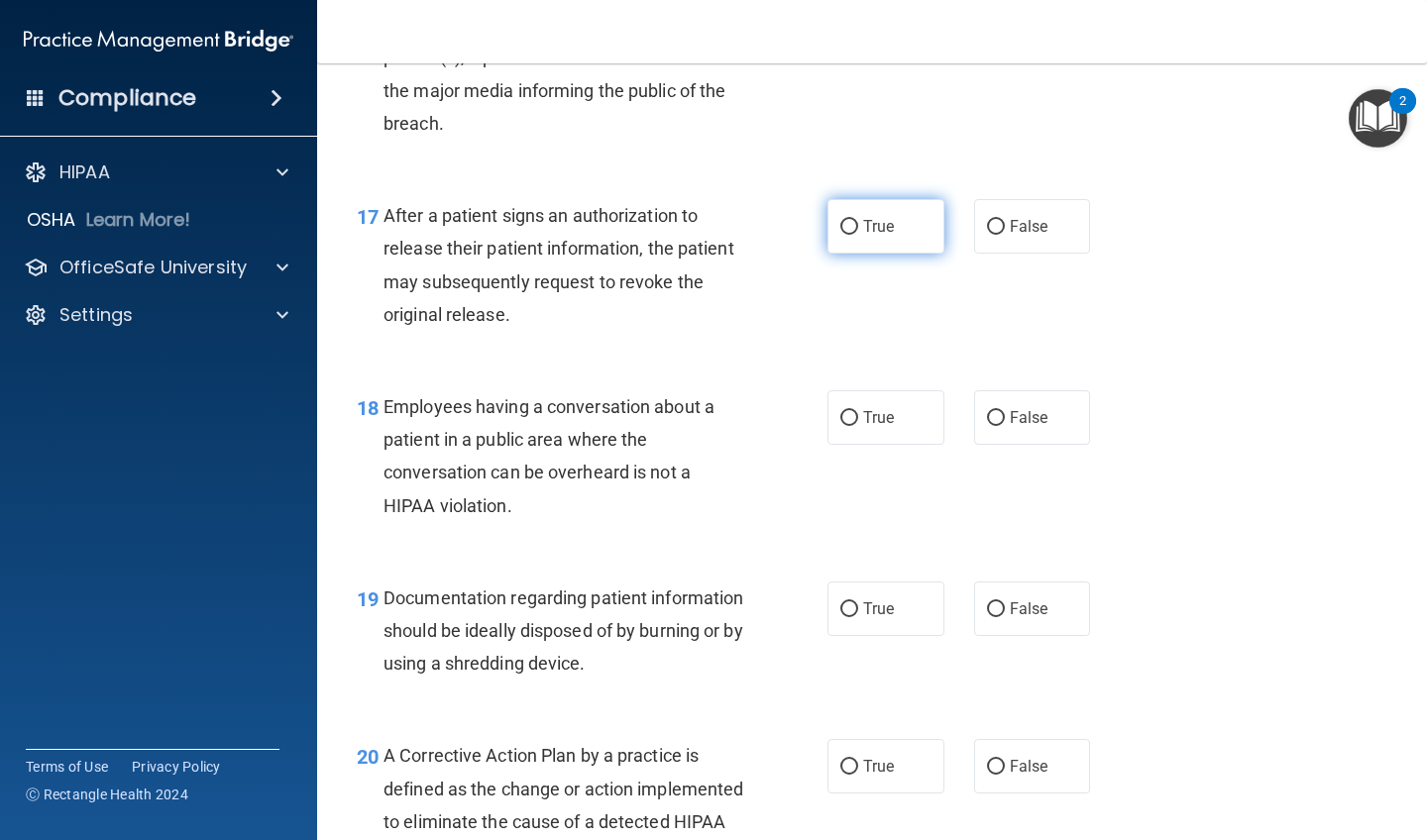 click on "True" at bounding box center [849, 227] 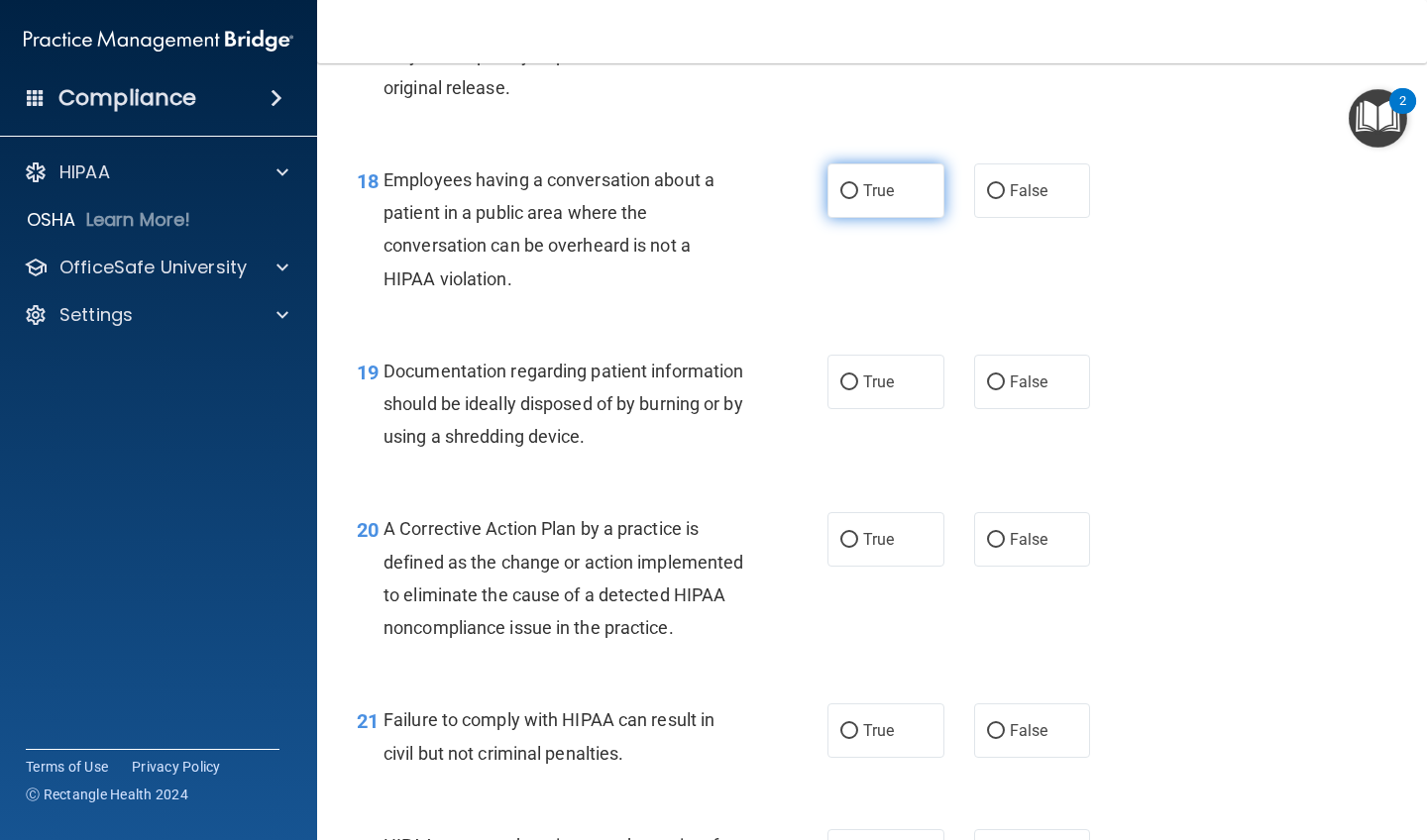 scroll, scrollTop: 3051, scrollLeft: 0, axis: vertical 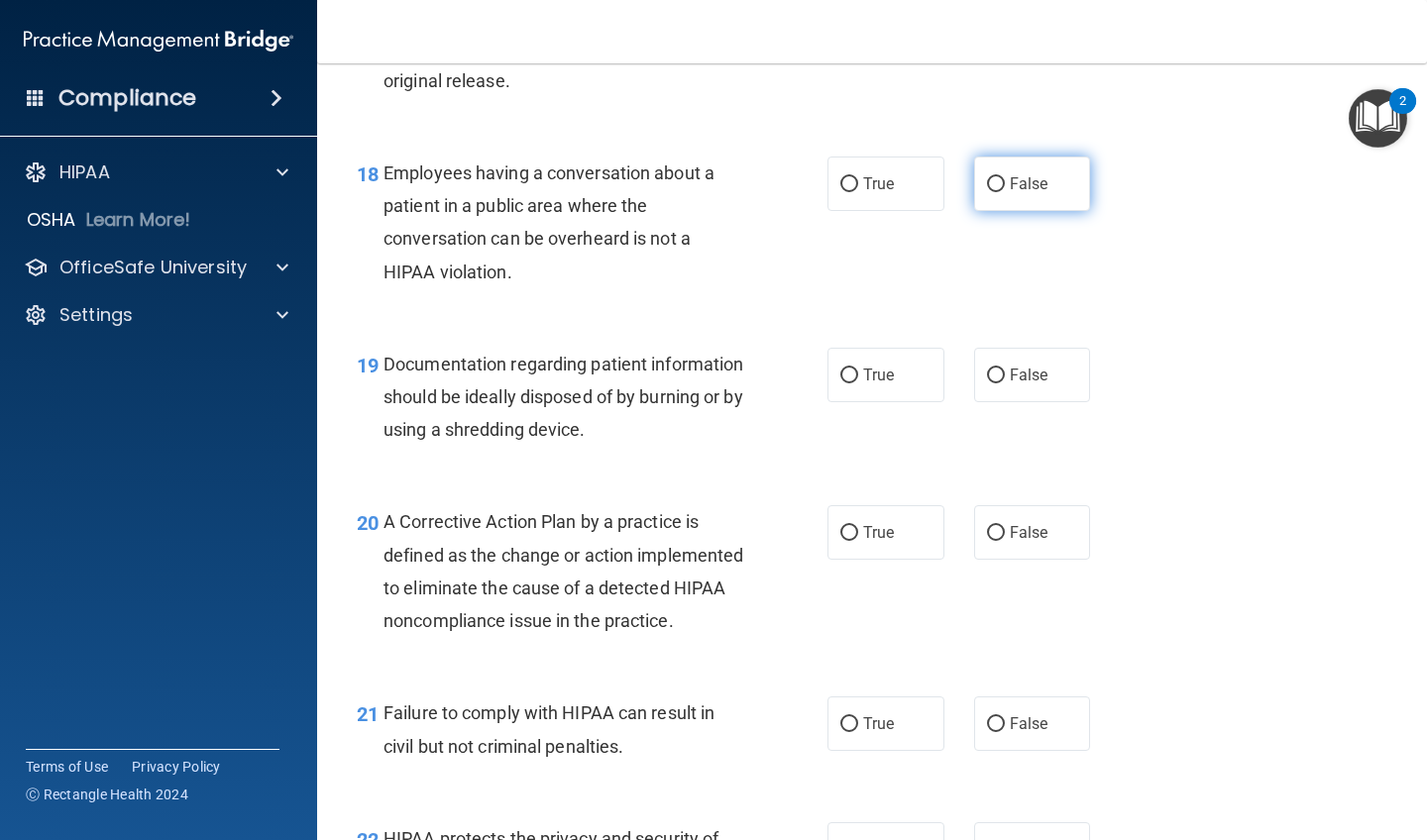 click on "False" at bounding box center (996, 184) 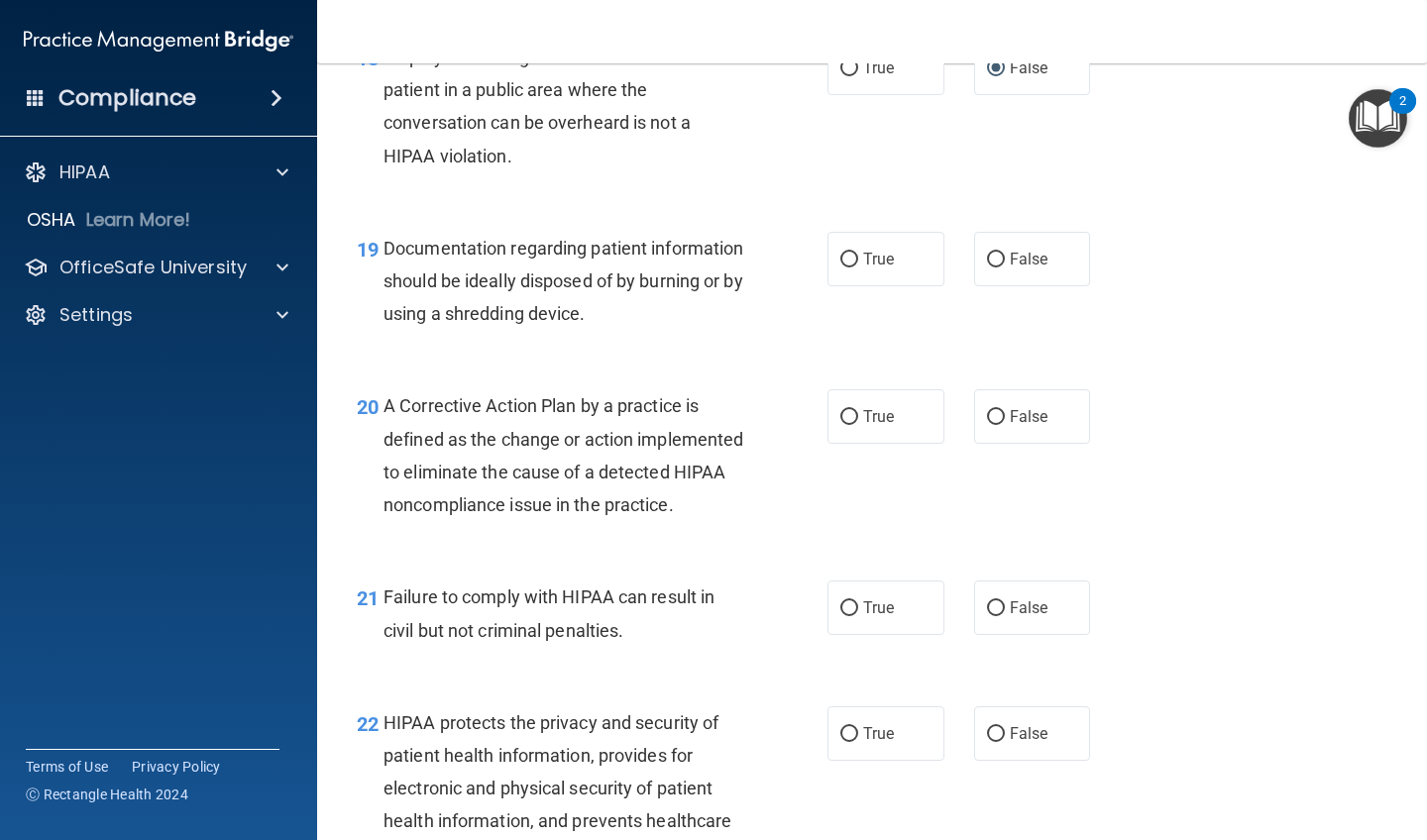 scroll, scrollTop: 3197, scrollLeft: 0, axis: vertical 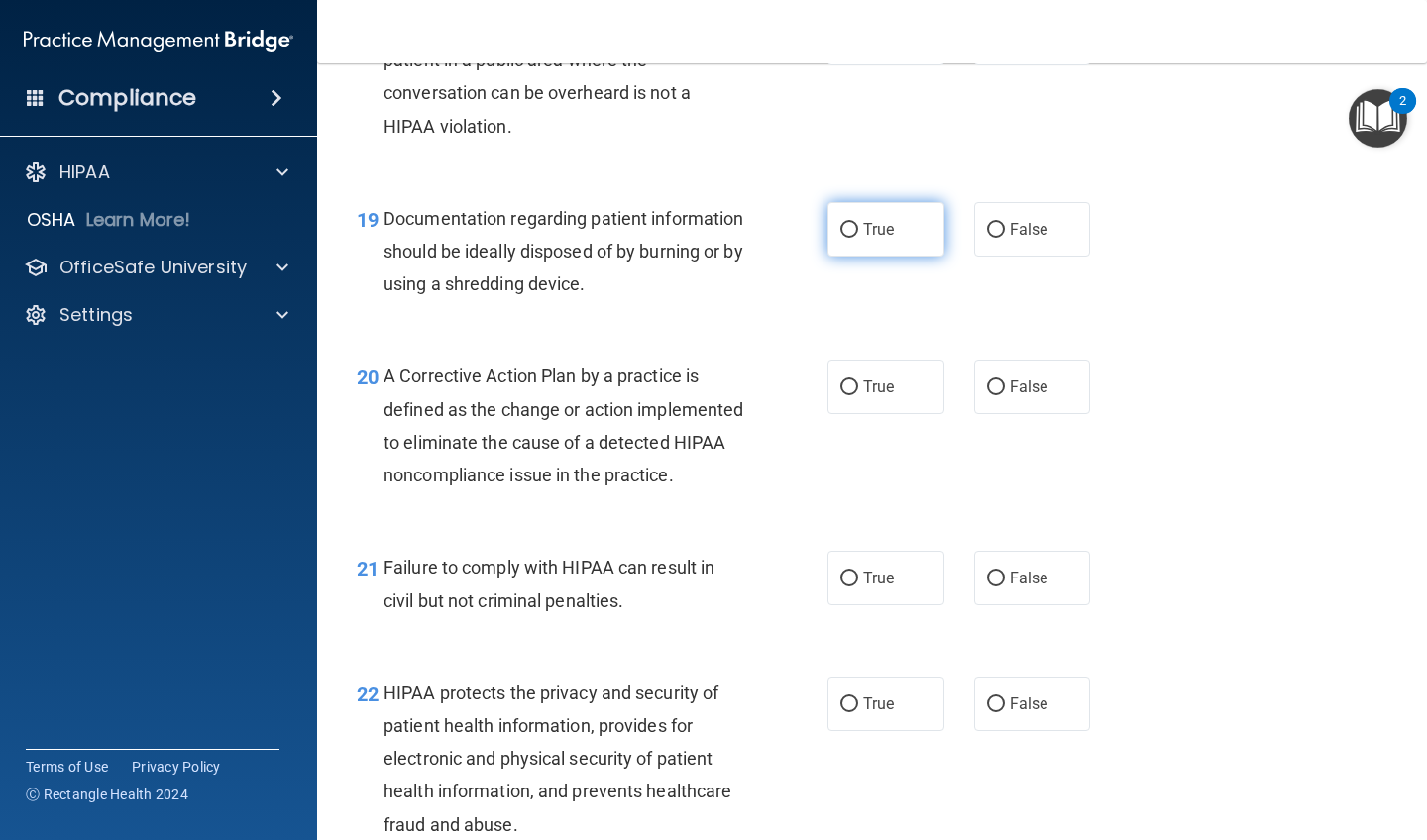 click on "True" at bounding box center (849, 230) 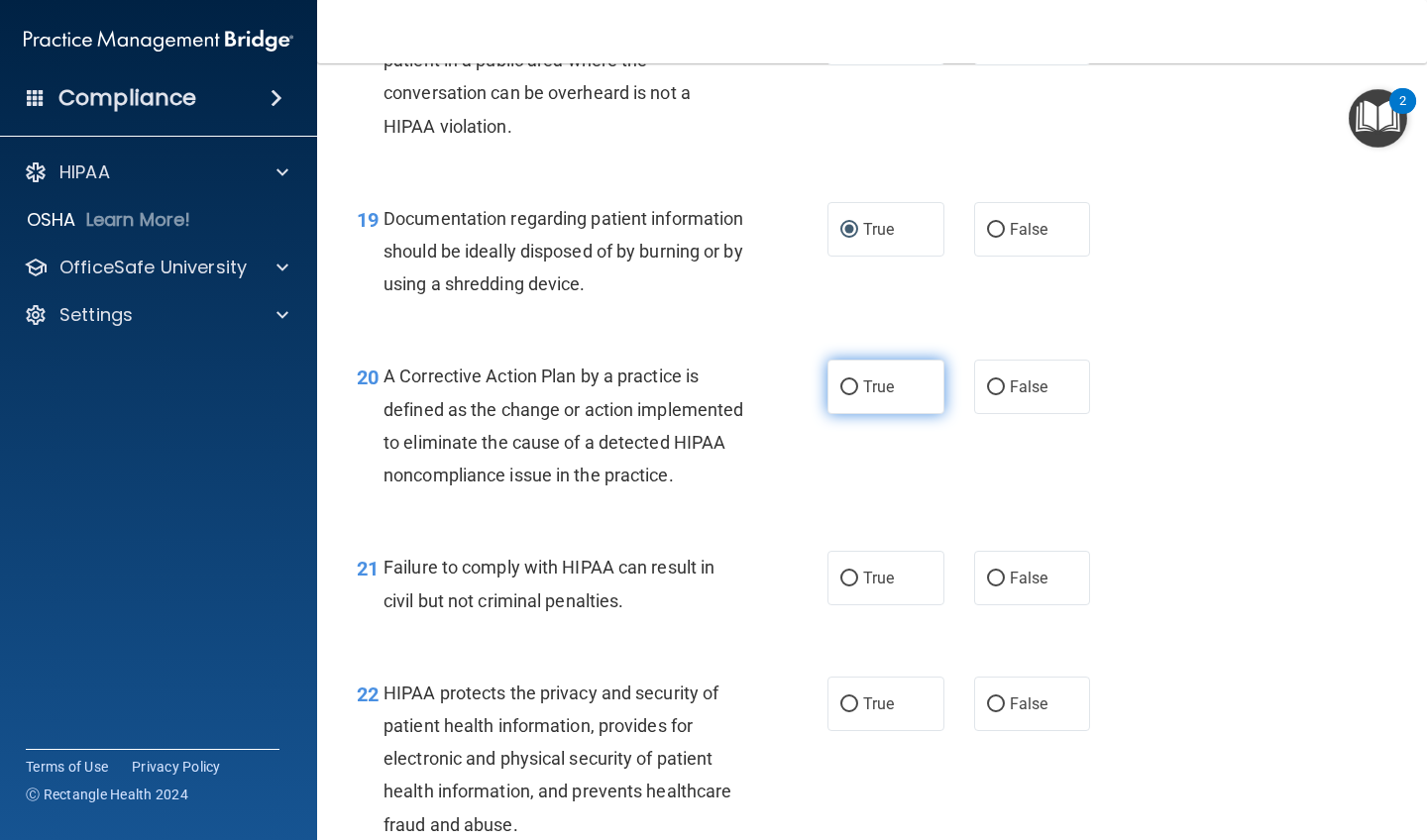 click on "True" at bounding box center [849, 387] 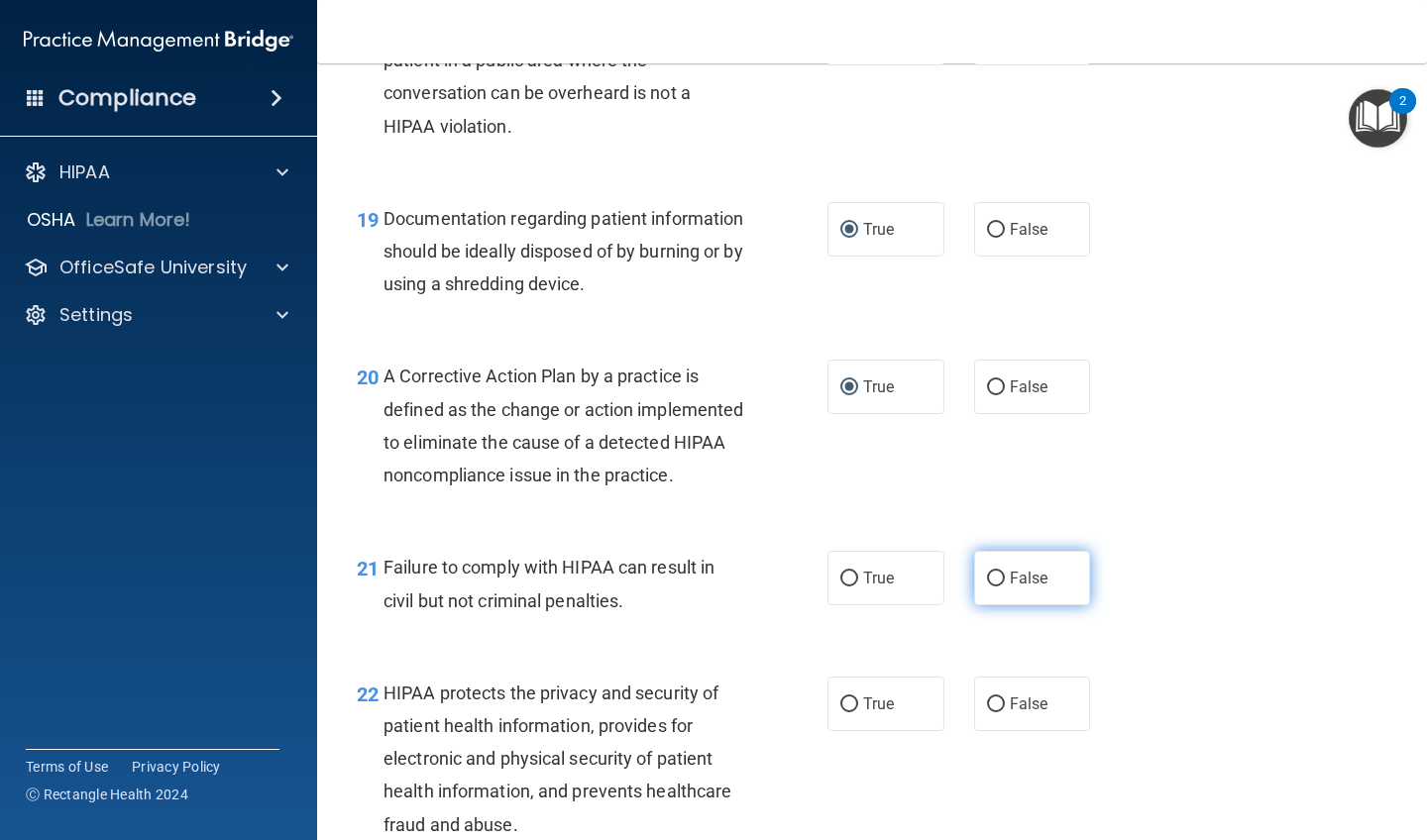 click on "False" at bounding box center (996, 578) 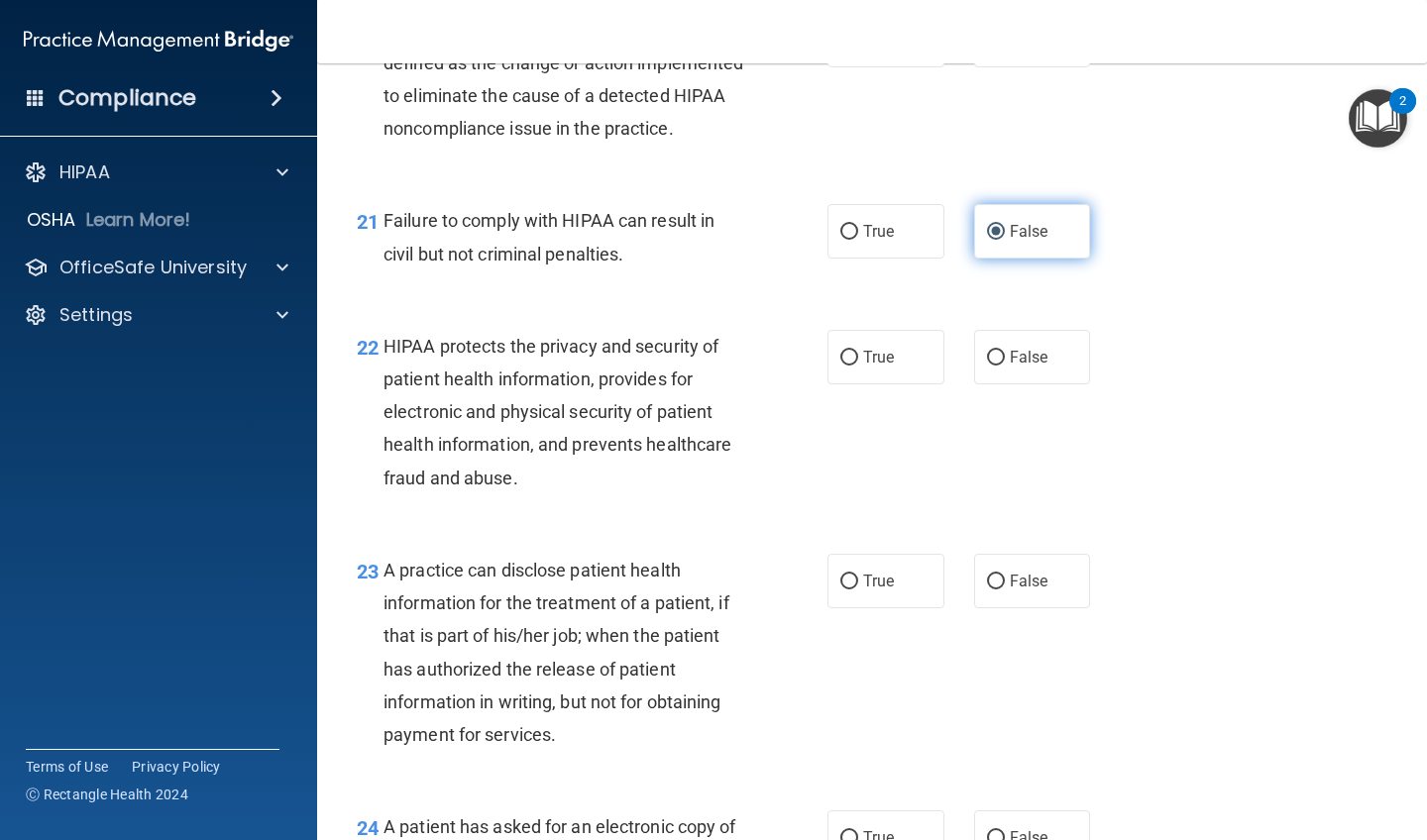 scroll, scrollTop: 3545, scrollLeft: 0, axis: vertical 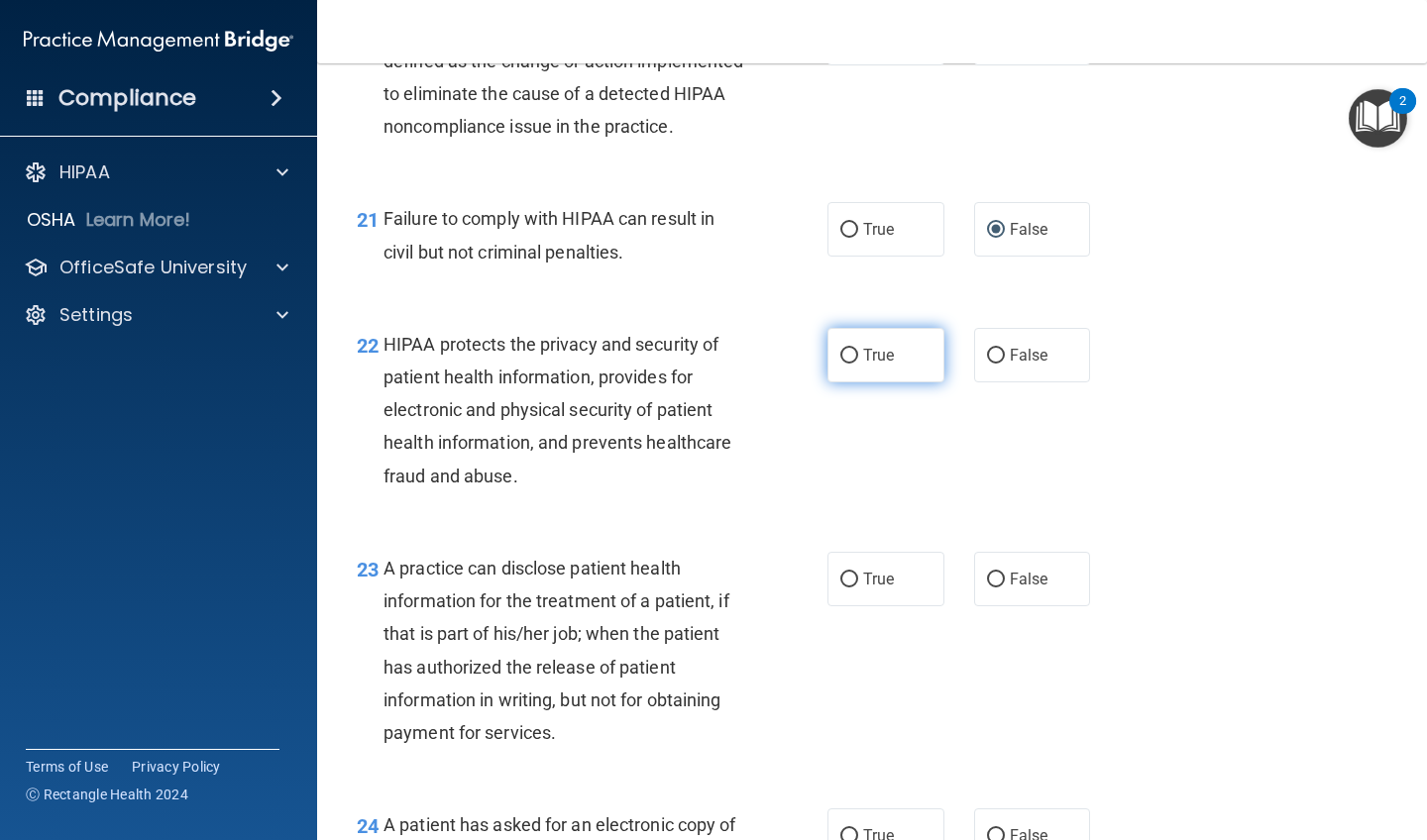 click on "True" at bounding box center [849, 356] 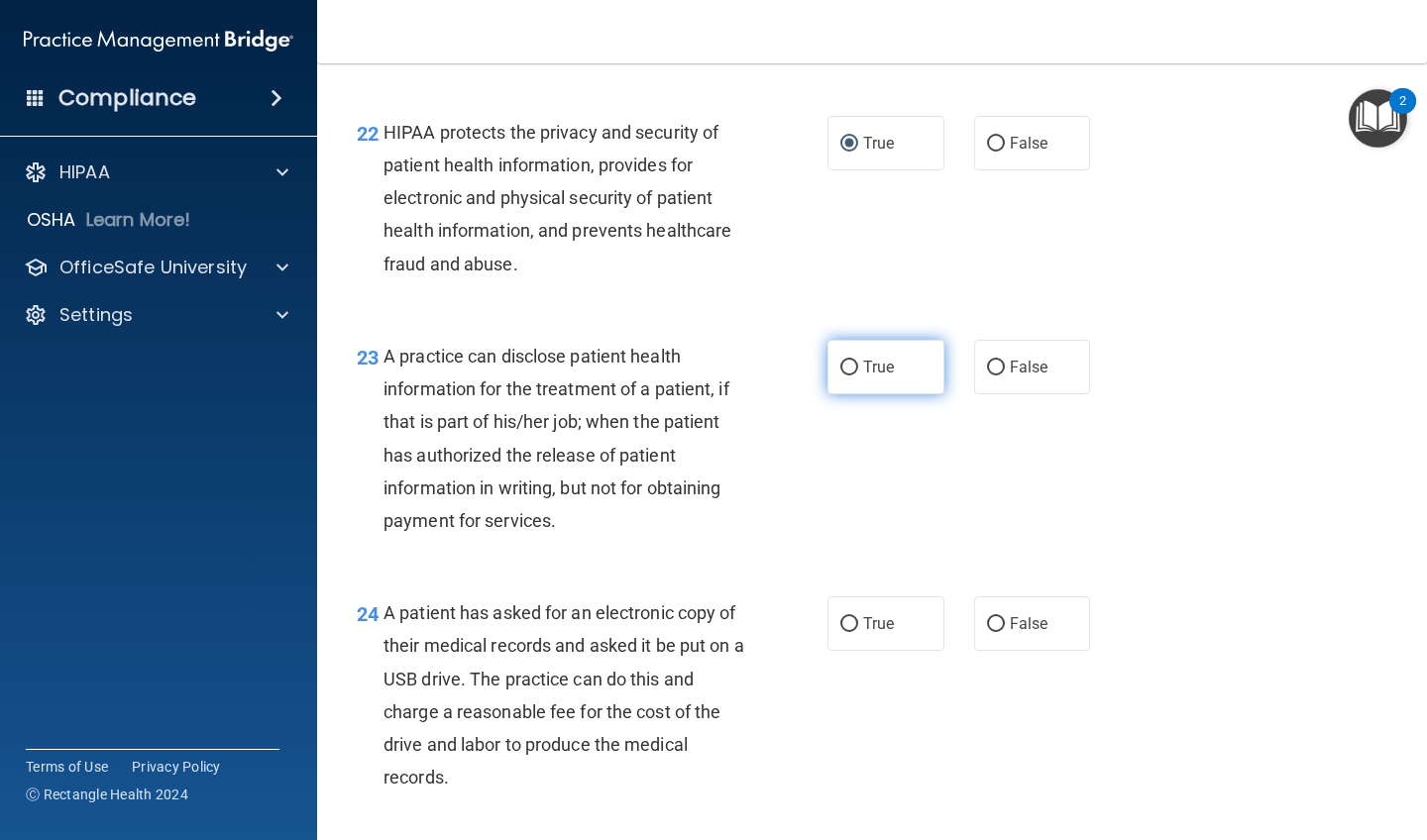 scroll, scrollTop: 3808, scrollLeft: 0, axis: vertical 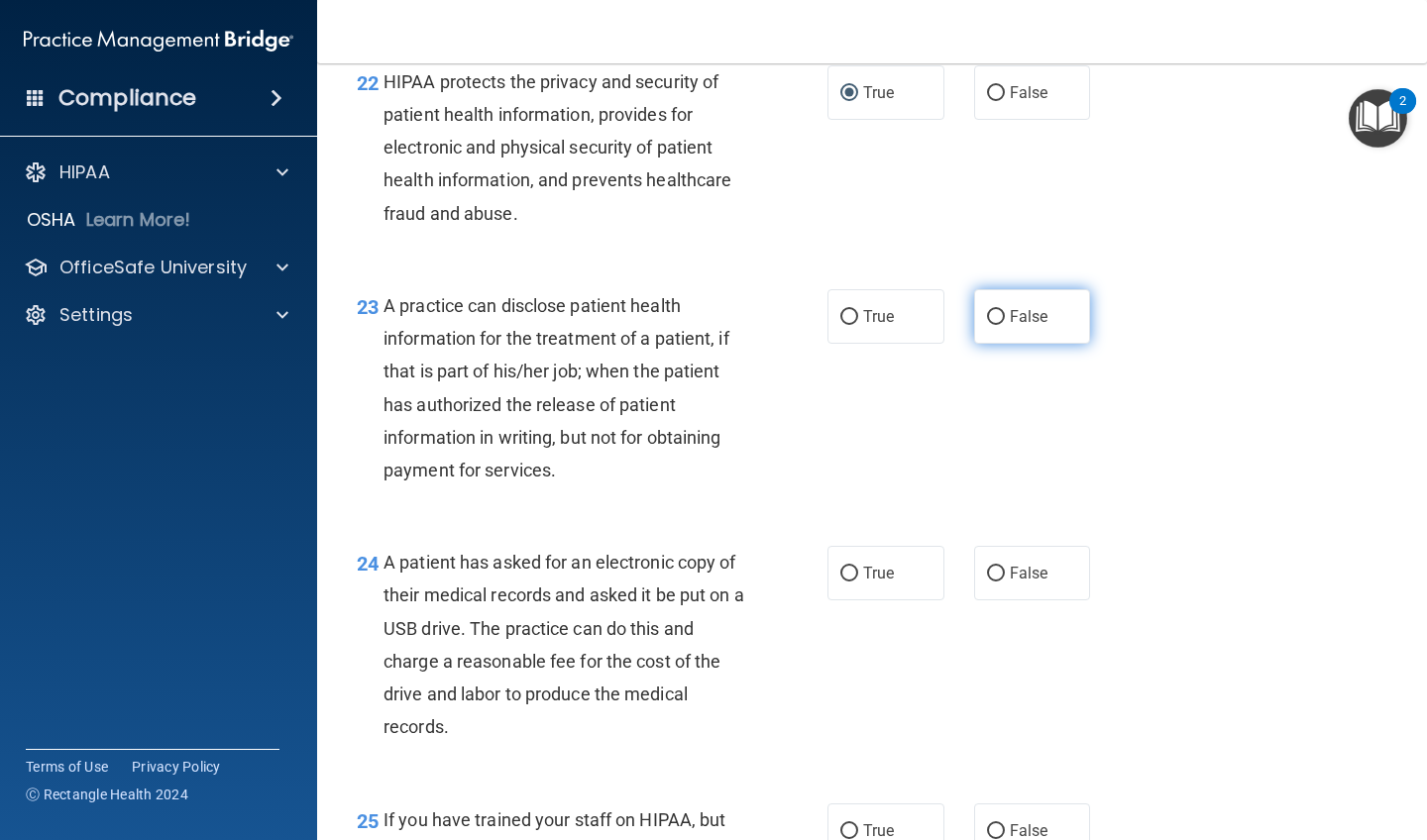 click on "False" at bounding box center (996, 317) 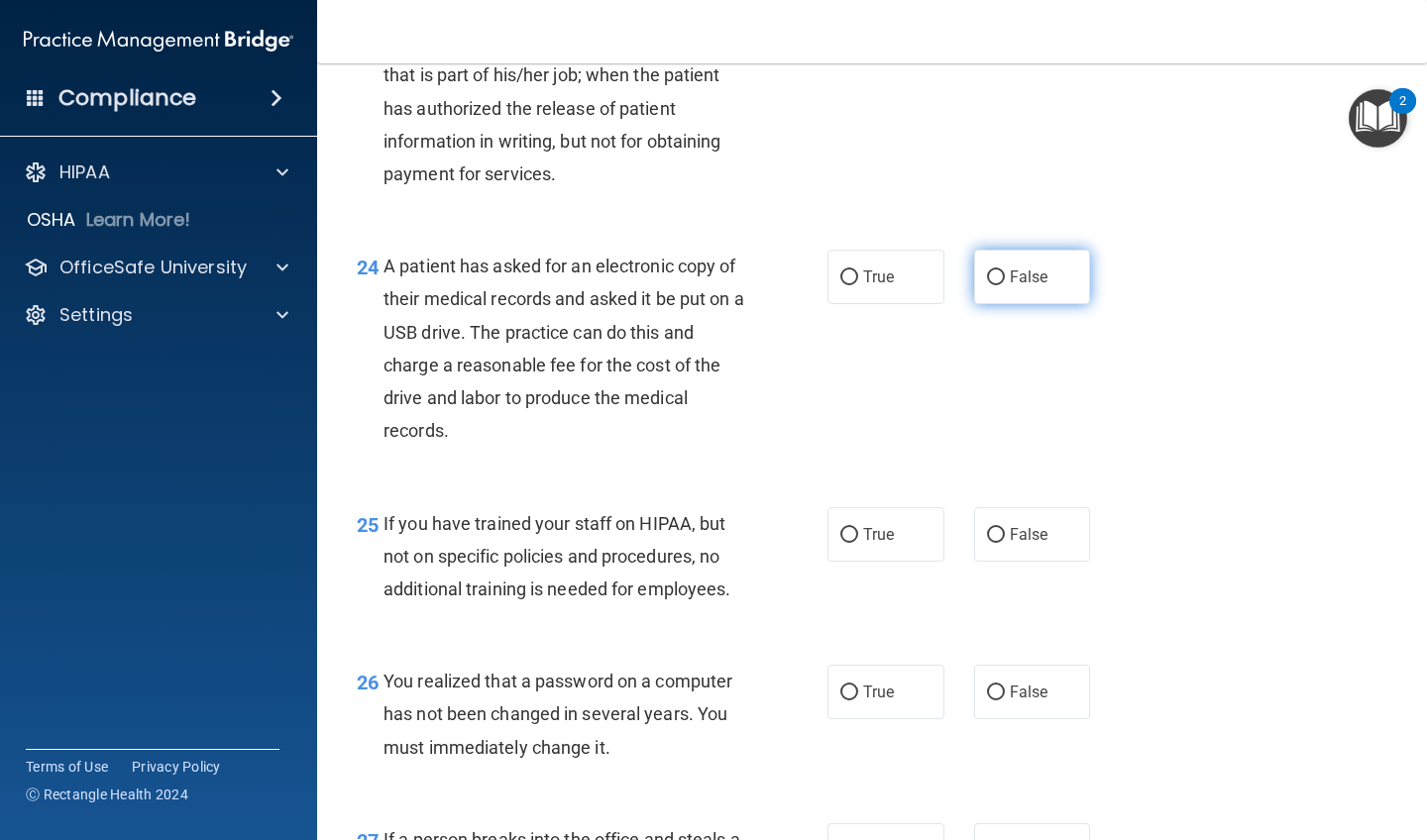 scroll, scrollTop: 4106, scrollLeft: 0, axis: vertical 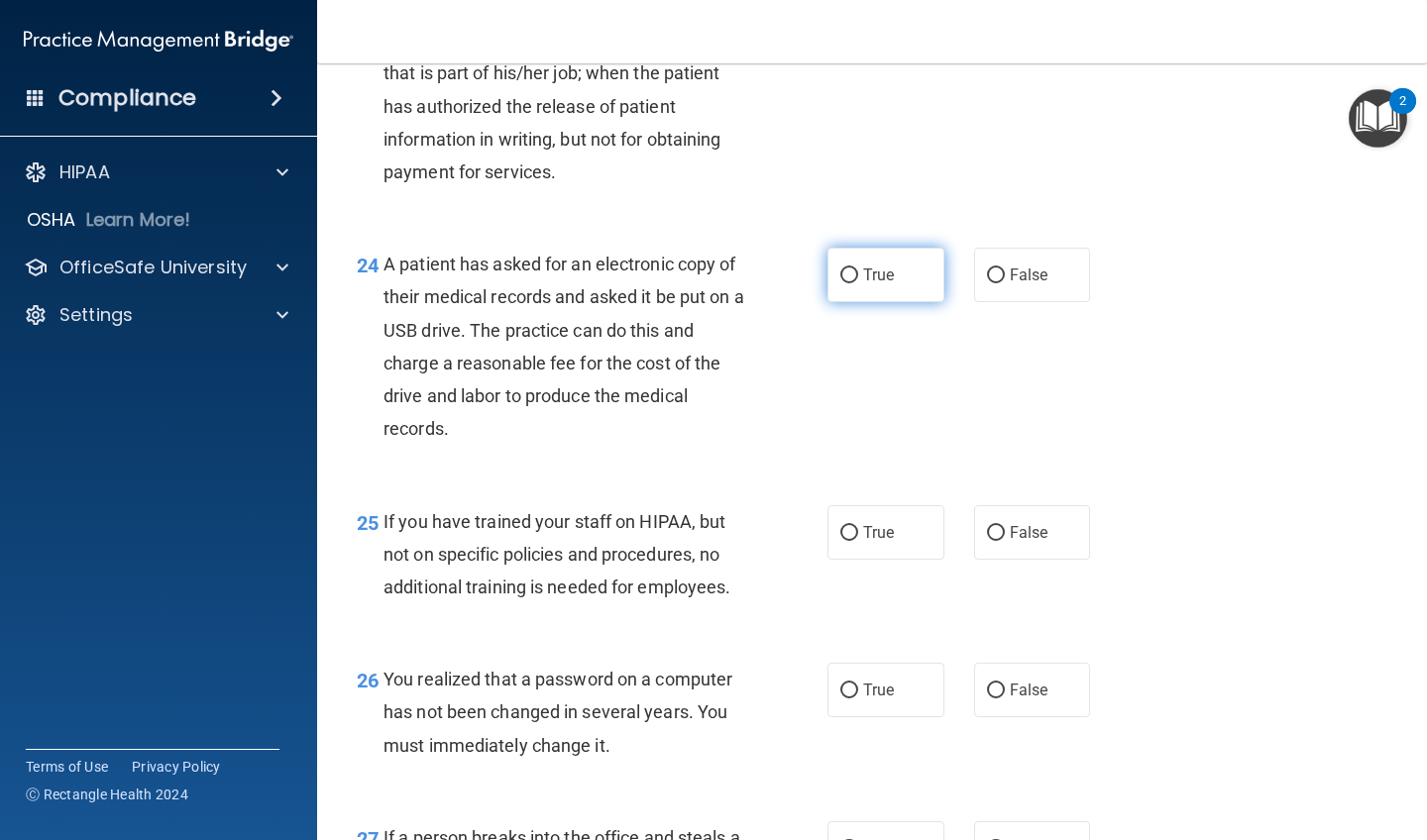 click on "True" at bounding box center [849, 275] 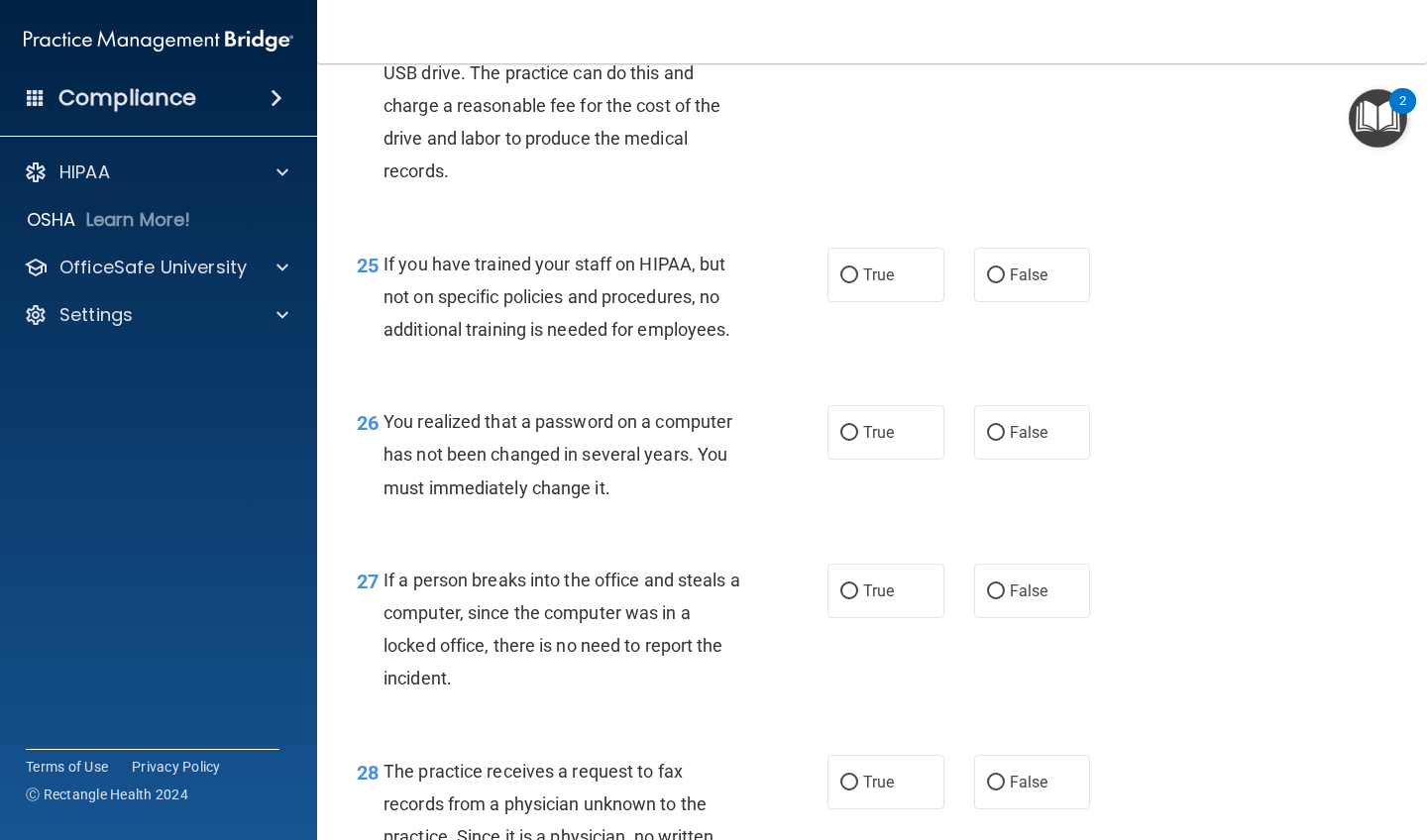 scroll, scrollTop: 4373, scrollLeft: 0, axis: vertical 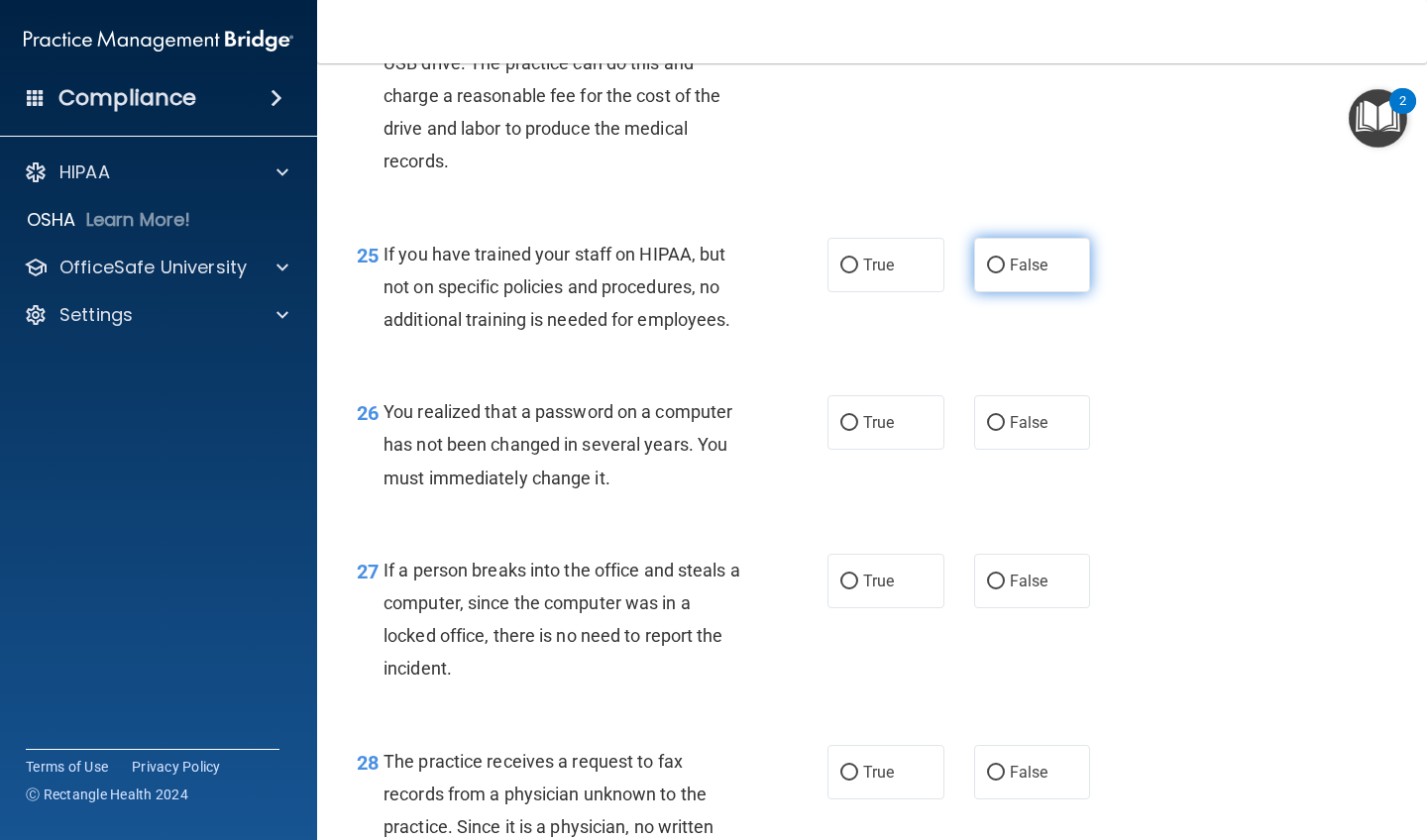 click on "False" at bounding box center (996, 265) 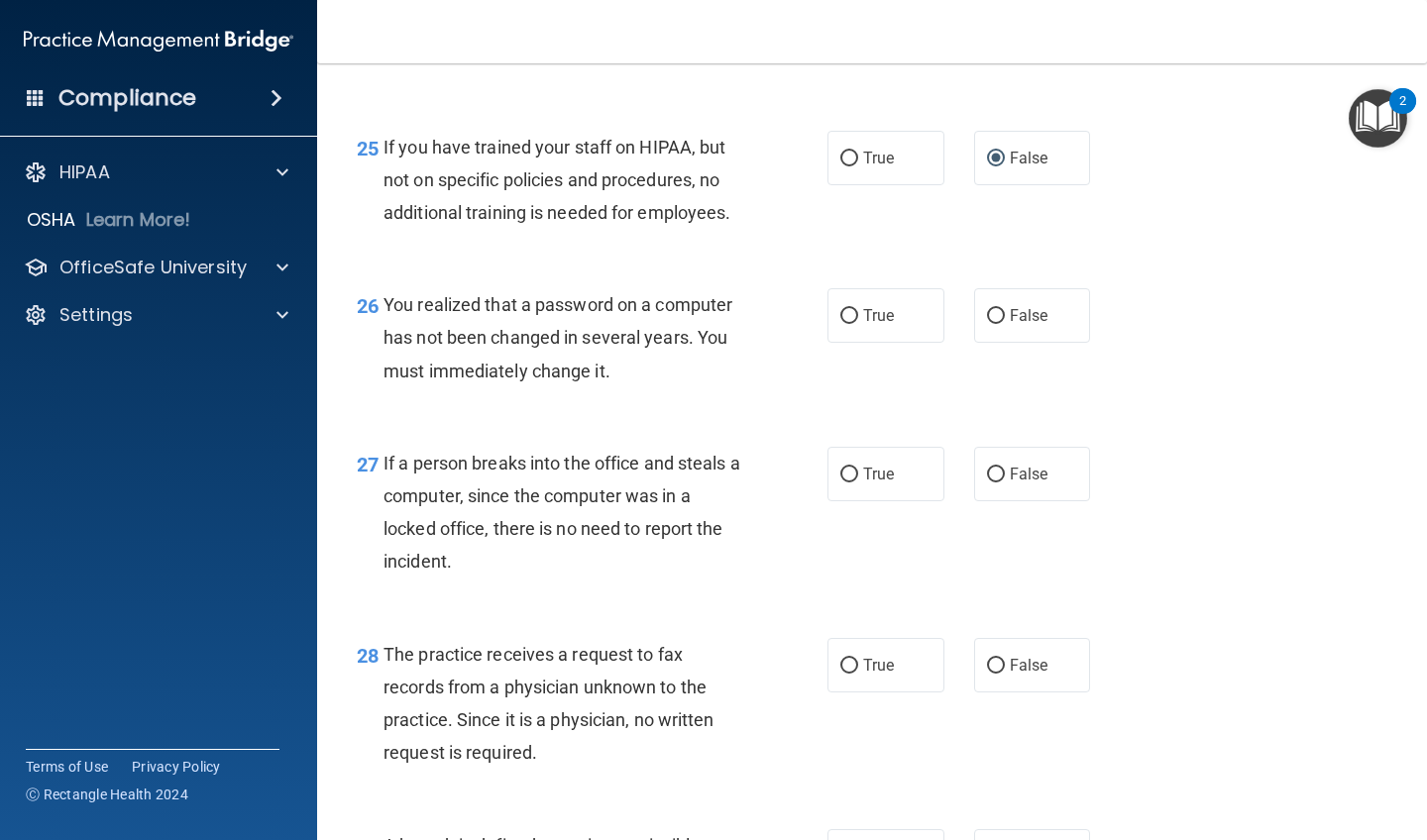 scroll, scrollTop: 4488, scrollLeft: 0, axis: vertical 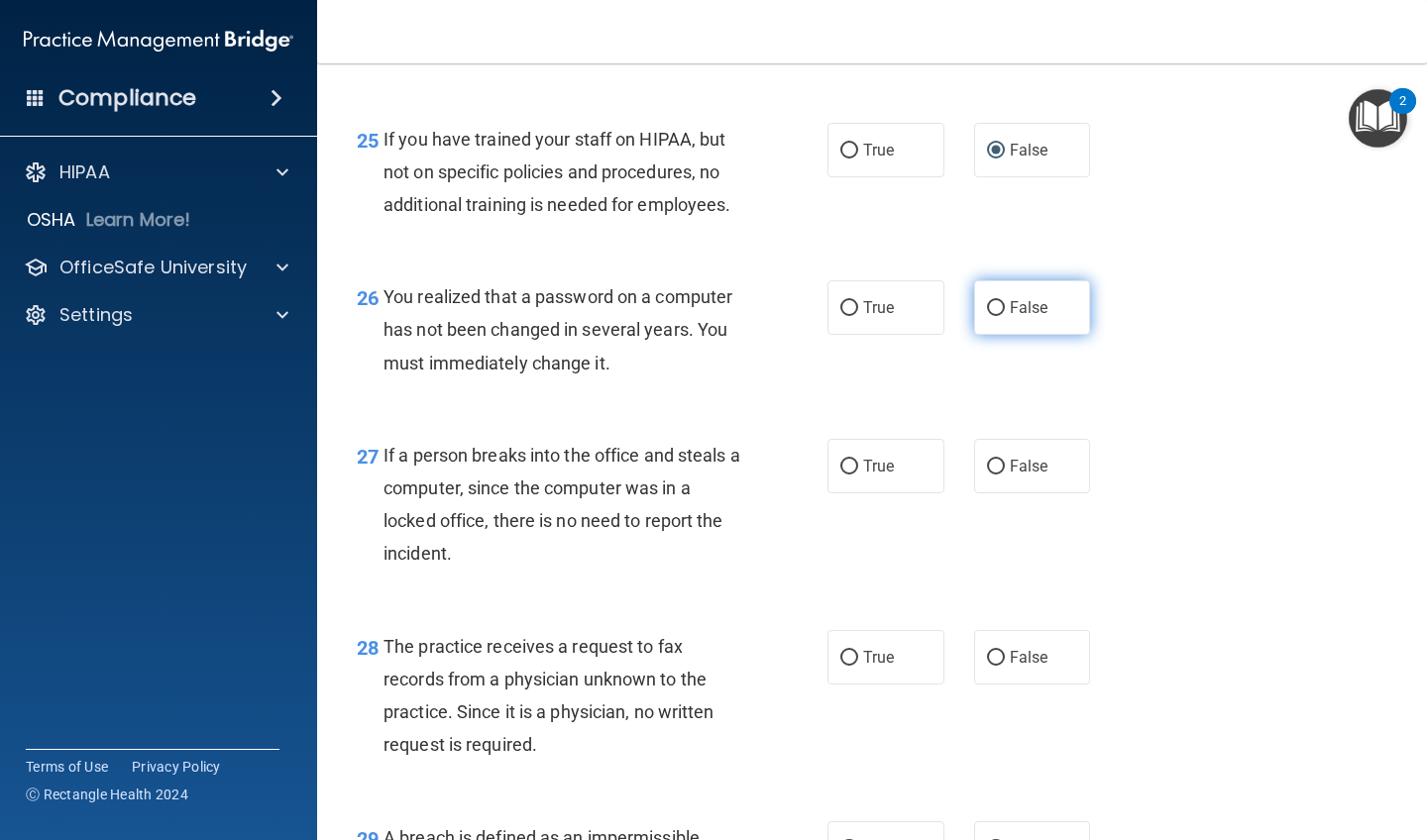 click on "False" at bounding box center (996, 308) 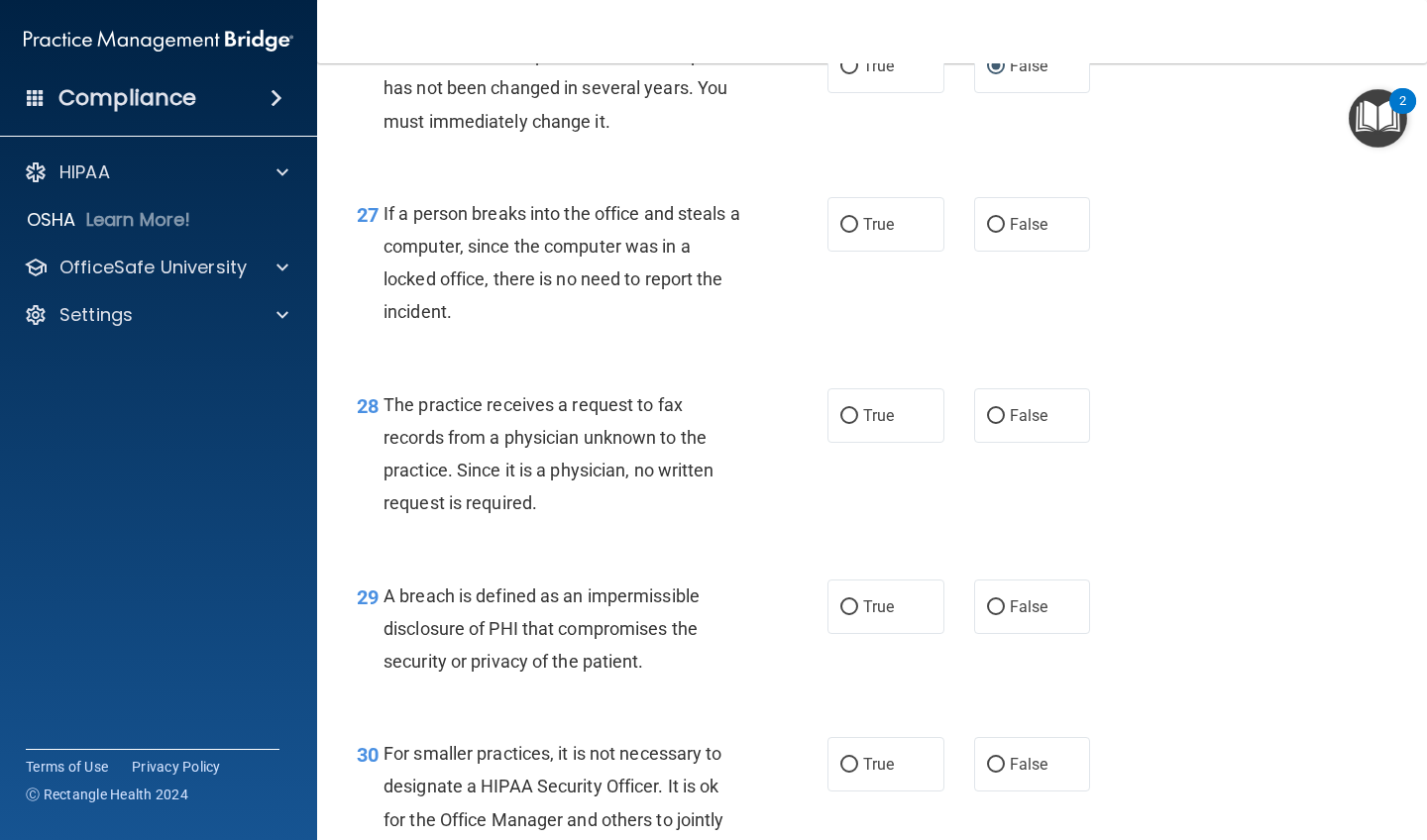 scroll, scrollTop: 4733, scrollLeft: 0, axis: vertical 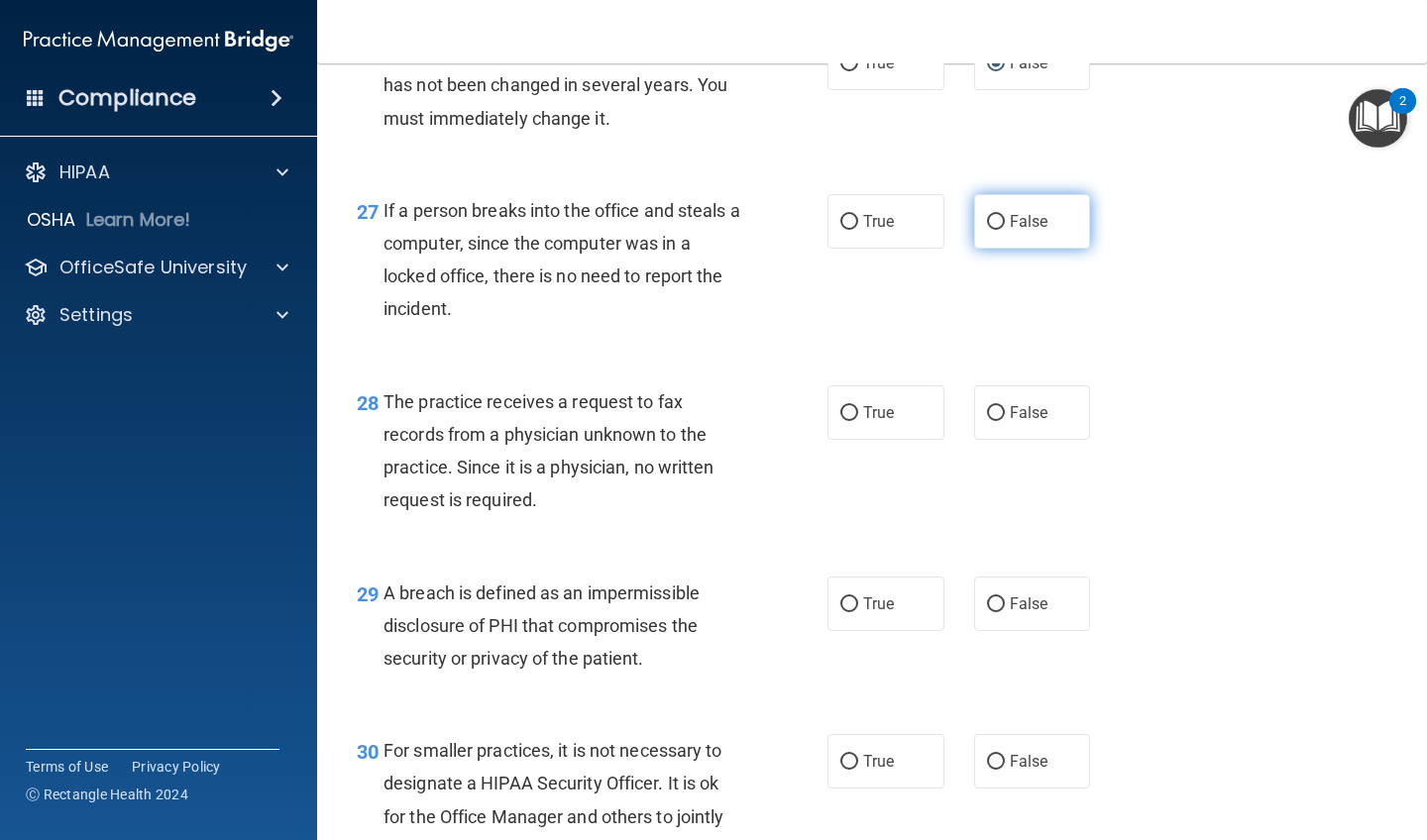 click on "False" at bounding box center [996, 222] 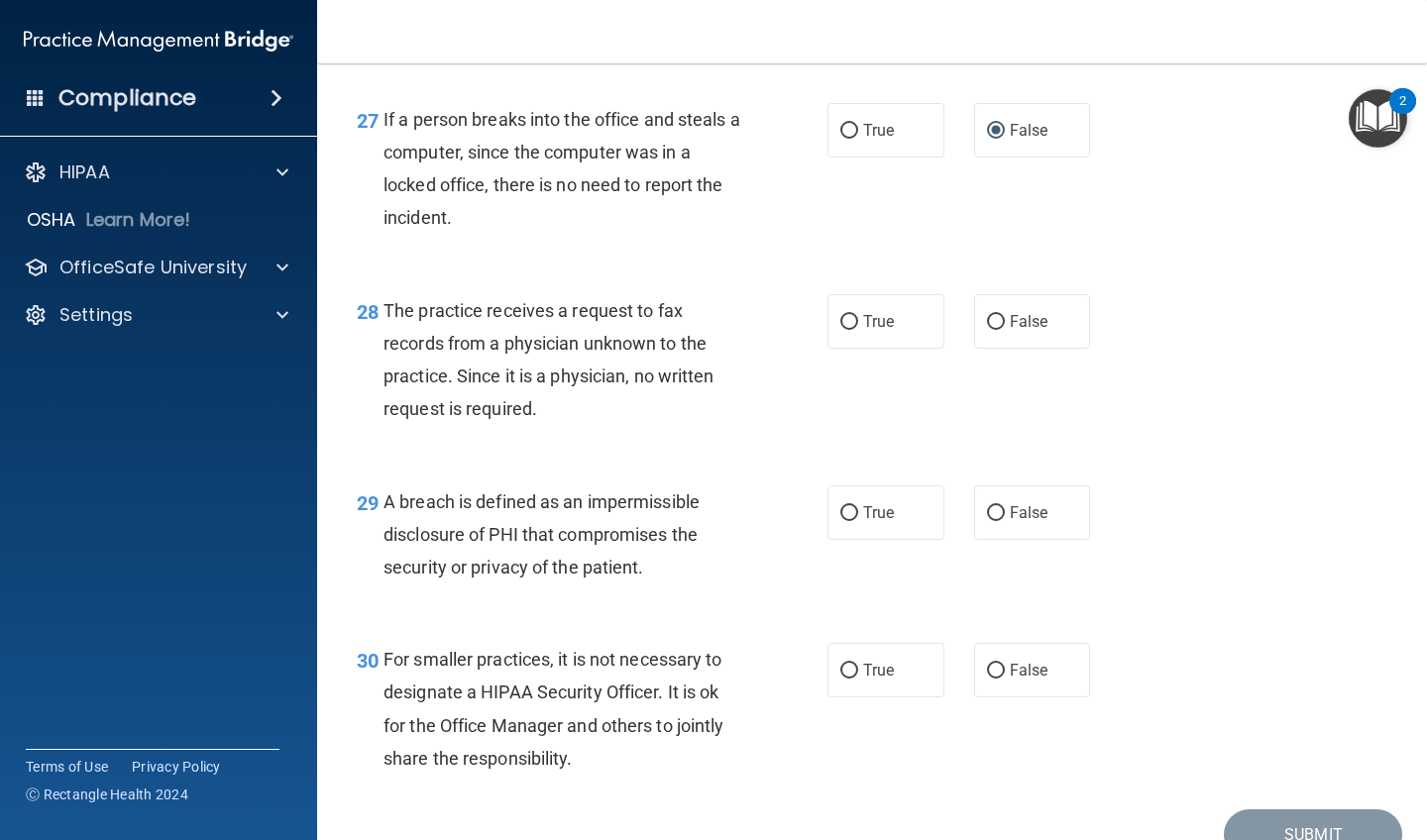scroll, scrollTop: 4885, scrollLeft: 0, axis: vertical 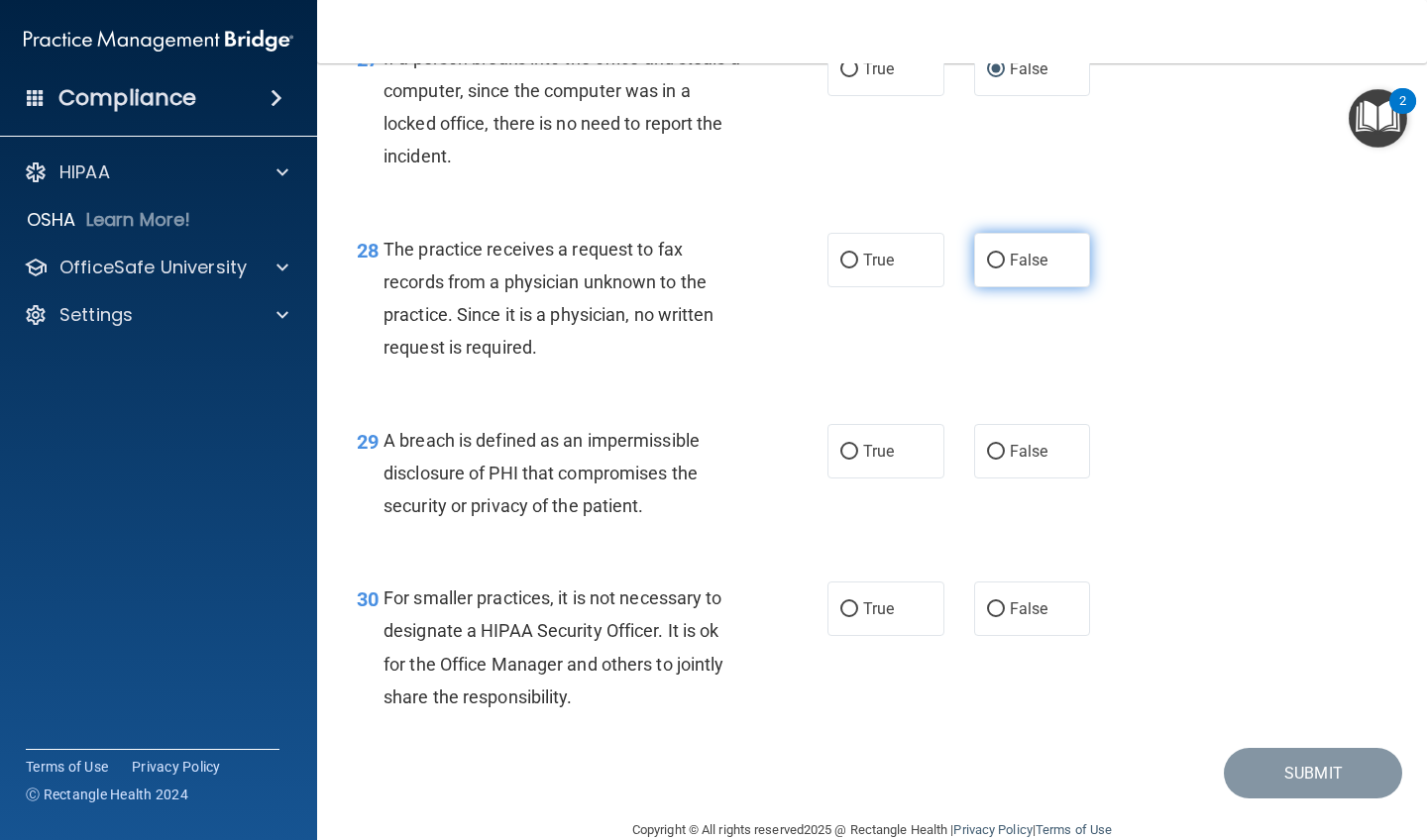 click on "False" at bounding box center [996, 261] 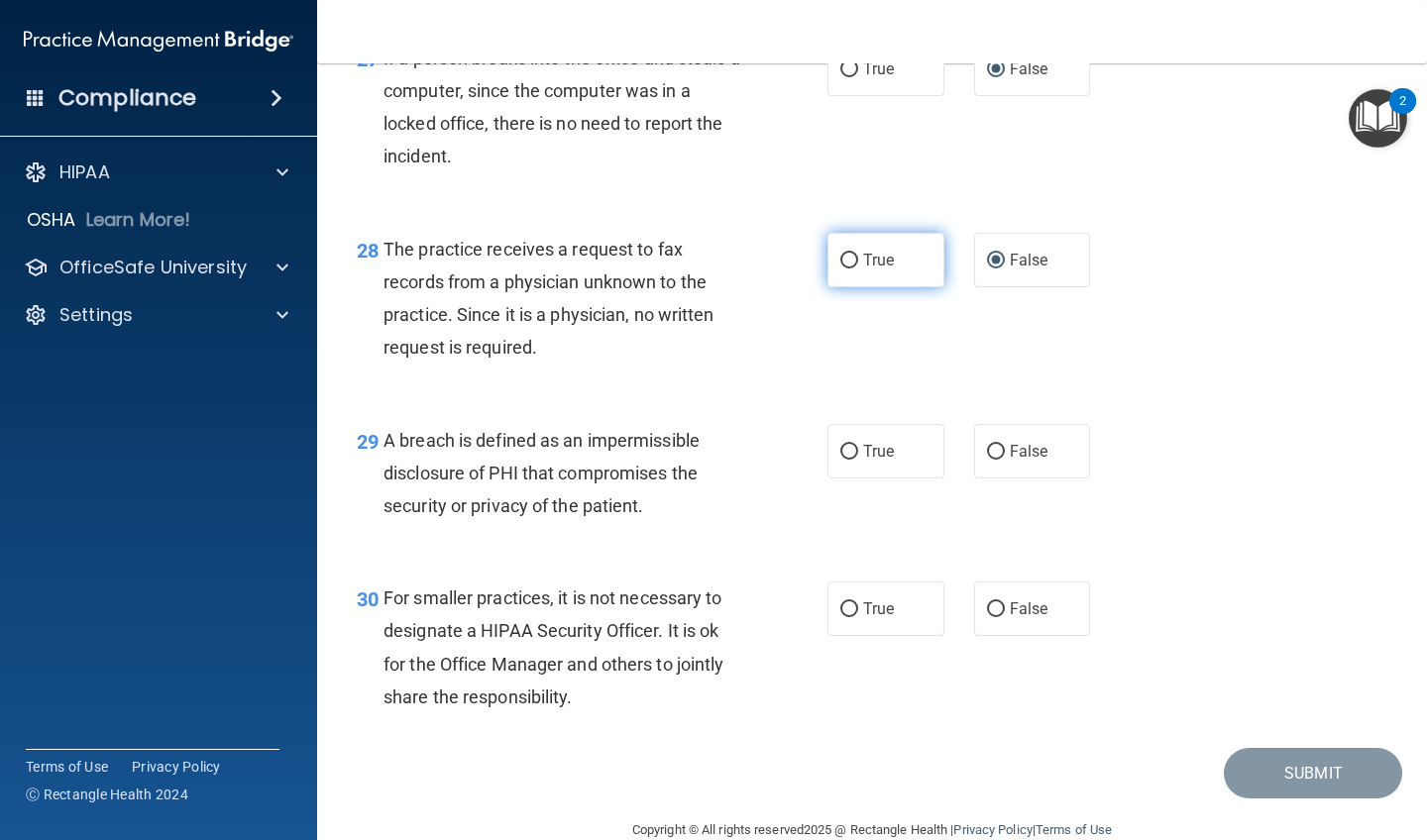 click on "True" at bounding box center (849, 261) 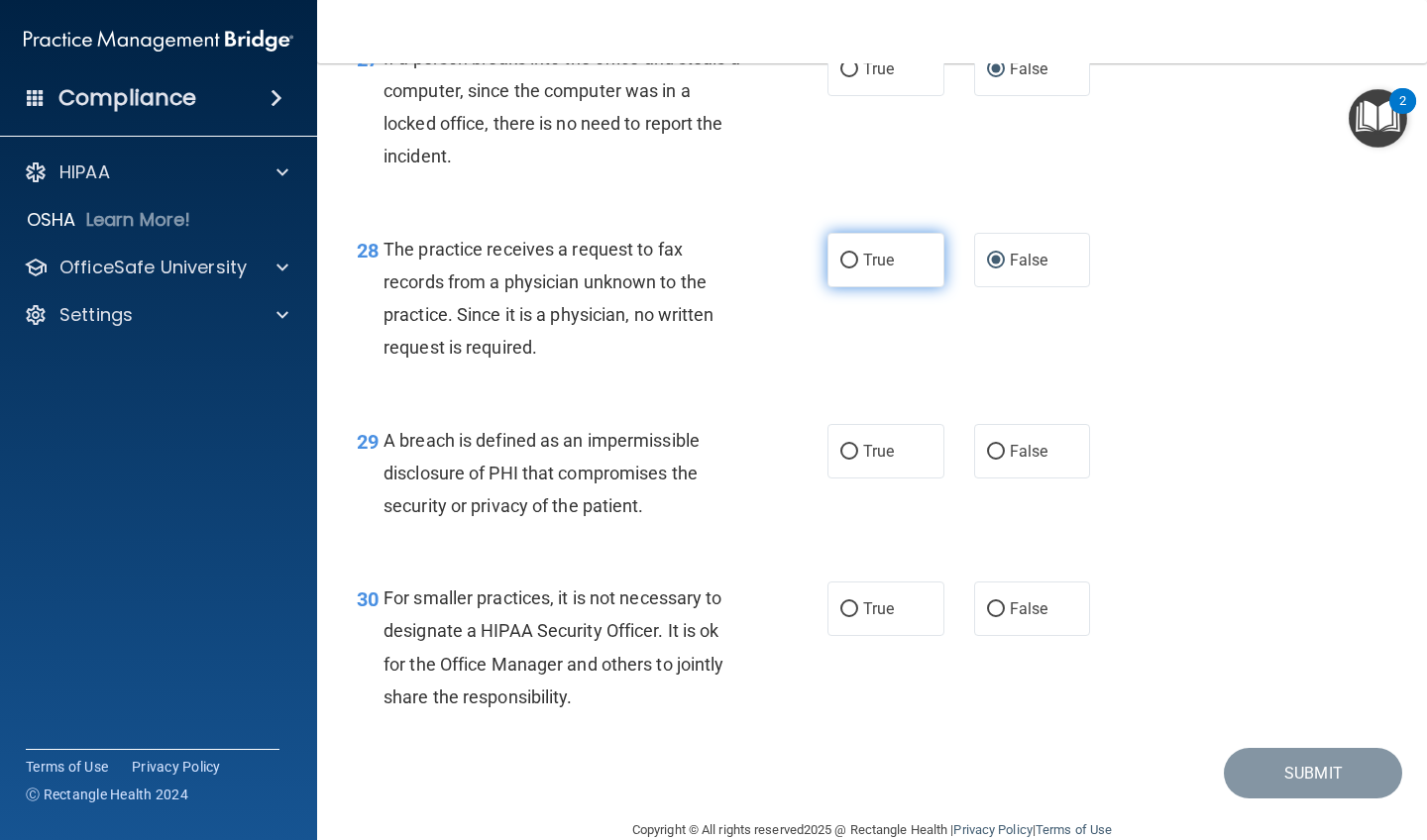 radio on "true" 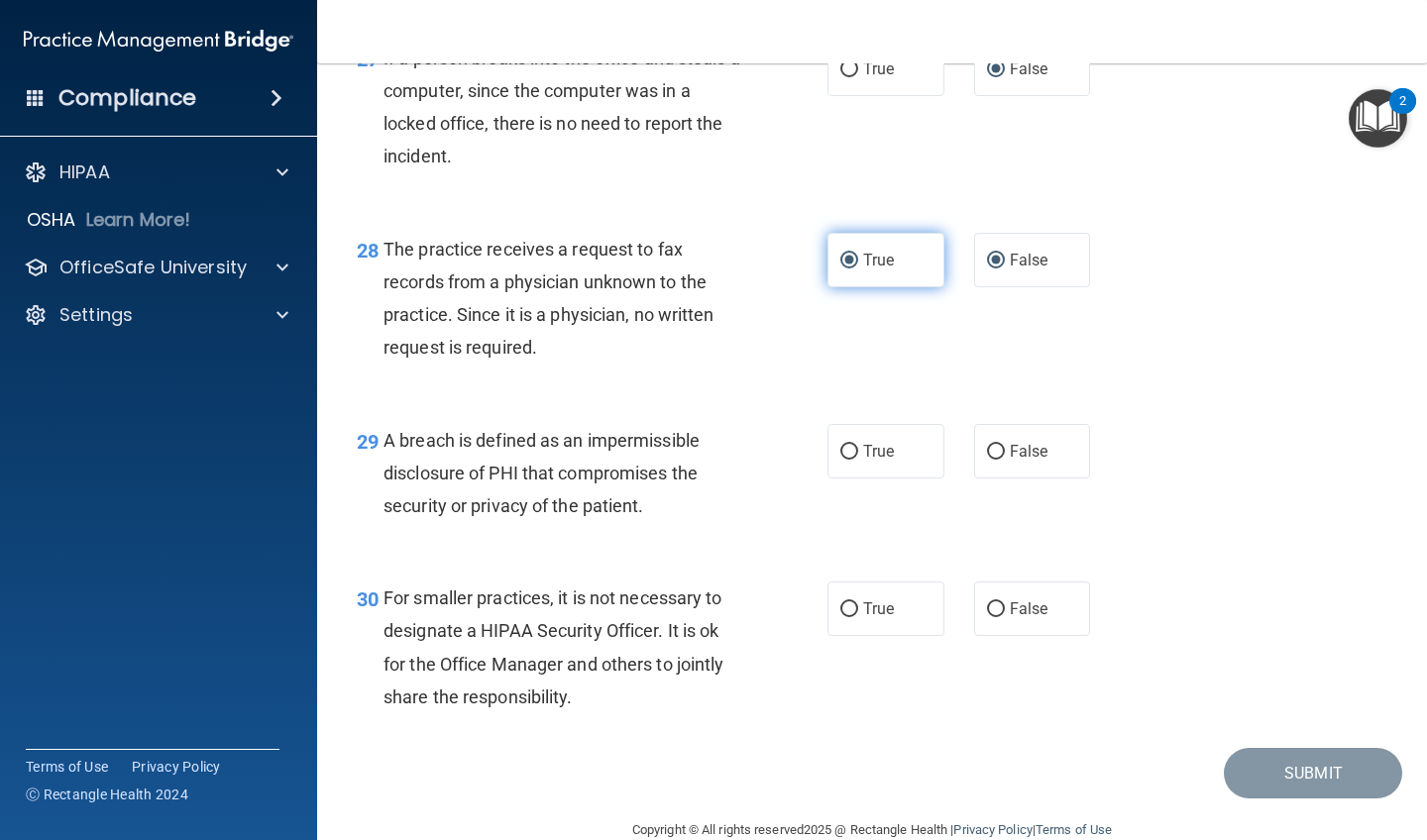 radio on "false" 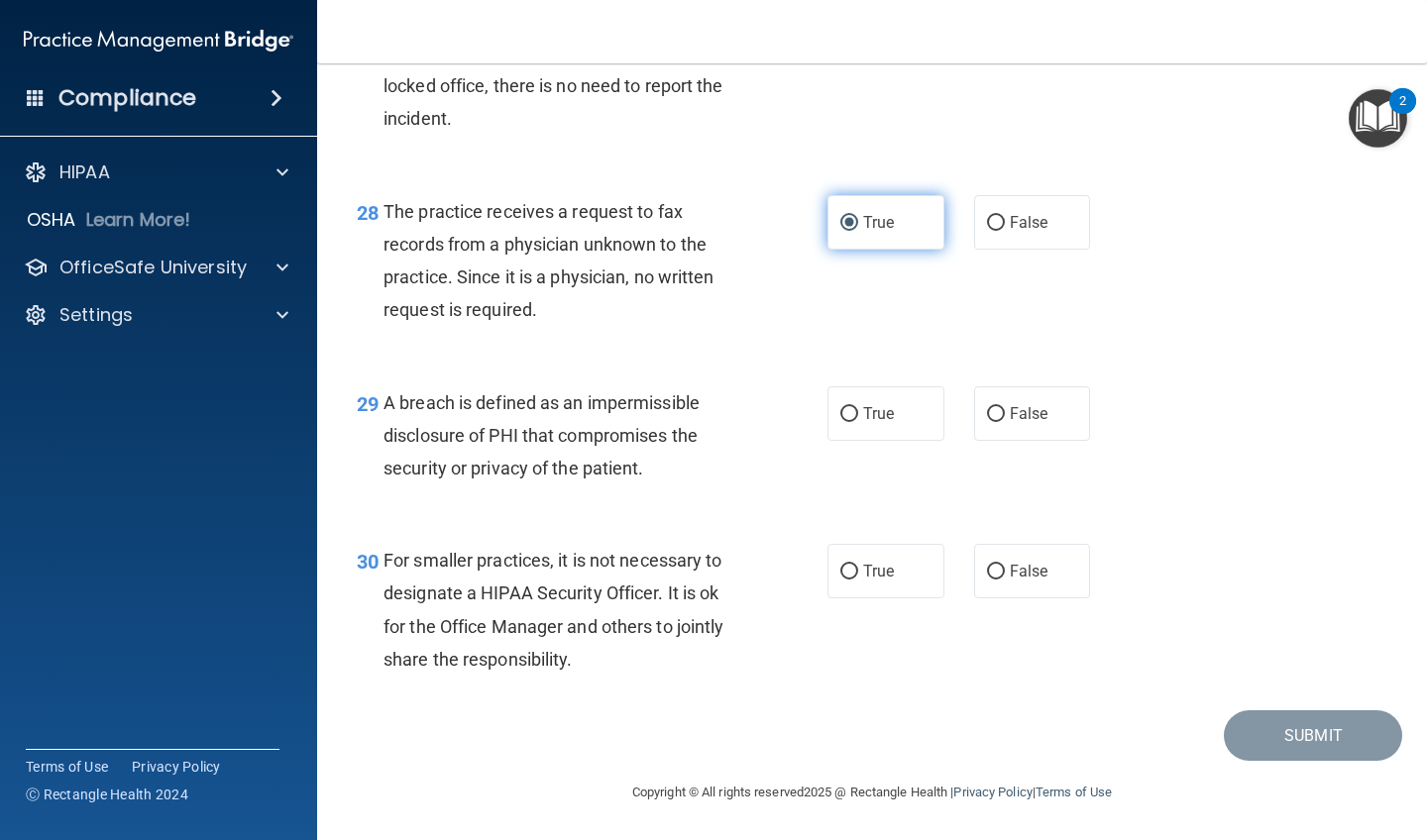 scroll, scrollTop: 4930, scrollLeft: 0, axis: vertical 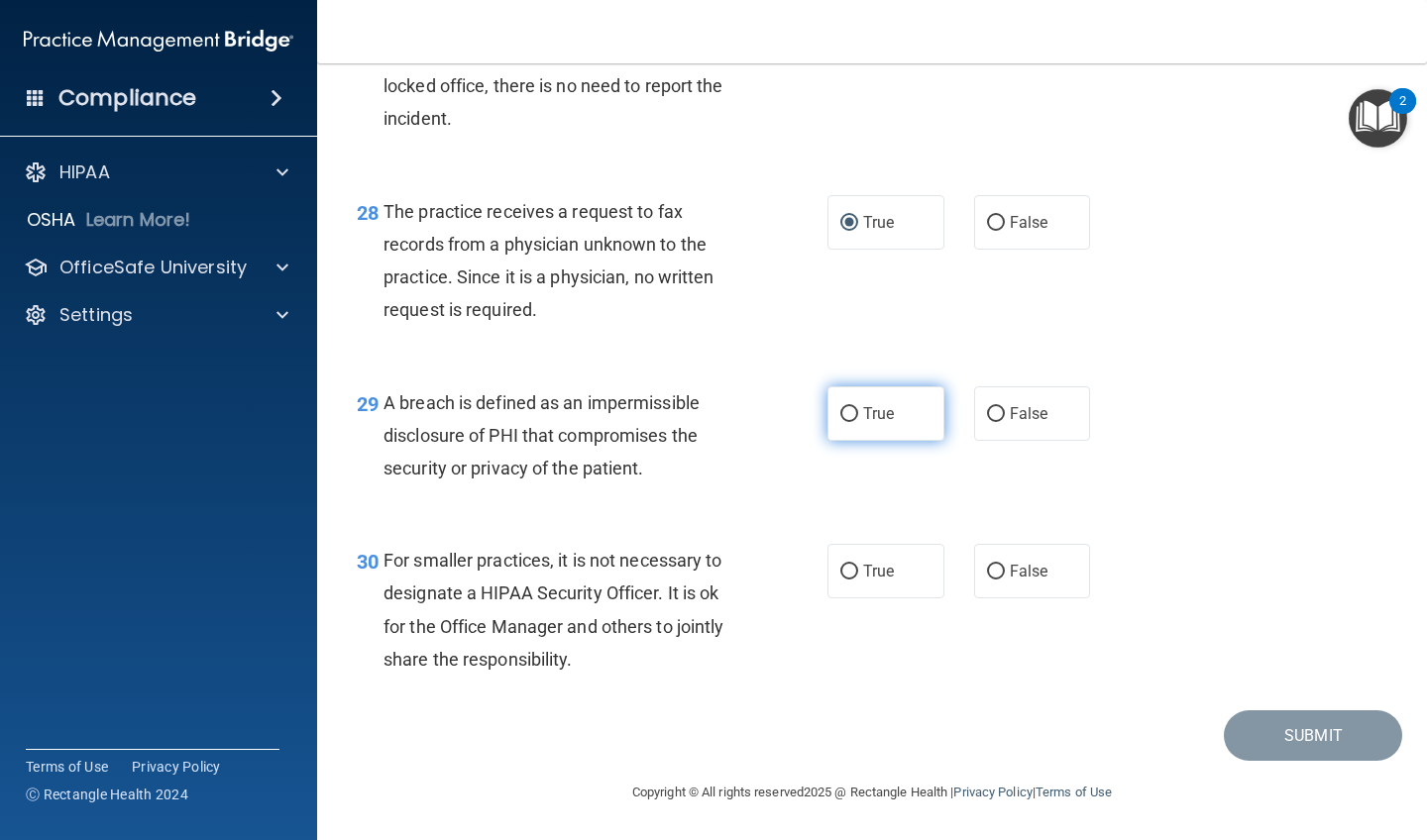click on "True" at bounding box center [849, 414] 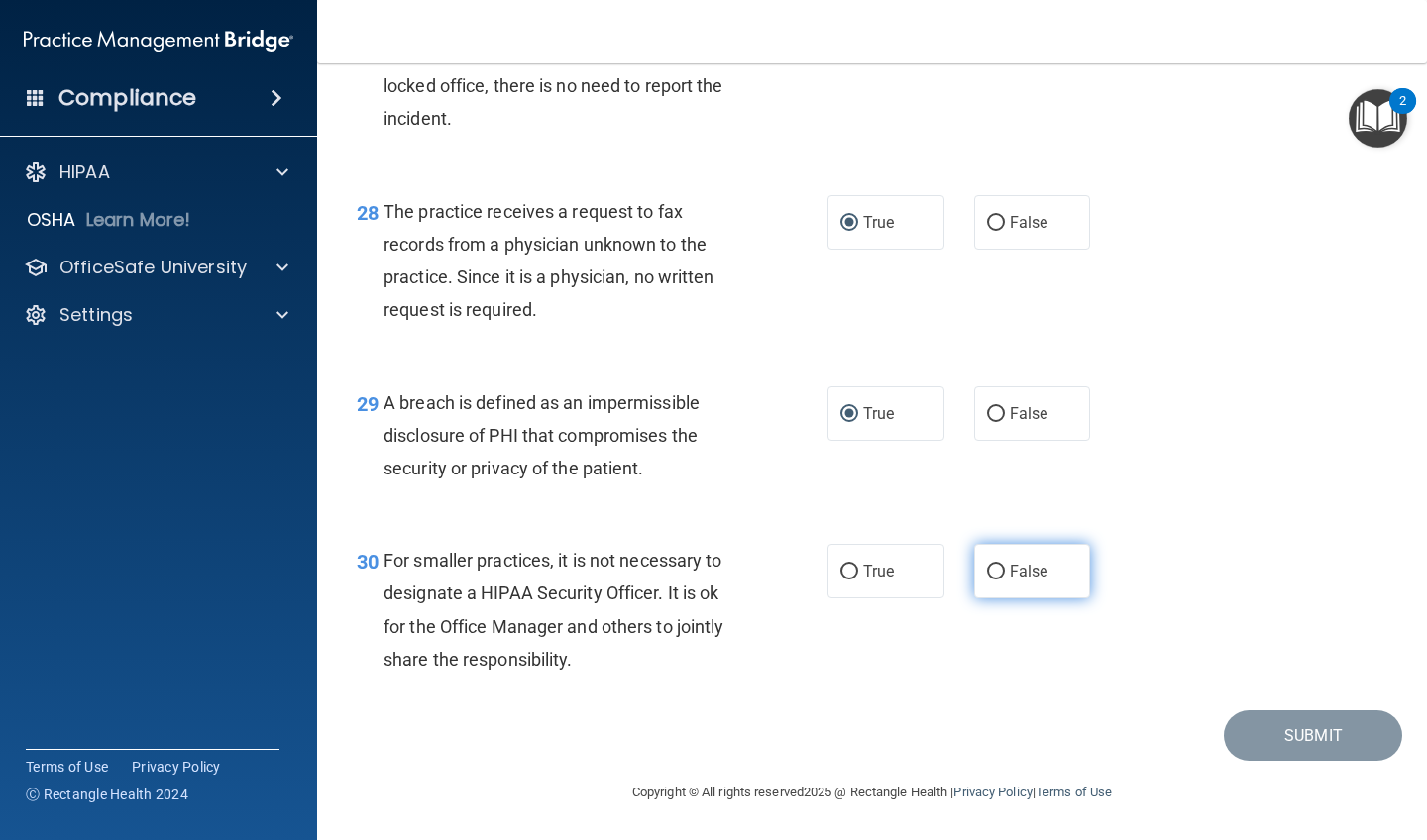 click on "False" at bounding box center (996, 572) 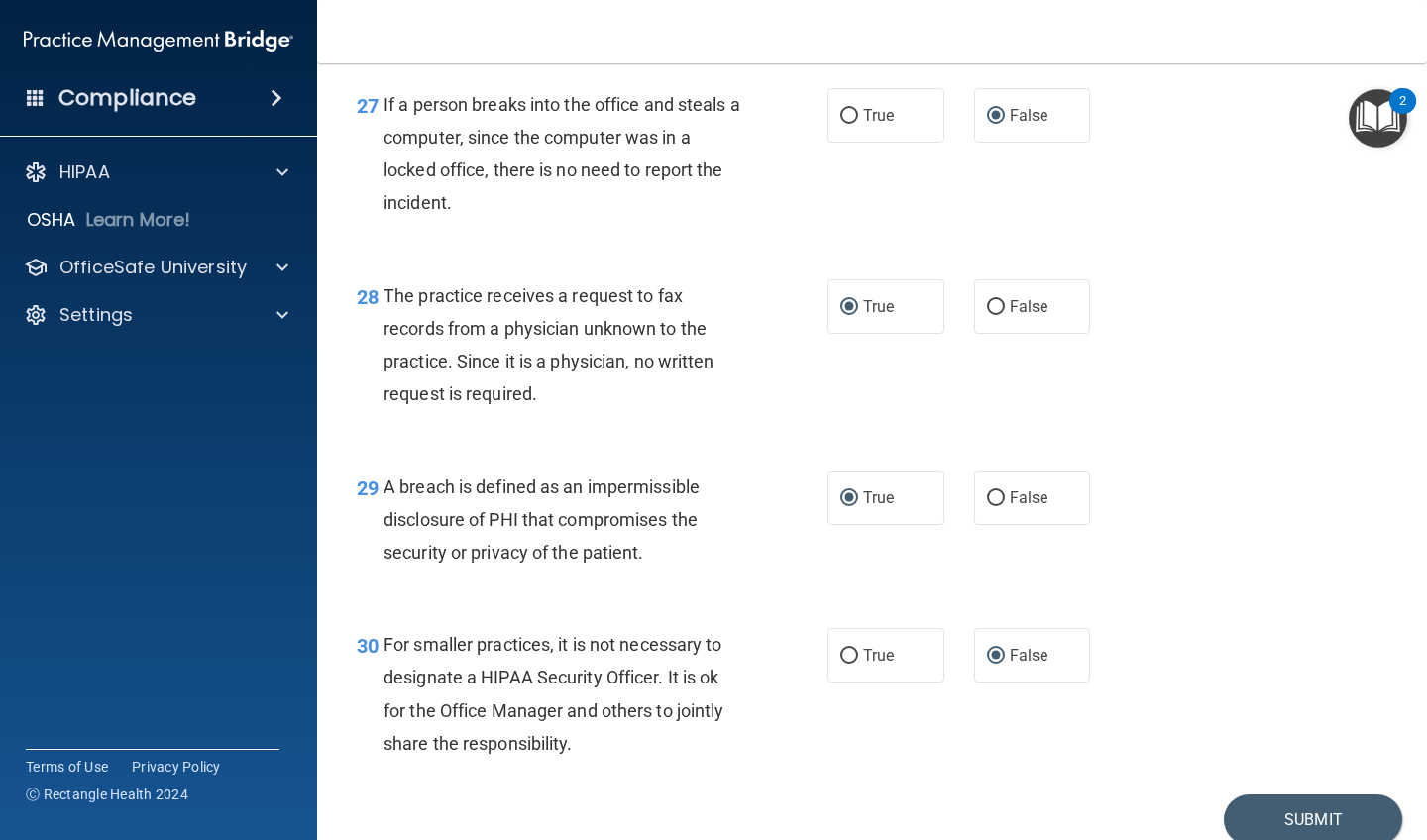 scroll, scrollTop: 4861, scrollLeft: 0, axis: vertical 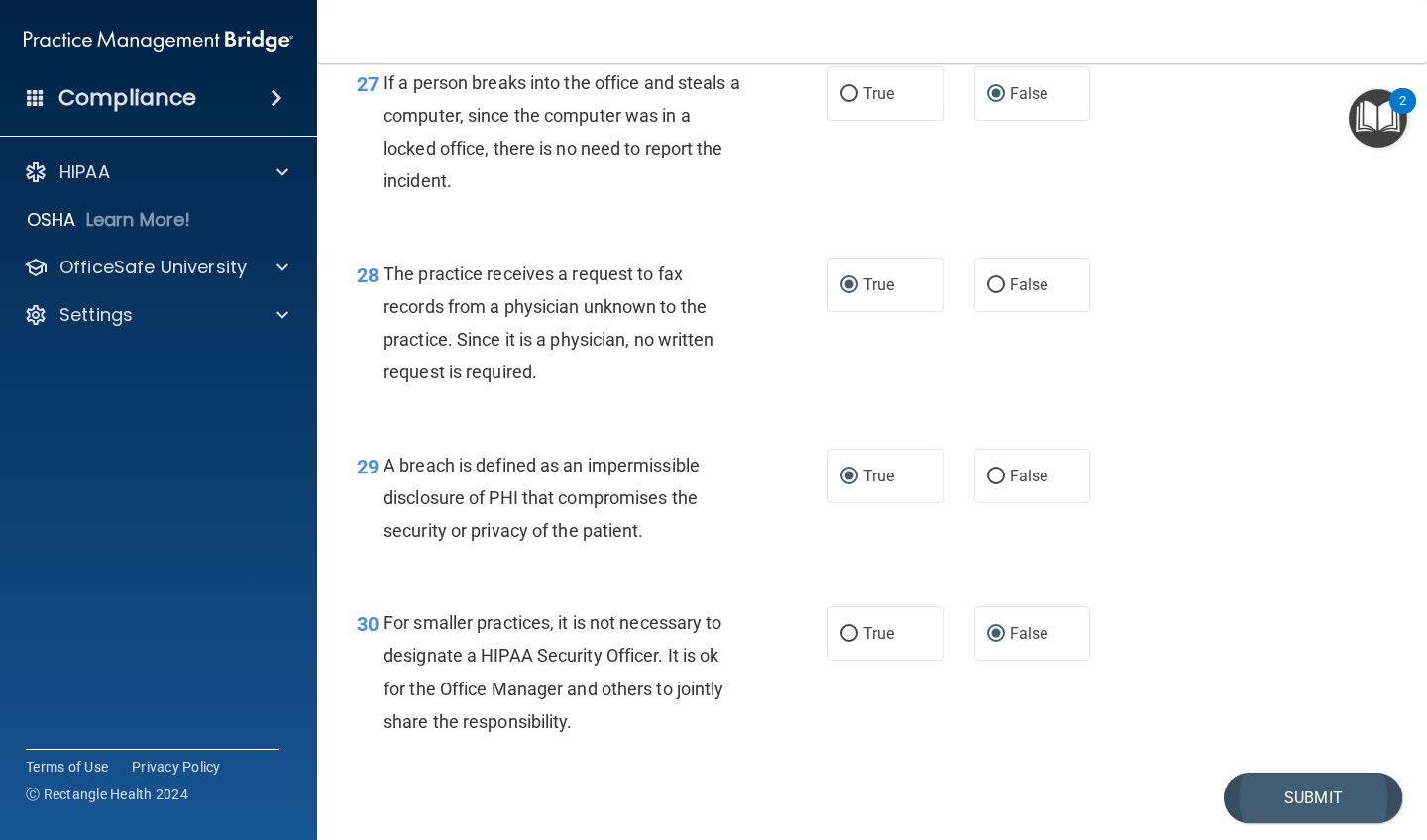 click on "Submit" at bounding box center [1313, 797] 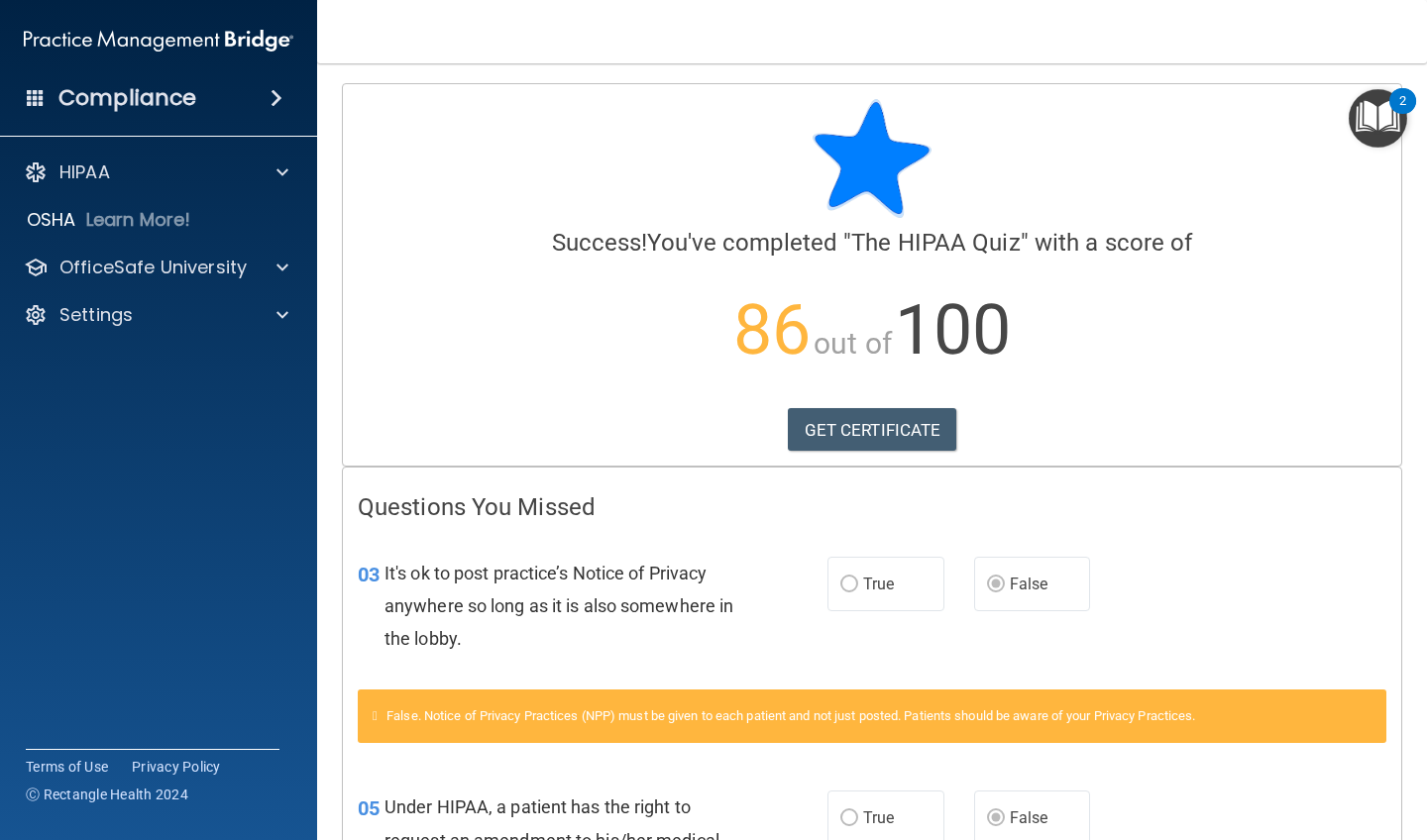 scroll, scrollTop: 0, scrollLeft: 0, axis: both 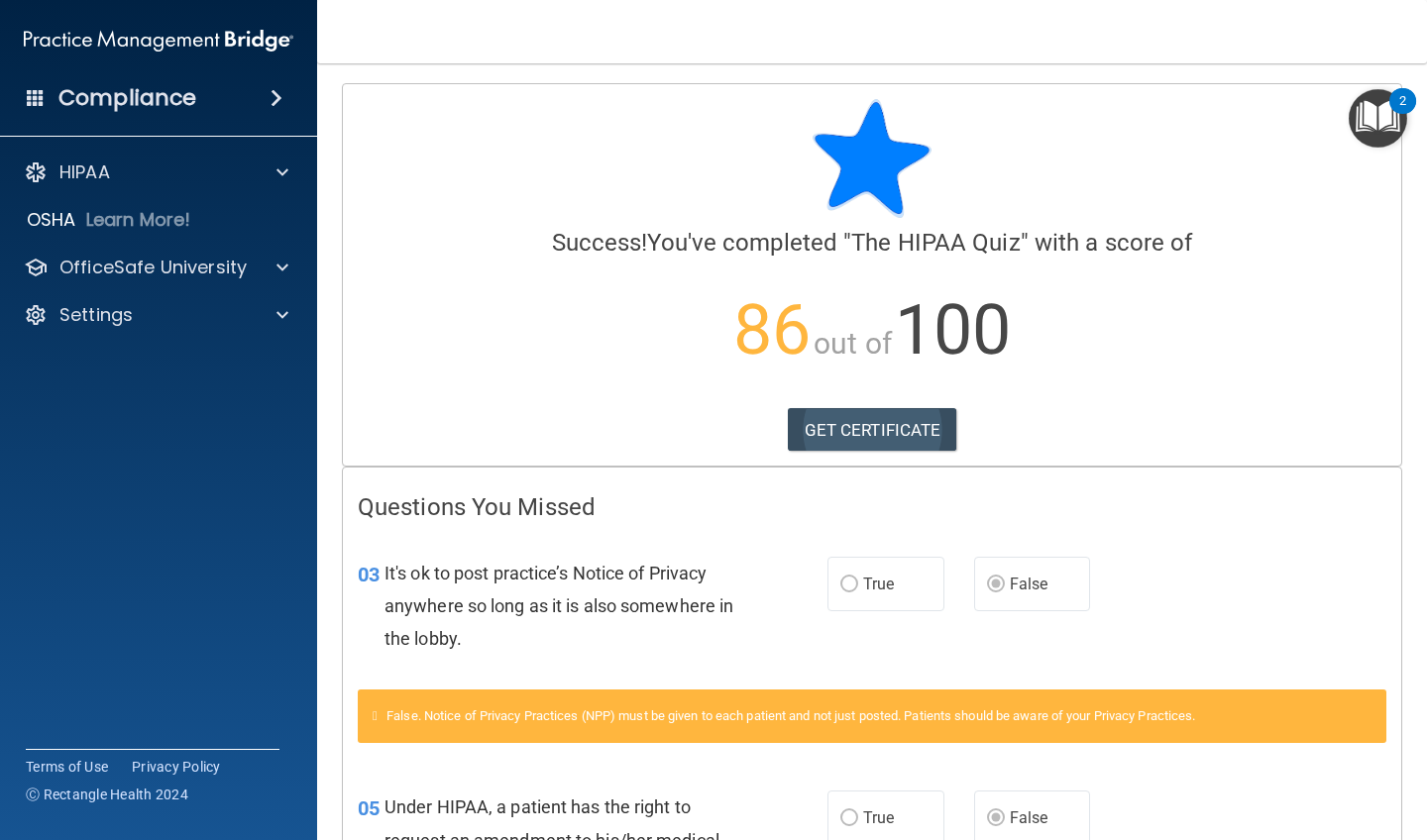 click on "GET CERTIFICATE" at bounding box center [872, 430] 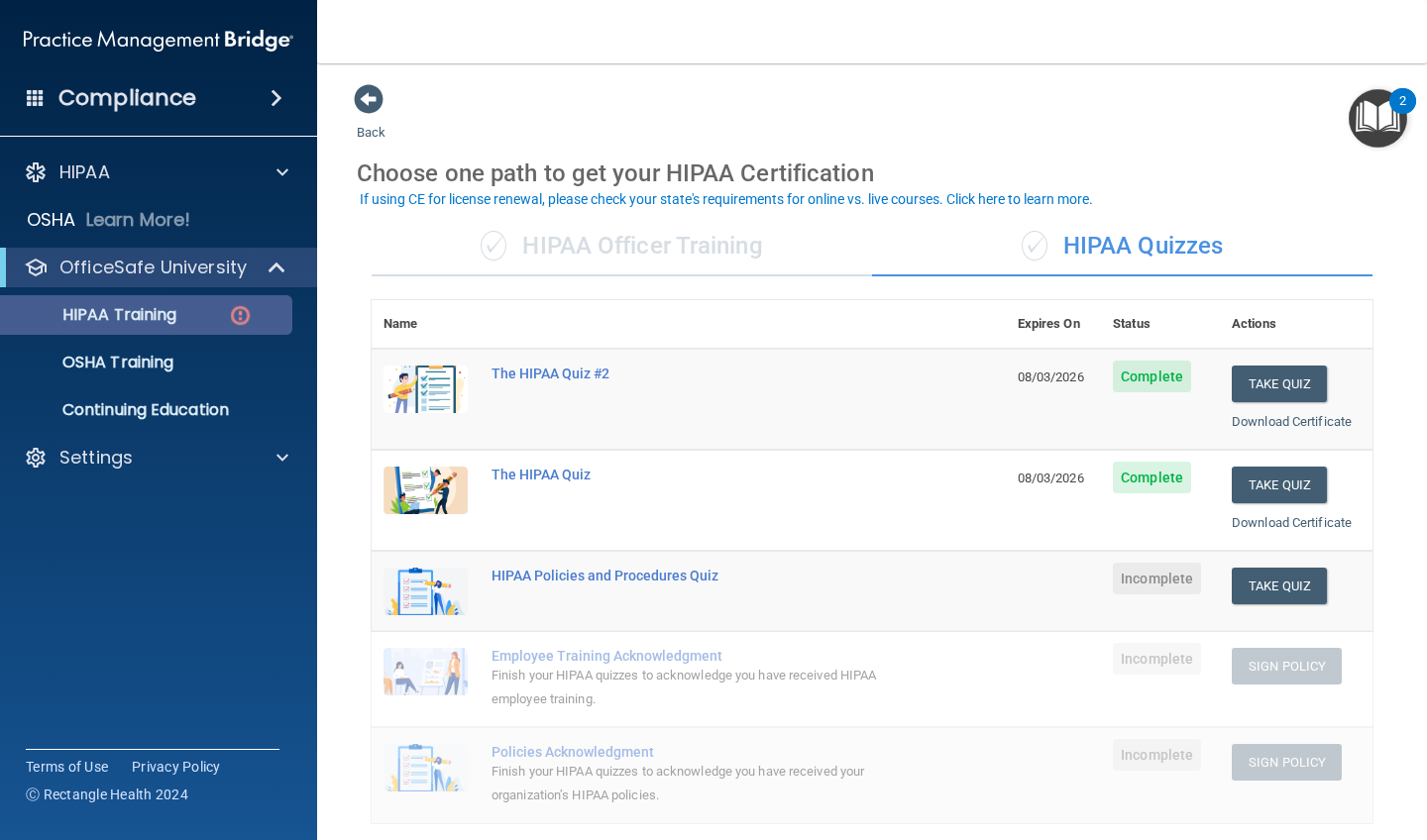click at bounding box center [240, 315] 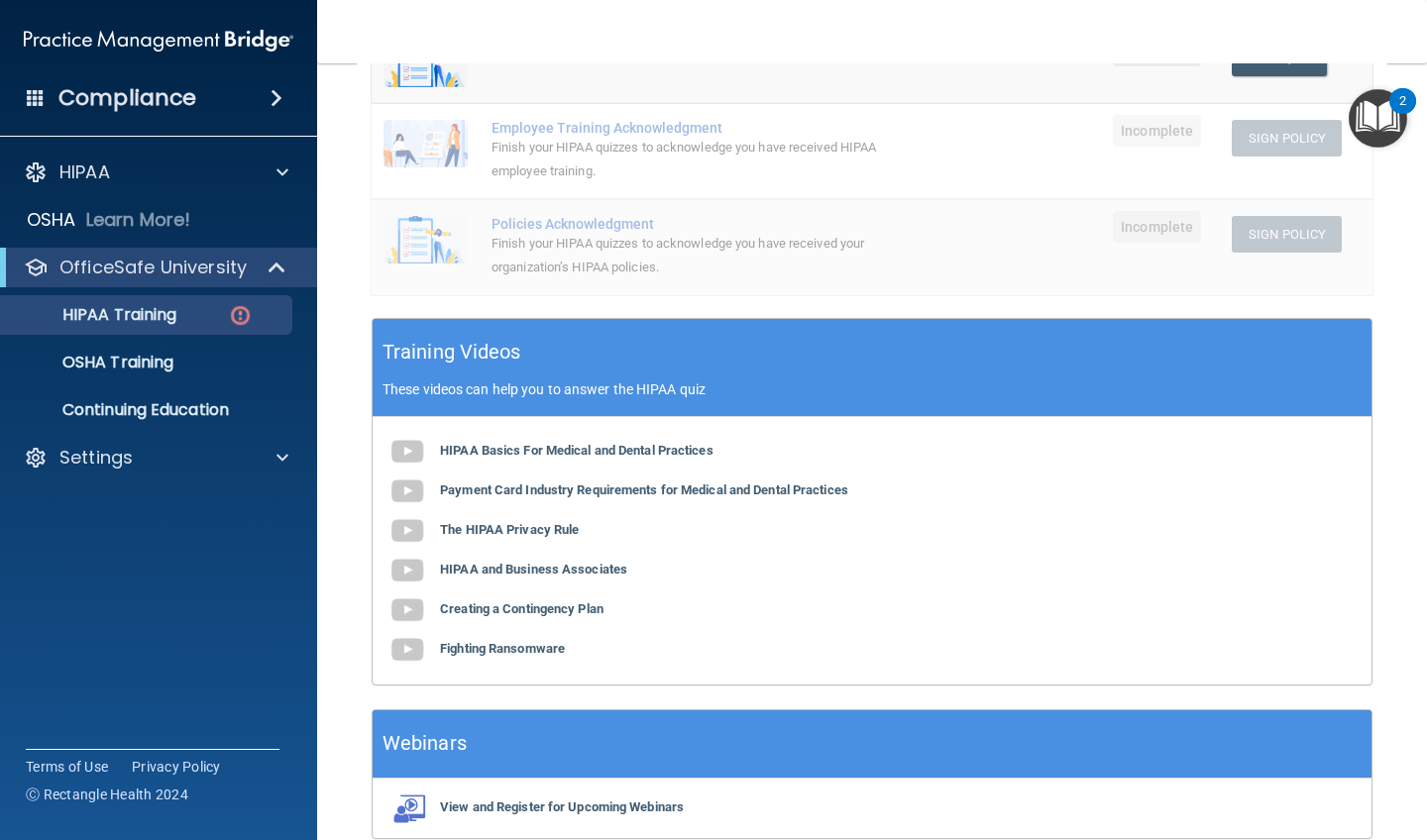 scroll, scrollTop: 529, scrollLeft: 0, axis: vertical 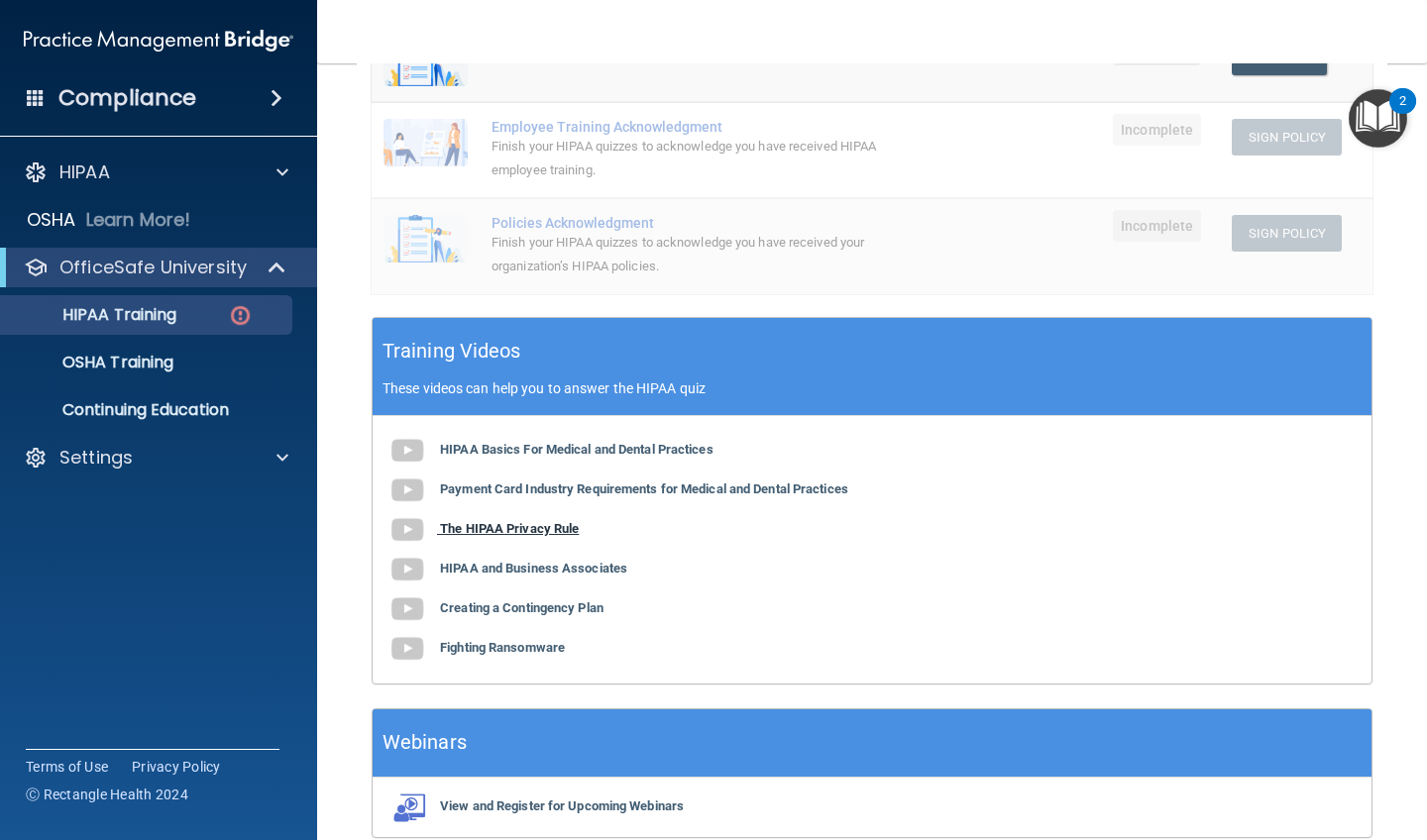 click on "The HIPAA Privacy Rule" at bounding box center (509, 528) 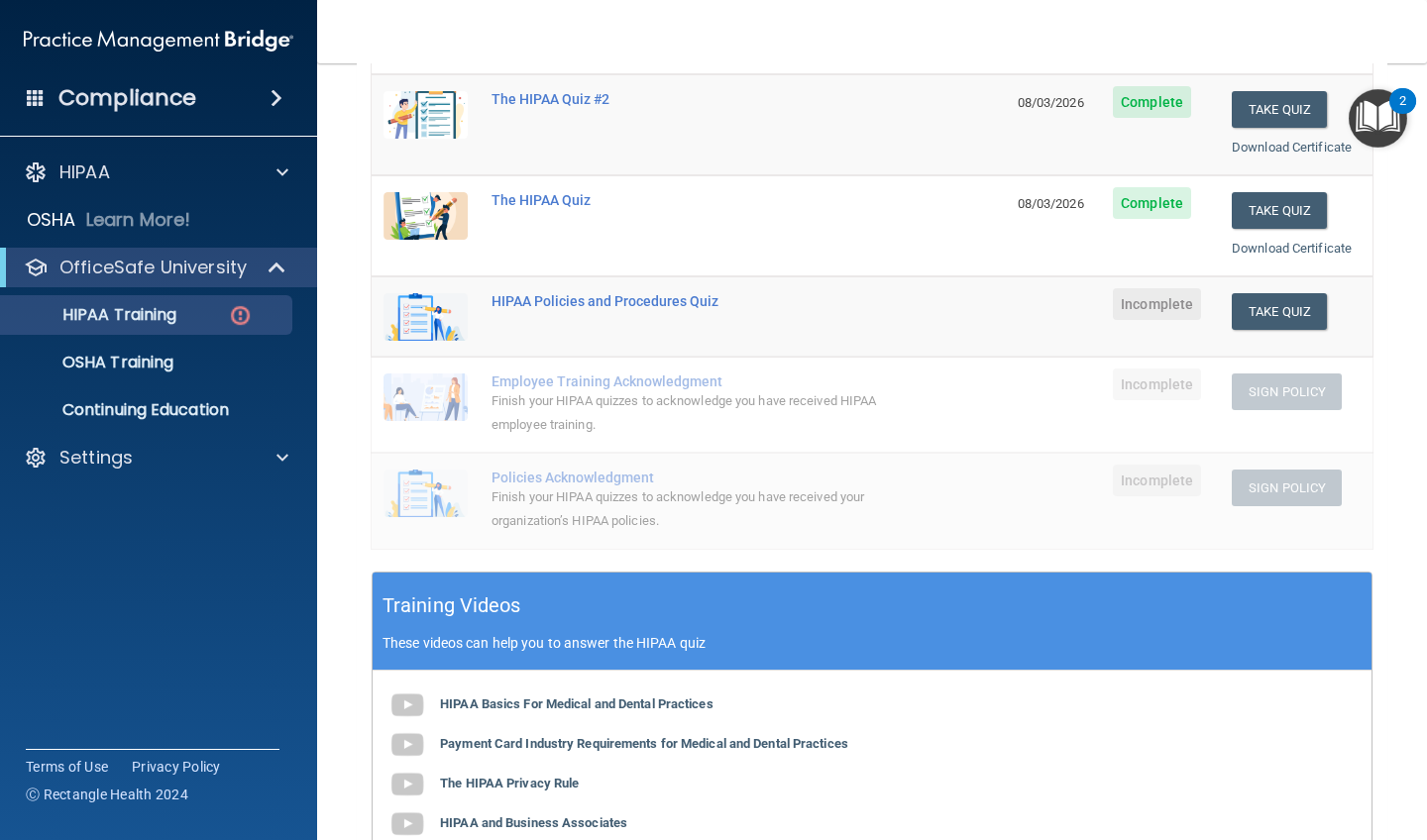 scroll, scrollTop: 259, scrollLeft: 0, axis: vertical 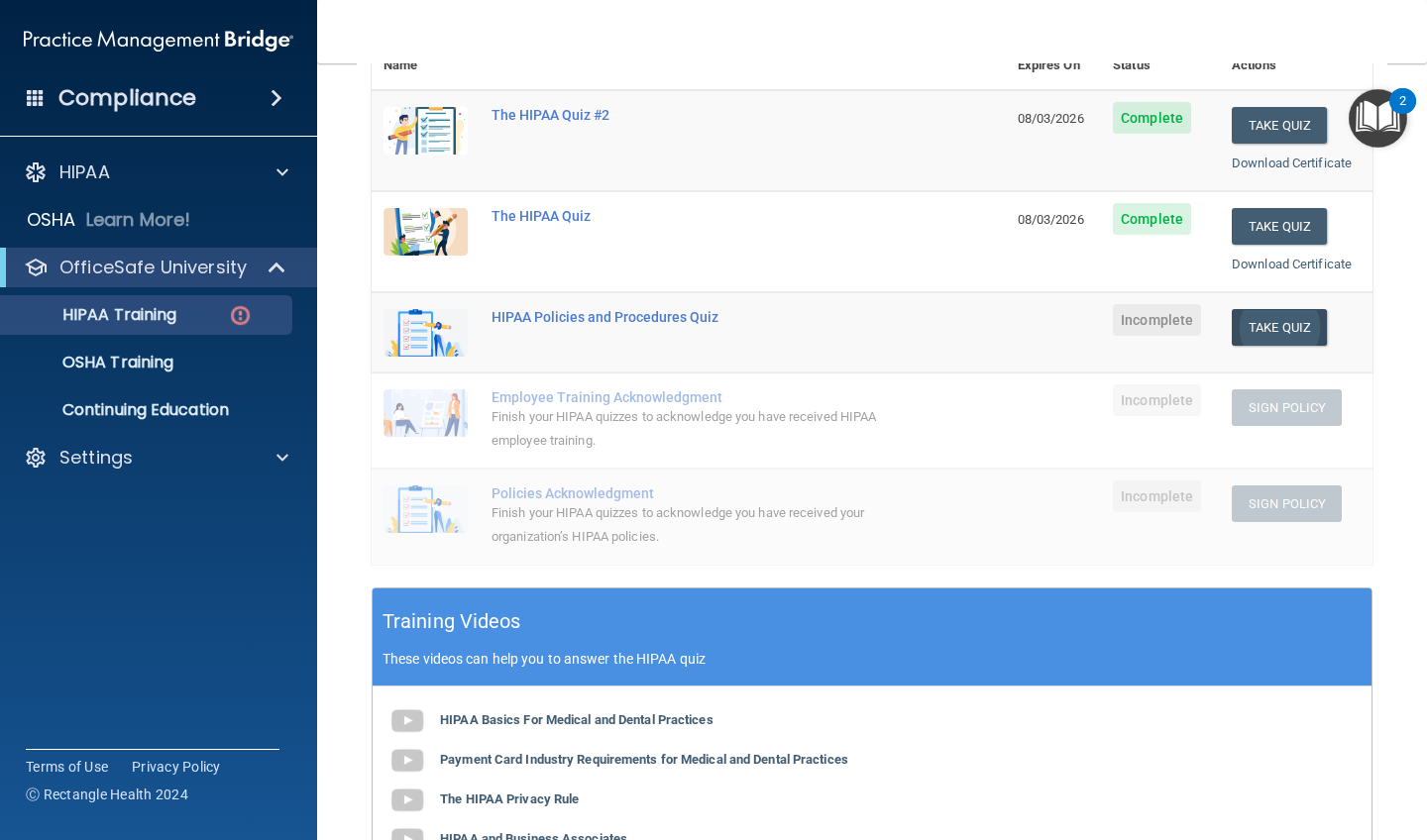 click on "Take Quiz" at bounding box center (1279, 327) 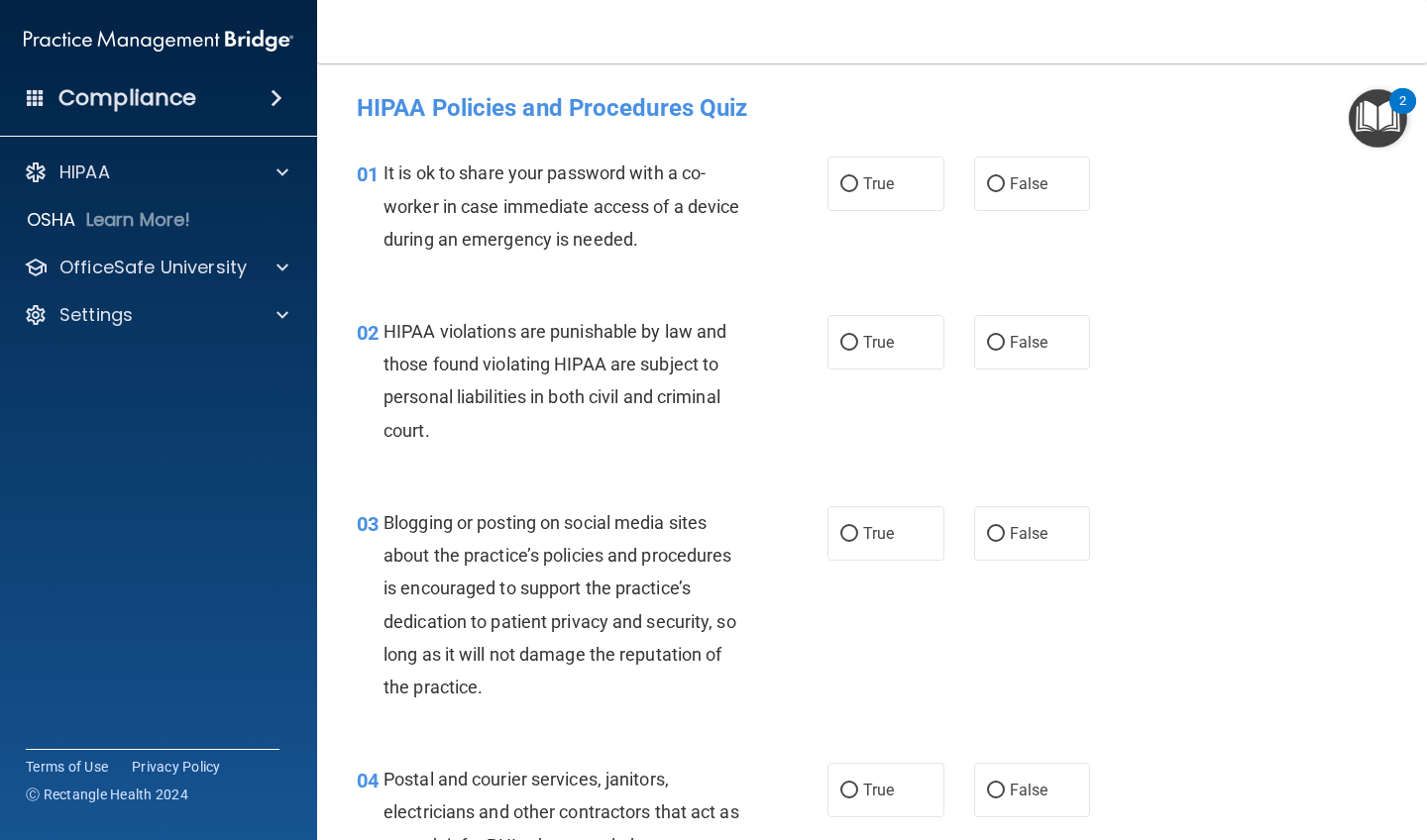 scroll, scrollTop: 0, scrollLeft: 0, axis: both 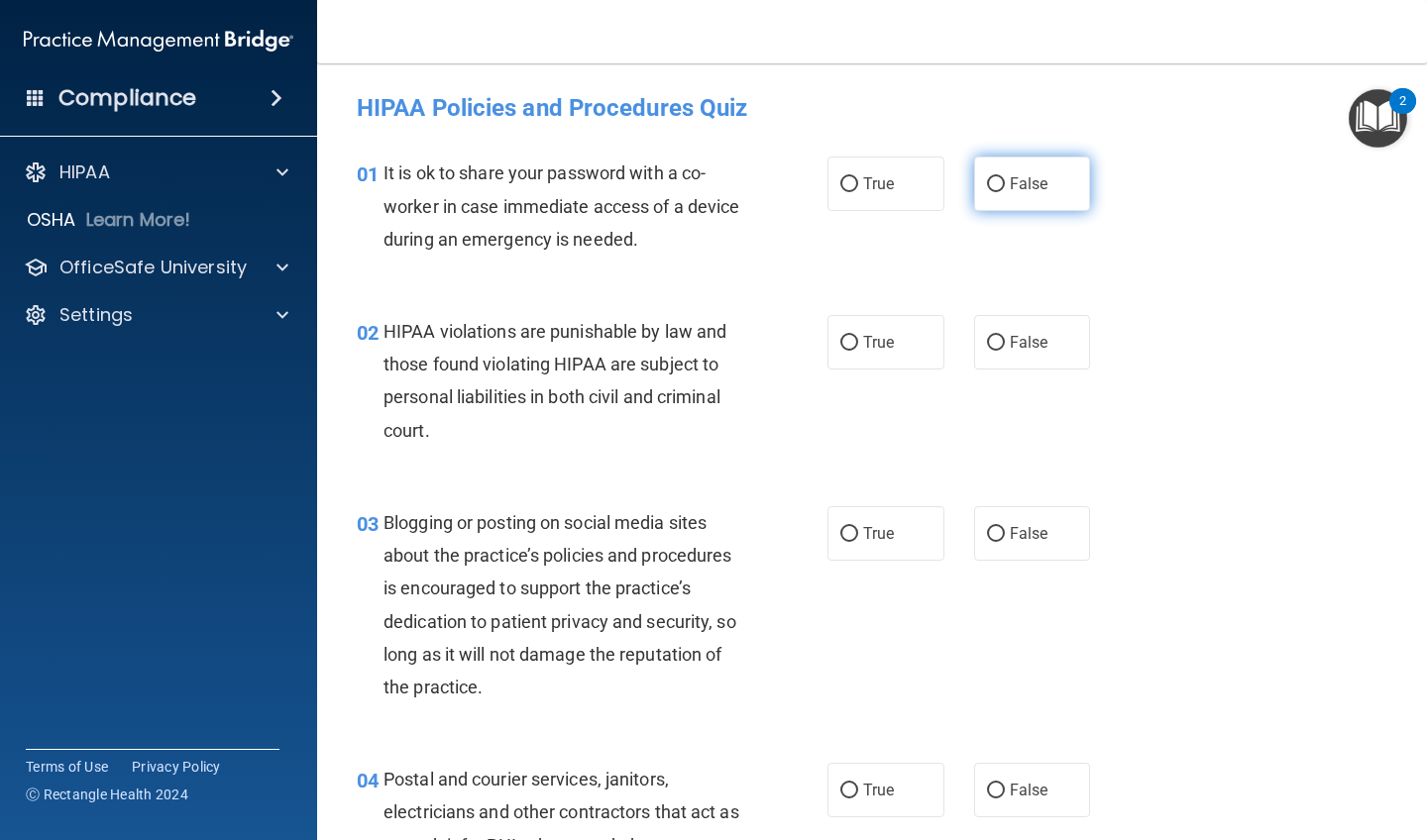 click on "False" at bounding box center (996, 184) 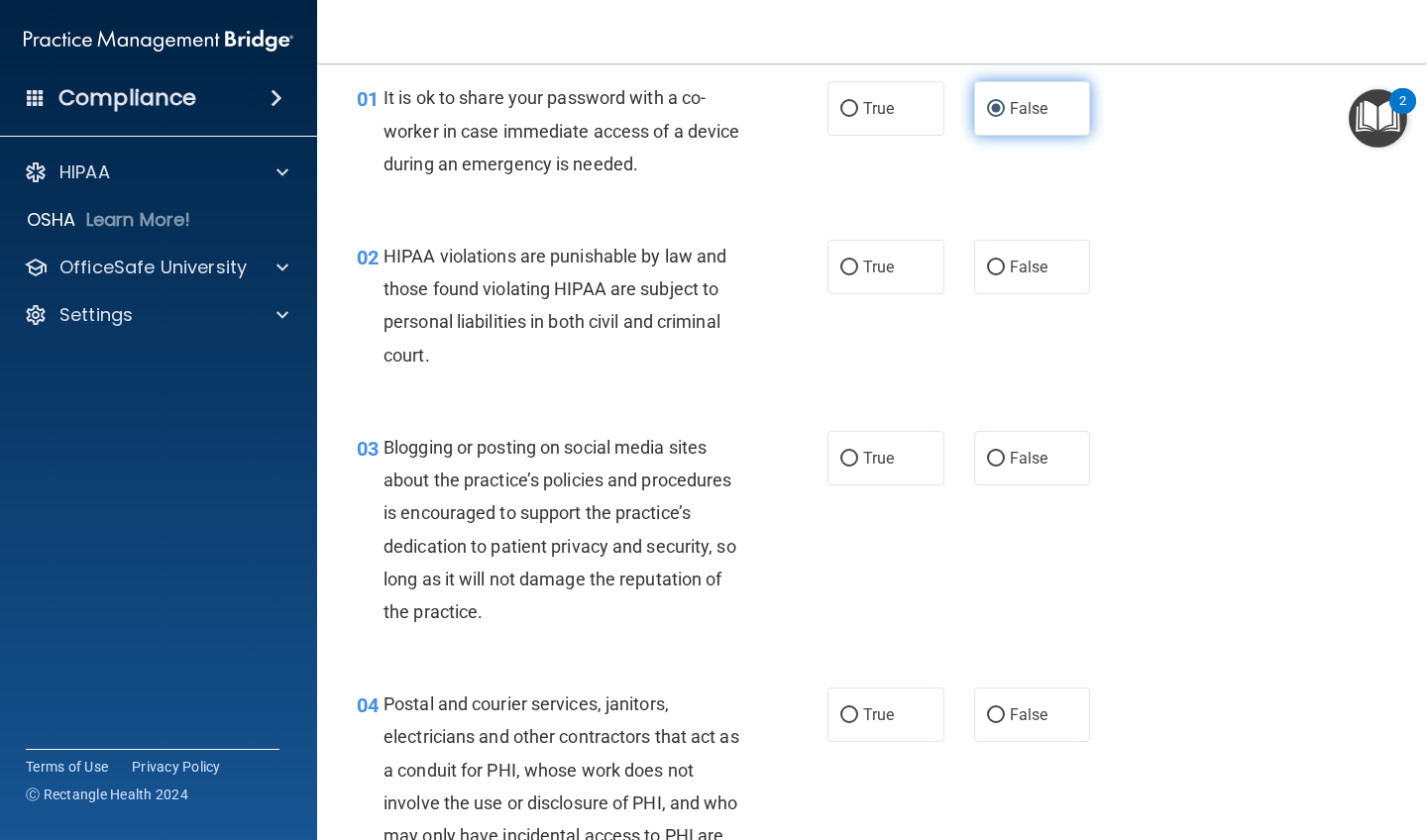 scroll, scrollTop: 75, scrollLeft: 0, axis: vertical 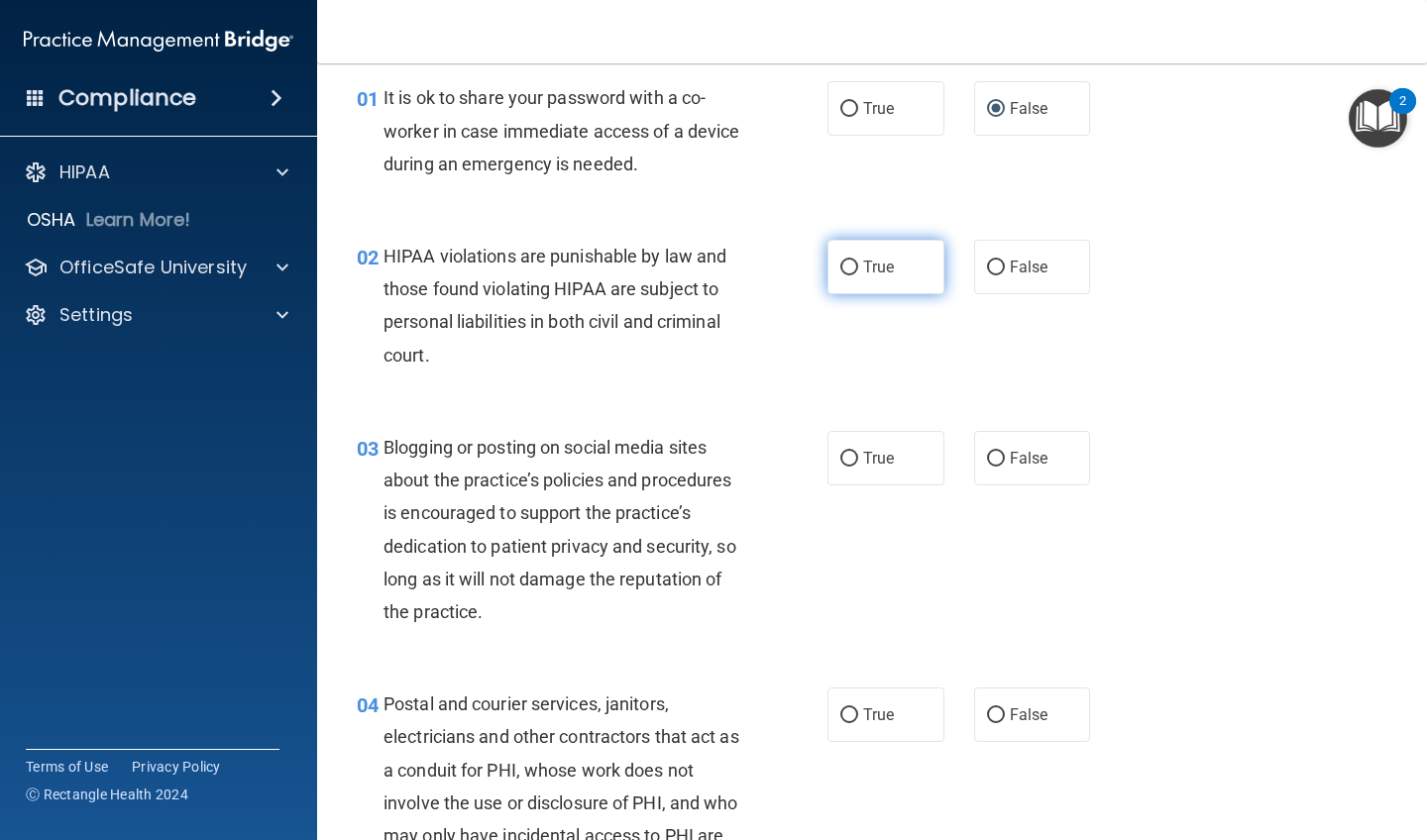 click on "True" at bounding box center (849, 267) 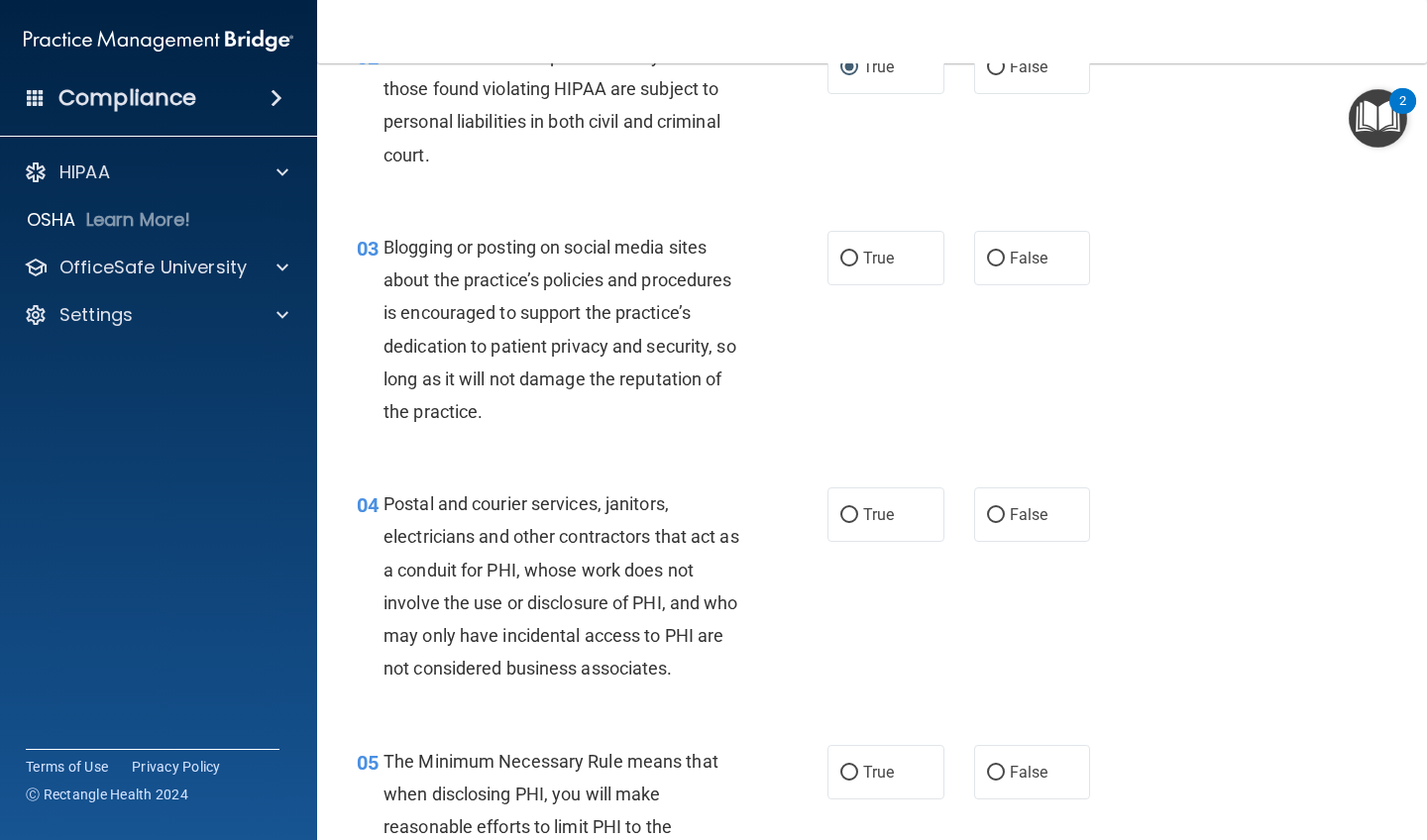 scroll, scrollTop: 287, scrollLeft: 0, axis: vertical 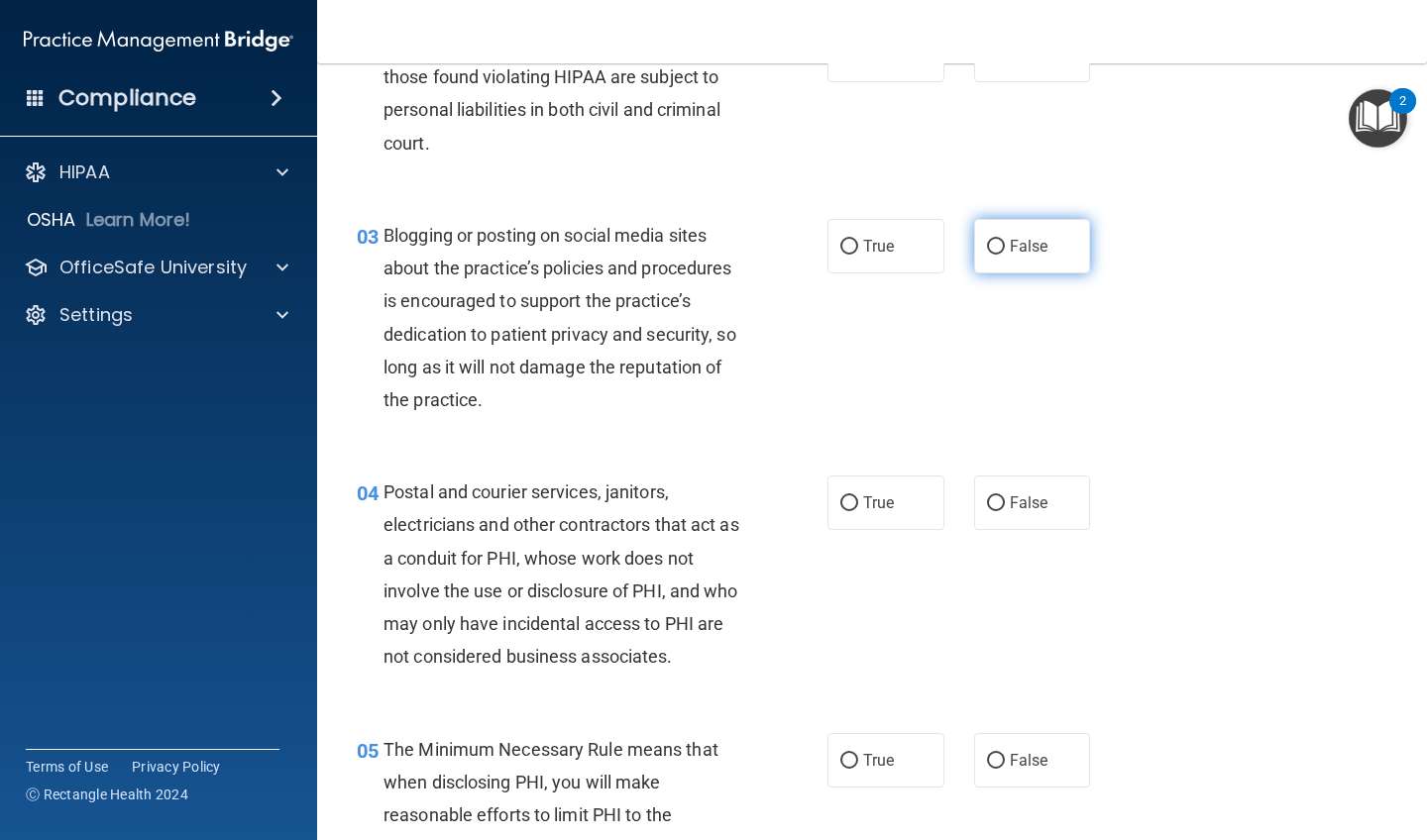 click on "False" at bounding box center (996, 247) 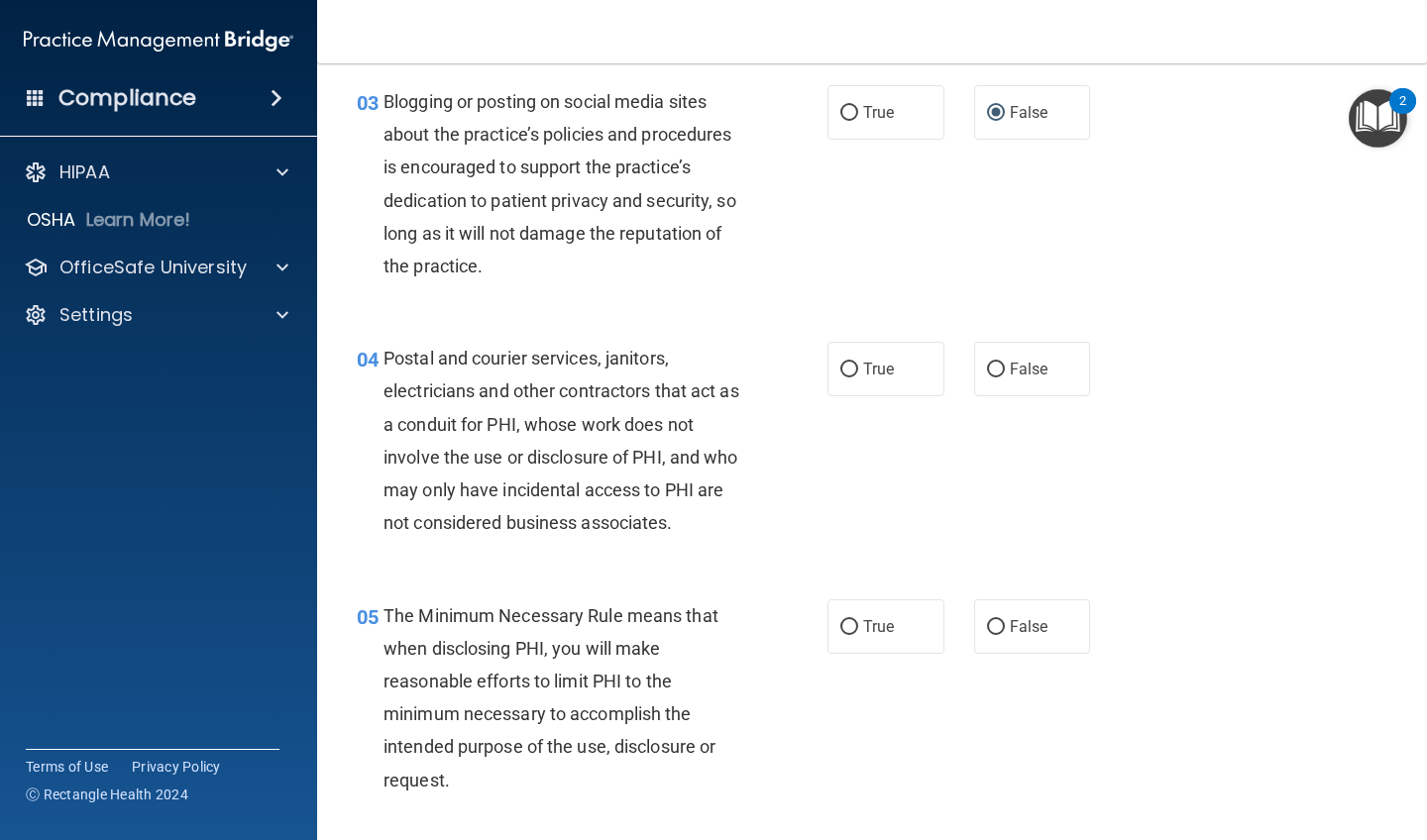 scroll, scrollTop: 416, scrollLeft: 0, axis: vertical 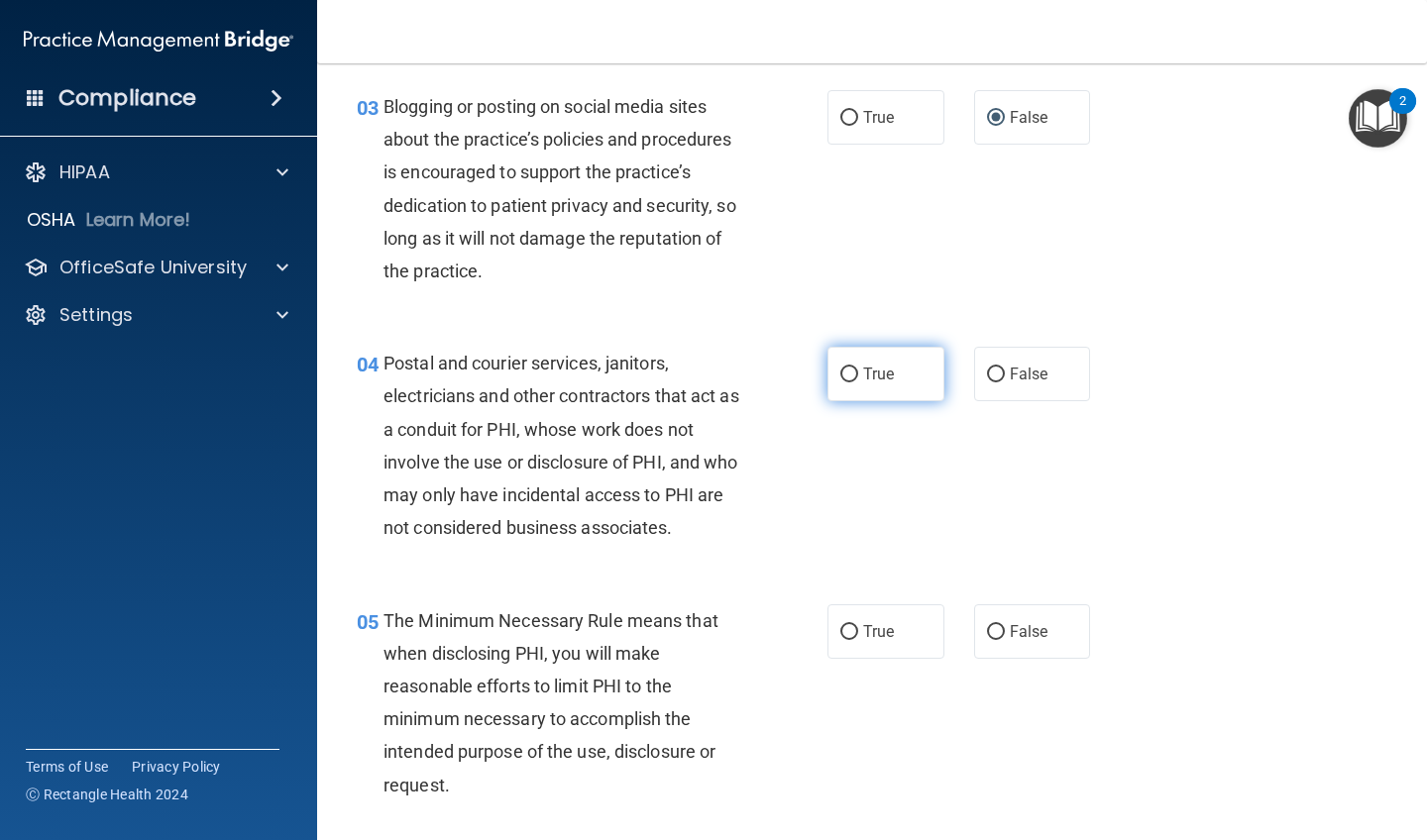 click on "True" at bounding box center (849, 374) 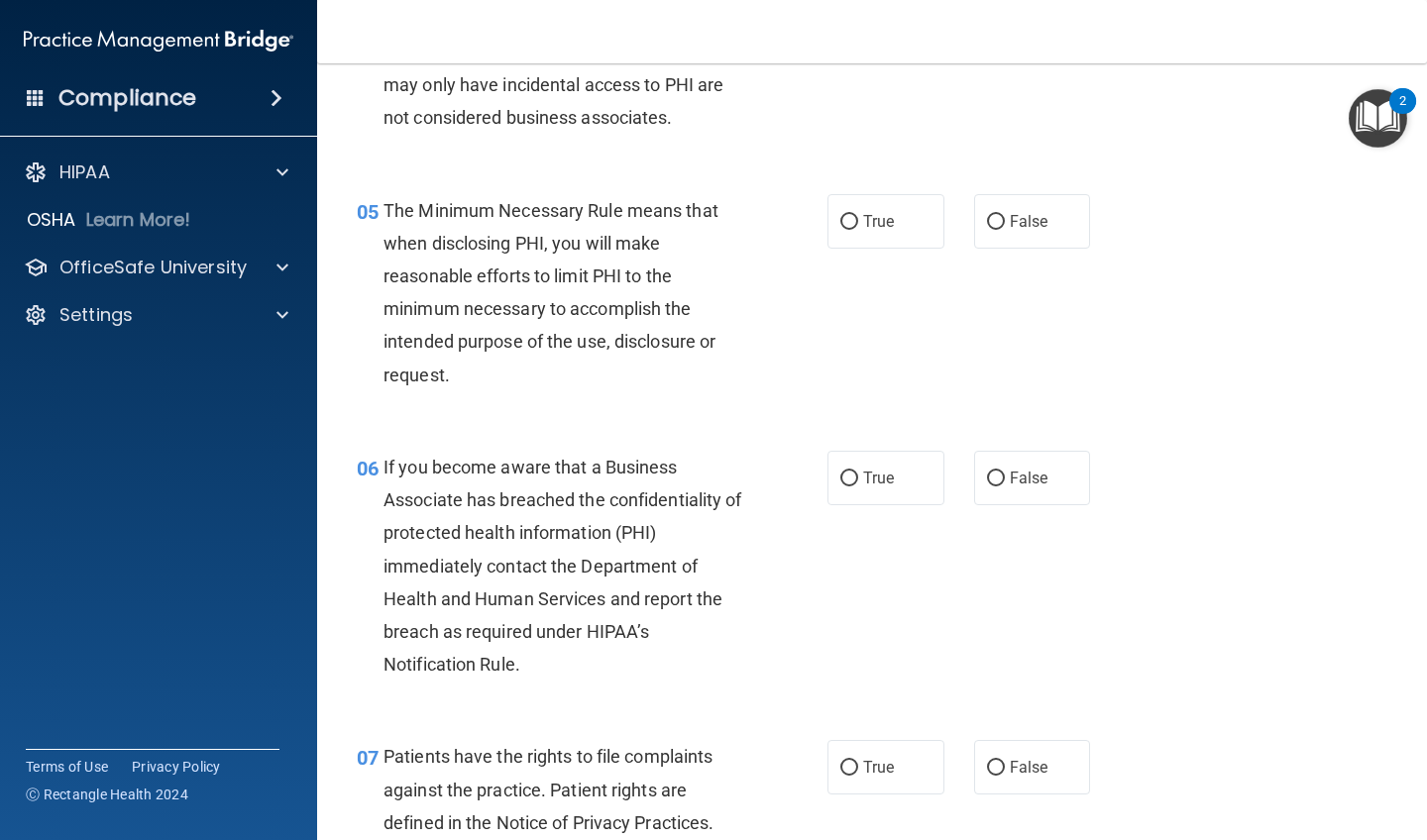 scroll, scrollTop: 840, scrollLeft: 0, axis: vertical 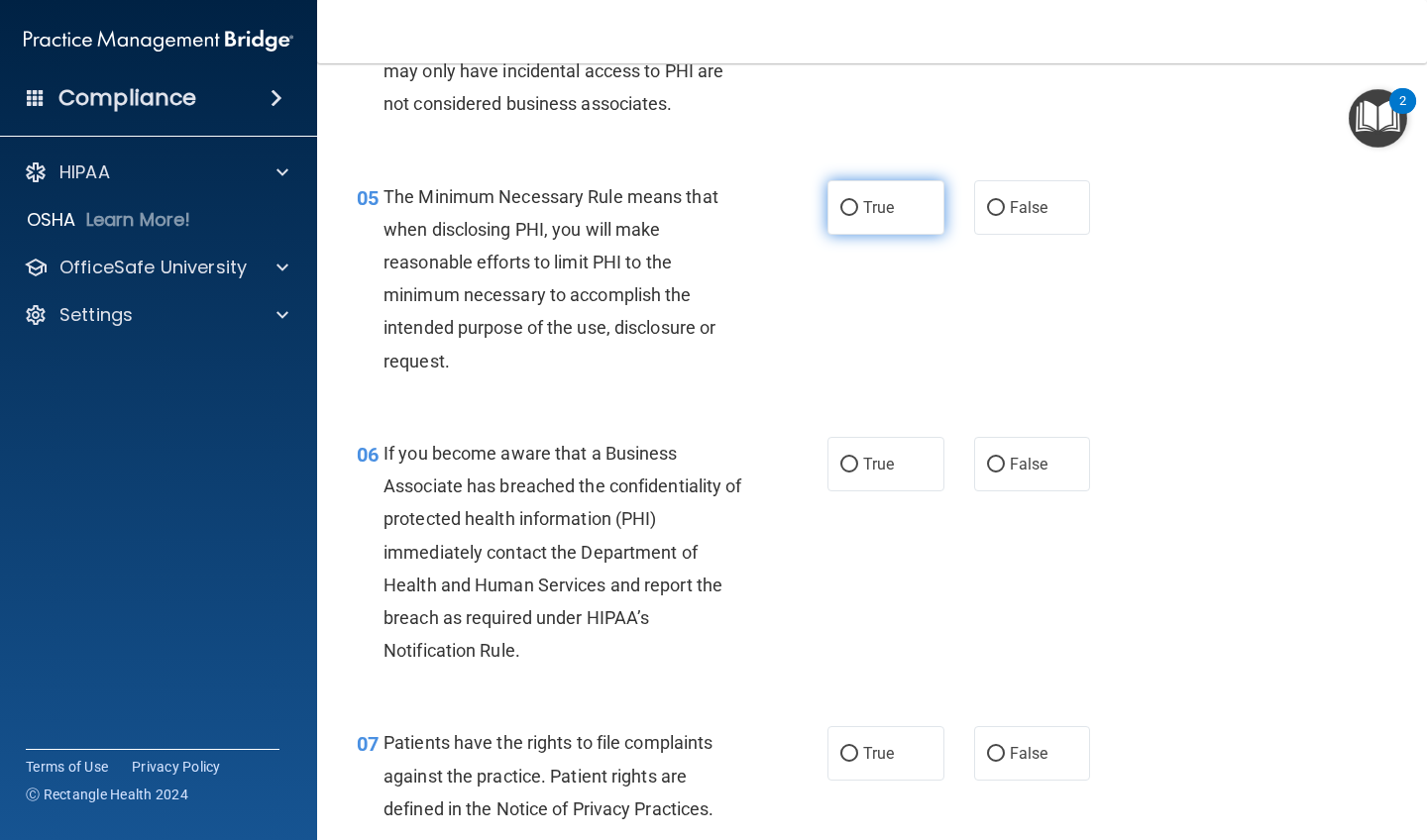 click on "True" at bounding box center (849, 208) 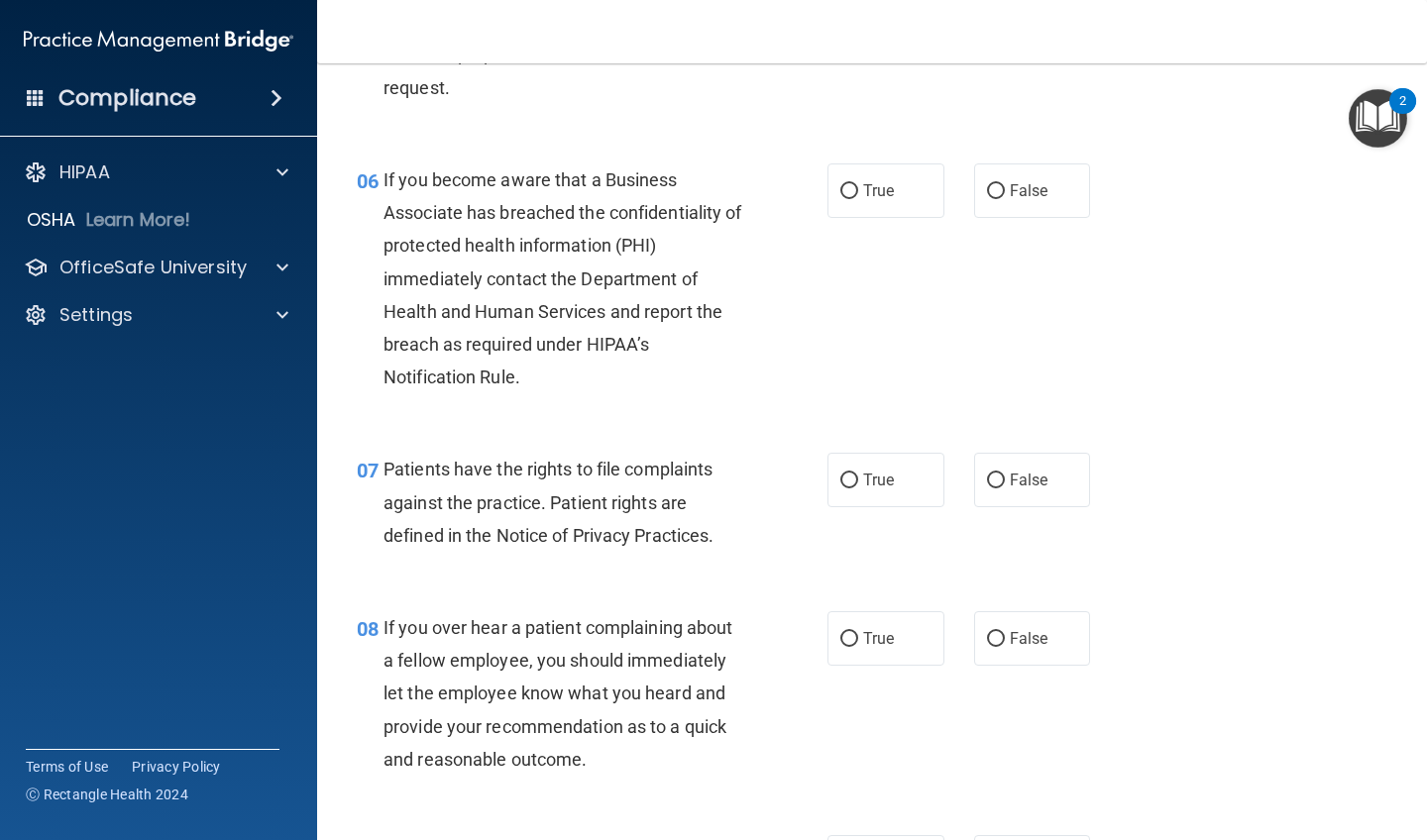 scroll, scrollTop: 1112, scrollLeft: 0, axis: vertical 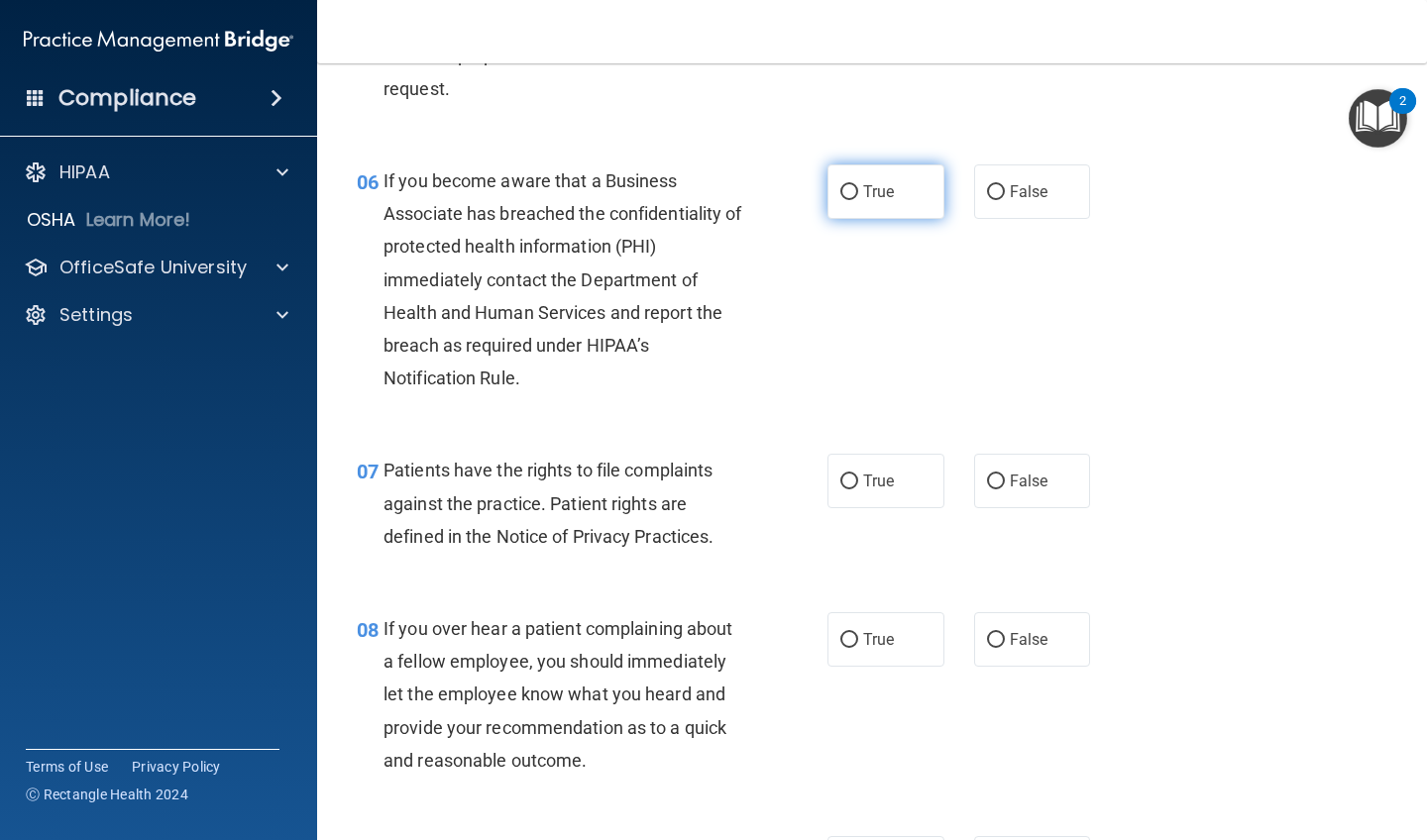 click on "True" at bounding box center (849, 192) 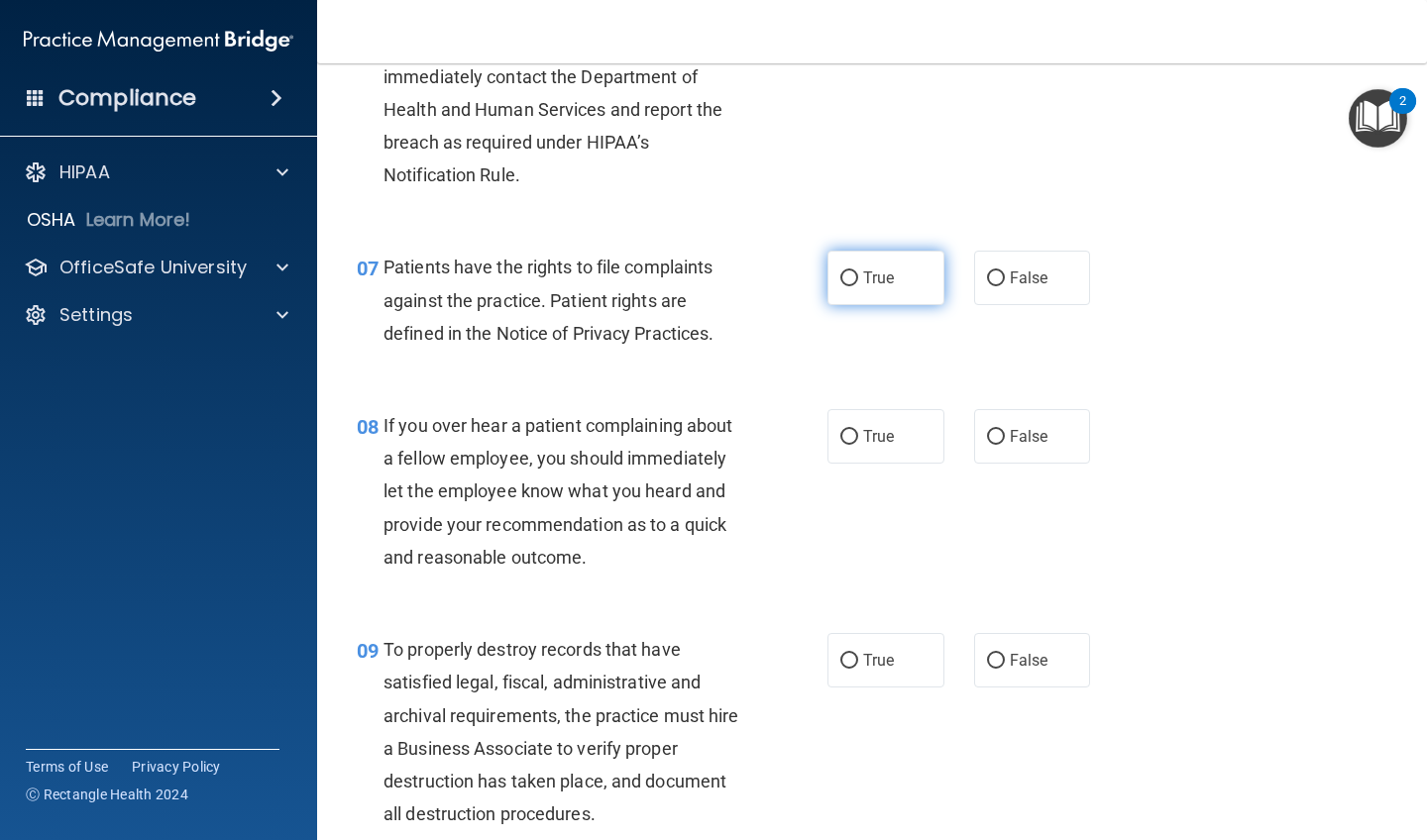 scroll, scrollTop: 1316, scrollLeft: 0, axis: vertical 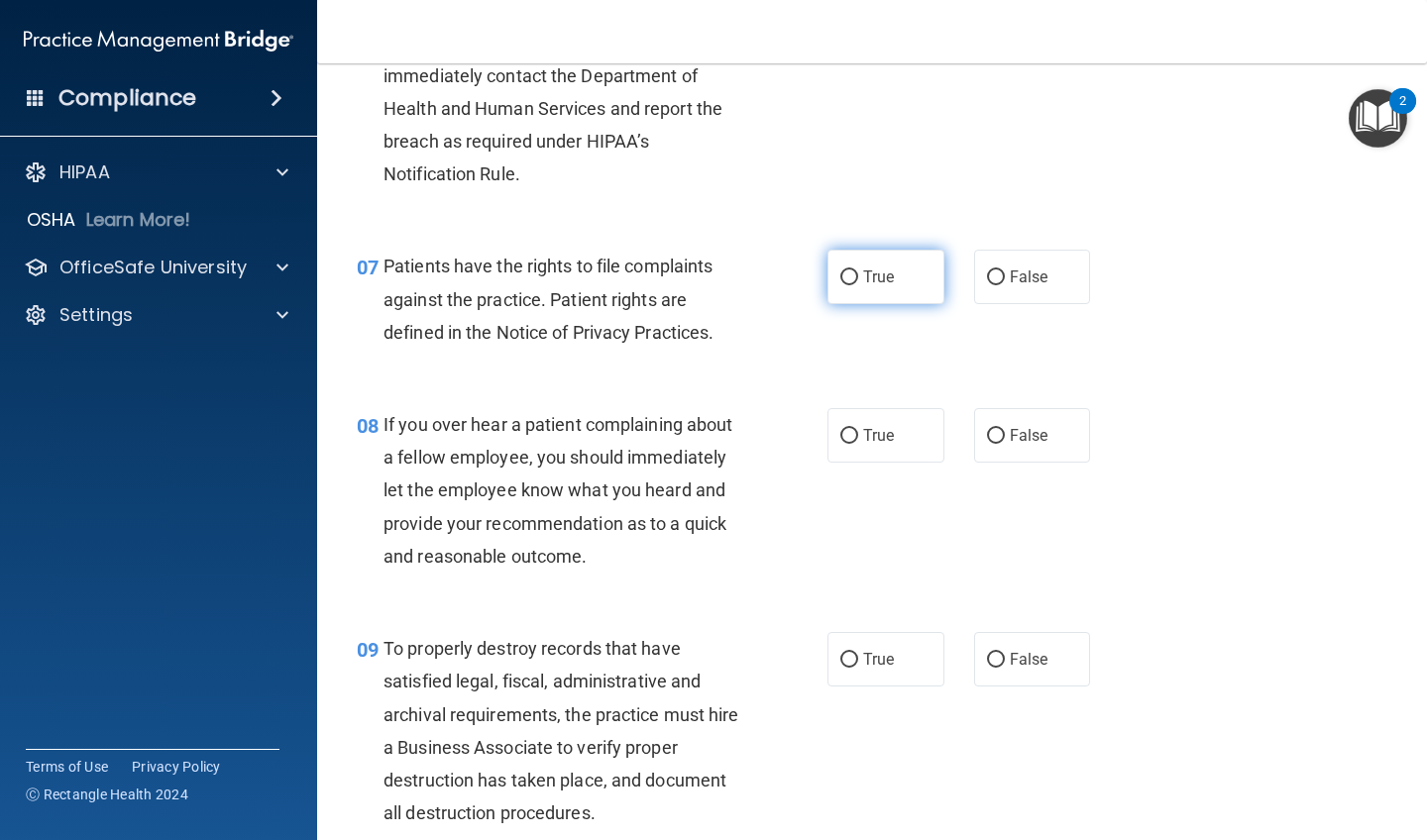 click on "True" at bounding box center [849, 277] 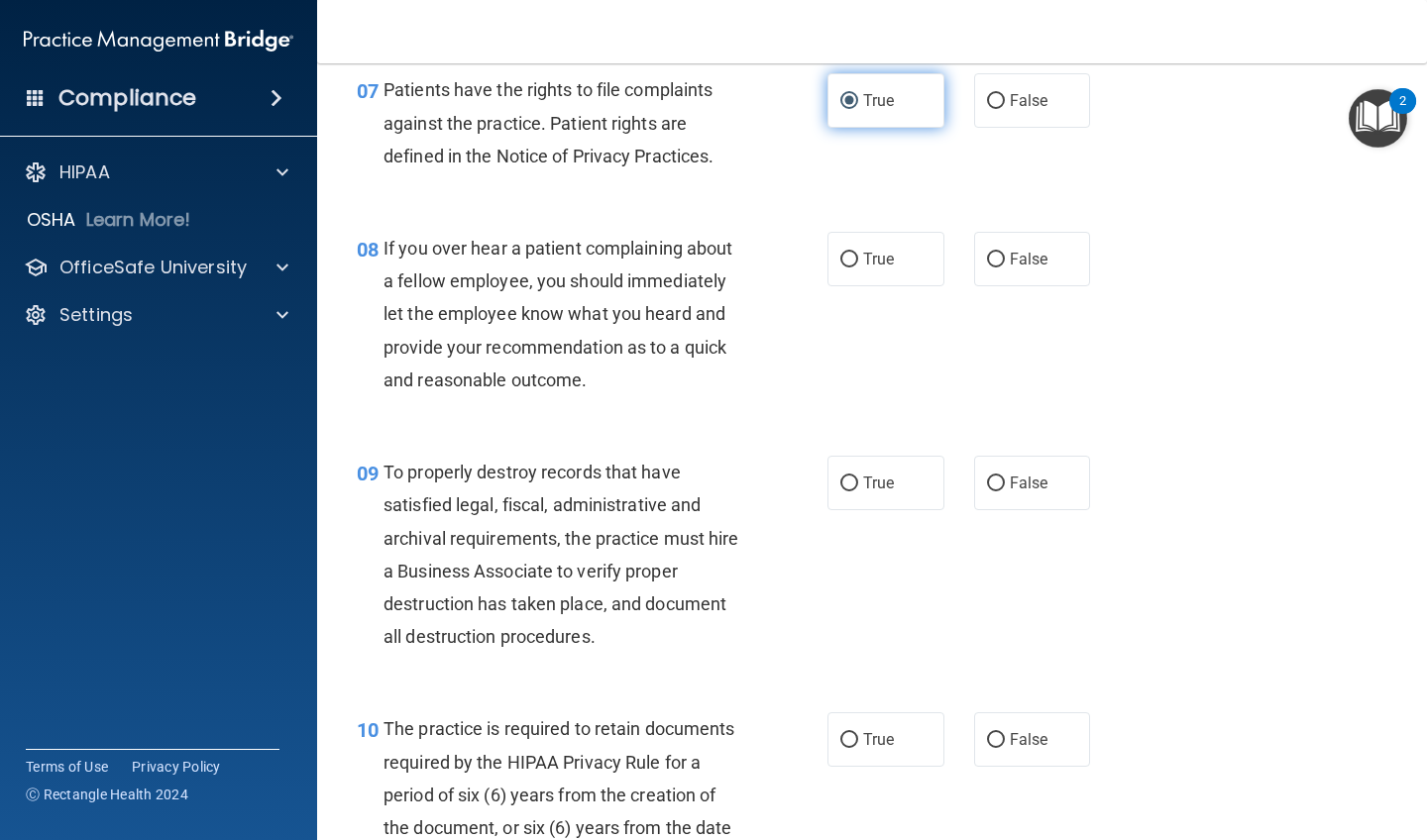 scroll, scrollTop: 1506, scrollLeft: 0, axis: vertical 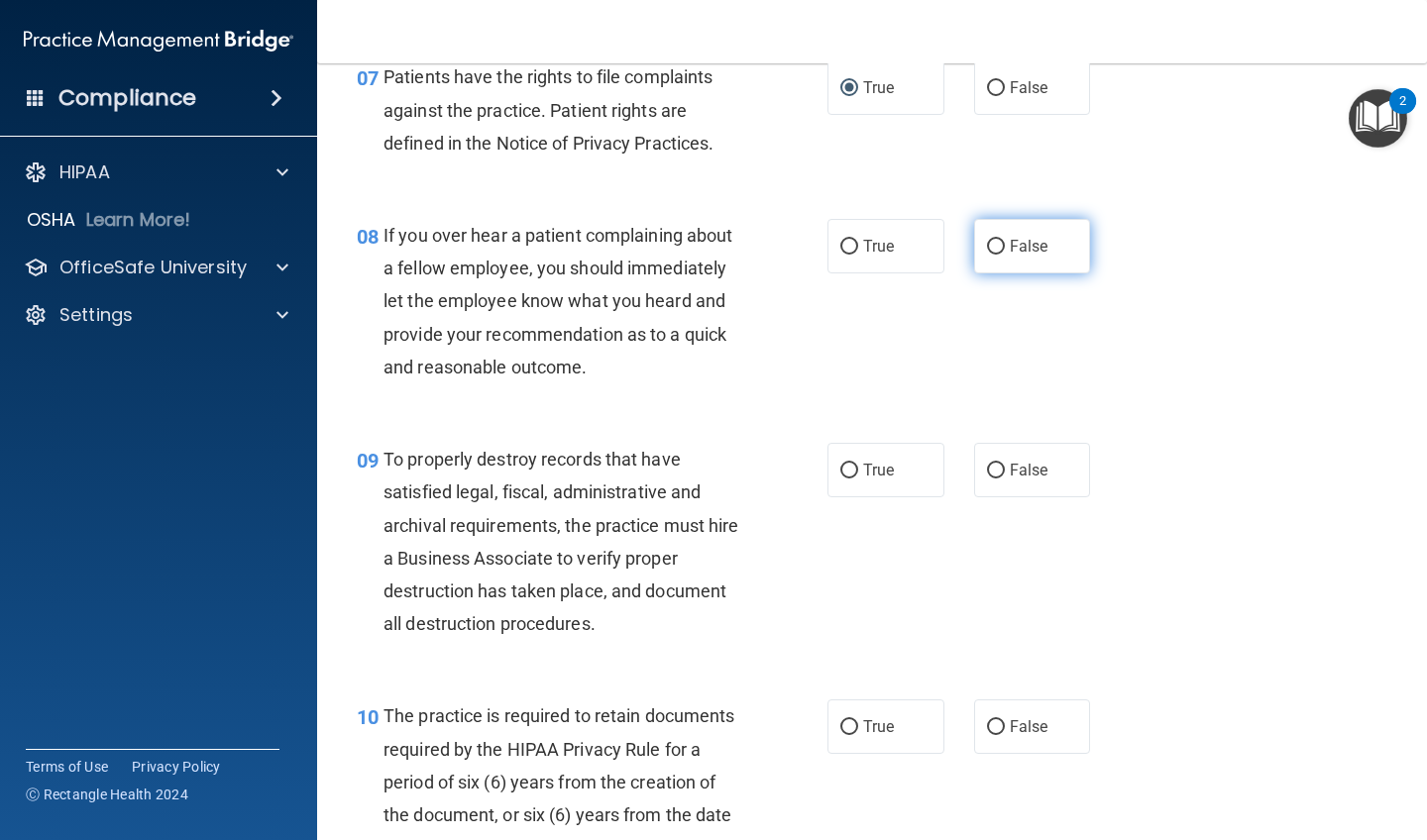click on "False" at bounding box center [996, 247] 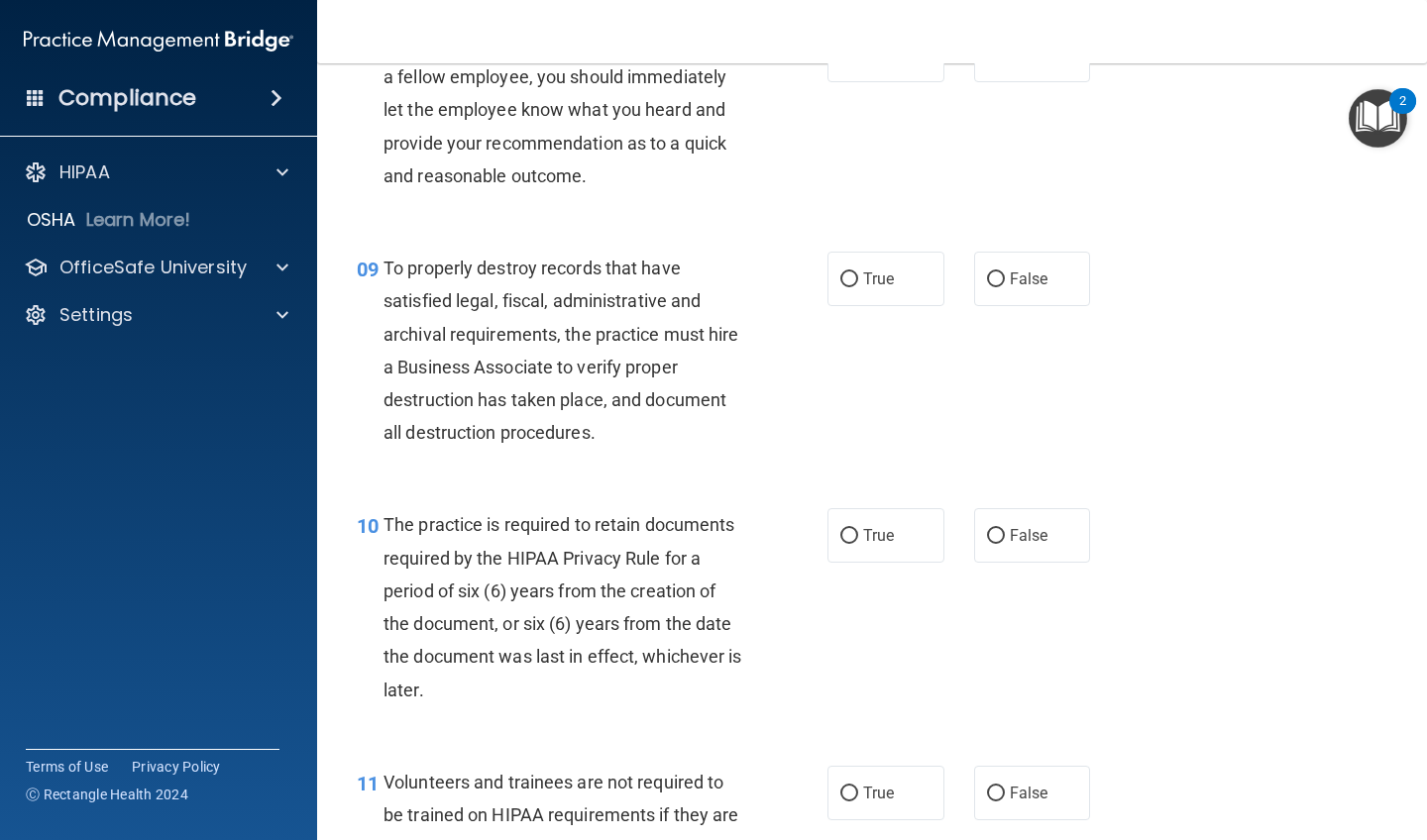 scroll, scrollTop: 1702, scrollLeft: 0, axis: vertical 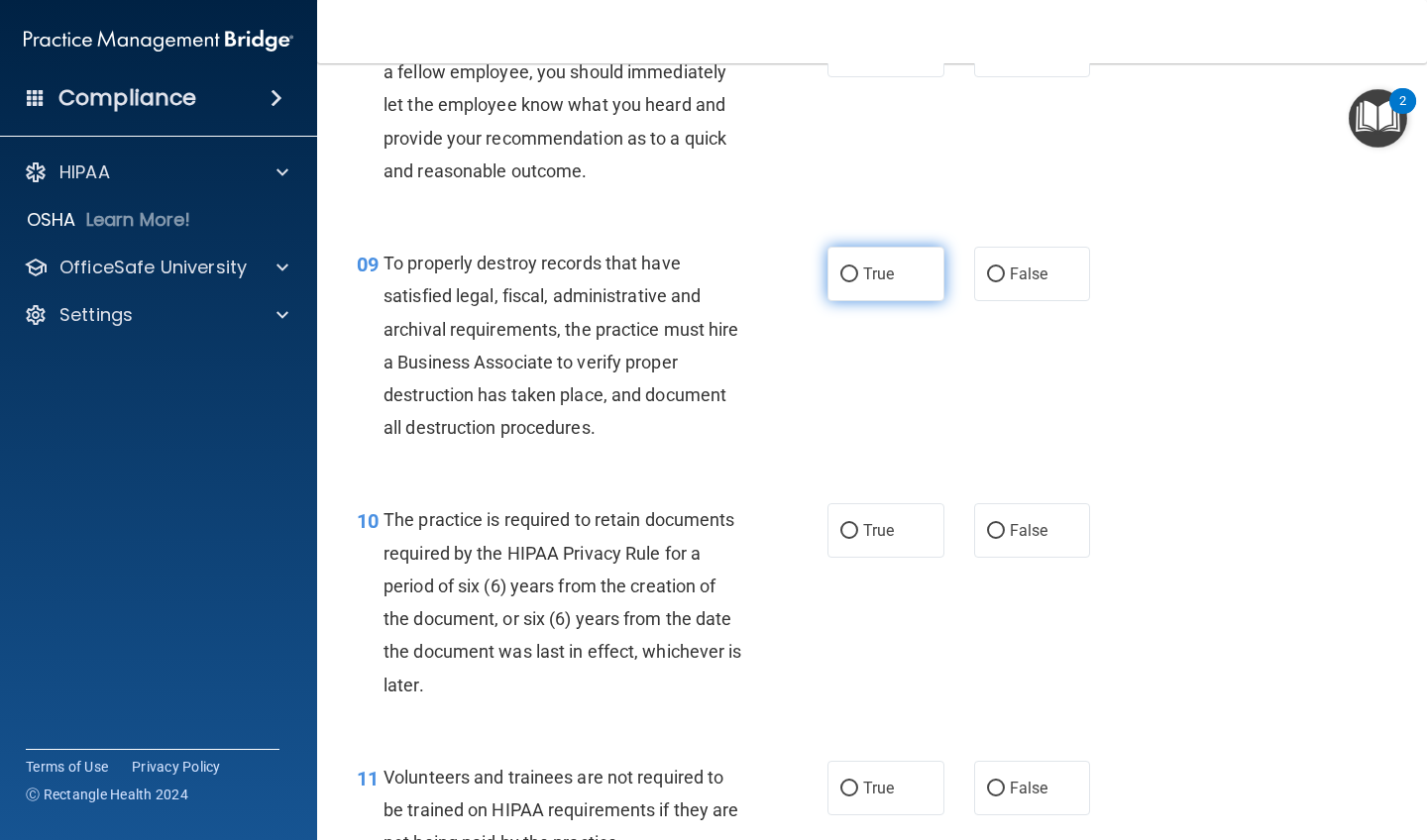 click on "True" at bounding box center [849, 274] 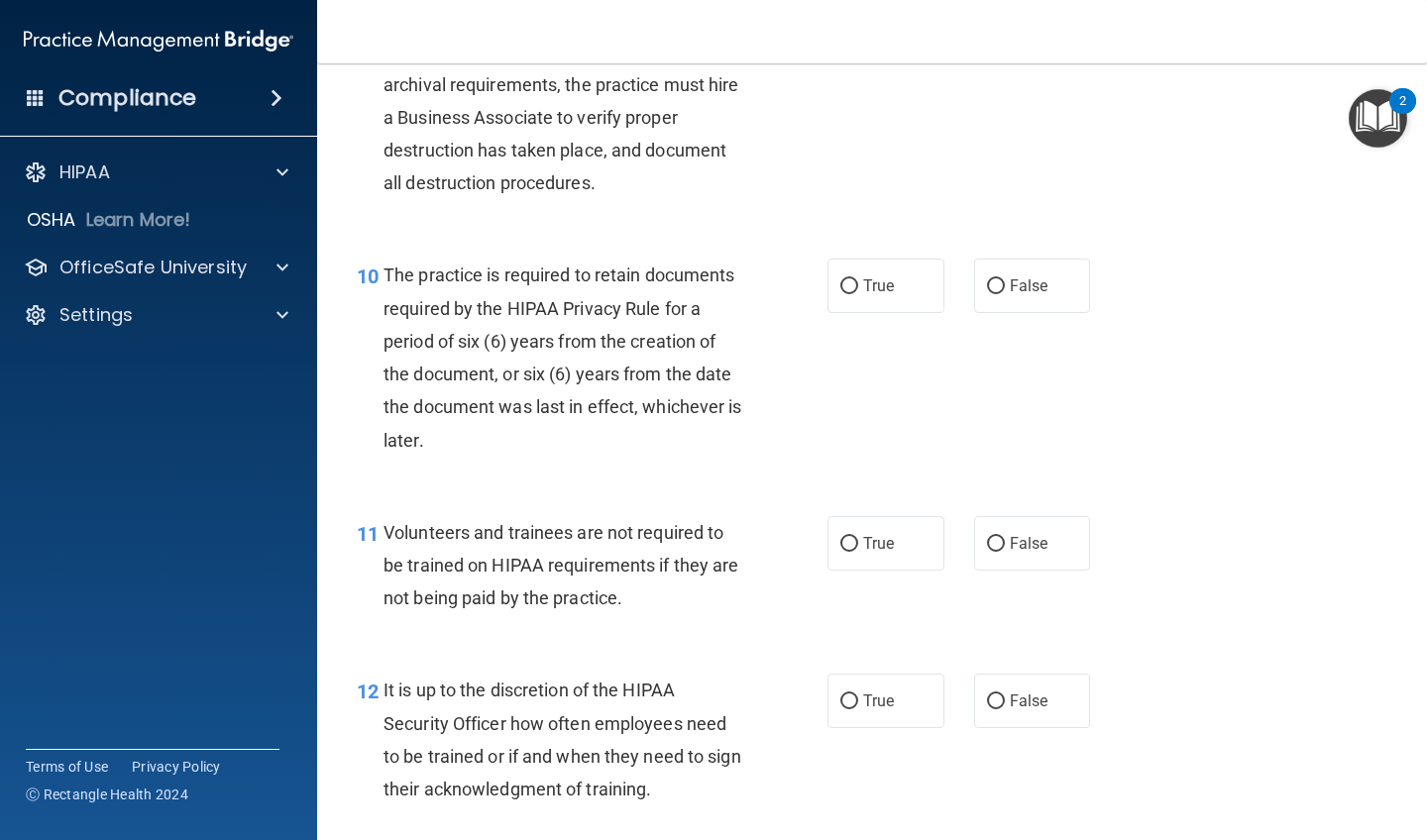 scroll, scrollTop: 1958, scrollLeft: 0, axis: vertical 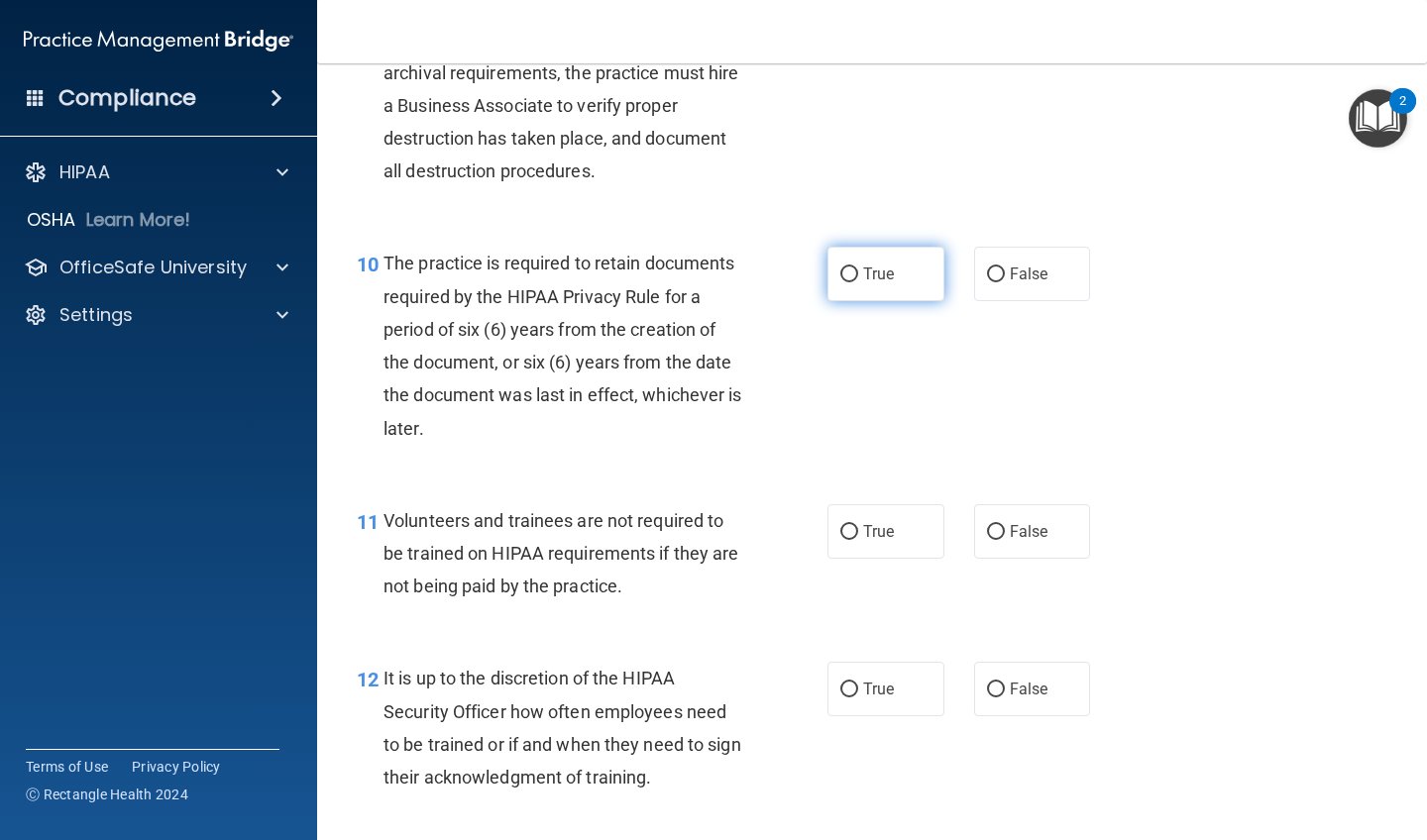 click on "True" at bounding box center [849, 274] 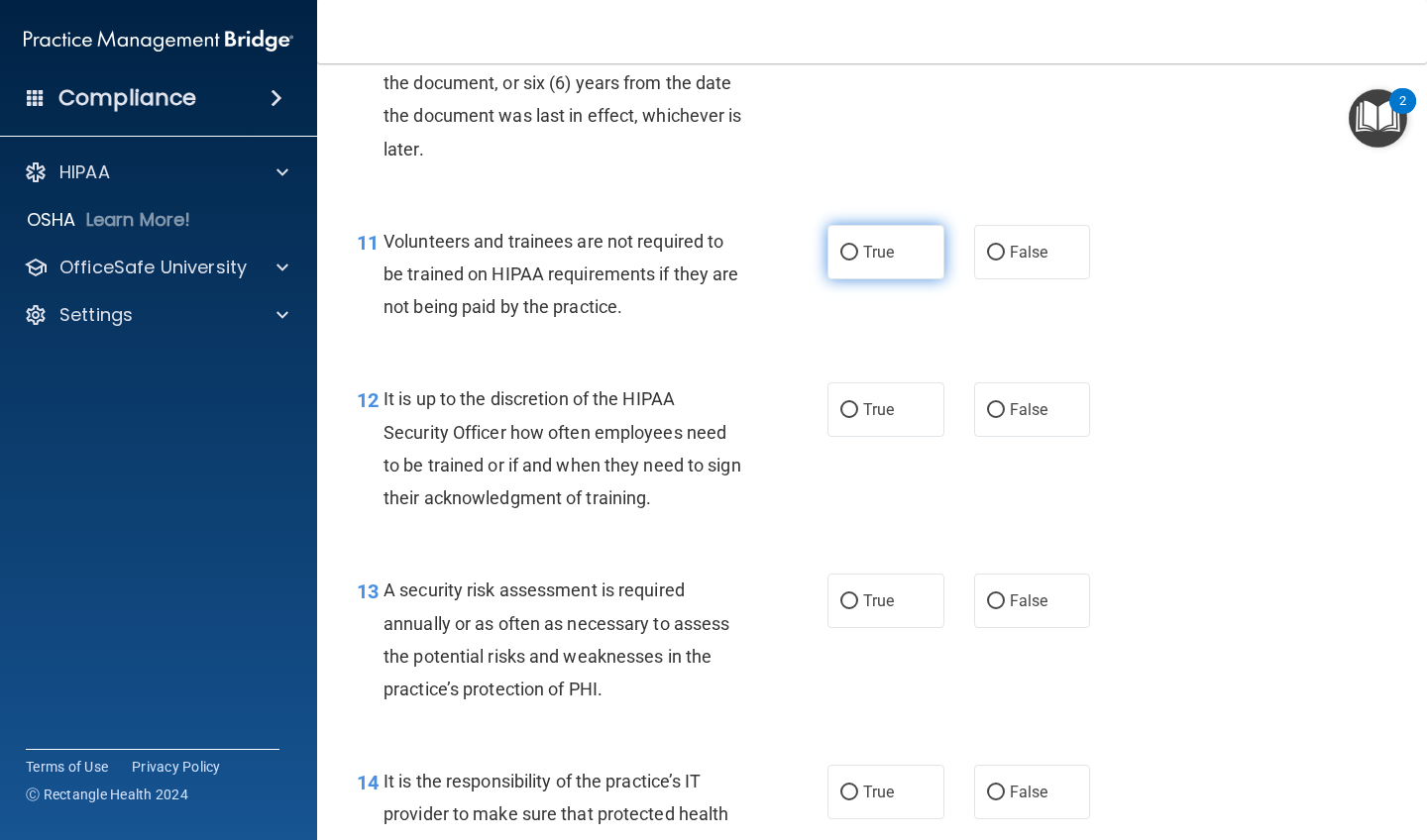 scroll, scrollTop: 2259, scrollLeft: 0, axis: vertical 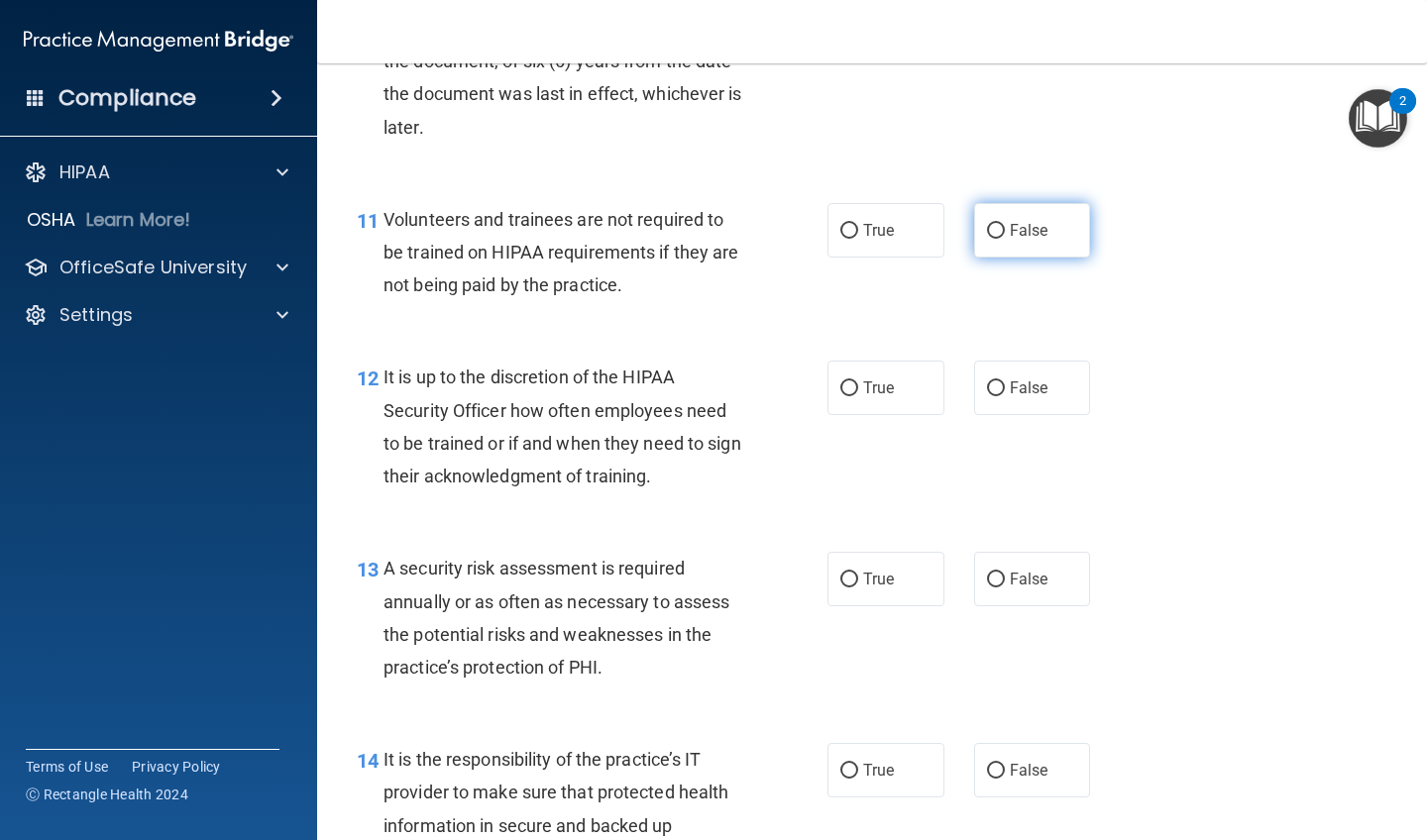 click on "False" at bounding box center [996, 231] 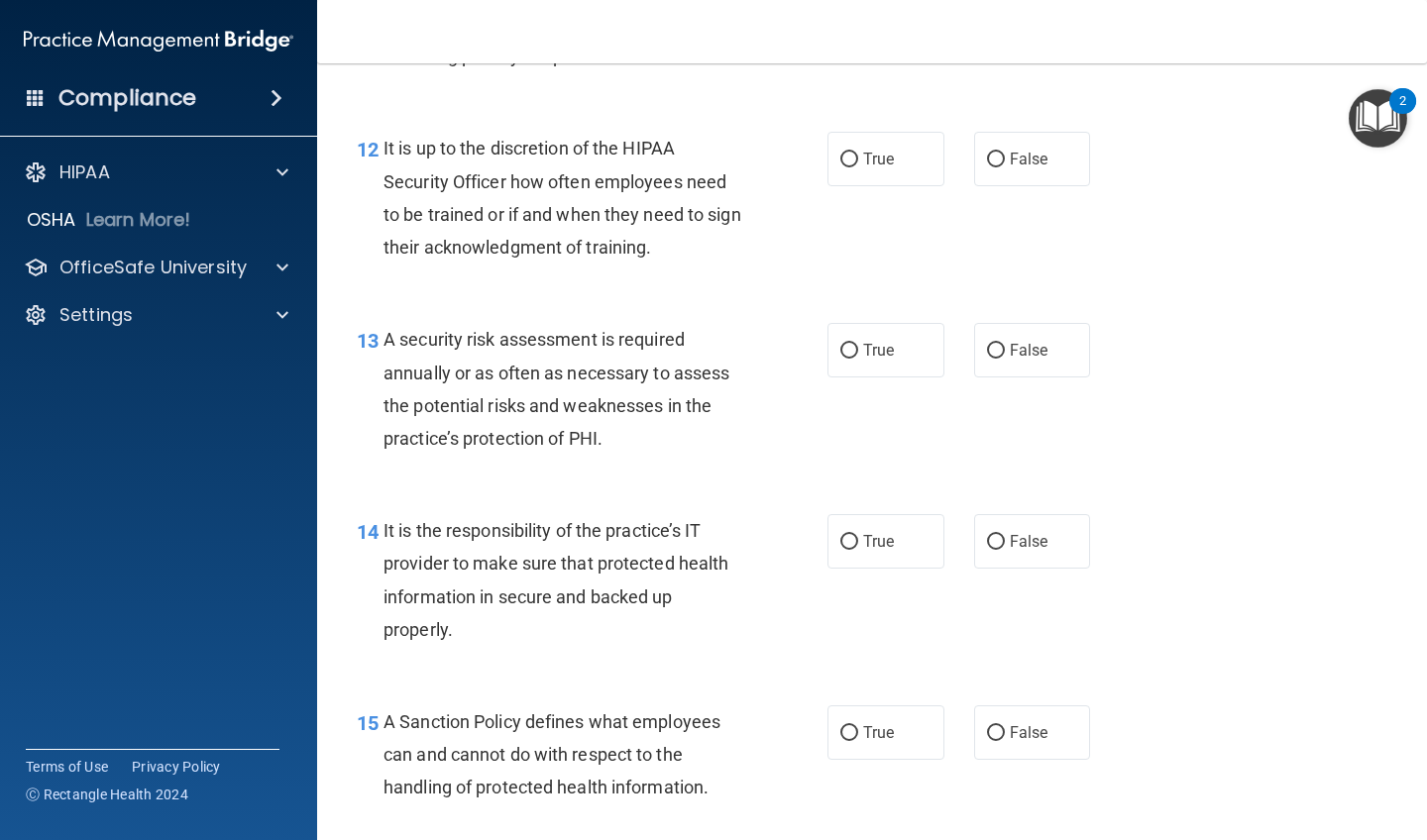 scroll, scrollTop: 2482, scrollLeft: 0, axis: vertical 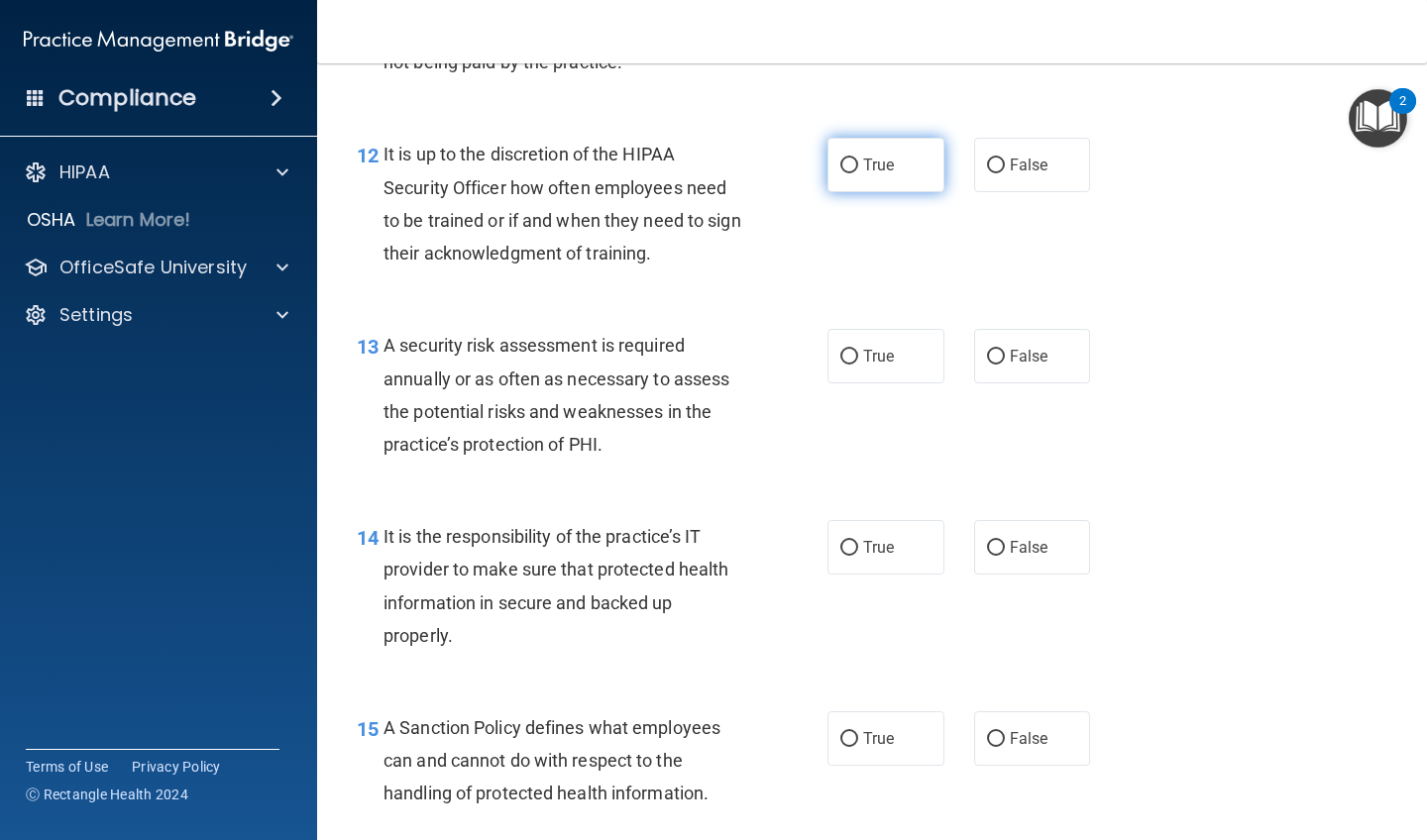 click on "True" at bounding box center (849, 165) 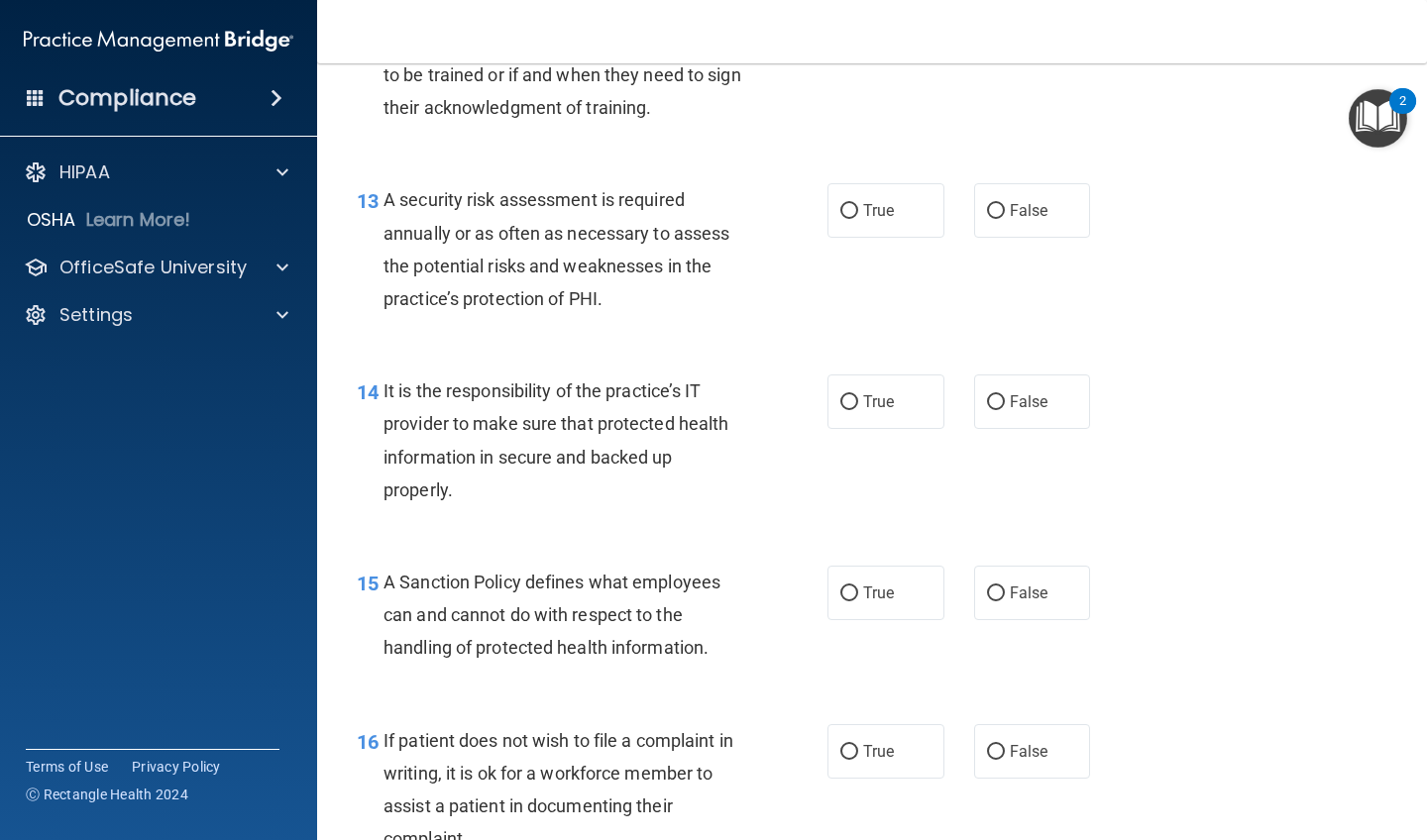 scroll, scrollTop: 2629, scrollLeft: 0, axis: vertical 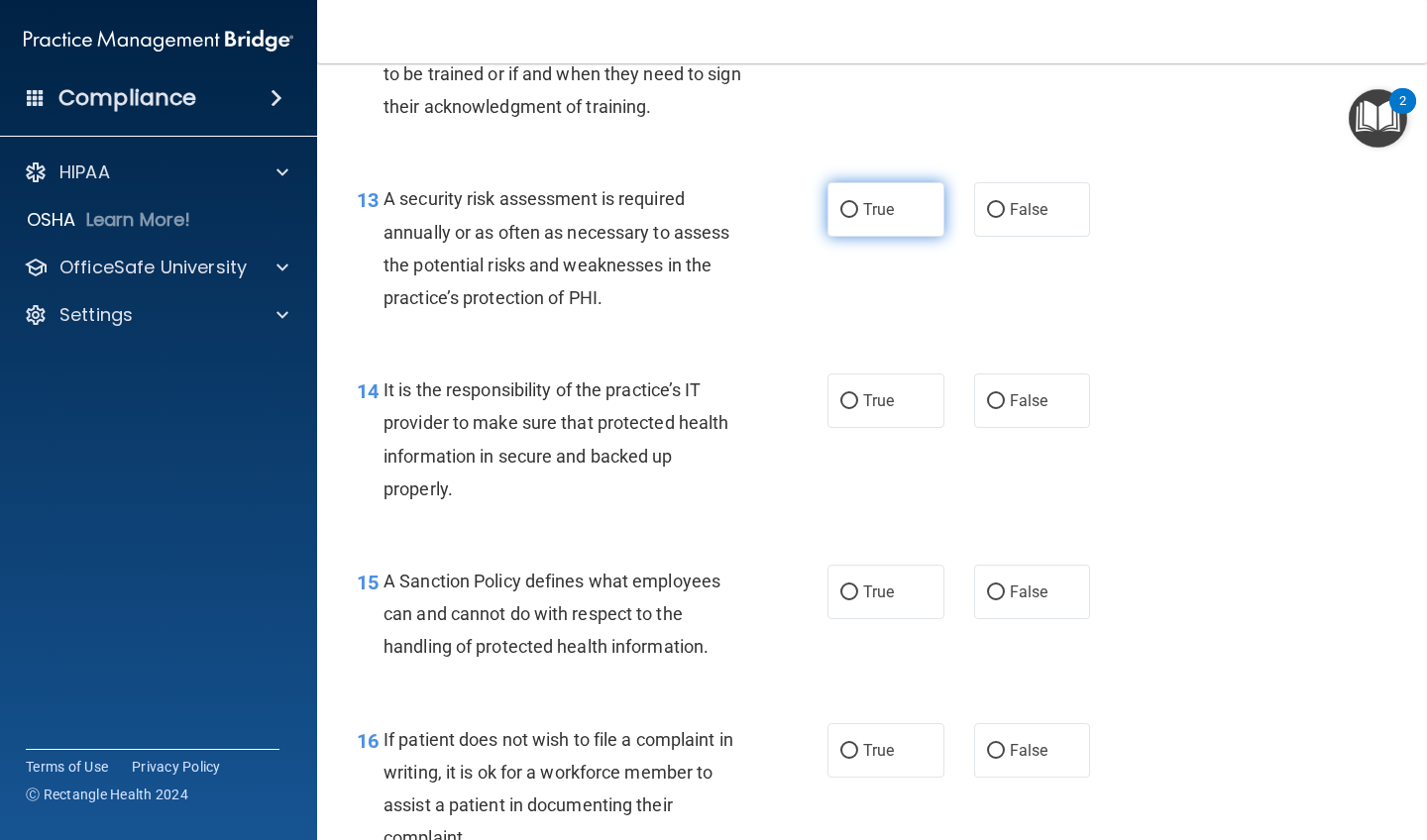 click on "True" at bounding box center [849, 210] 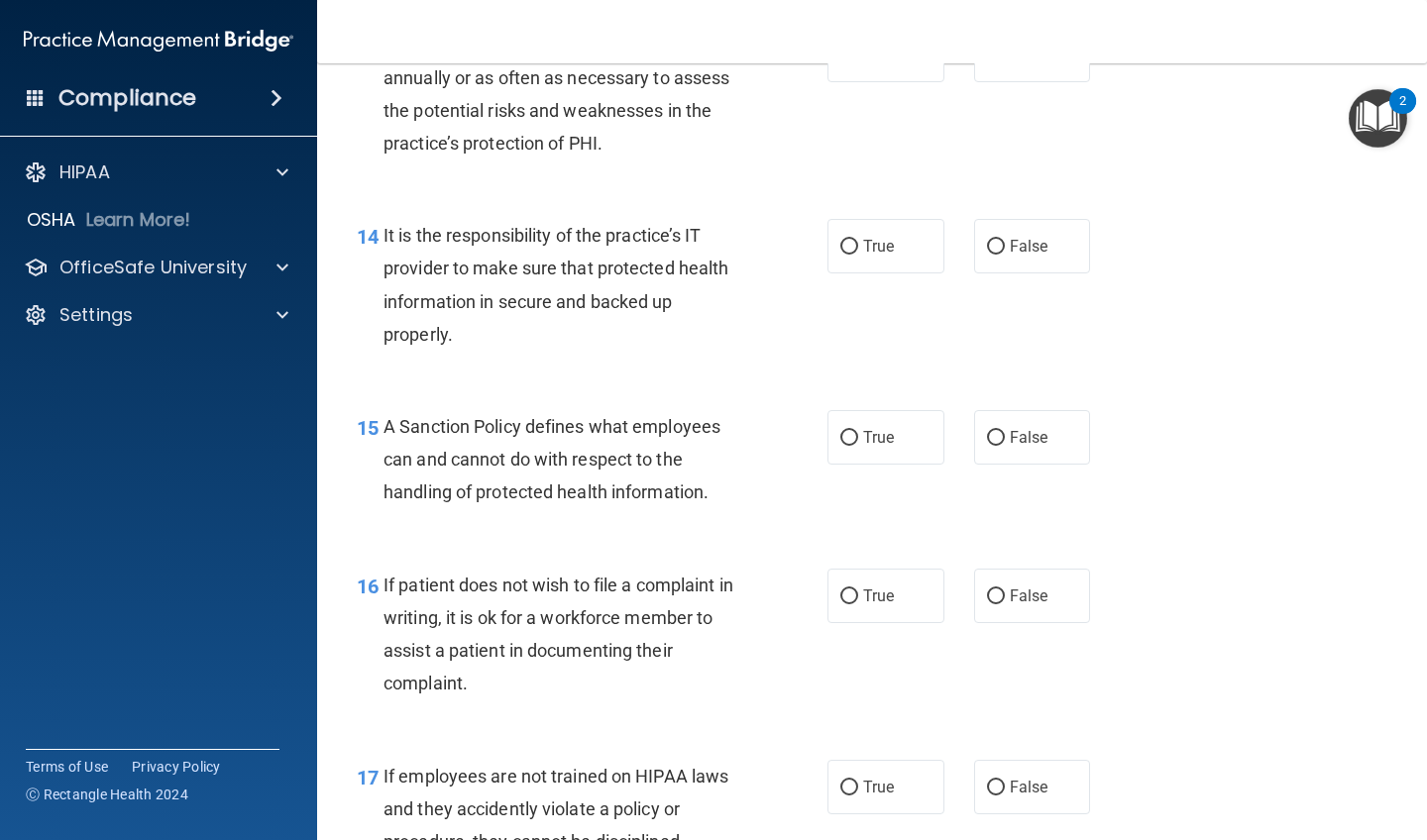 scroll, scrollTop: 2793, scrollLeft: 0, axis: vertical 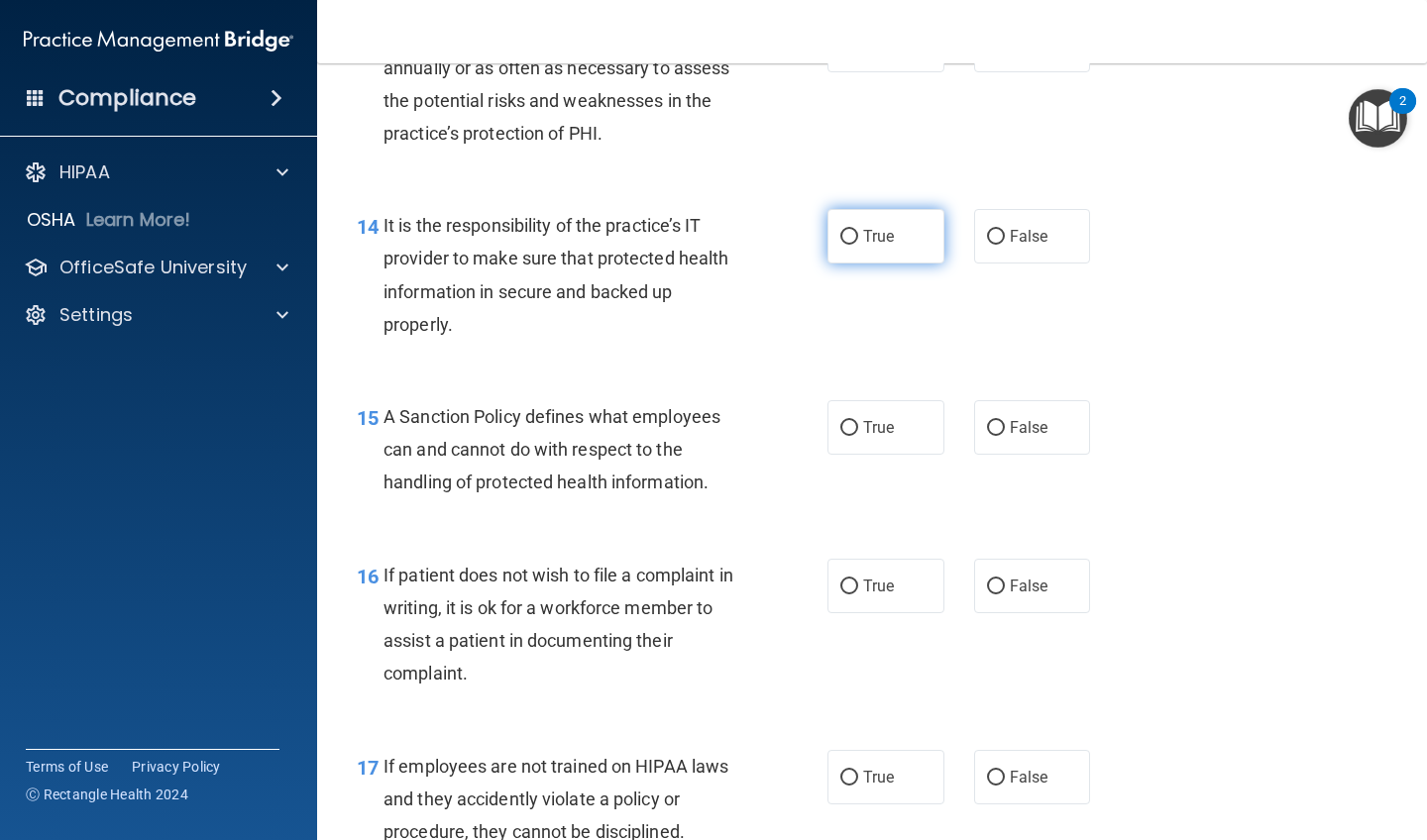 click on "True" at bounding box center (886, 236) 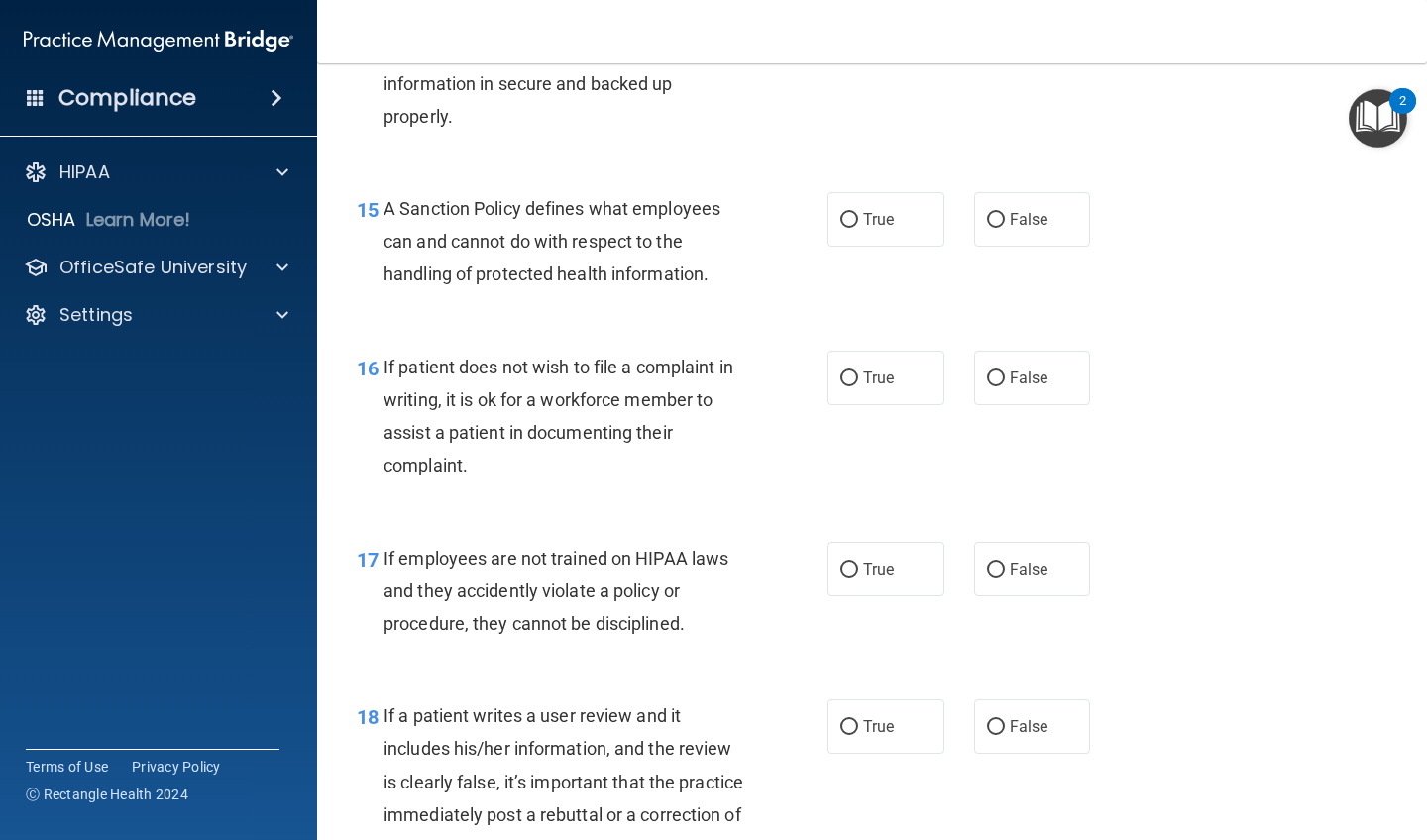 scroll, scrollTop: 3002, scrollLeft: 0, axis: vertical 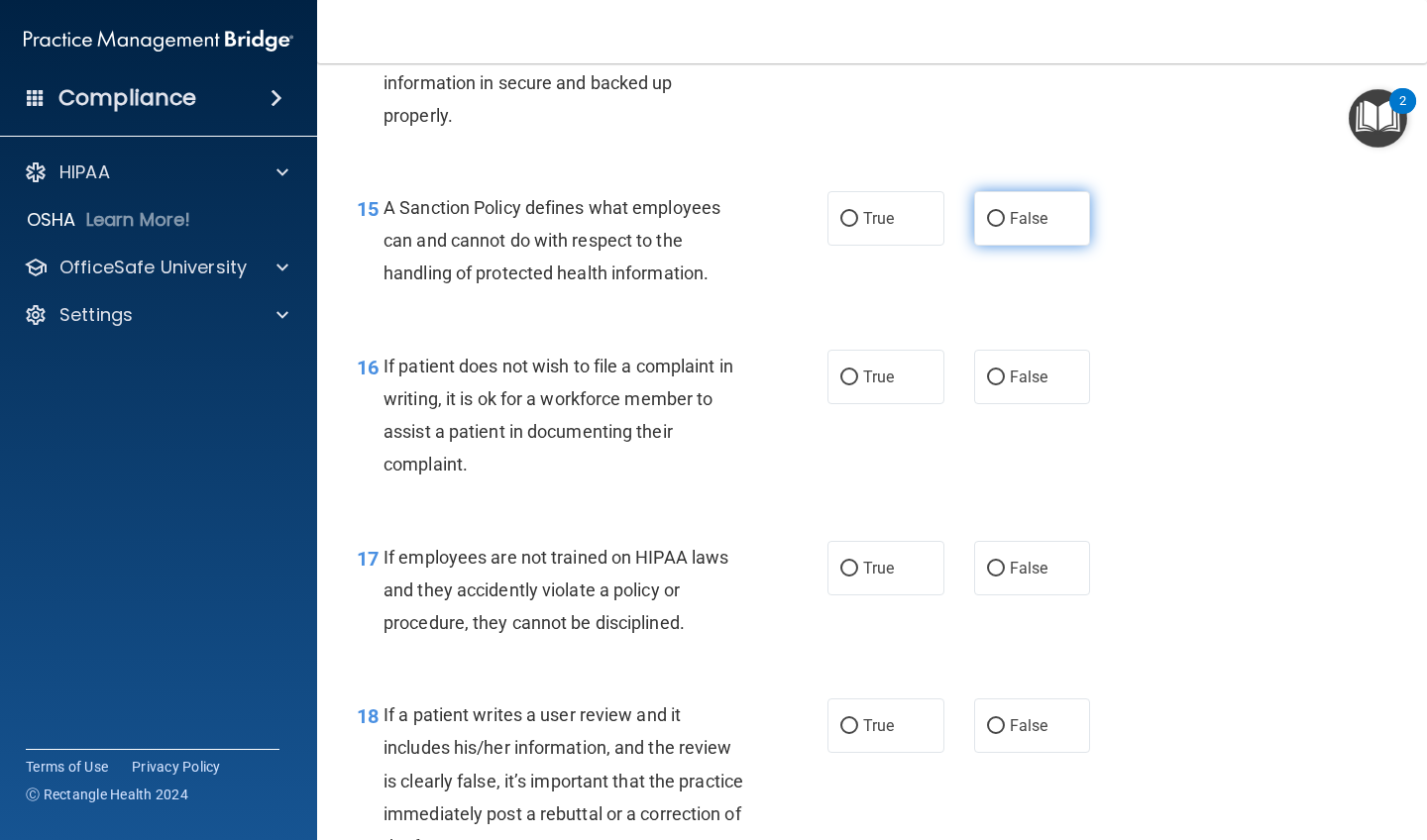 click on "False" at bounding box center (996, 219) 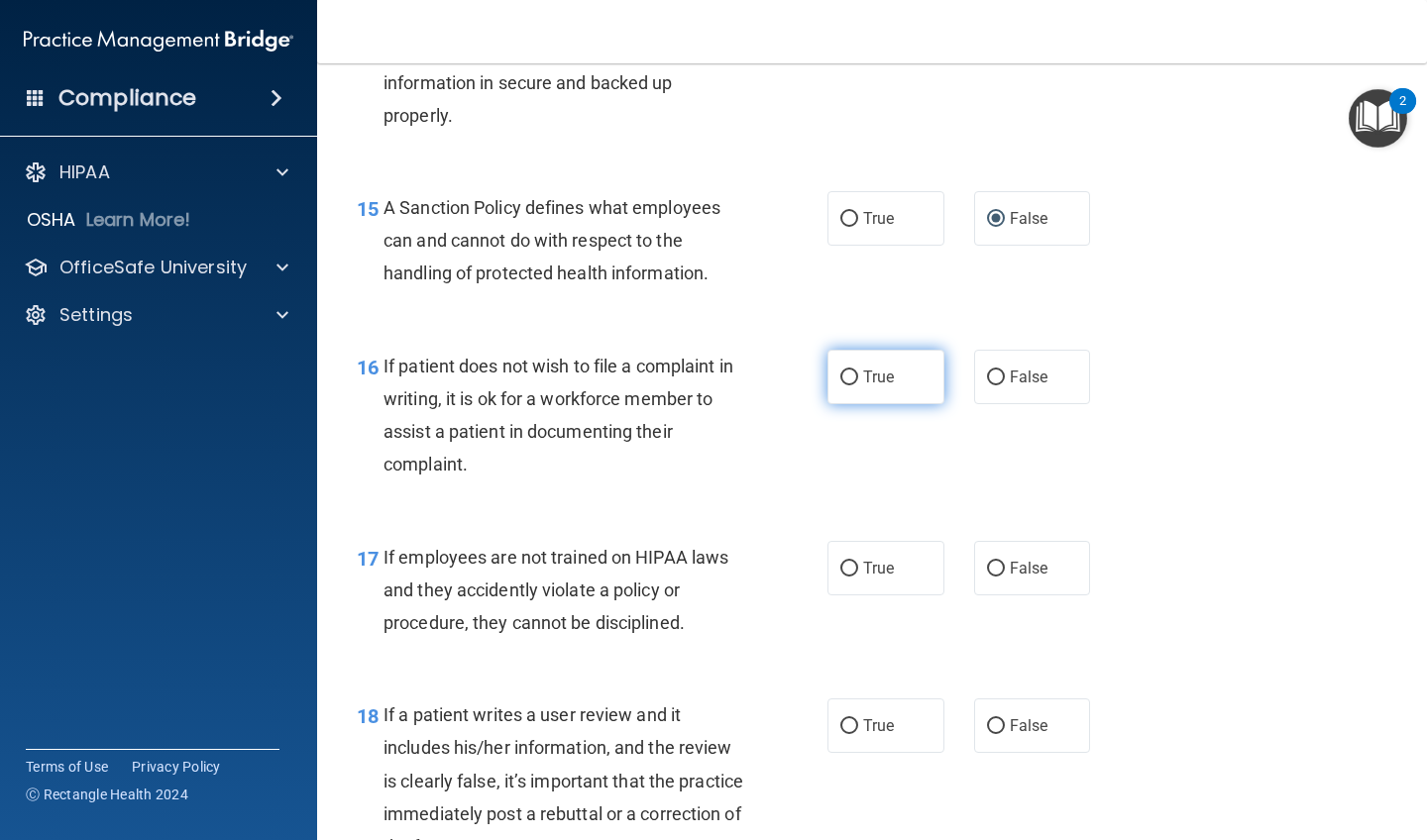 click on "True" at bounding box center [849, 377] 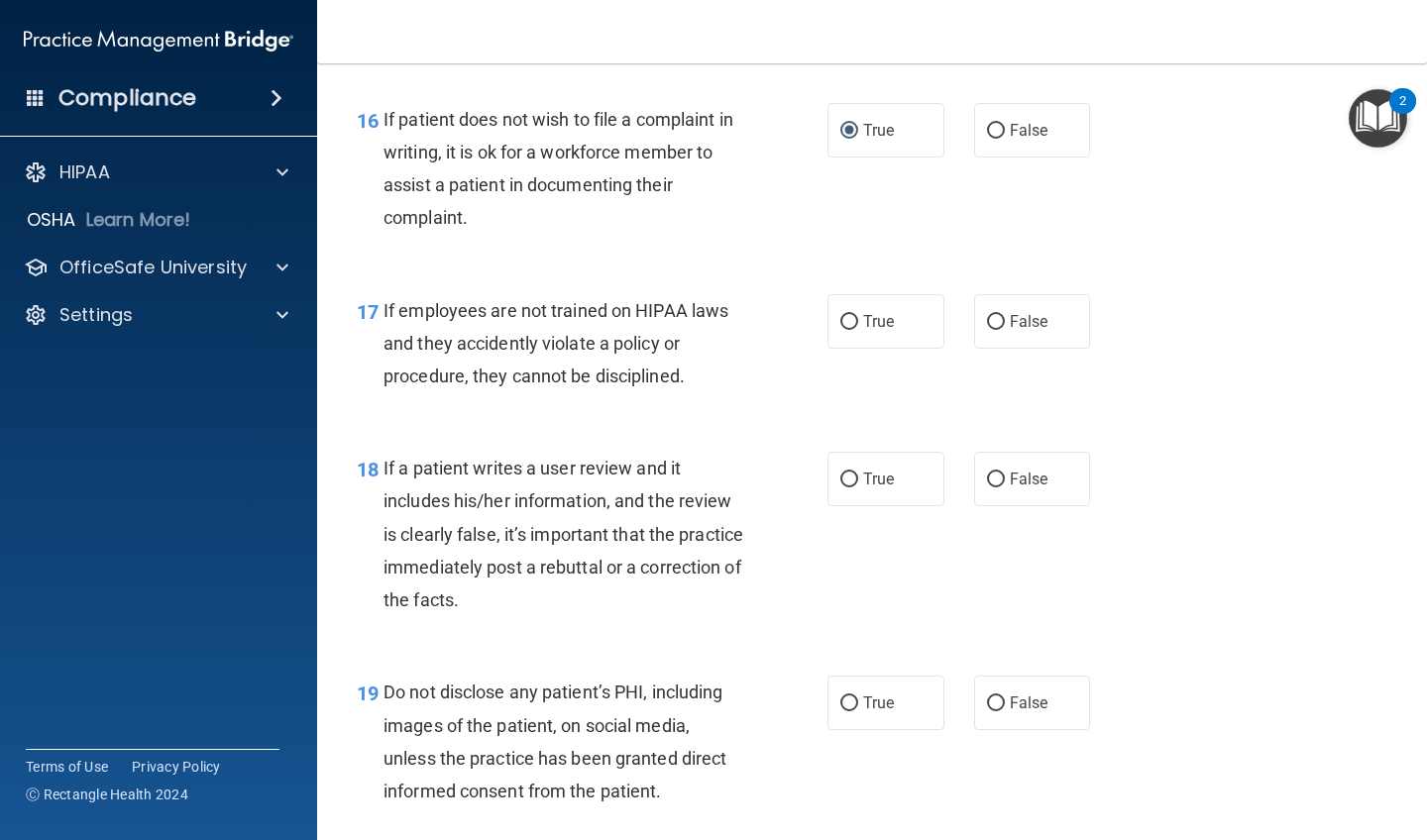 scroll, scrollTop: 3244, scrollLeft: 0, axis: vertical 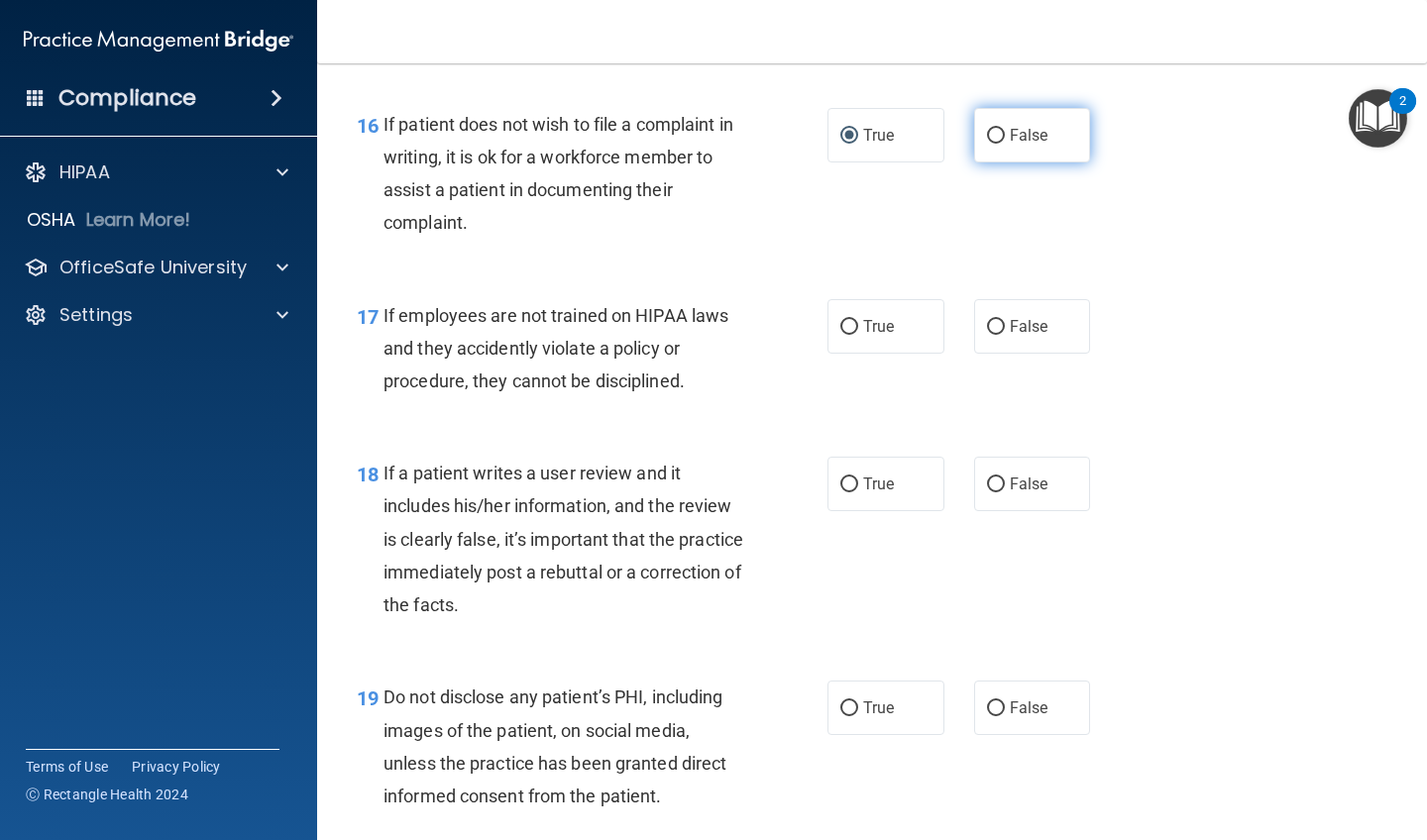 click on "False" at bounding box center [996, 136] 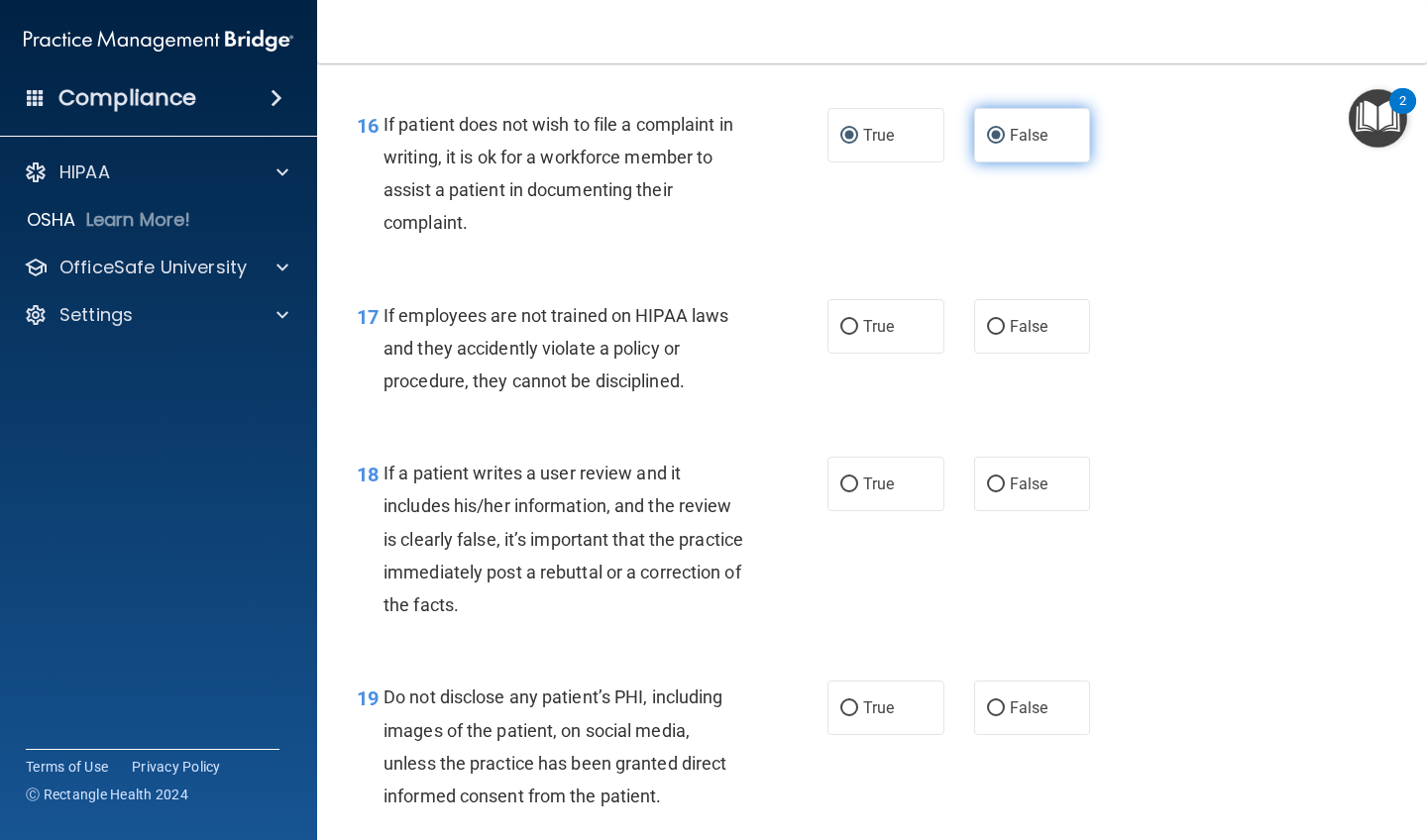 radio on "false" 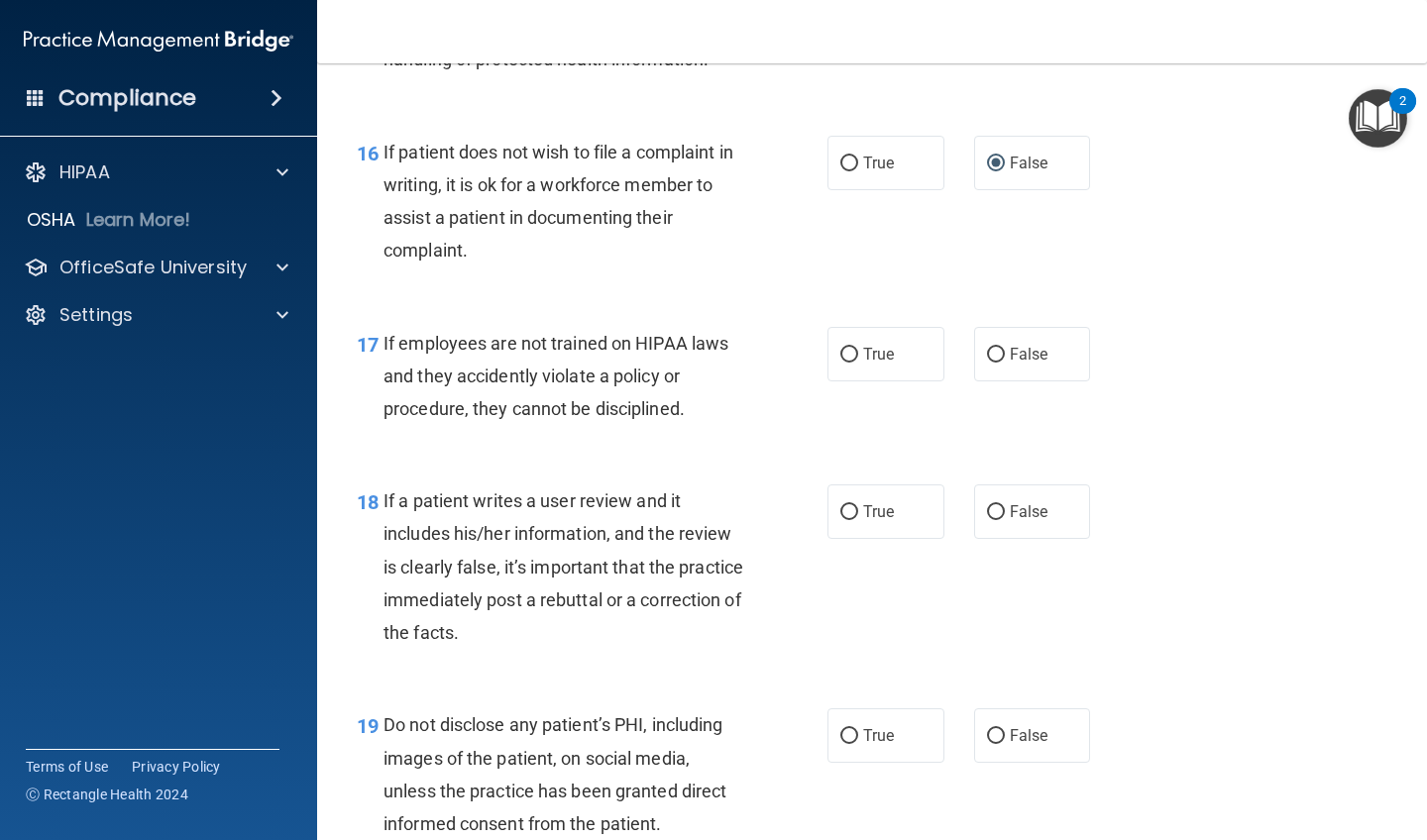 scroll, scrollTop: 3209, scrollLeft: 0, axis: vertical 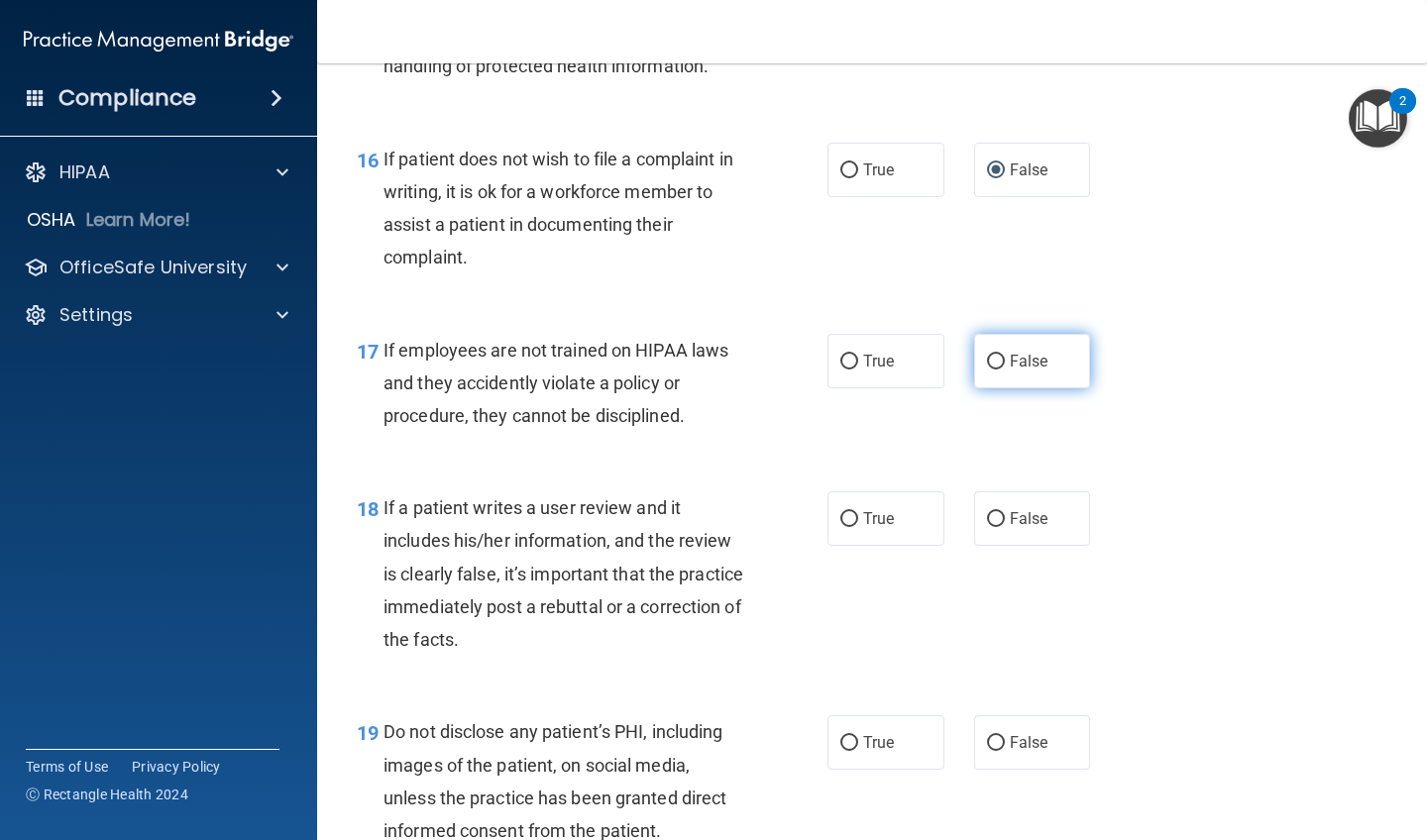 click on "False" at bounding box center (996, 362) 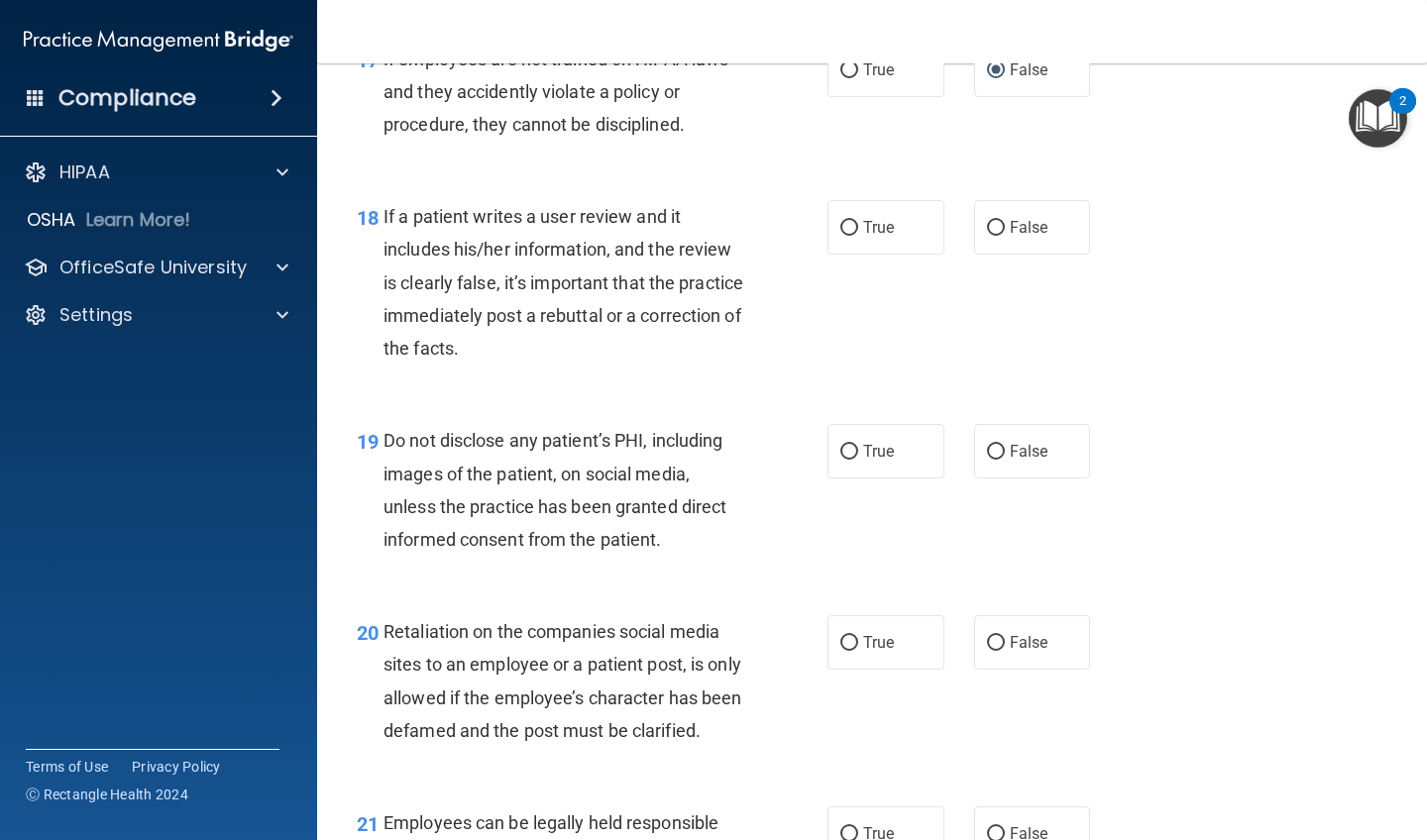 scroll, scrollTop: 3502, scrollLeft: 0, axis: vertical 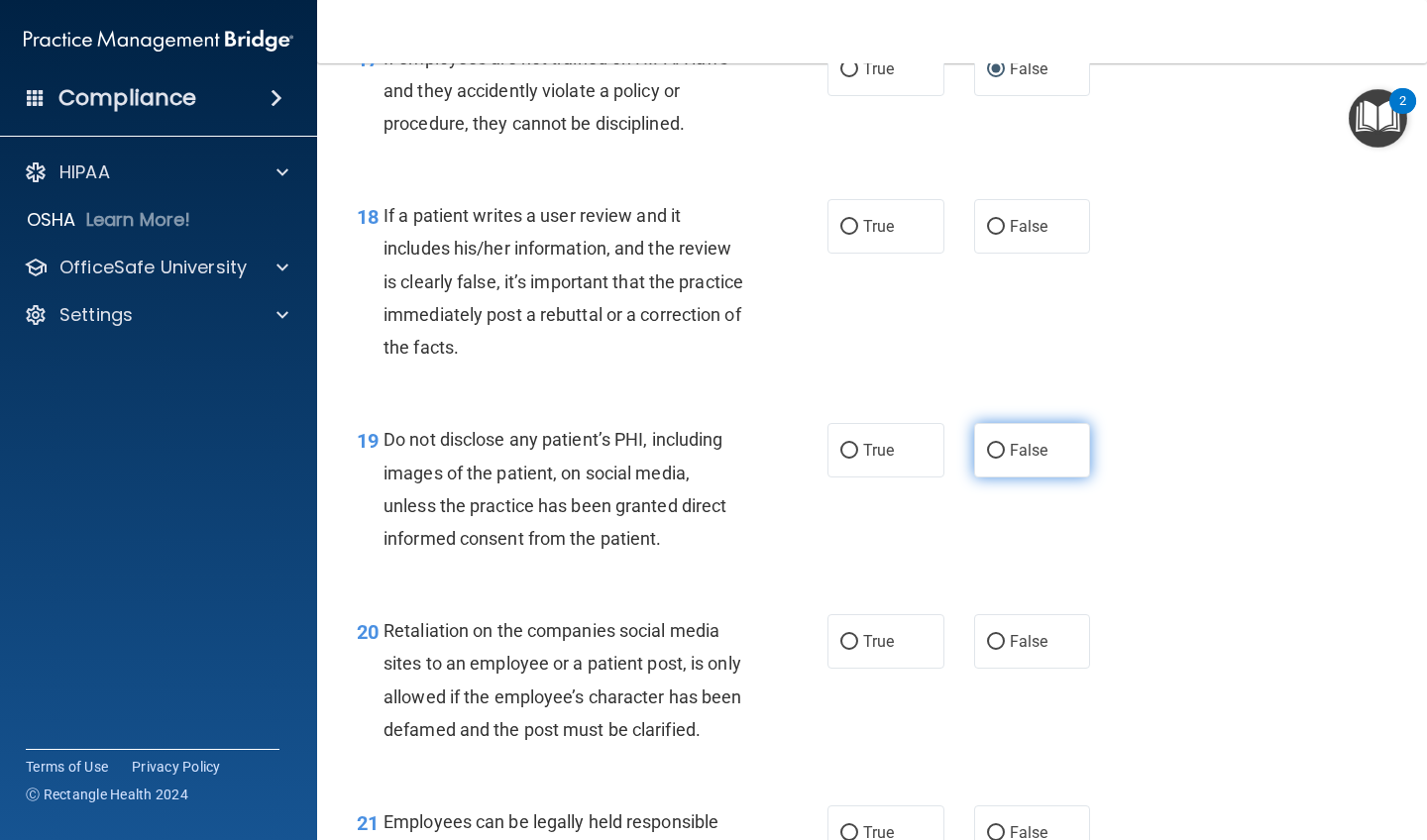 click on "False" at bounding box center (996, 451) 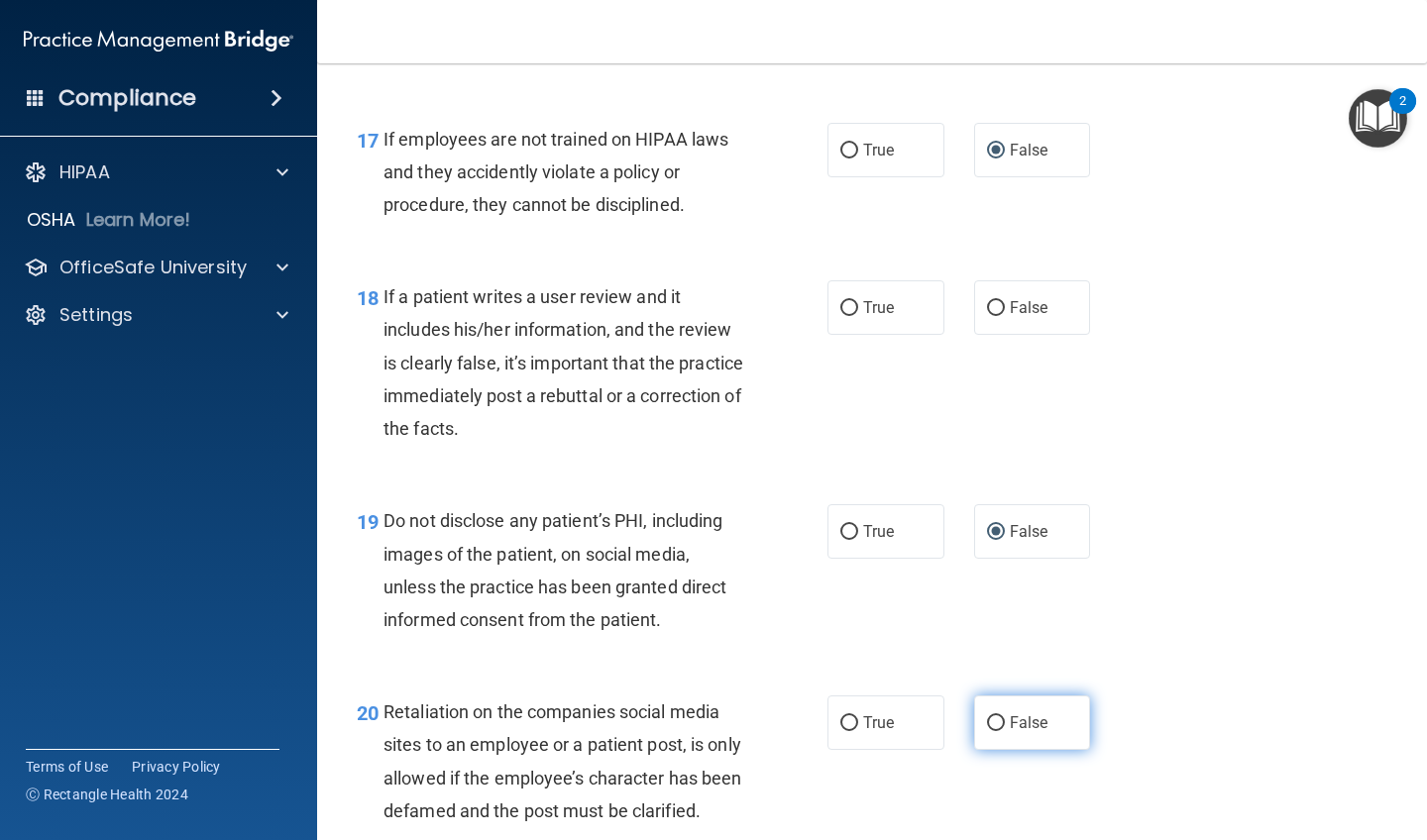 scroll, scrollTop: 3396, scrollLeft: 0, axis: vertical 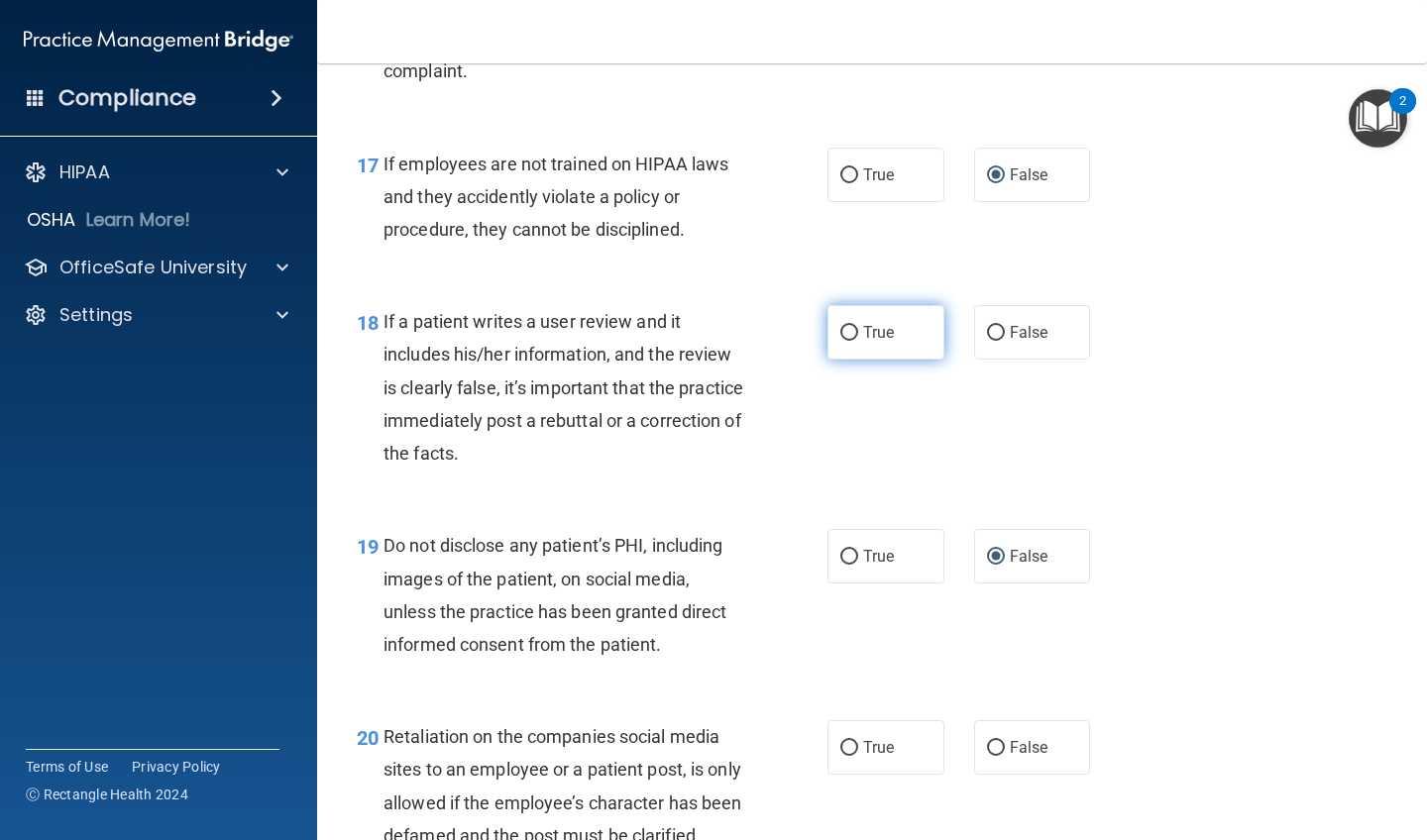 click on "True" at bounding box center [849, 333] 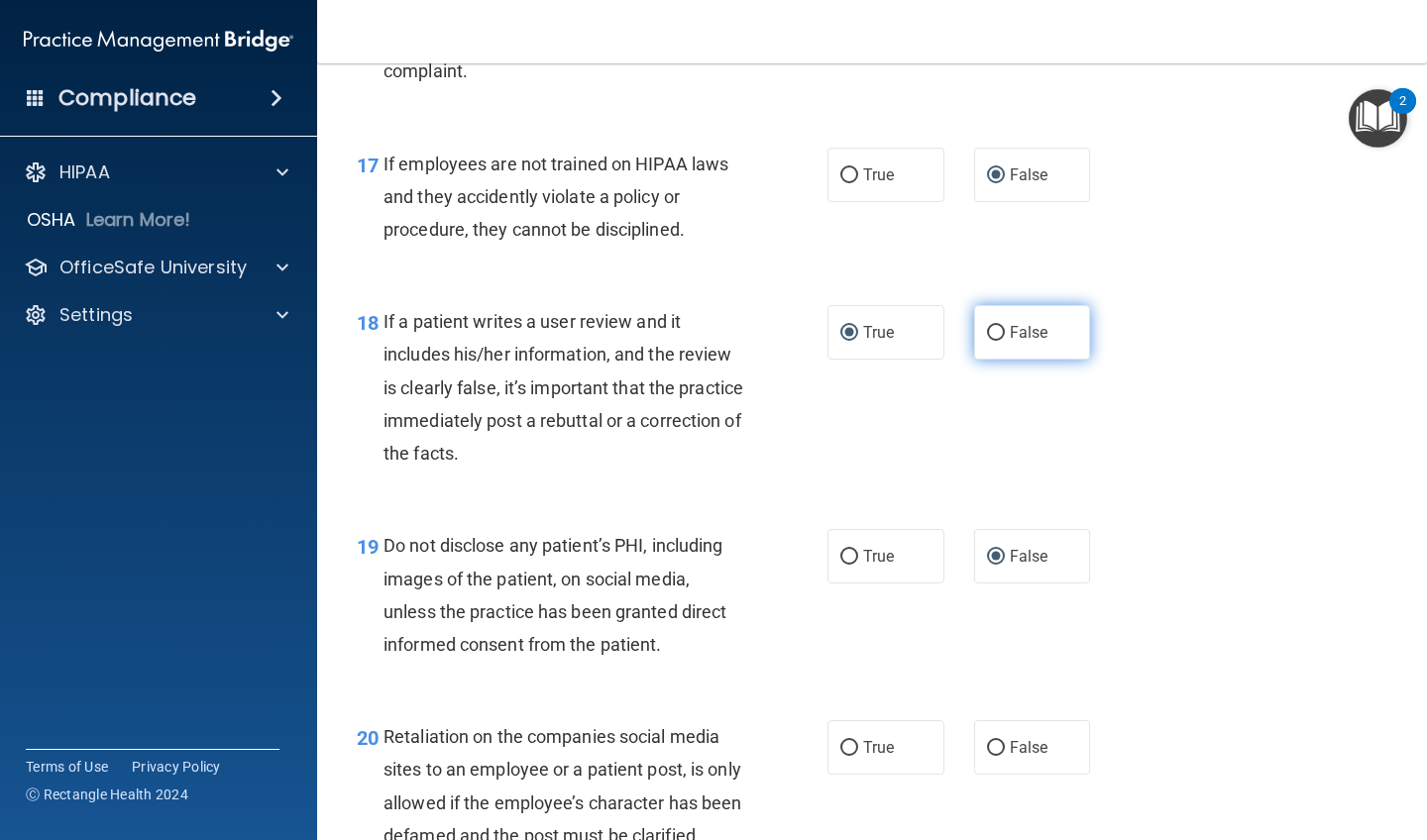 click on "False" at bounding box center [996, 333] 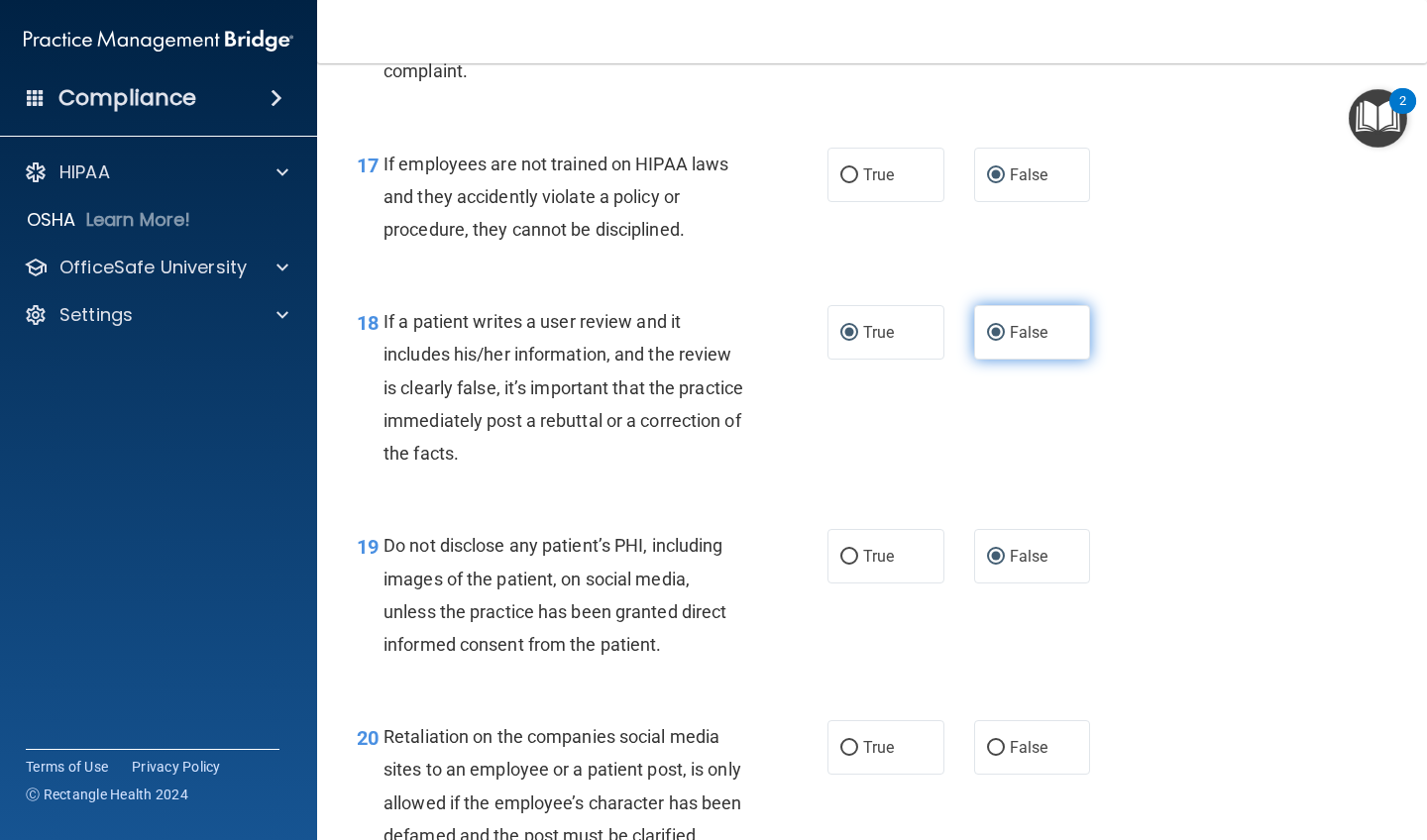 radio on "false" 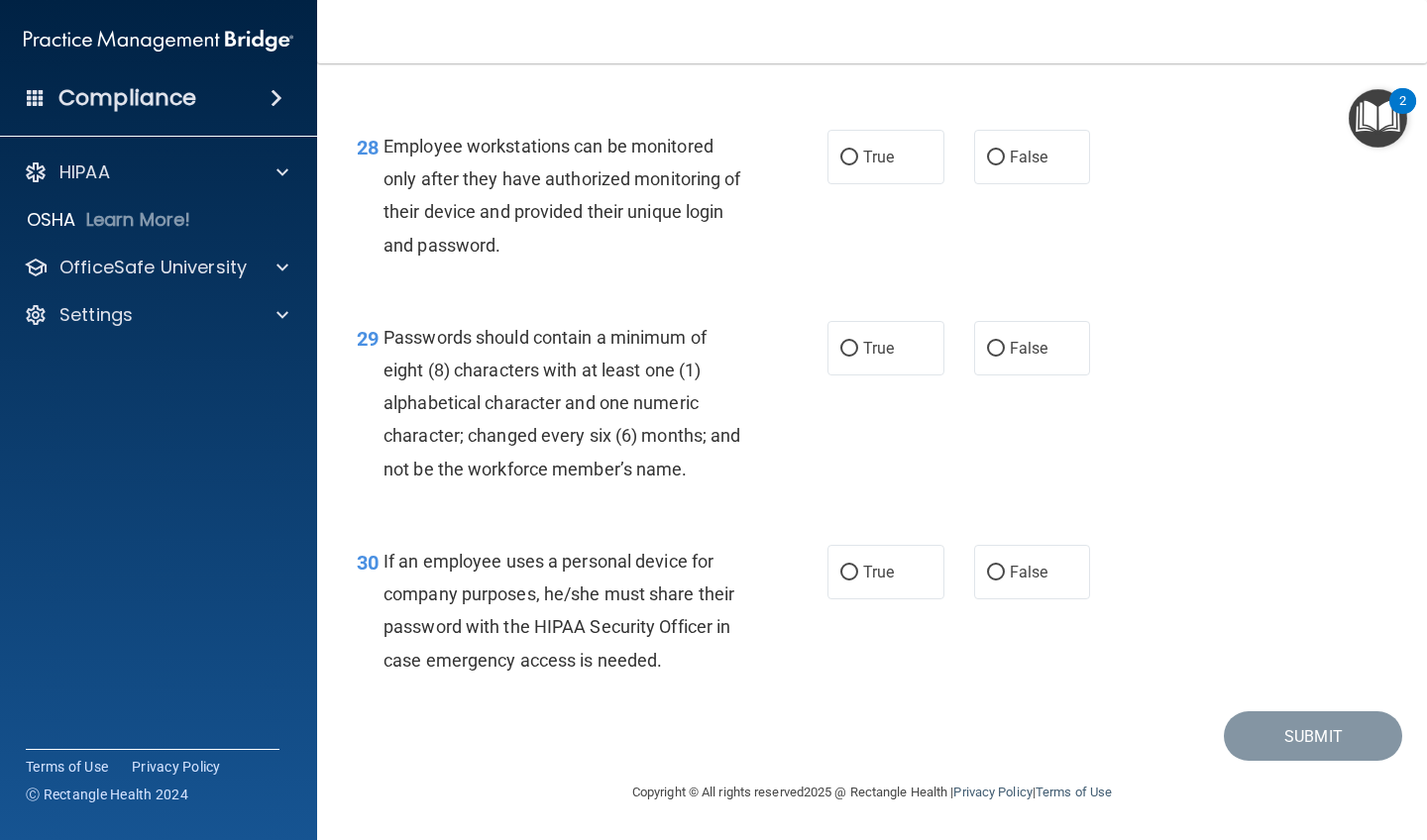 scroll, scrollTop: 5322, scrollLeft: 0, axis: vertical 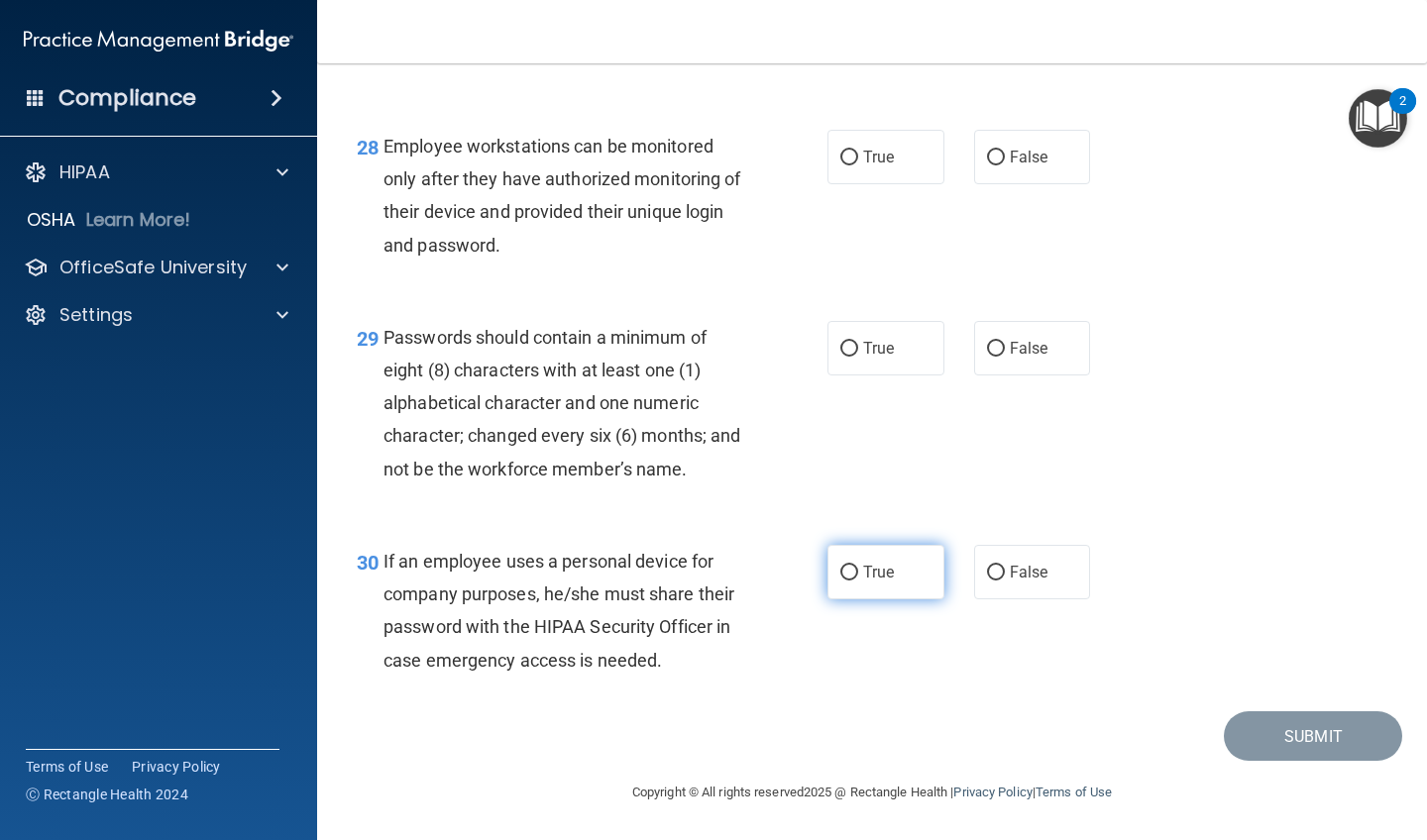 click on "True" at bounding box center [849, 573] 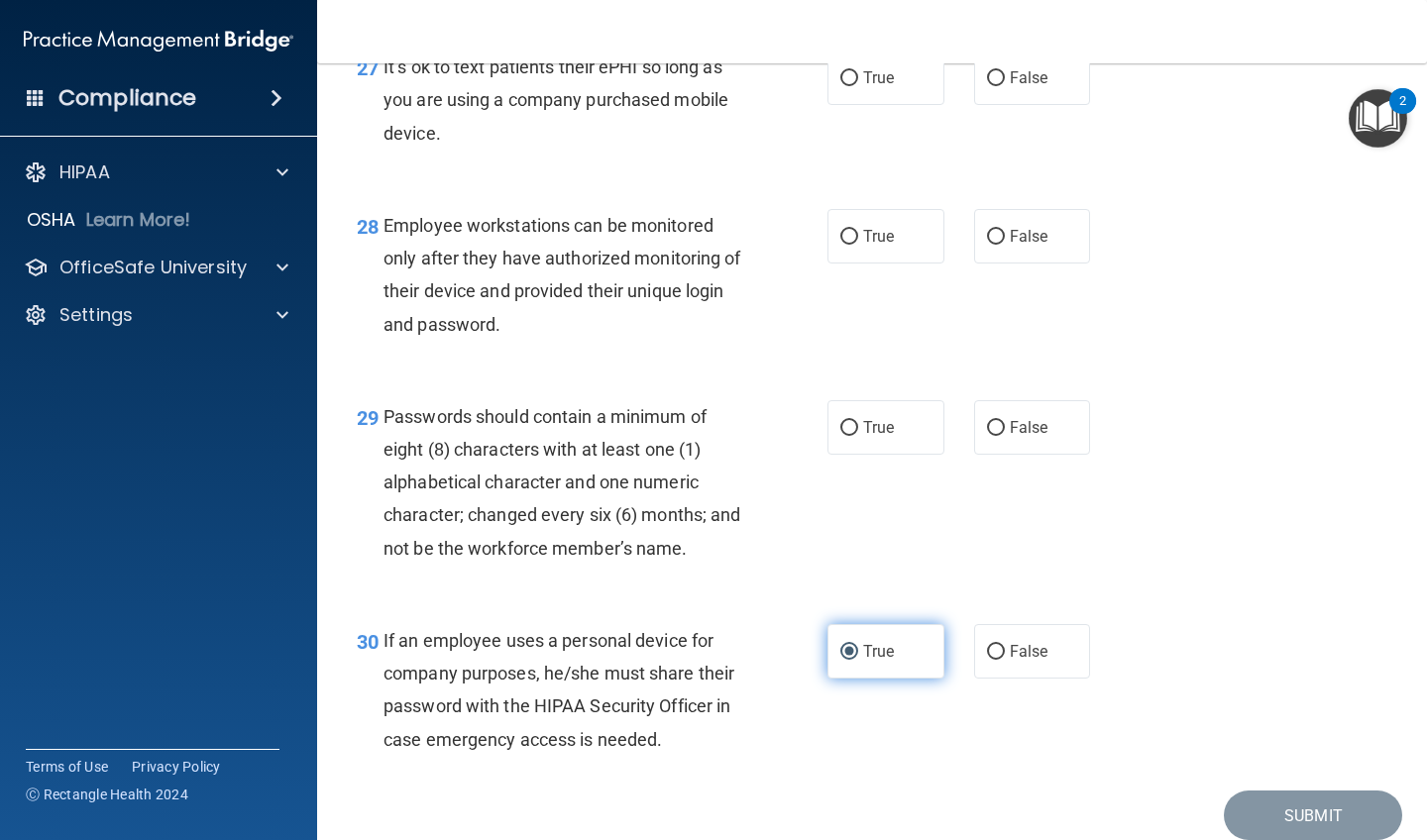 scroll, scrollTop: 5231, scrollLeft: 0, axis: vertical 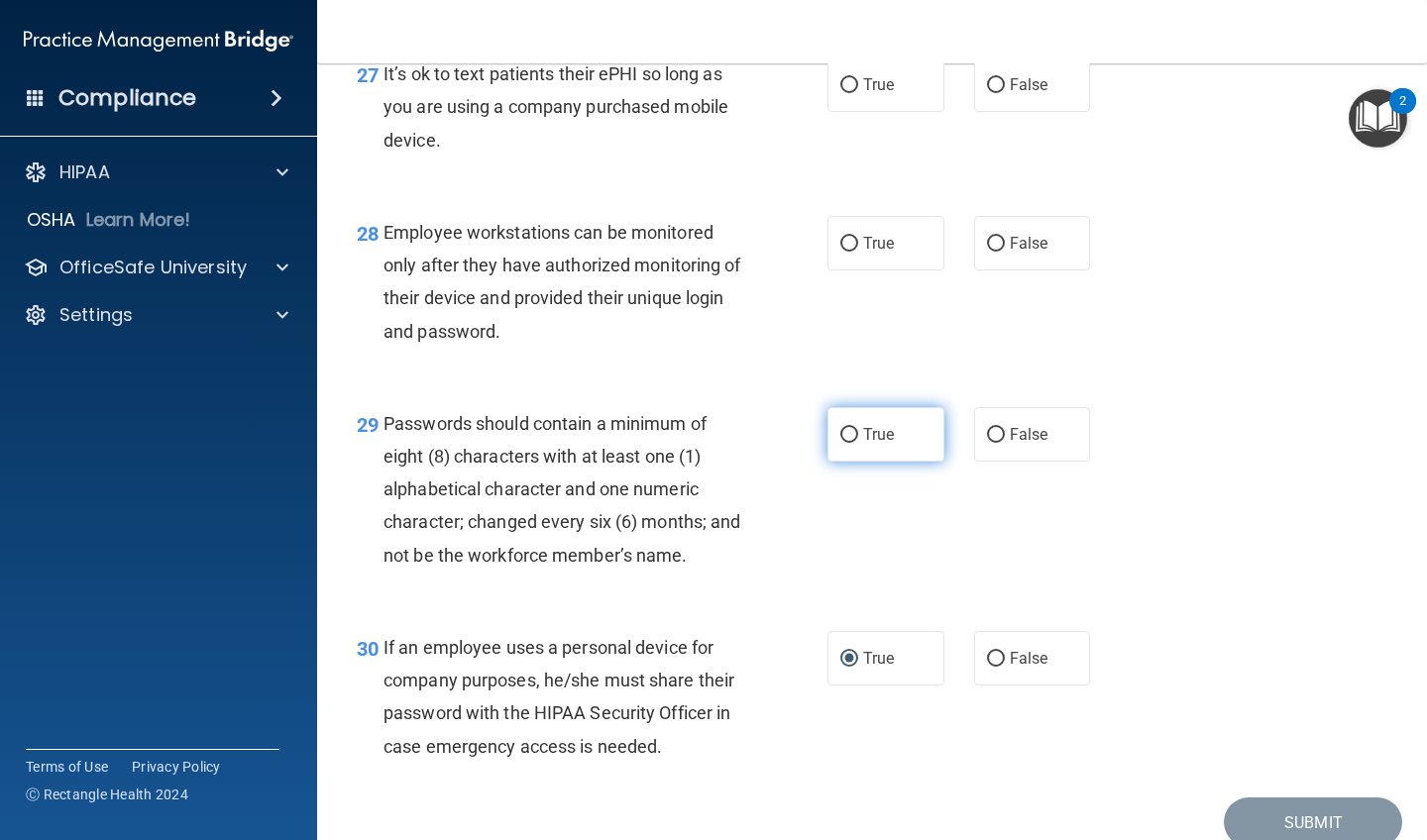 click on "True" at bounding box center (849, 435) 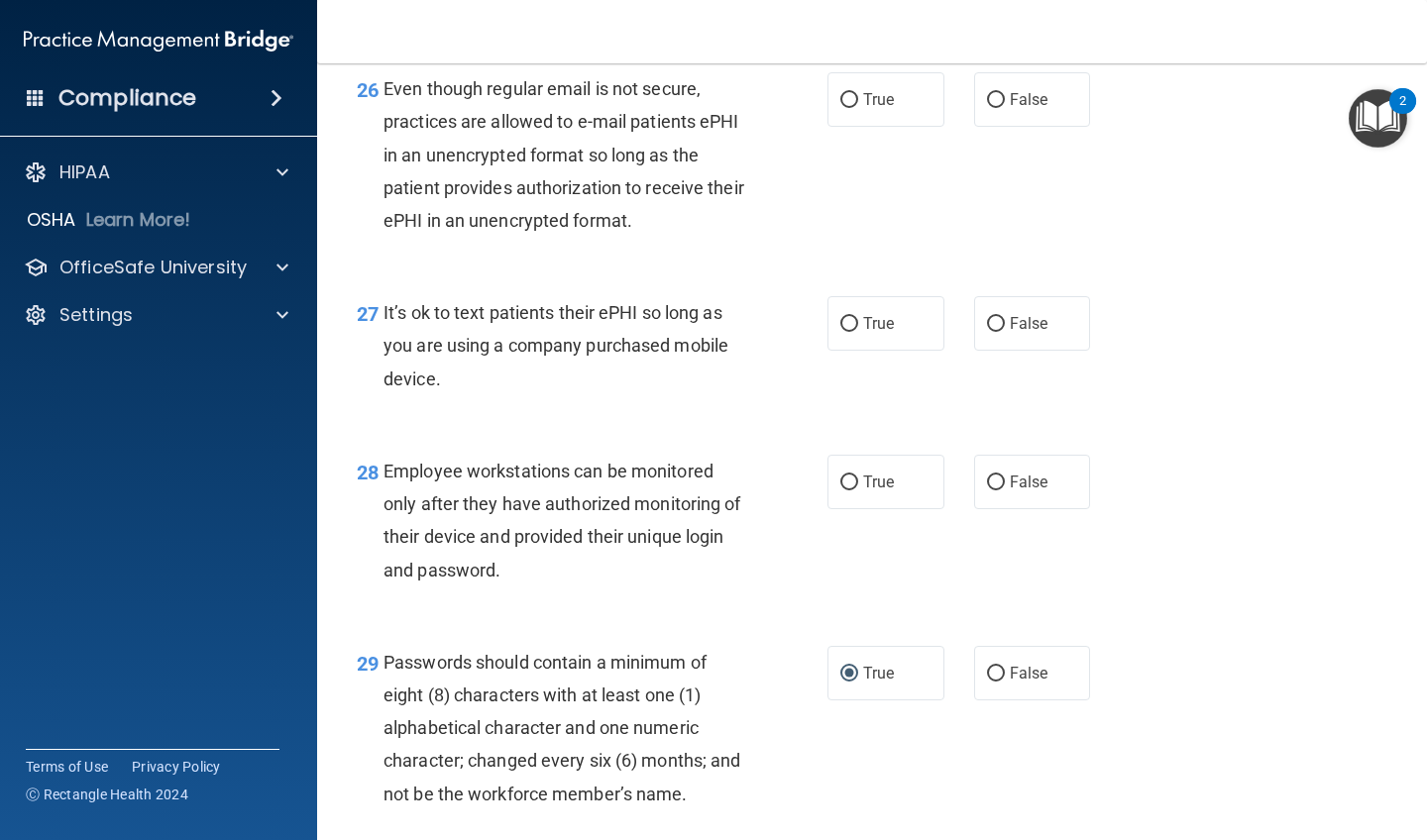 scroll, scrollTop: 4988, scrollLeft: 0, axis: vertical 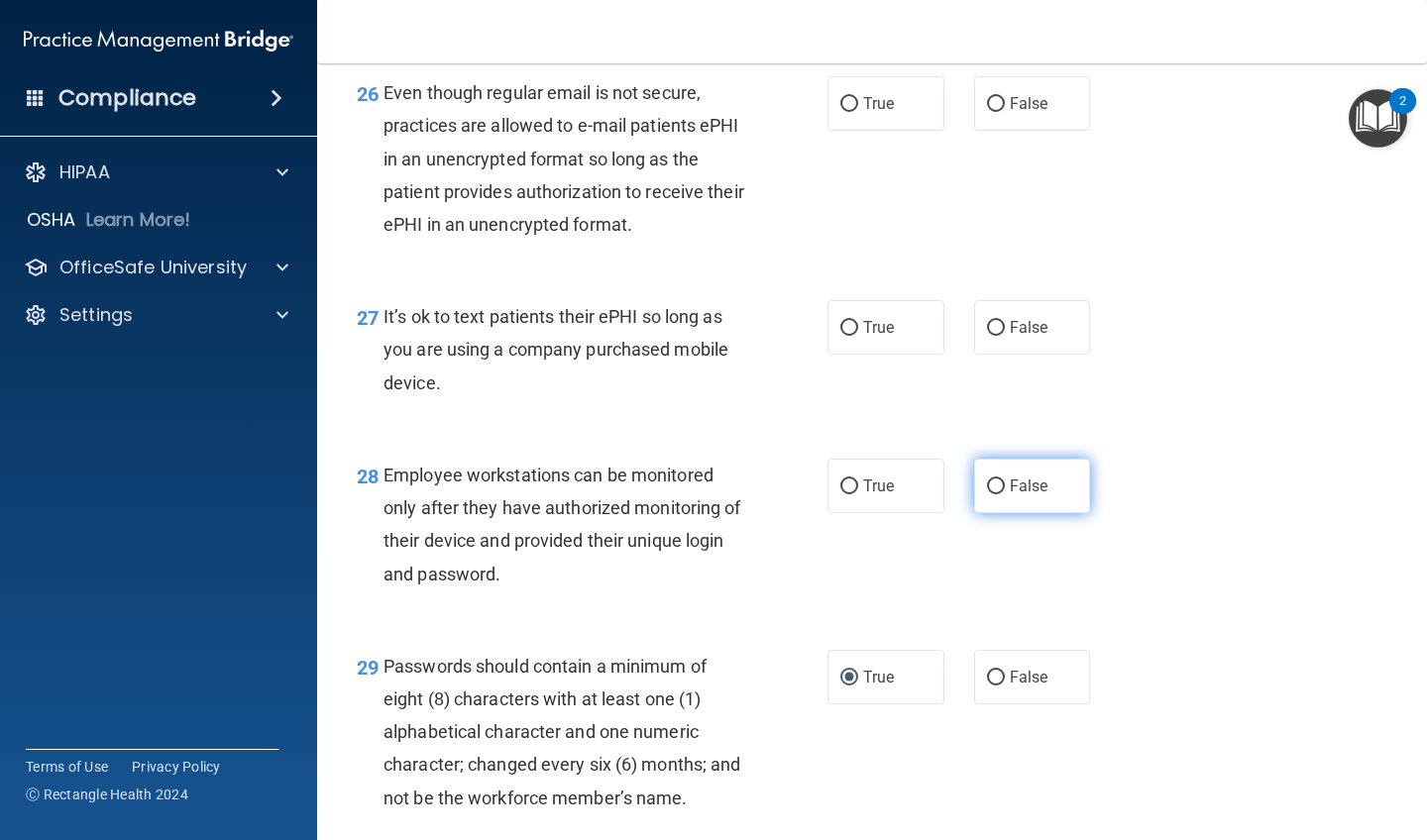 click on "False" at bounding box center [996, 486] 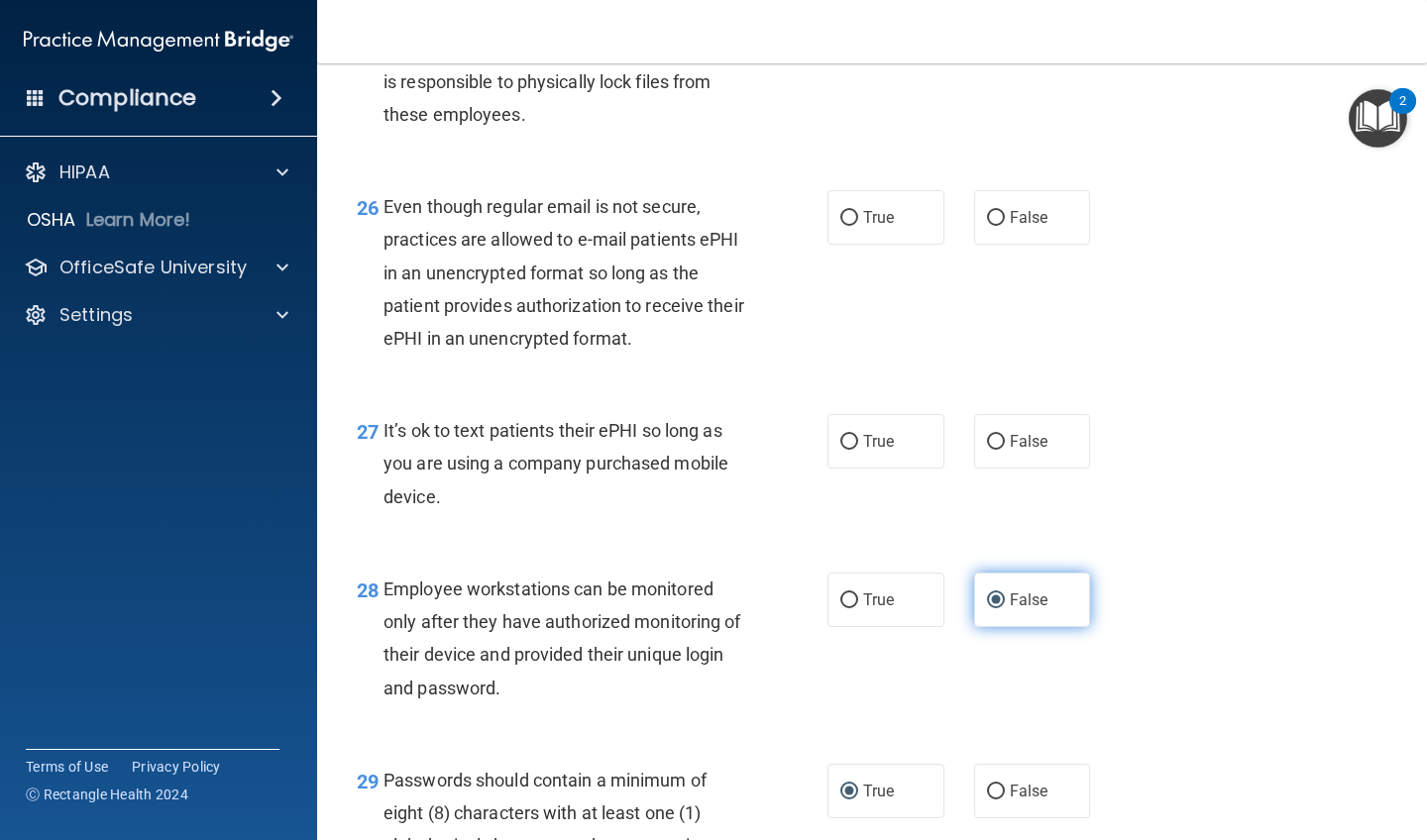 scroll, scrollTop: 4872, scrollLeft: 0, axis: vertical 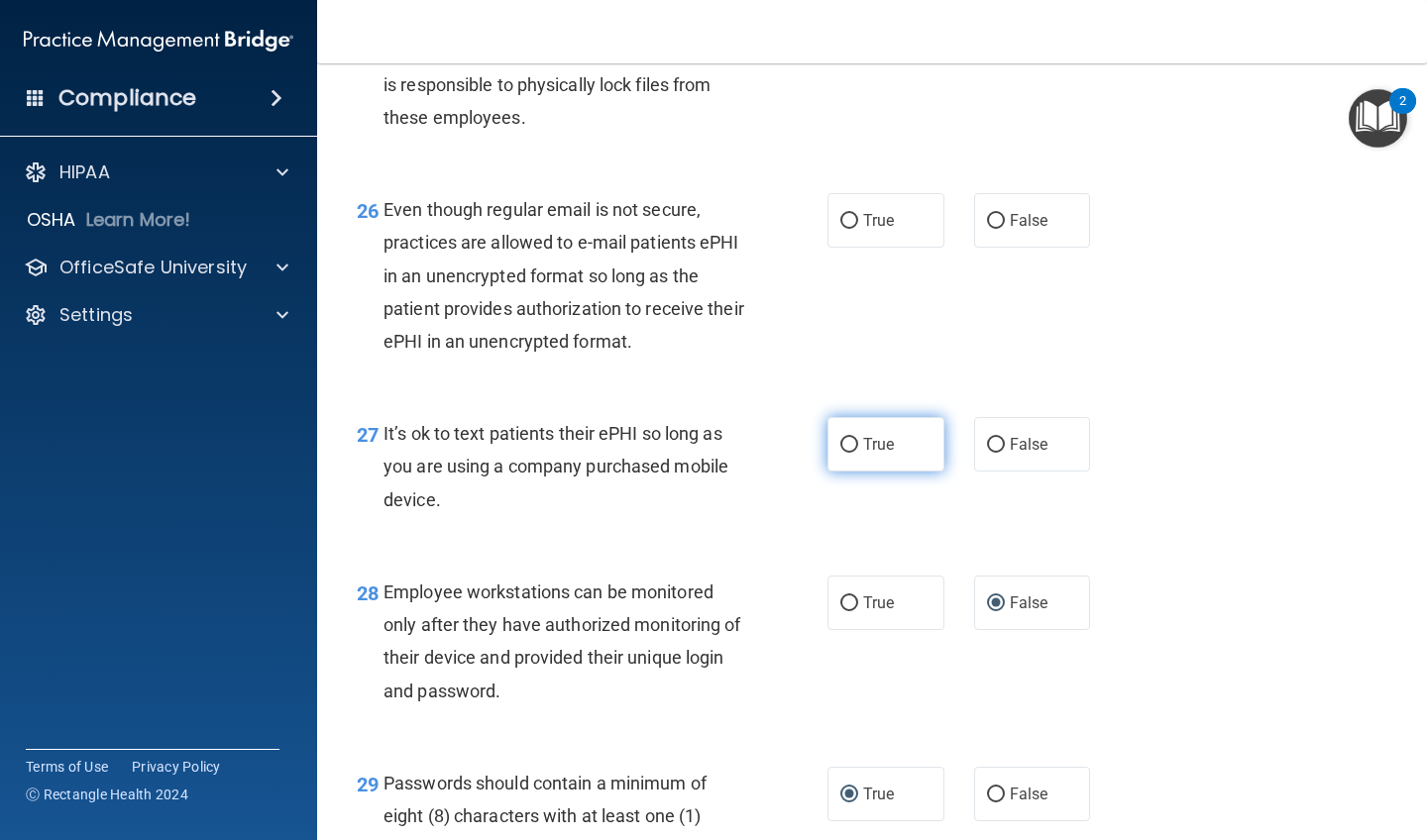 click on "True" at bounding box center (849, 445) 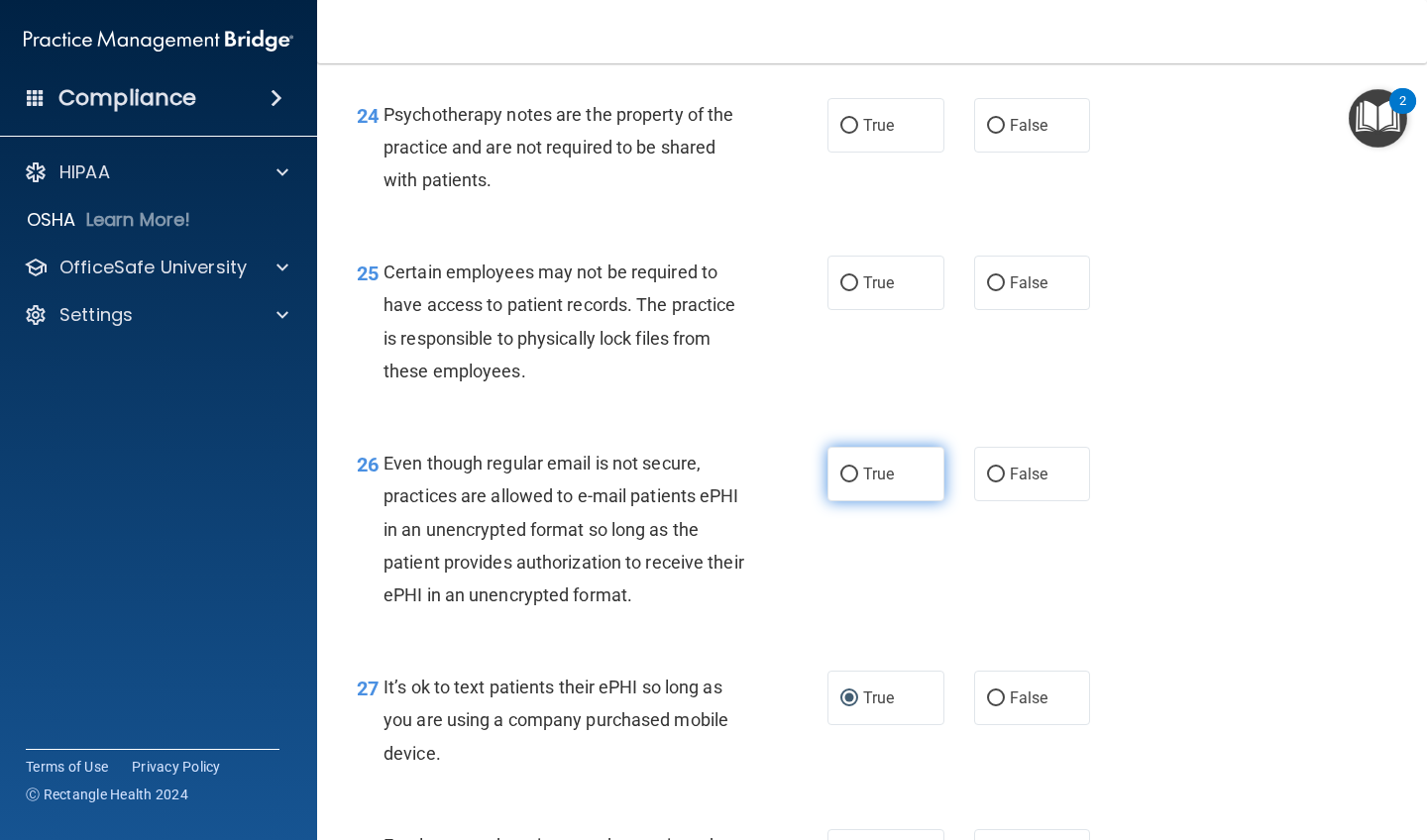scroll, scrollTop: 4618, scrollLeft: 0, axis: vertical 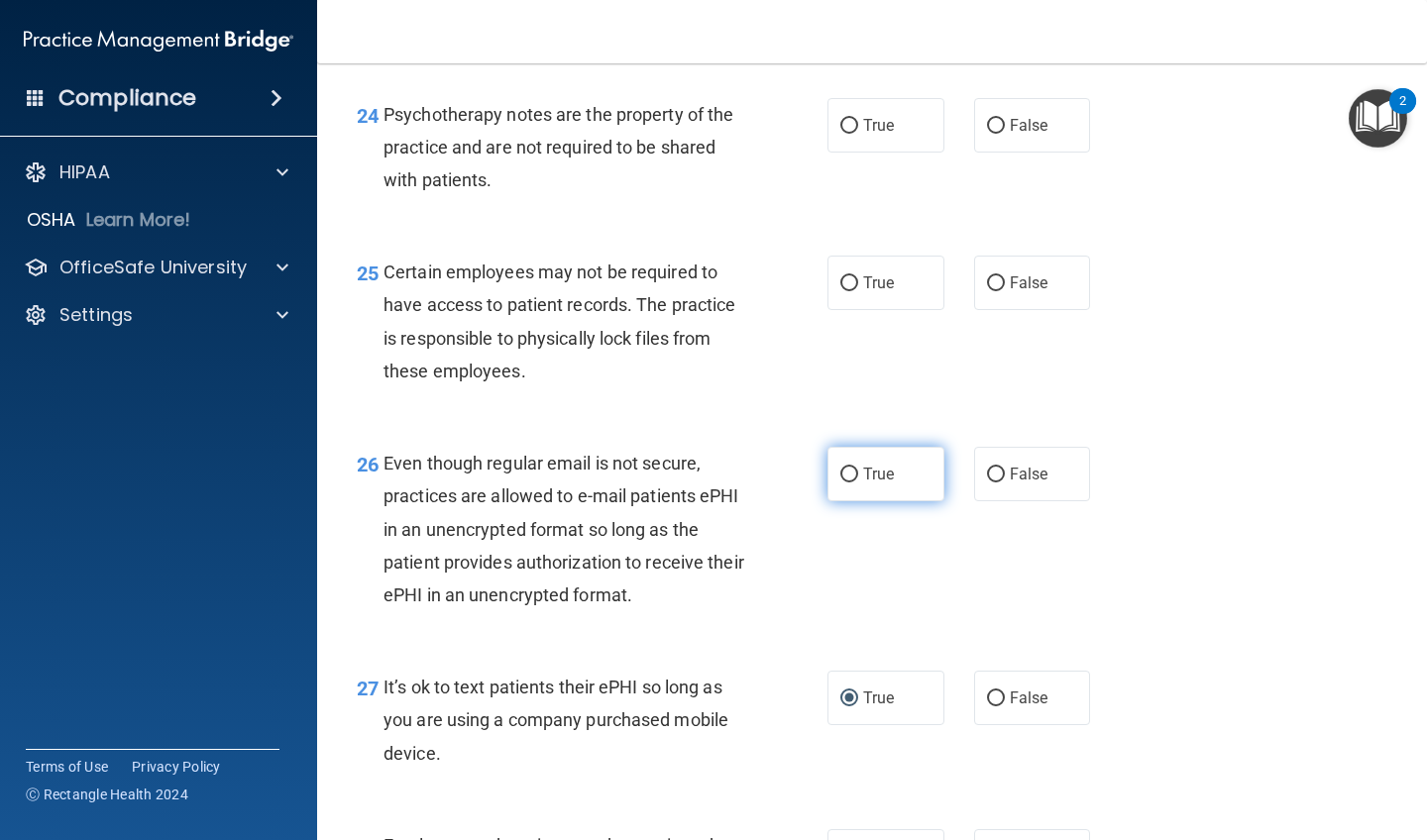 click on "True" at bounding box center [849, 474] 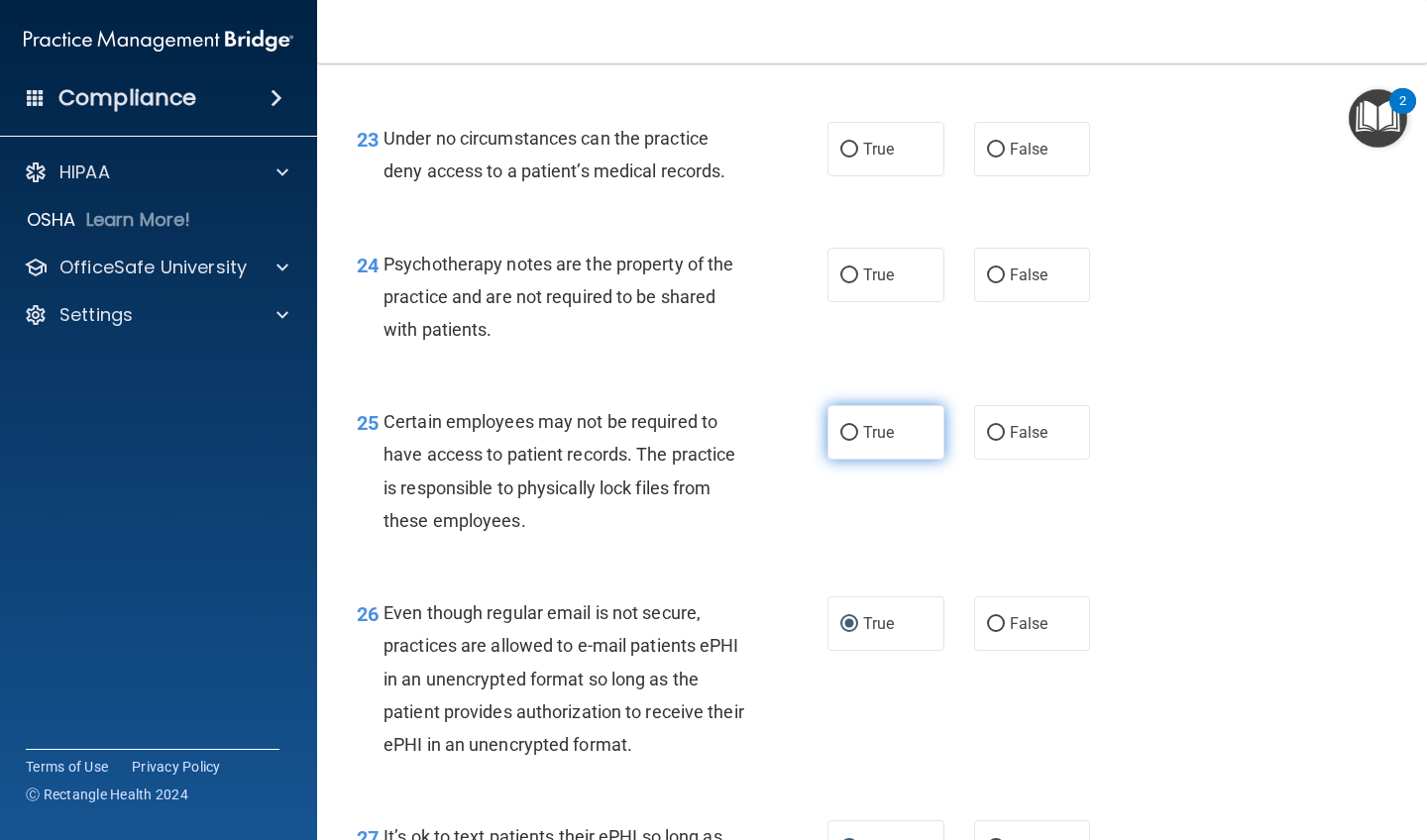 scroll, scrollTop: 4474, scrollLeft: 0, axis: vertical 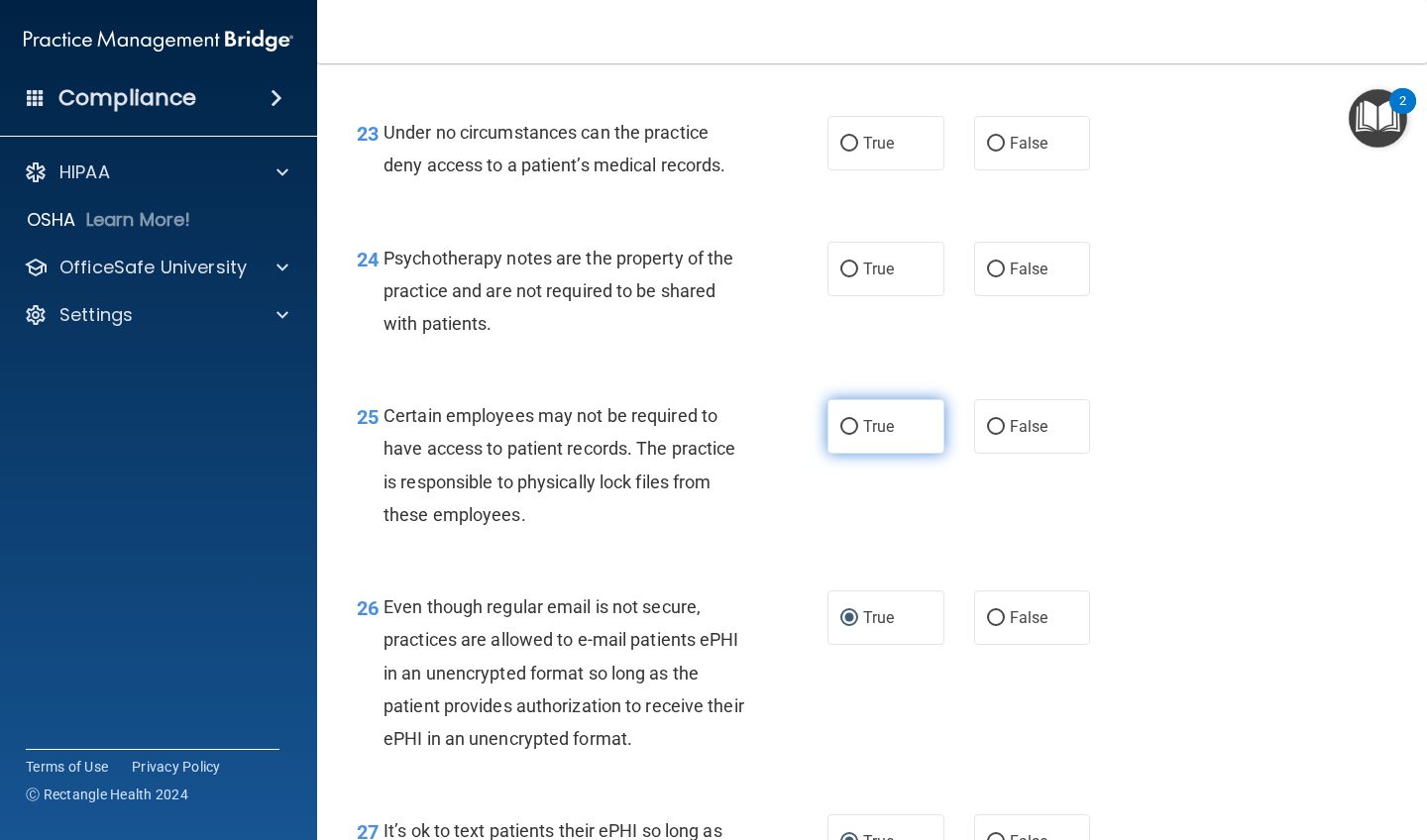 click on "True" at bounding box center (886, 426) 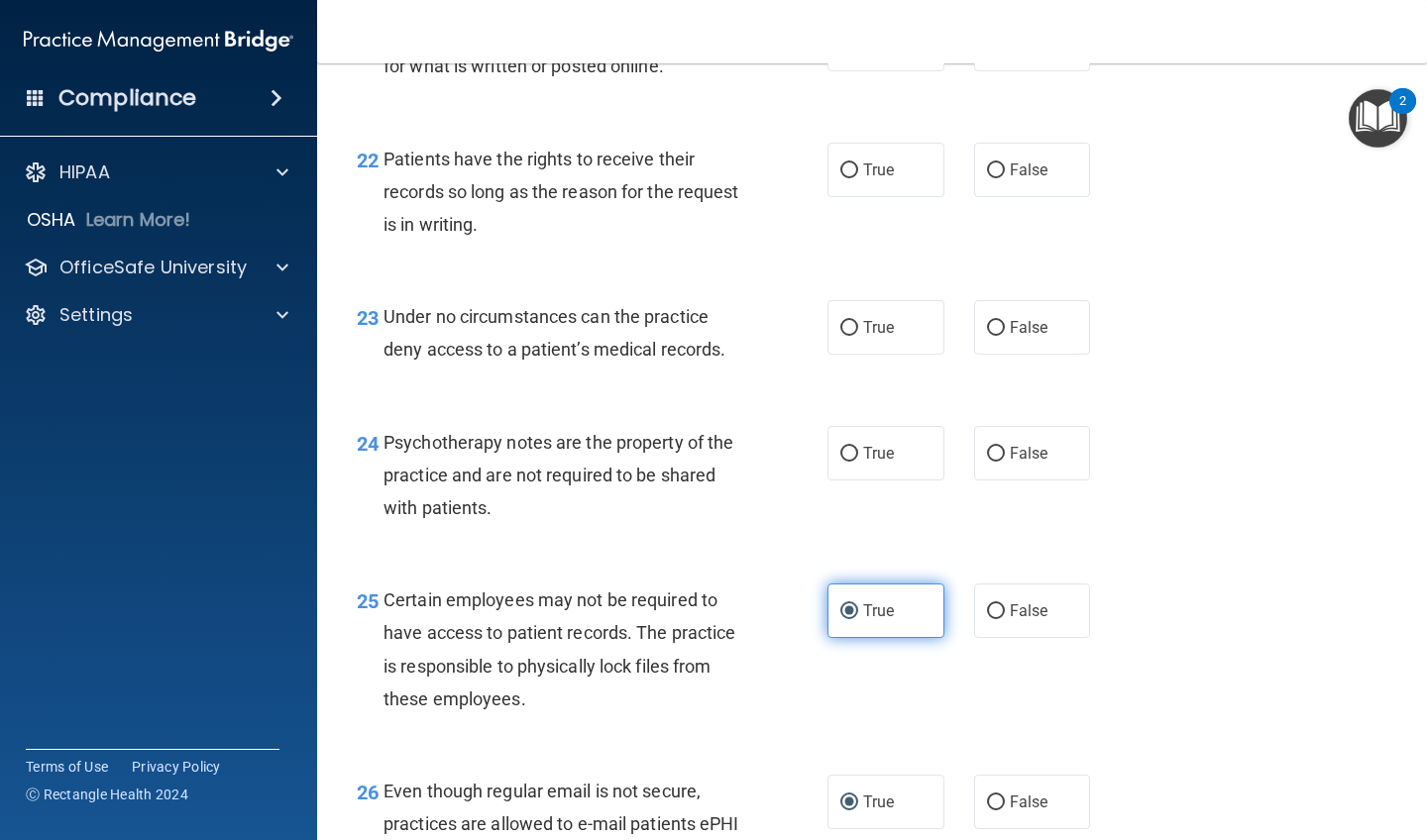 scroll, scrollTop: 4272, scrollLeft: 0, axis: vertical 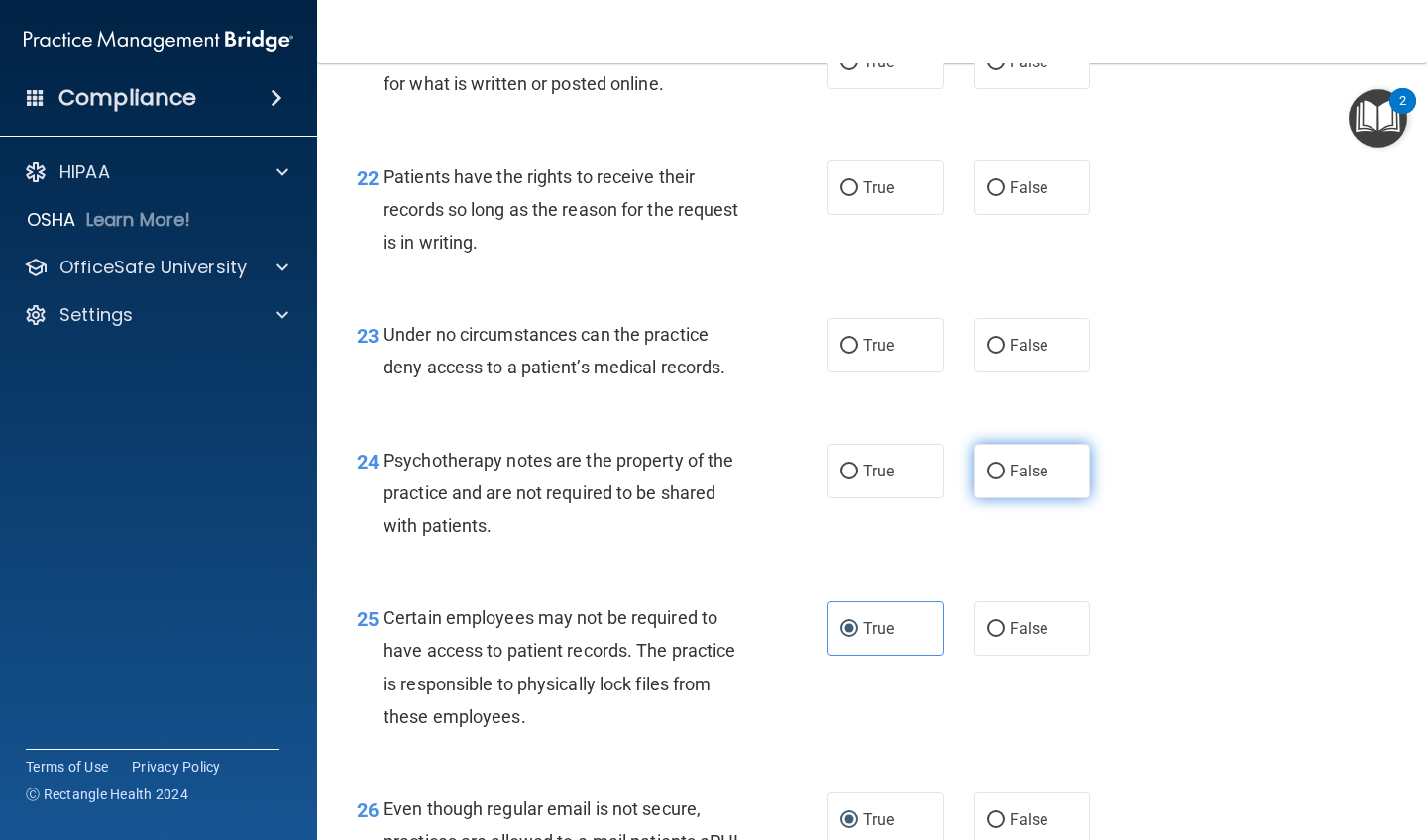click on "False" at bounding box center [996, 472] 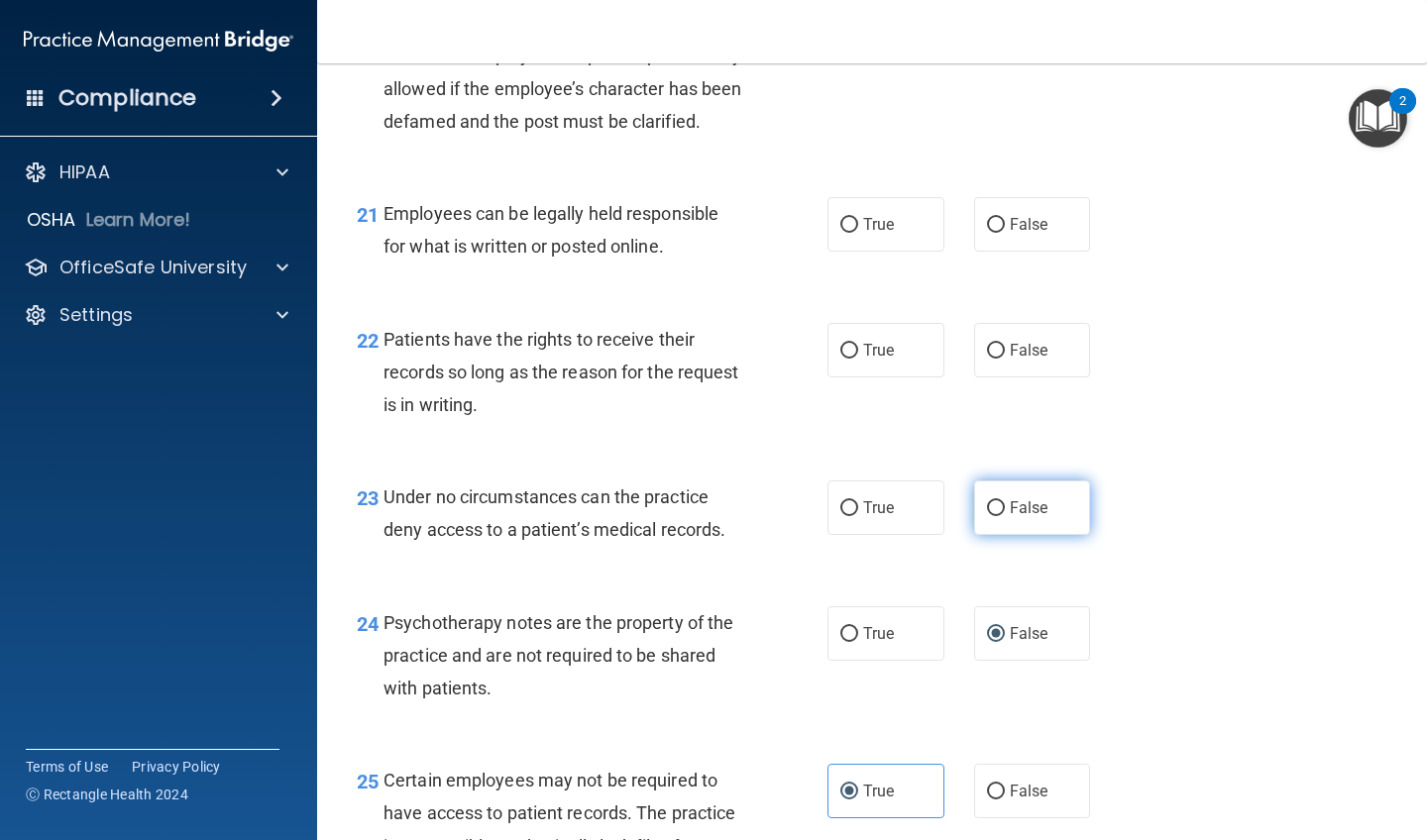 scroll, scrollTop: 4109, scrollLeft: 0, axis: vertical 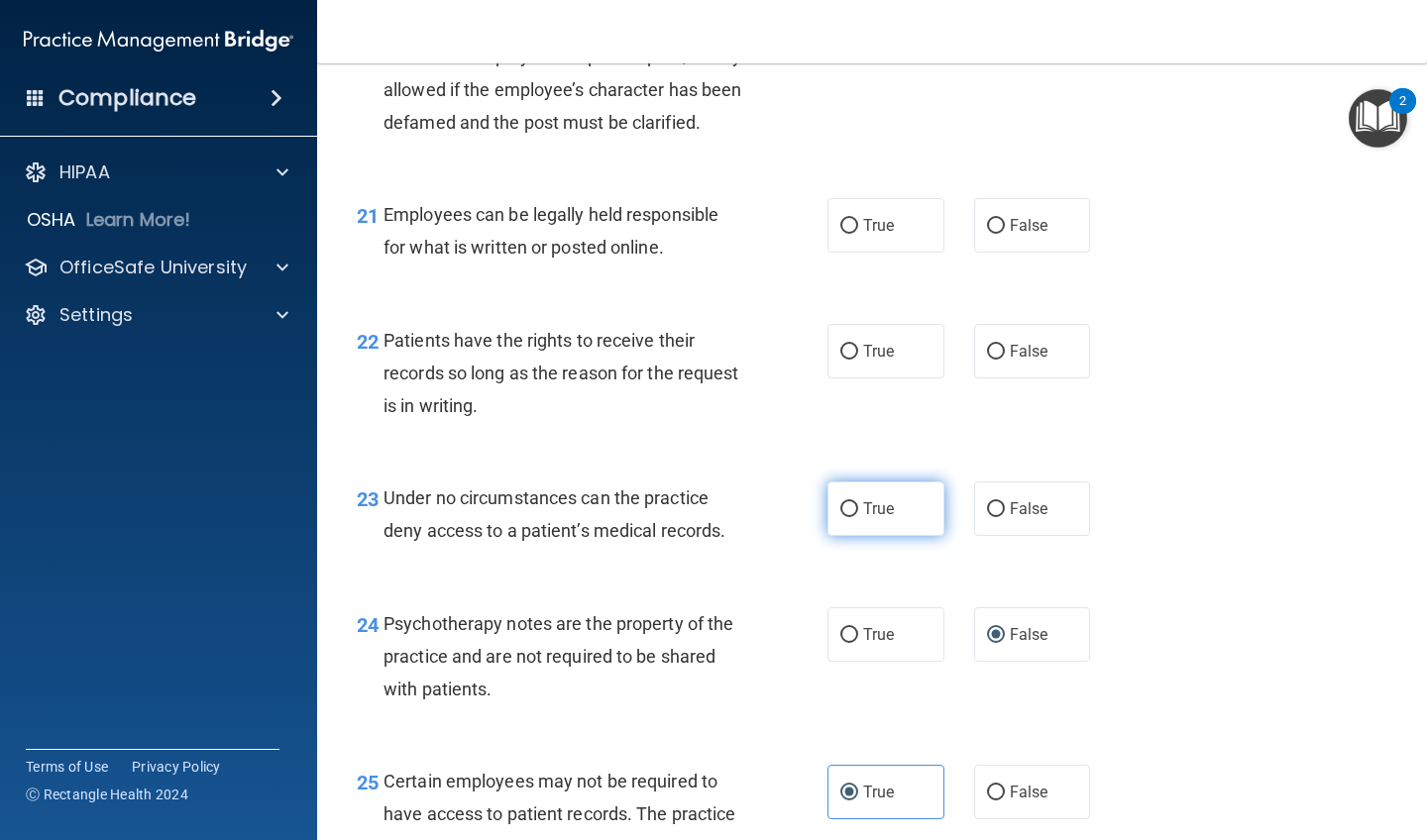 click on "True" at bounding box center (849, 509) 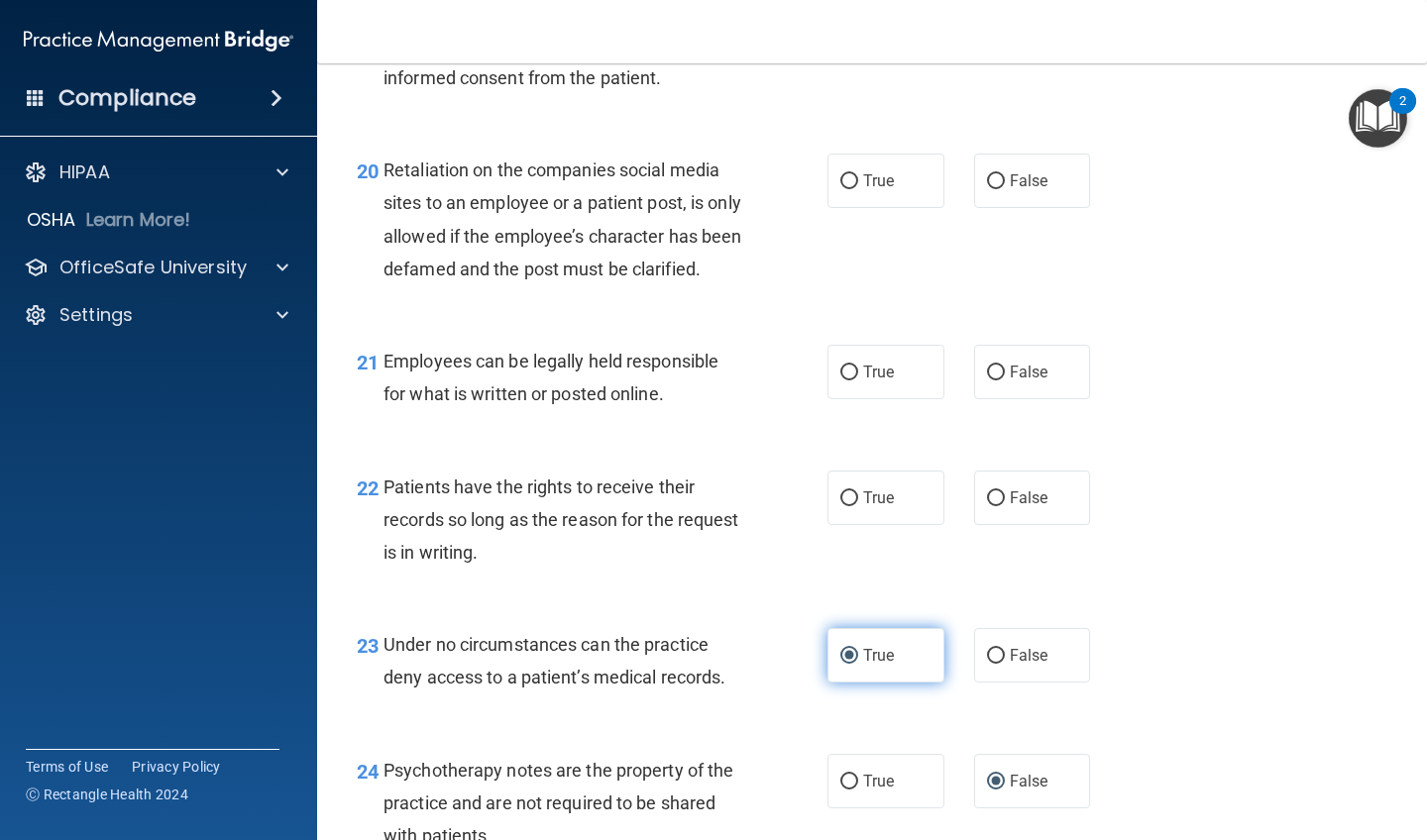 scroll, scrollTop: 3958, scrollLeft: 0, axis: vertical 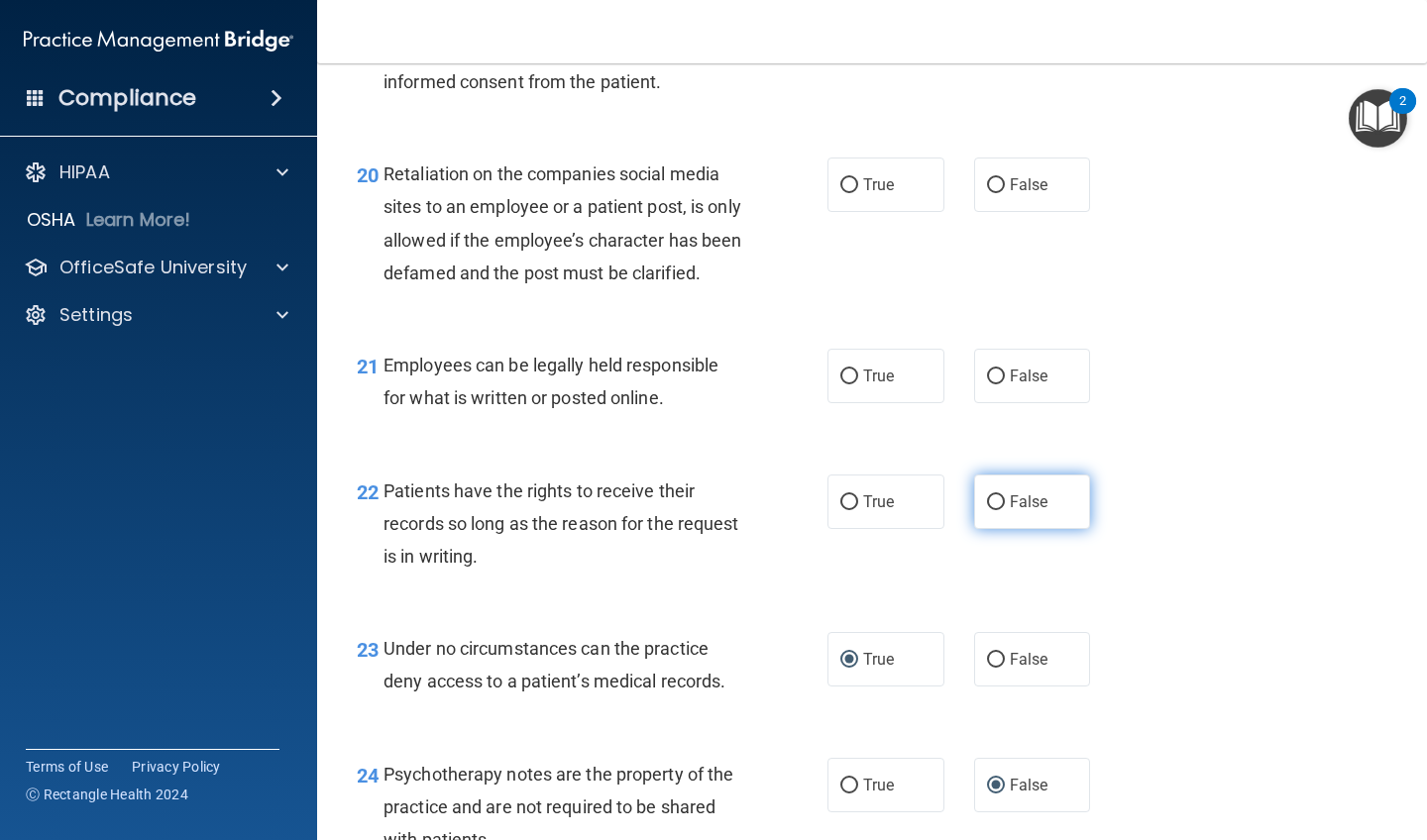 click on "False" at bounding box center (996, 502) 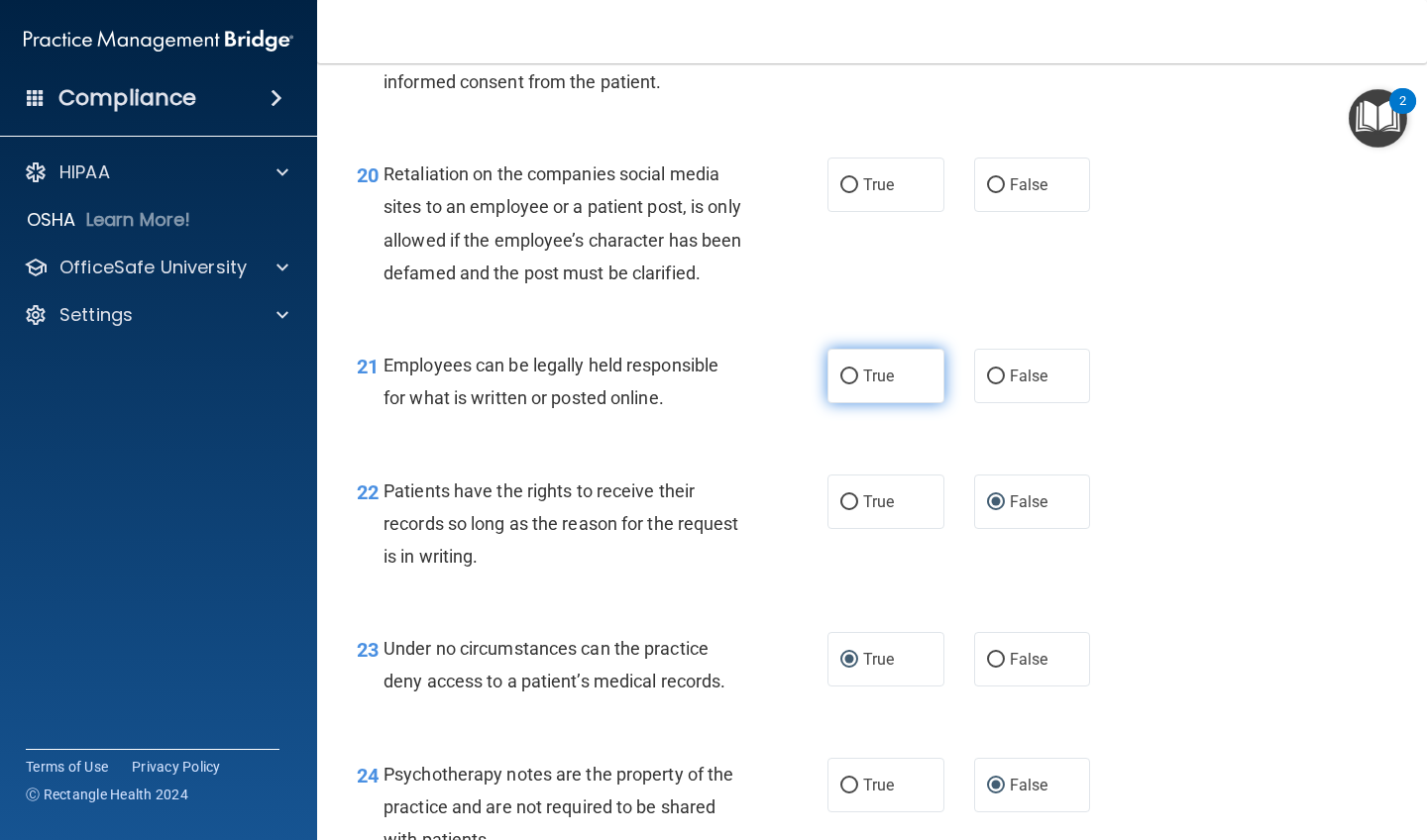 click on "True" at bounding box center (849, 376) 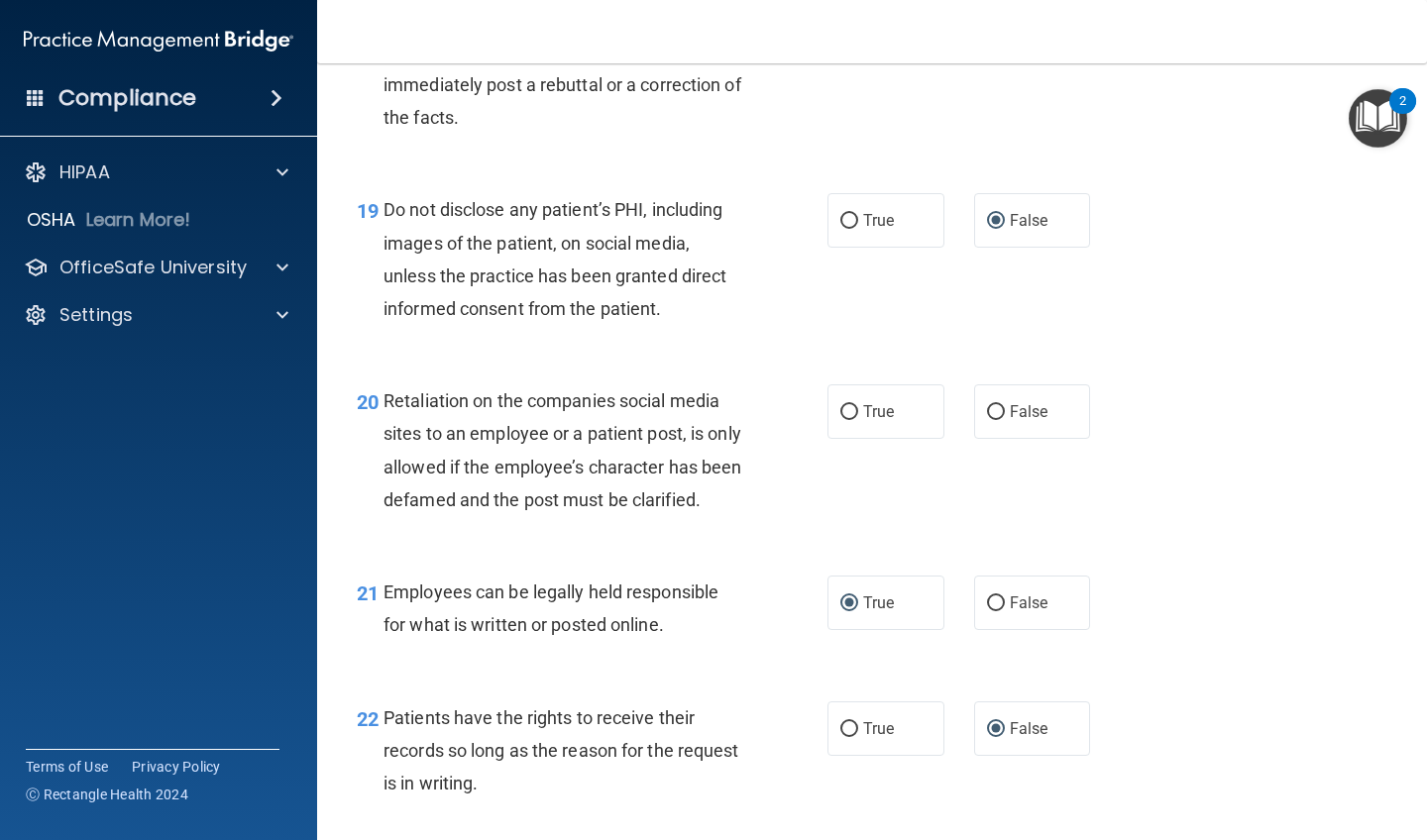 scroll, scrollTop: 3722, scrollLeft: 0, axis: vertical 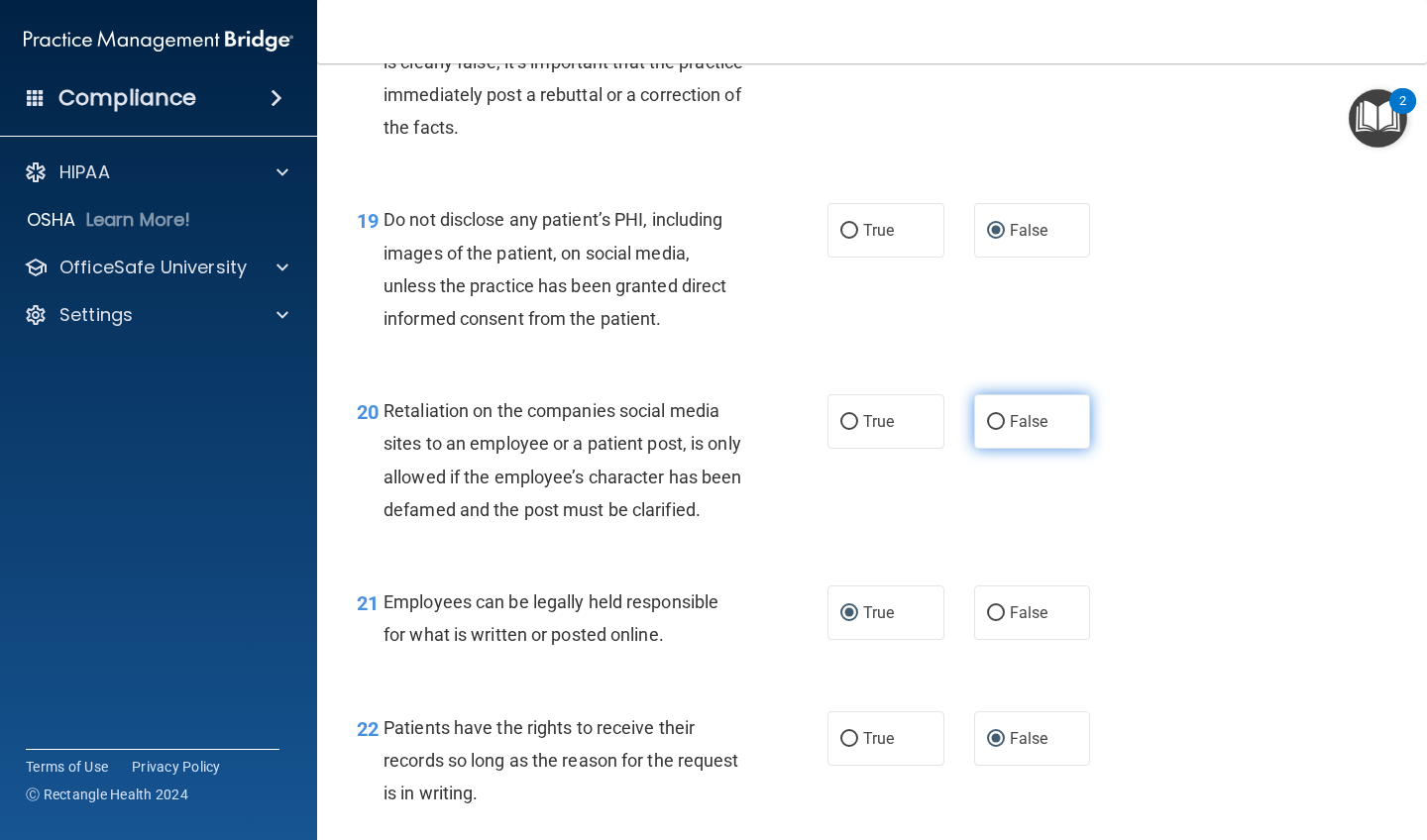click on "False" at bounding box center [996, 422] 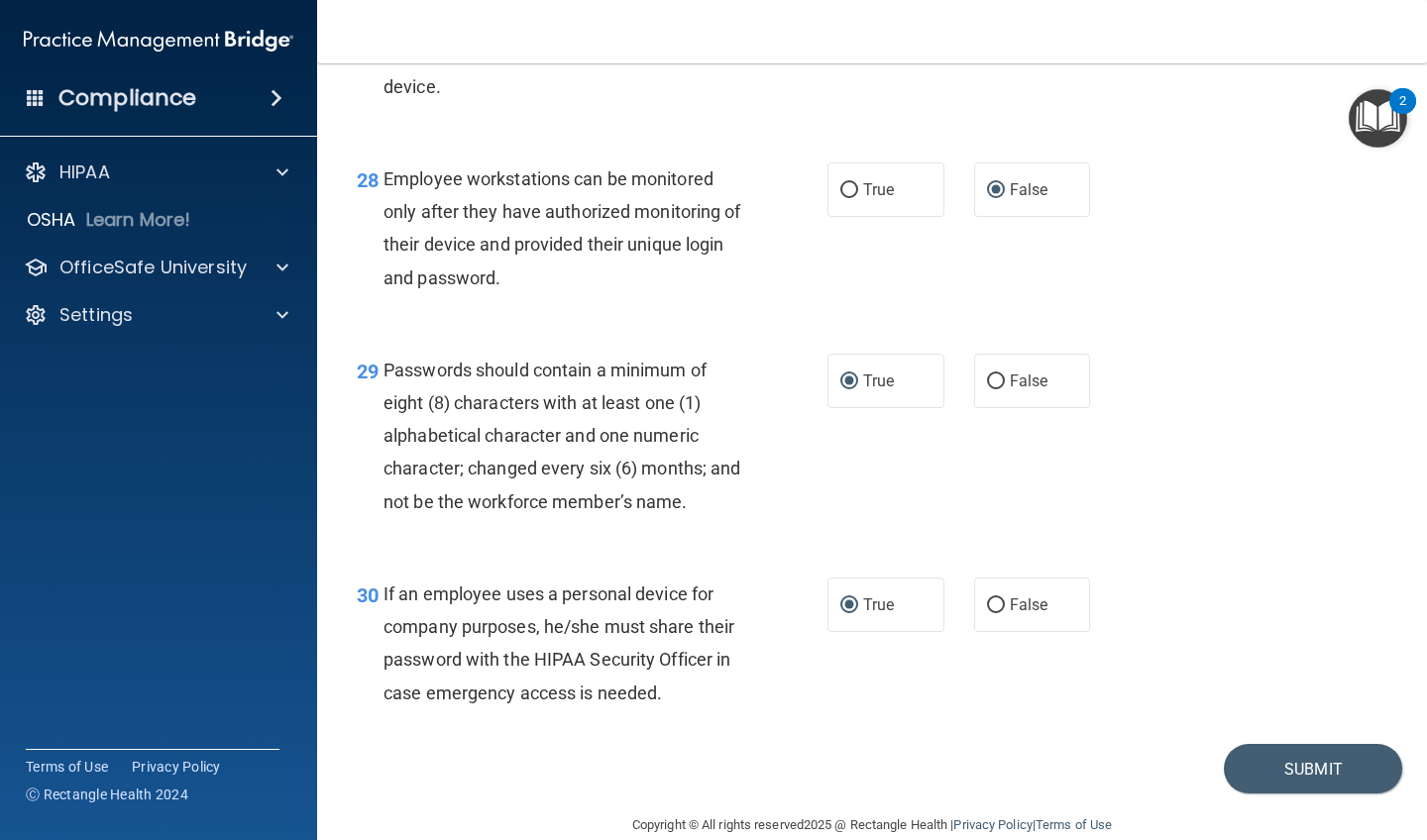 scroll, scrollTop: 5272, scrollLeft: 0, axis: vertical 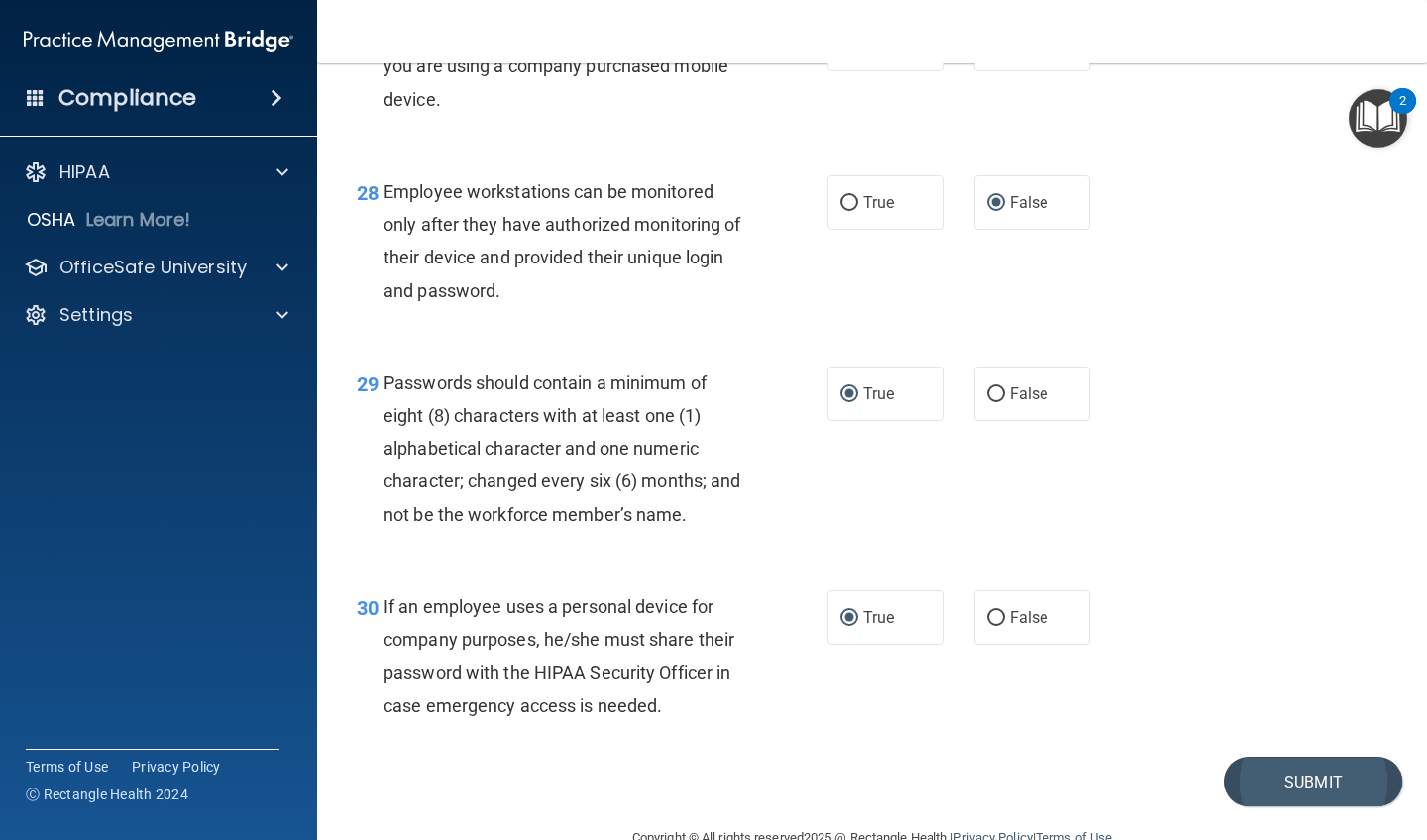 click on "Submit" at bounding box center (1313, 782) 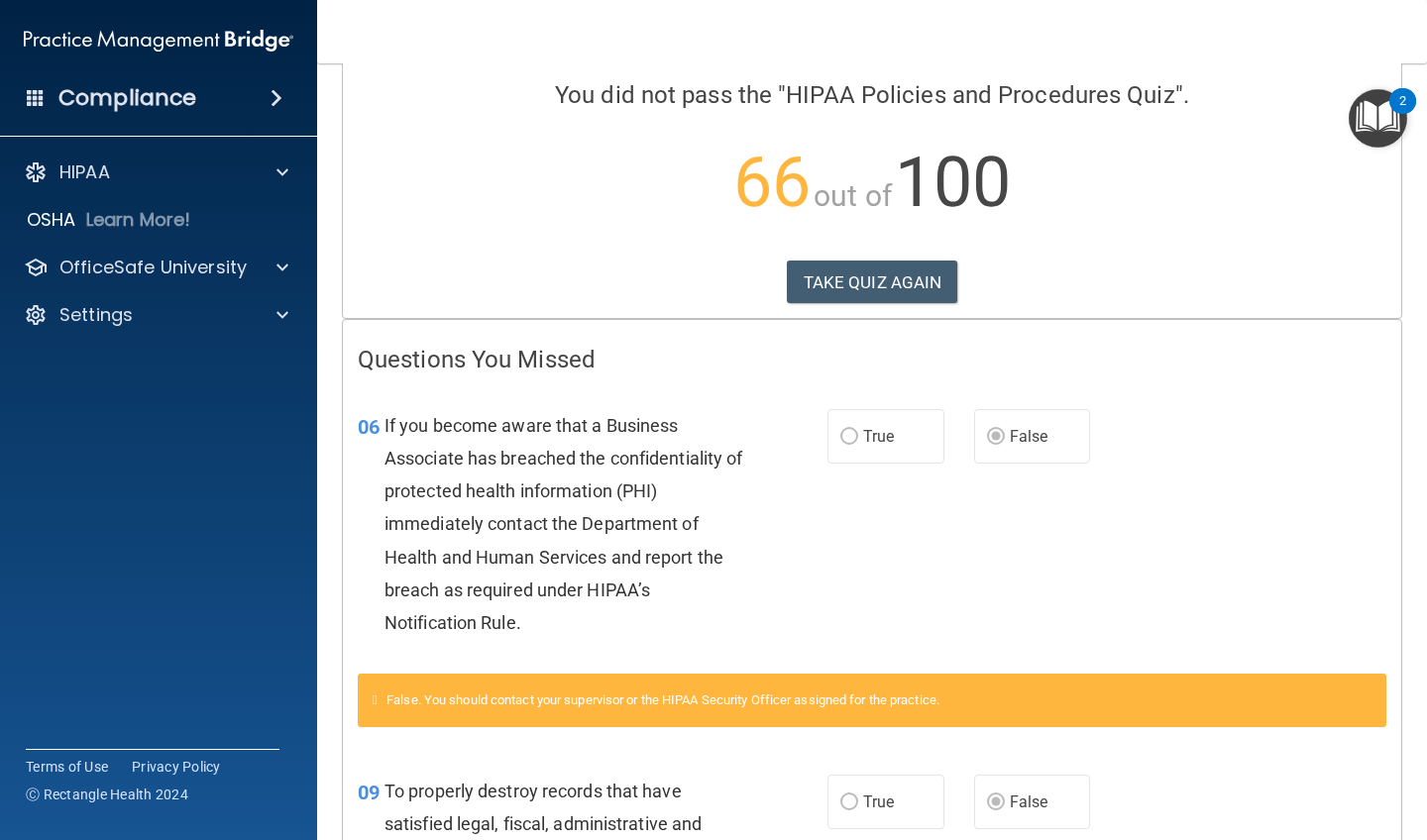 scroll, scrollTop: 115, scrollLeft: 0, axis: vertical 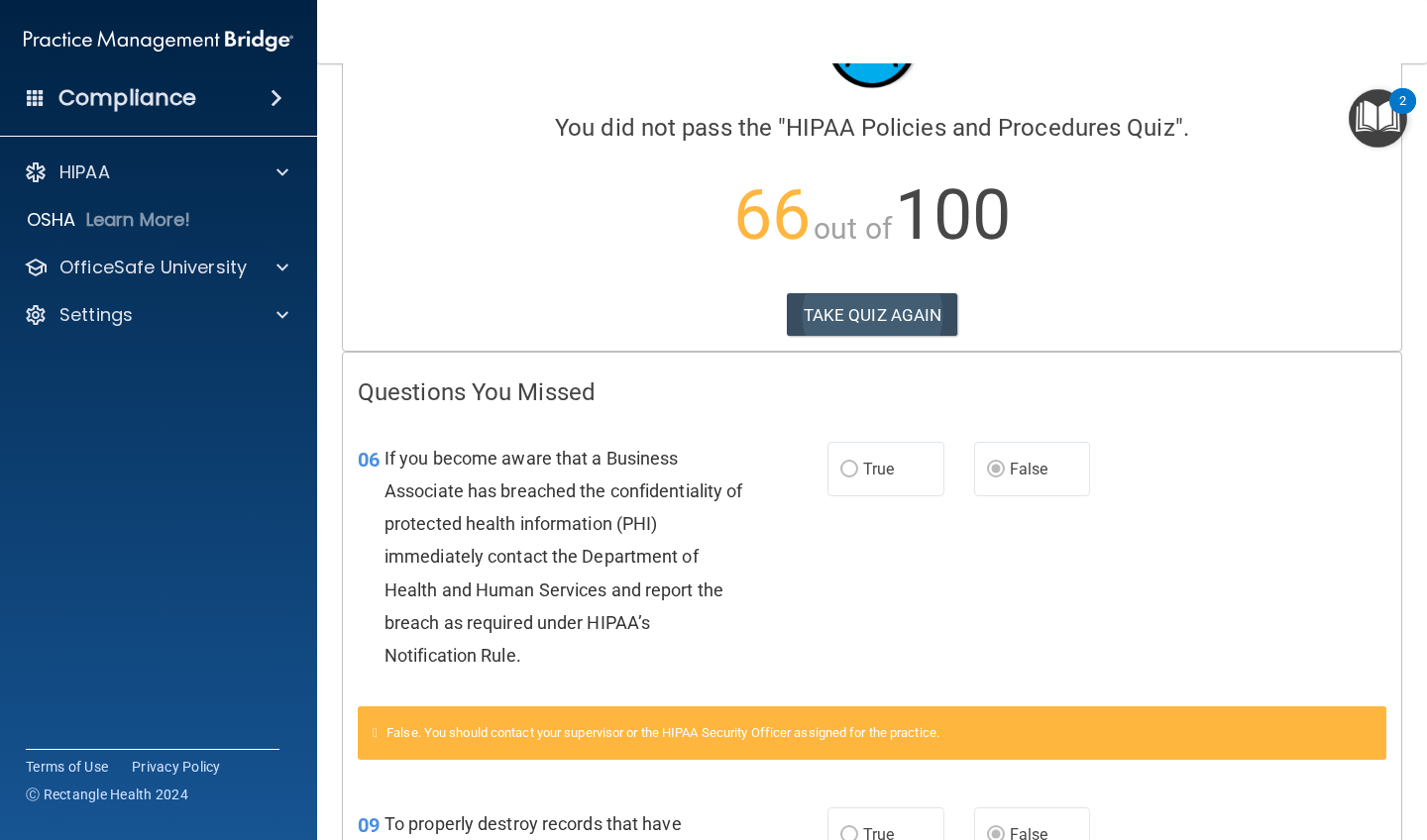 click on "TAKE QUIZ AGAIN" at bounding box center [872, 315] 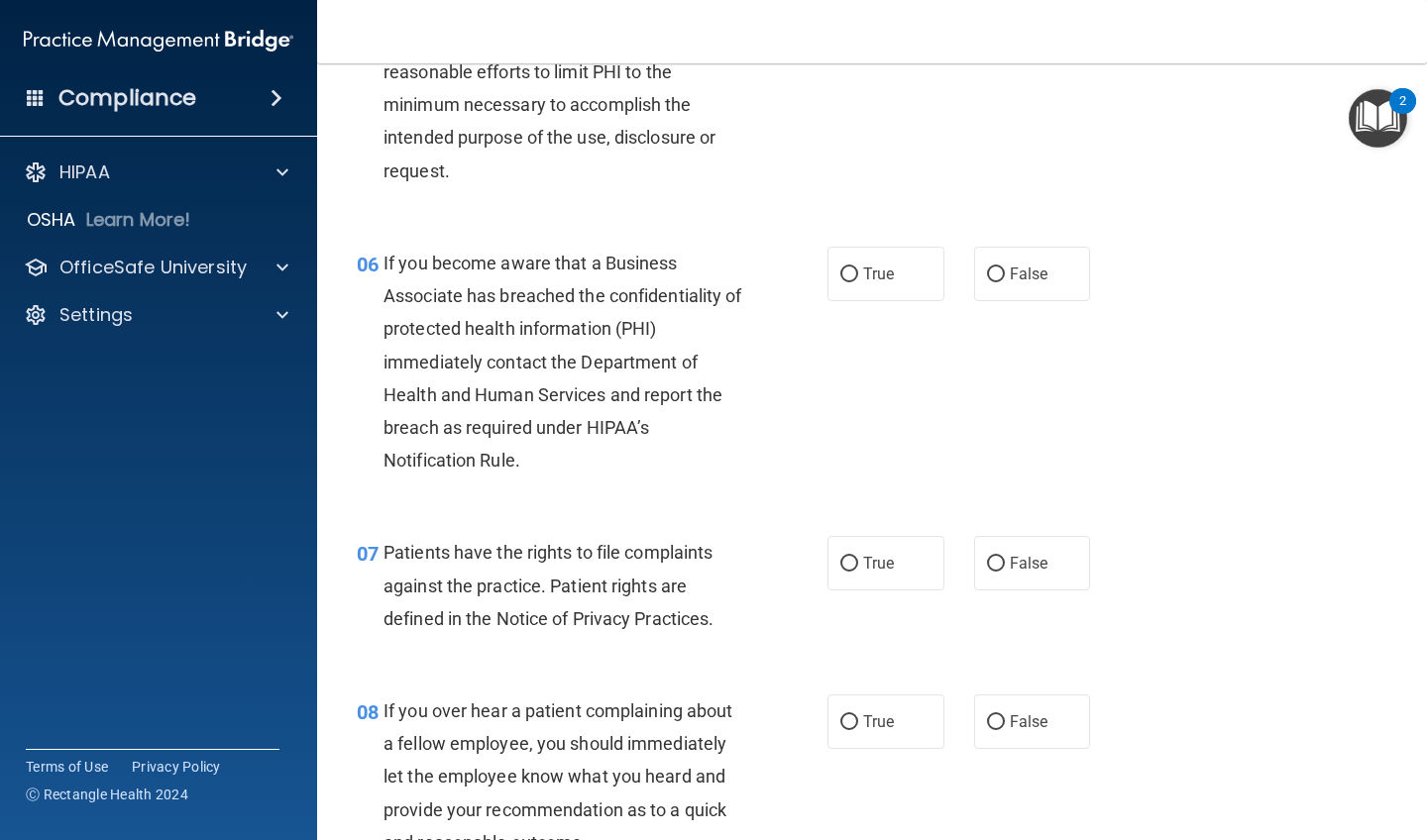 scroll, scrollTop: 1028, scrollLeft: 0, axis: vertical 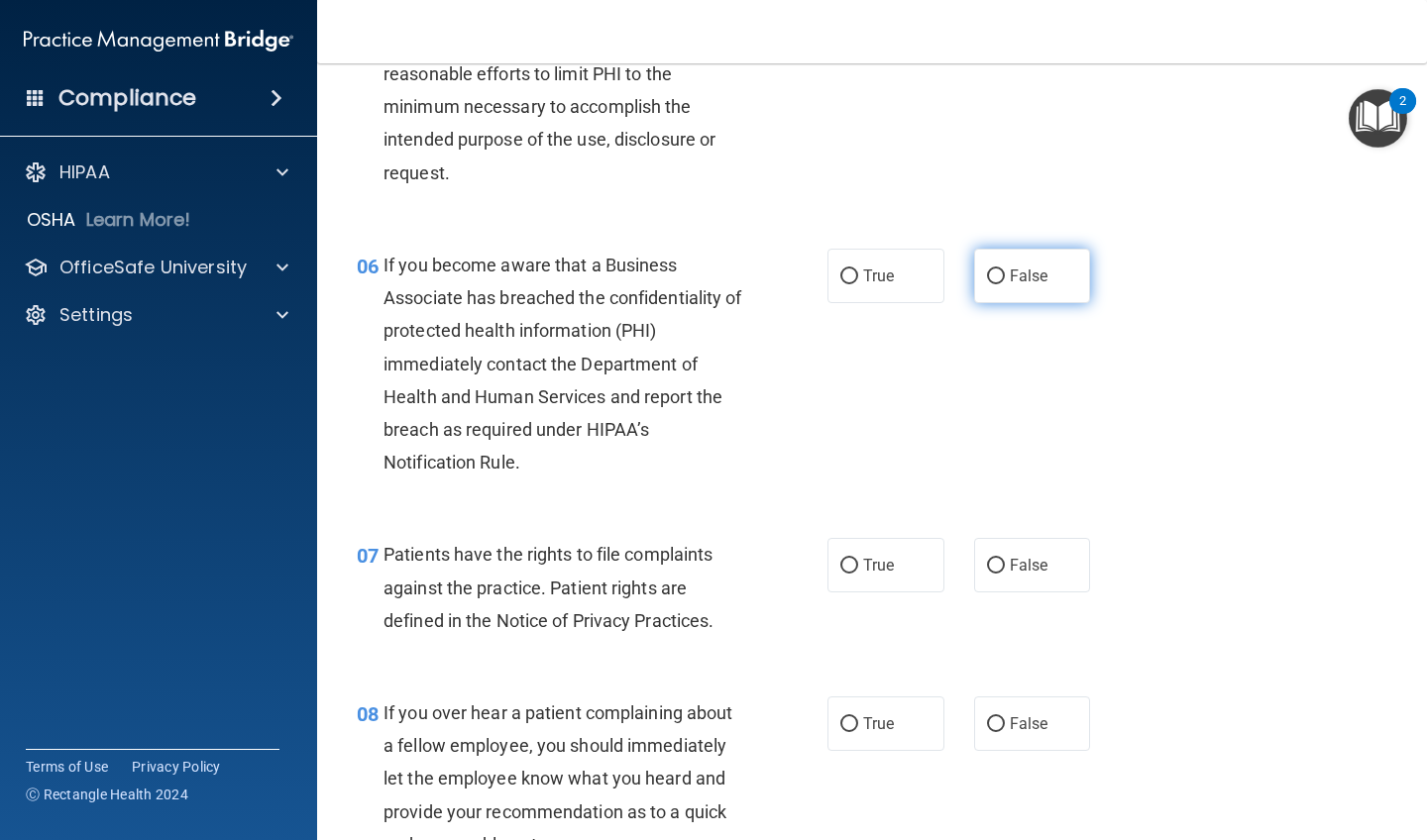 click on "False" at bounding box center (996, 276) 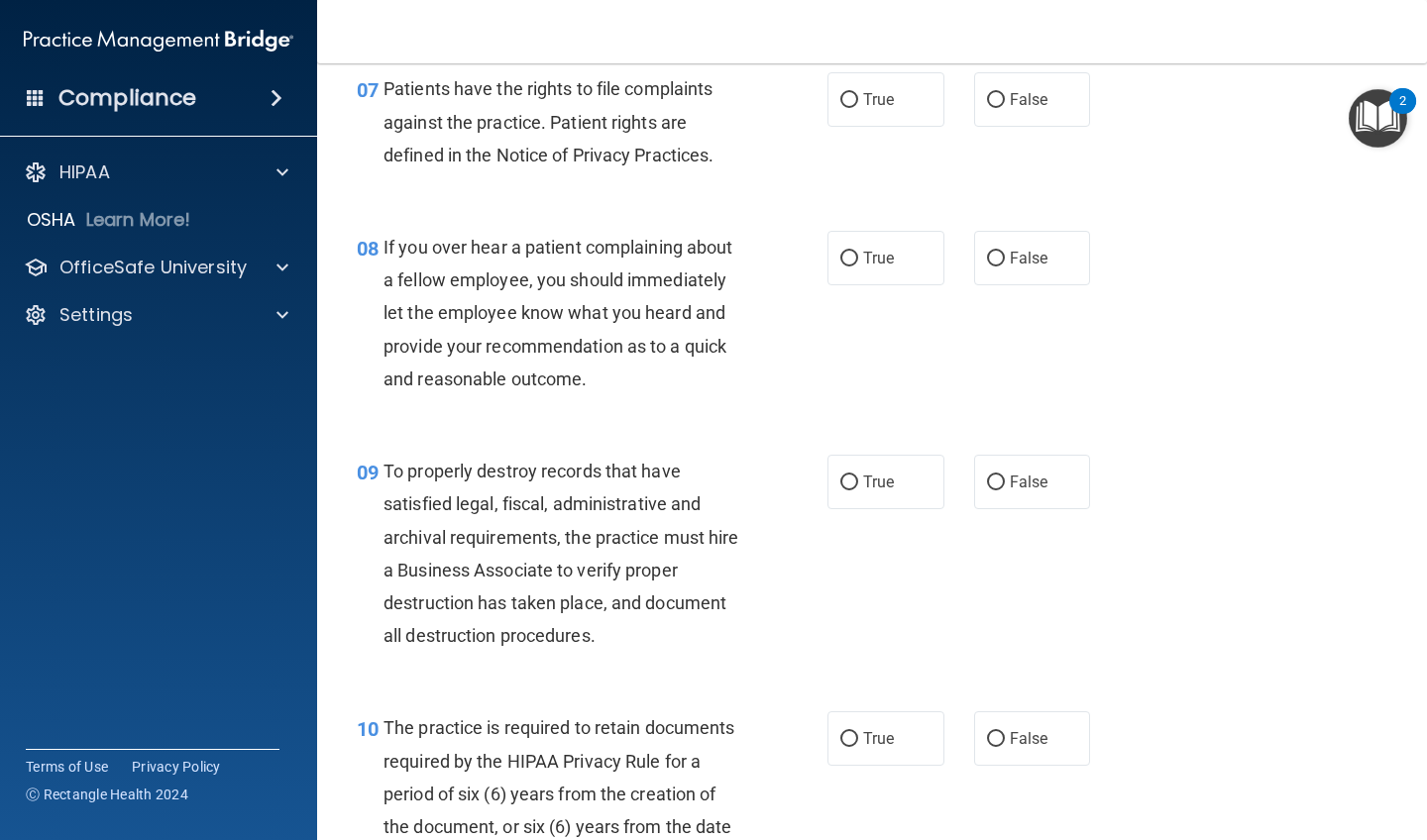scroll, scrollTop: 1511, scrollLeft: 0, axis: vertical 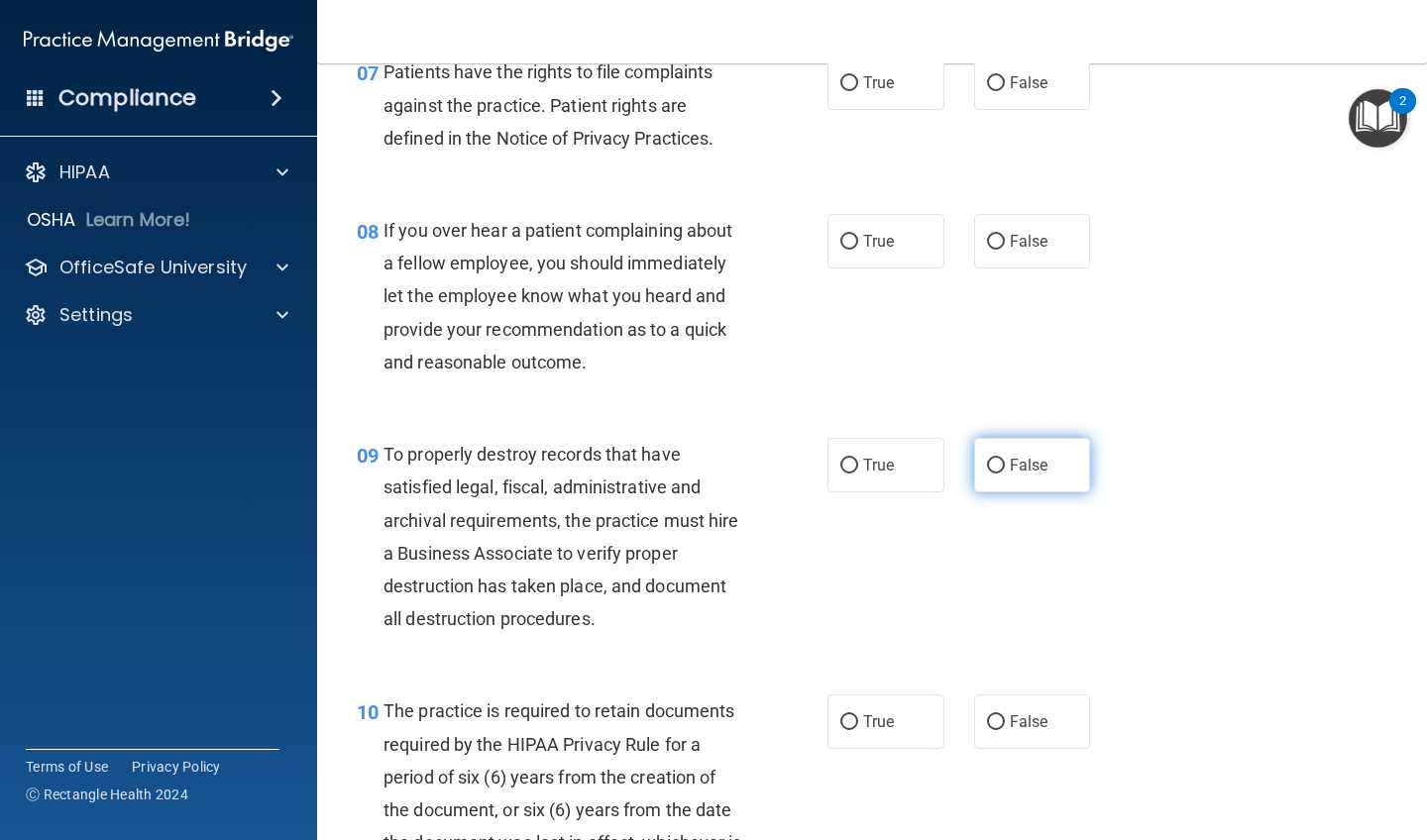 click on "False" at bounding box center [996, 466] 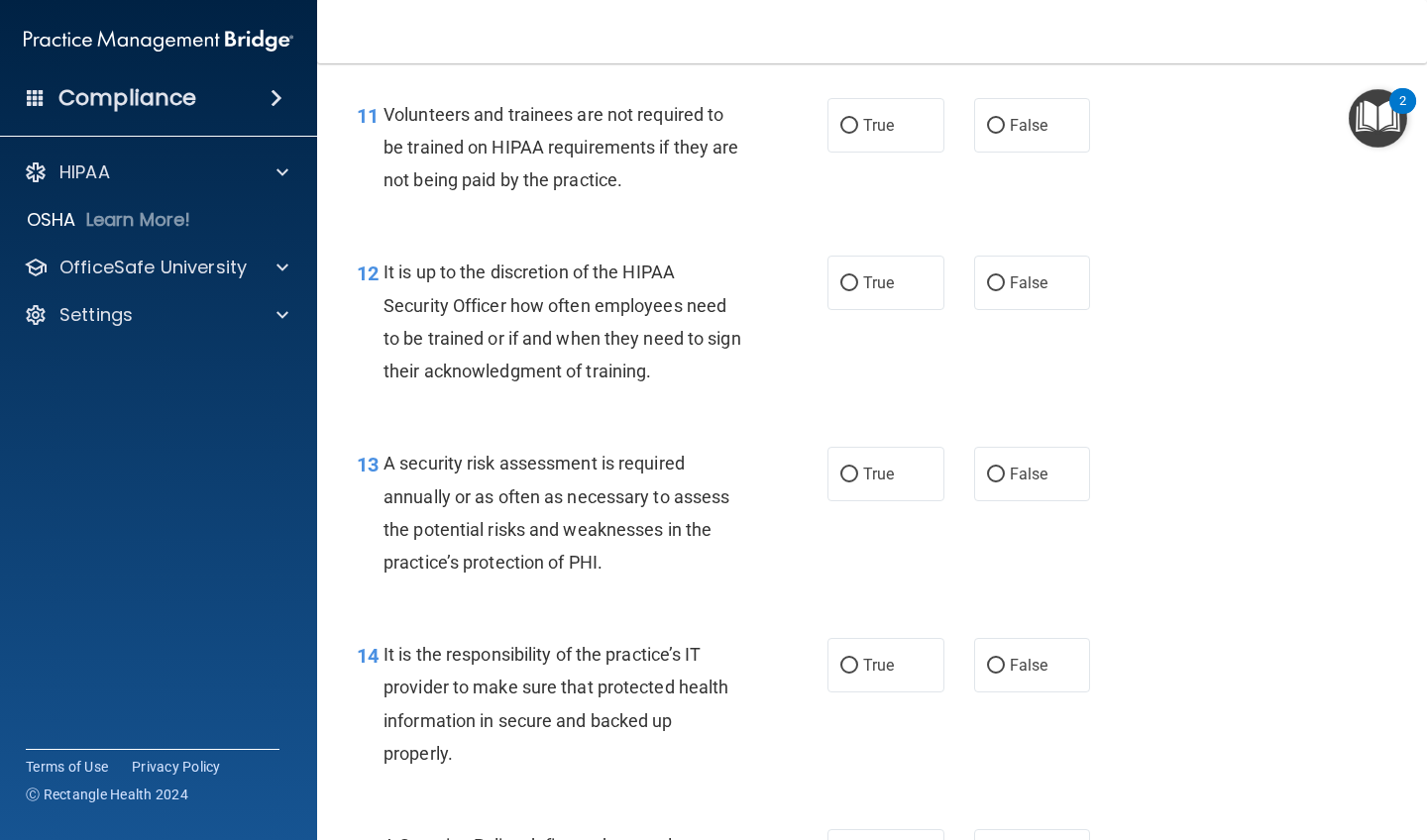 scroll, scrollTop: 2367, scrollLeft: 0, axis: vertical 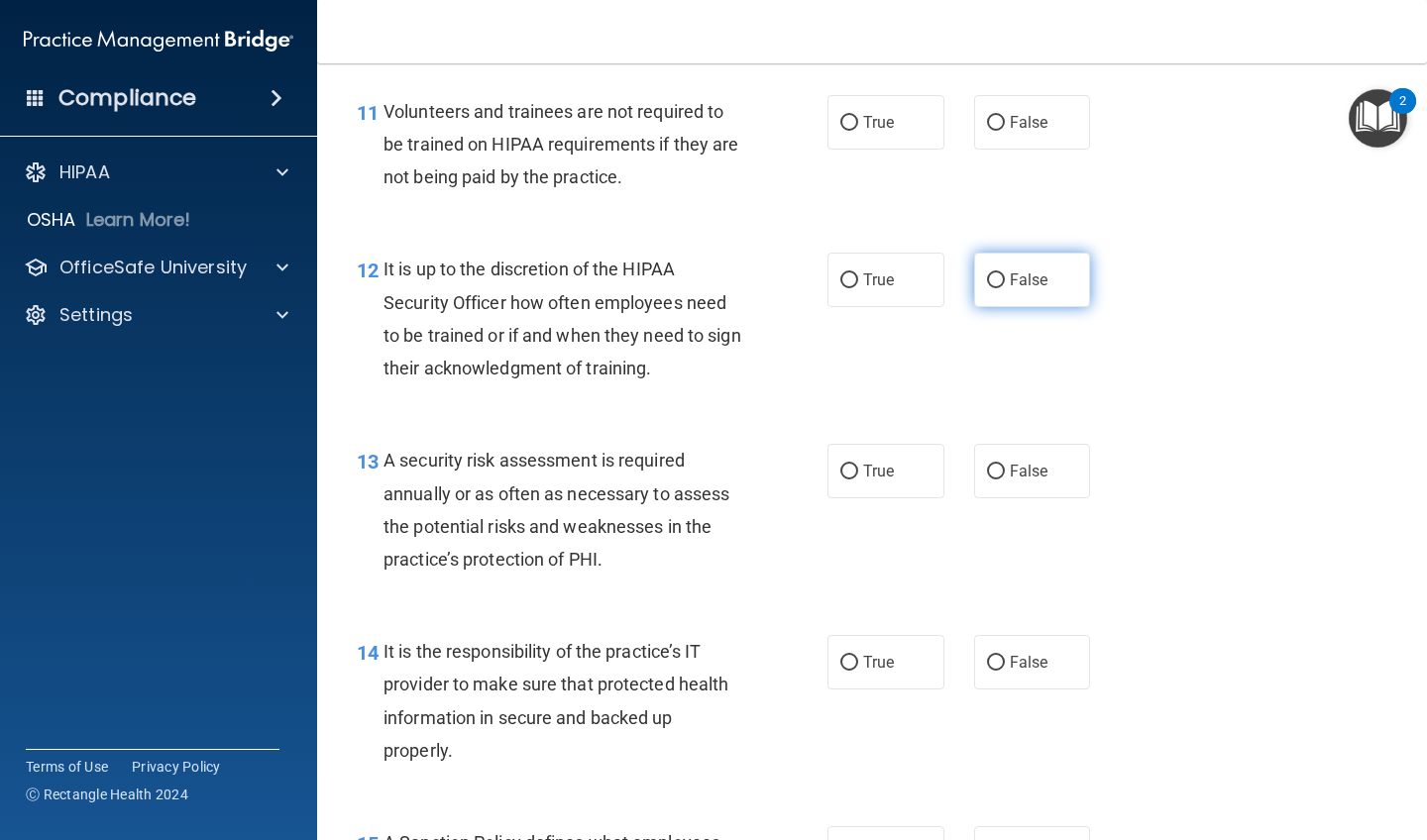 click on "False" at bounding box center [996, 280] 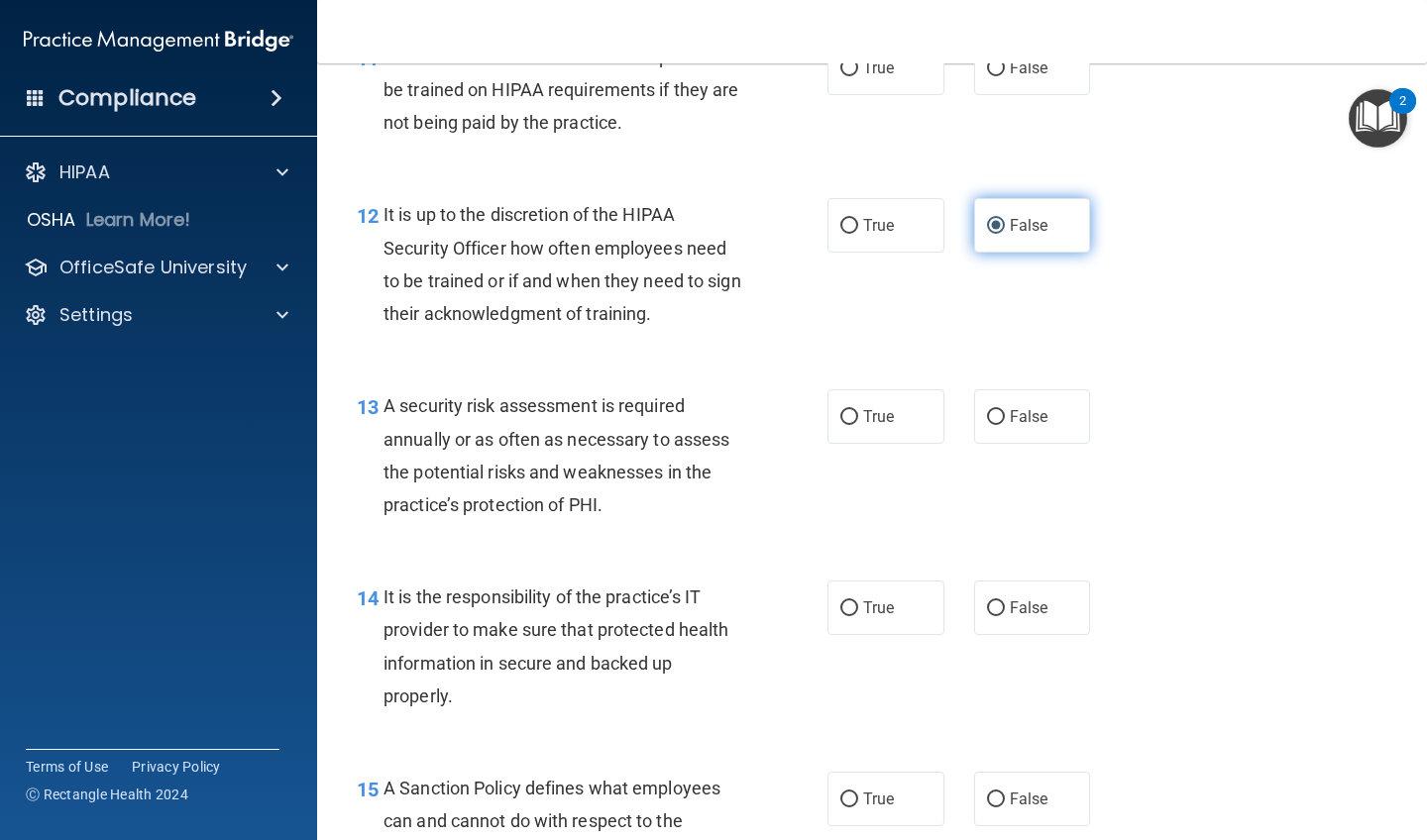 scroll, scrollTop: 2429, scrollLeft: 0, axis: vertical 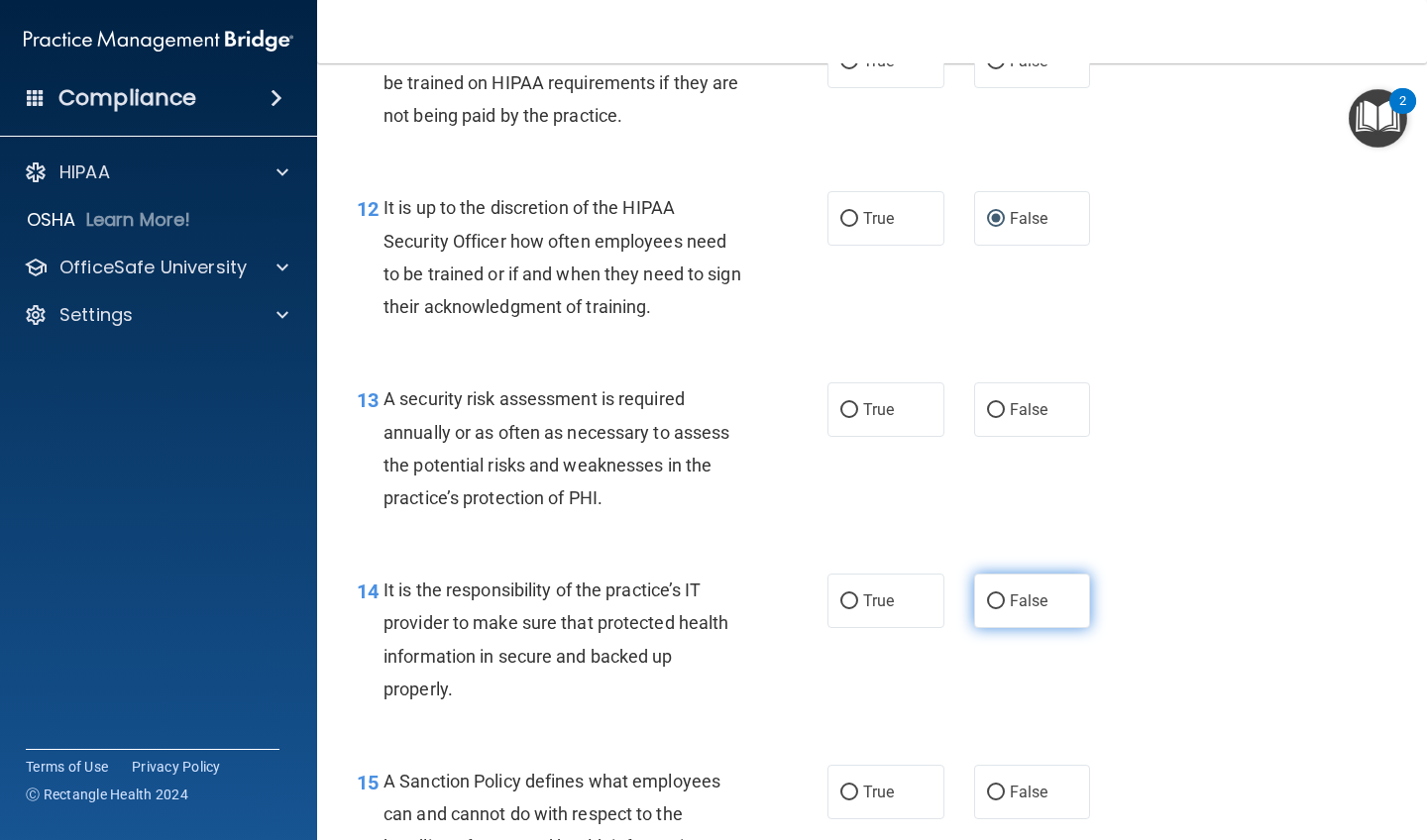 click on "False" at bounding box center [996, 601] 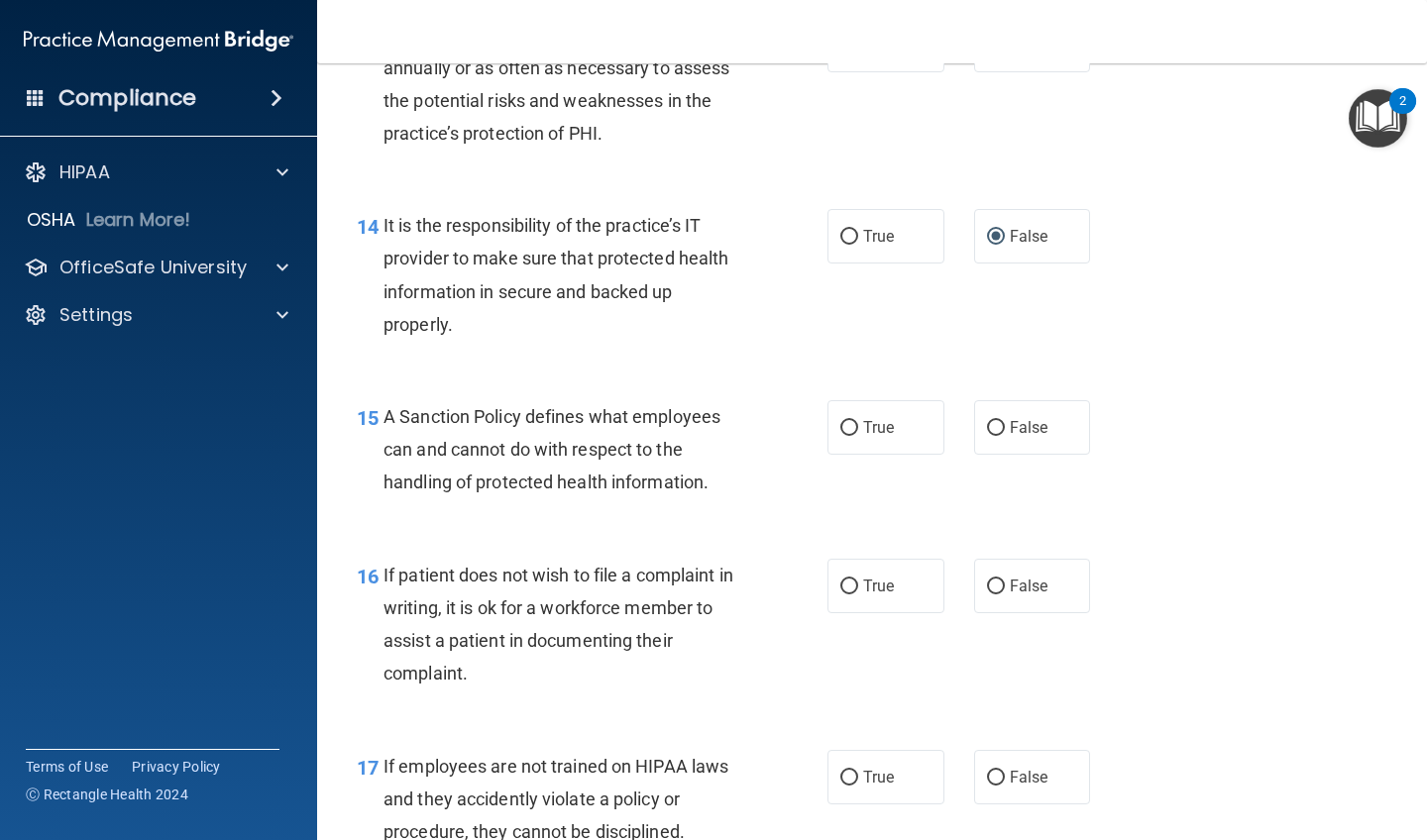scroll, scrollTop: 2803, scrollLeft: 0, axis: vertical 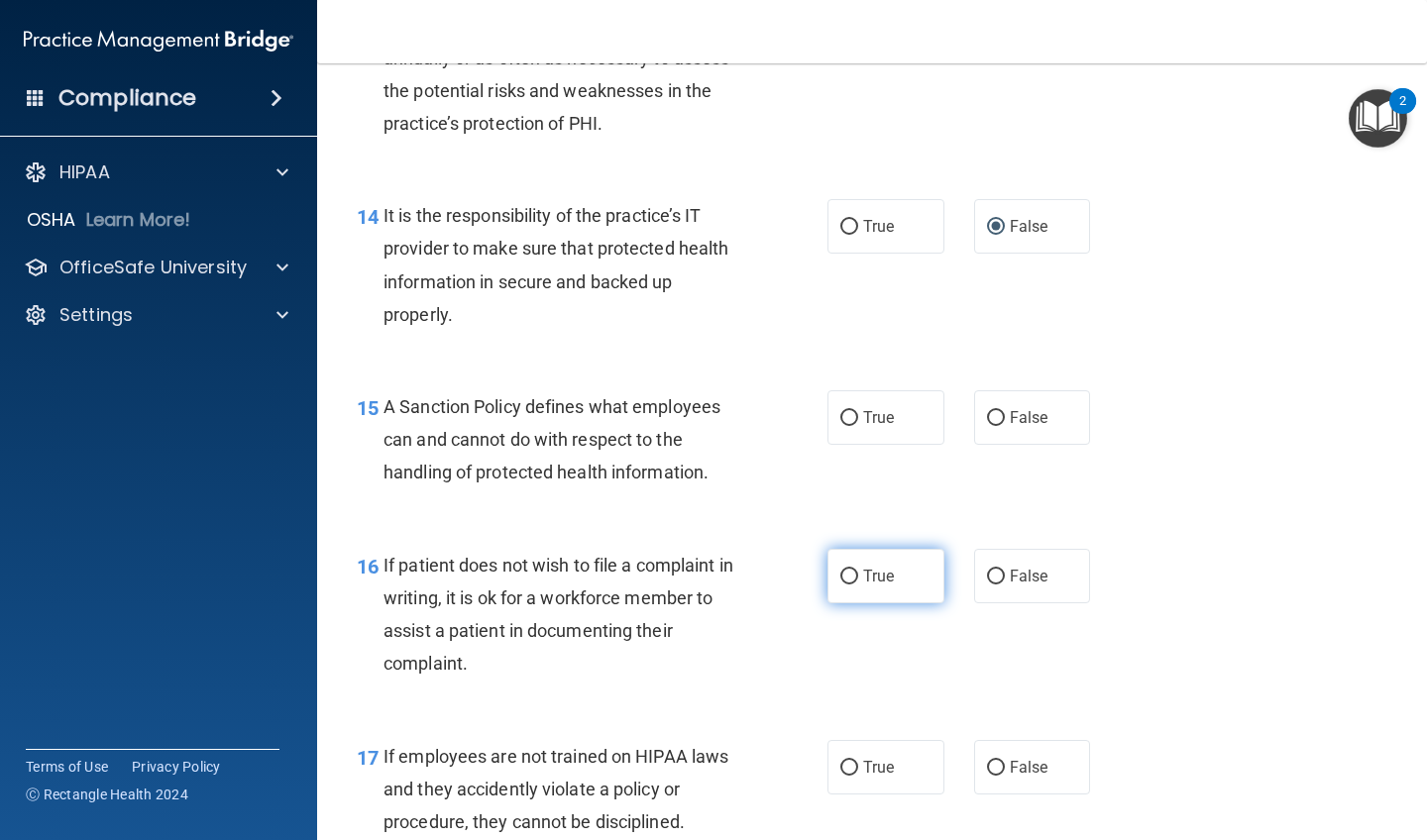 click on "True" at bounding box center (849, 577) 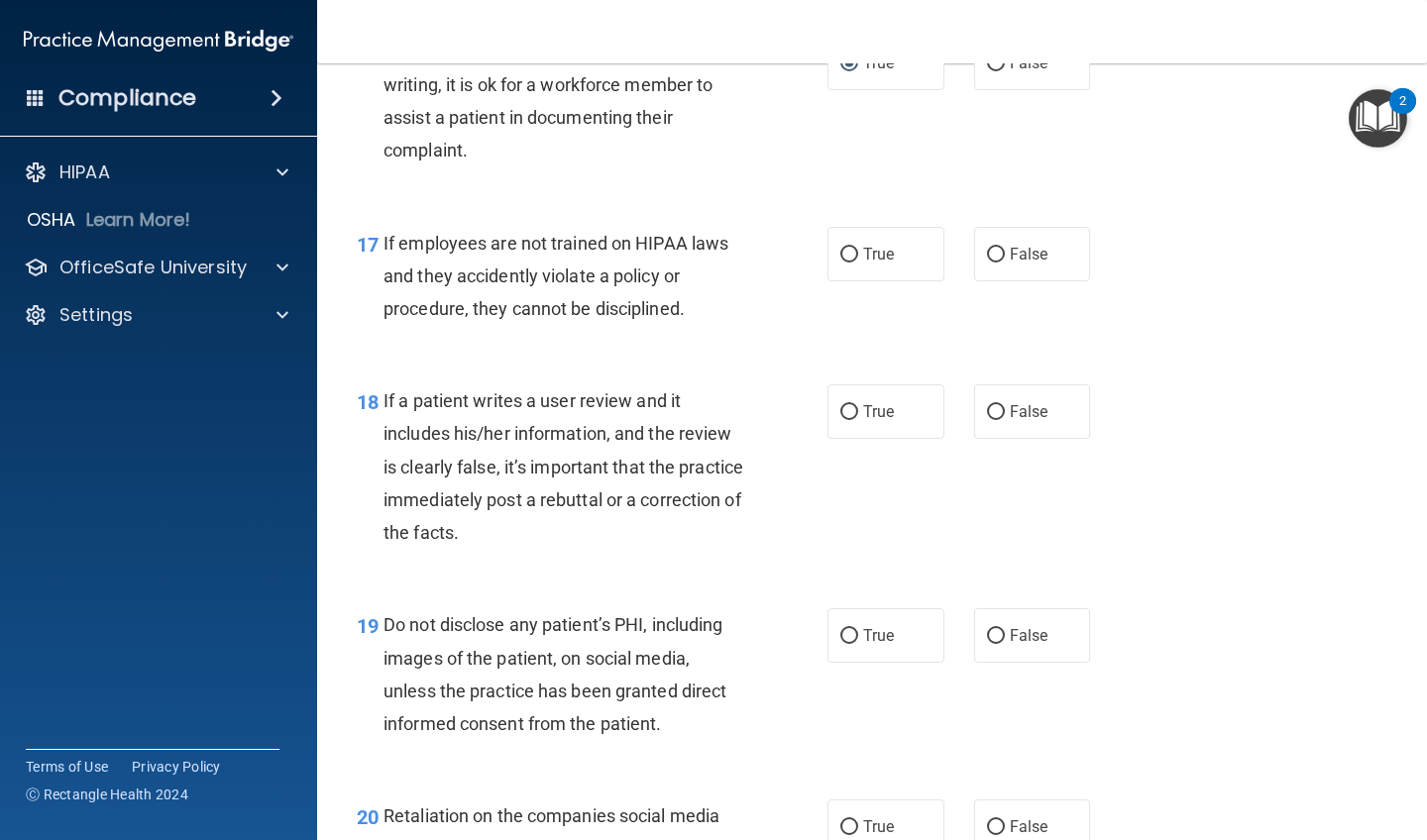 scroll, scrollTop: 3316, scrollLeft: 0, axis: vertical 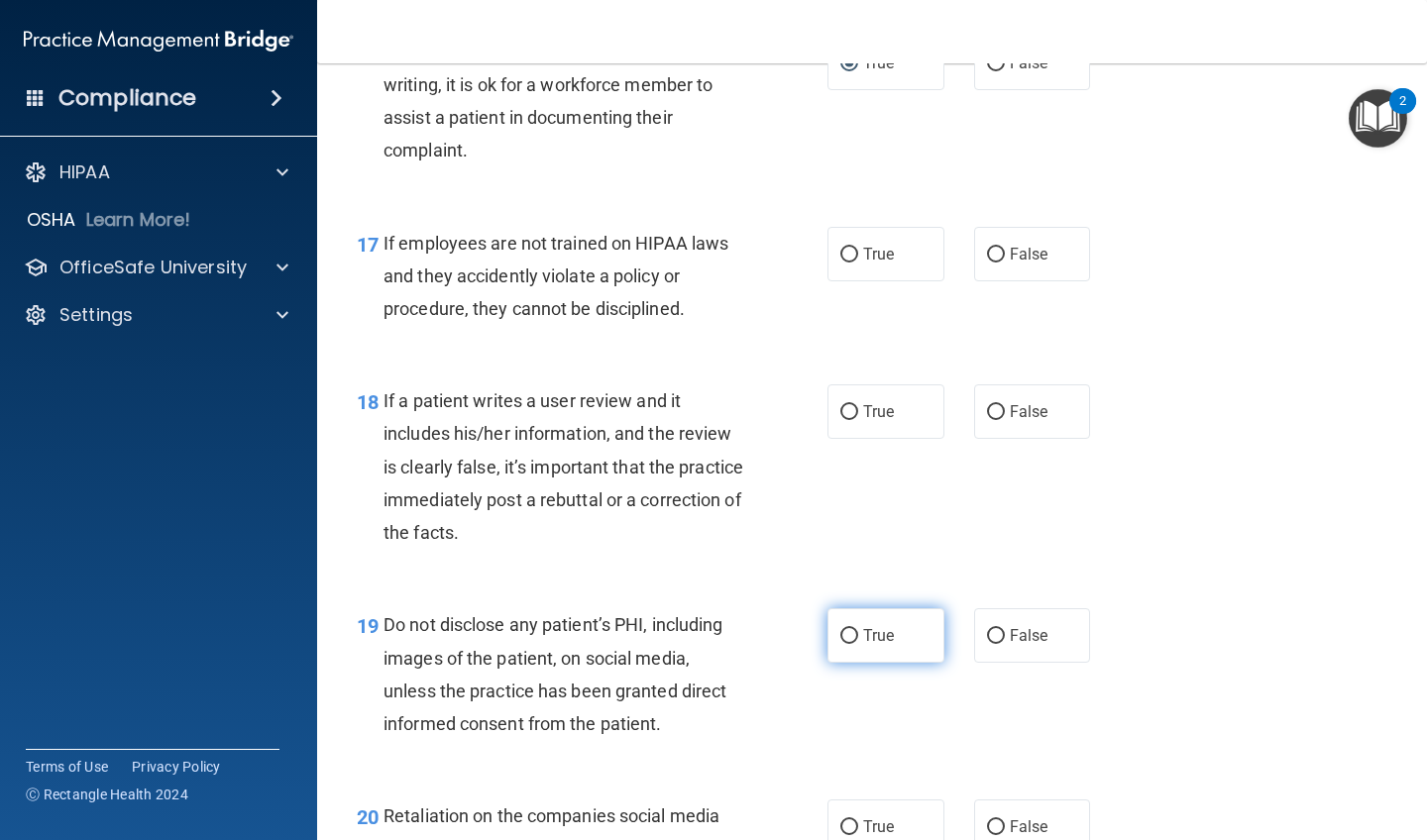 click on "True" at bounding box center [849, 636] 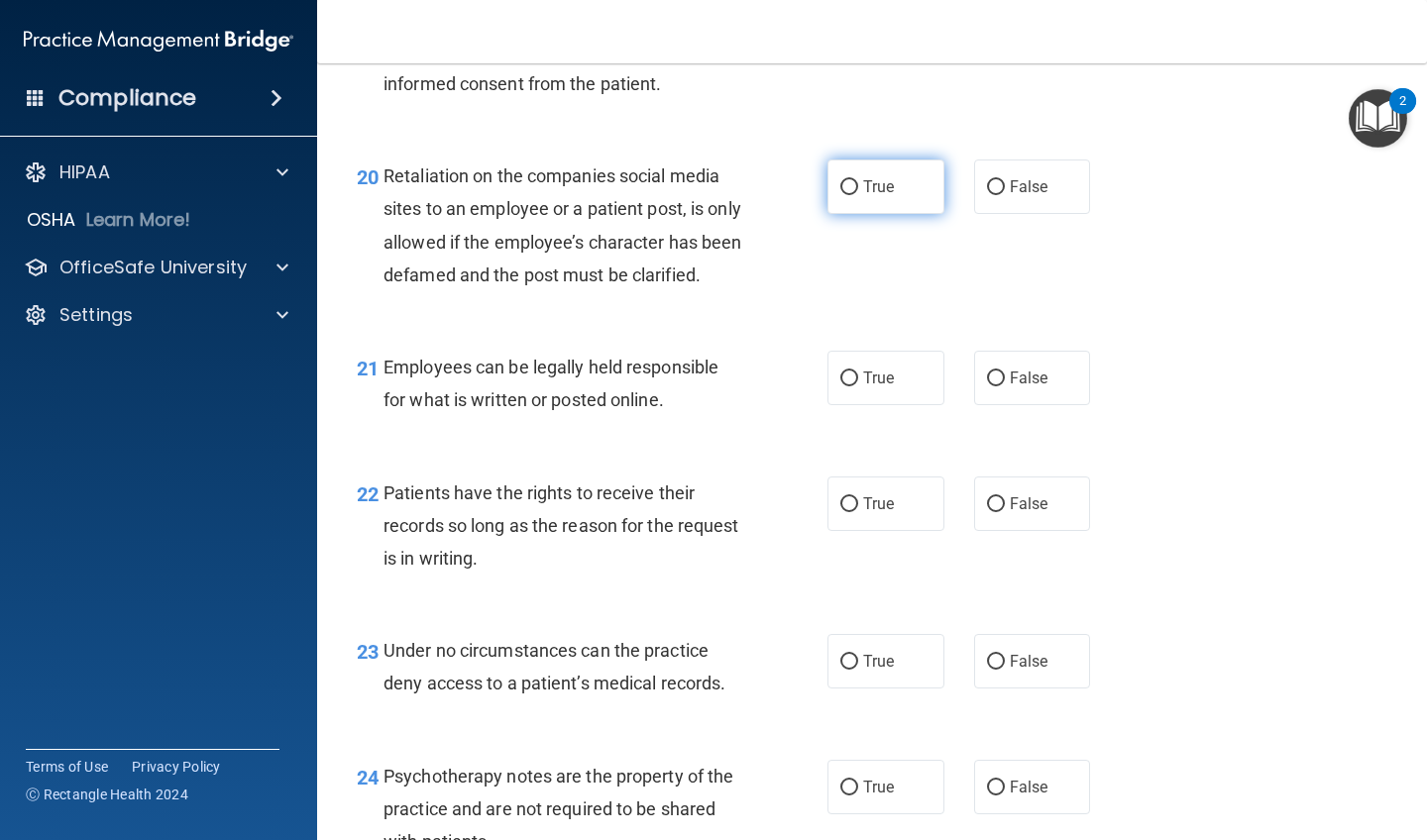 scroll, scrollTop: 3968, scrollLeft: 0, axis: vertical 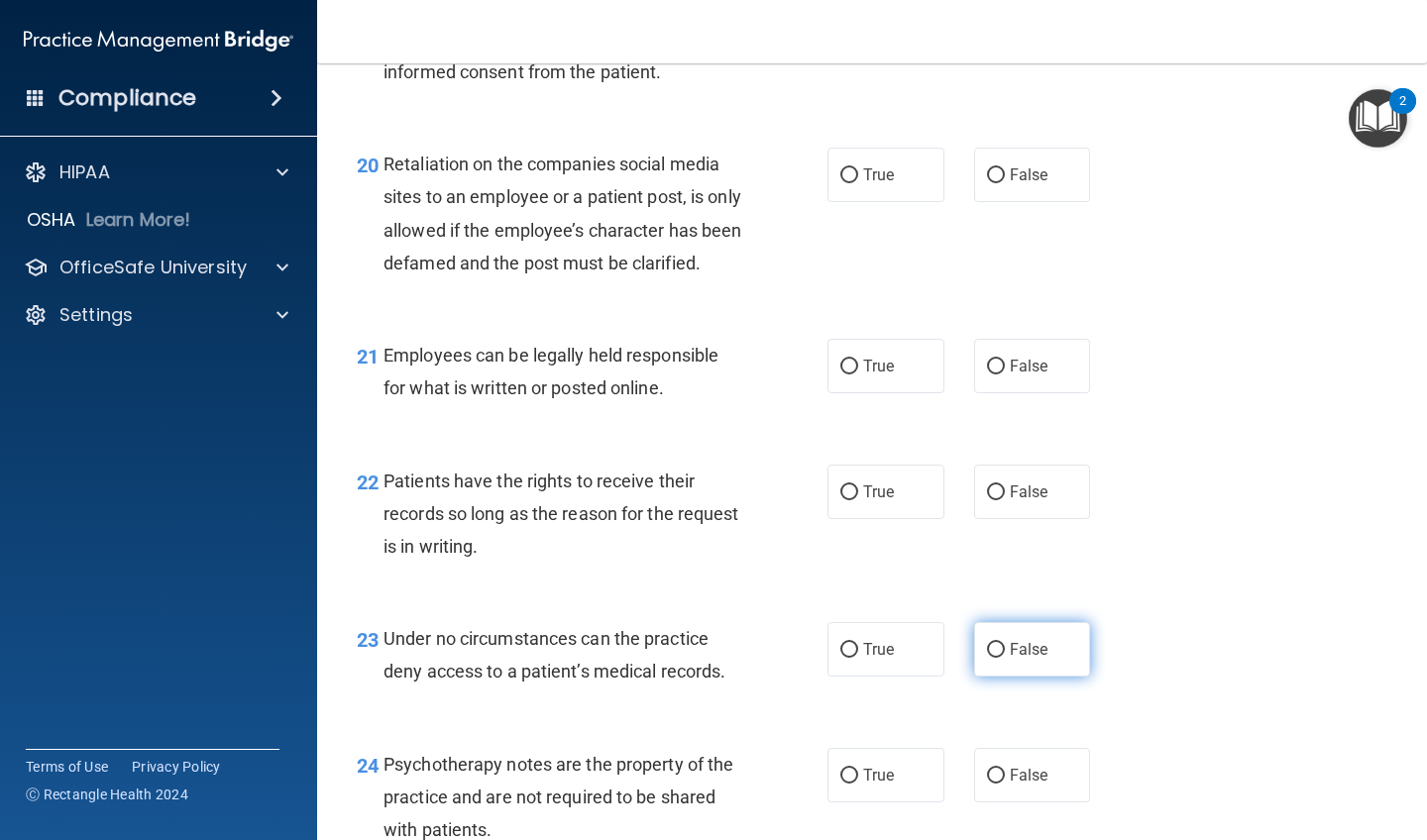 click on "False" at bounding box center [996, 650] 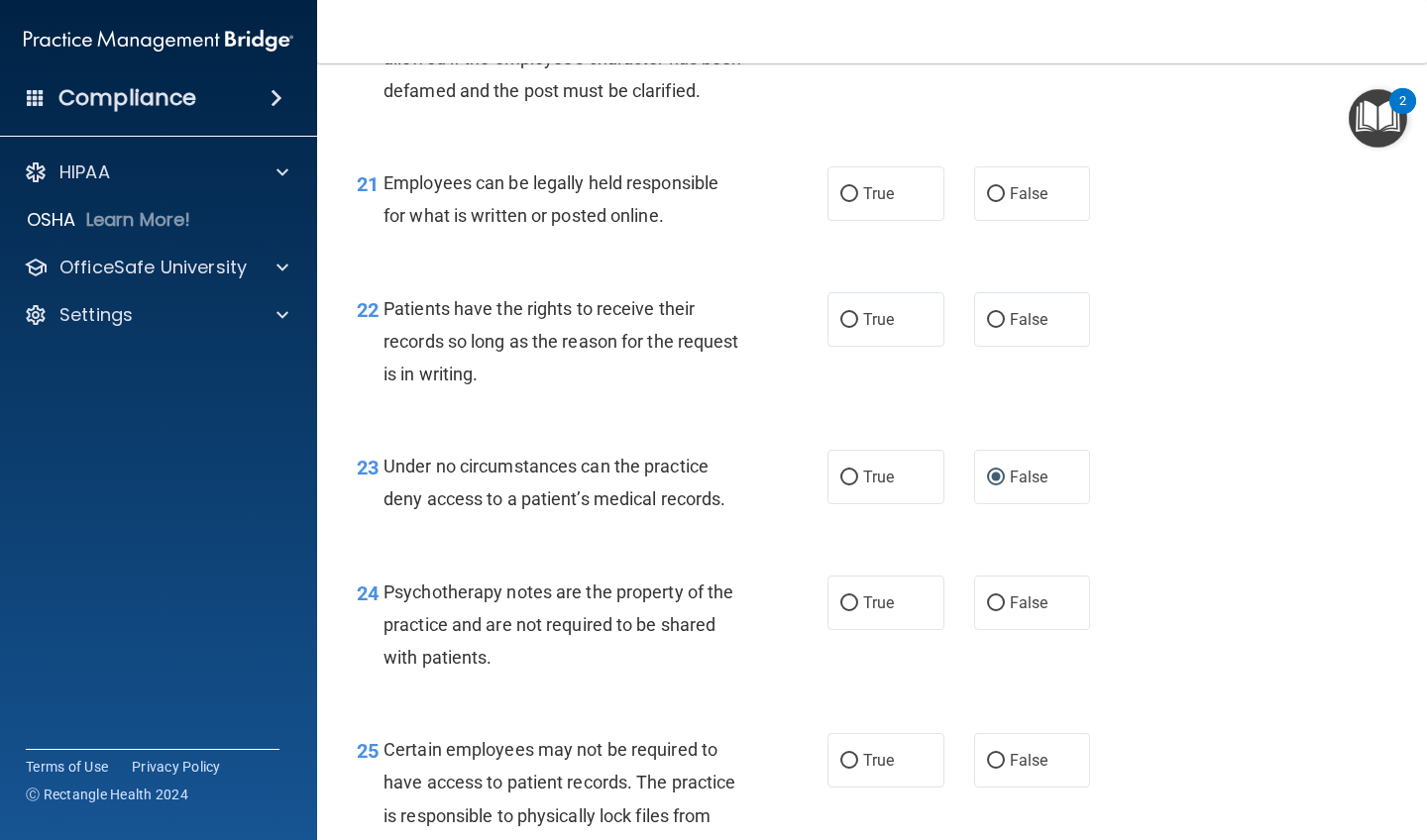 scroll, scrollTop: 4141, scrollLeft: 0, axis: vertical 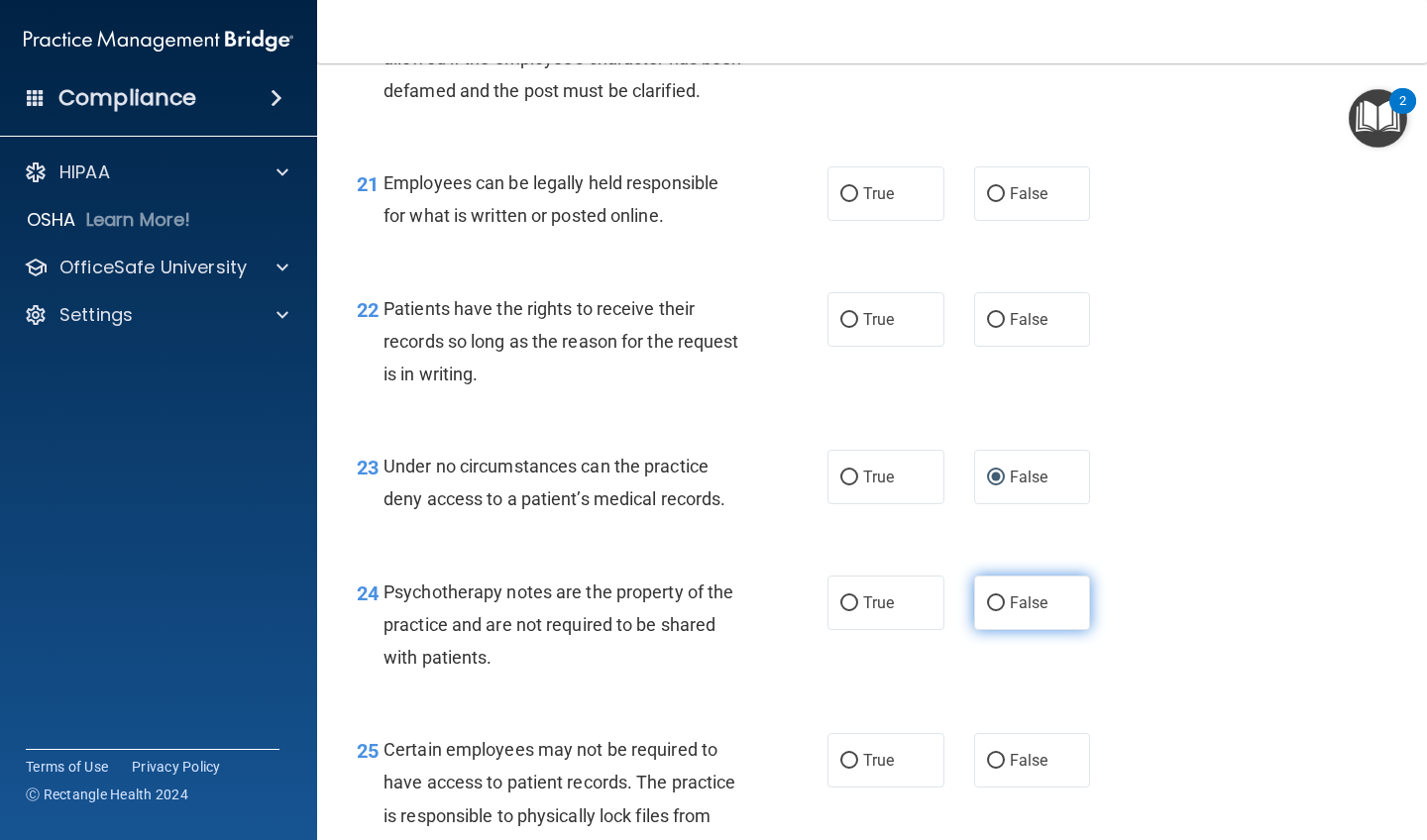 click on "False" at bounding box center (996, 603) 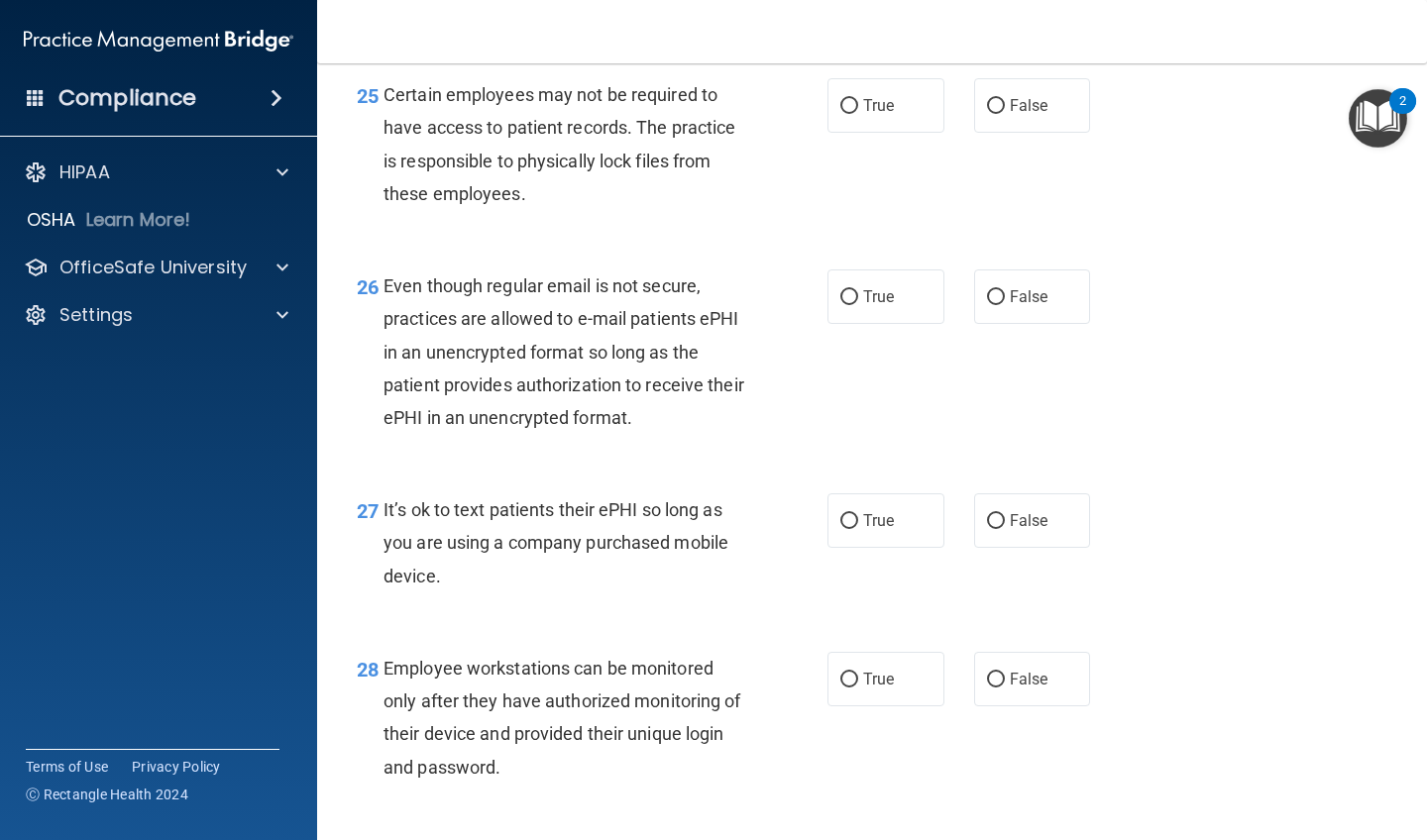 scroll, scrollTop: 4818, scrollLeft: 0, axis: vertical 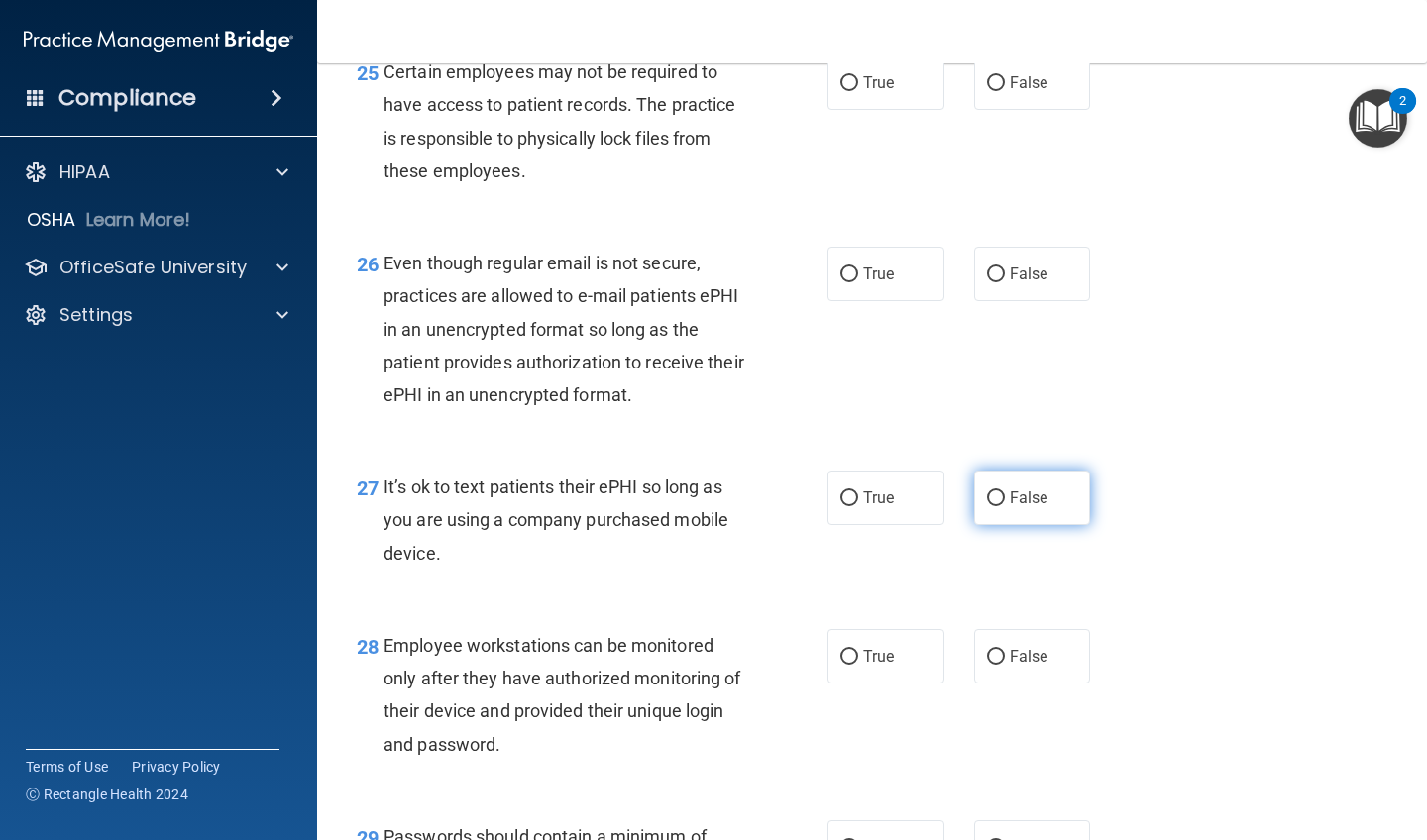 click on "False" at bounding box center [996, 498] 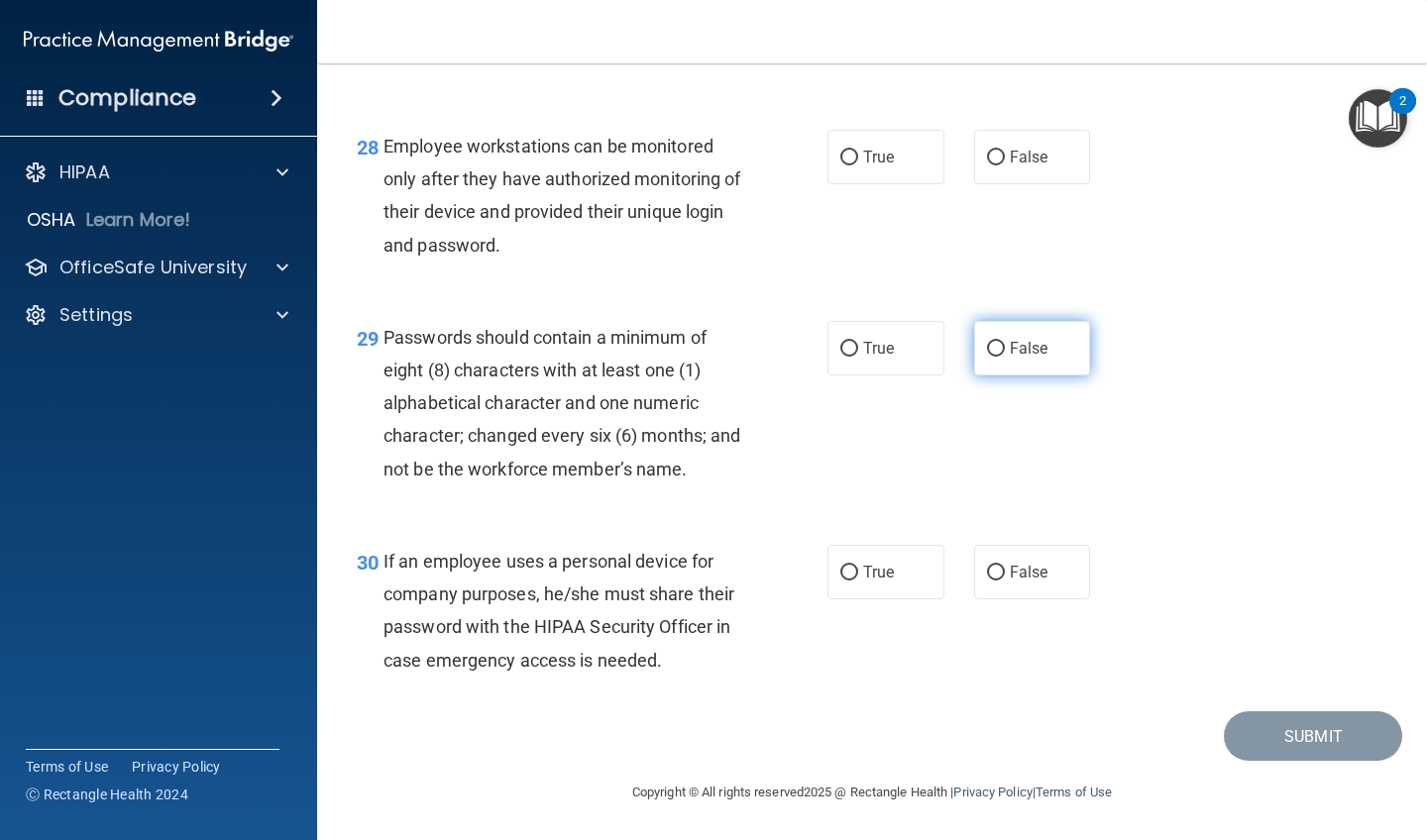 scroll, scrollTop: 5322, scrollLeft: 0, axis: vertical 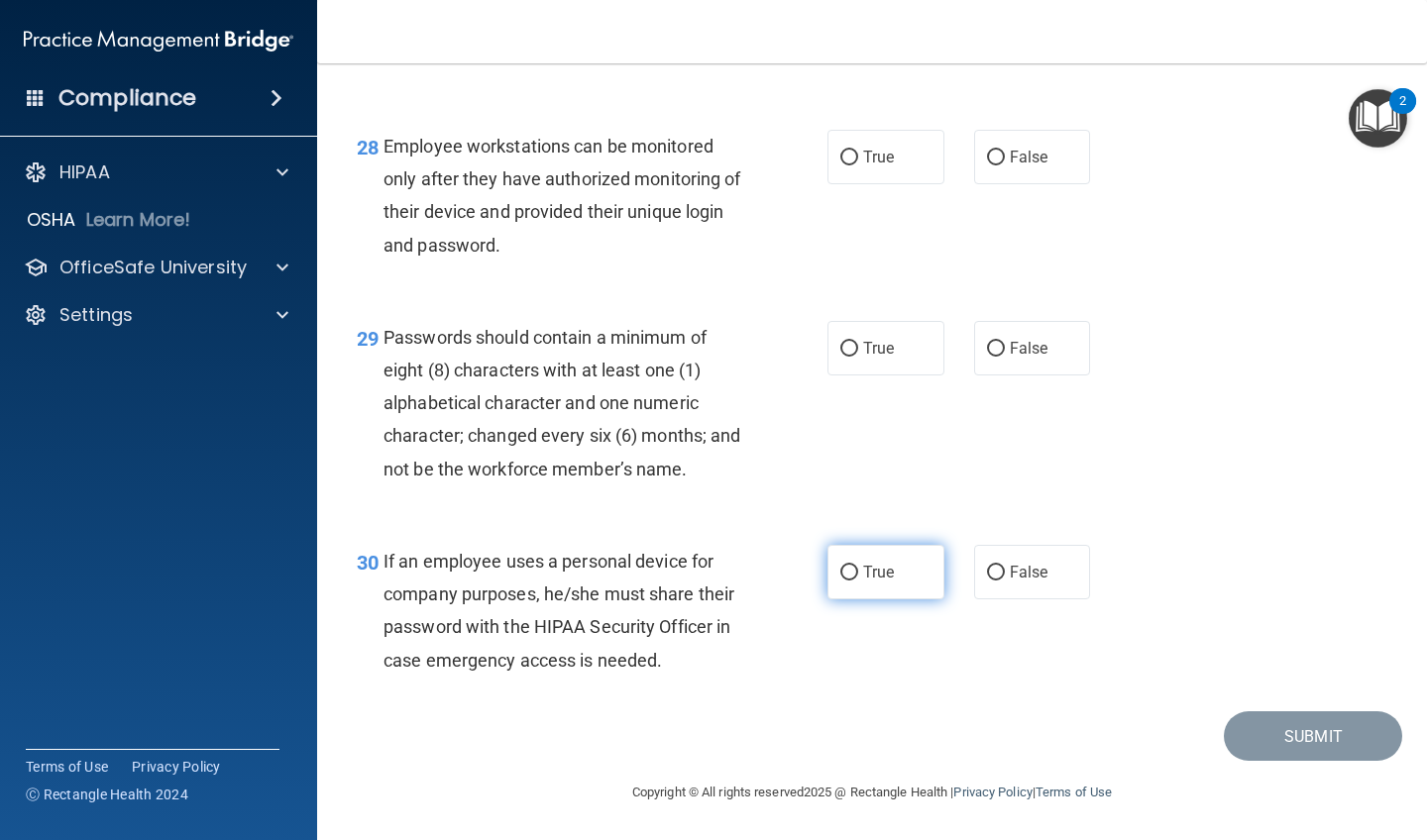 click on "True" at bounding box center (849, 573) 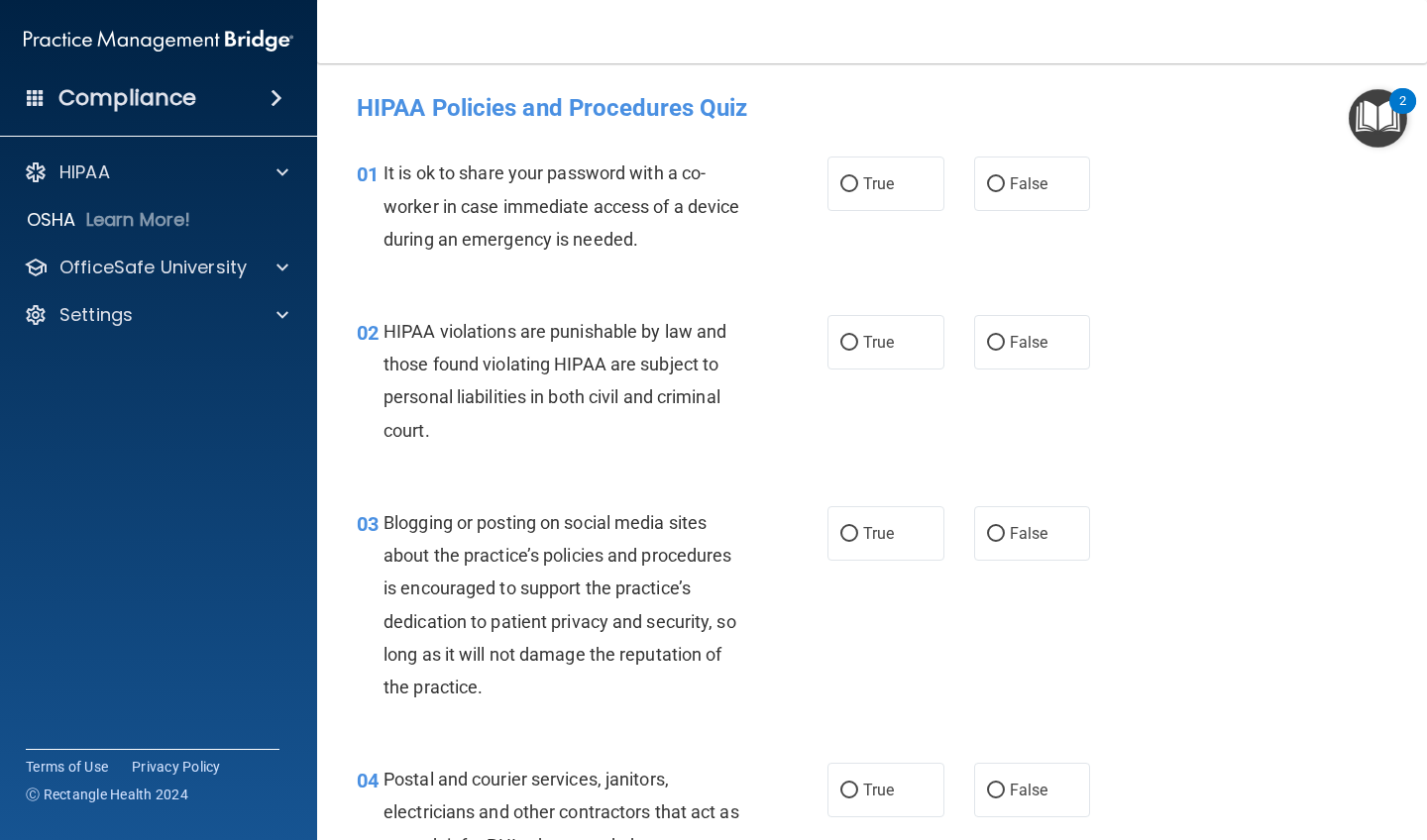 scroll, scrollTop: 0, scrollLeft: 0, axis: both 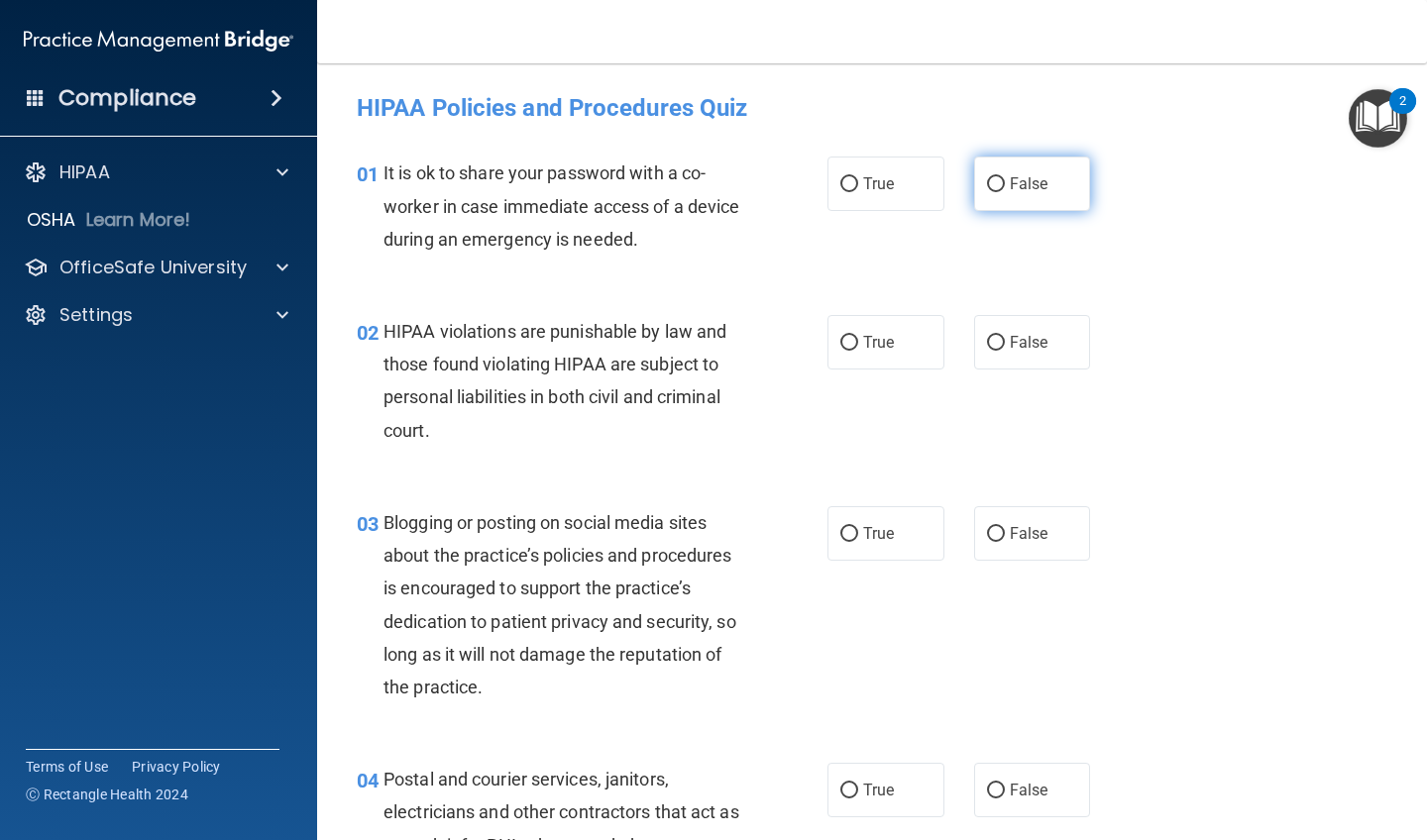 click on "False" at bounding box center (996, 184) 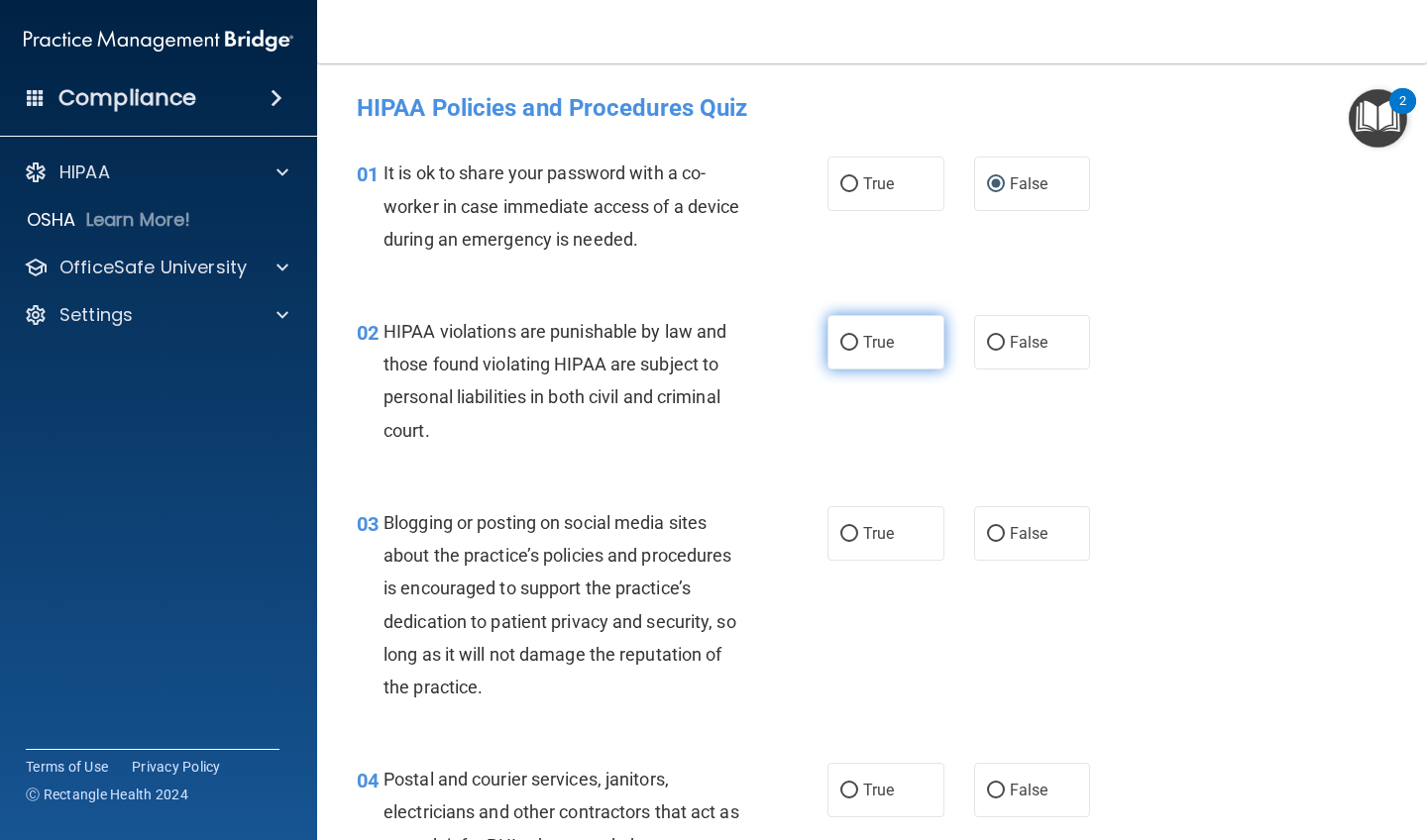 click on "True" at bounding box center [849, 343] 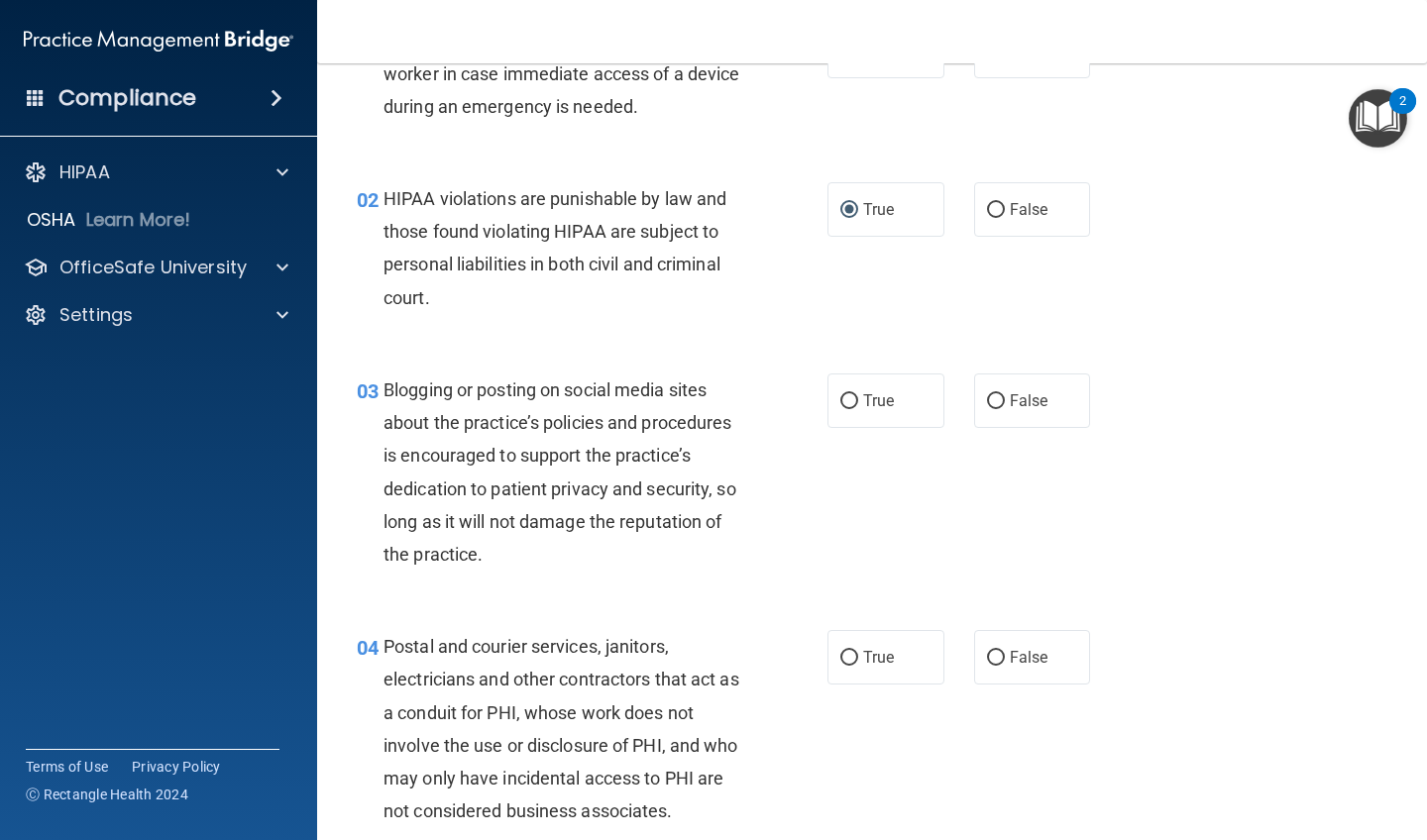 scroll, scrollTop: 136, scrollLeft: 0, axis: vertical 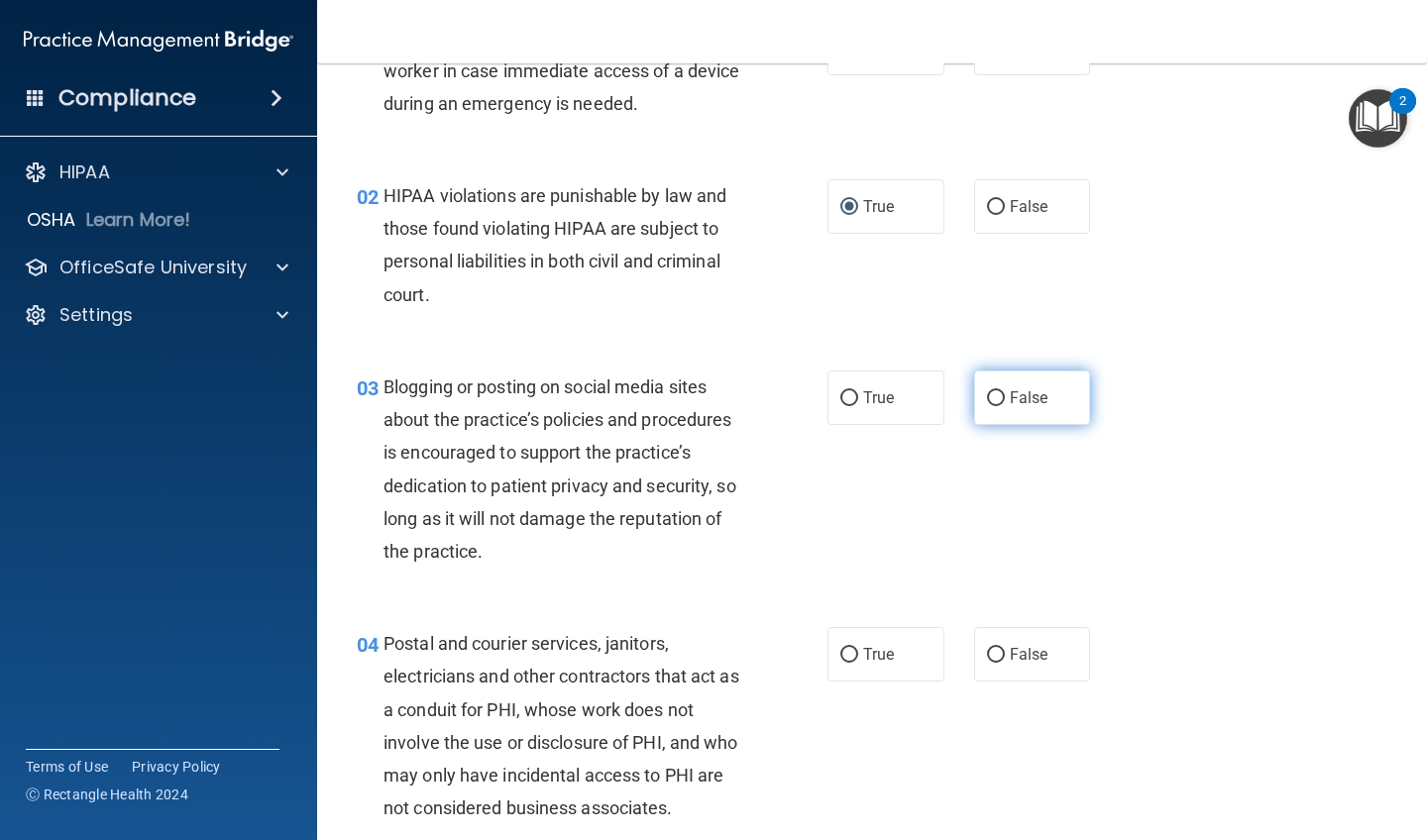 click on "False" at bounding box center (996, 398) 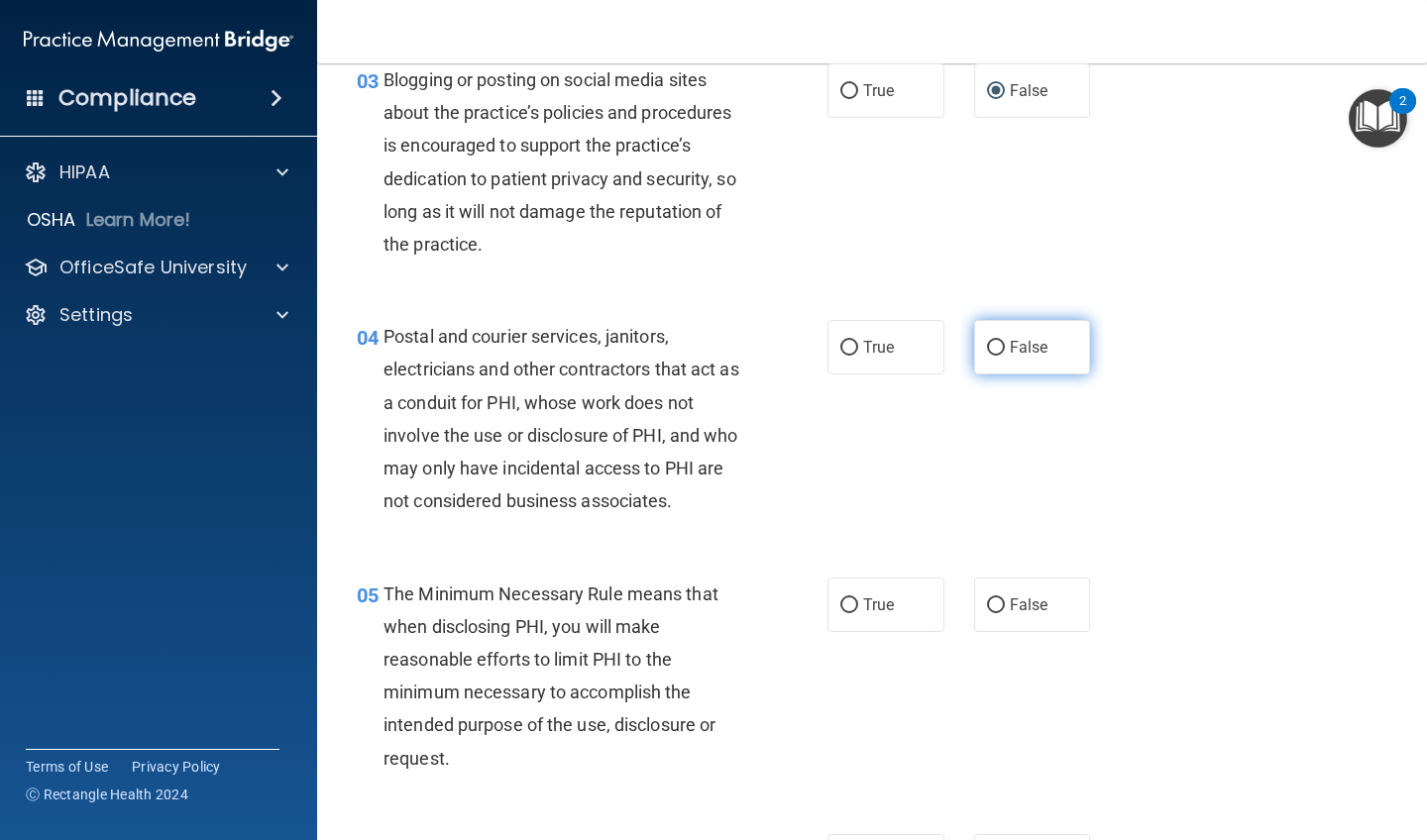scroll, scrollTop: 462, scrollLeft: 0, axis: vertical 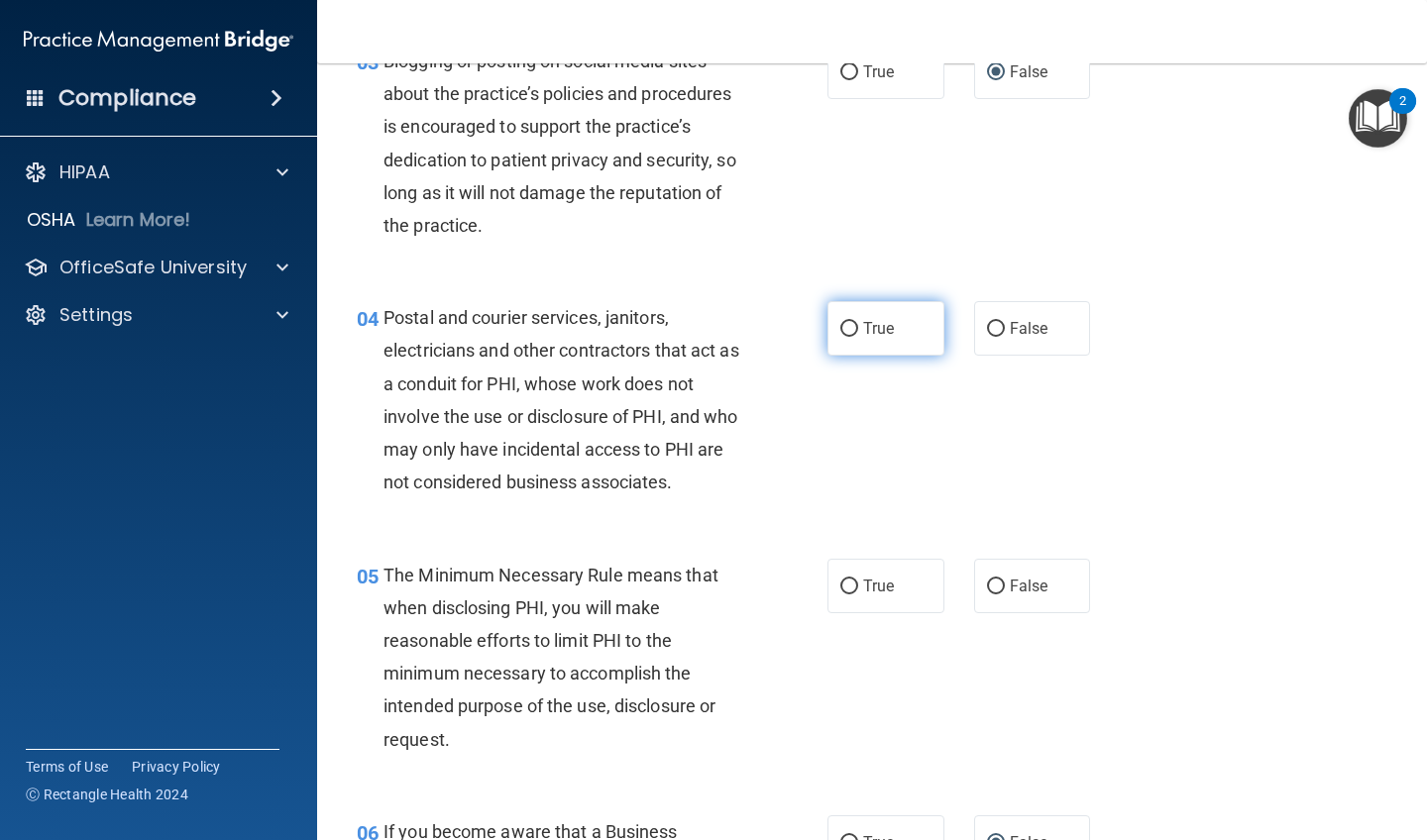 click on "True" at bounding box center [849, 329] 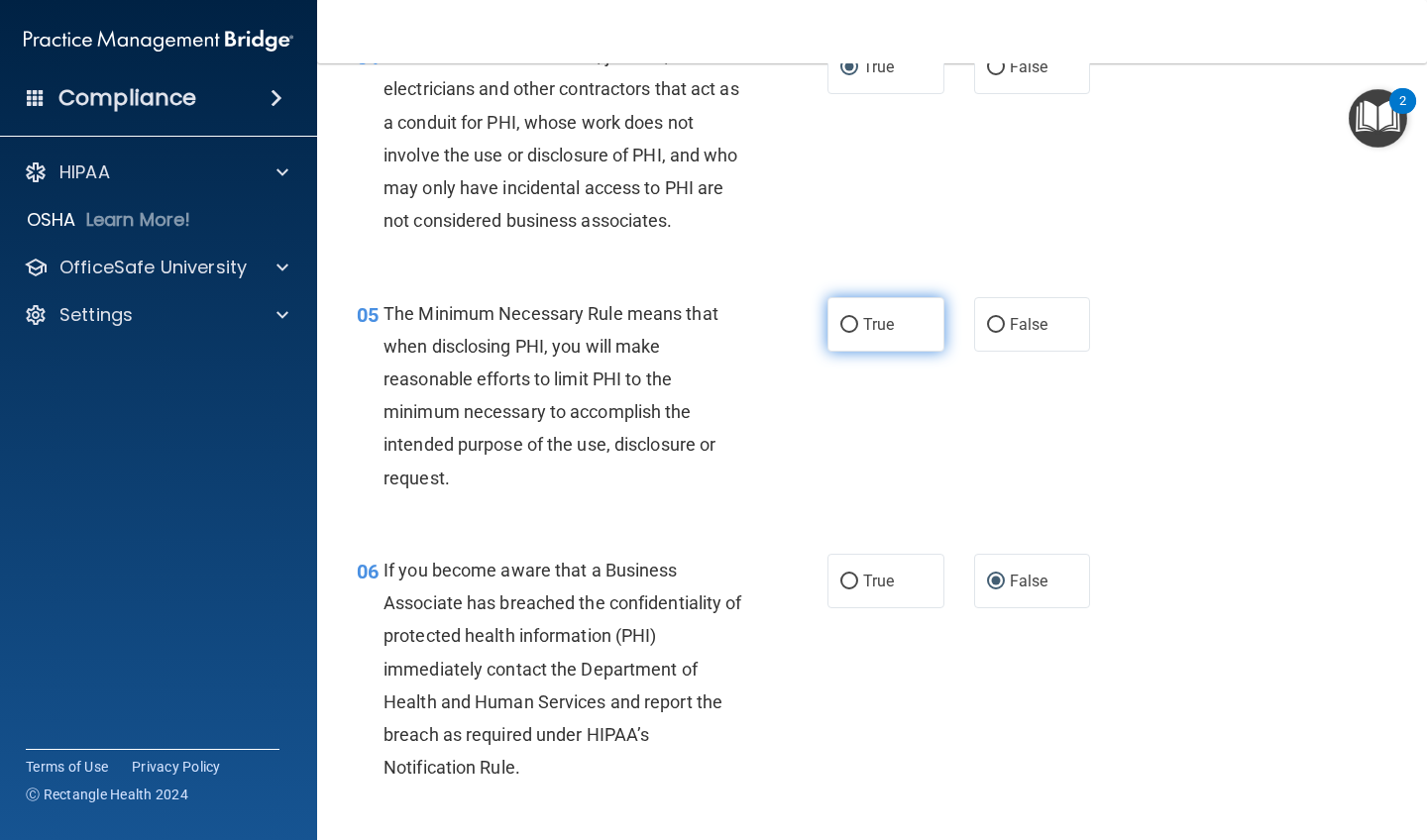 scroll, scrollTop: 741, scrollLeft: 0, axis: vertical 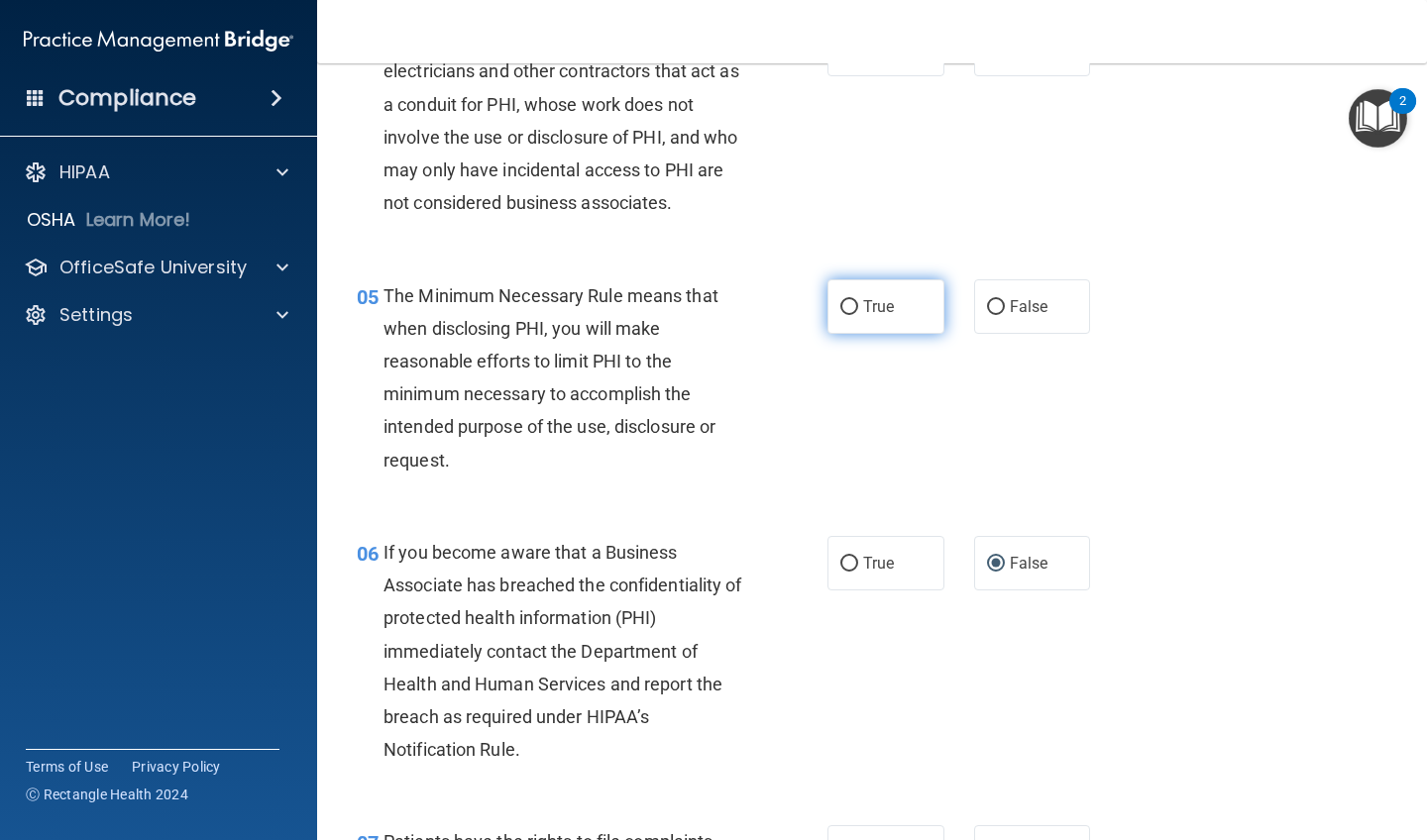 click on "True" at bounding box center [849, 307] 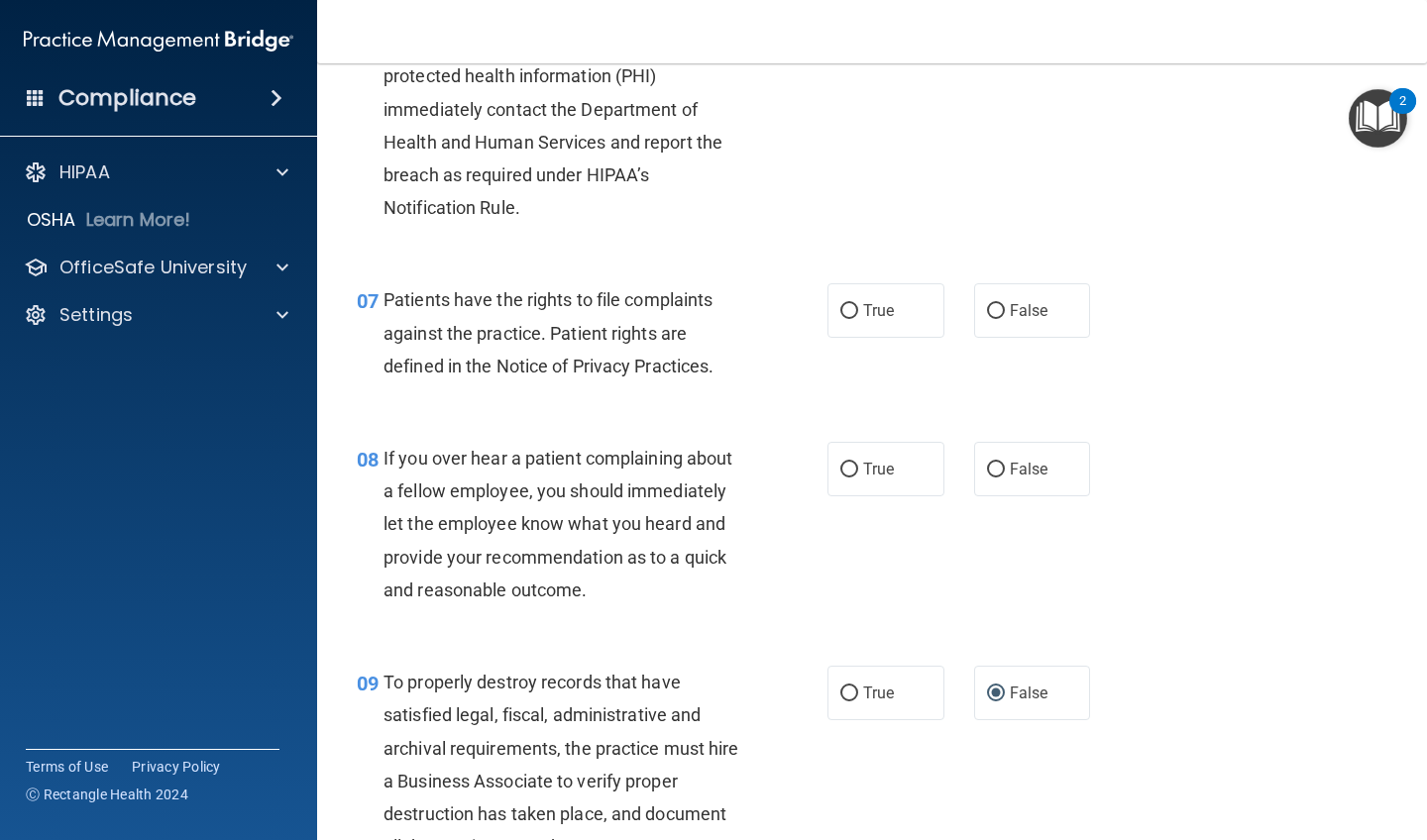 scroll, scrollTop: 1295, scrollLeft: 0, axis: vertical 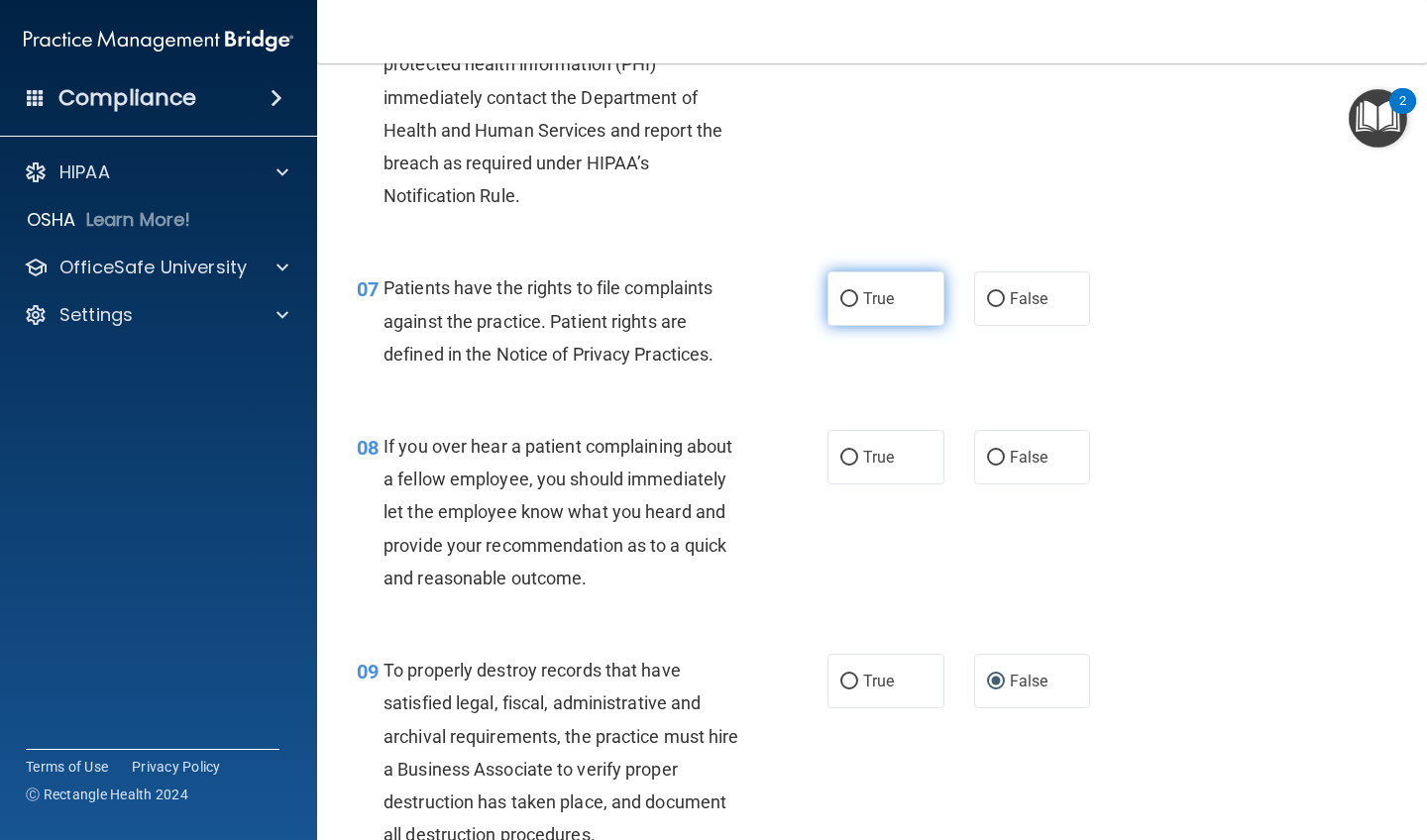 click on "True" at bounding box center [849, 299] 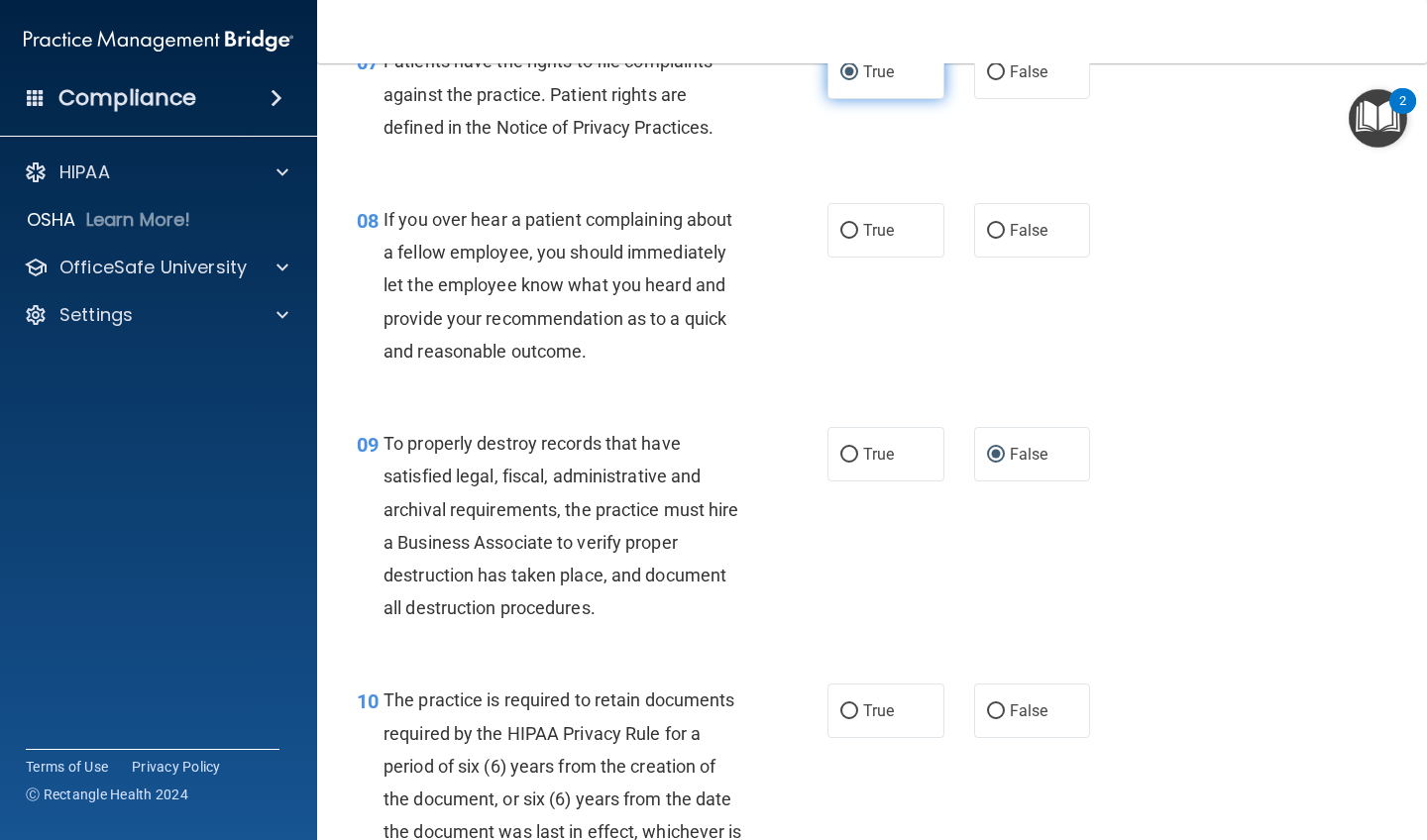 scroll, scrollTop: 1524, scrollLeft: 0, axis: vertical 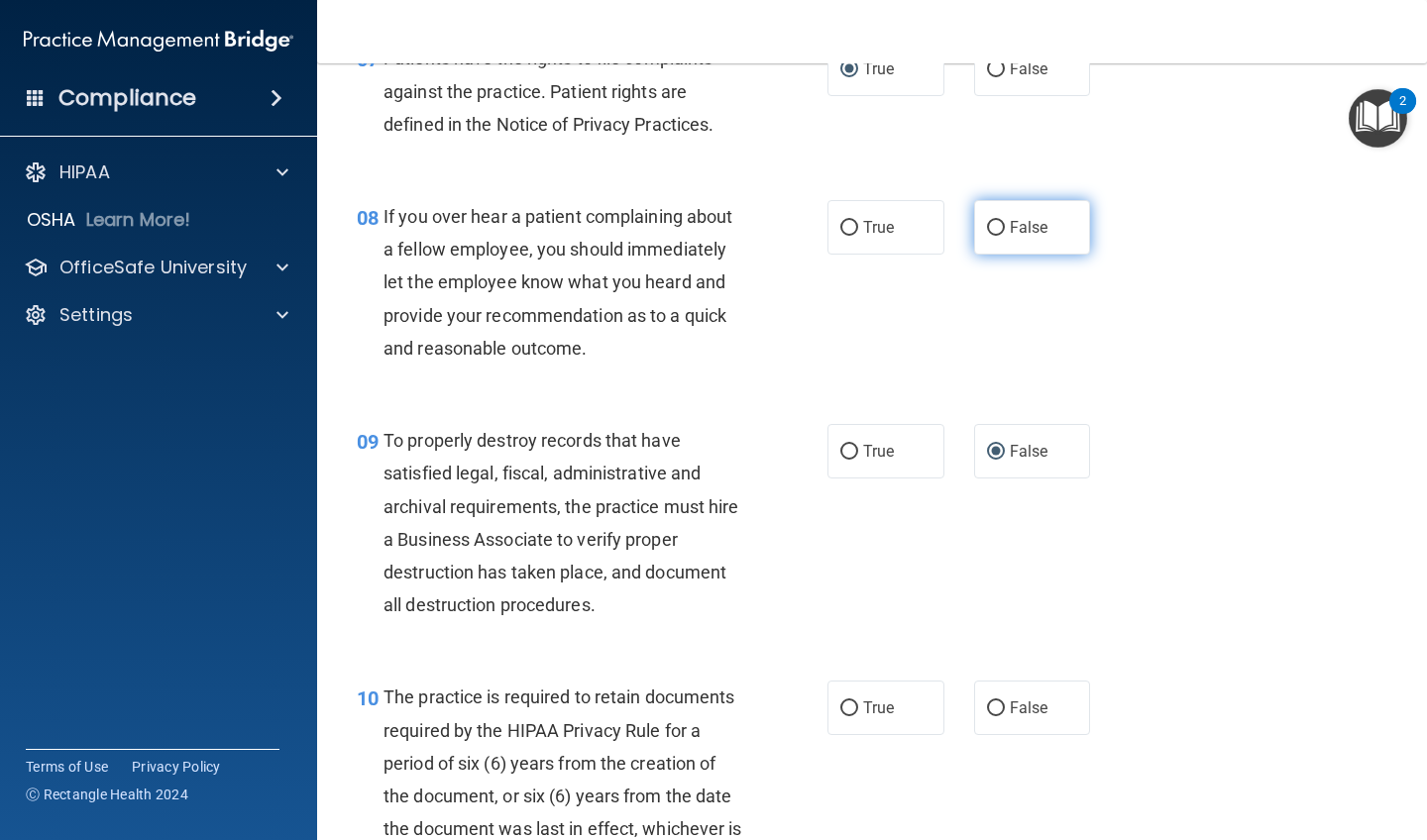 click on "False" at bounding box center [996, 228] 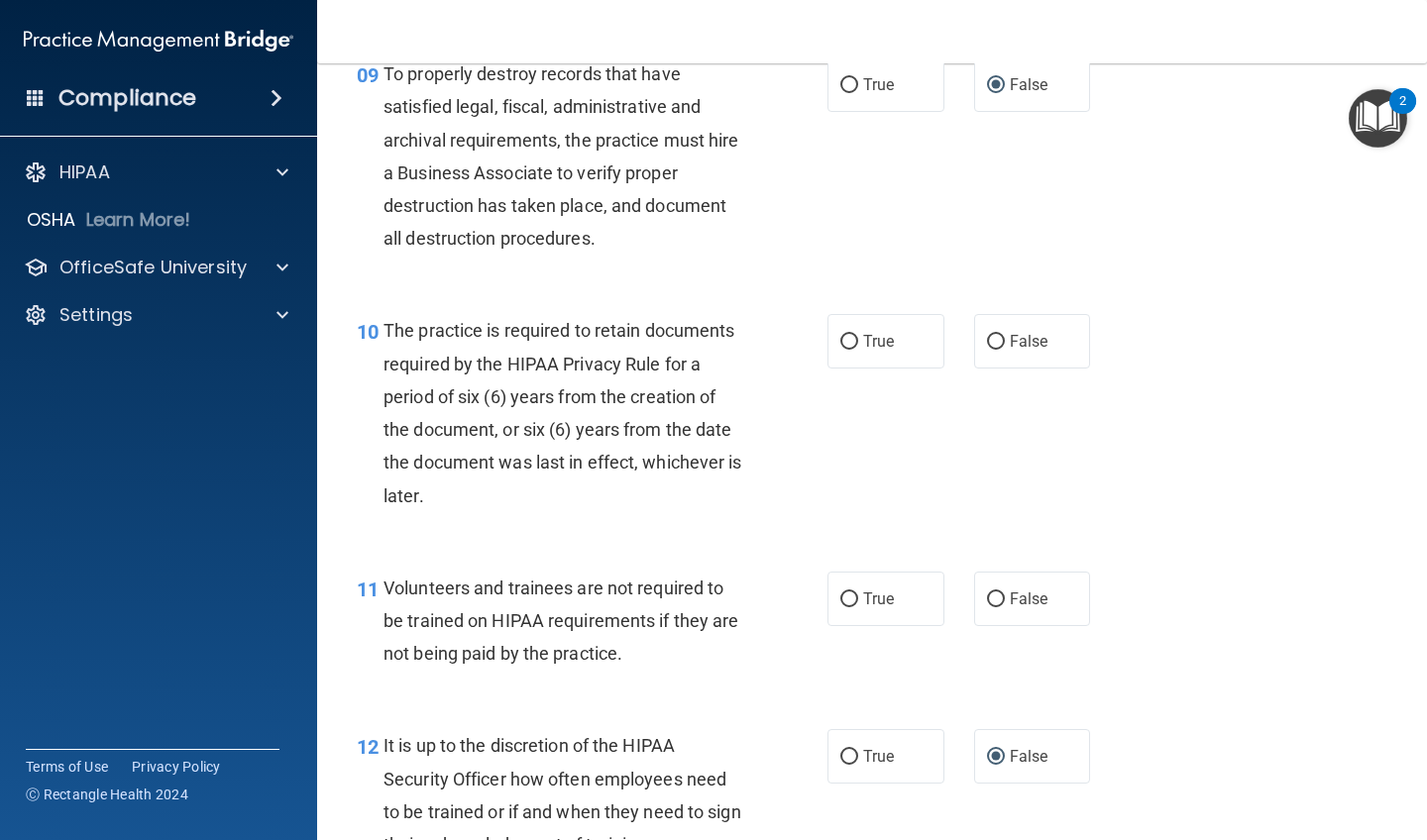 scroll, scrollTop: 1893, scrollLeft: 0, axis: vertical 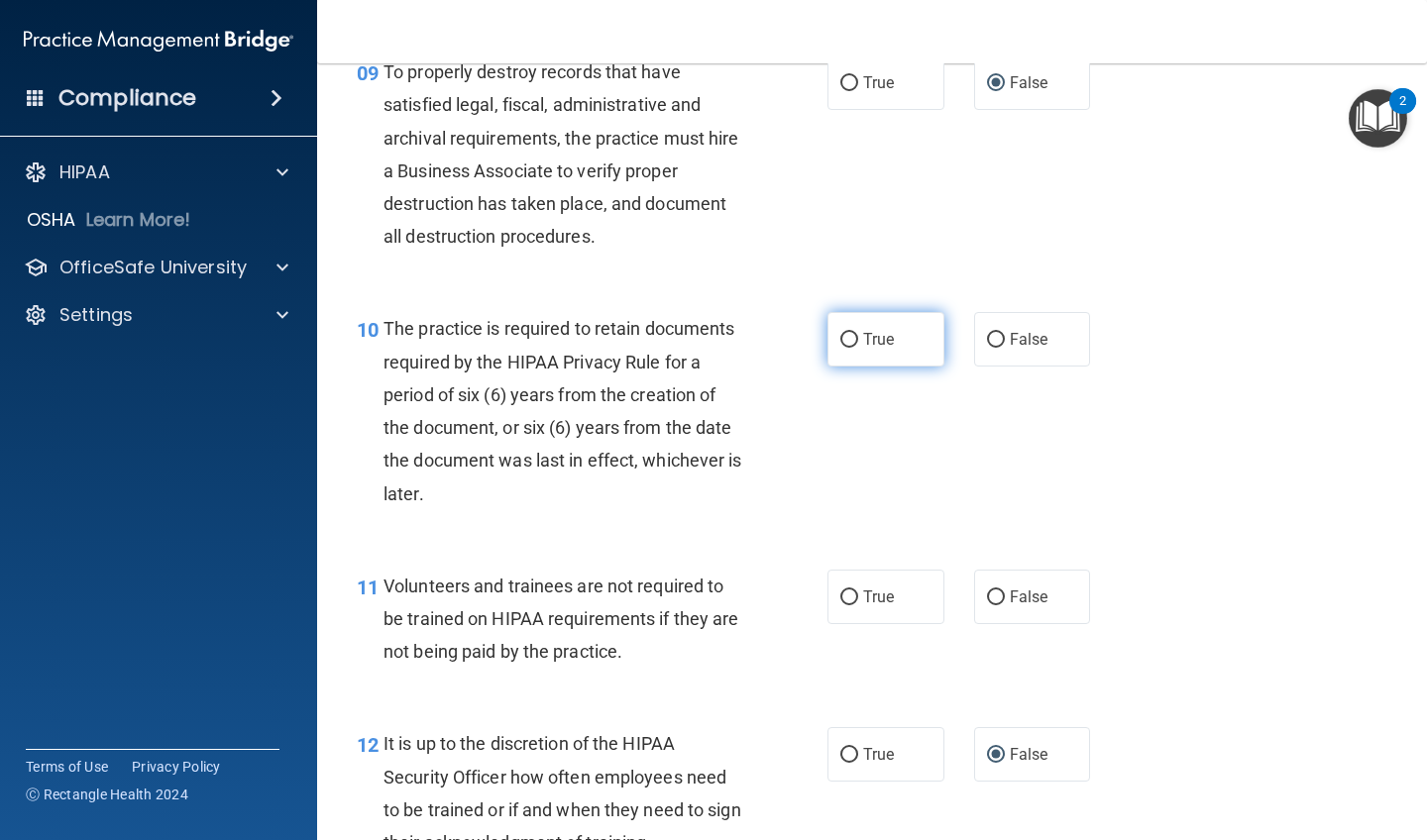 click on "True" at bounding box center (849, 340) 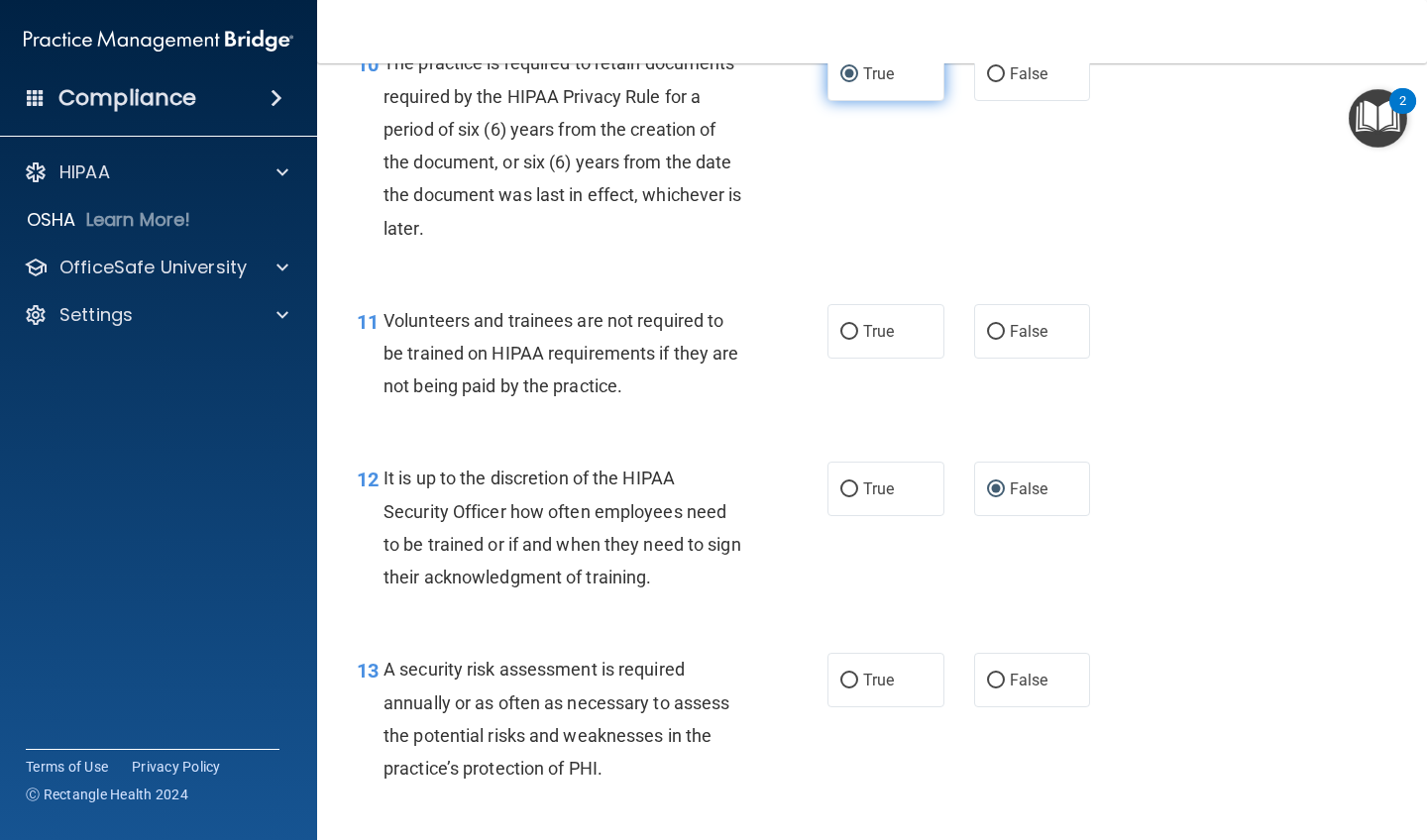 scroll, scrollTop: 2164, scrollLeft: 0, axis: vertical 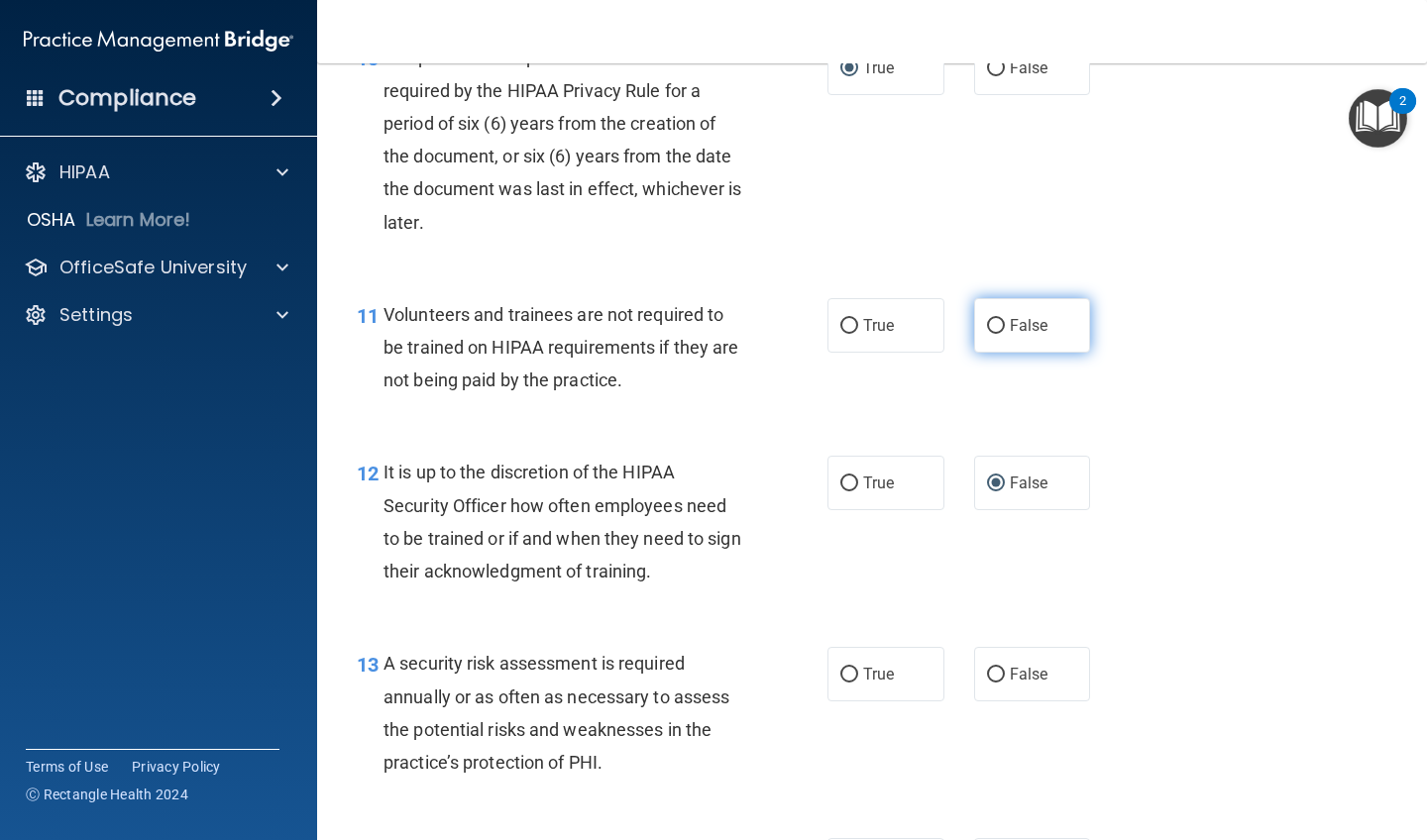 click on "False" at bounding box center [996, 326] 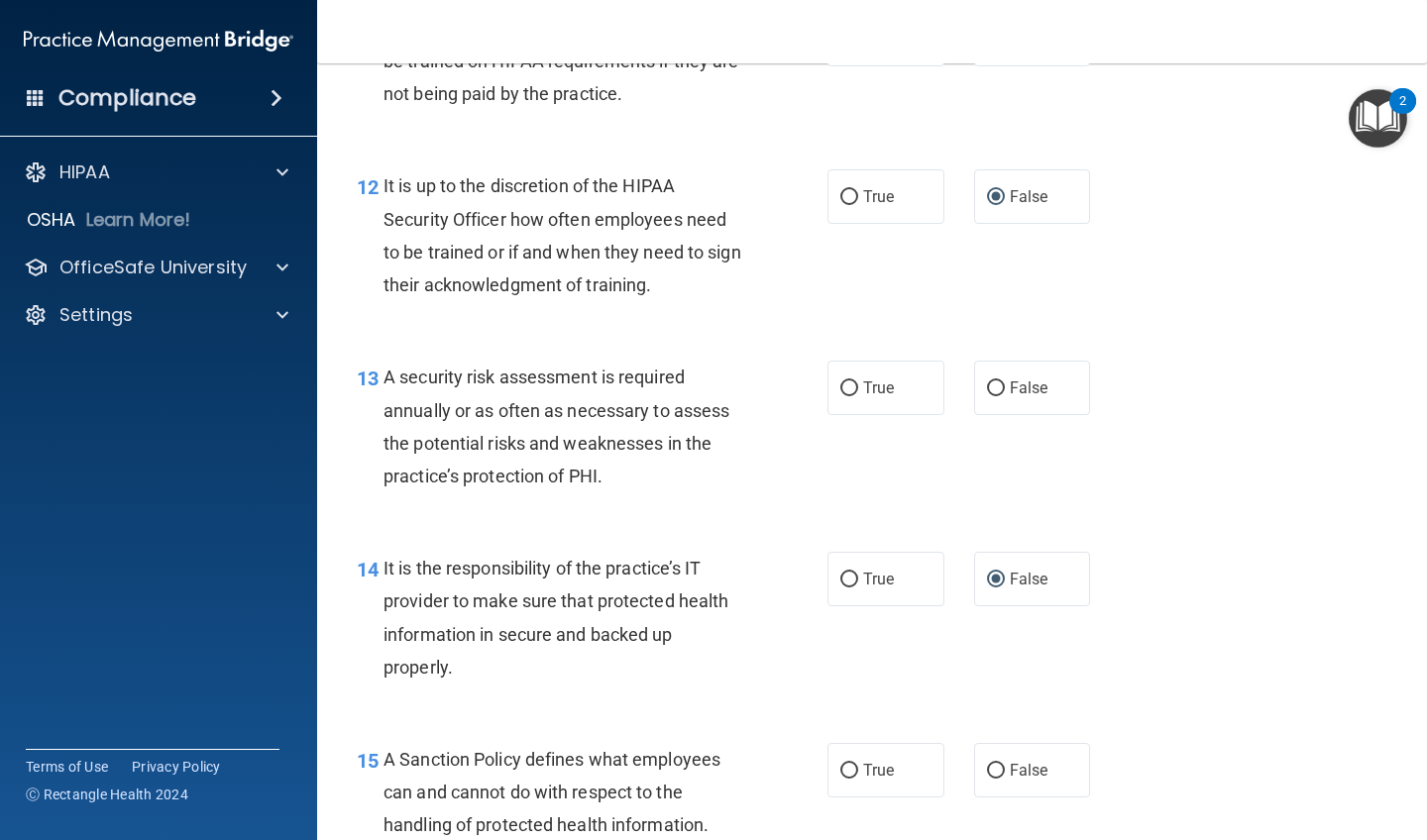scroll, scrollTop: 2505, scrollLeft: 0, axis: vertical 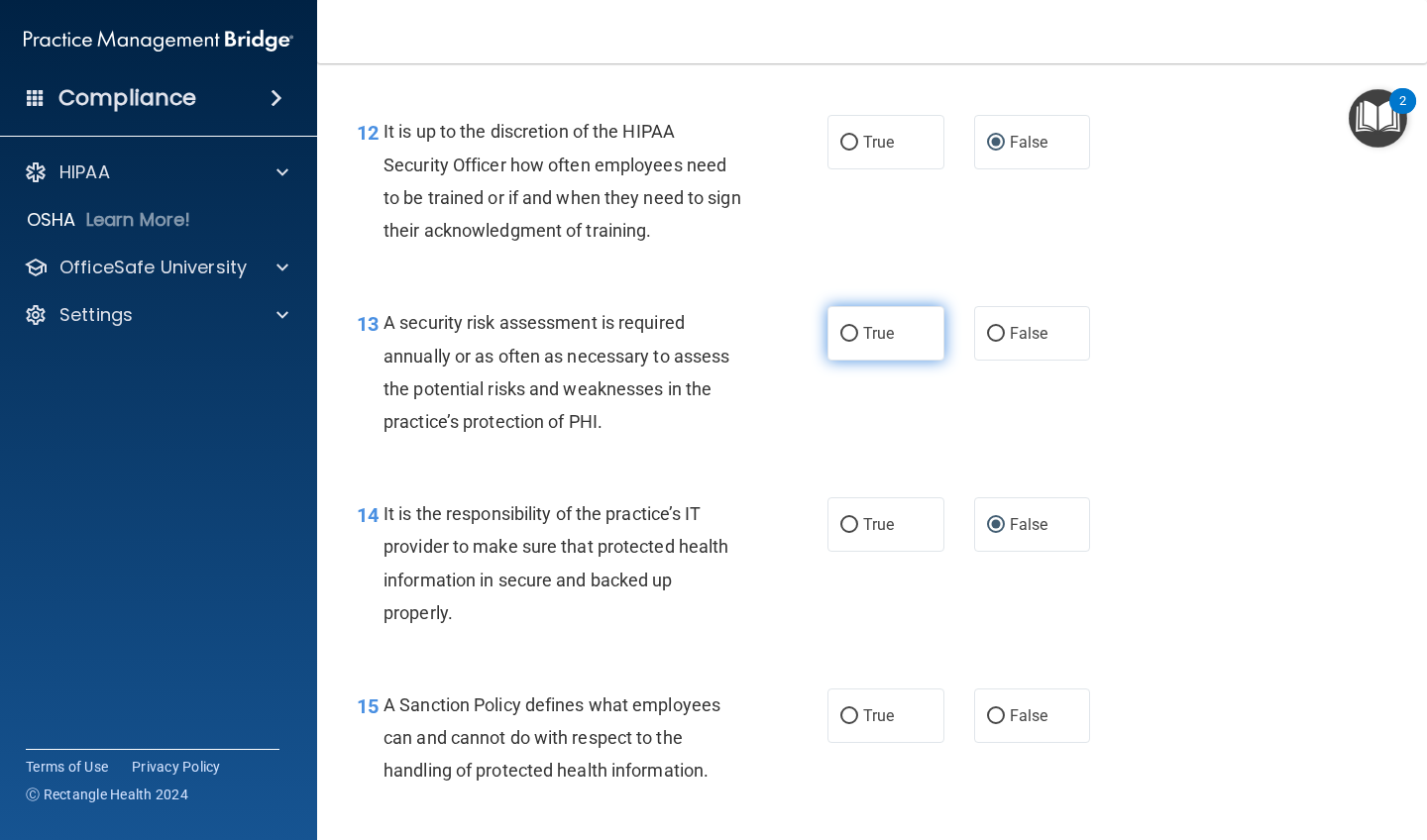 click on "True" at bounding box center (849, 334) 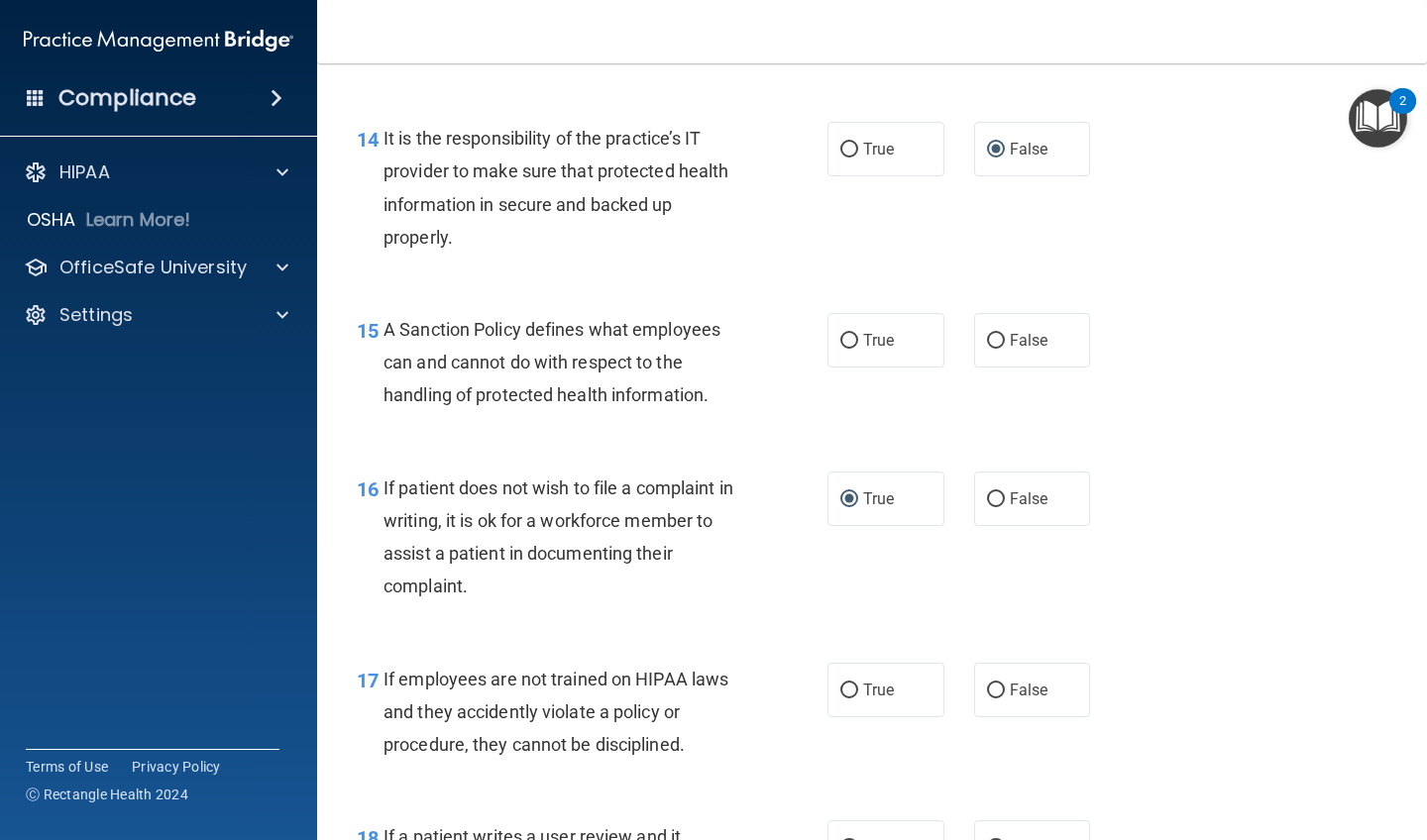 scroll, scrollTop: 2884, scrollLeft: 0, axis: vertical 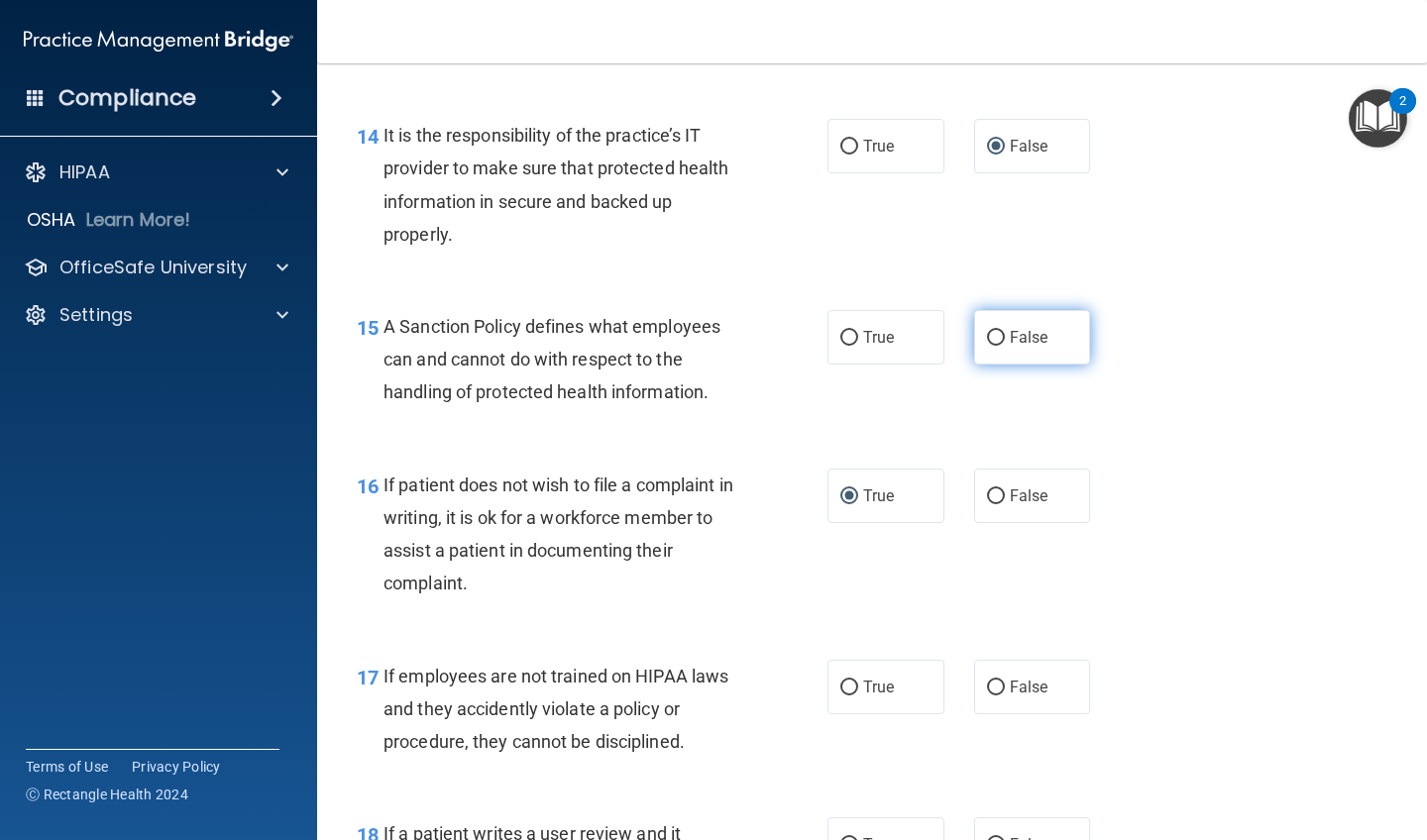 click on "False" at bounding box center (996, 338) 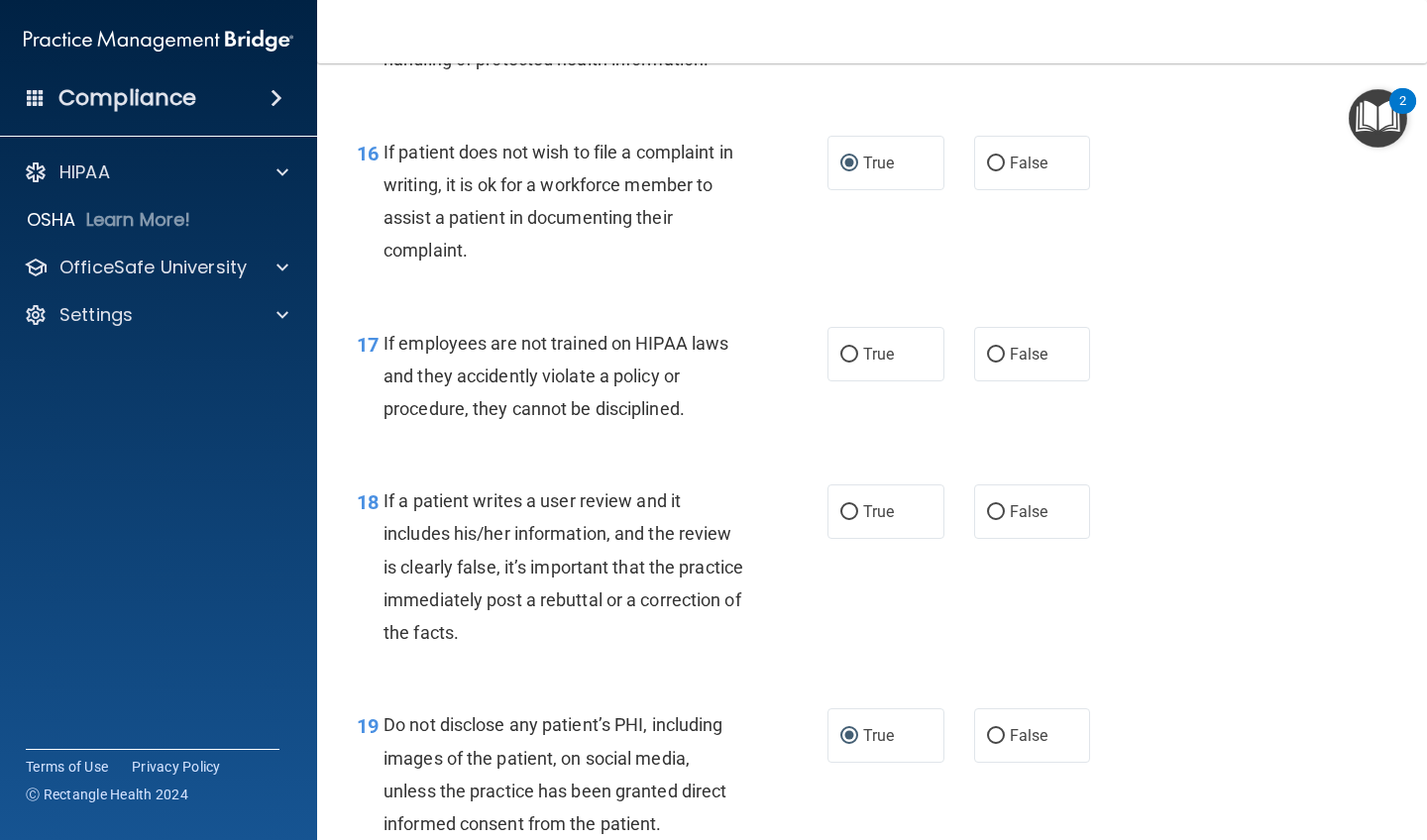 scroll, scrollTop: 3231, scrollLeft: 0, axis: vertical 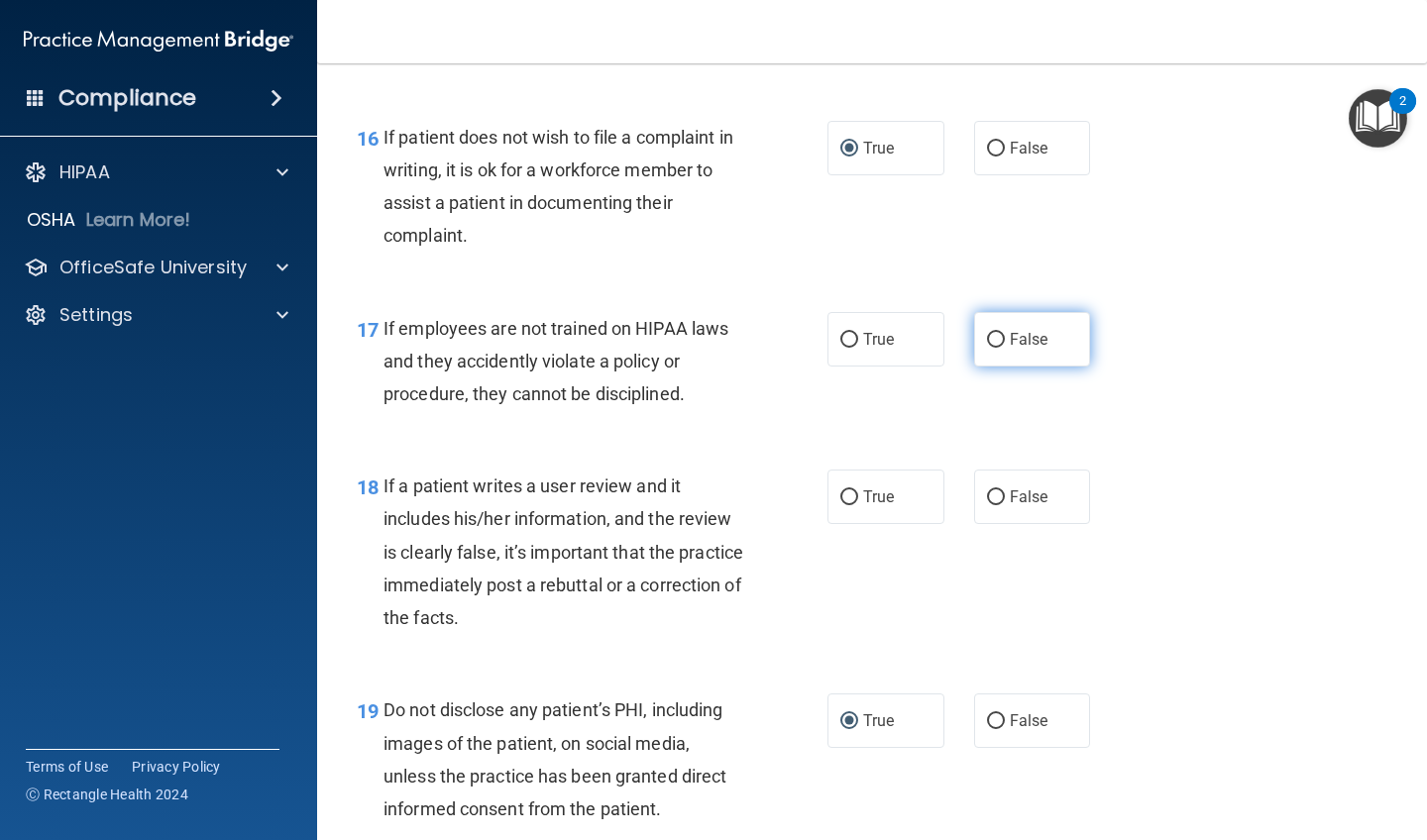click on "False" at bounding box center (996, 340) 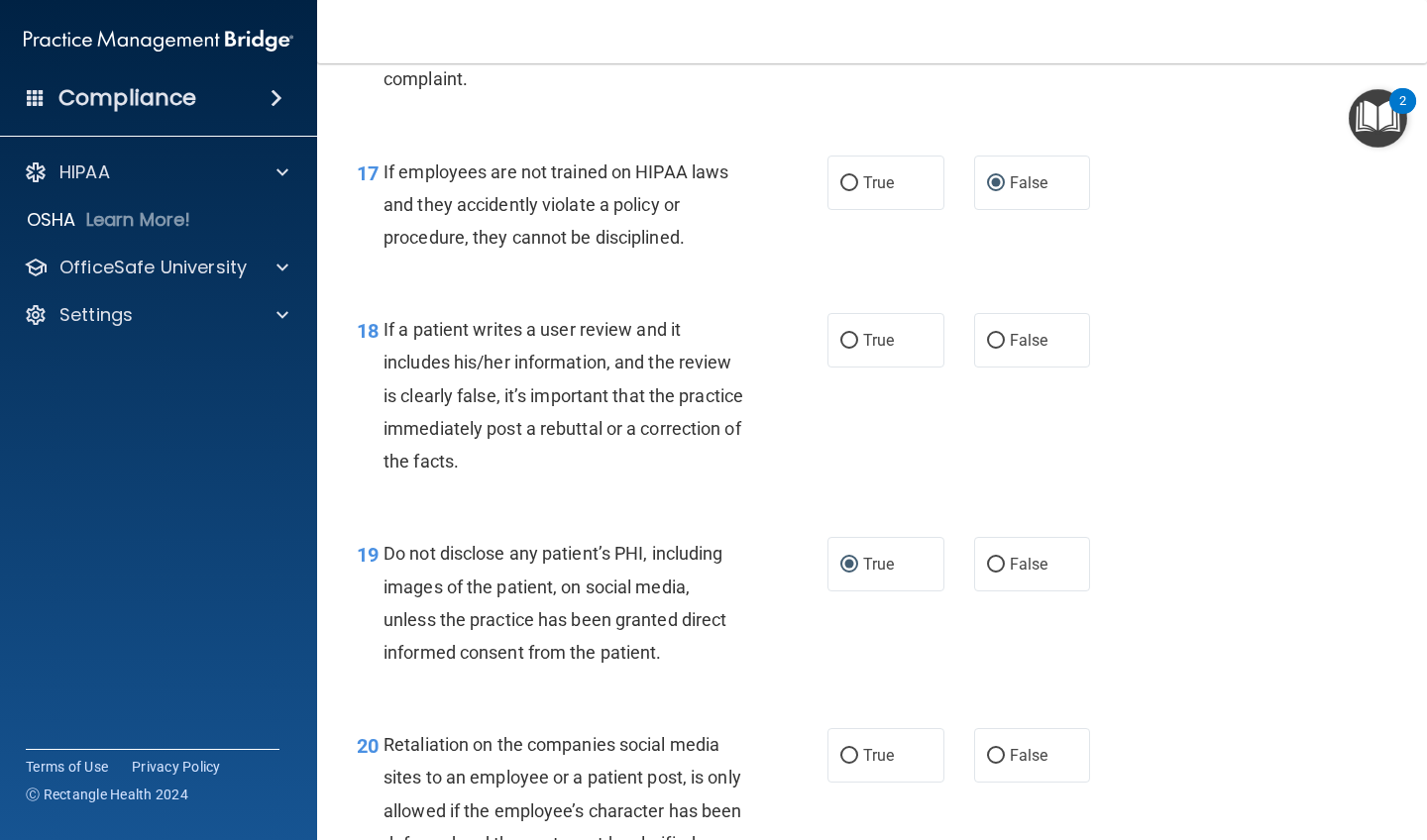 scroll, scrollTop: 3411, scrollLeft: 0, axis: vertical 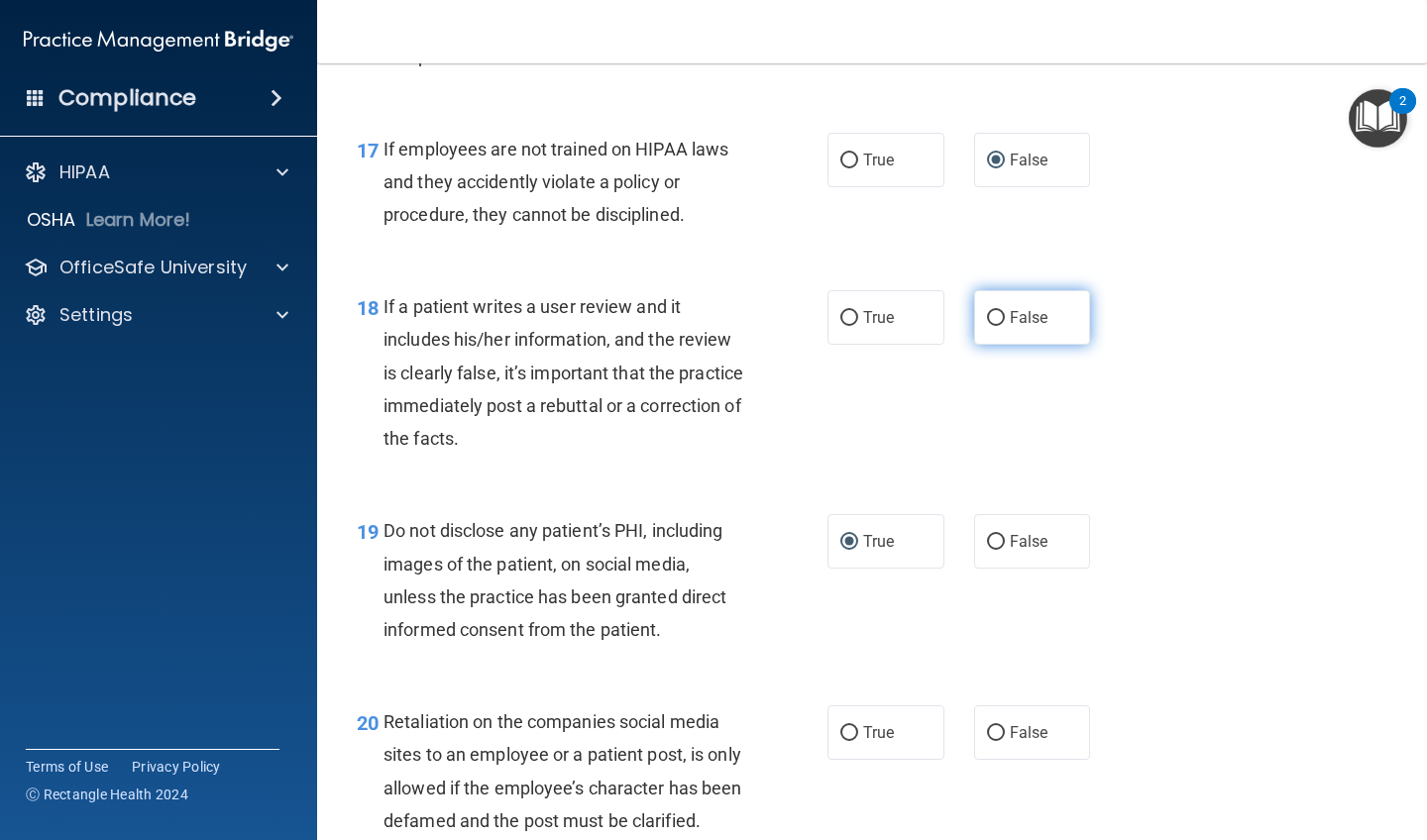 click on "False" at bounding box center (996, 318) 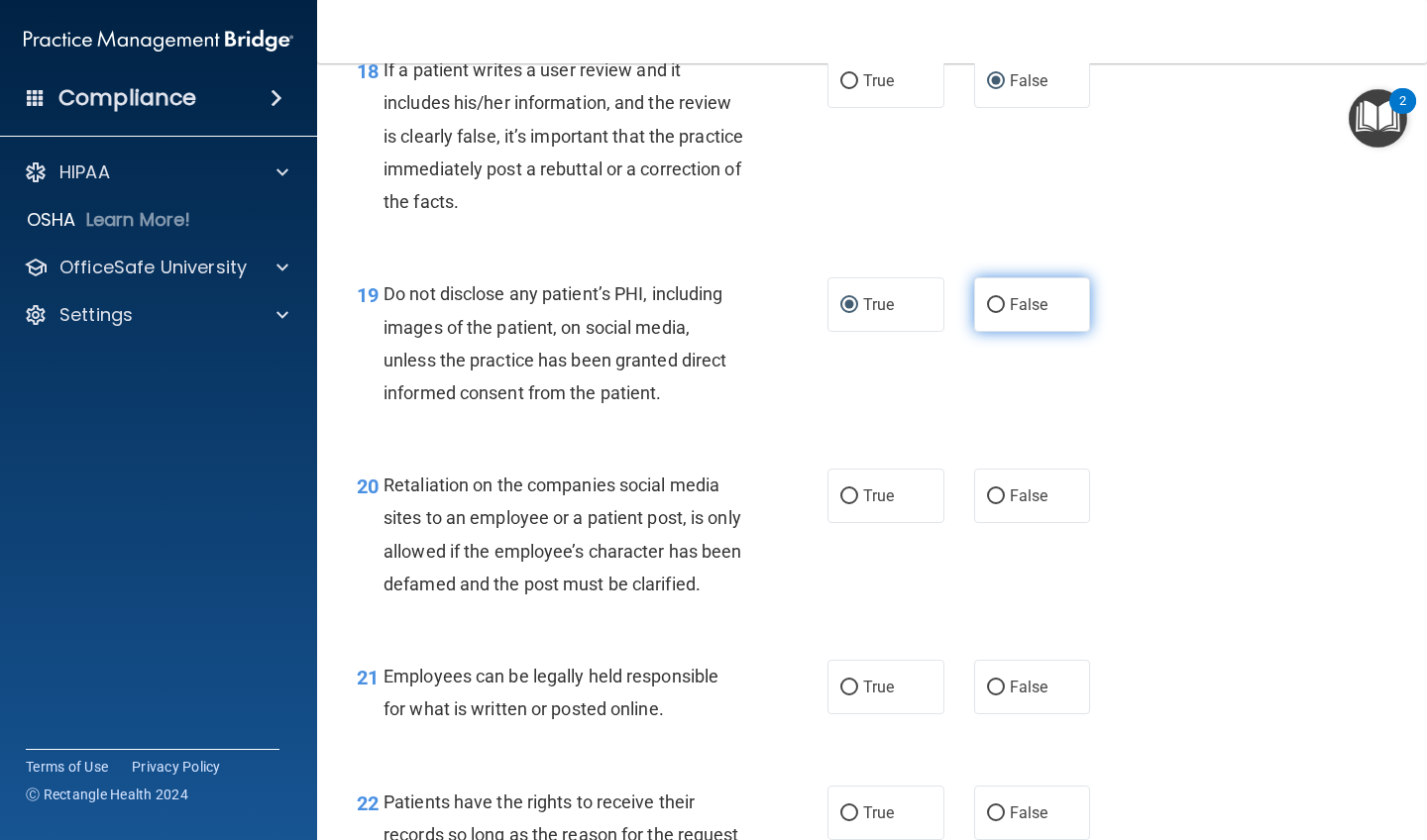 scroll, scrollTop: 3660, scrollLeft: 0, axis: vertical 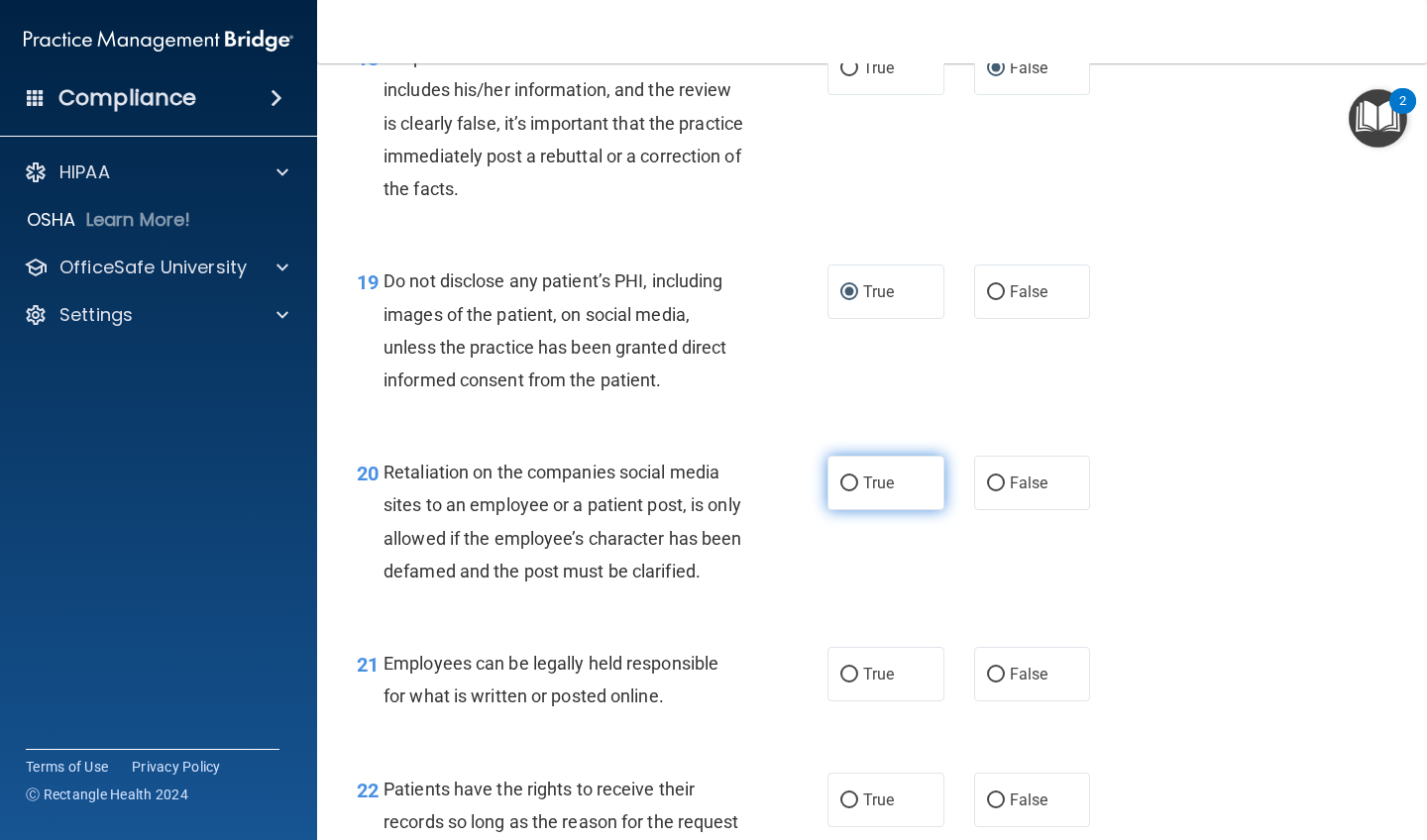 click on "True" at bounding box center [849, 483] 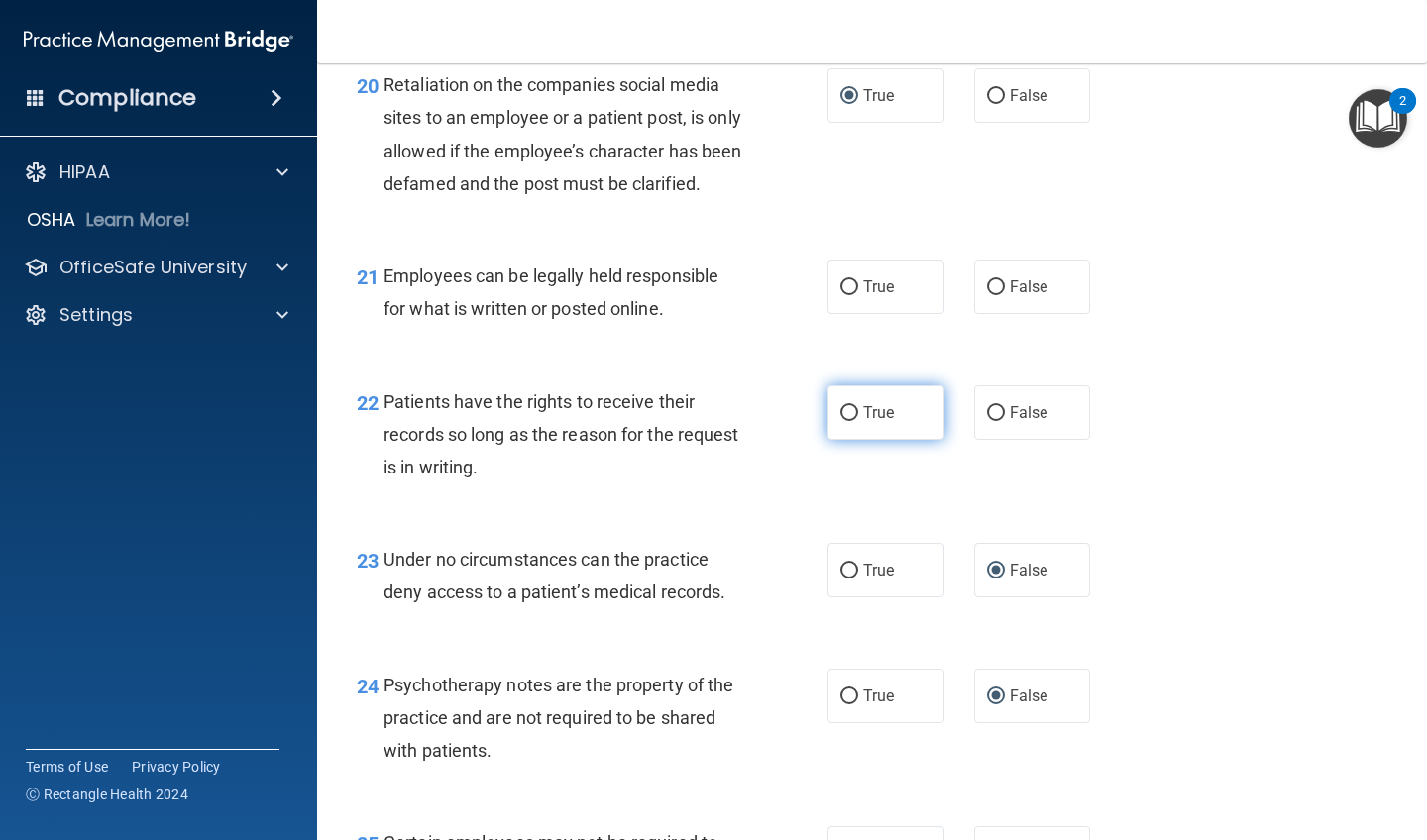 scroll, scrollTop: 4062, scrollLeft: 0, axis: vertical 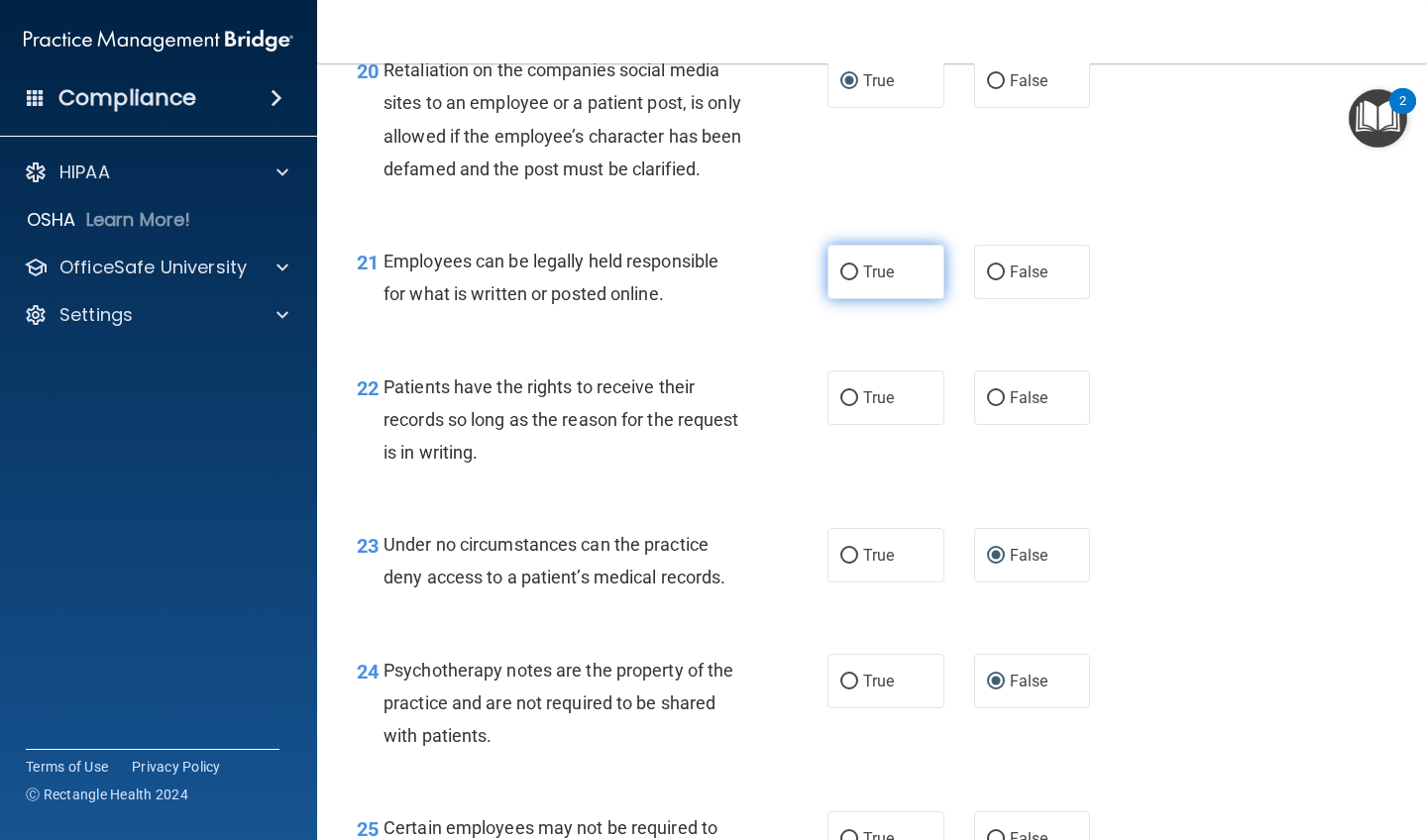 click on "True" at bounding box center (849, 272) 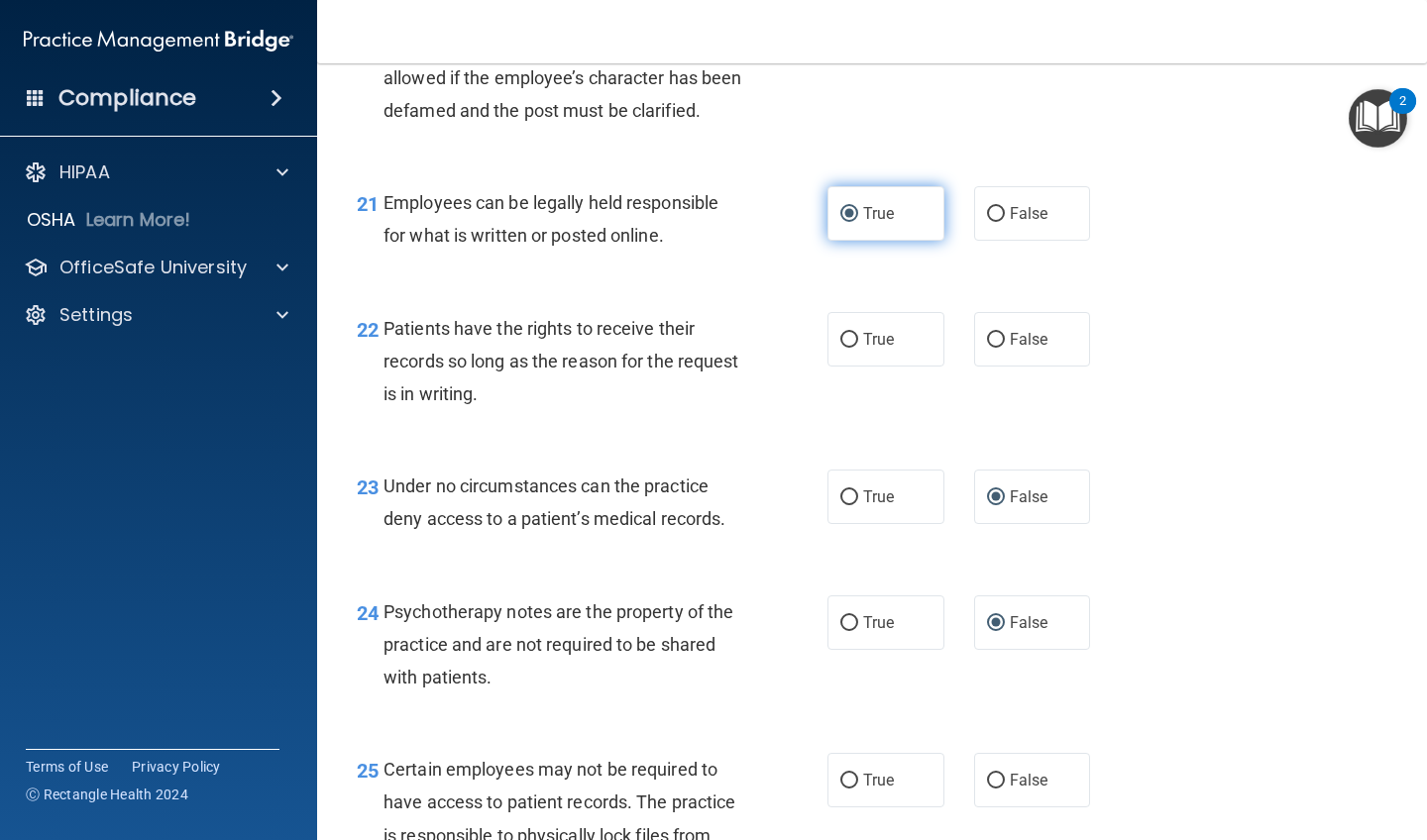 scroll, scrollTop: 4122, scrollLeft: 0, axis: vertical 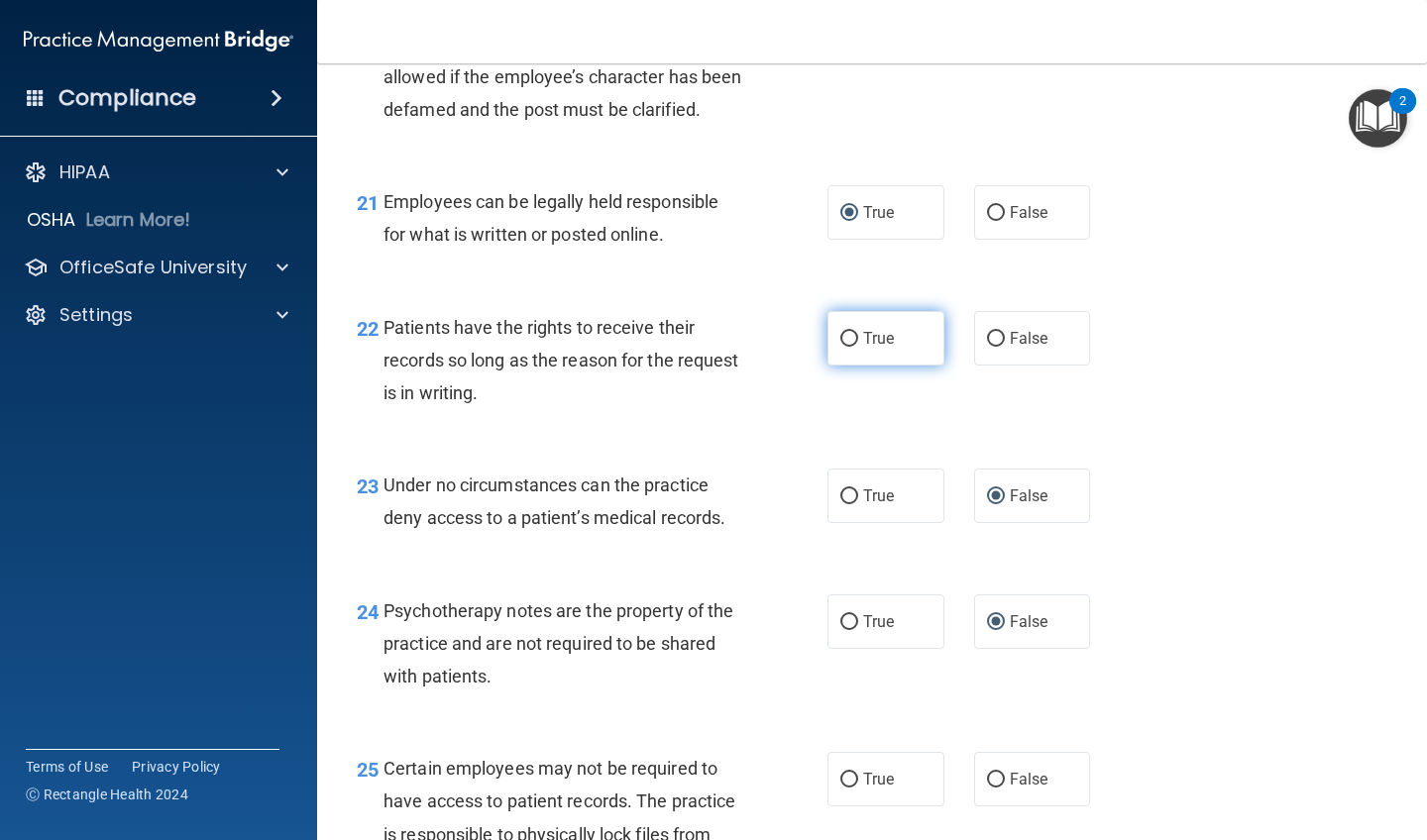 click on "True" at bounding box center [849, 339] 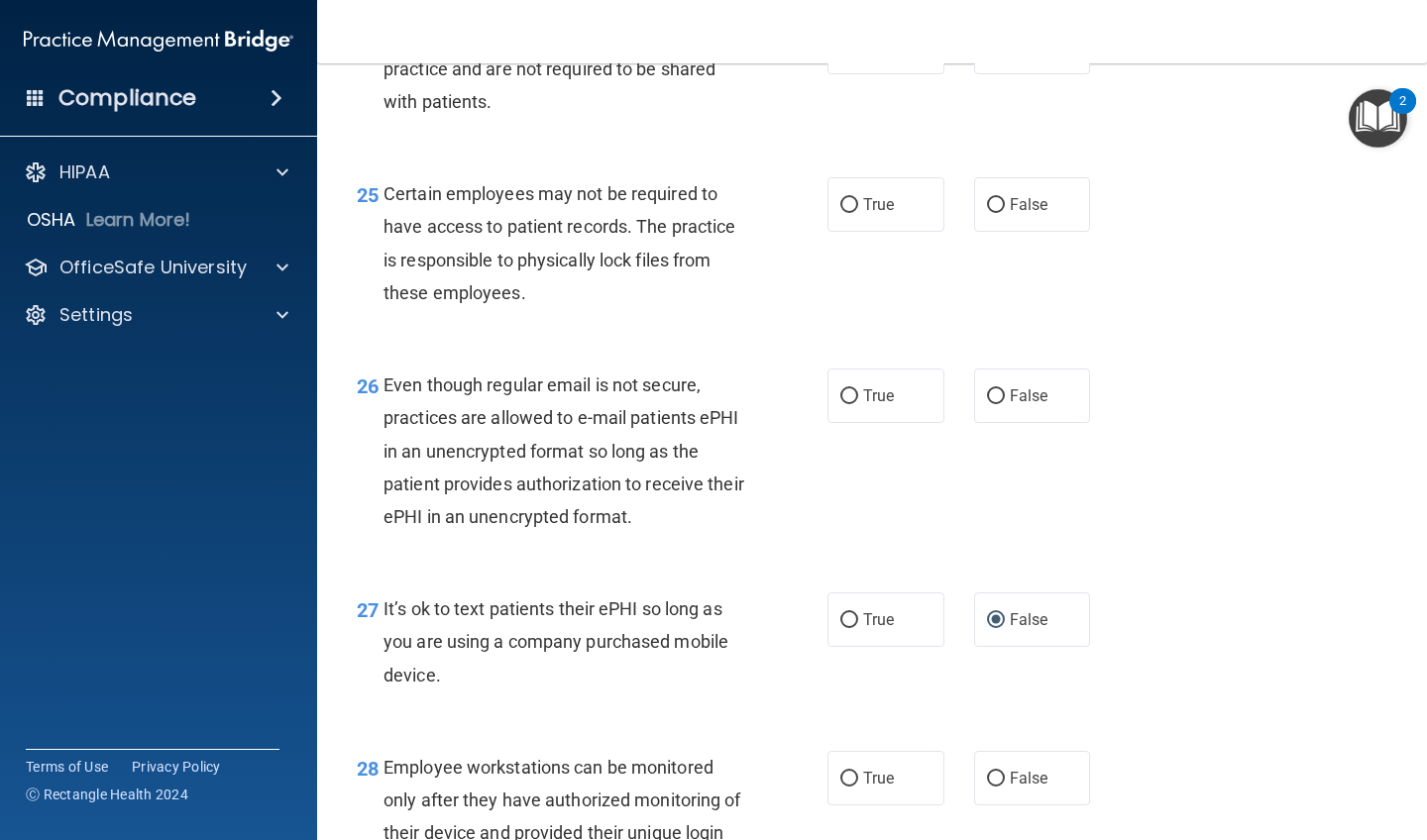 scroll, scrollTop: 4700, scrollLeft: 0, axis: vertical 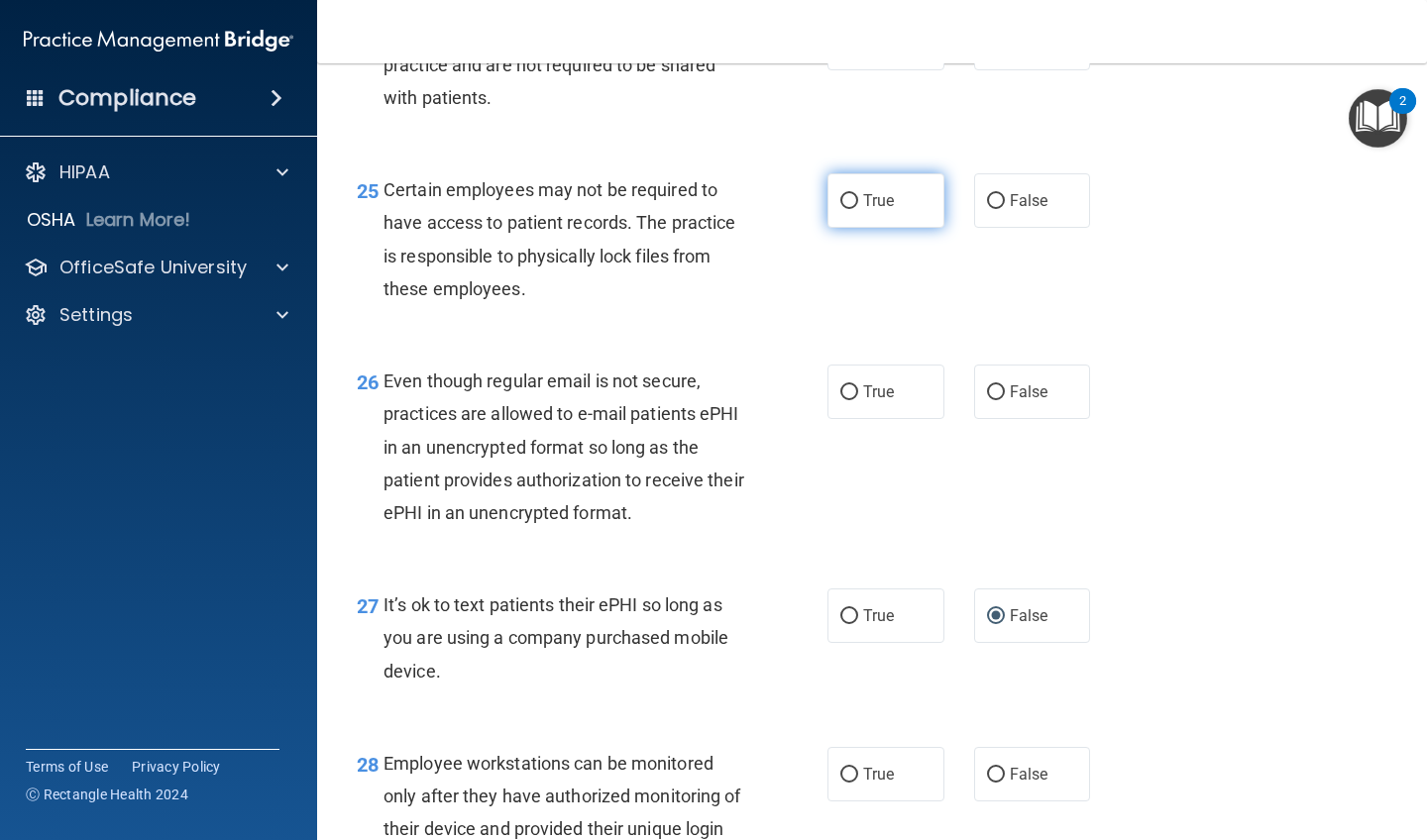click on "True" at bounding box center [849, 201] 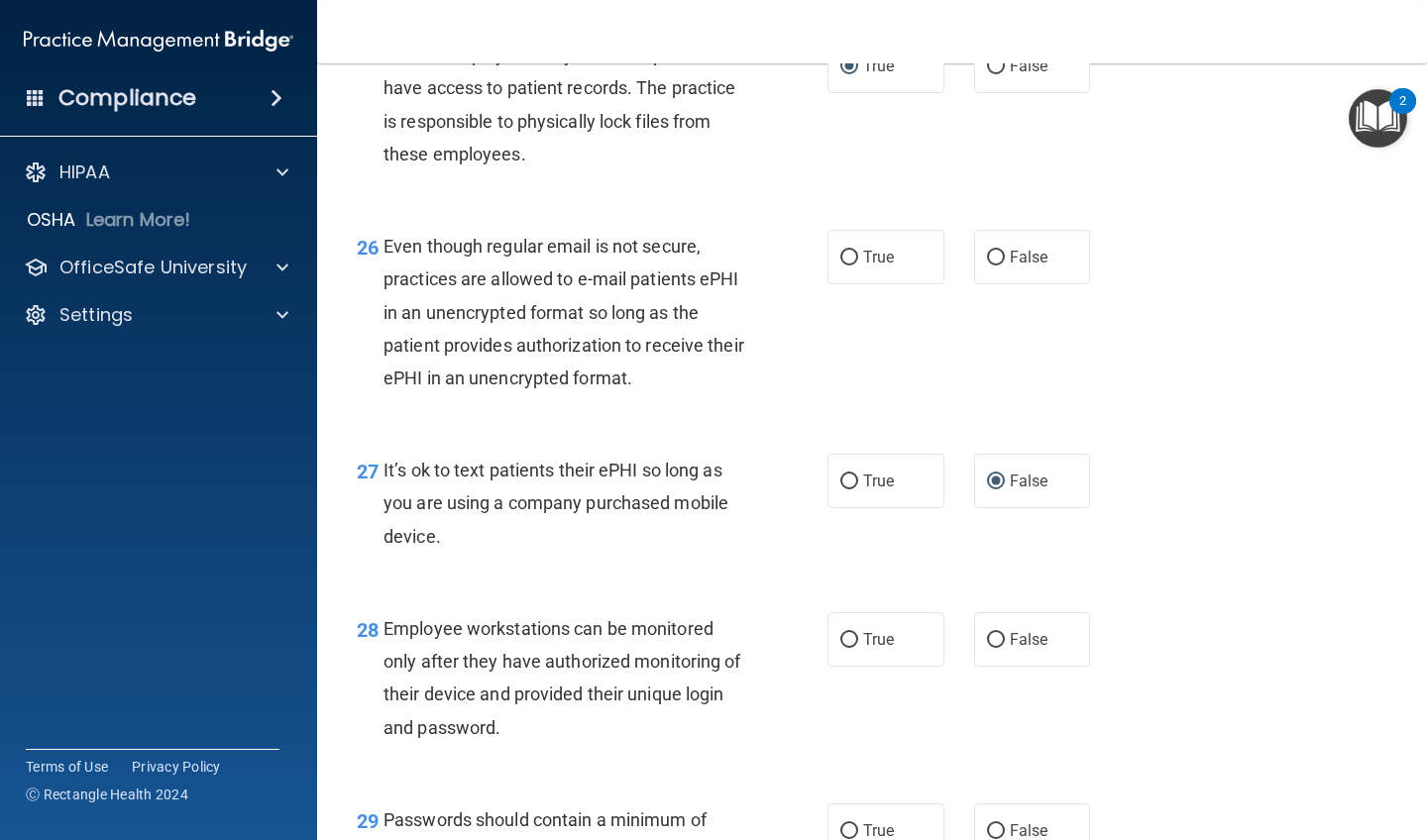 scroll, scrollTop: 4836, scrollLeft: 0, axis: vertical 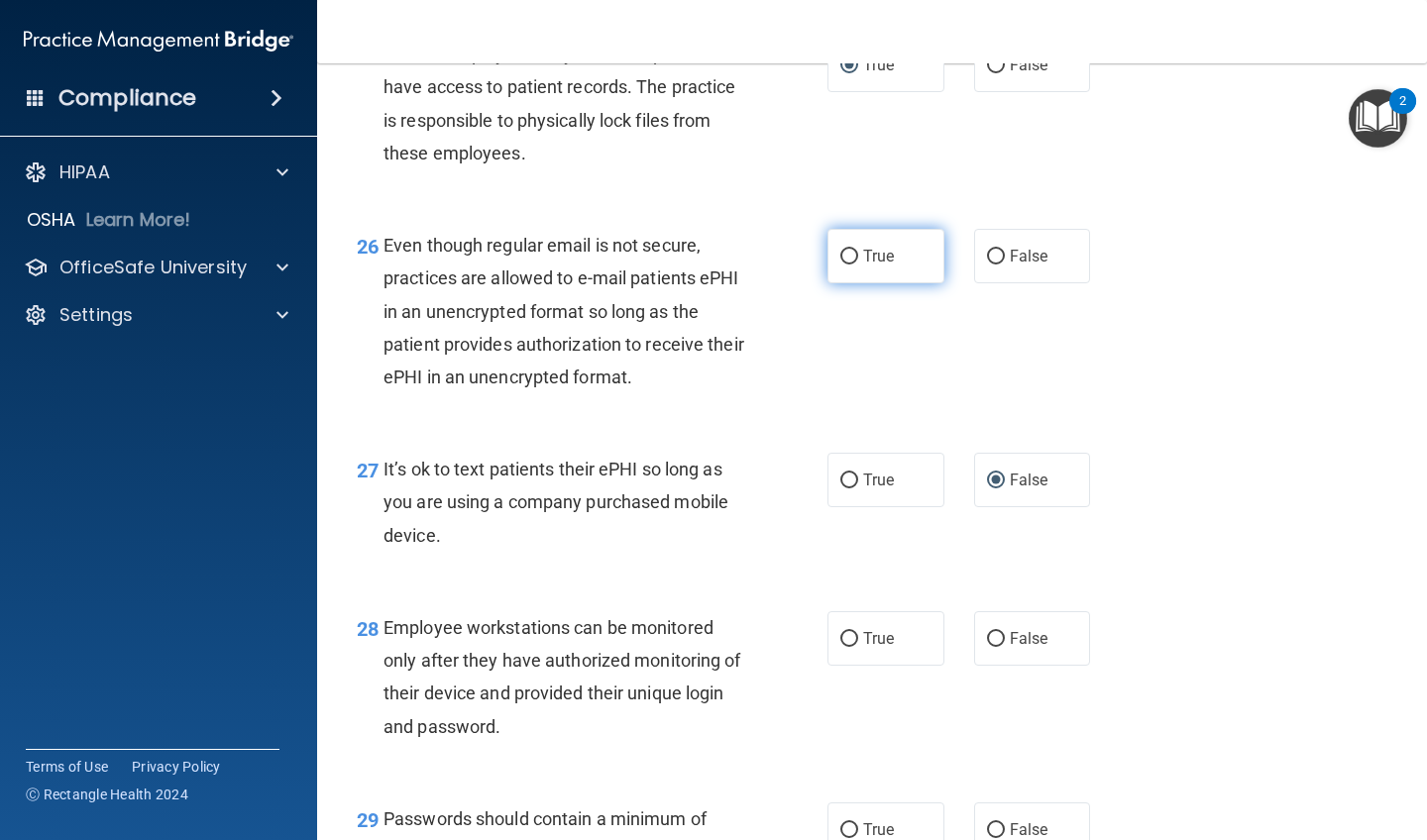 click on "True" at bounding box center [849, 257] 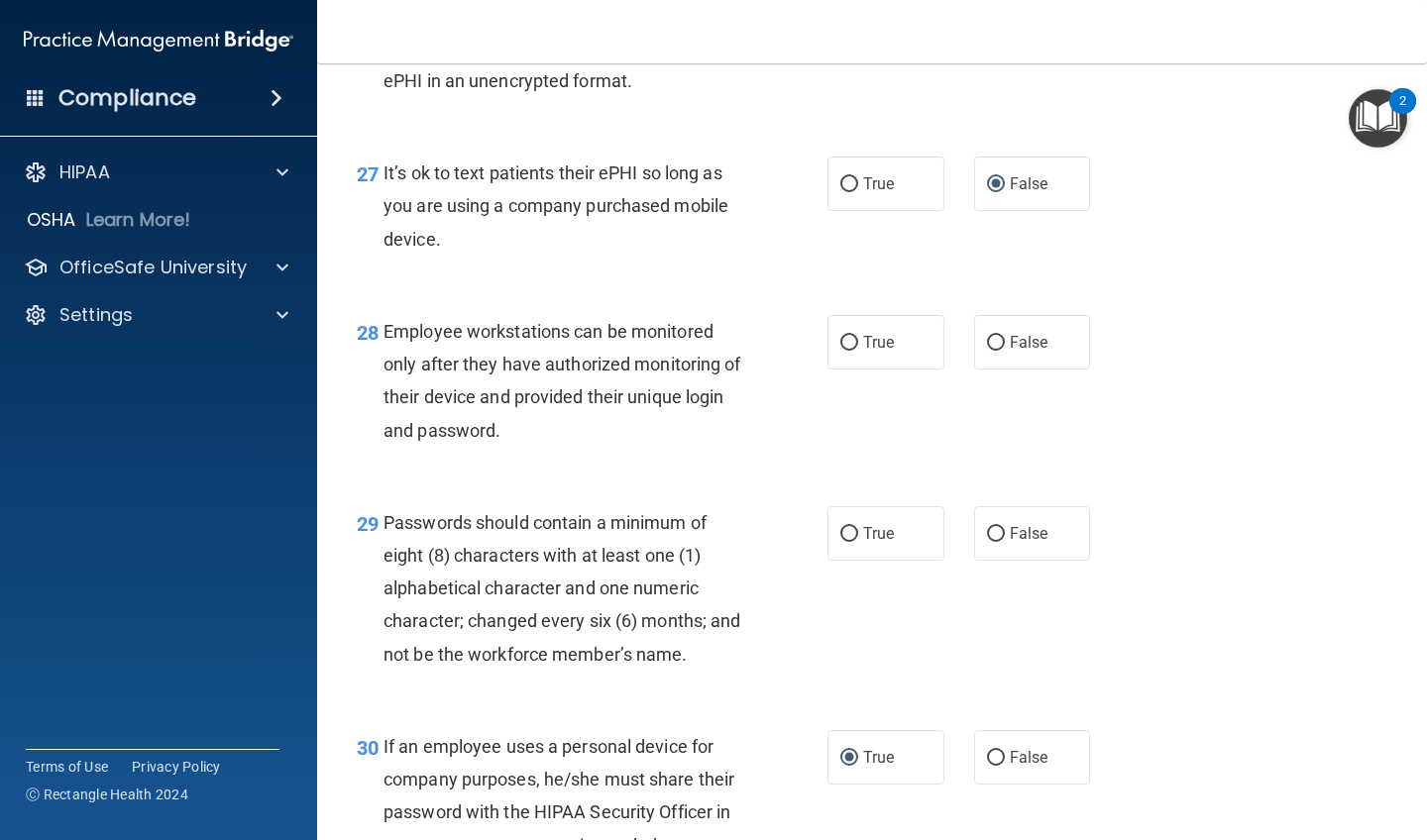 scroll, scrollTop: 5132, scrollLeft: 0, axis: vertical 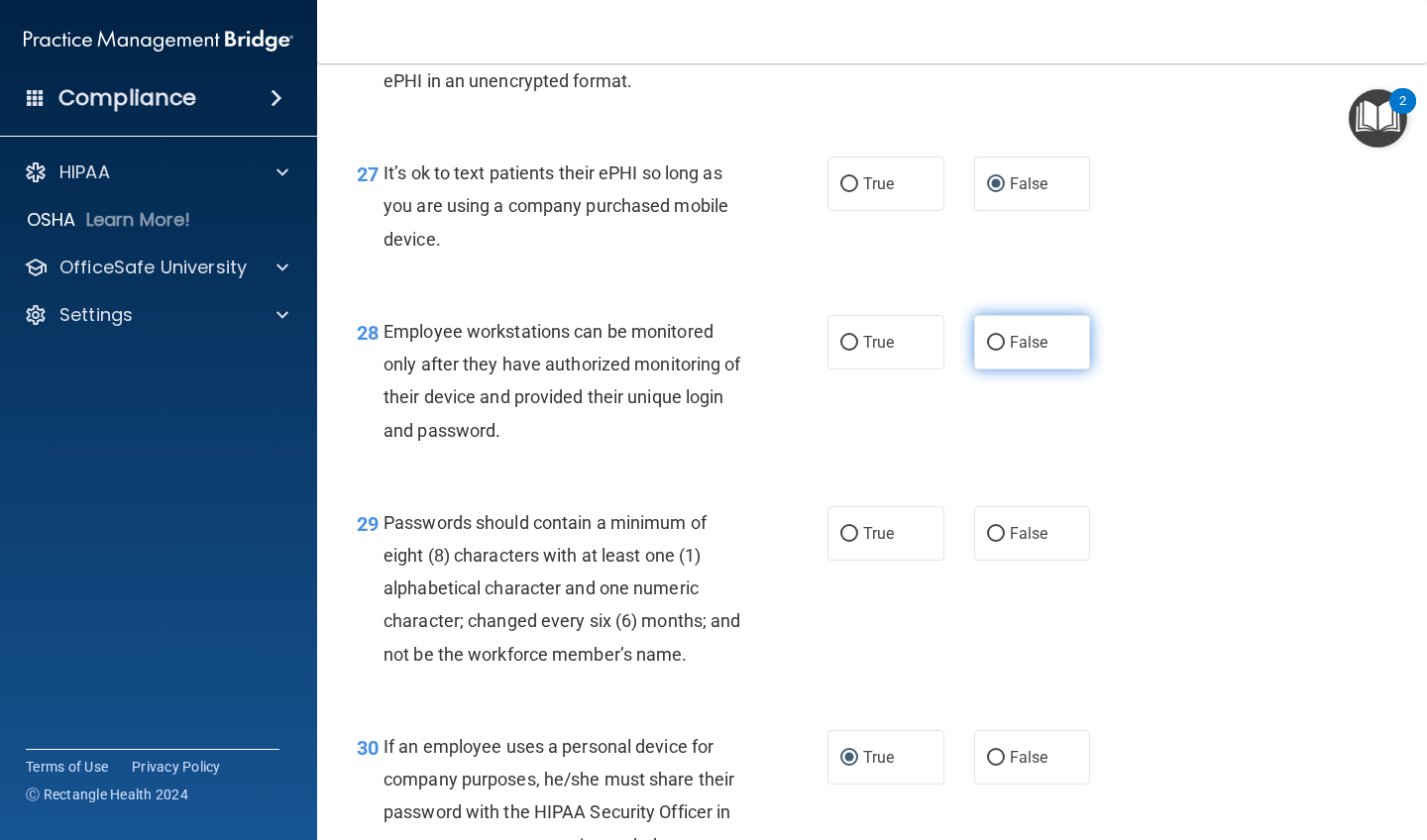 click on "False" at bounding box center [996, 343] 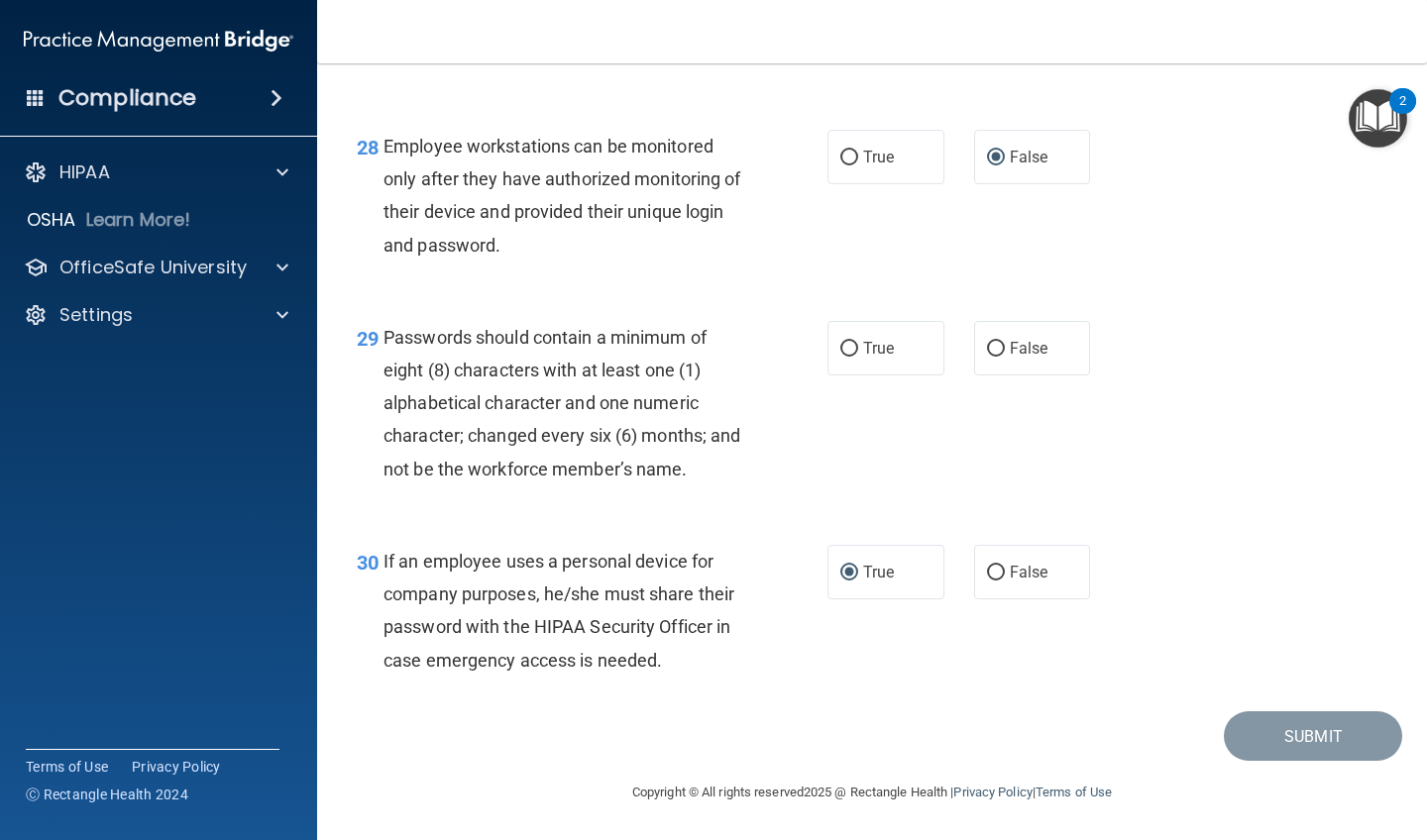 scroll, scrollTop: 5322, scrollLeft: 0, axis: vertical 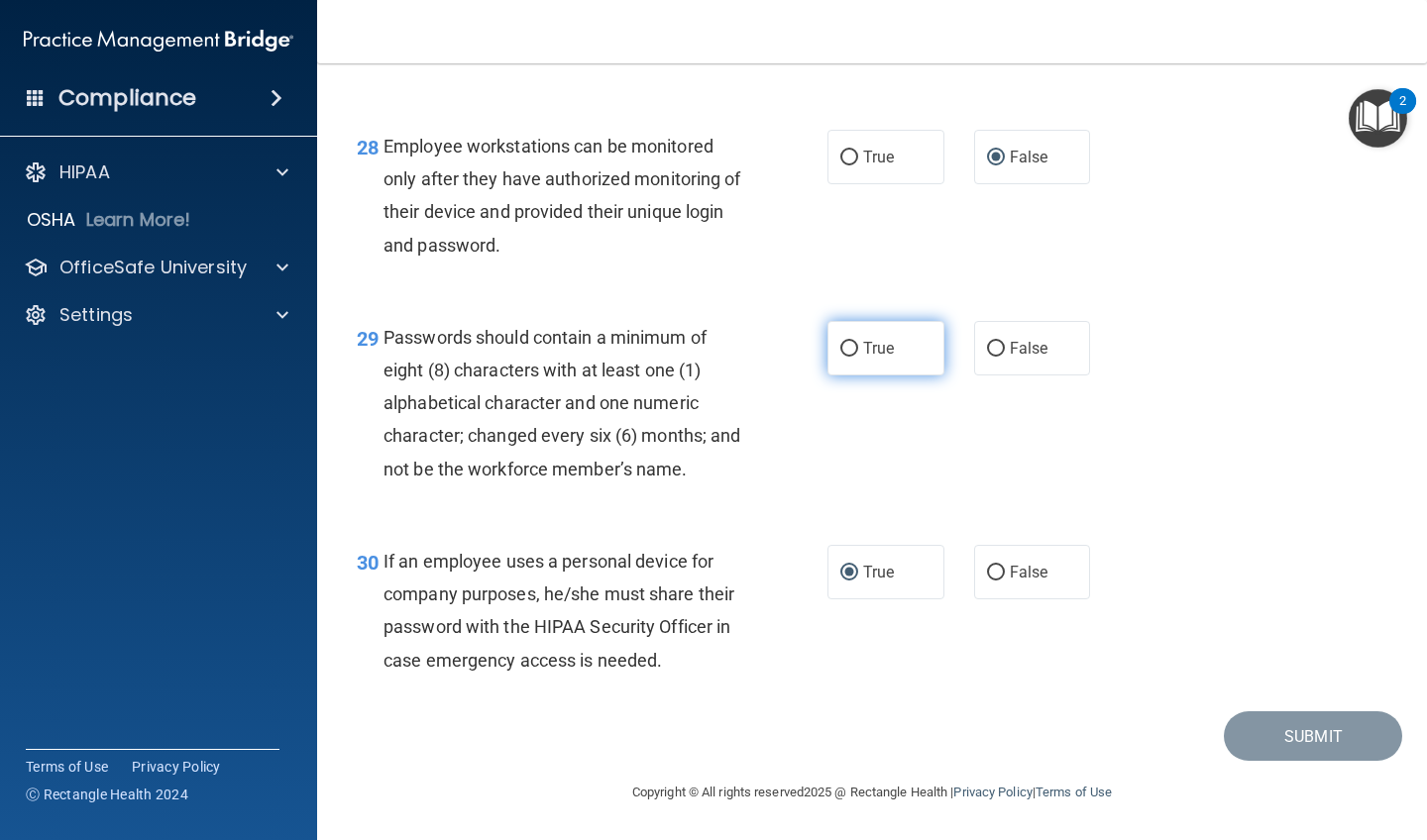 click on "True" at bounding box center (849, 349) 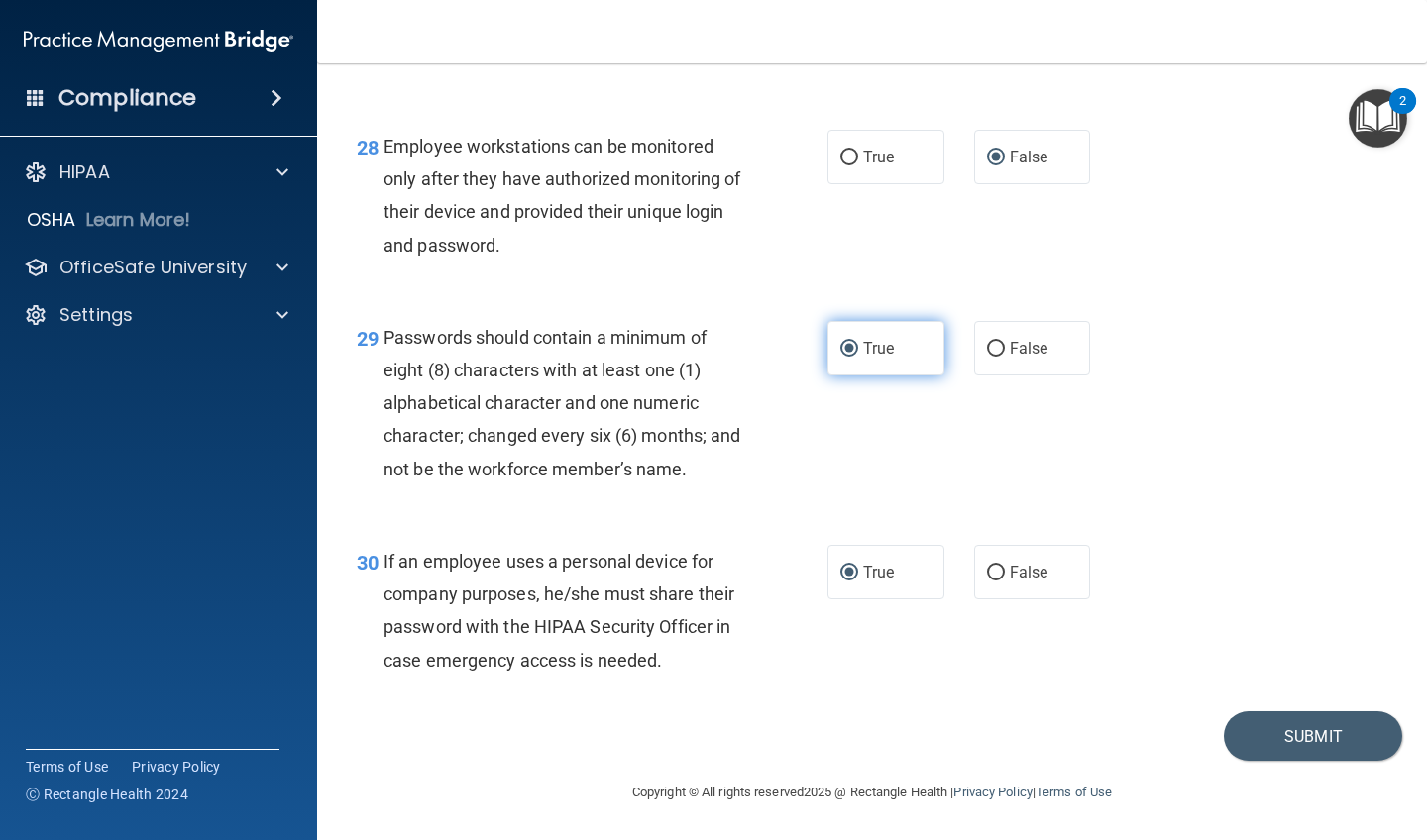 scroll, scrollTop: 5244, scrollLeft: 0, axis: vertical 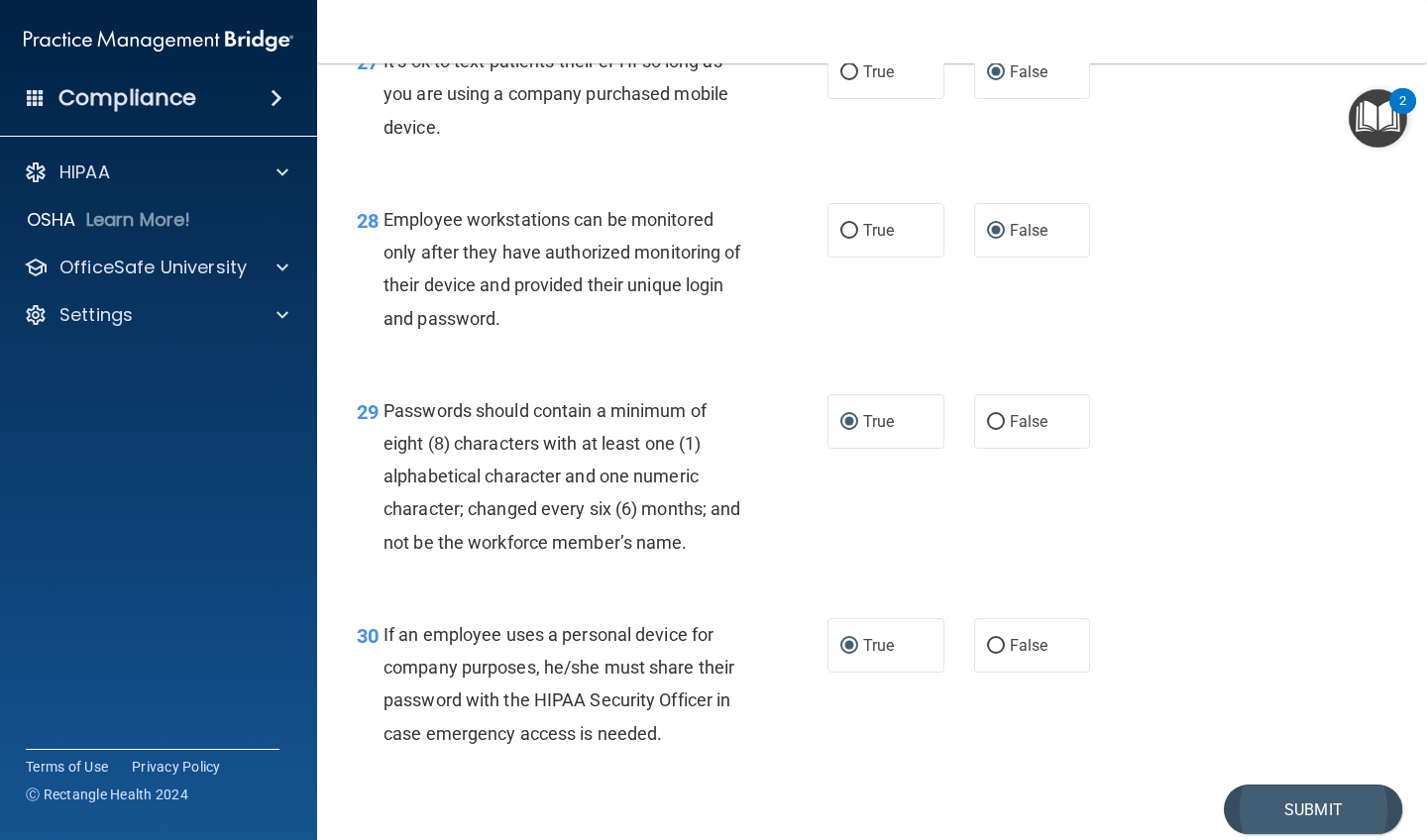 click on "Submit" at bounding box center (1313, 809) 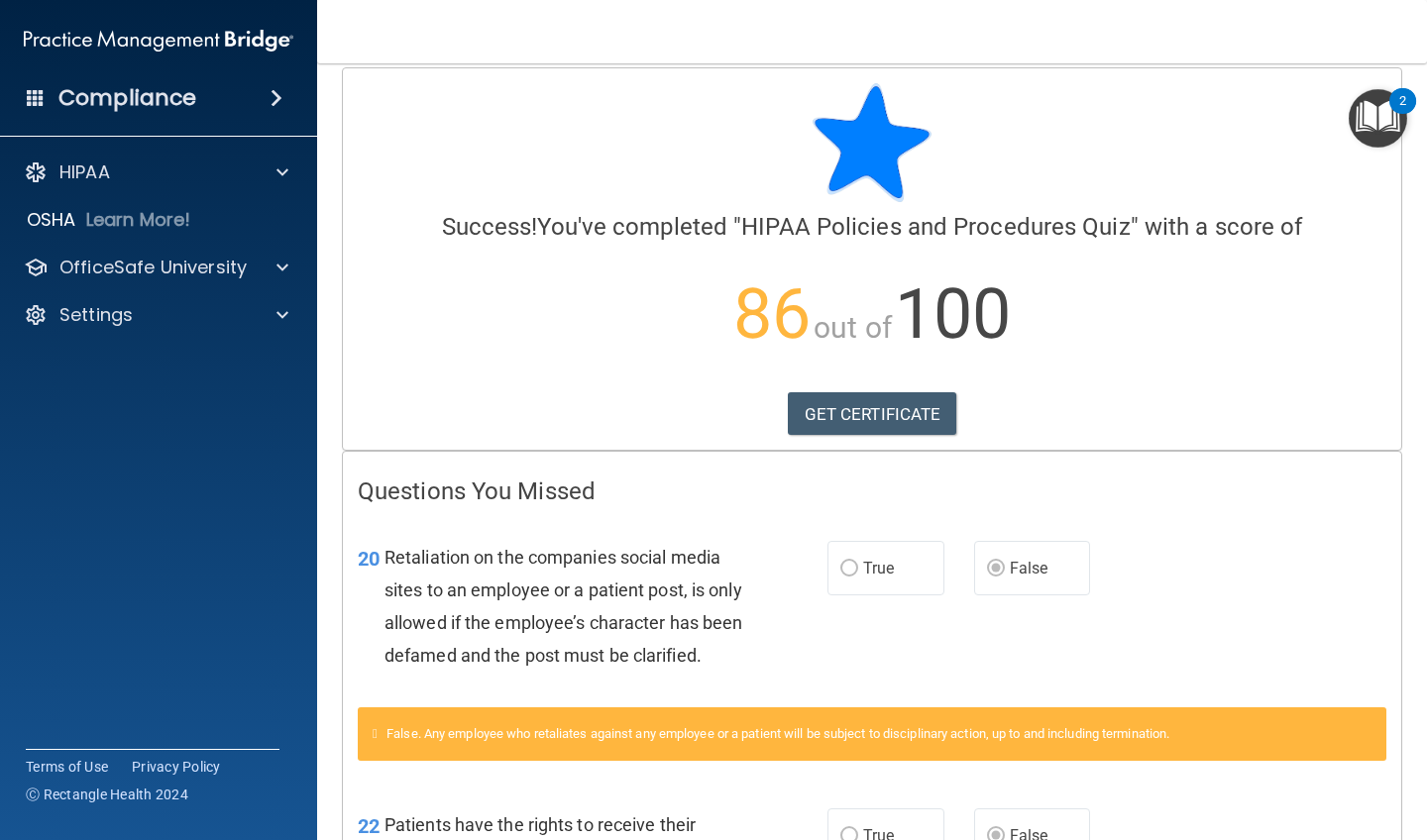 scroll, scrollTop: 0, scrollLeft: 0, axis: both 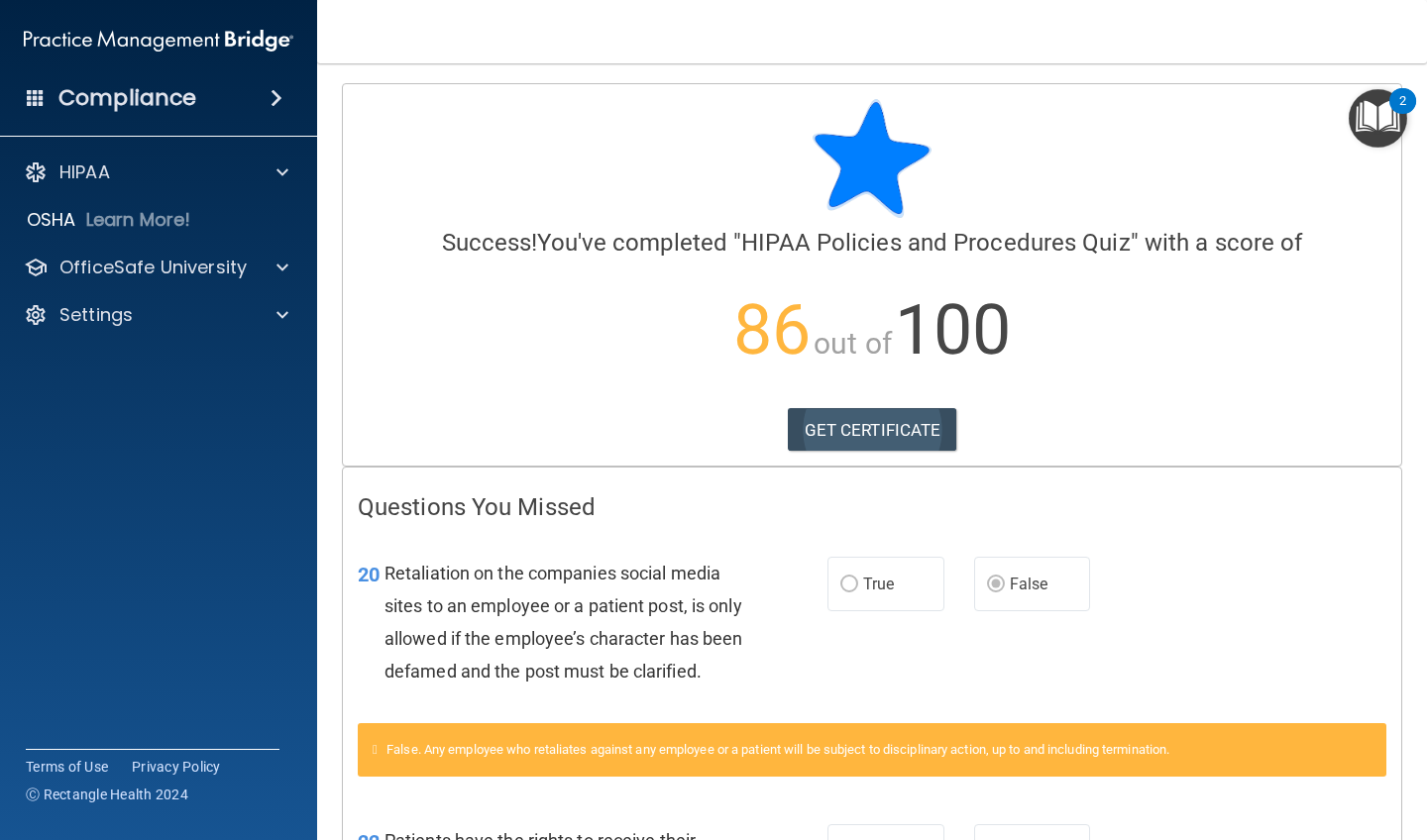 click on "GET CERTIFICATE" at bounding box center (872, 430) 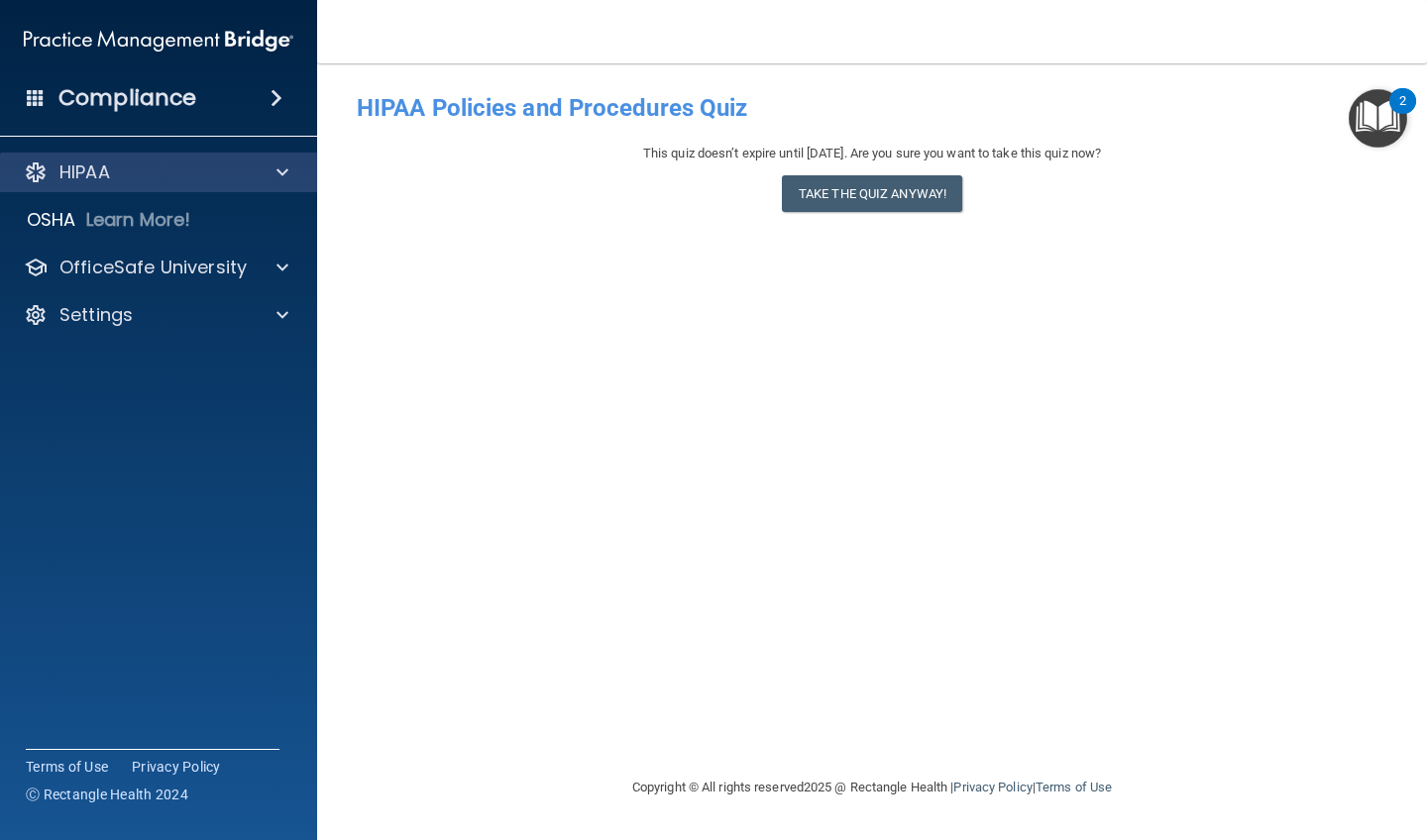 click at bounding box center [282, 172] 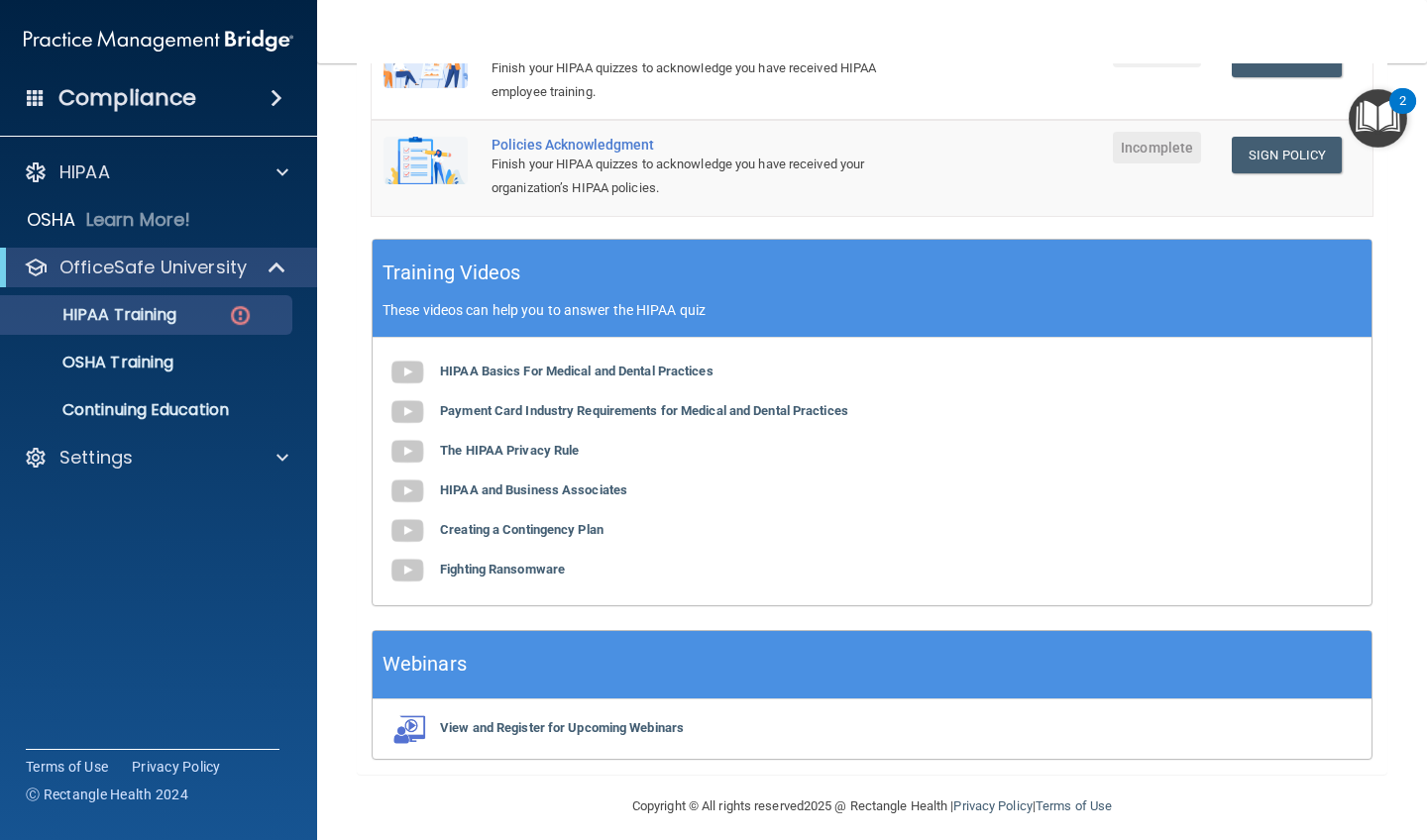 scroll, scrollTop: 627, scrollLeft: 0, axis: vertical 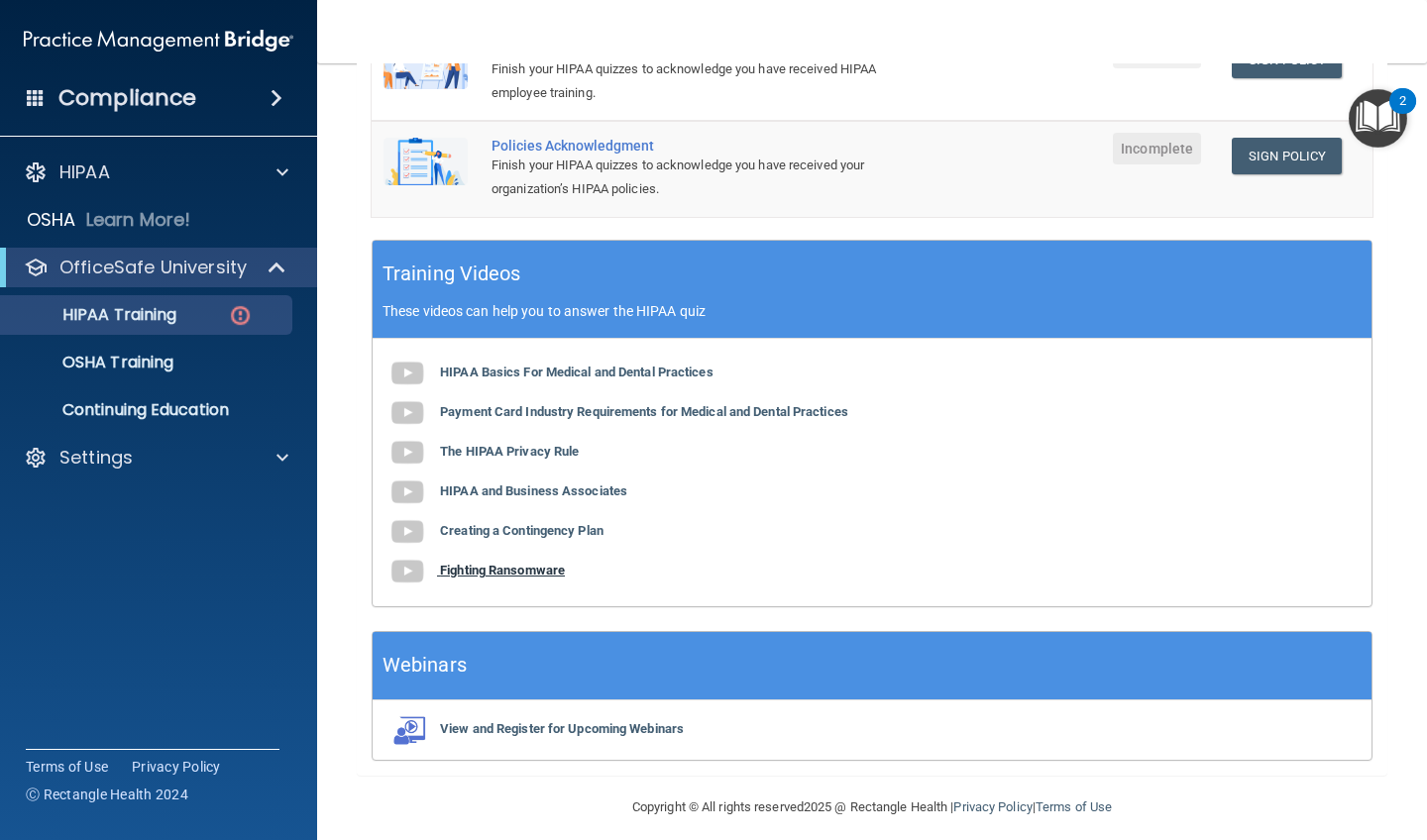 click on "Fighting Ransomware" at bounding box center (502, 570) 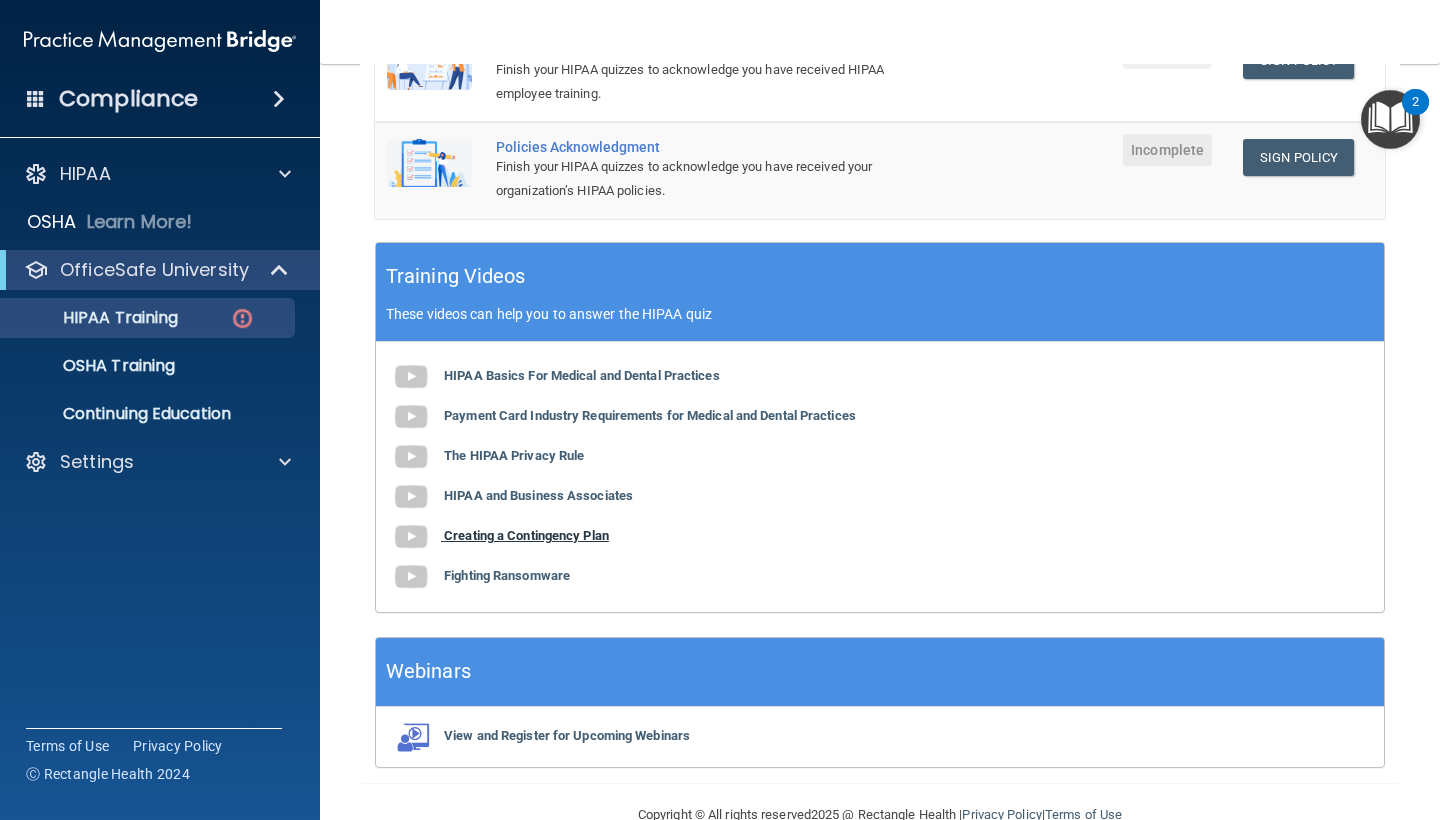 click on "Creating a Contingency Plan" at bounding box center (526, 535) 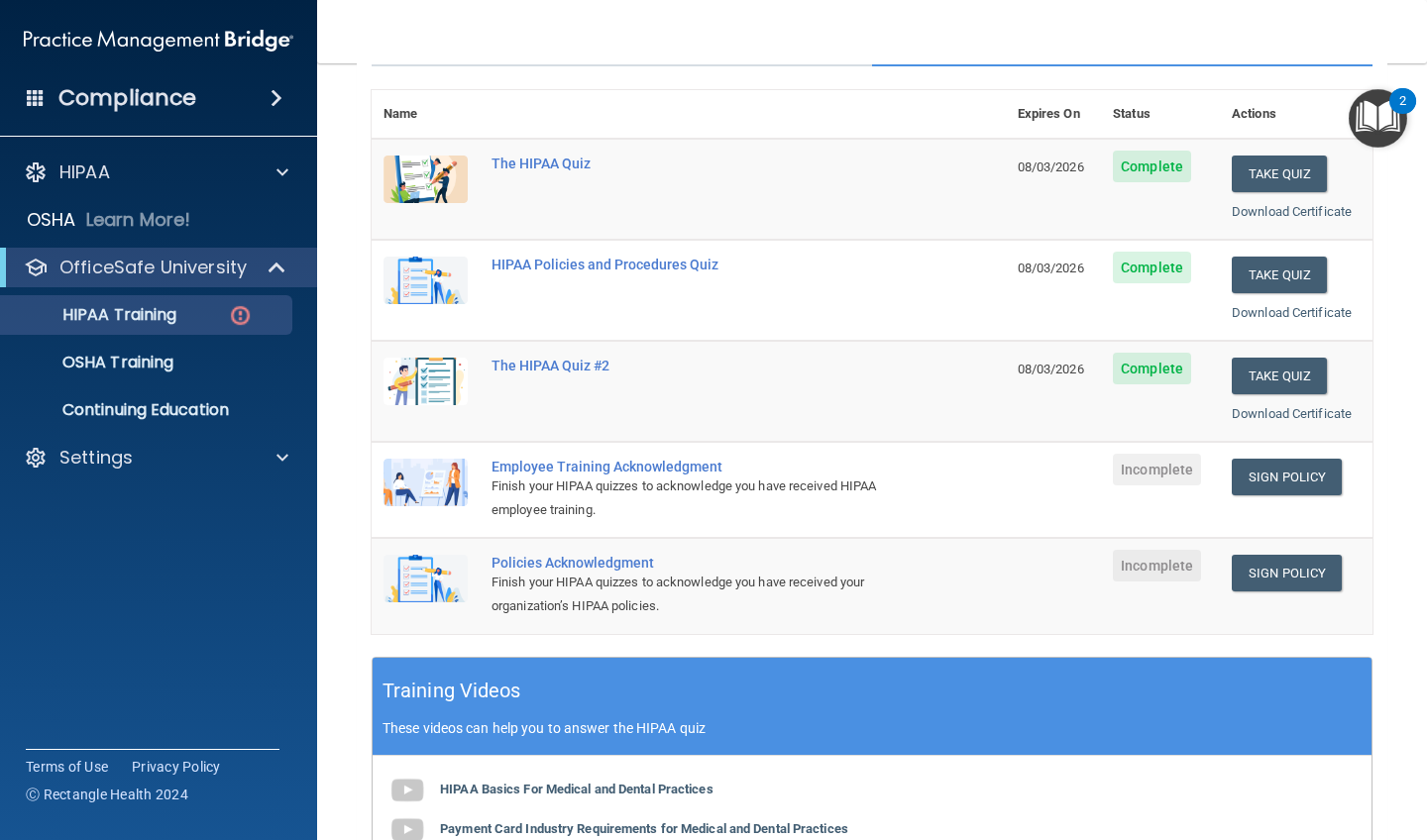 scroll, scrollTop: 205, scrollLeft: 0, axis: vertical 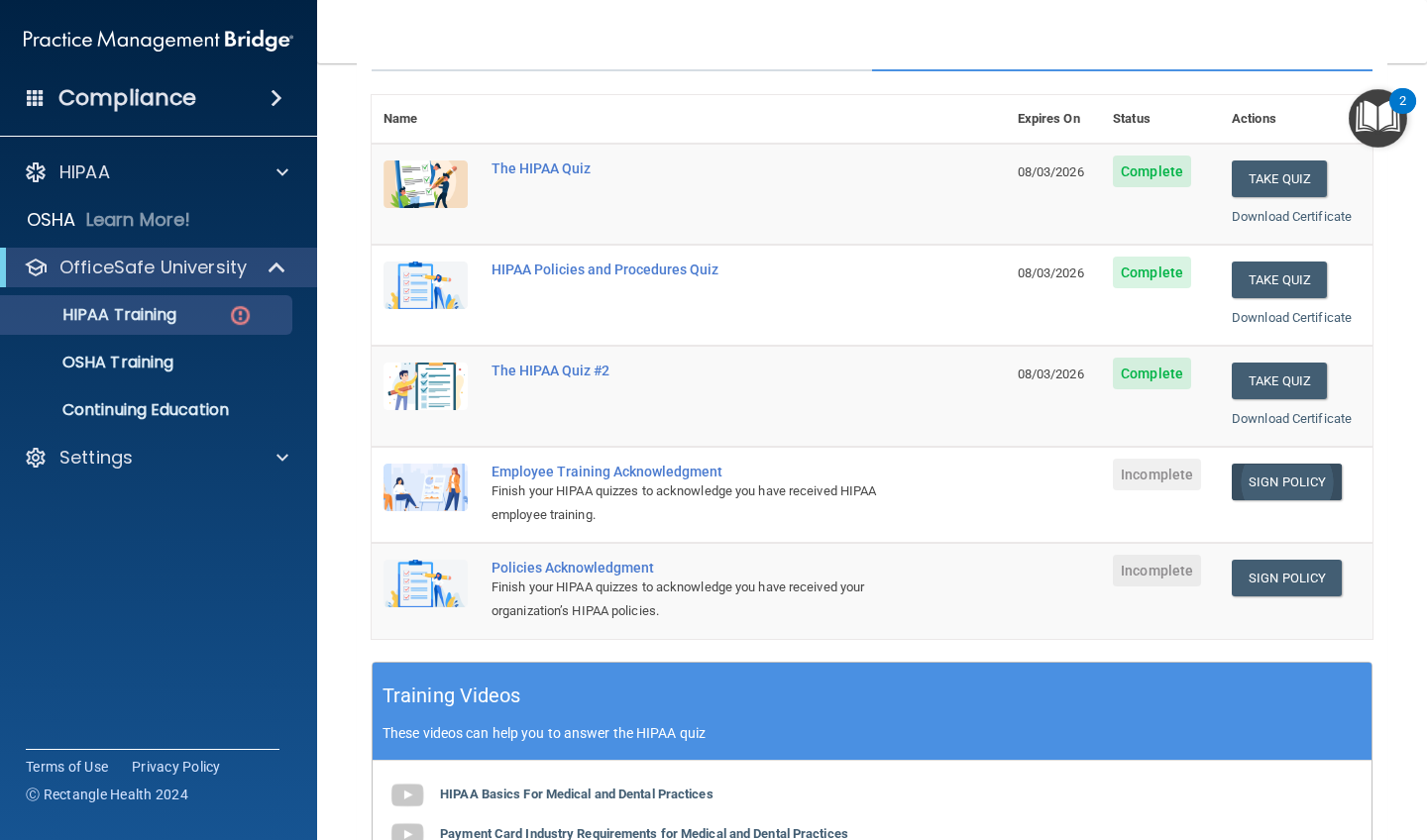 click on "Sign Policy" at bounding box center [1286, 481] 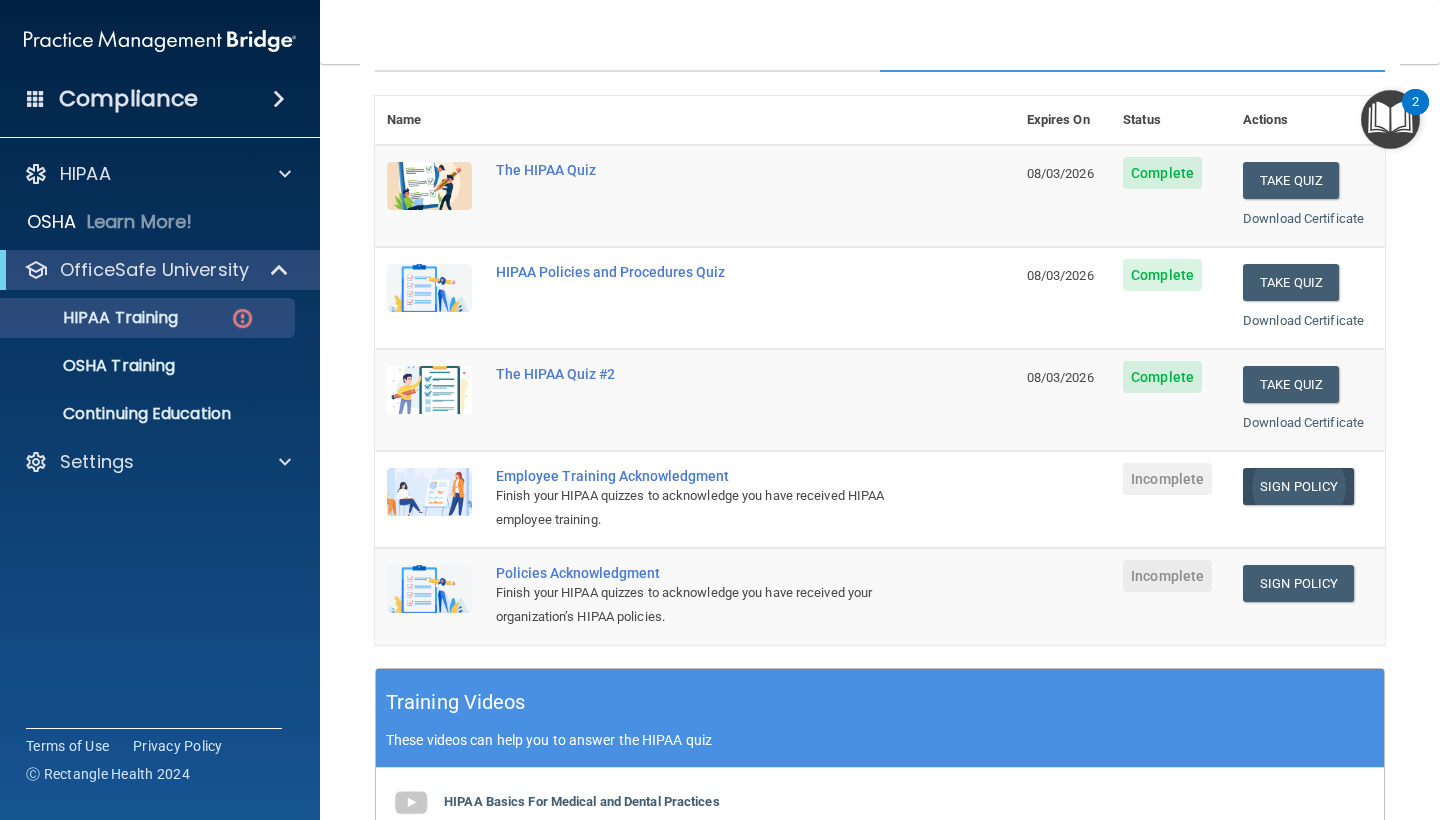 click on "Sign Policy" at bounding box center [1298, 486] 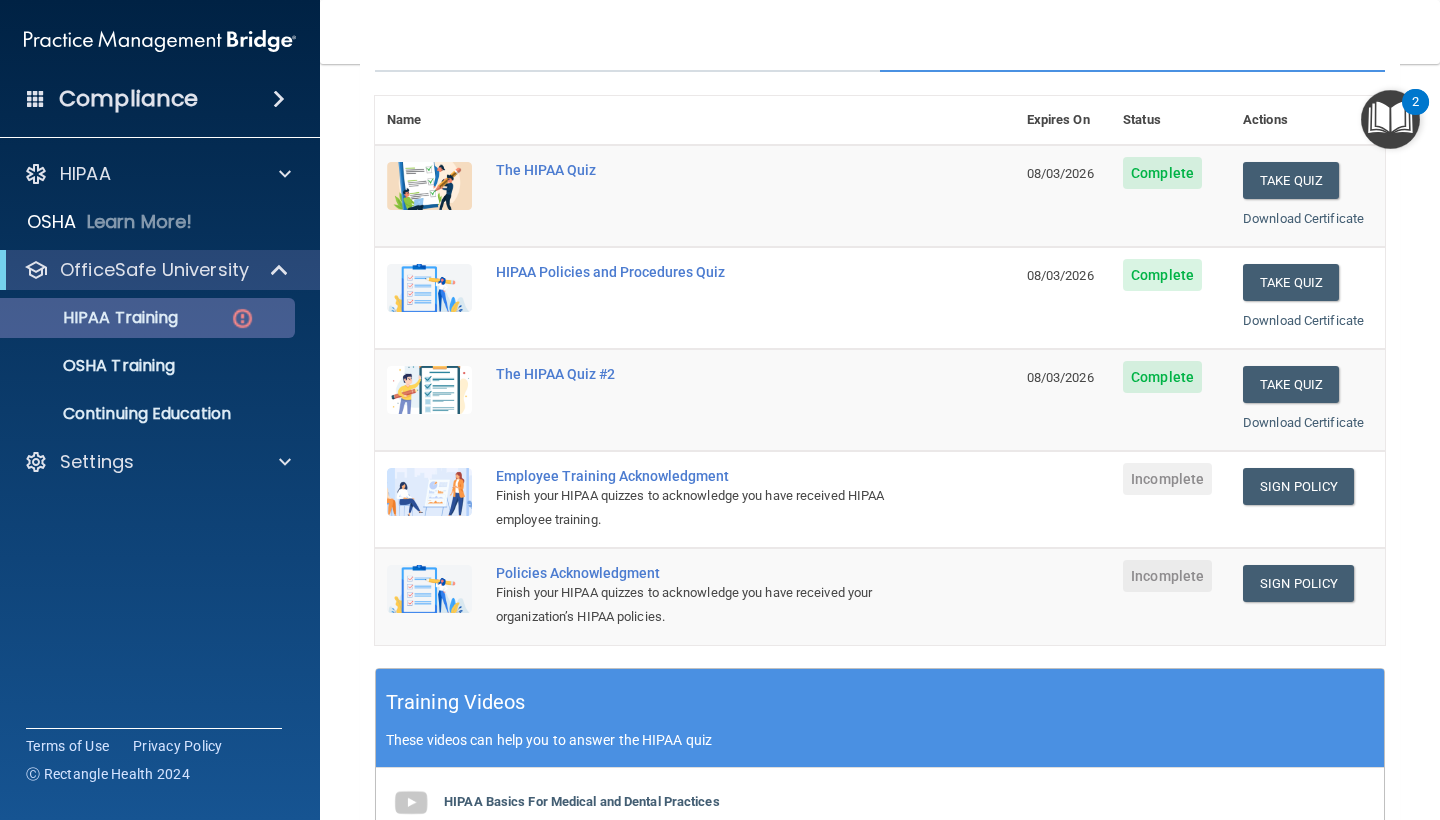 click on "HIPAA Training" at bounding box center (95, 318) 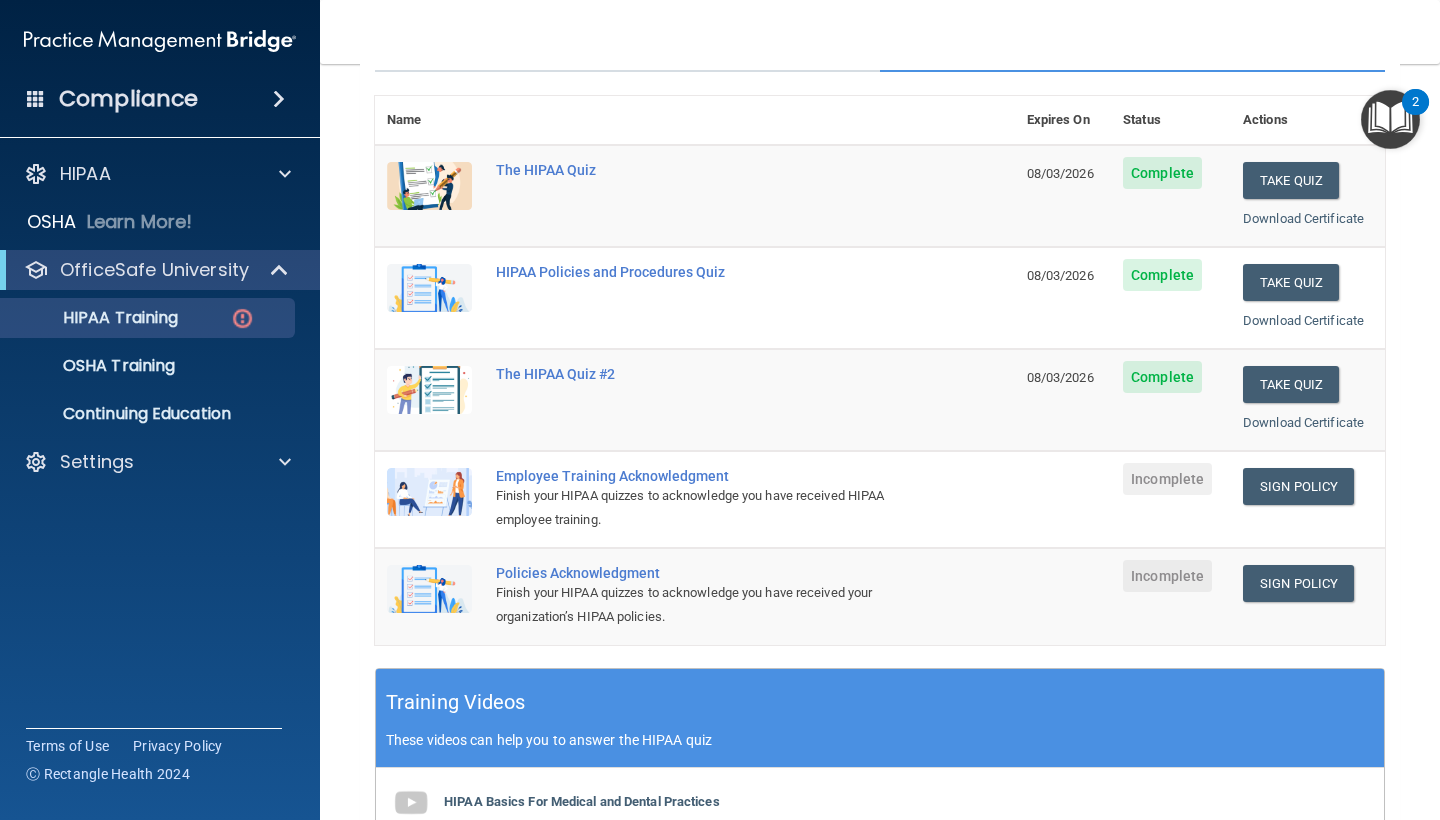 click at bounding box center [281, 270] 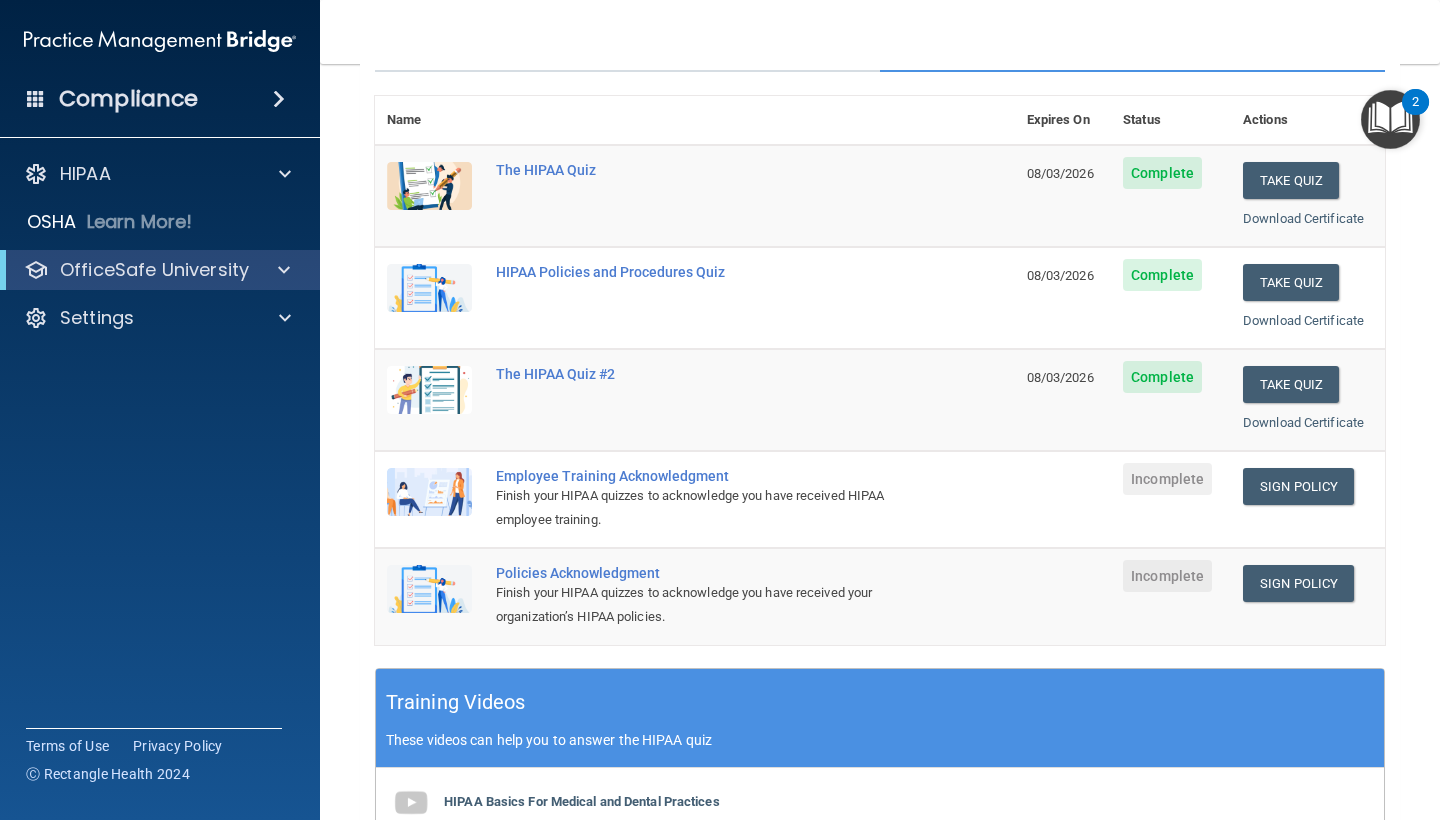 click at bounding box center [284, 270] 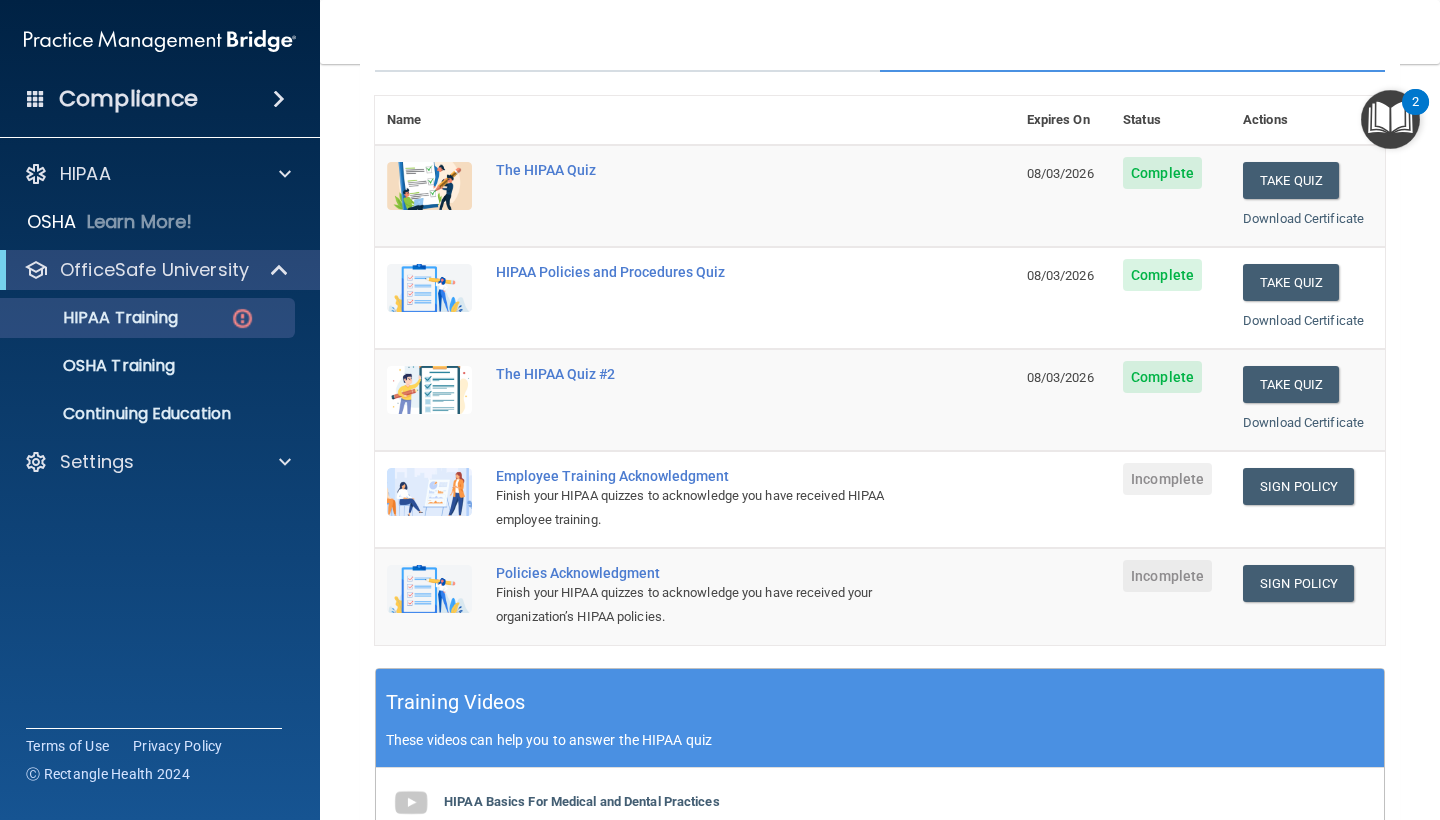 click on "Incomplete" at bounding box center [1167, 479] 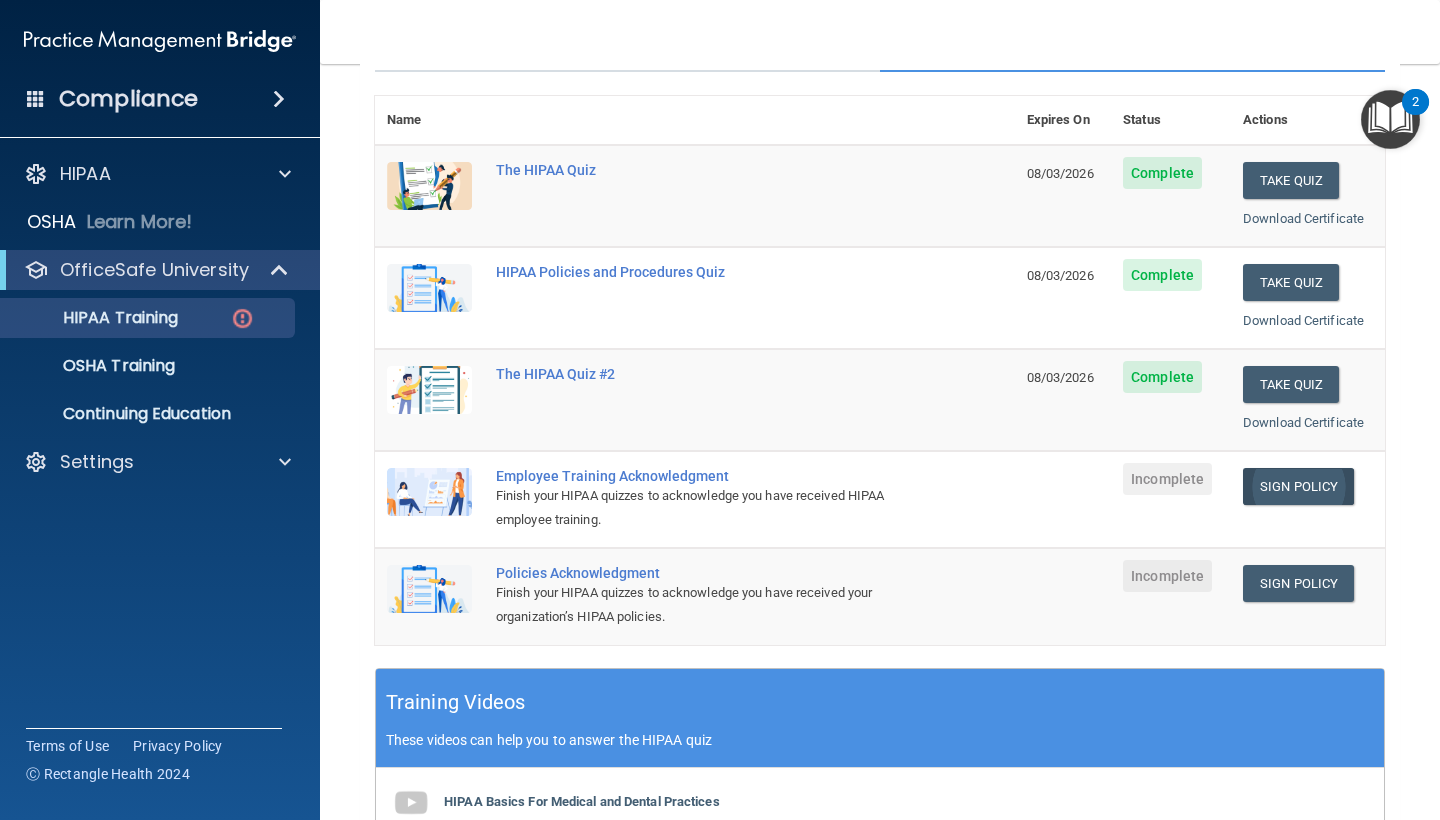 click on "Sign Policy" at bounding box center [1298, 486] 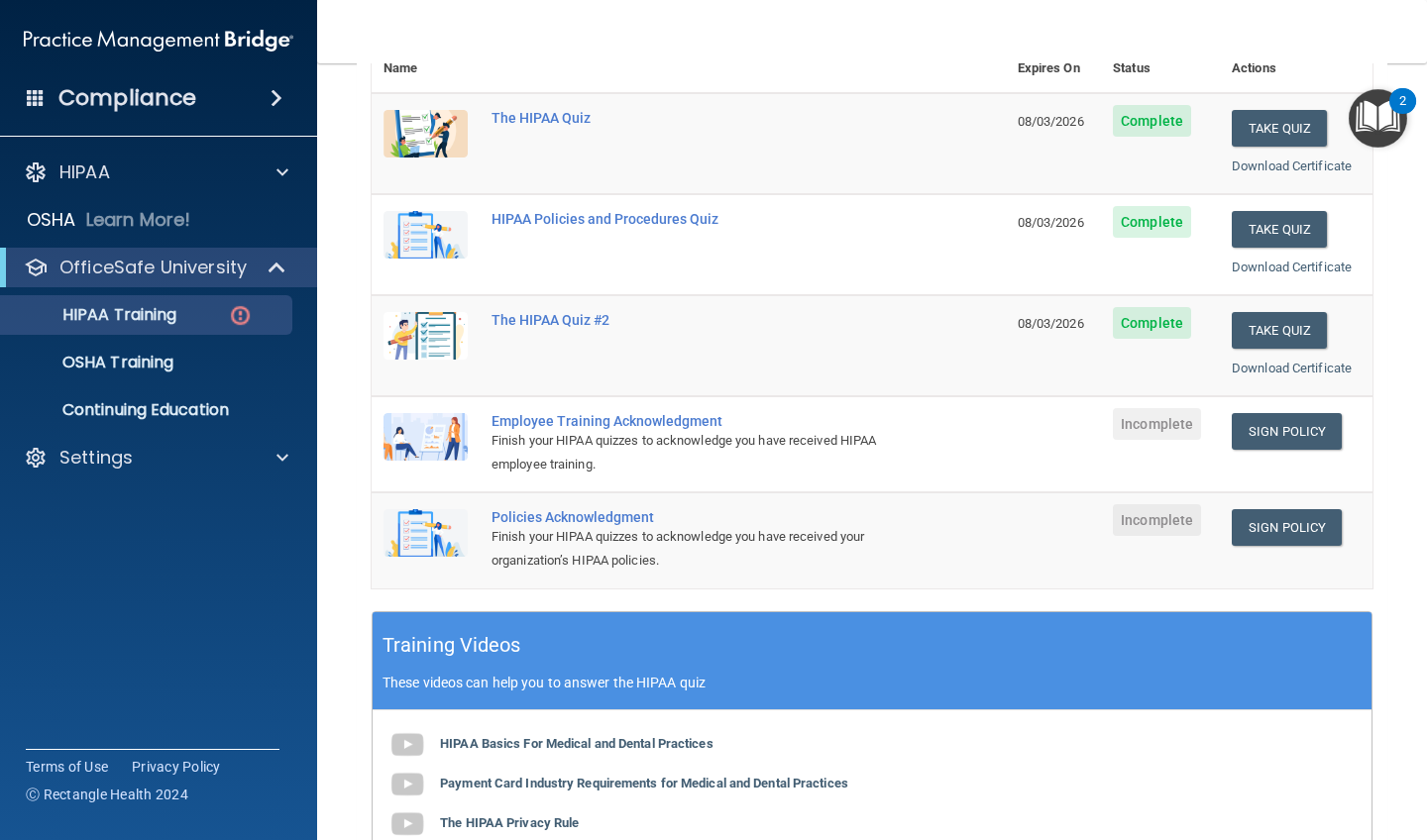 scroll, scrollTop: 235, scrollLeft: 0, axis: vertical 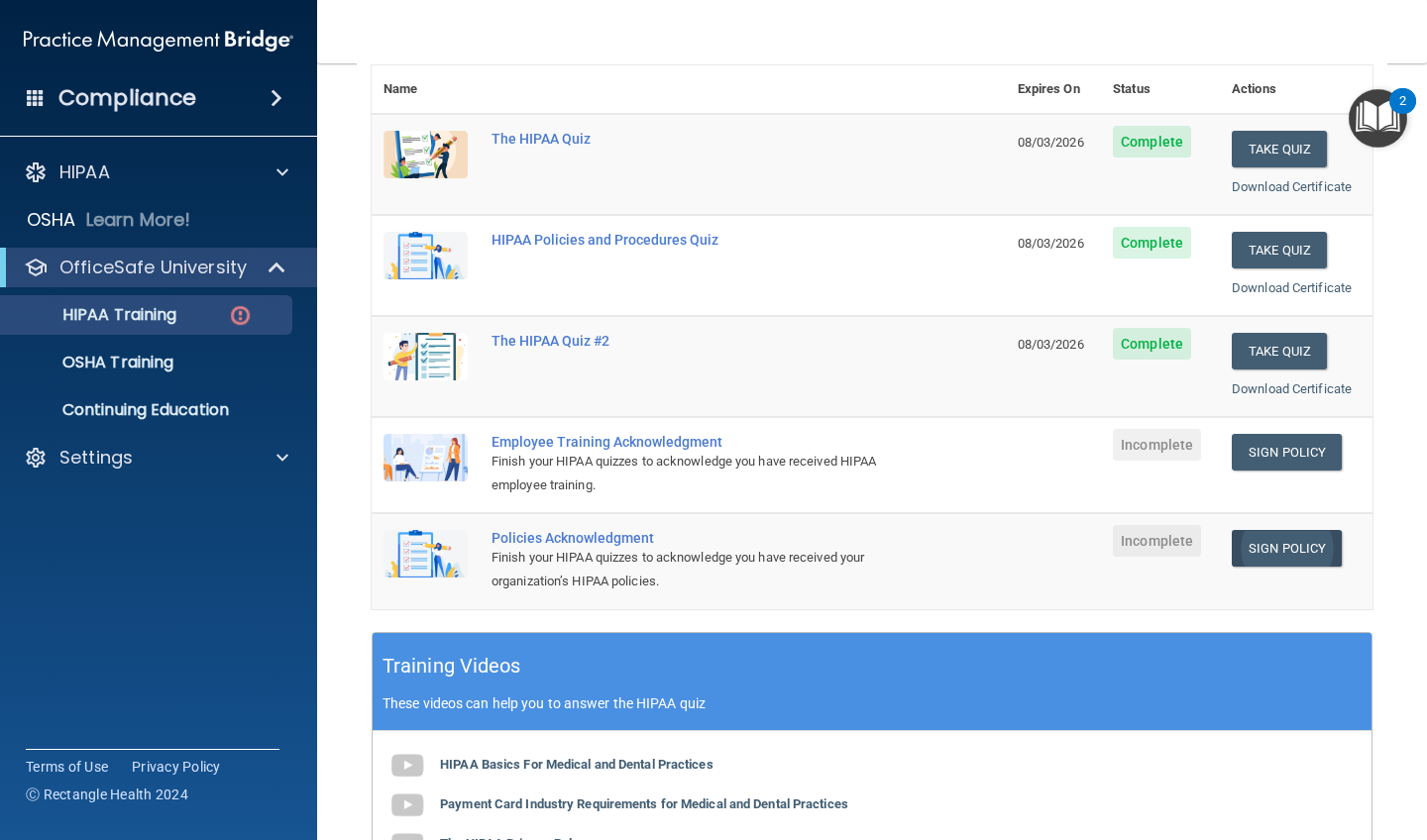 click on "Sign Policy" at bounding box center [1286, 548] 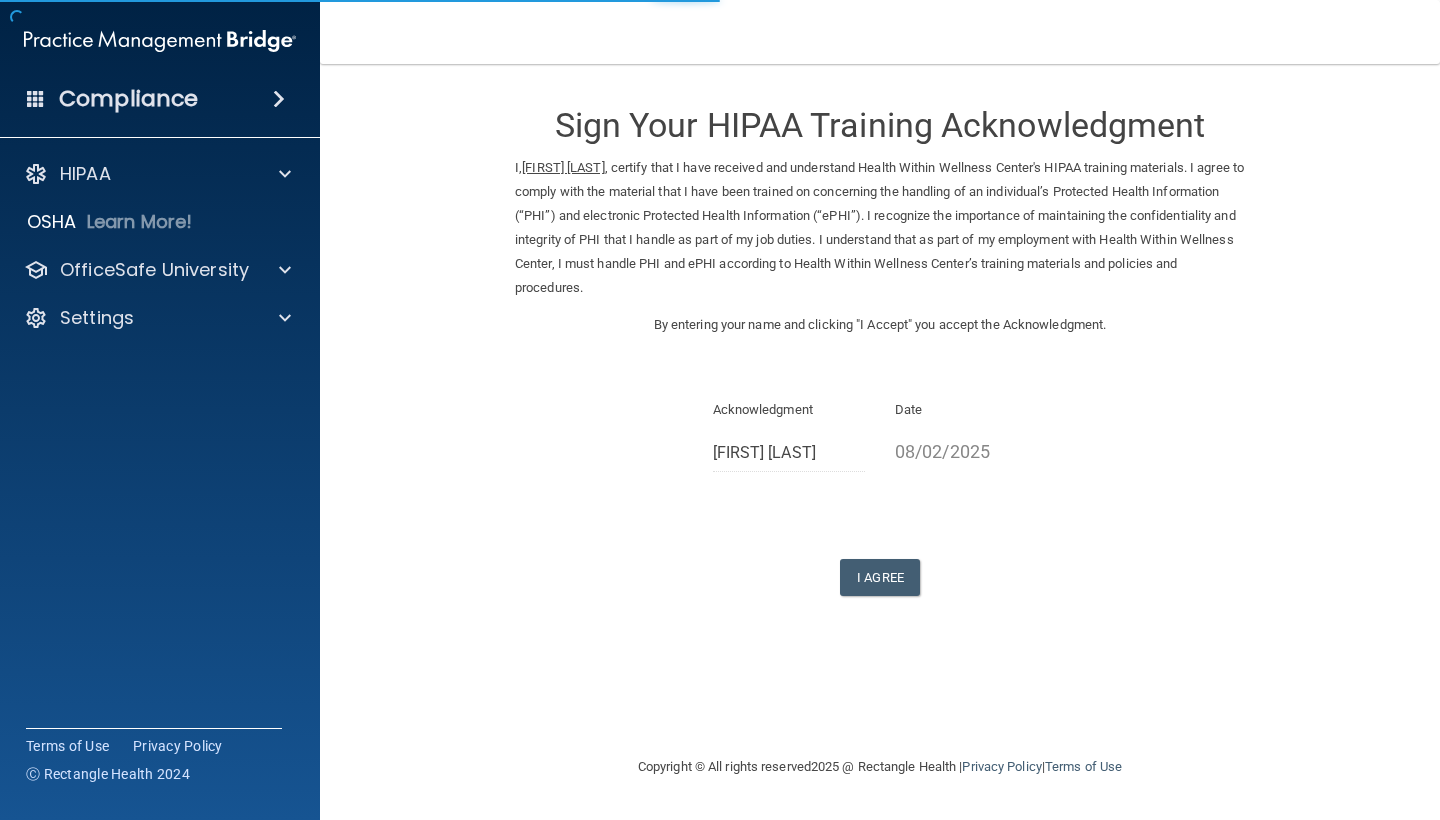 scroll, scrollTop: 0, scrollLeft: 0, axis: both 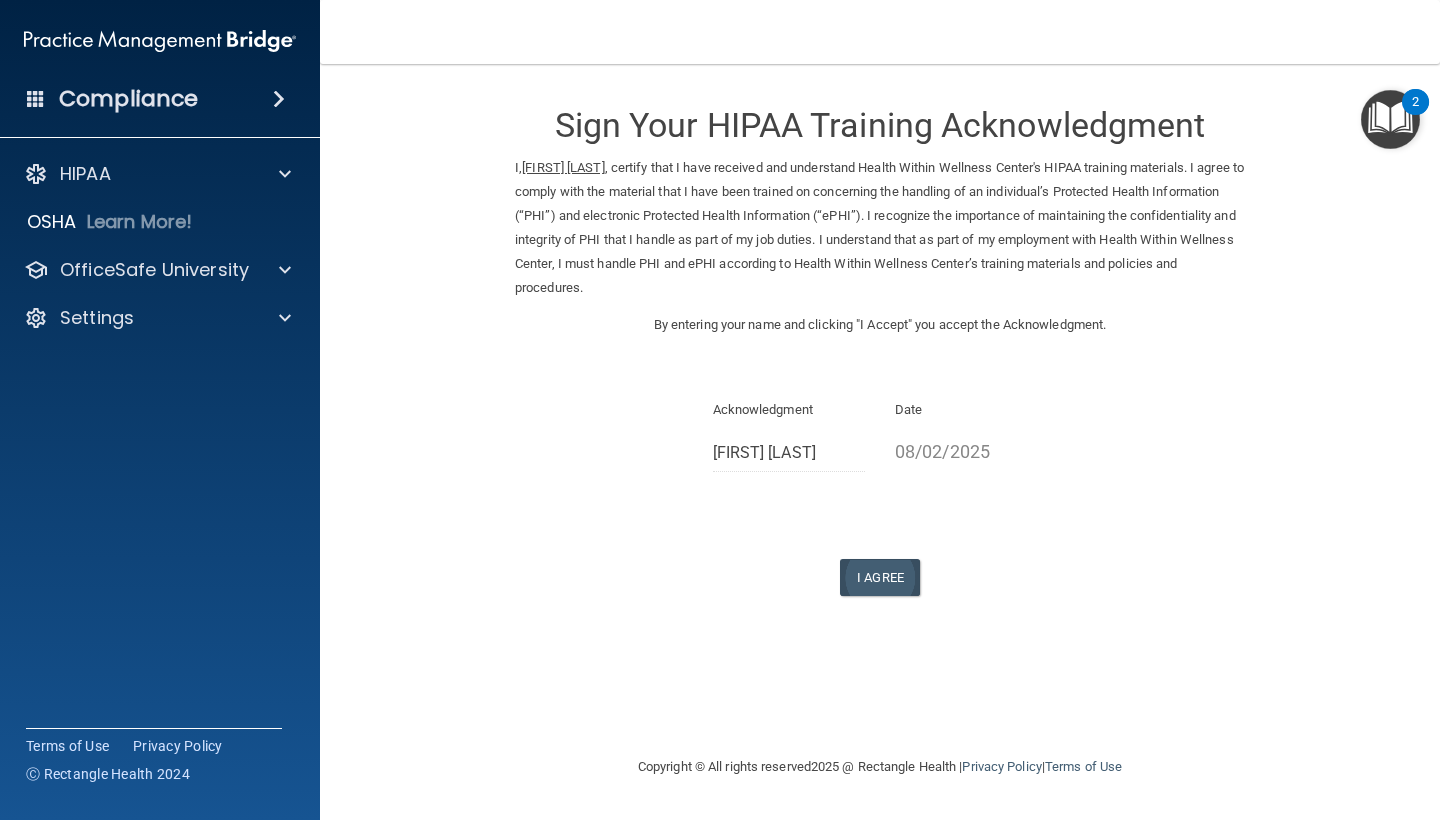 click on "I Agree" at bounding box center [880, 577] 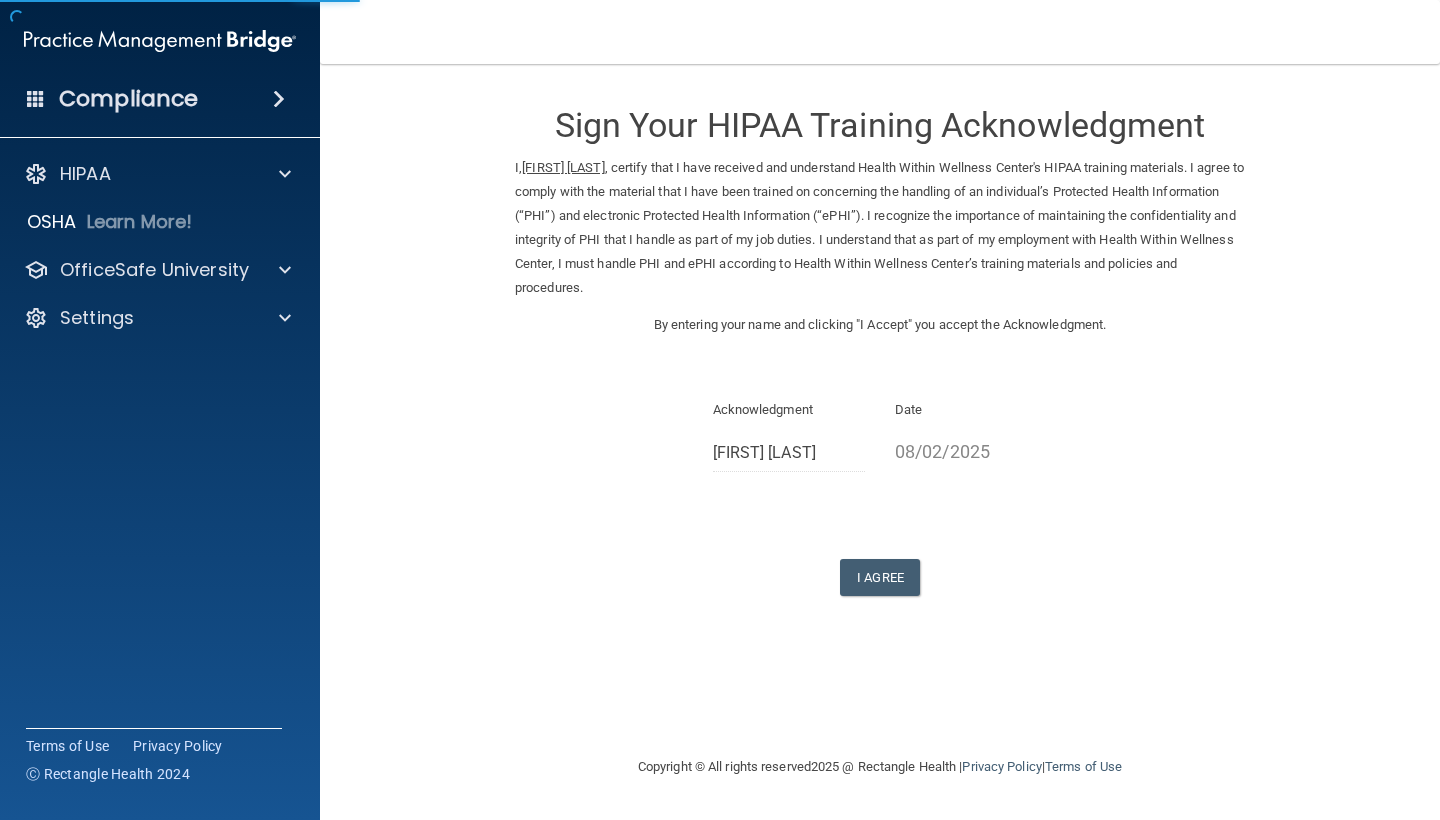 scroll, scrollTop: 0, scrollLeft: 0, axis: both 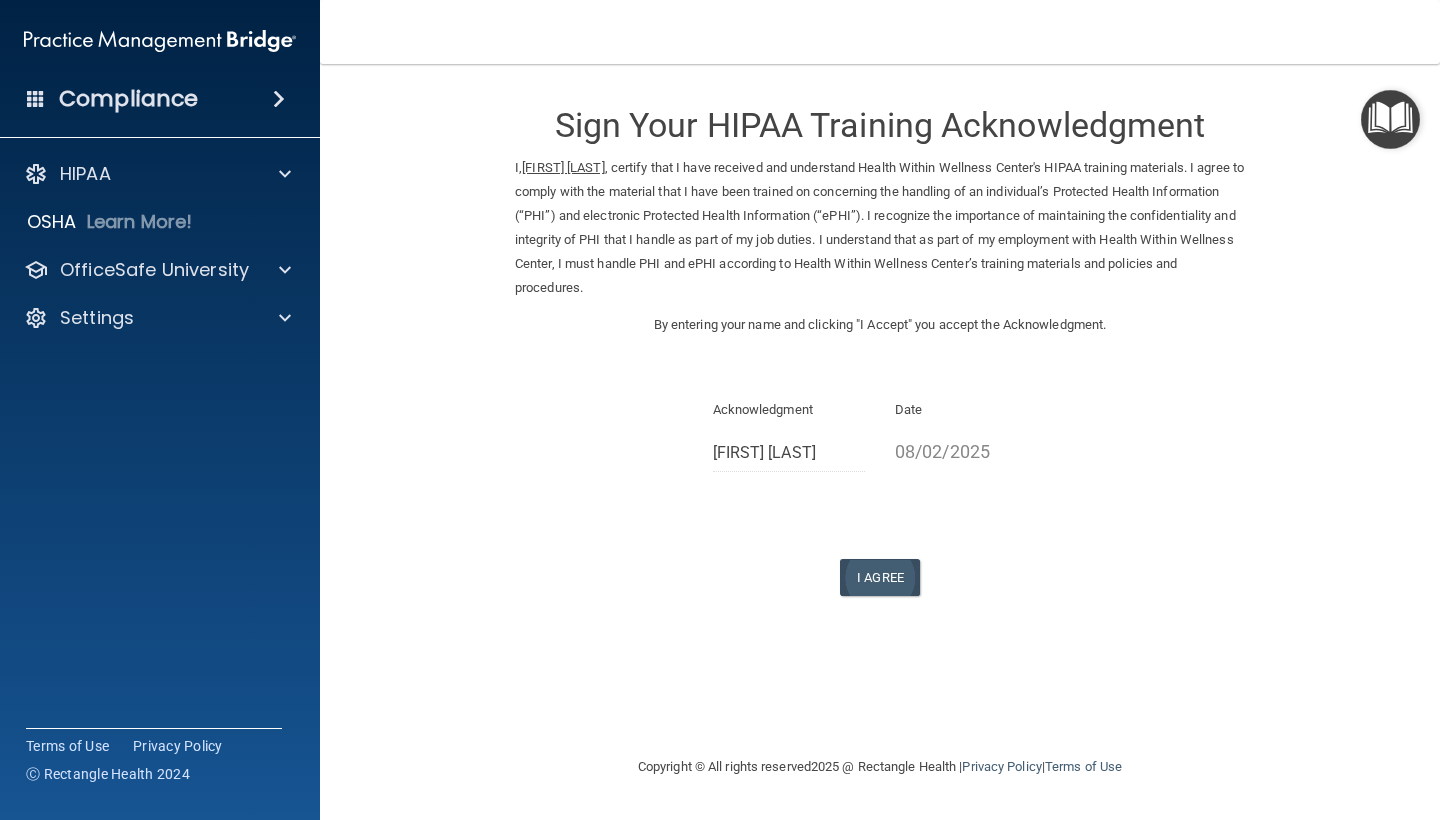 click on "I Agree" at bounding box center (880, 577) 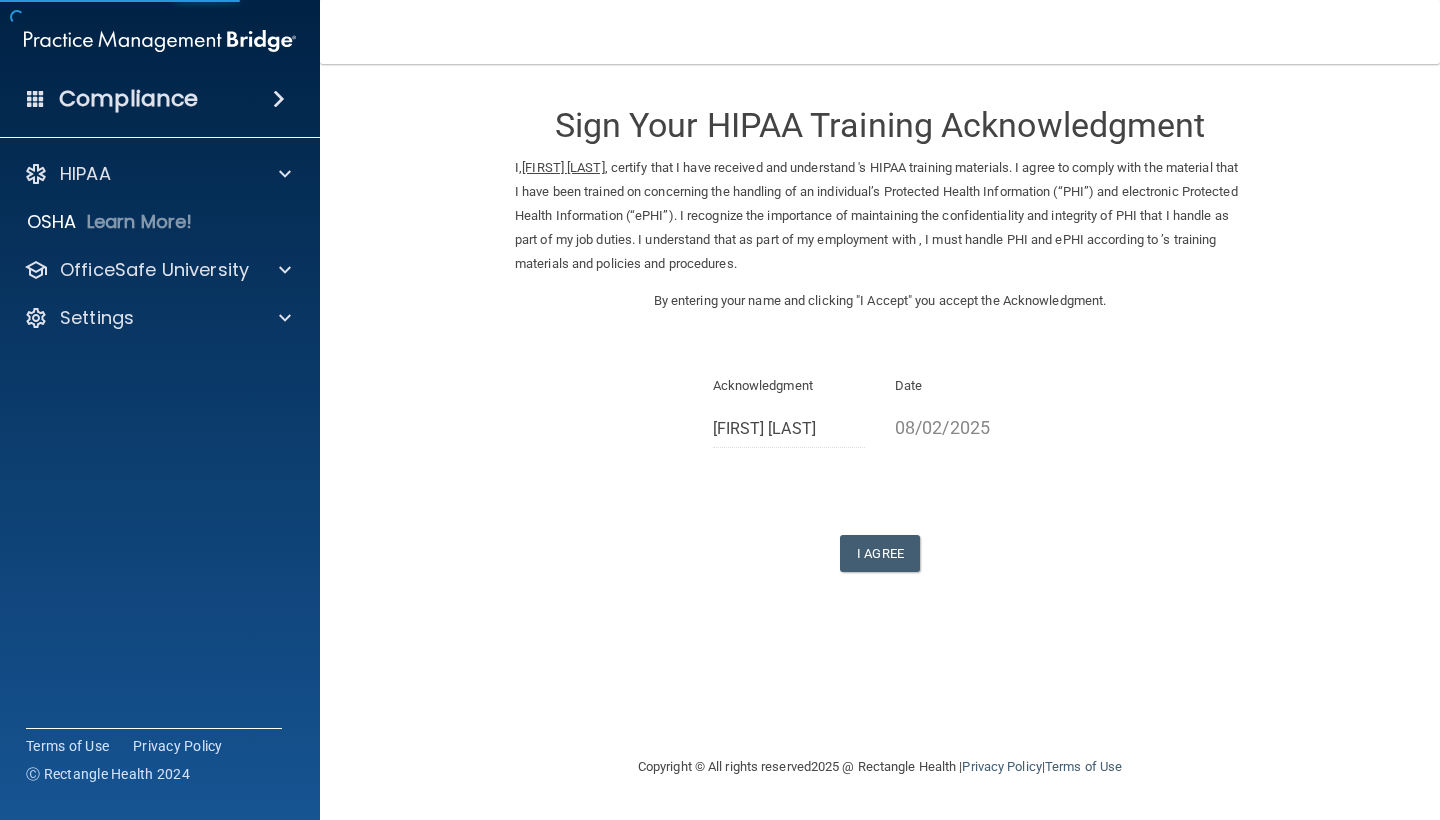 scroll, scrollTop: 0, scrollLeft: 0, axis: both 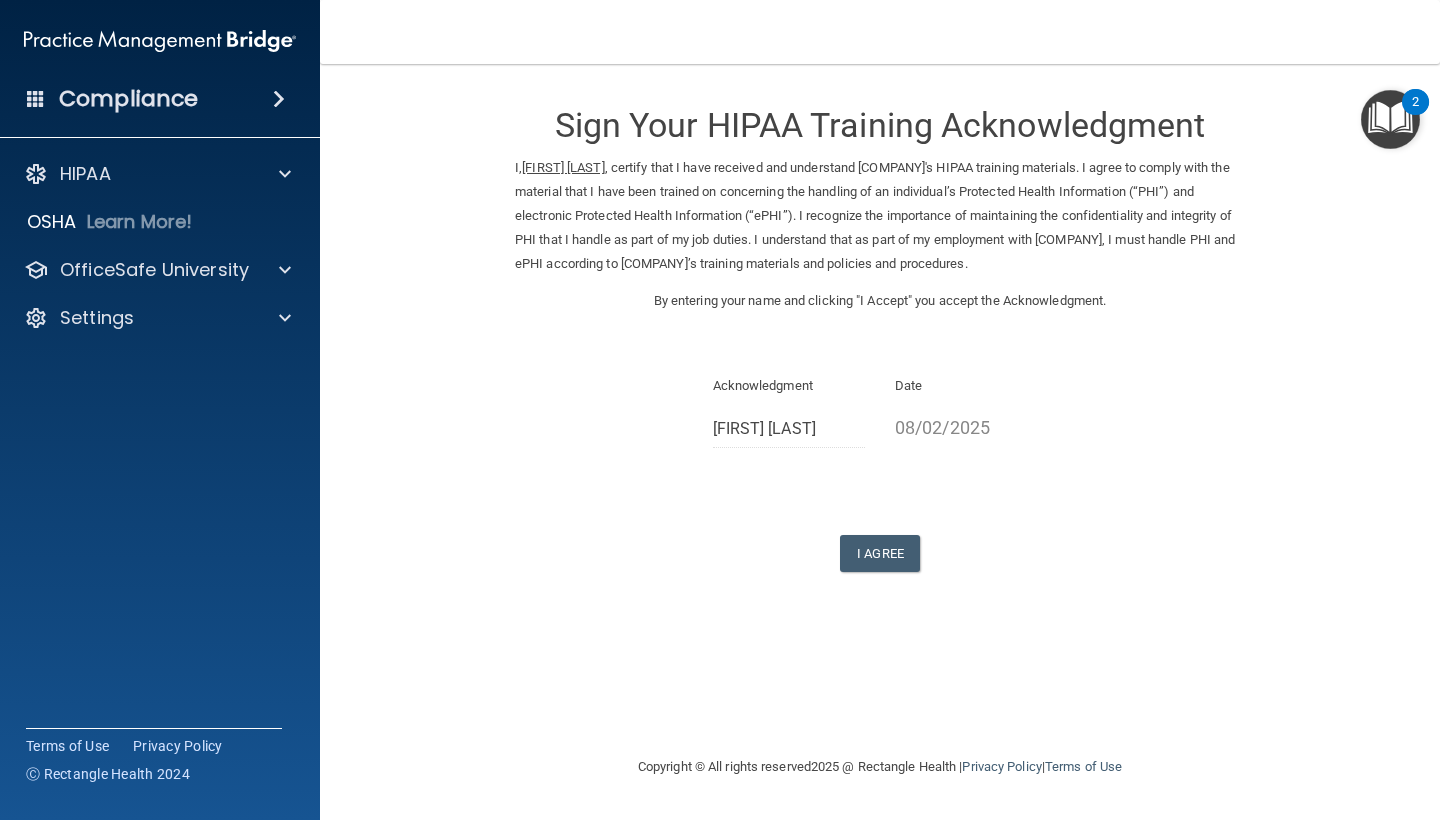 click on "[FIRST] [LAST]" at bounding box center (789, 429) 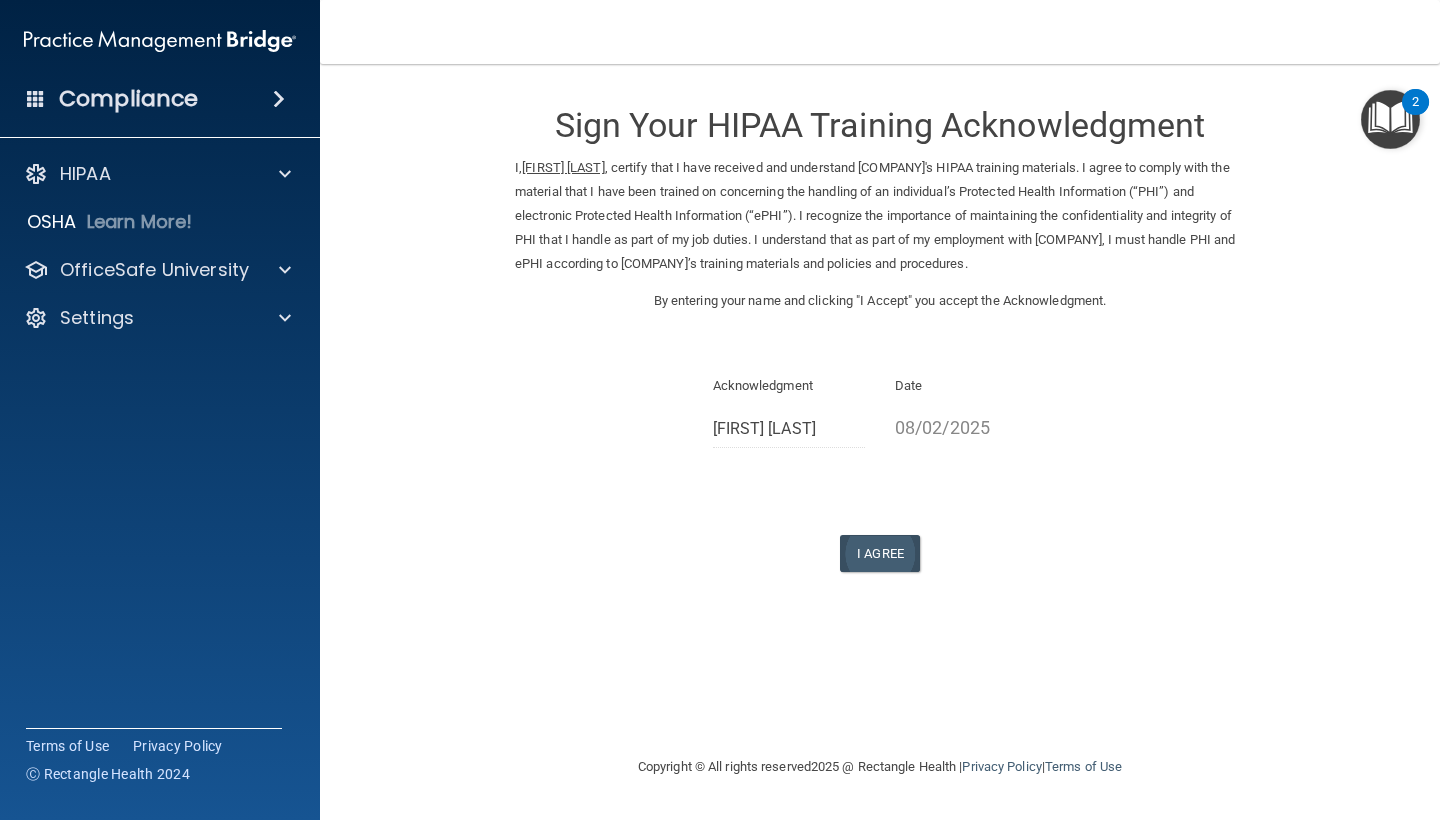 click on "I Agree" at bounding box center (880, 553) 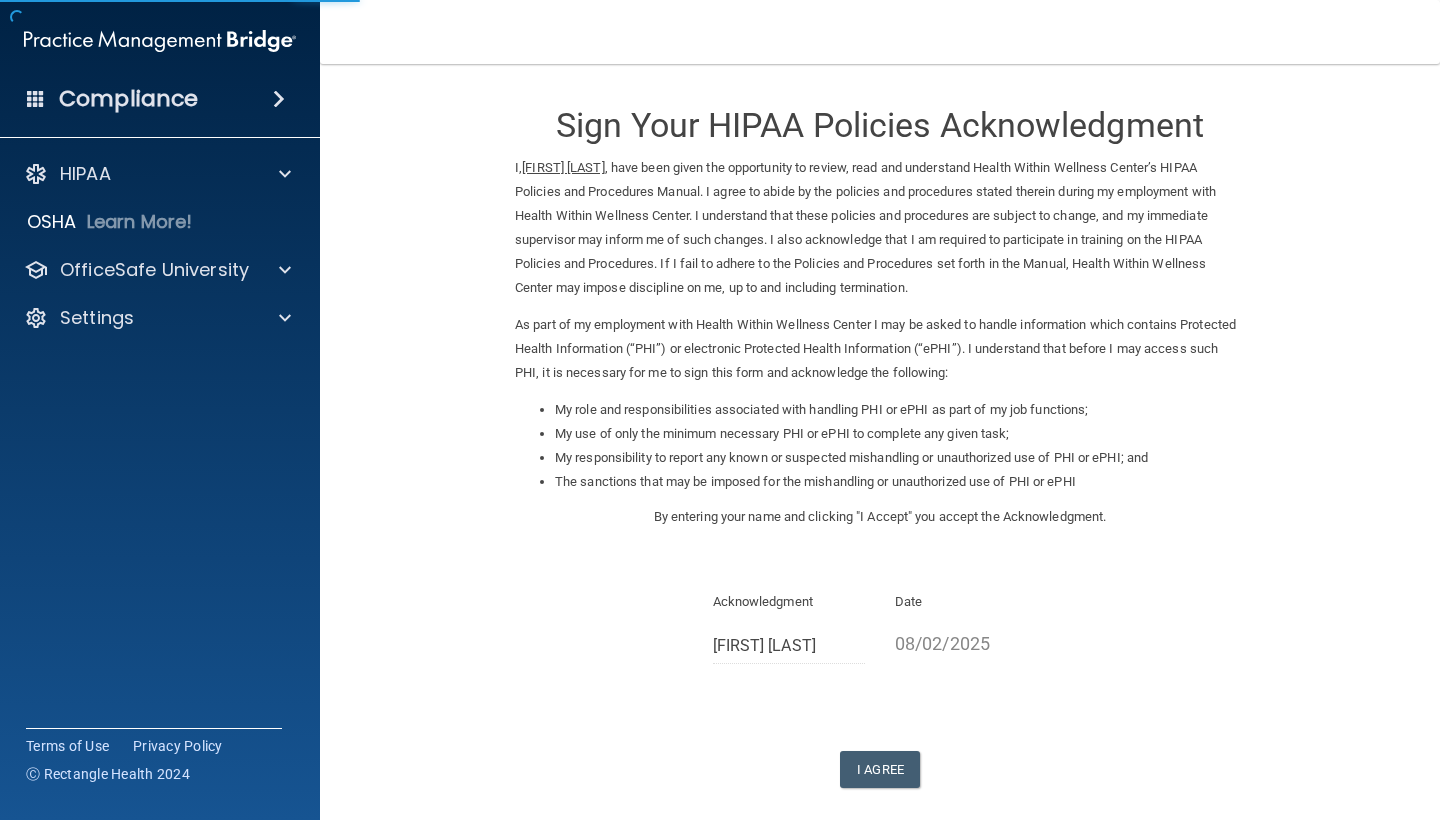 scroll, scrollTop: 0, scrollLeft: 0, axis: both 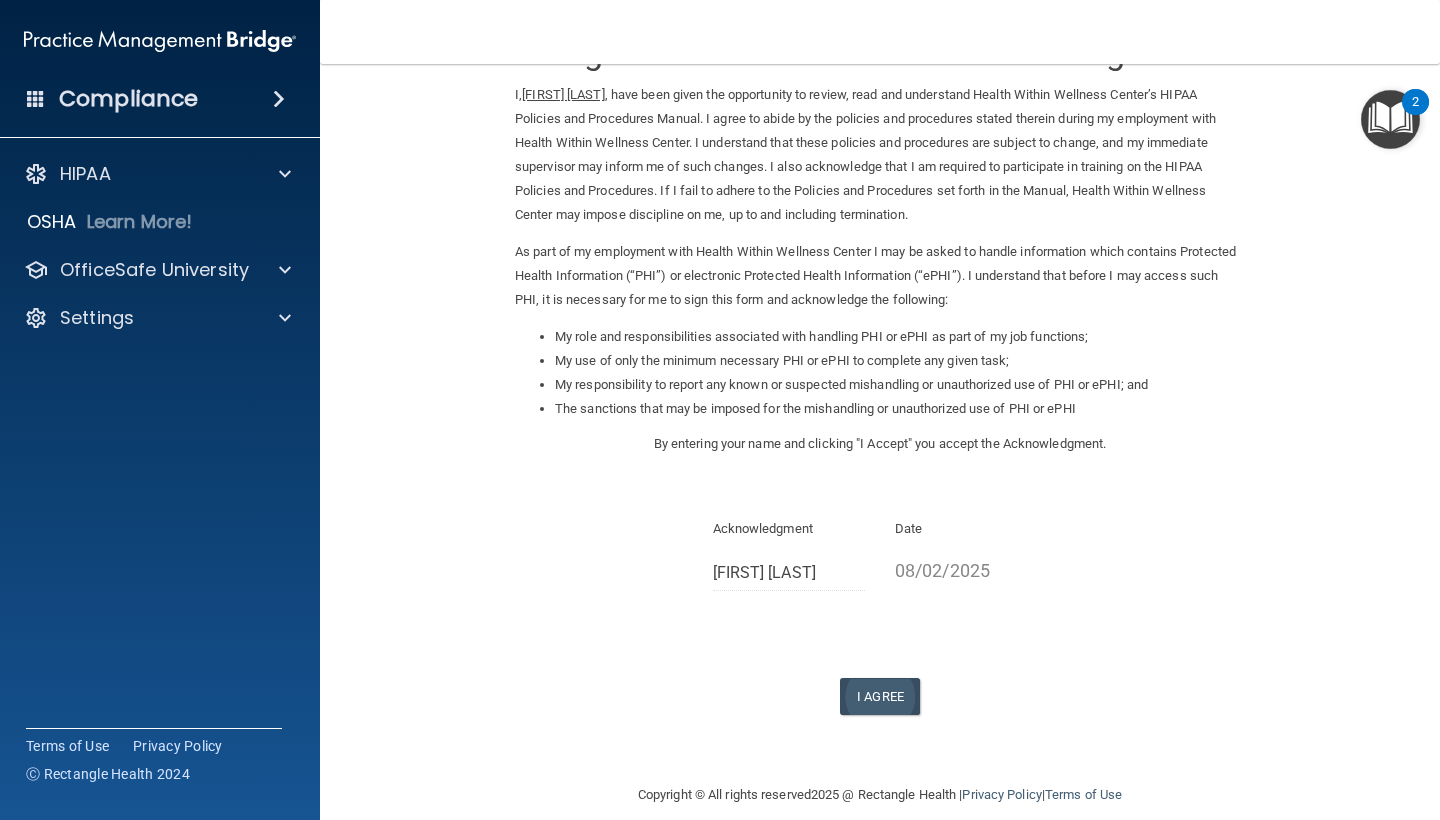 click on "I Agree" at bounding box center (880, 696) 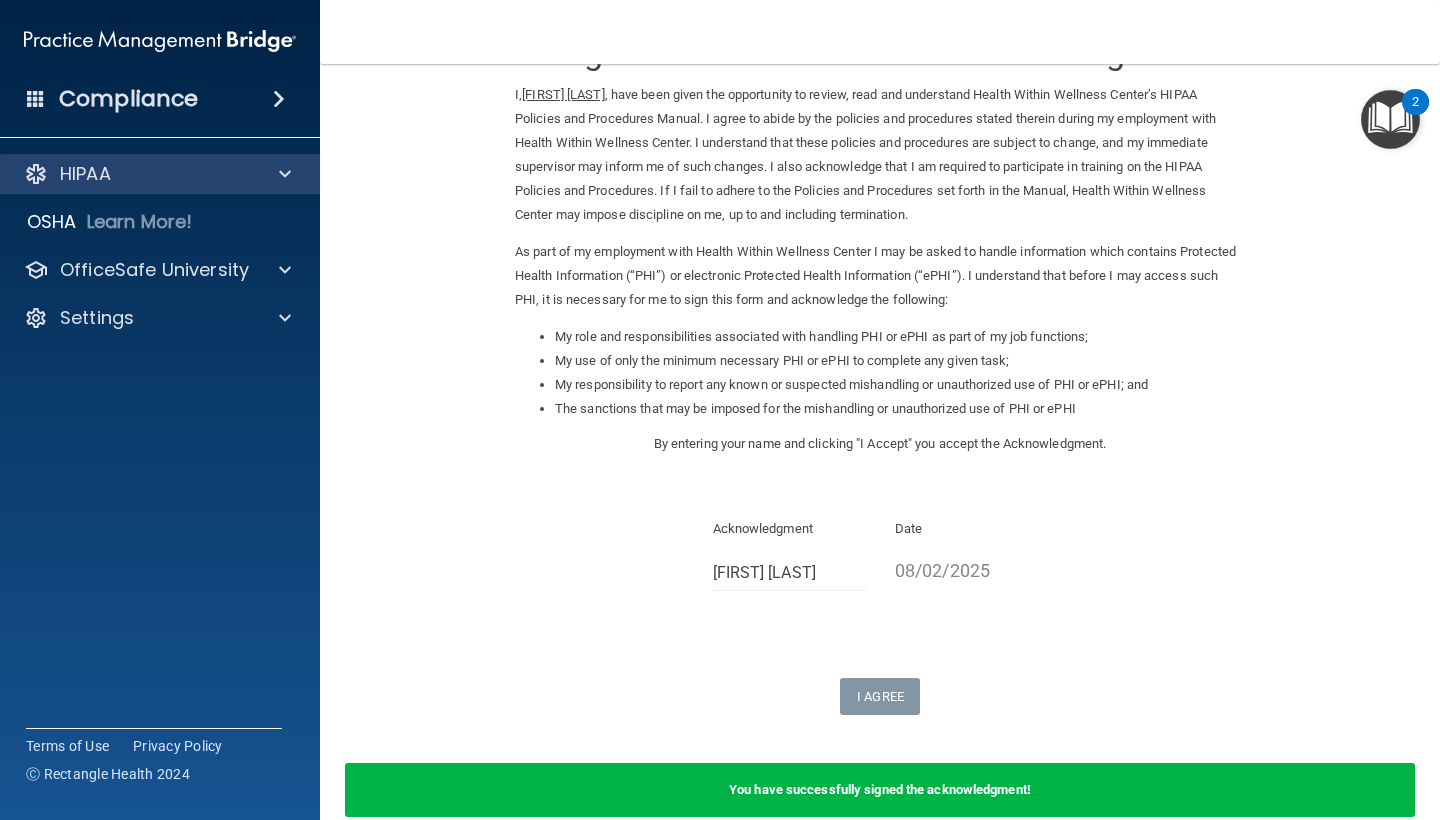 click at bounding box center [285, 174] 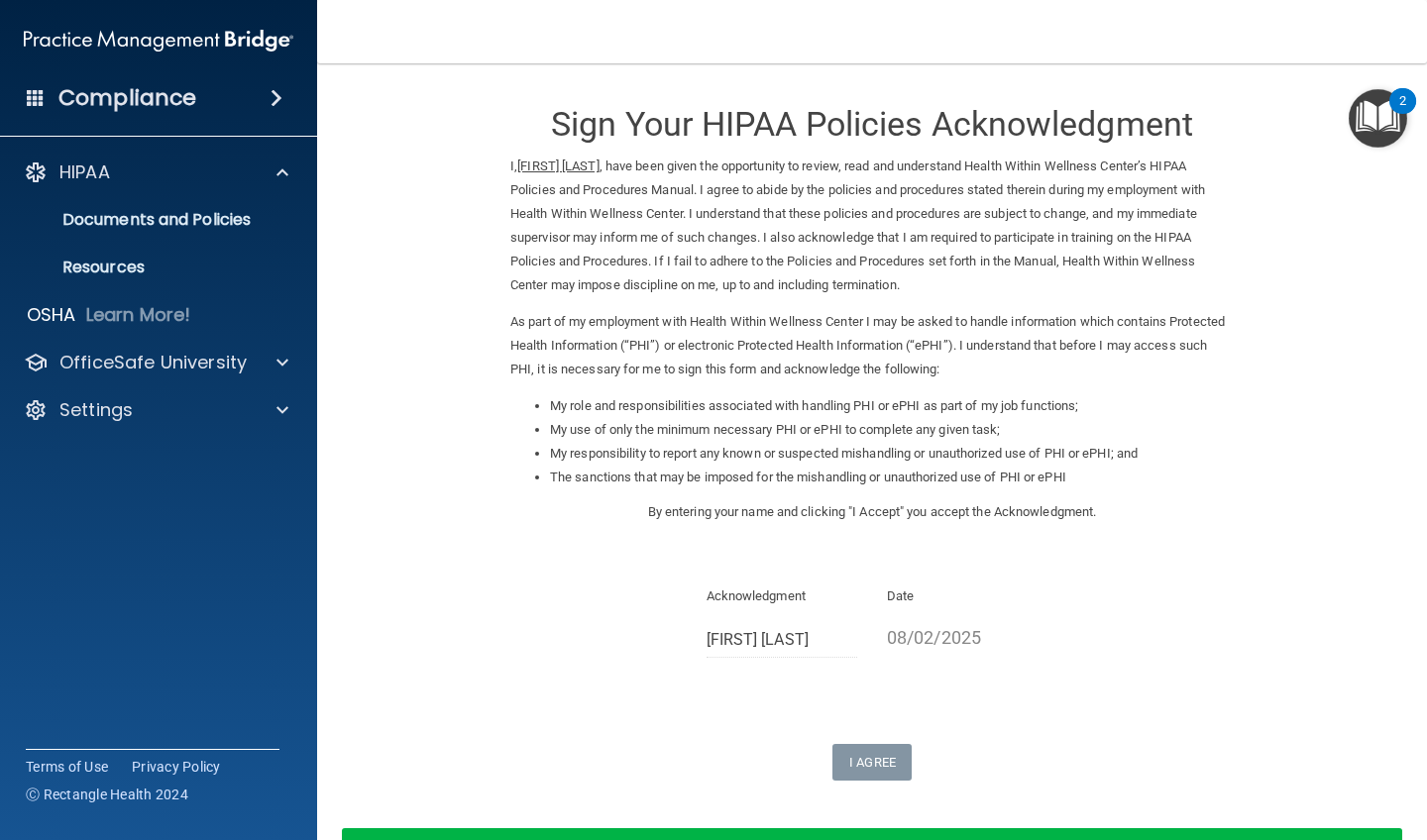 scroll, scrollTop: 0, scrollLeft: 0, axis: both 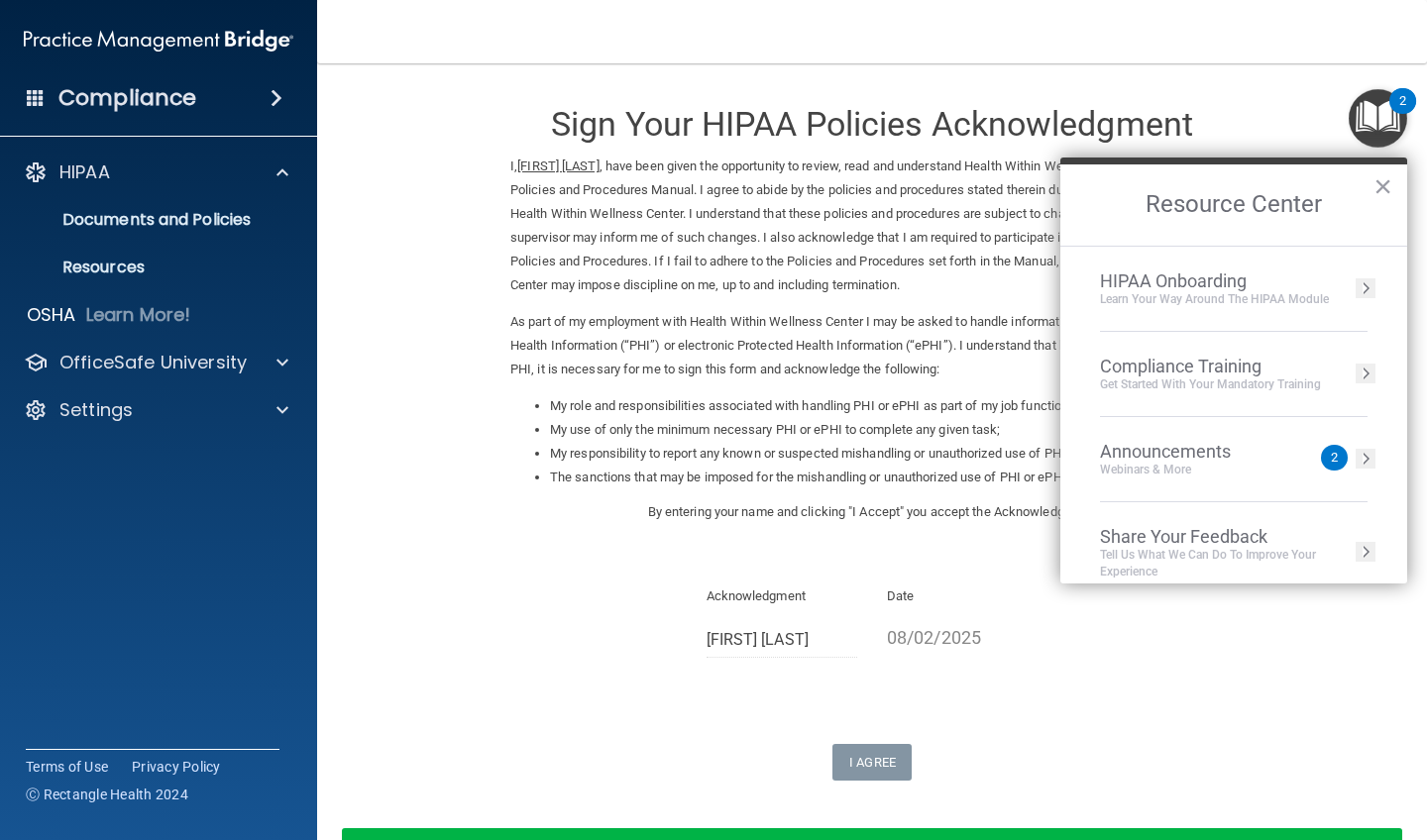 click at bounding box center [1366, 459] 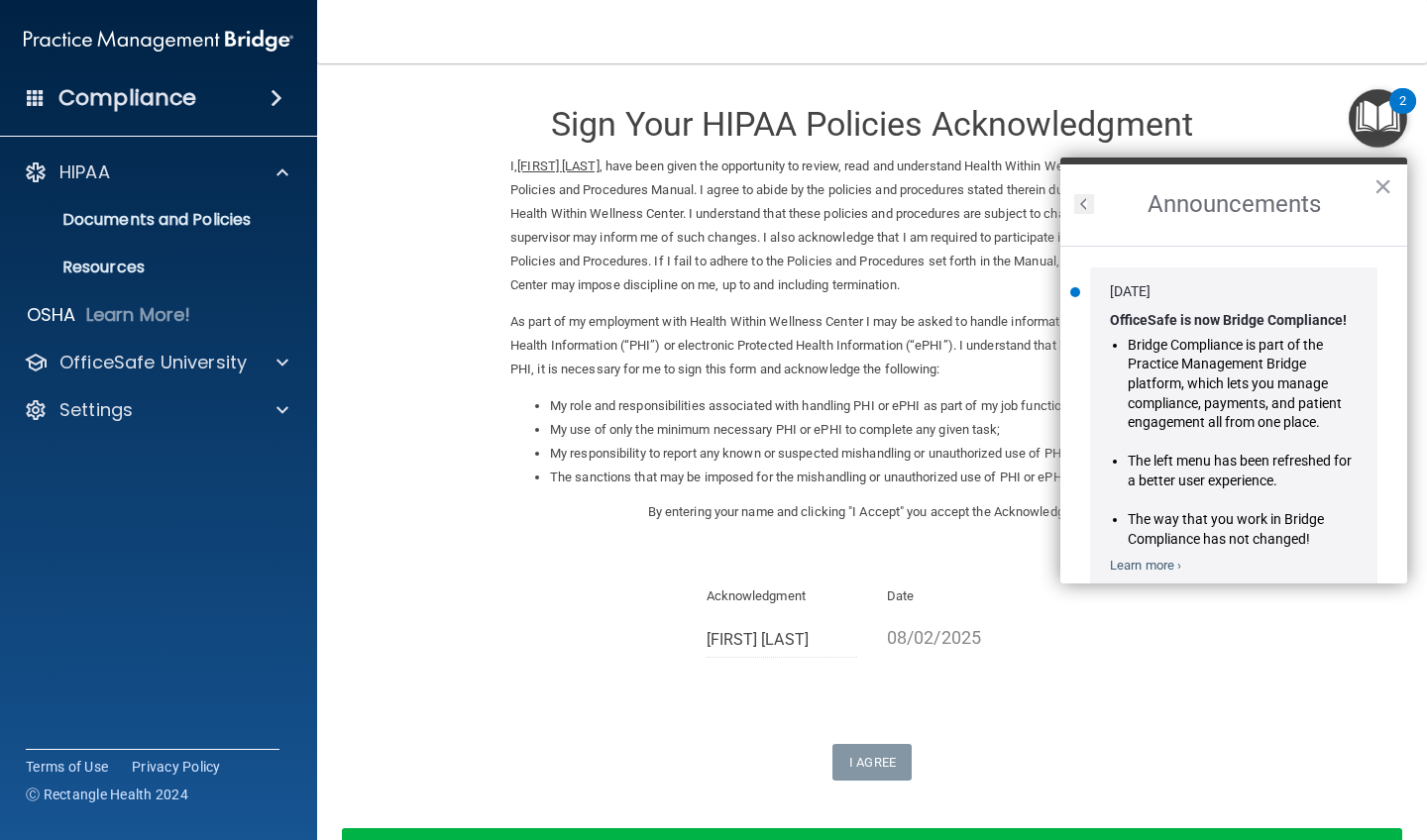 scroll, scrollTop: 0, scrollLeft: 0, axis: both 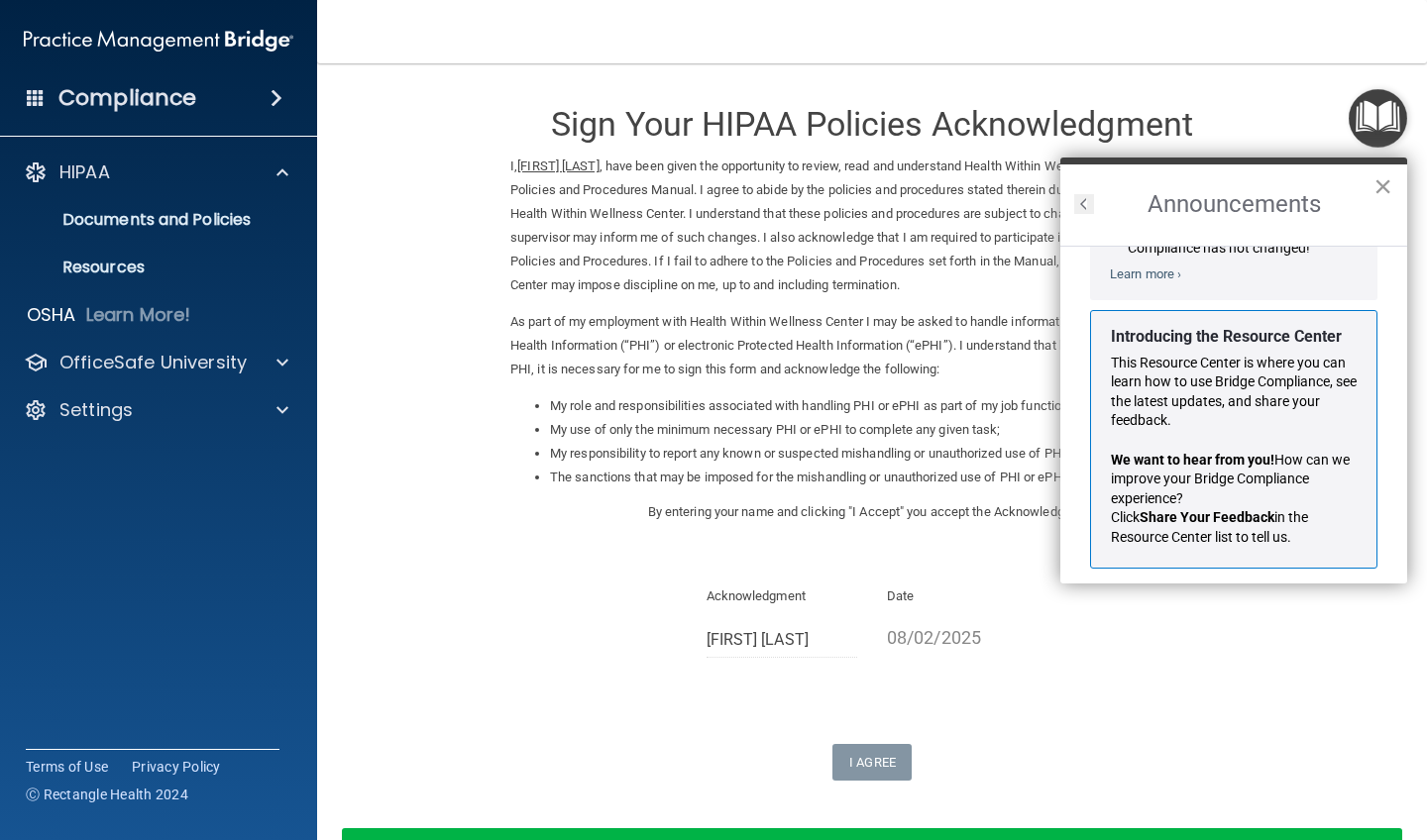 click on "×" at bounding box center (1382, 186) 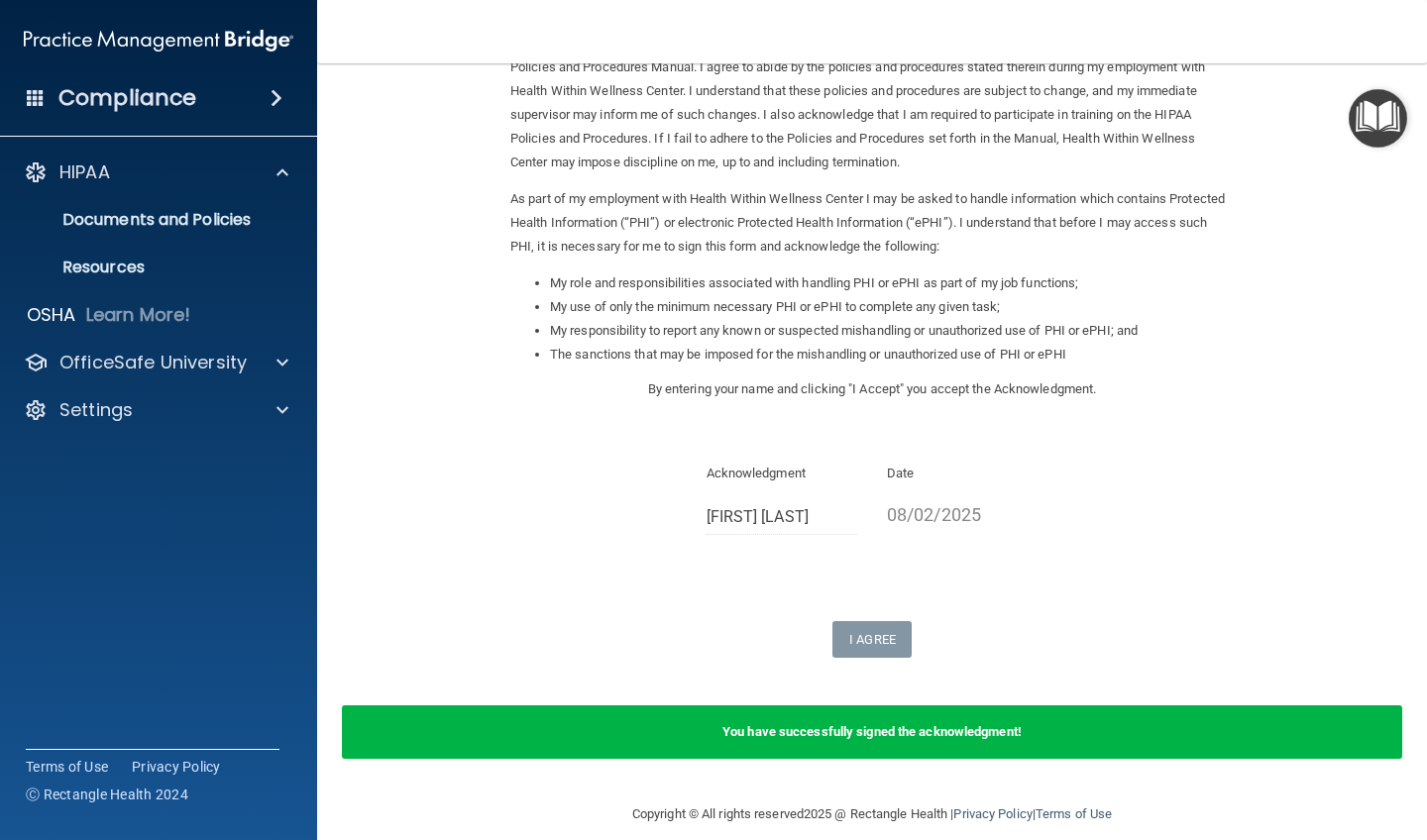 scroll, scrollTop: 121, scrollLeft: 0, axis: vertical 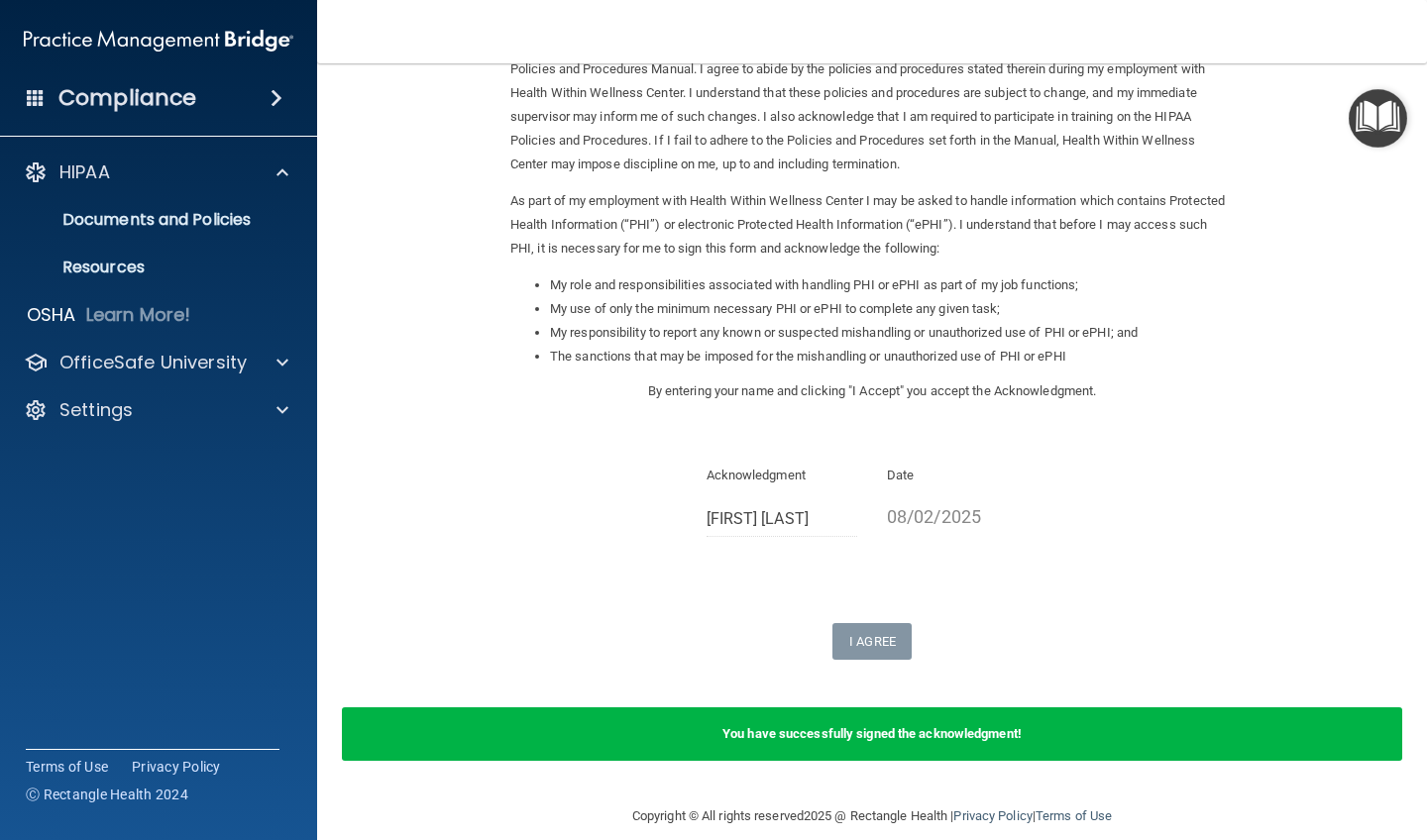 click at bounding box center (1377, 118) 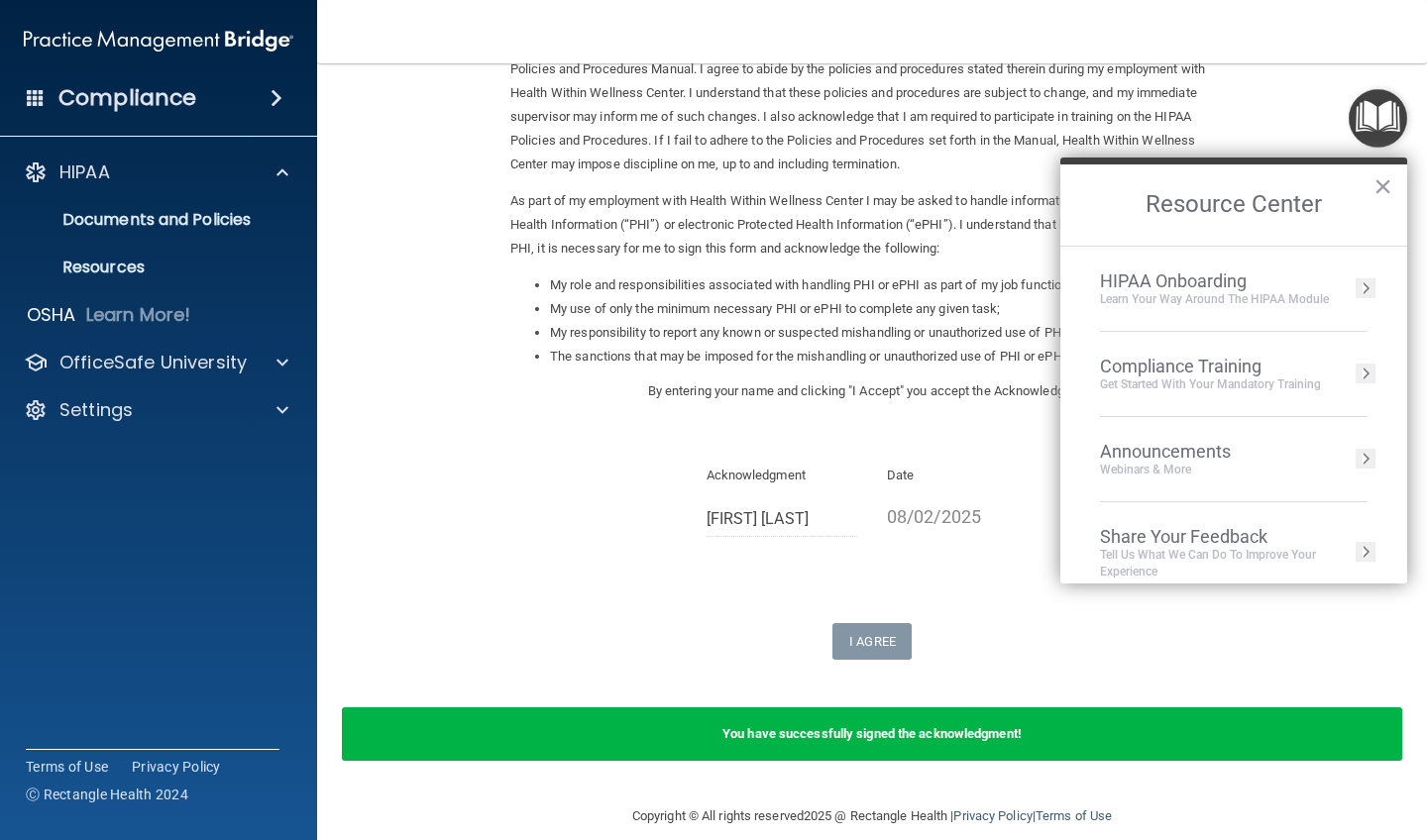 click on "Compliance Training" at bounding box center [1210, 367] 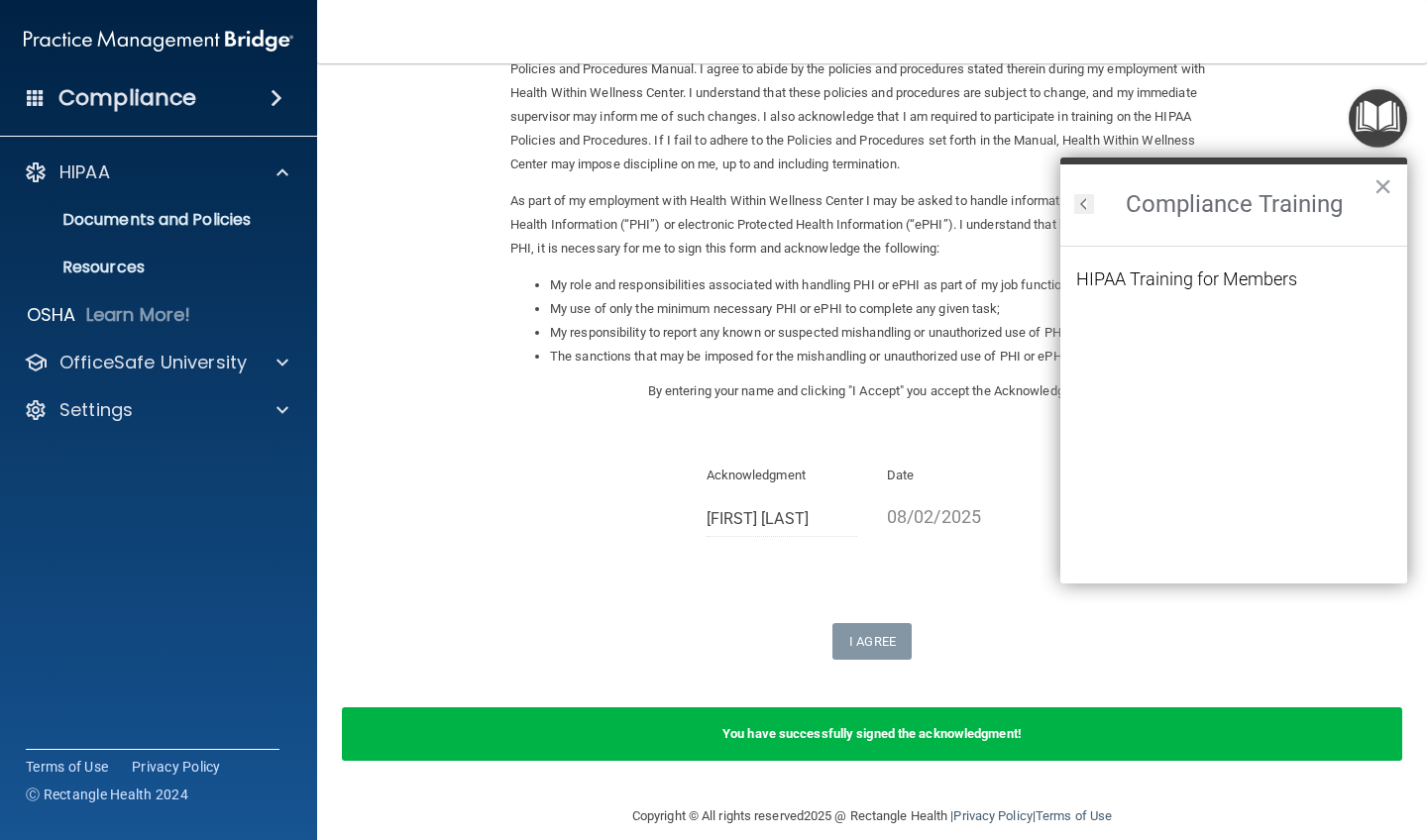 scroll, scrollTop: 0, scrollLeft: 0, axis: both 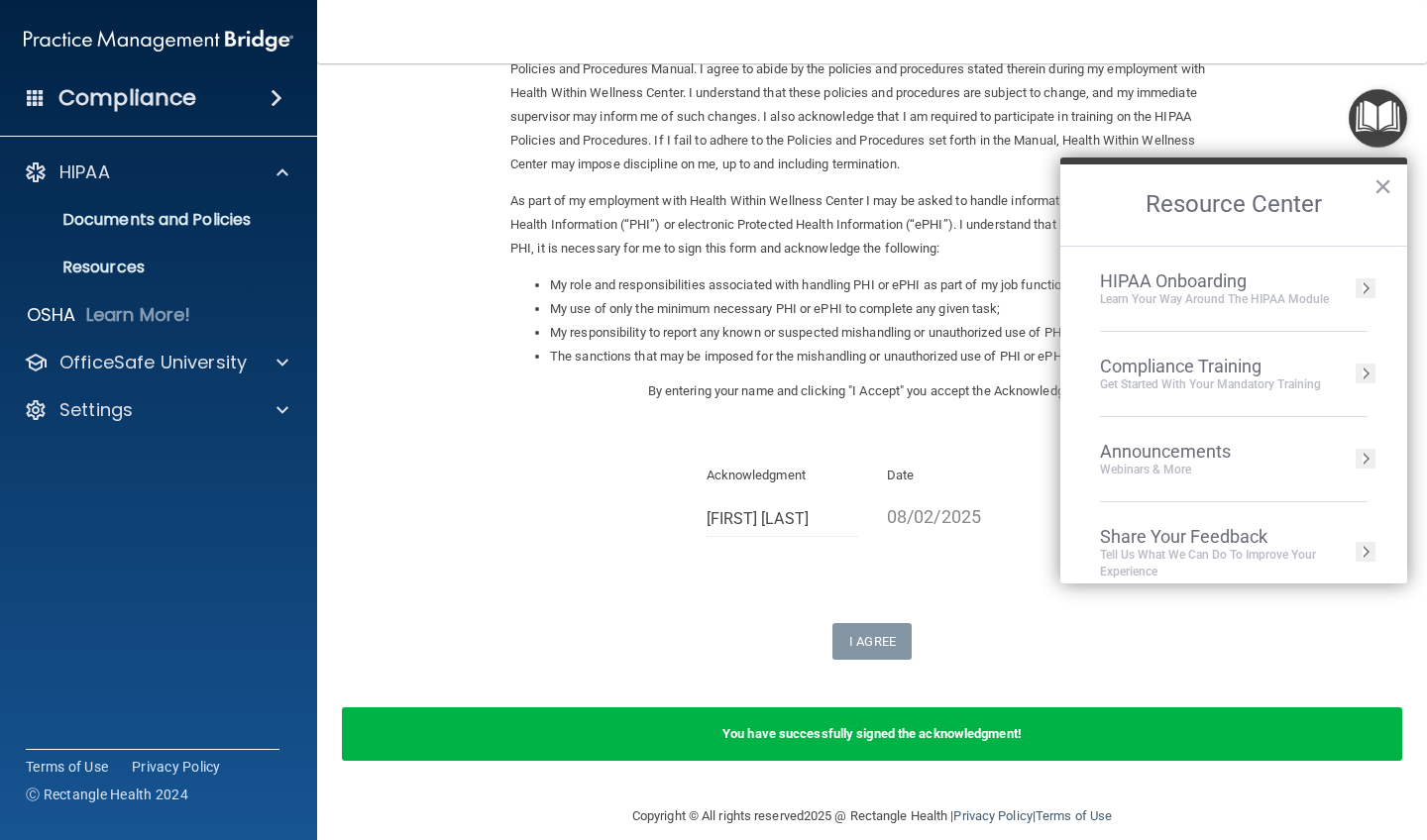 click on "HIPAA Onboarding" at bounding box center (1214, 281) 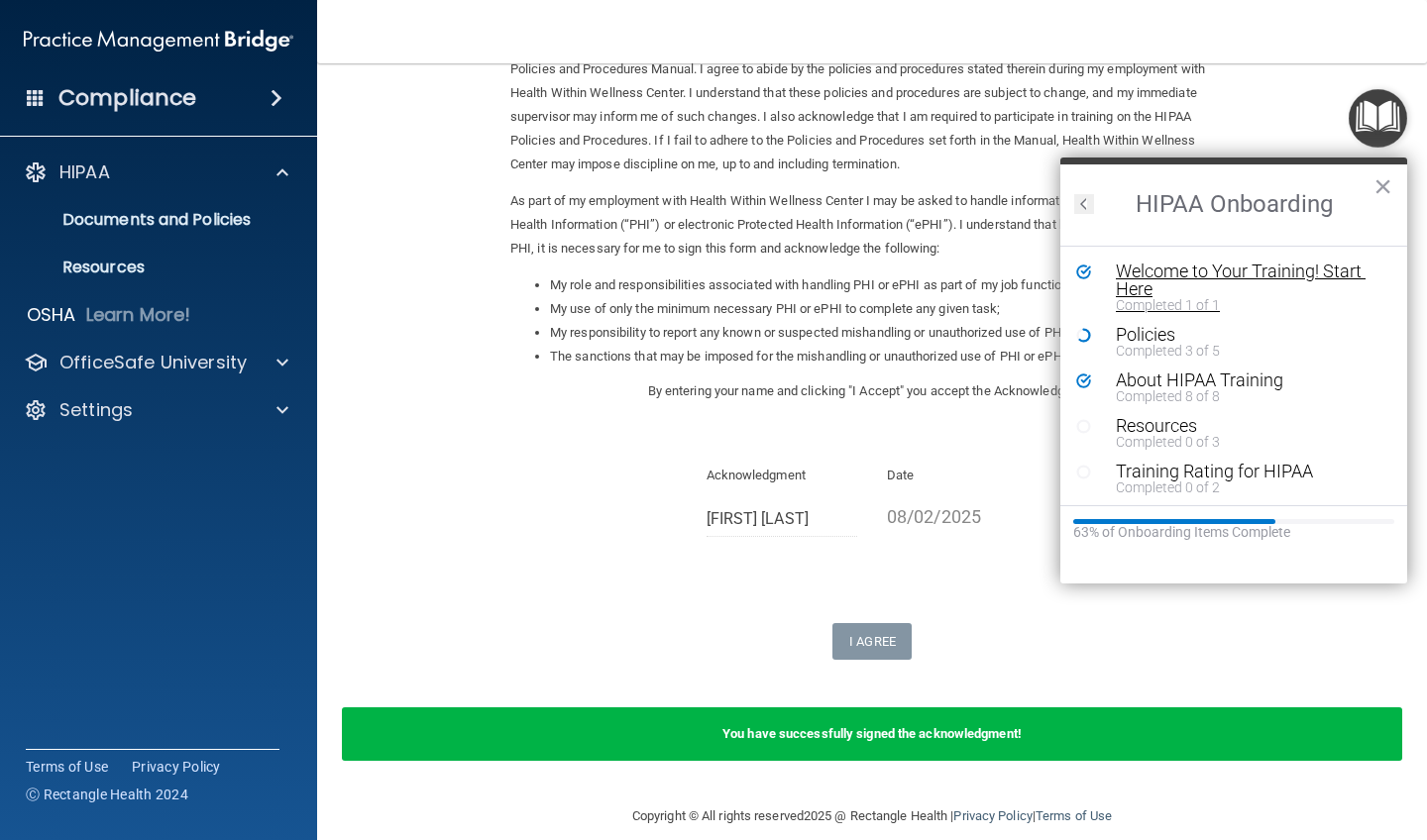 scroll, scrollTop: 0, scrollLeft: 0, axis: both 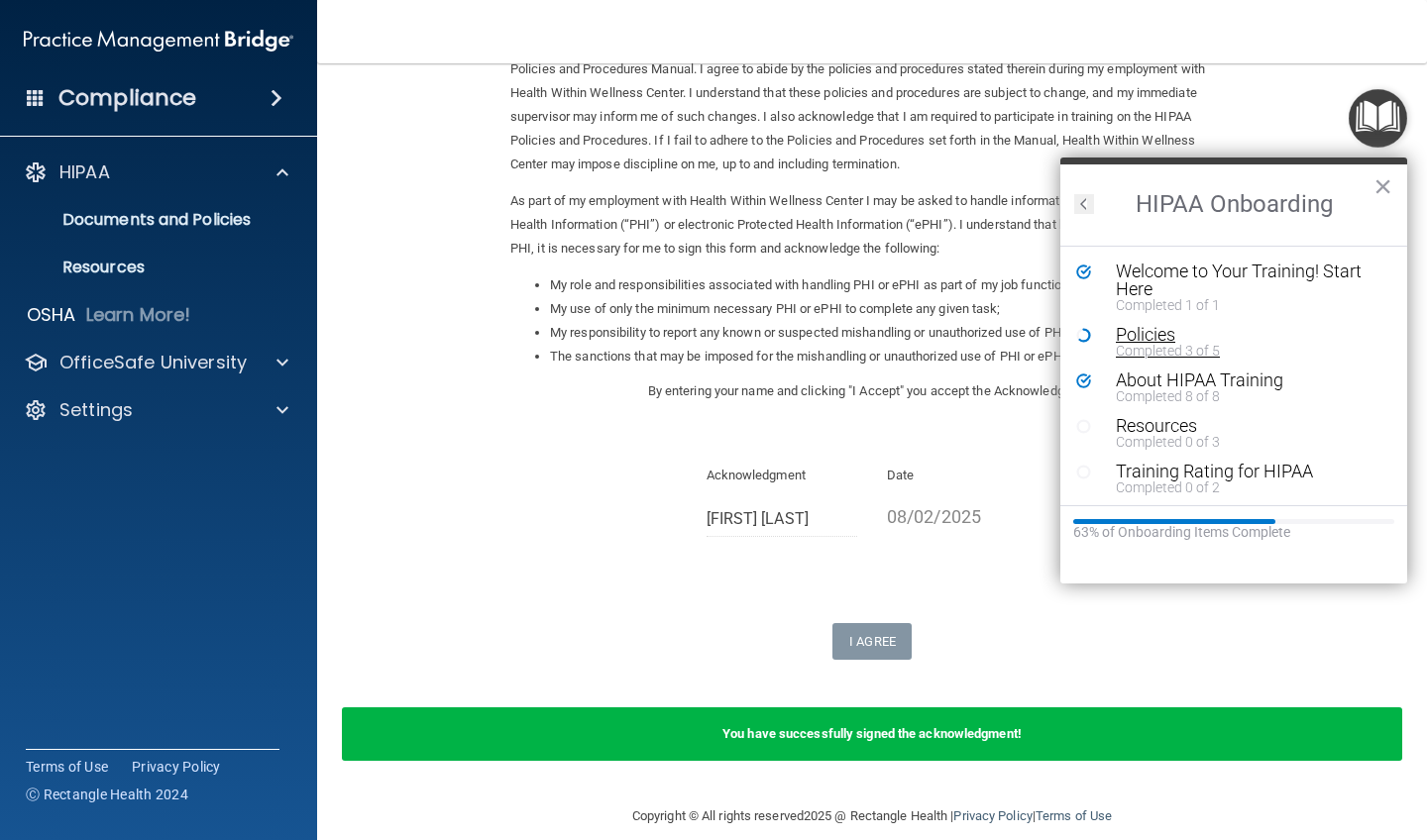 click on "Completed 3 of 5" at bounding box center (1249, 351) 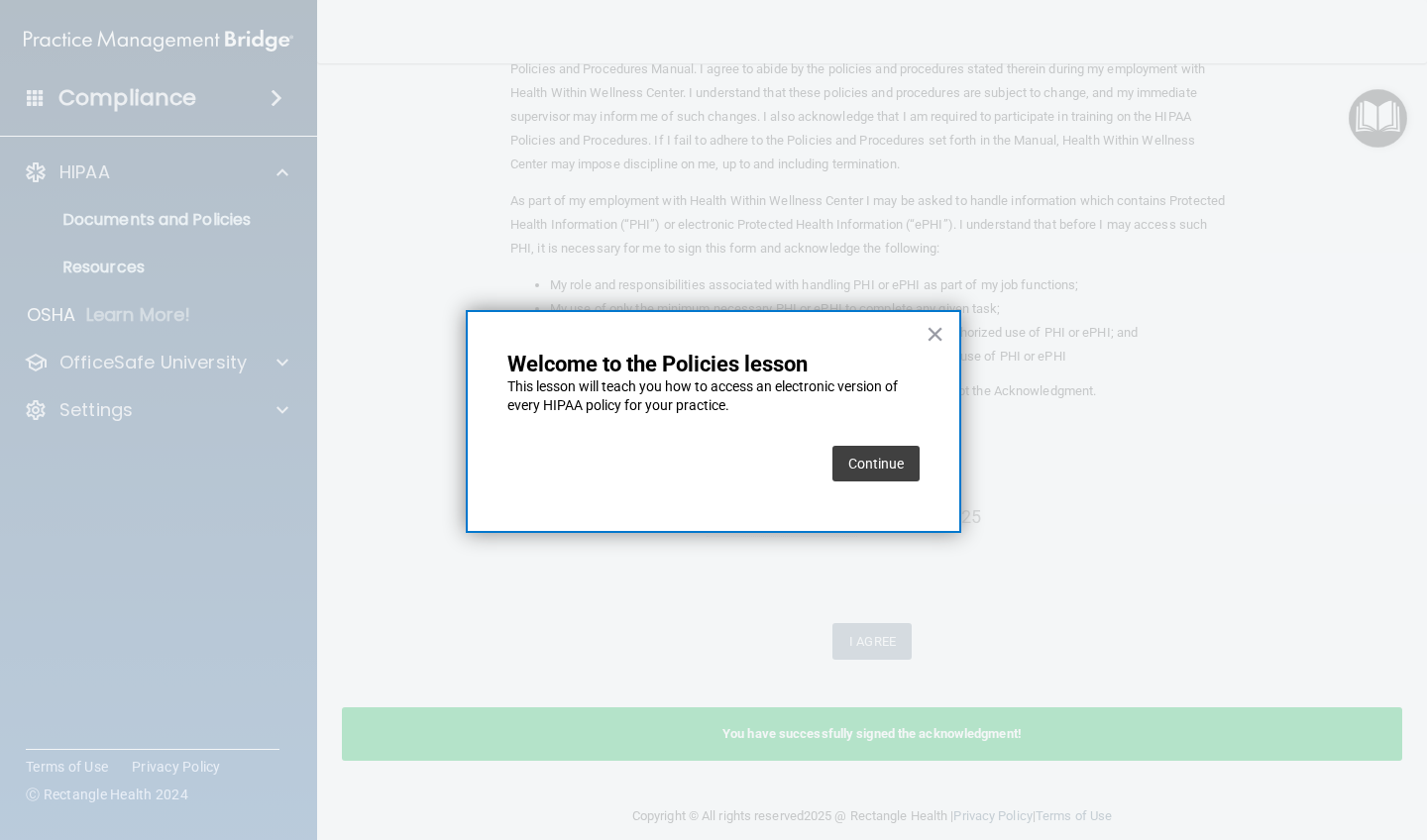 click on "Continue" at bounding box center (876, 464) 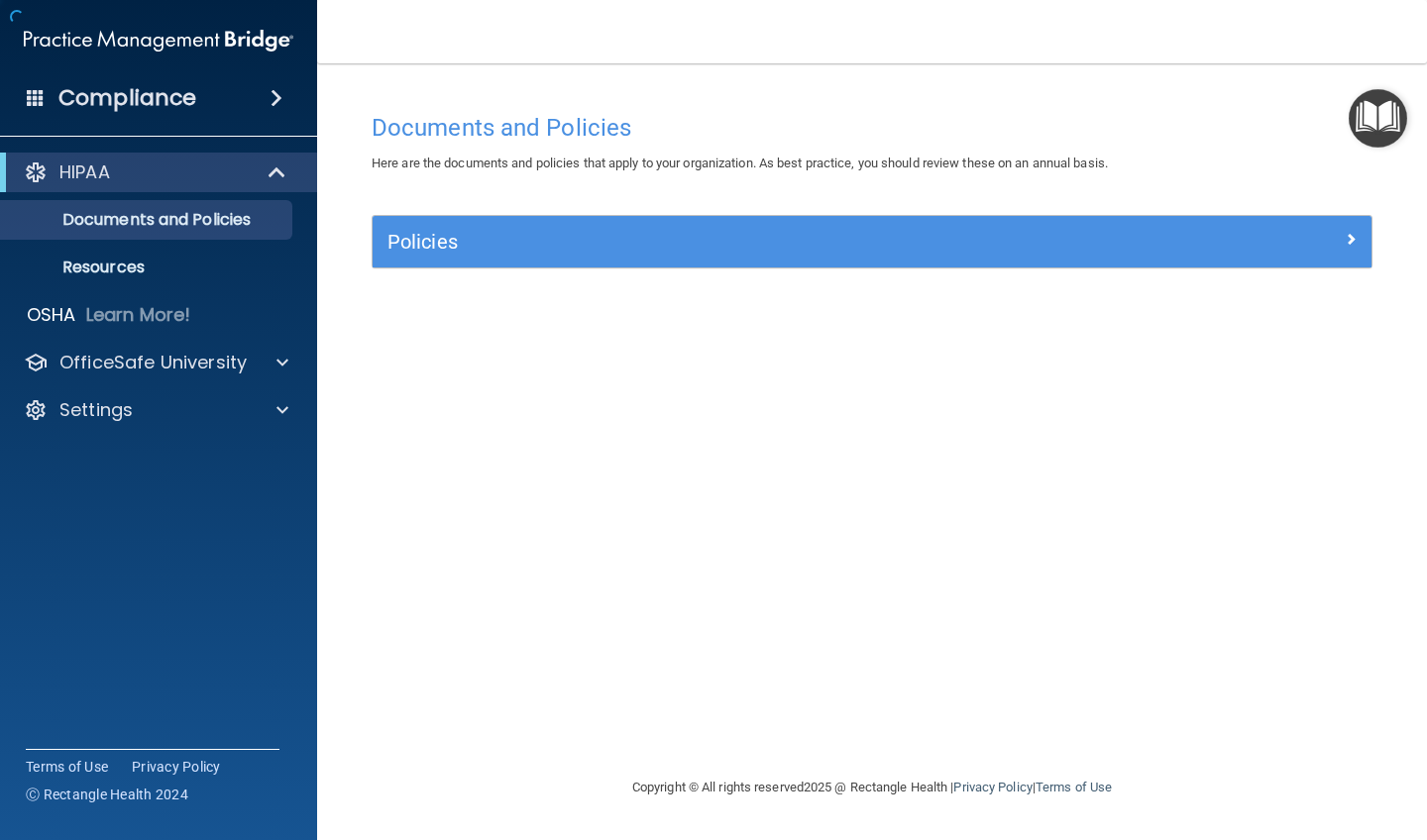 scroll, scrollTop: 0, scrollLeft: 0, axis: both 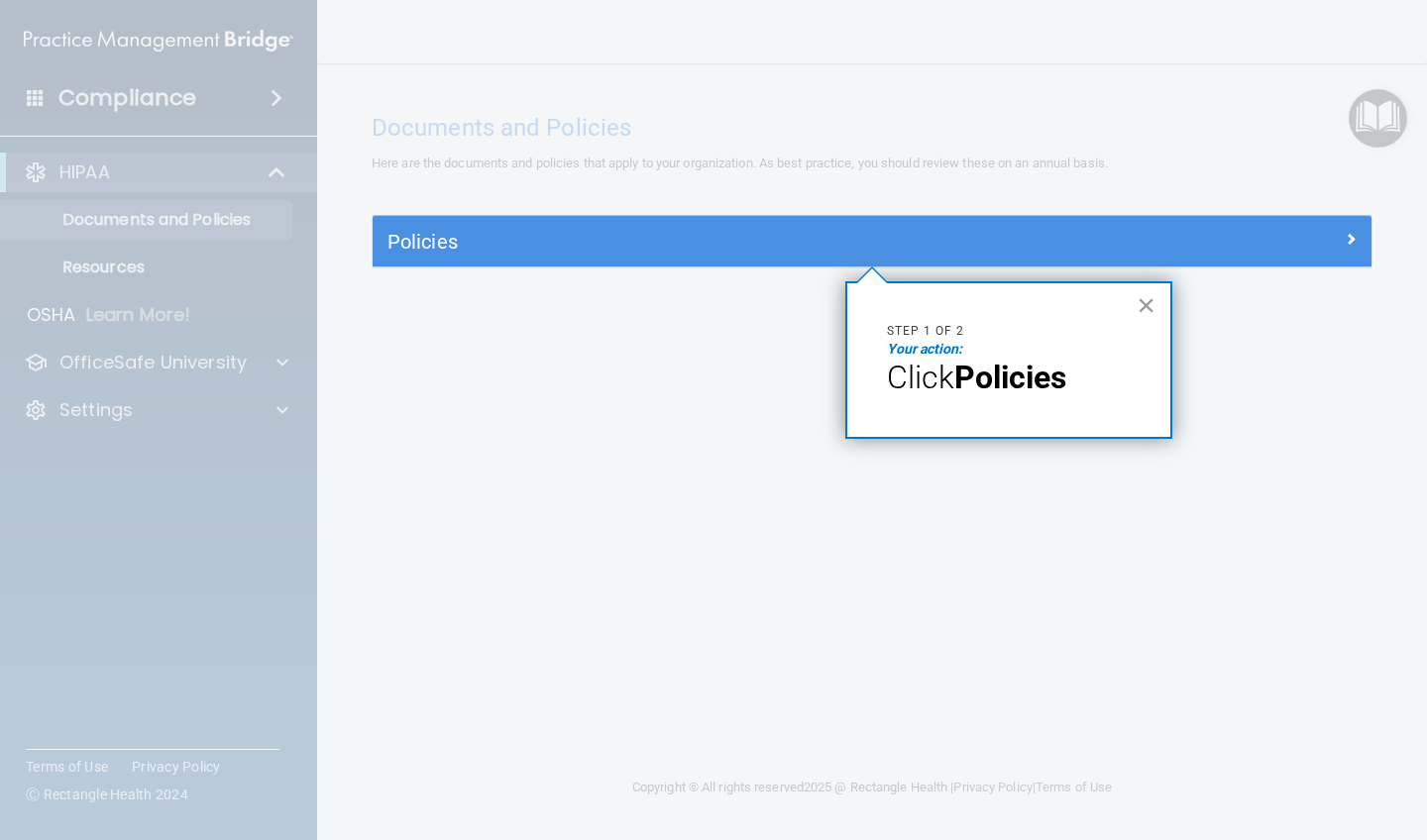 click on "×" at bounding box center [1146, 305] 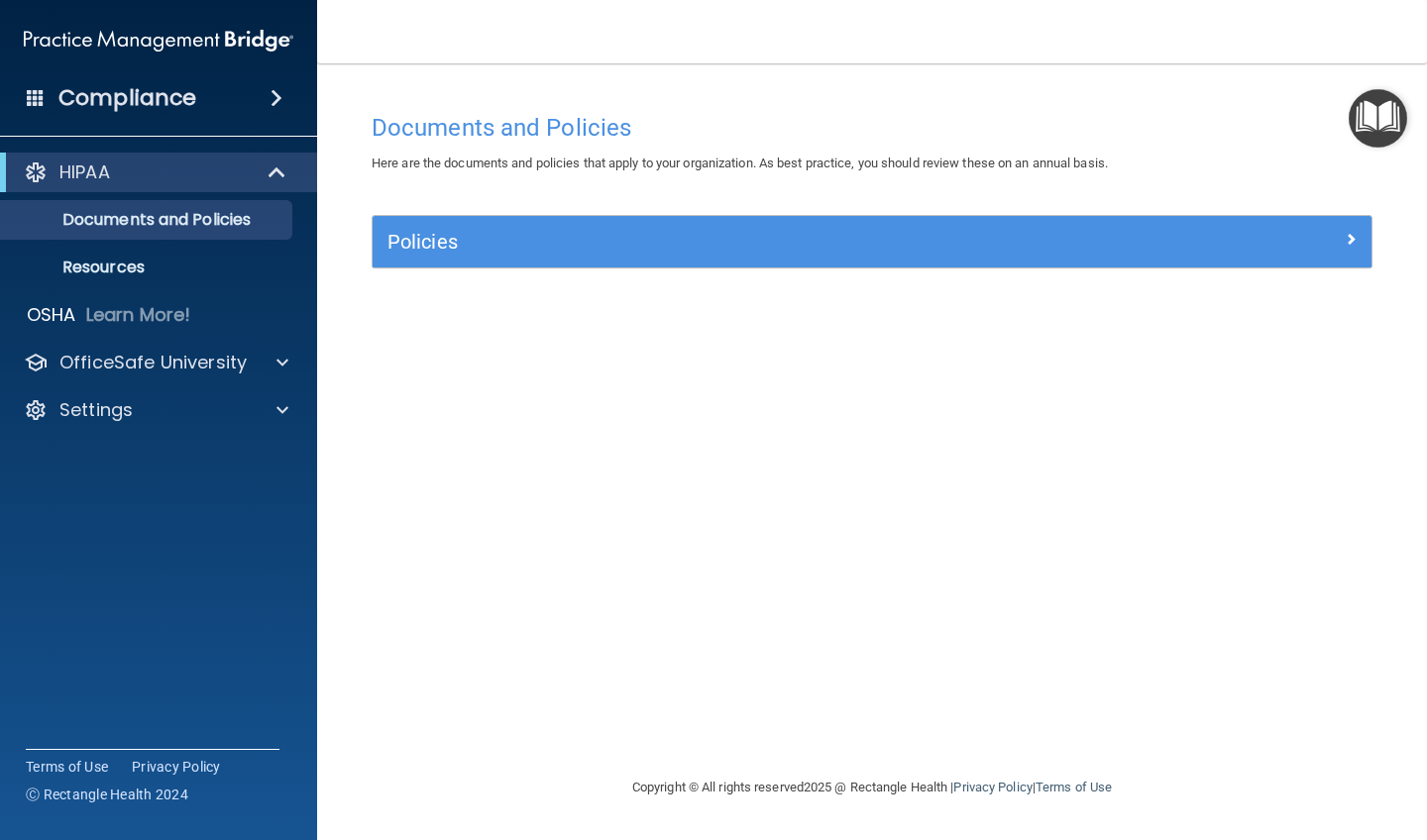 click at bounding box center (276, 98) 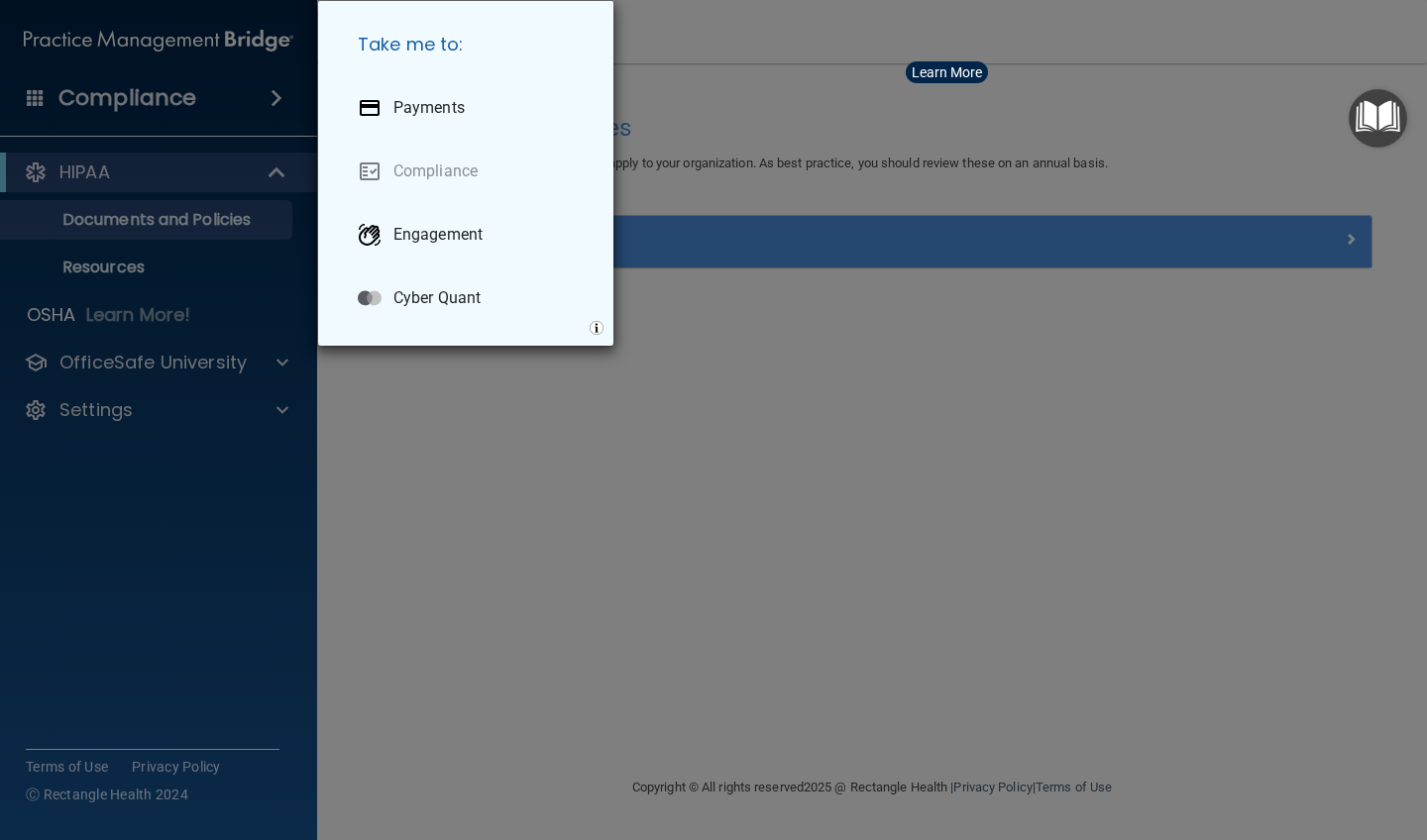 click on "Take me to:             Payments                   Compliance                     Engagement                     Cyber Quant" at bounding box center [714, 420] 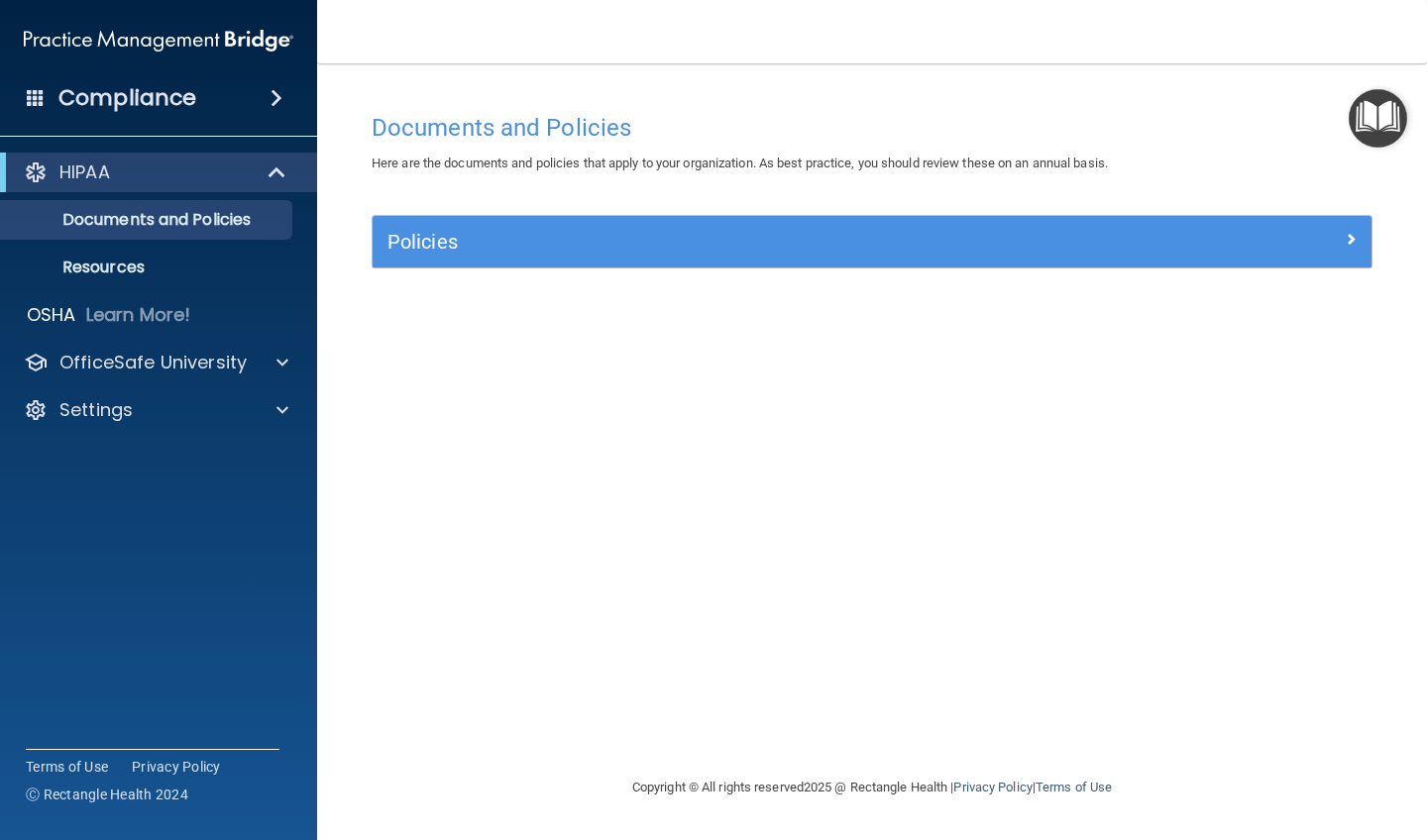 click at bounding box center [277, 172] 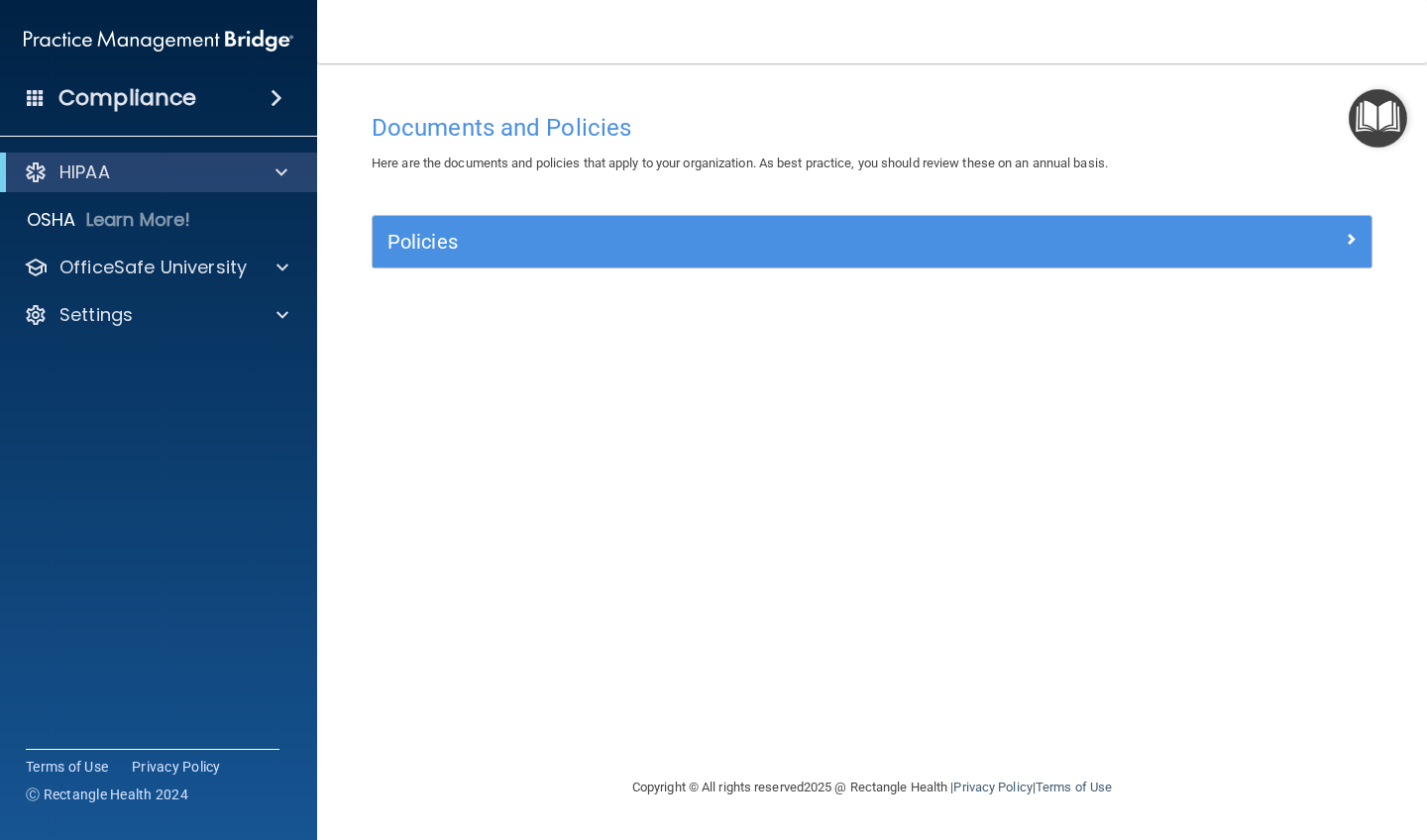 click at bounding box center (277, 172) 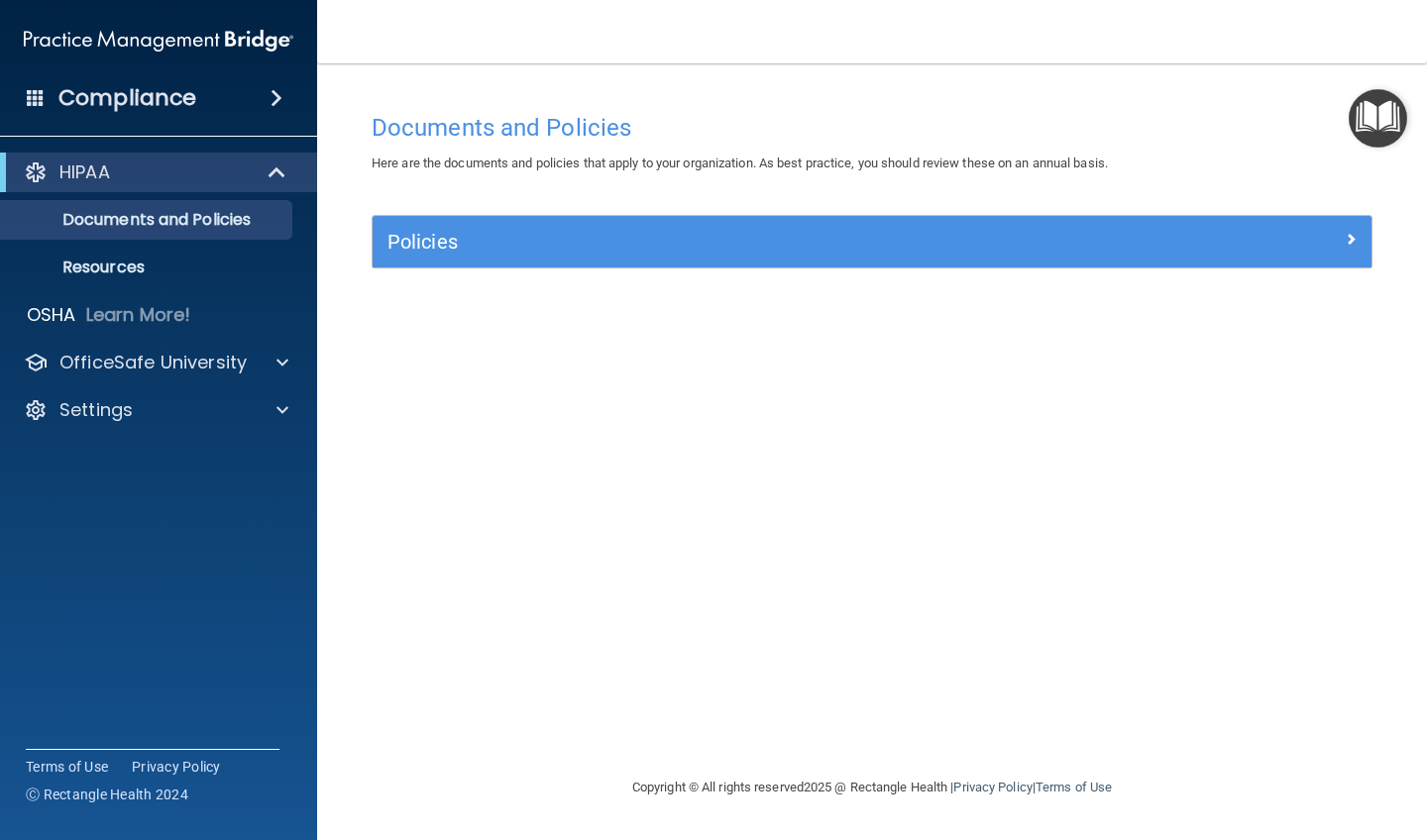 click at bounding box center [36, 97] 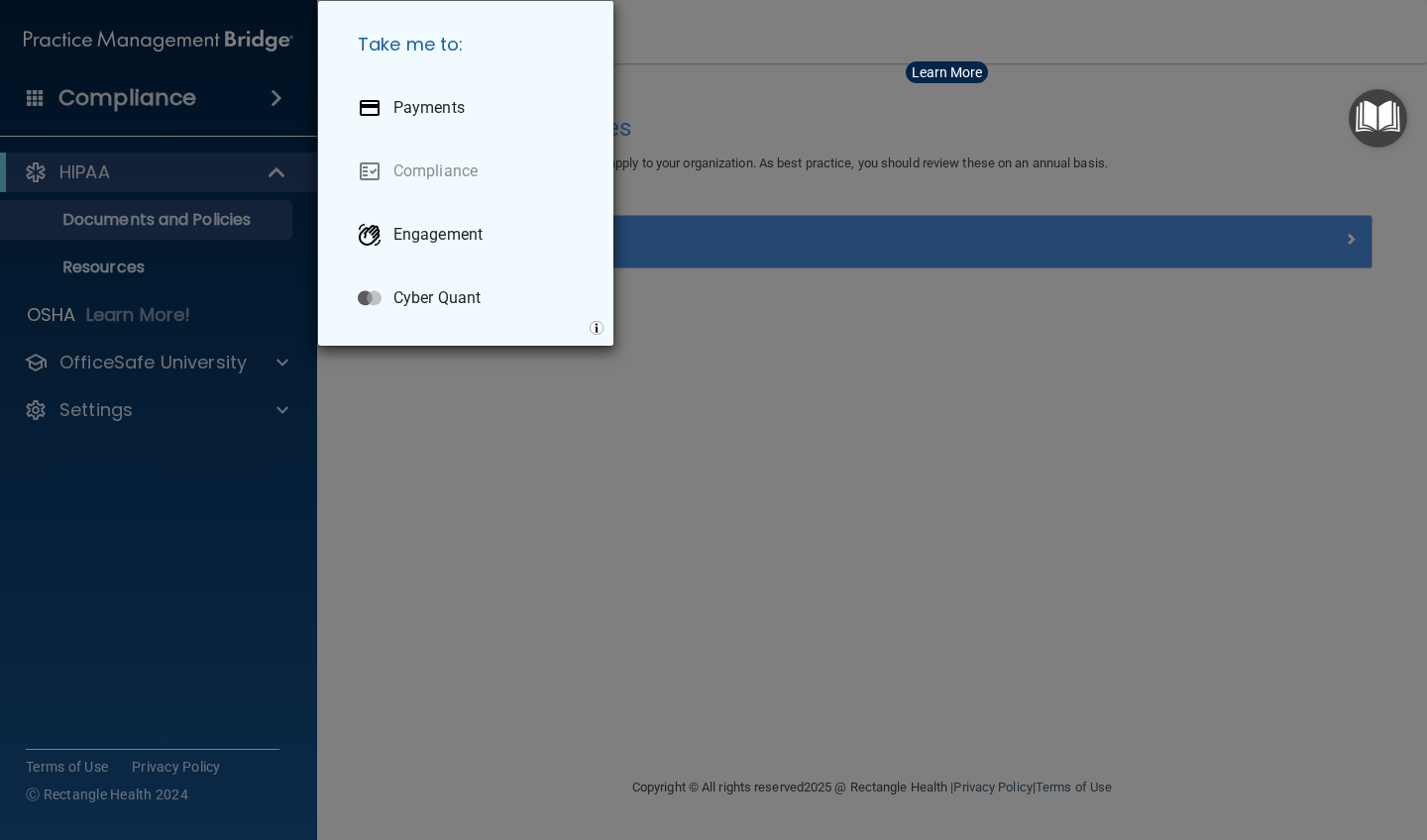 click on "Take me to:             Payments                   Compliance                     Engagement                     Cyber Quant" at bounding box center (714, 420) 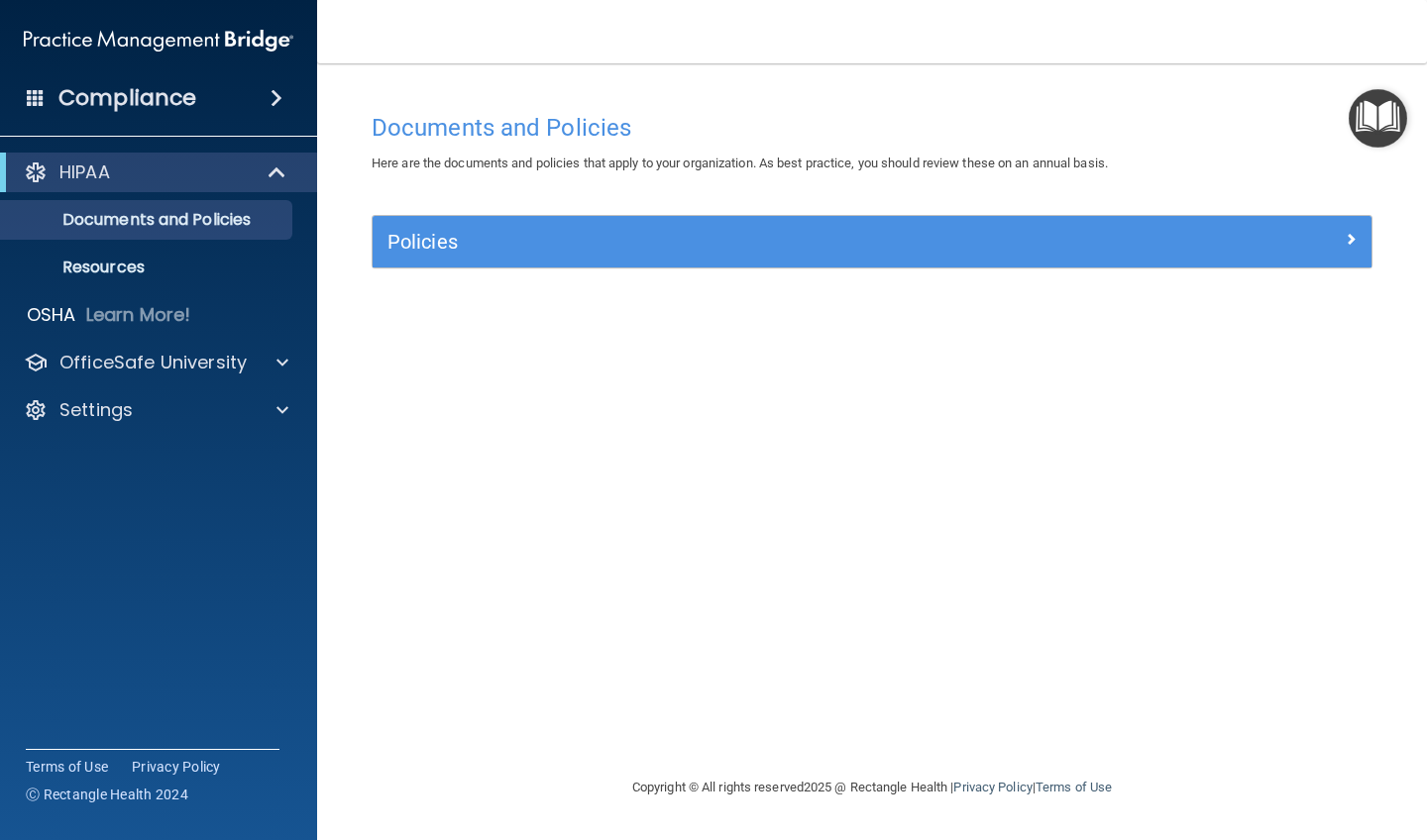click at bounding box center [1377, 118] 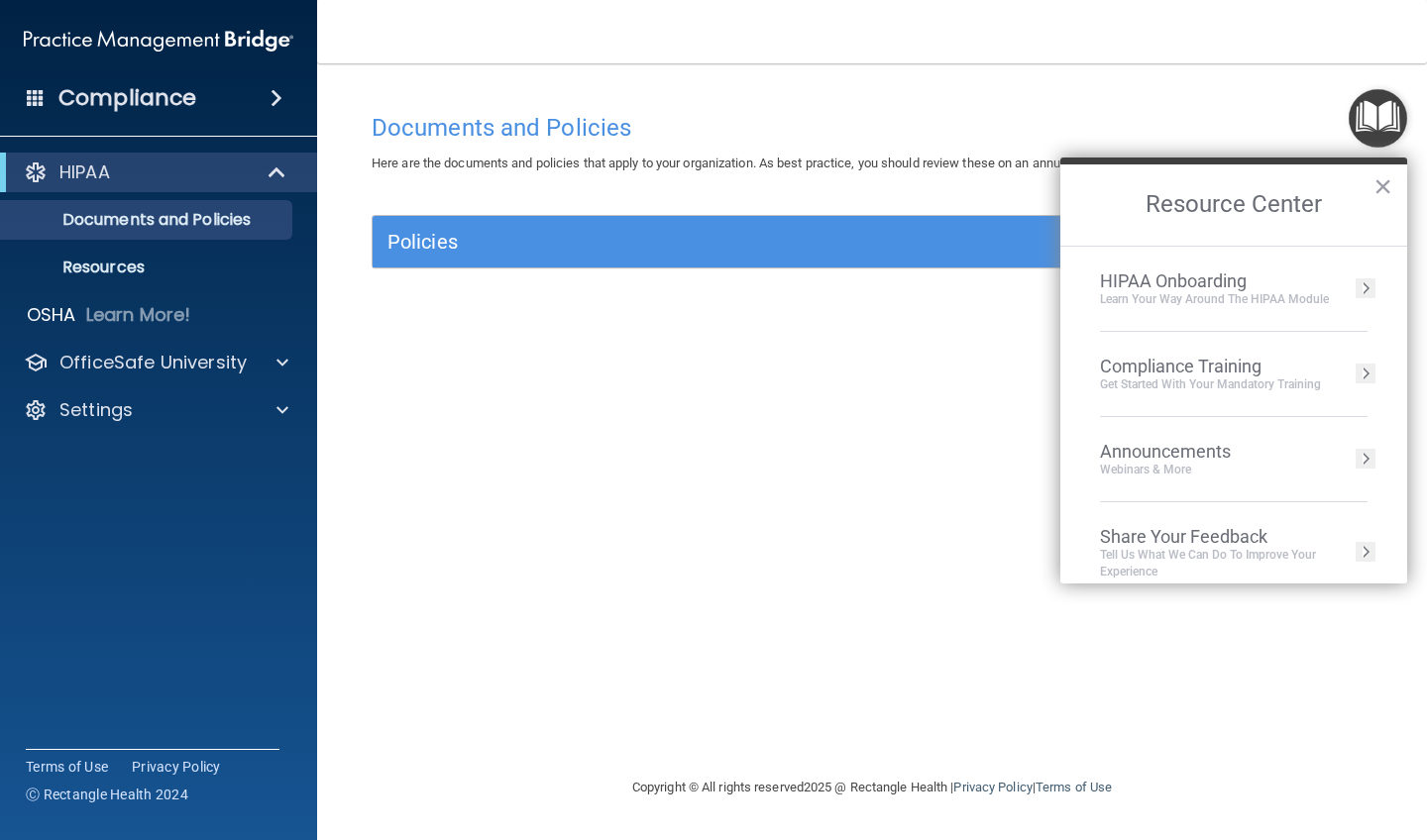 click on "HIPAA Onboarding" at bounding box center [1214, 281] 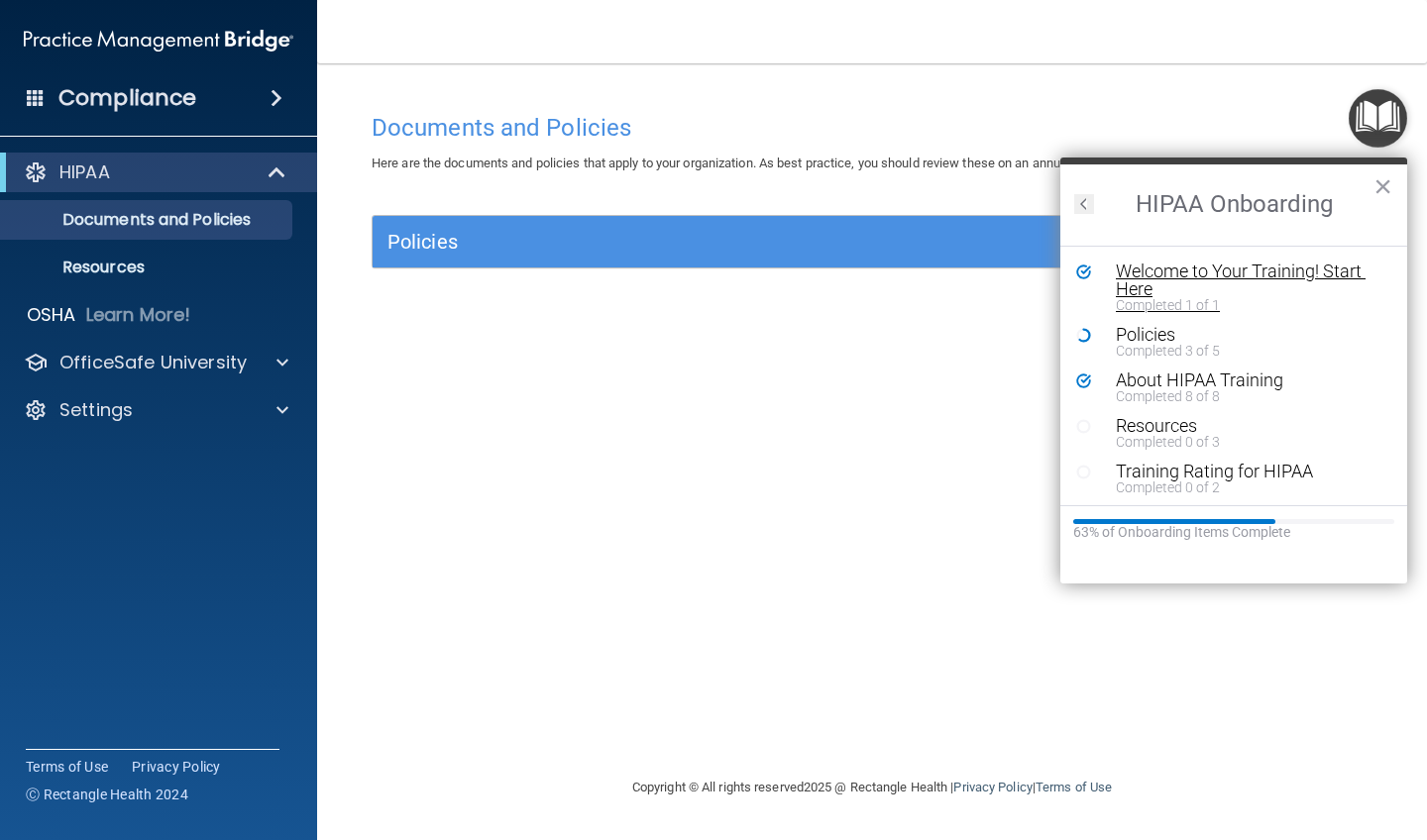 scroll, scrollTop: 0, scrollLeft: 0, axis: both 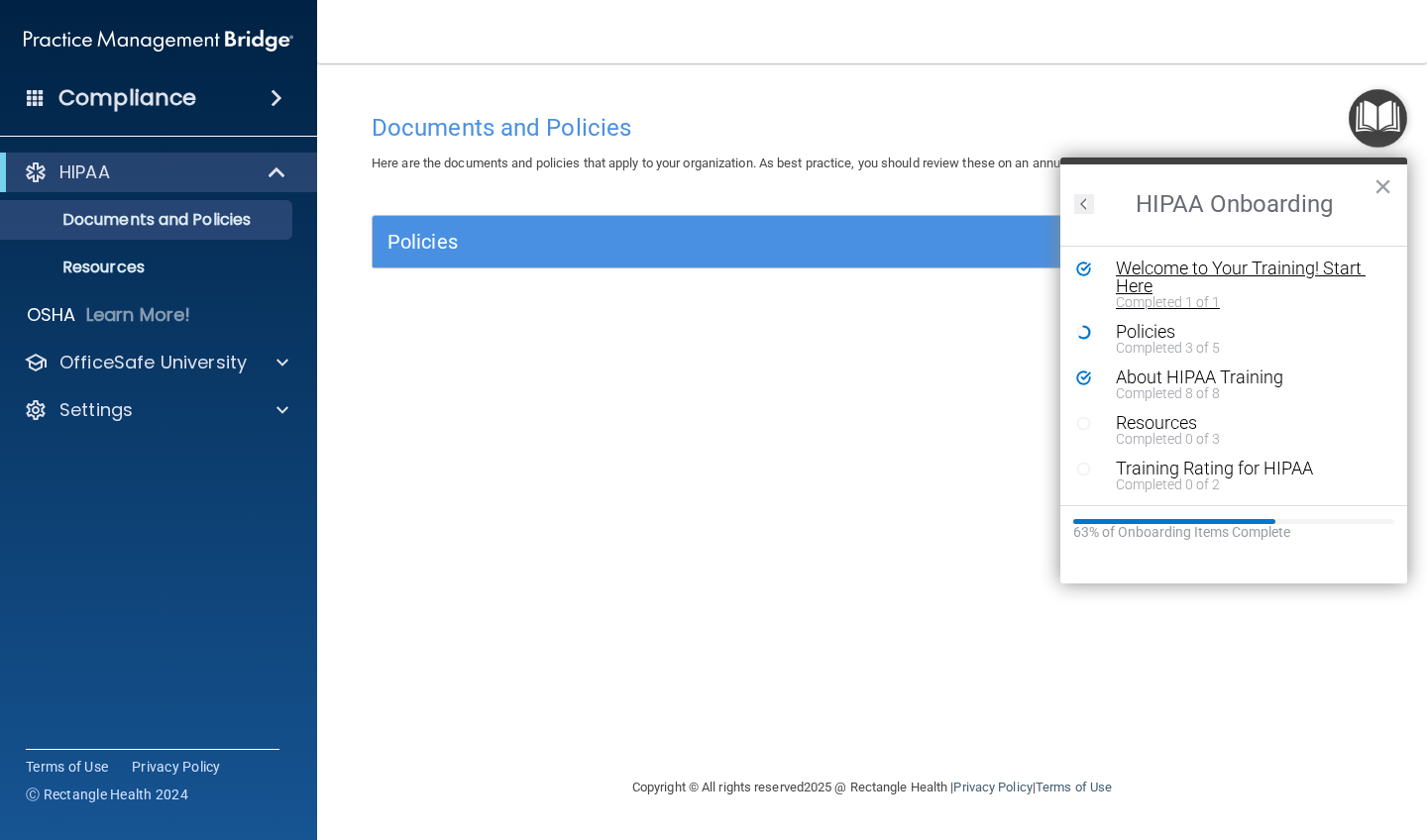 click on "Welcome to Your Training! Start Here" at bounding box center [1249, 277] 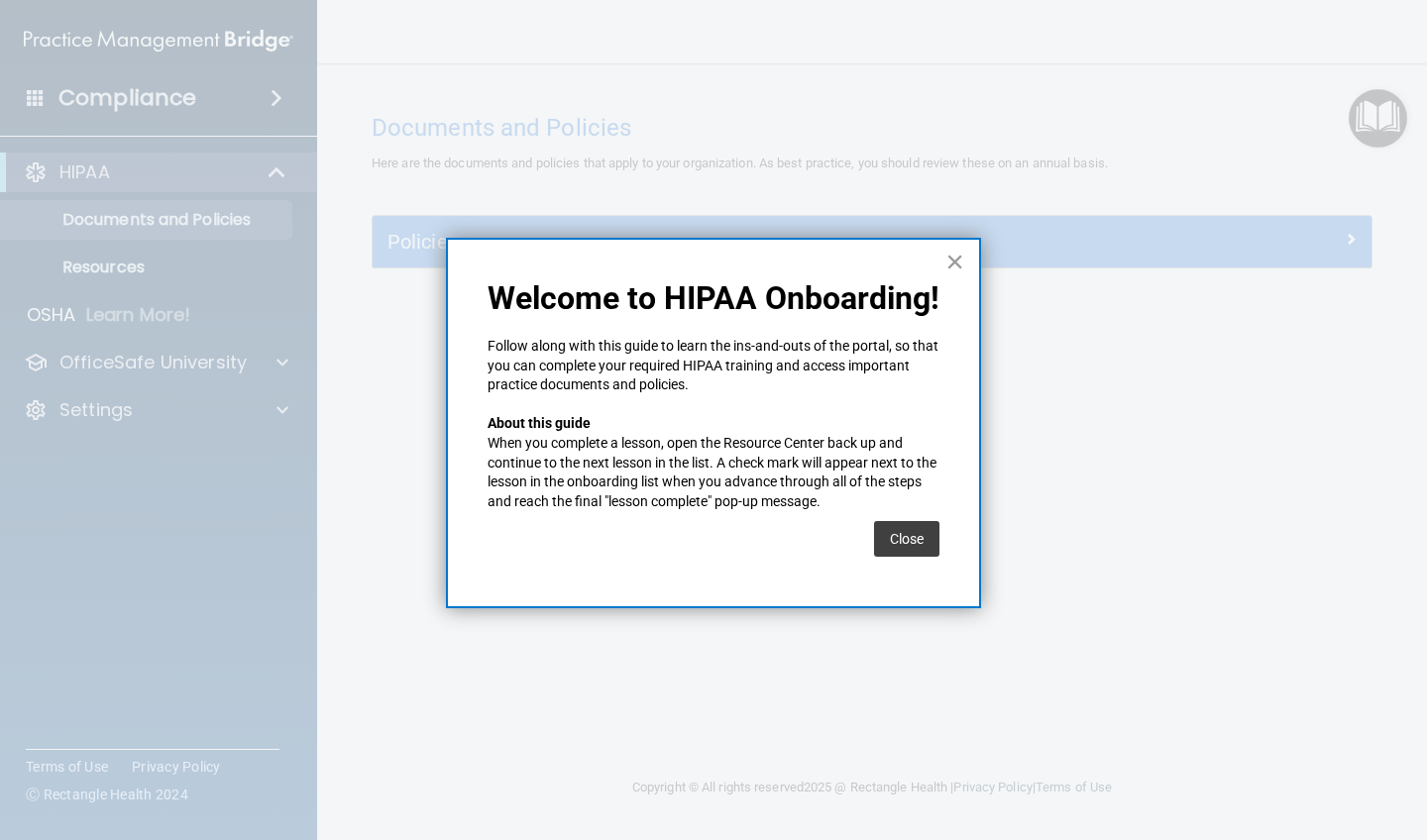 click on "×" at bounding box center [954, 262] 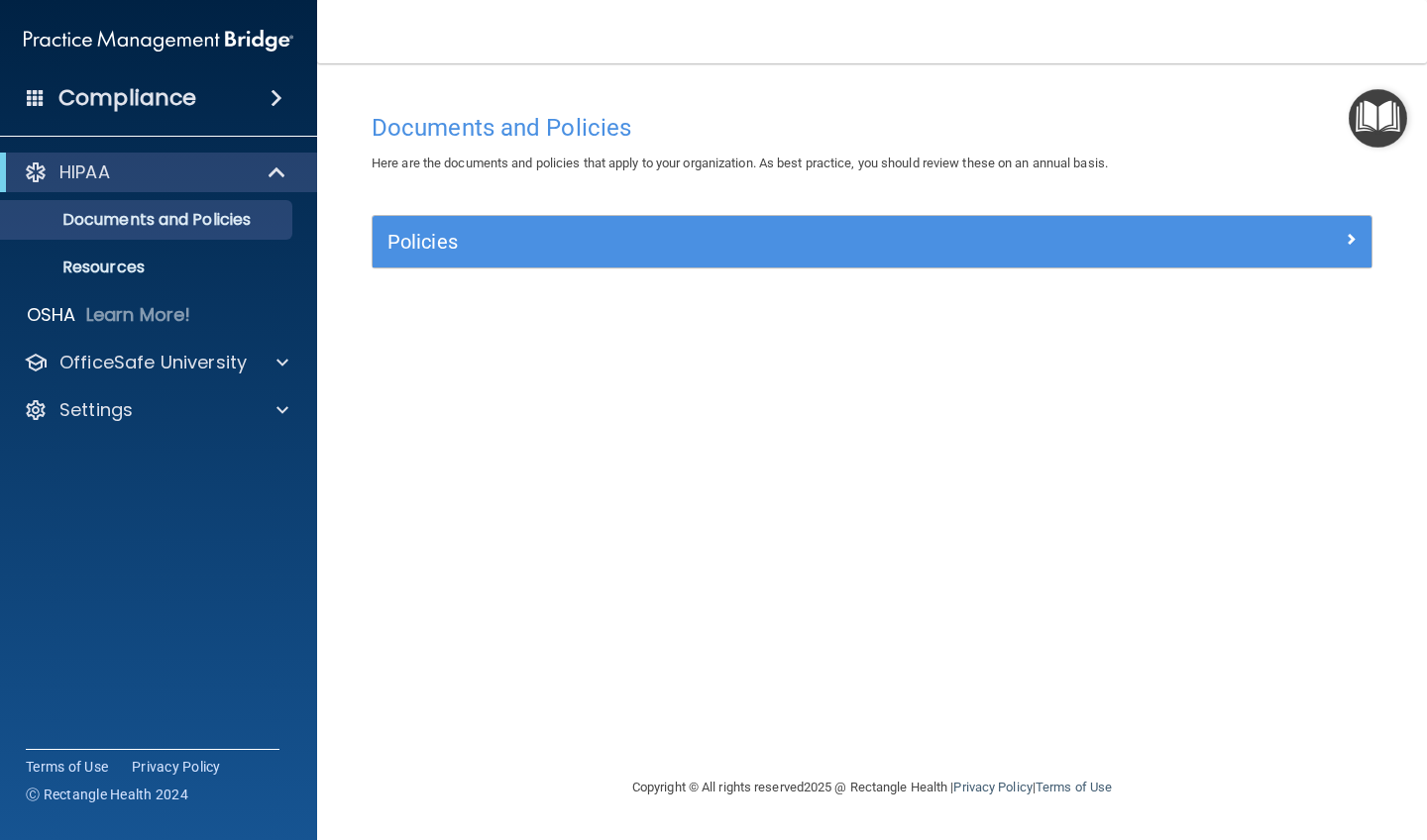 click at bounding box center [1377, 118] 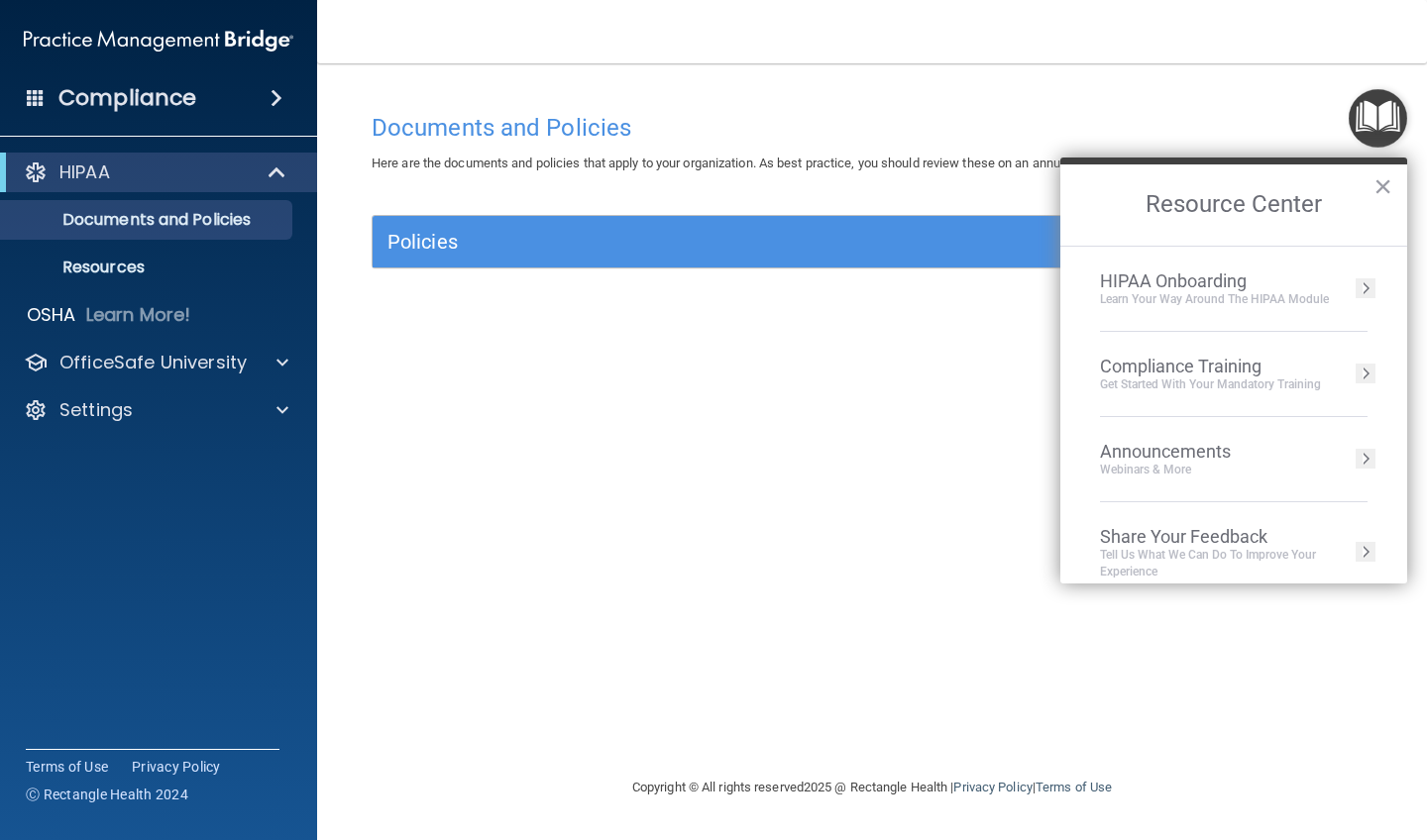 click on "Compliance Training" at bounding box center (1210, 367) 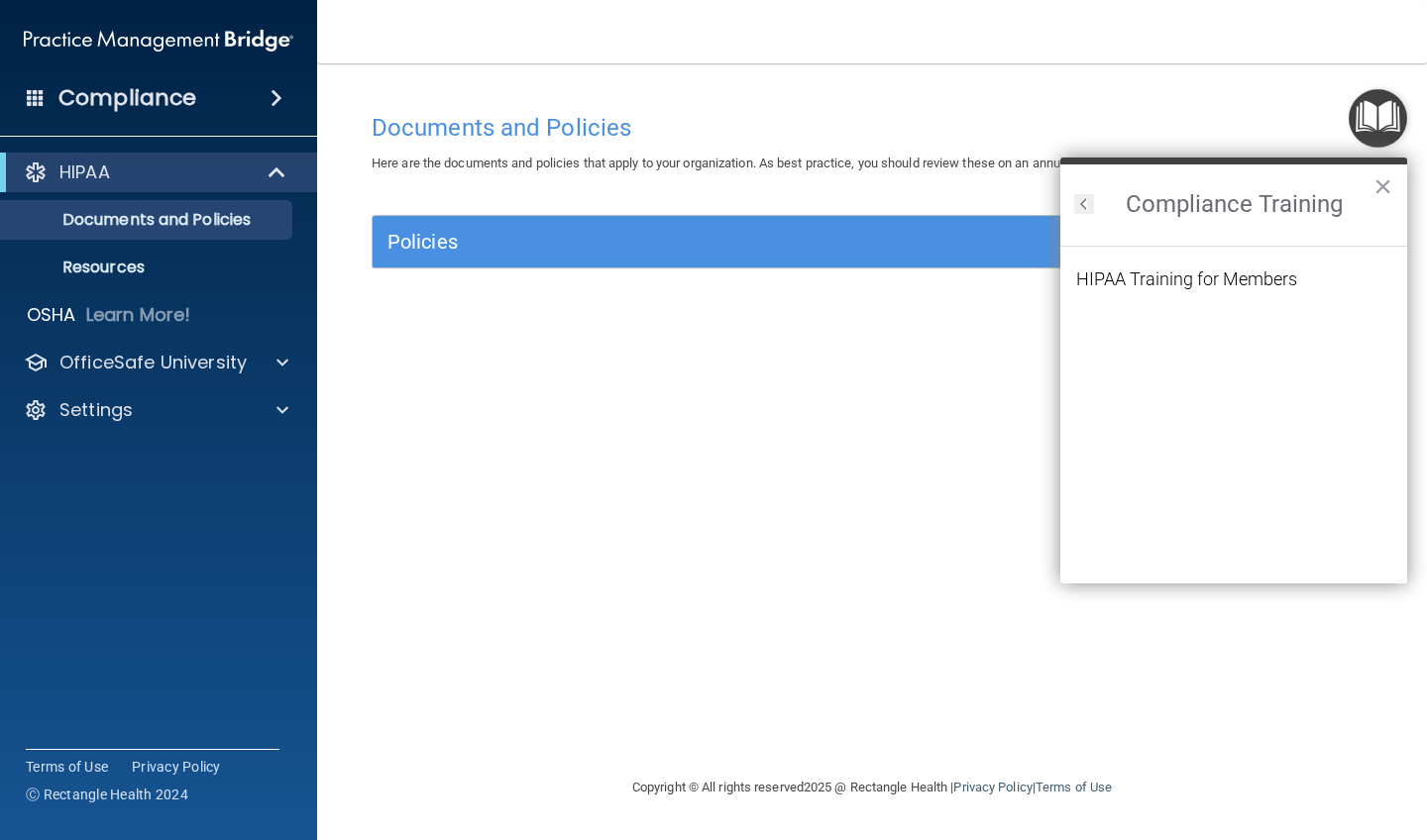 scroll, scrollTop: 0, scrollLeft: 0, axis: both 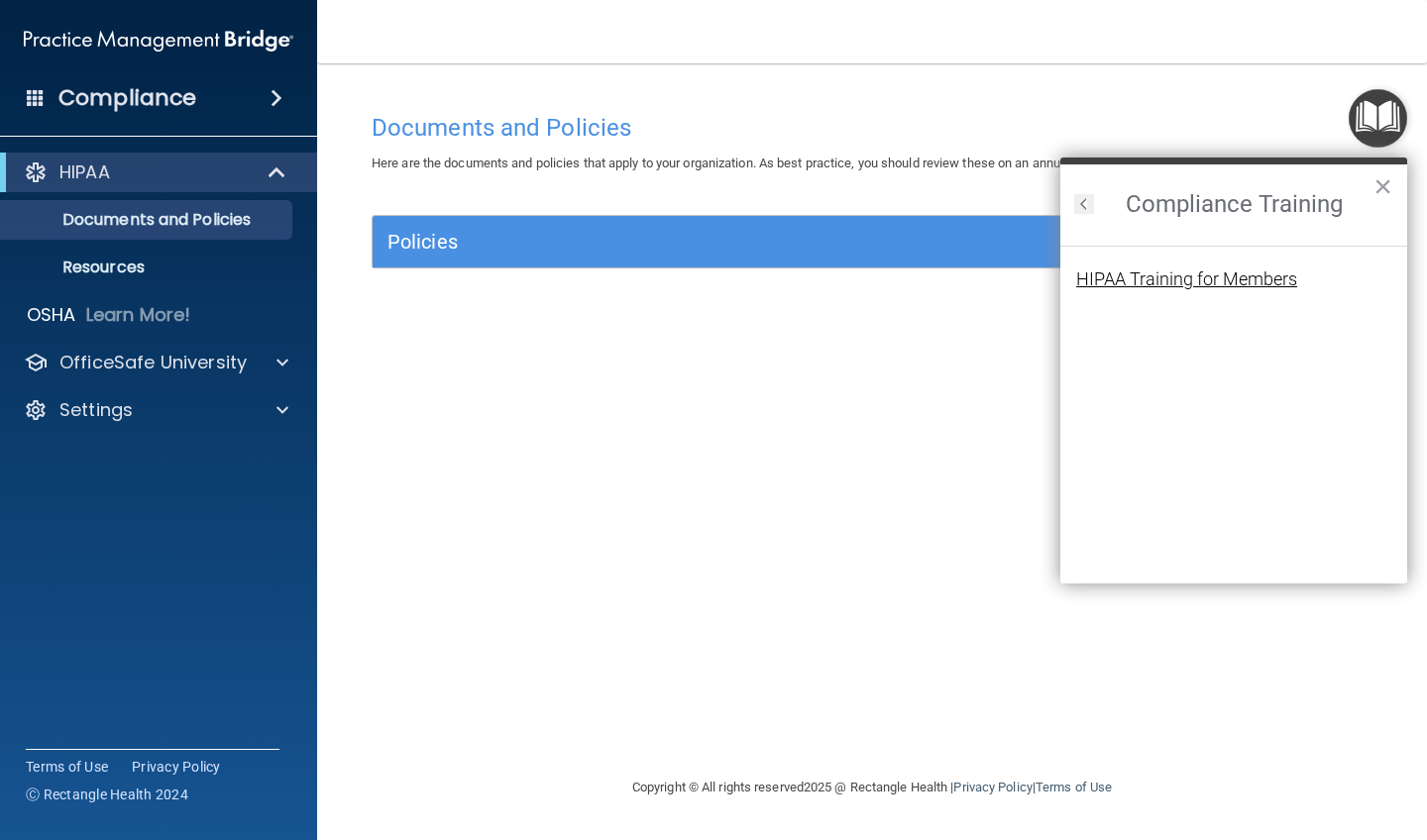 click on "HIPAA Training for Members" at bounding box center (1186, 279) 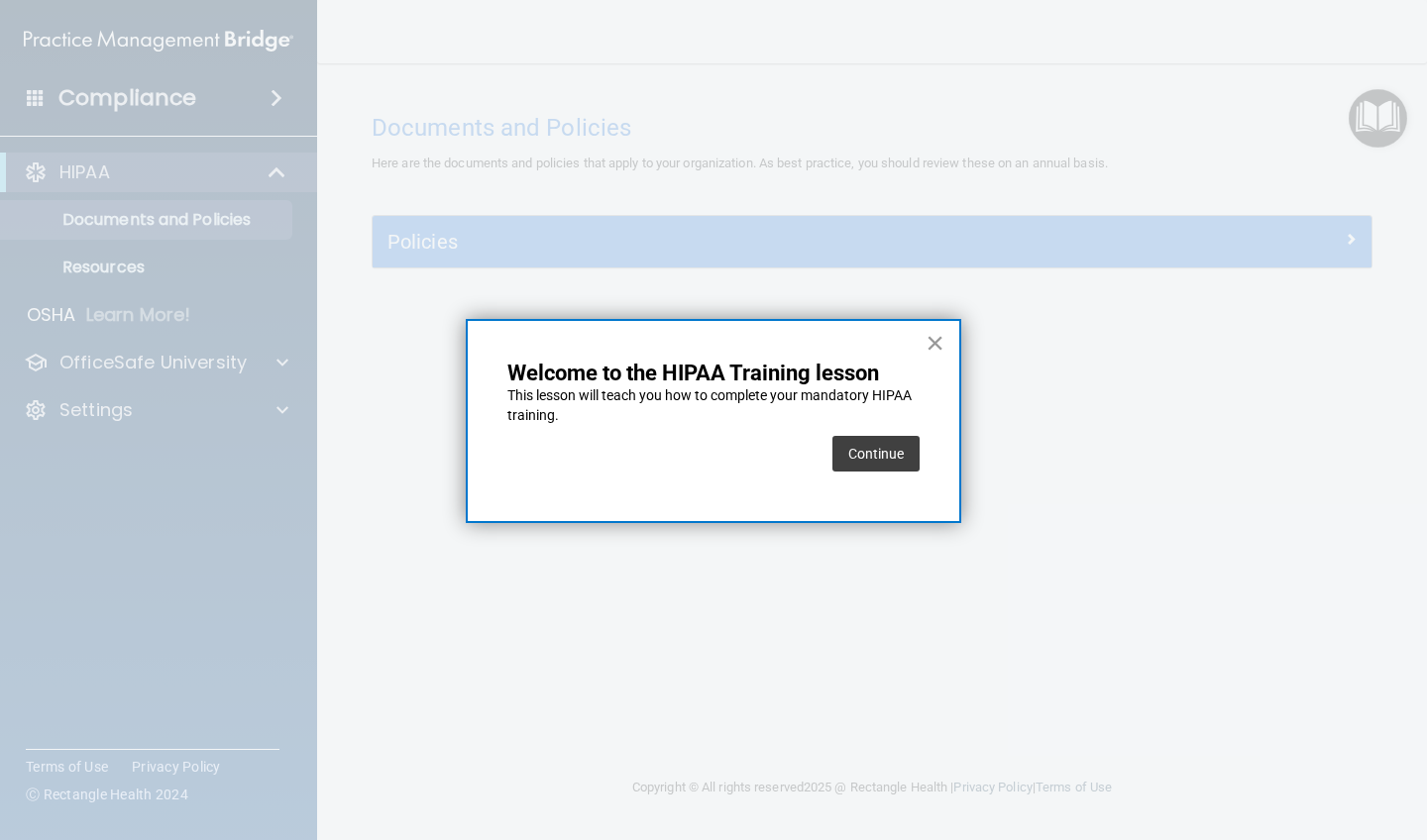 click on "×" at bounding box center [934, 343] 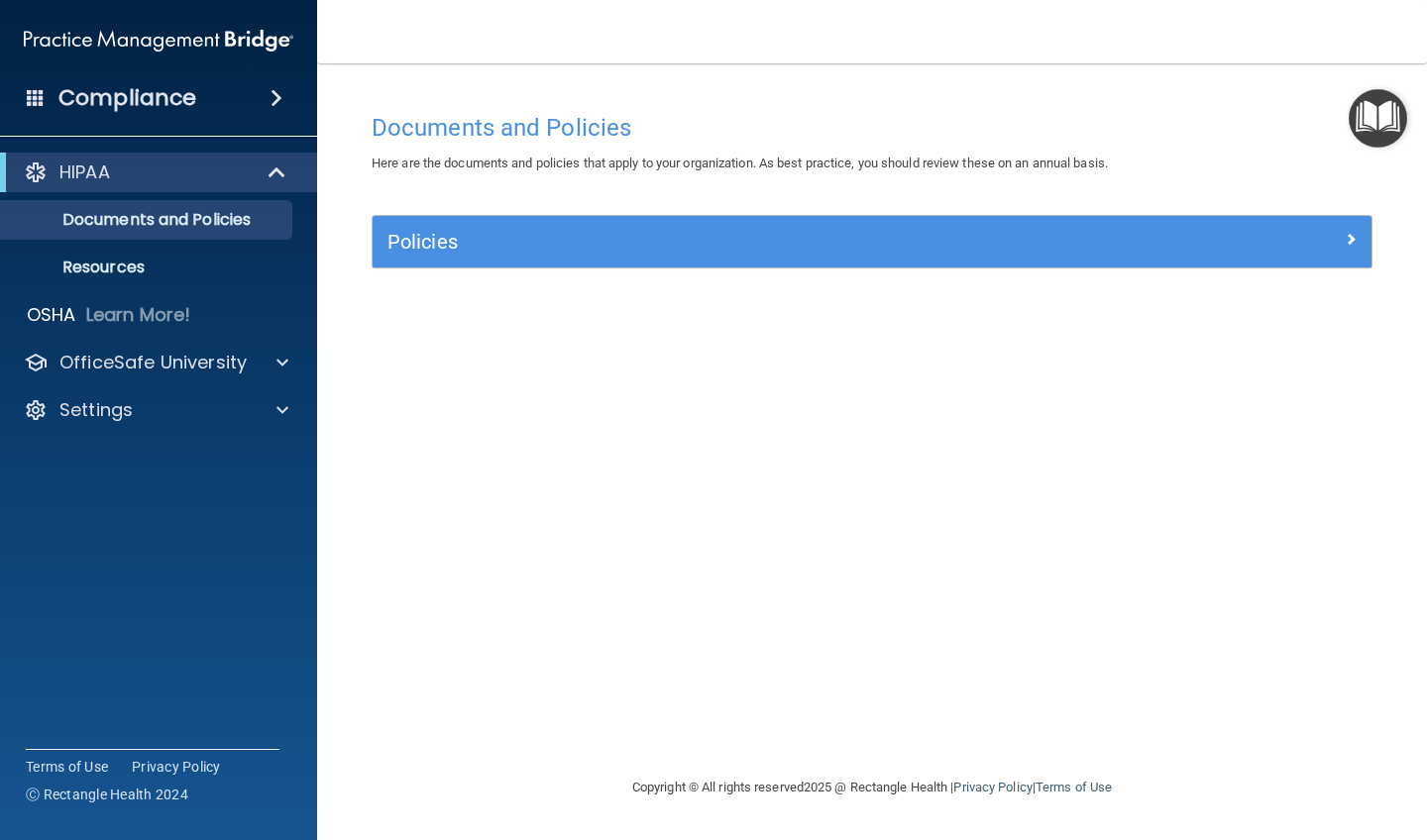 click at bounding box center [1377, 118] 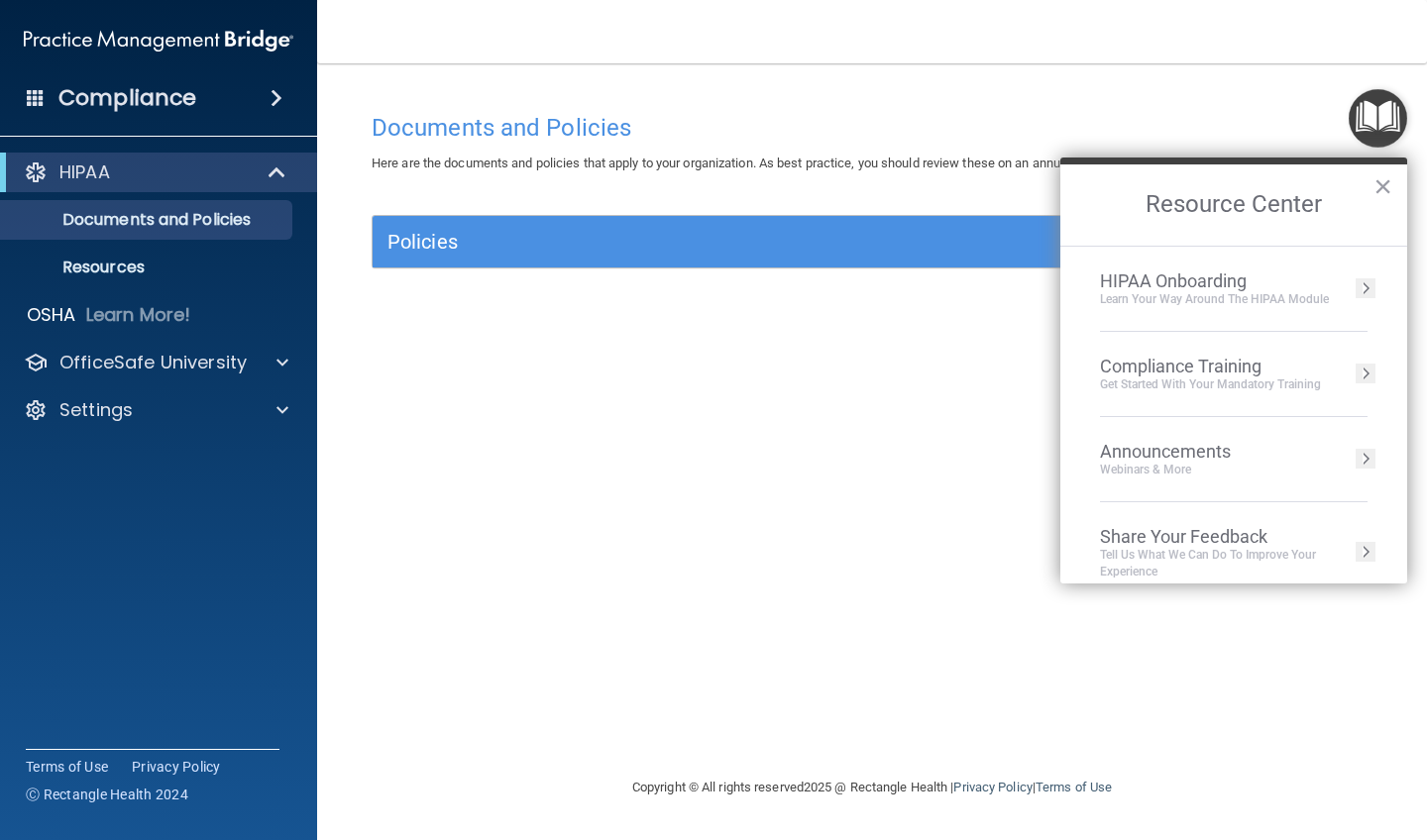 click on "HIPAA Onboarding Learn Your Way around the HIPAA module" at bounding box center [1234, 288] 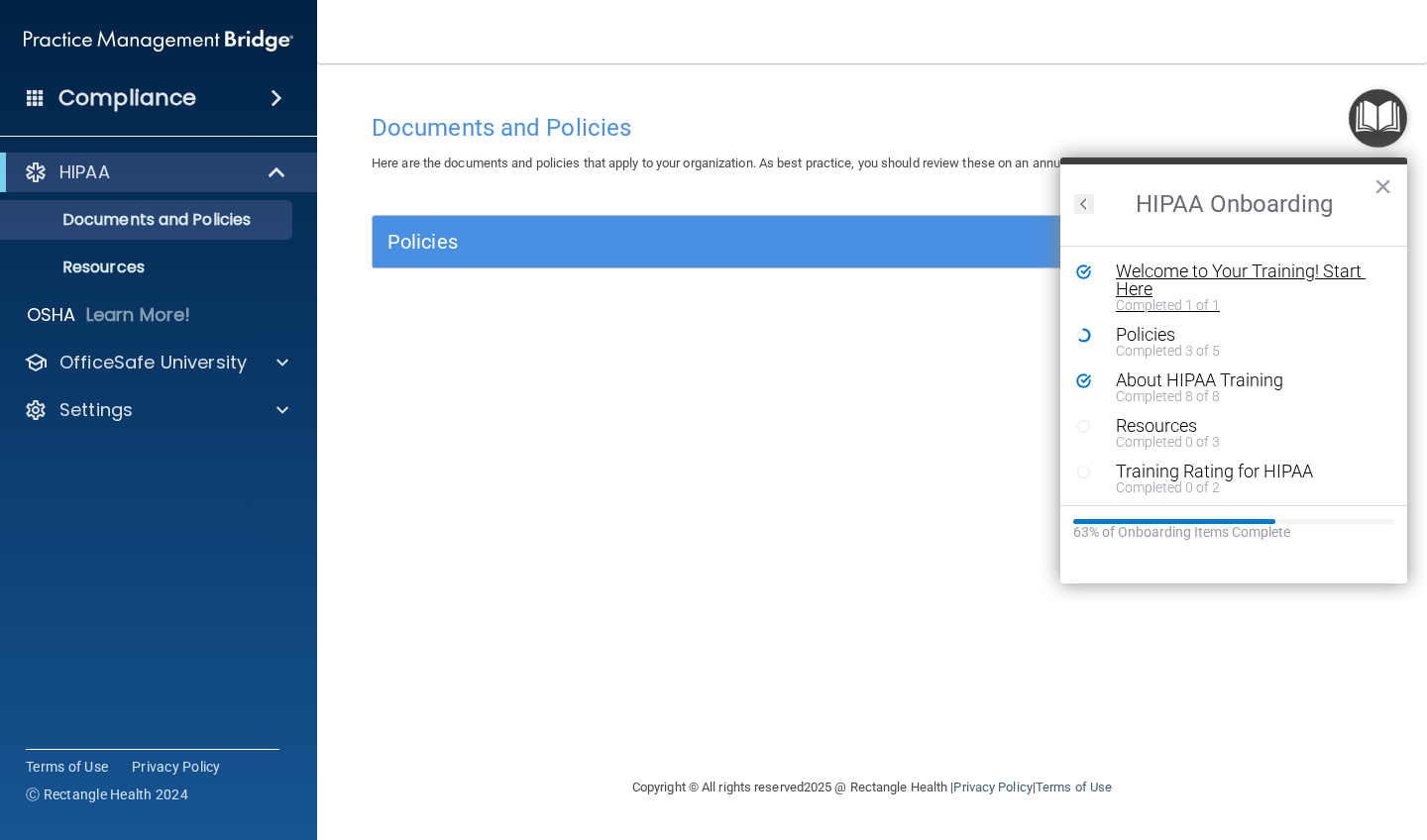 scroll, scrollTop: 0, scrollLeft: 0, axis: both 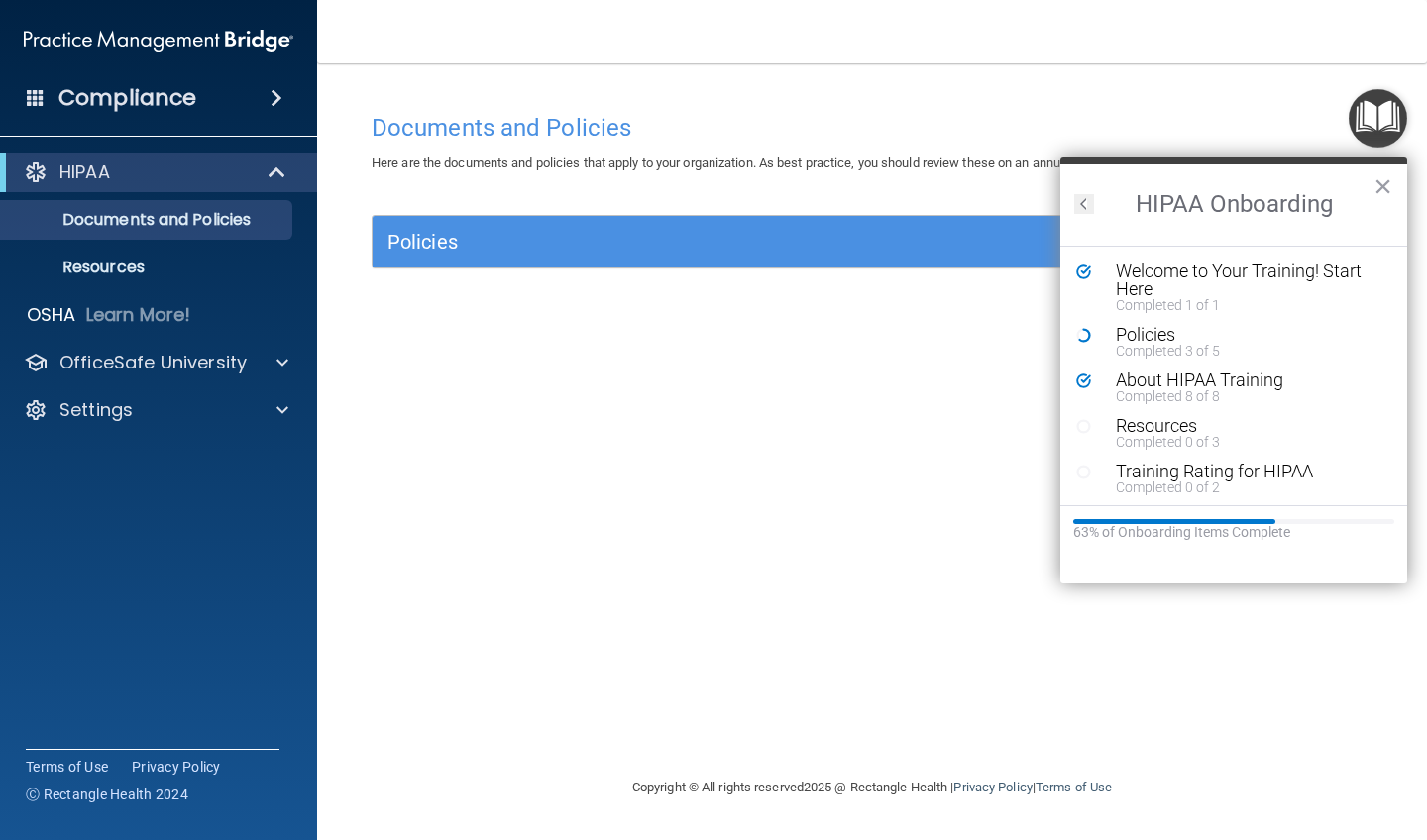 click 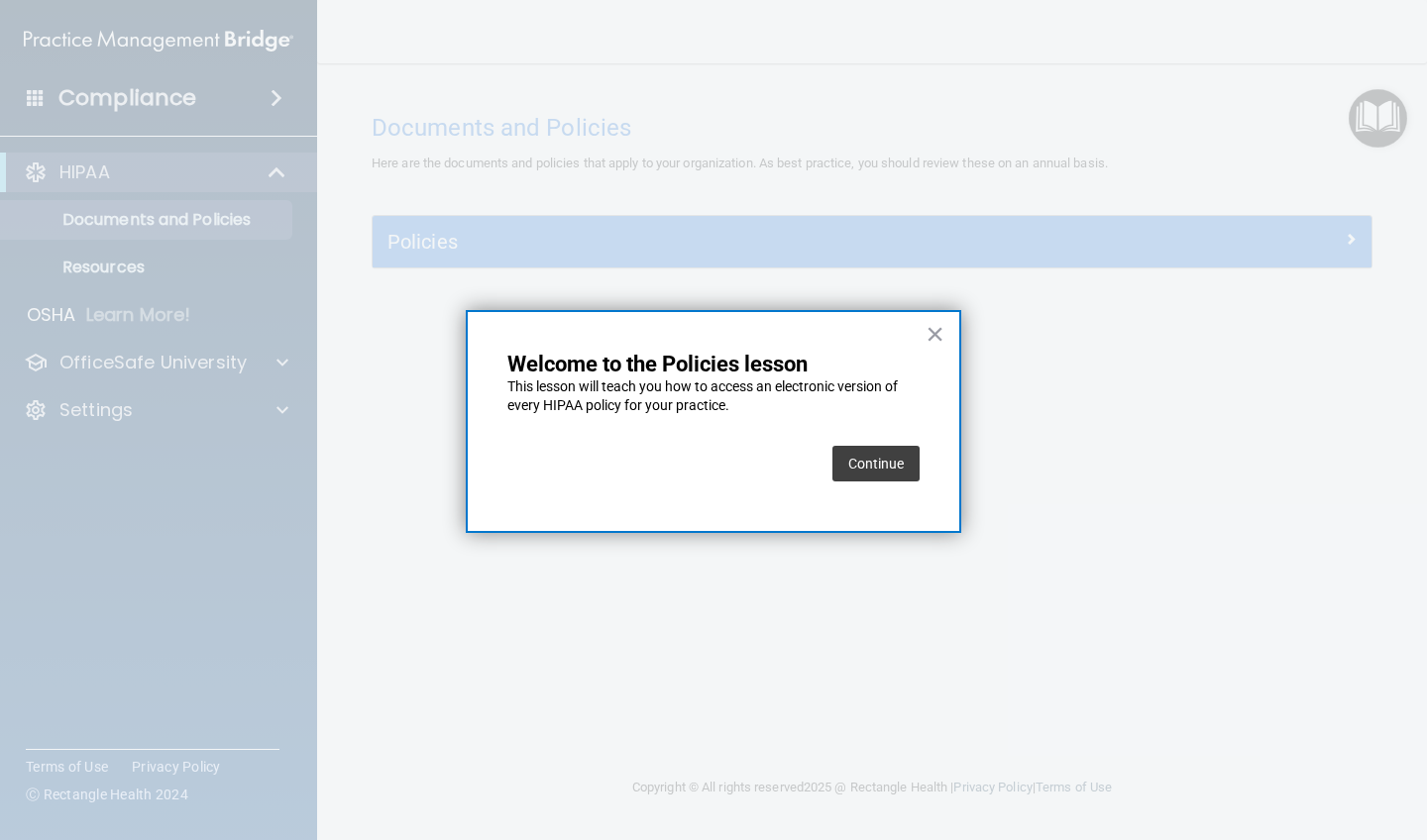click on "Continue" at bounding box center [876, 464] 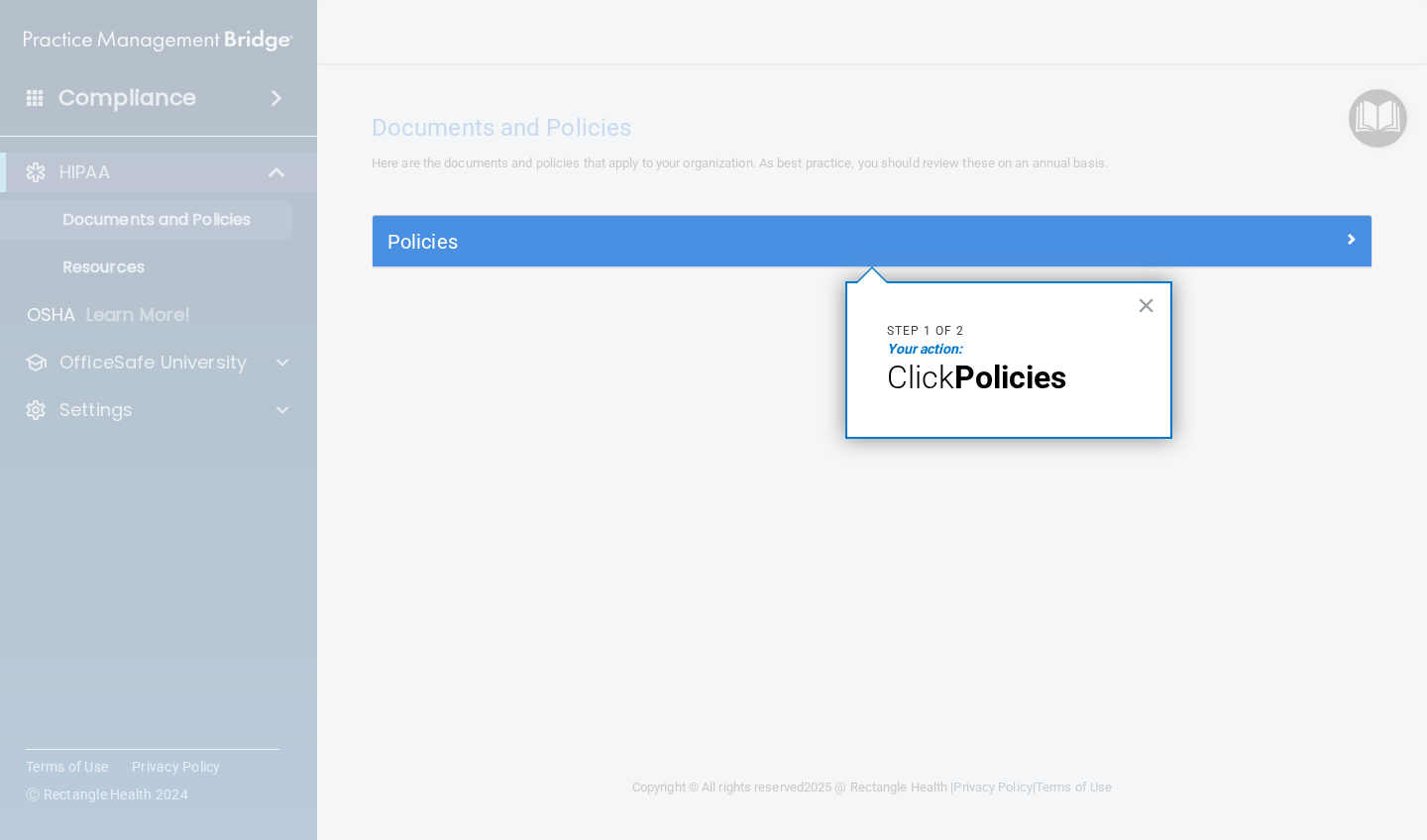 click on "Policies" at bounding box center (1010, 377) 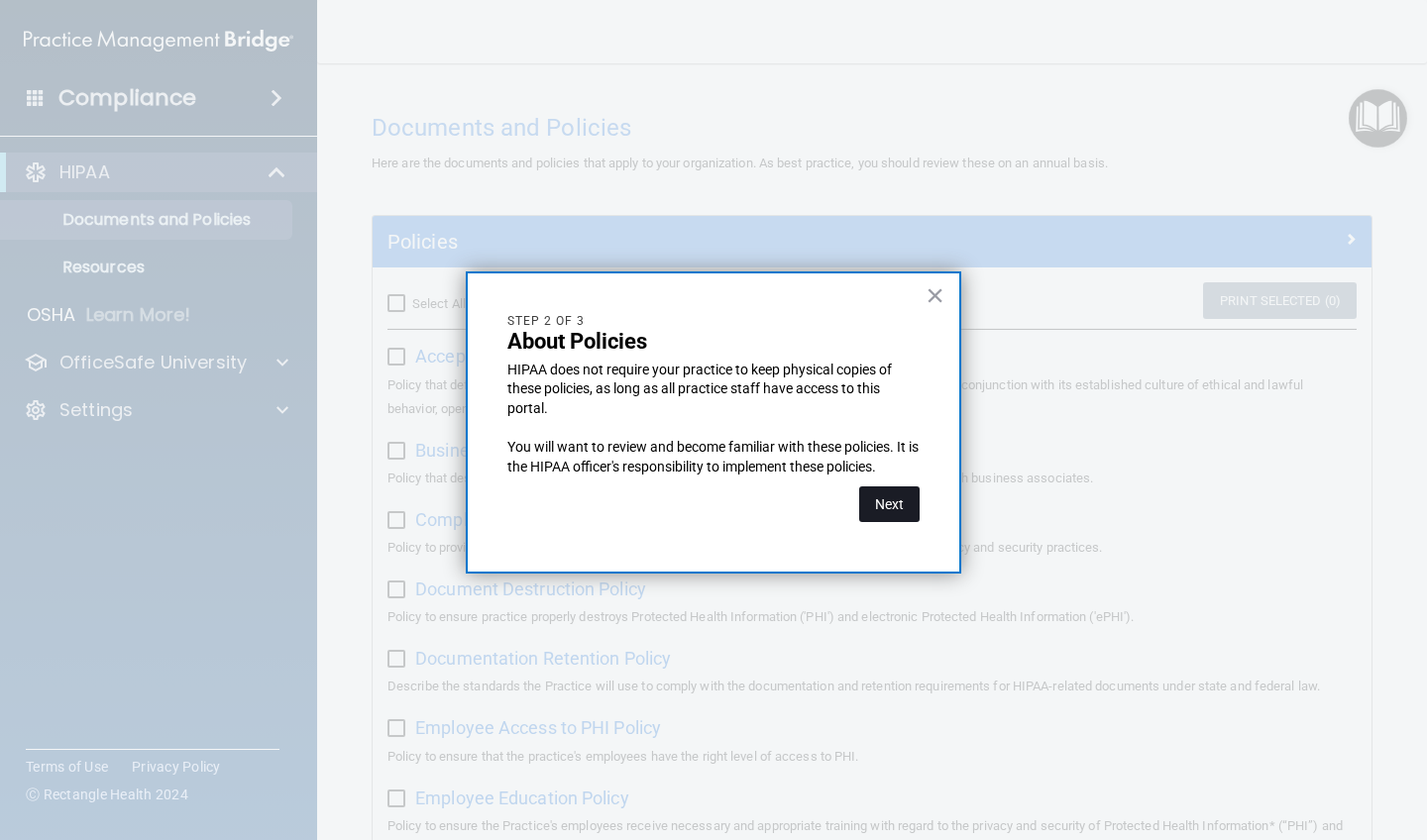 click on "Next" at bounding box center [889, 504] 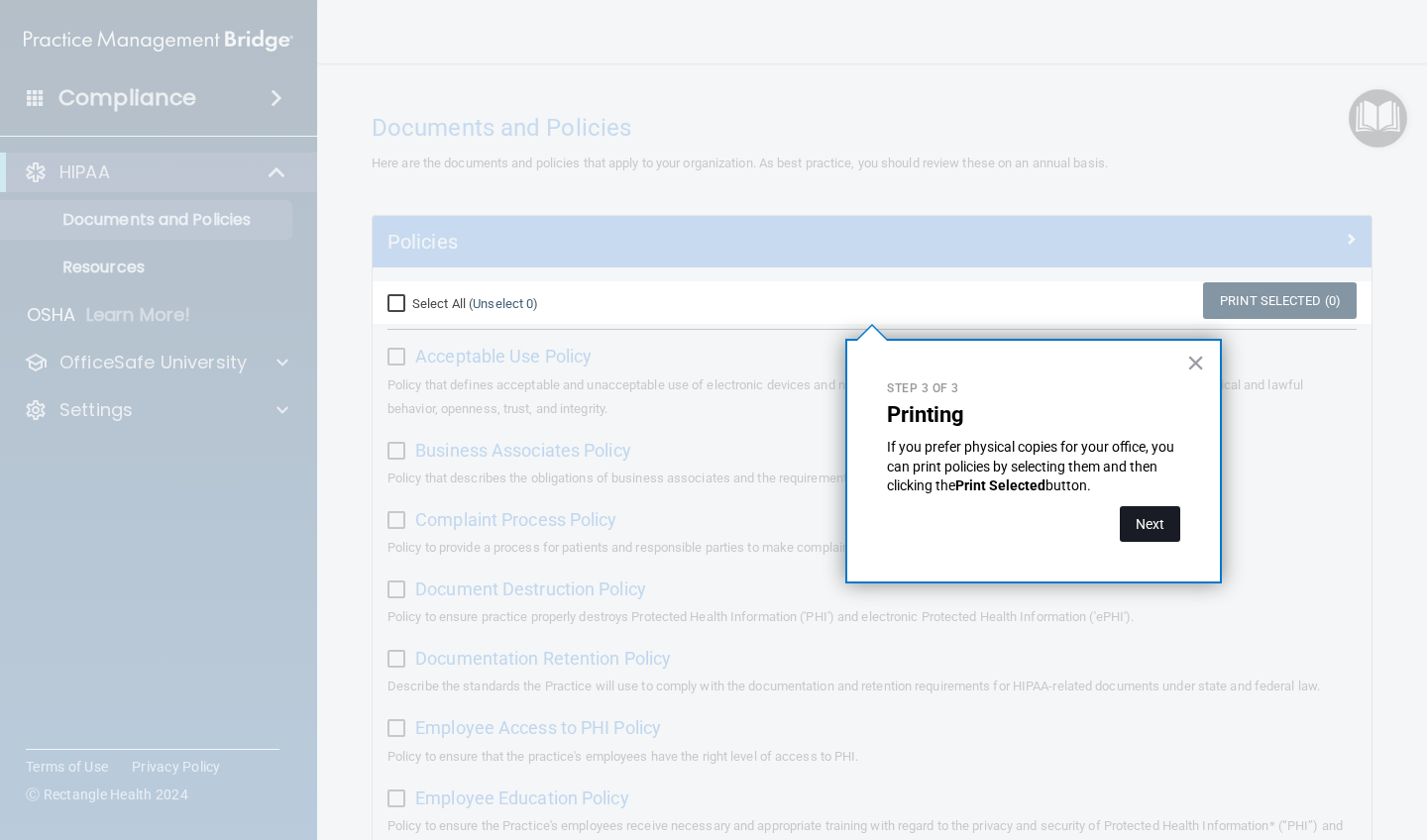 click on "Next" at bounding box center [1150, 524] 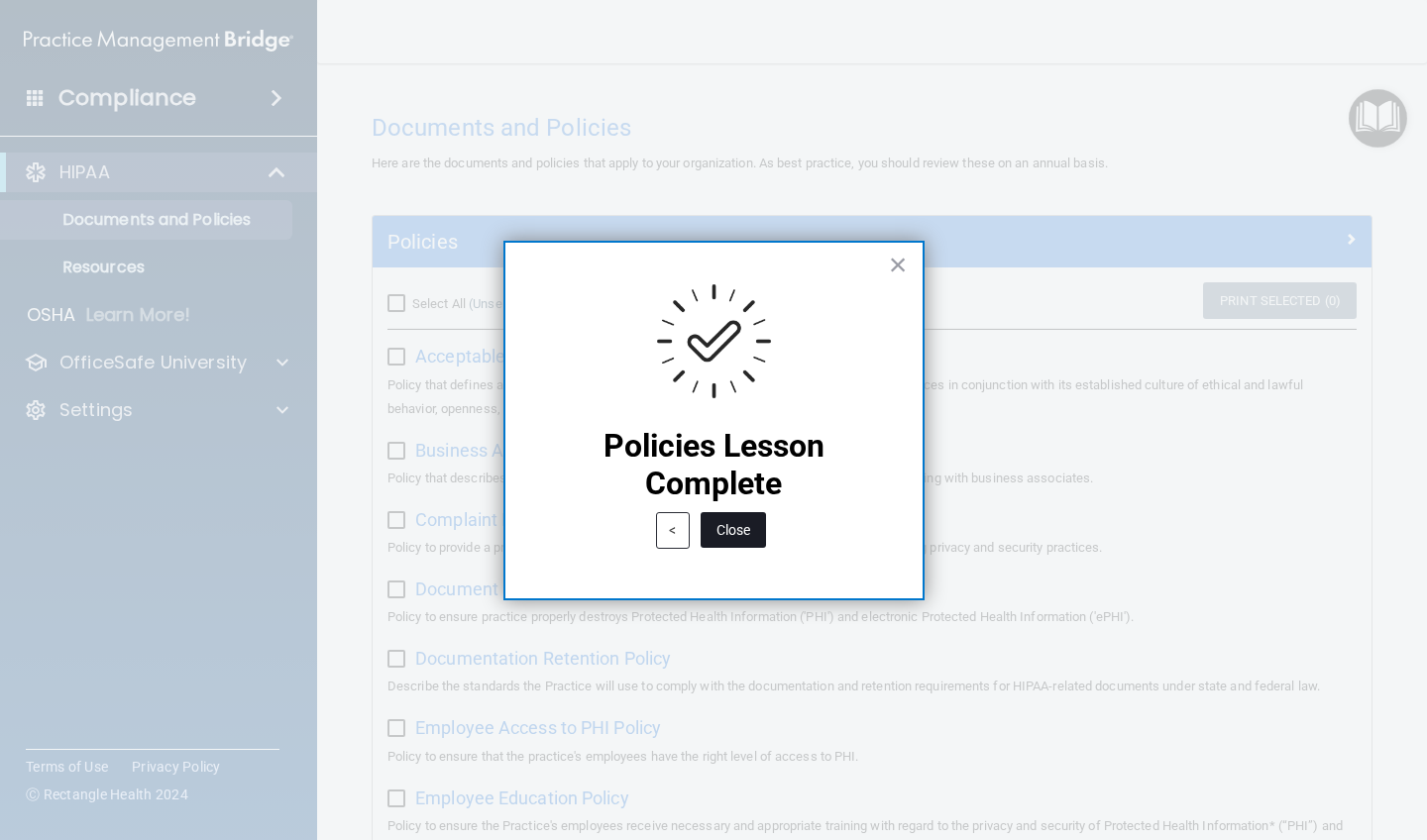 click on "Close" at bounding box center [733, 530] 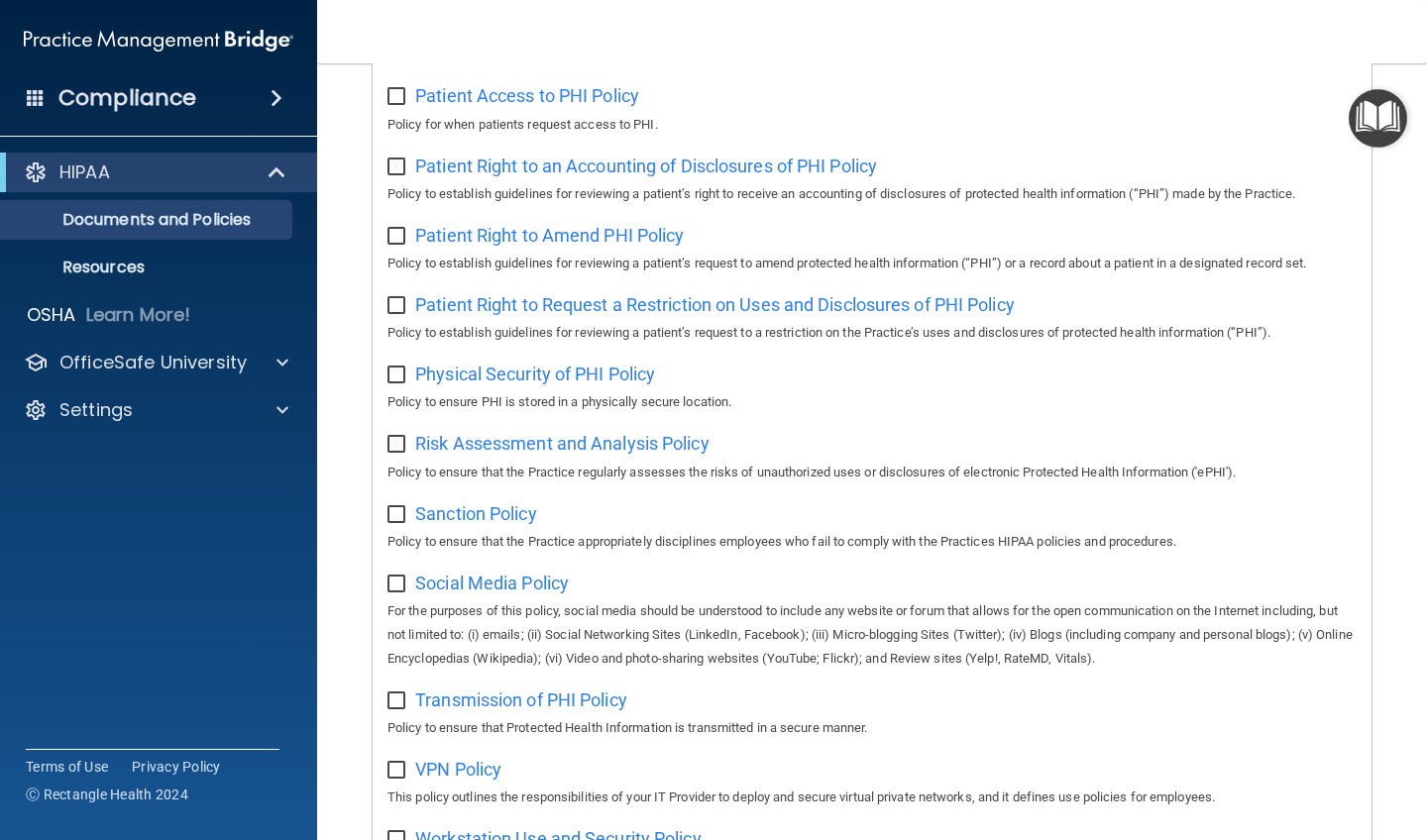 scroll, scrollTop: 1002, scrollLeft: 0, axis: vertical 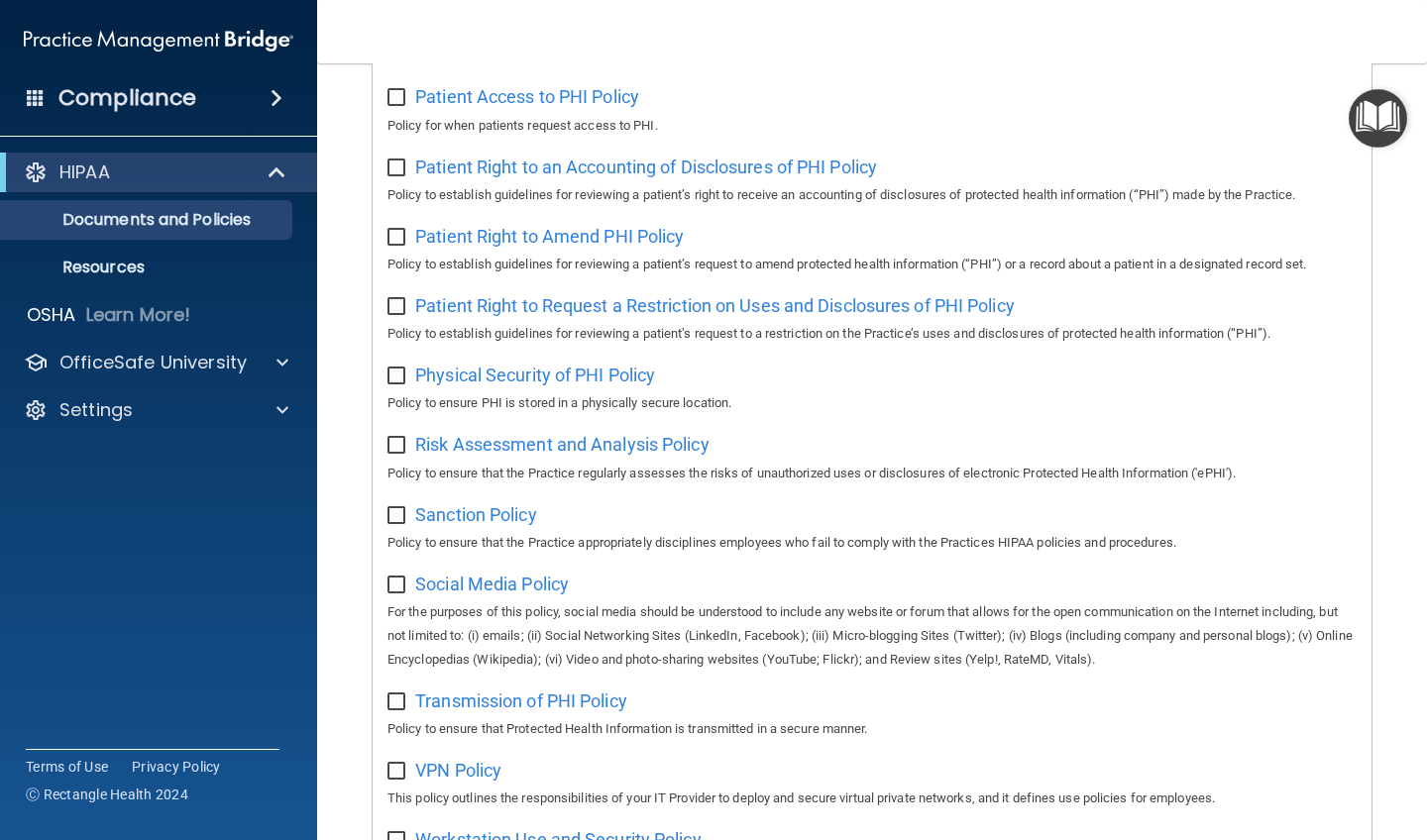click at bounding box center [1377, 118] 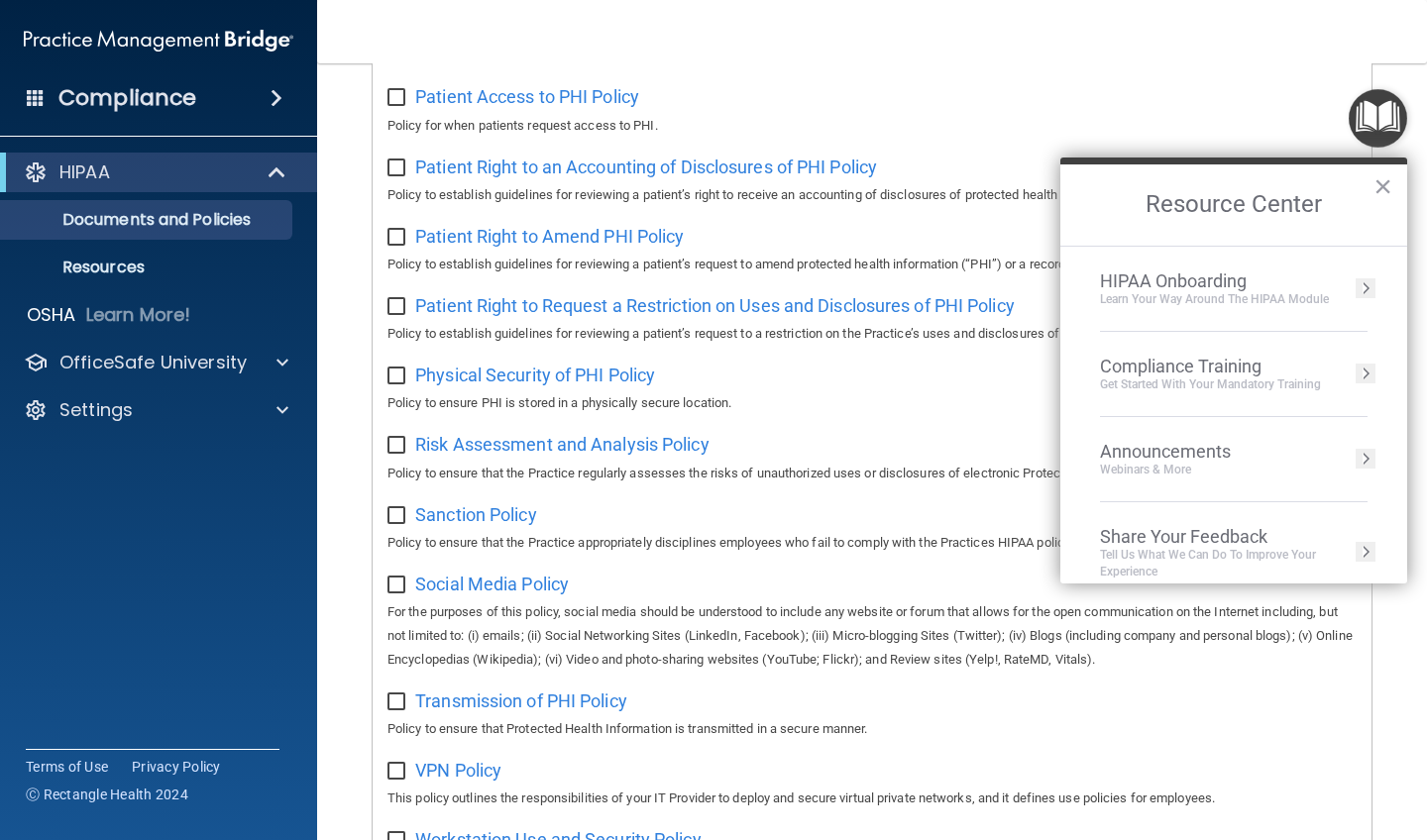 click on "HIPAA Onboarding" at bounding box center [1214, 281] 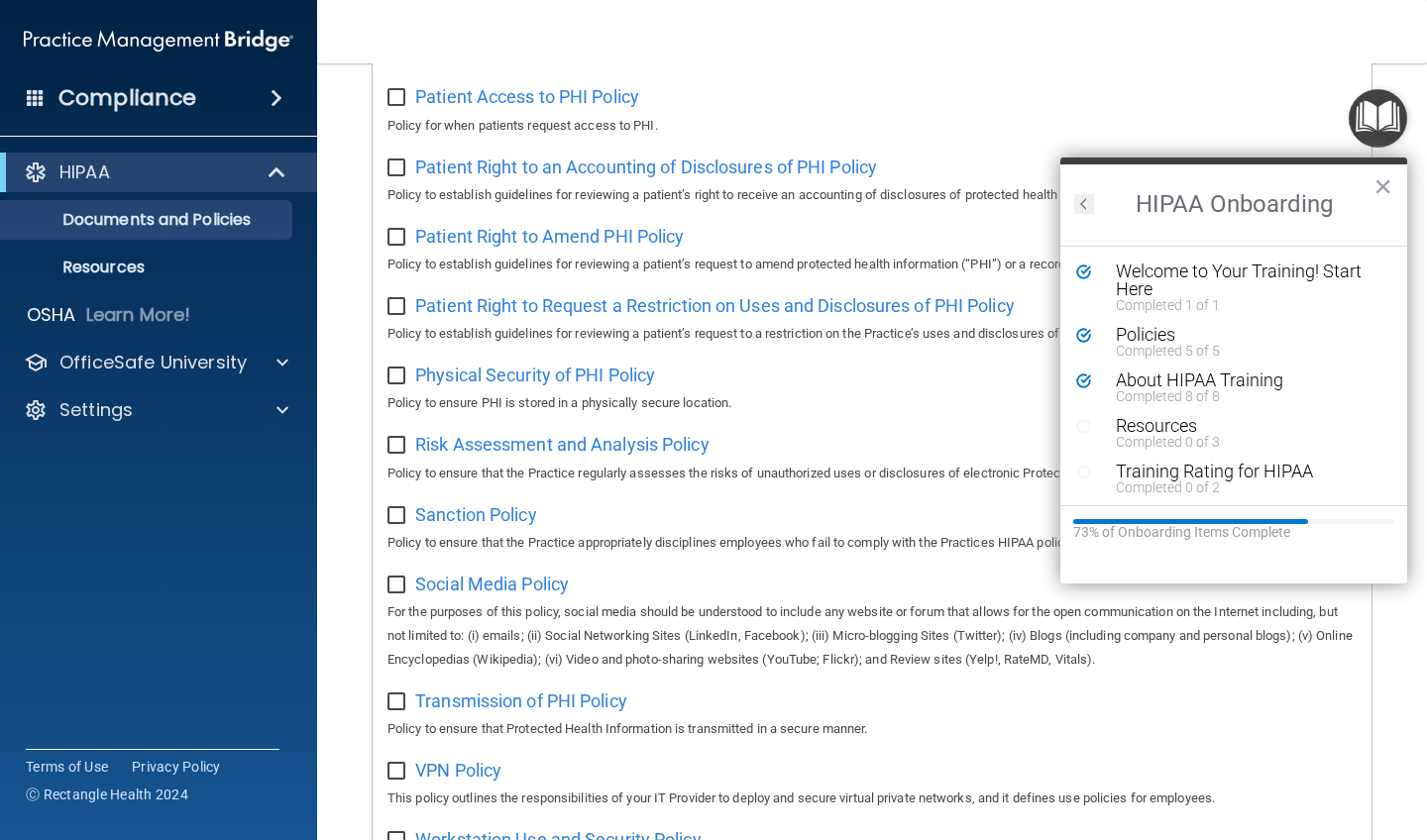 scroll, scrollTop: 0, scrollLeft: 0, axis: both 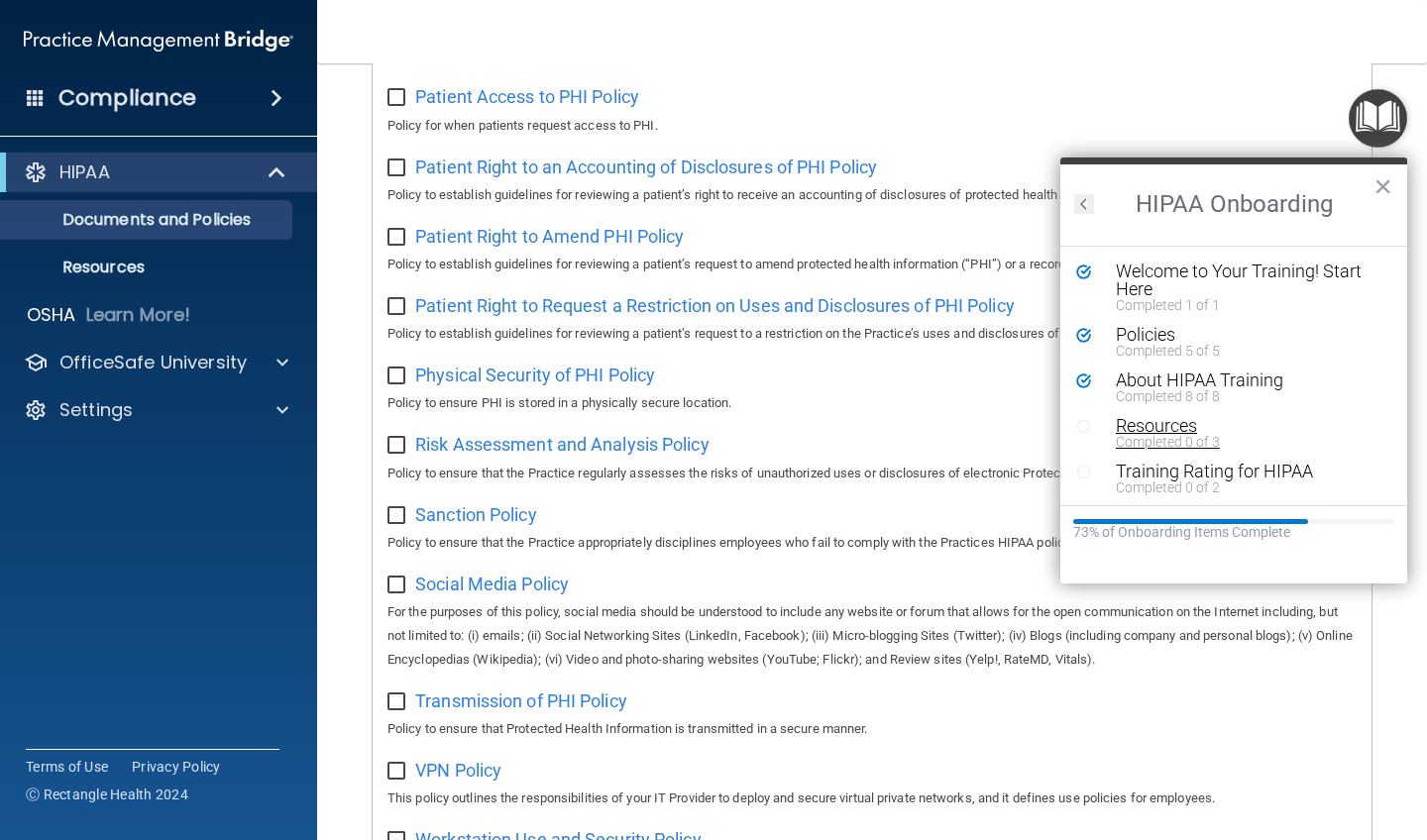 click on "Resources" at bounding box center [1249, 426] 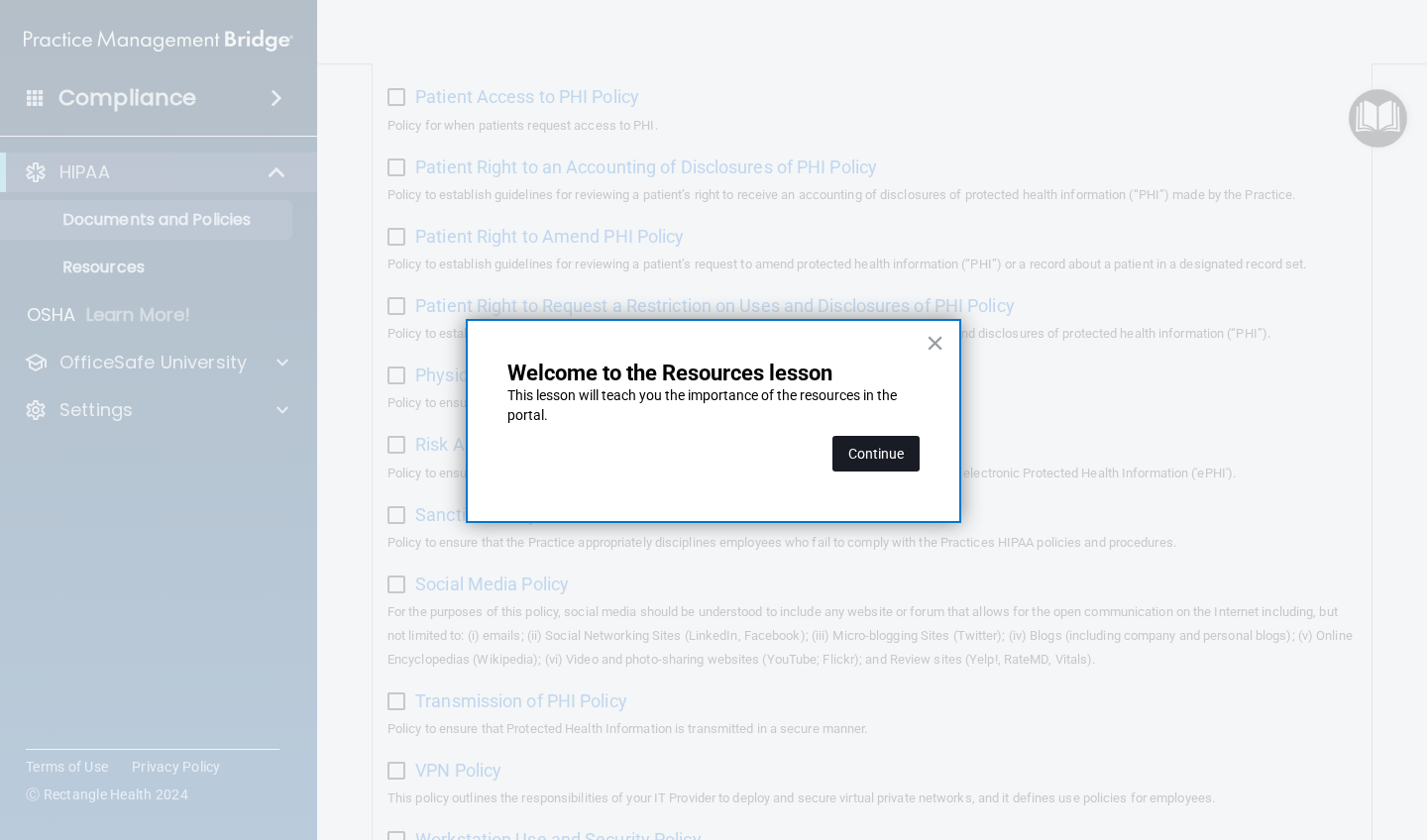 click on "Continue" at bounding box center [876, 454] 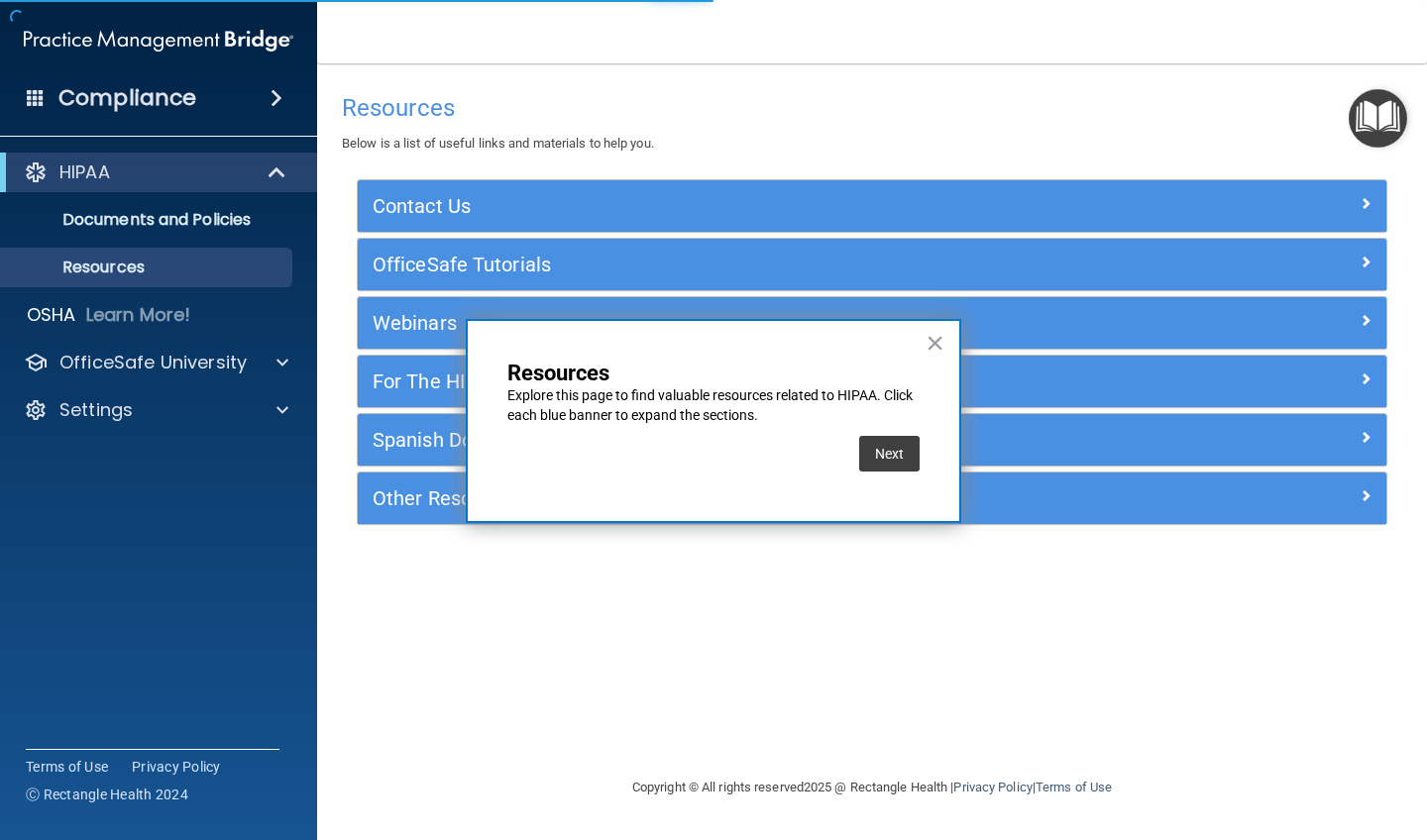 scroll, scrollTop: 0, scrollLeft: 0, axis: both 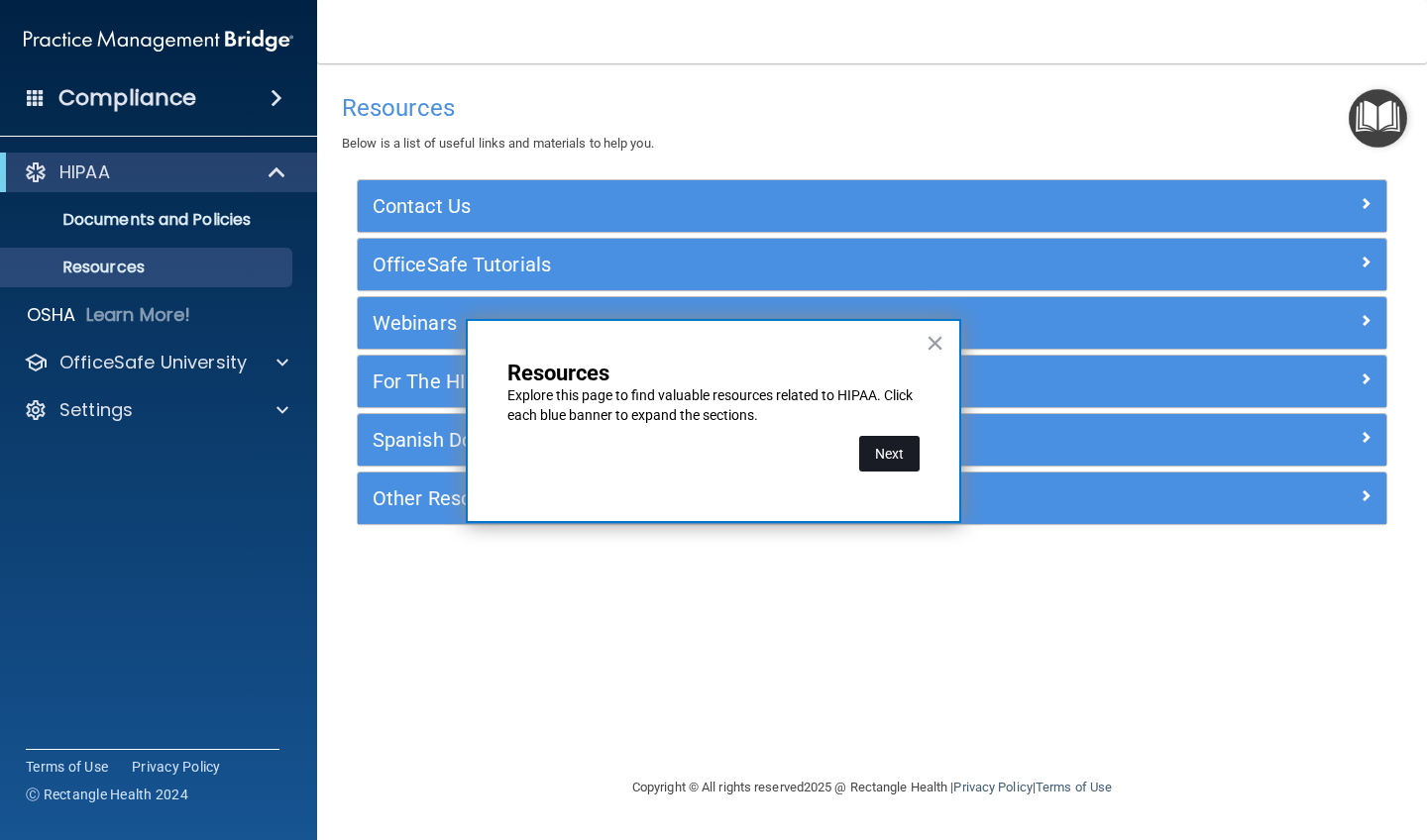 click on "Next" at bounding box center [889, 454] 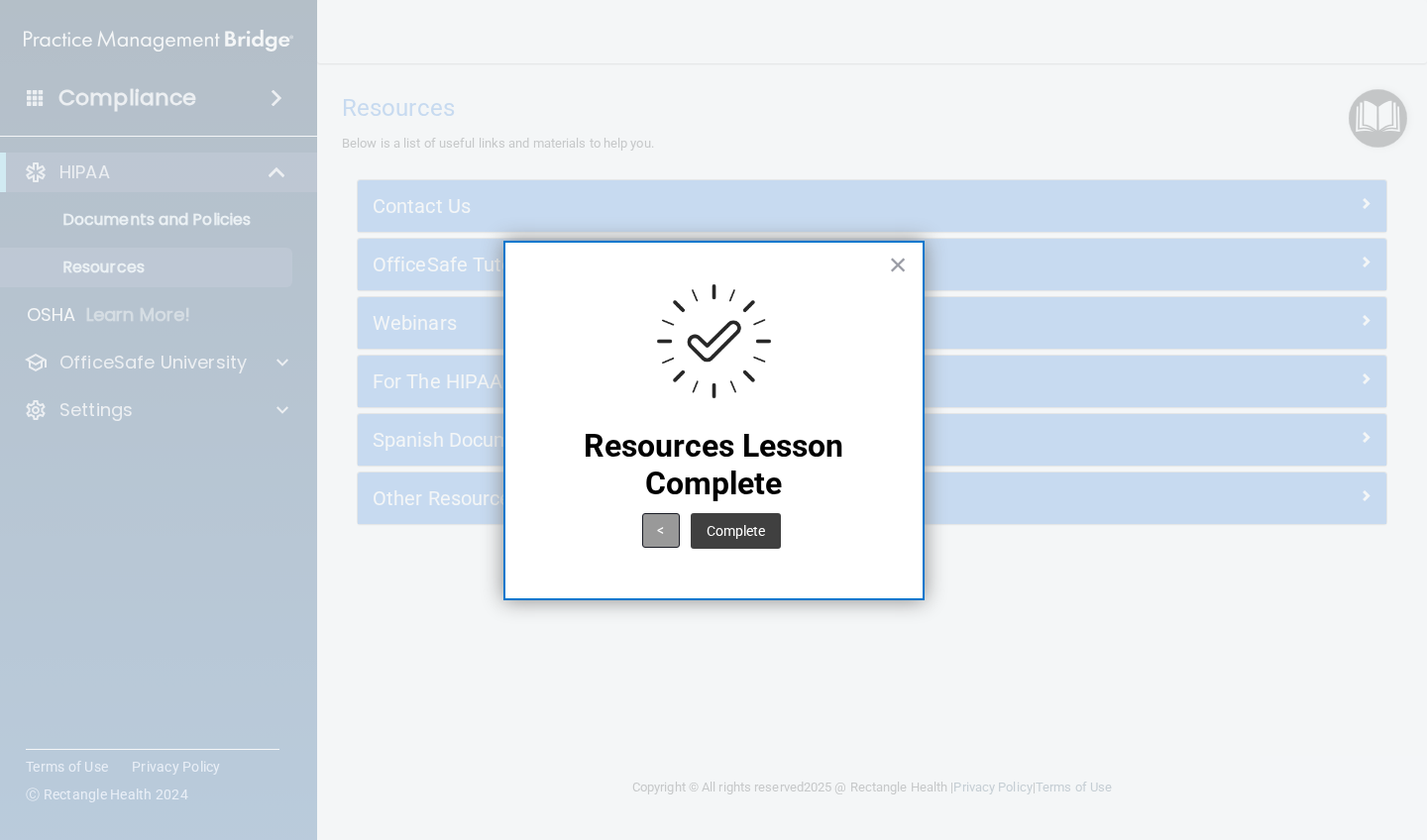 click on "<" at bounding box center (661, 530) 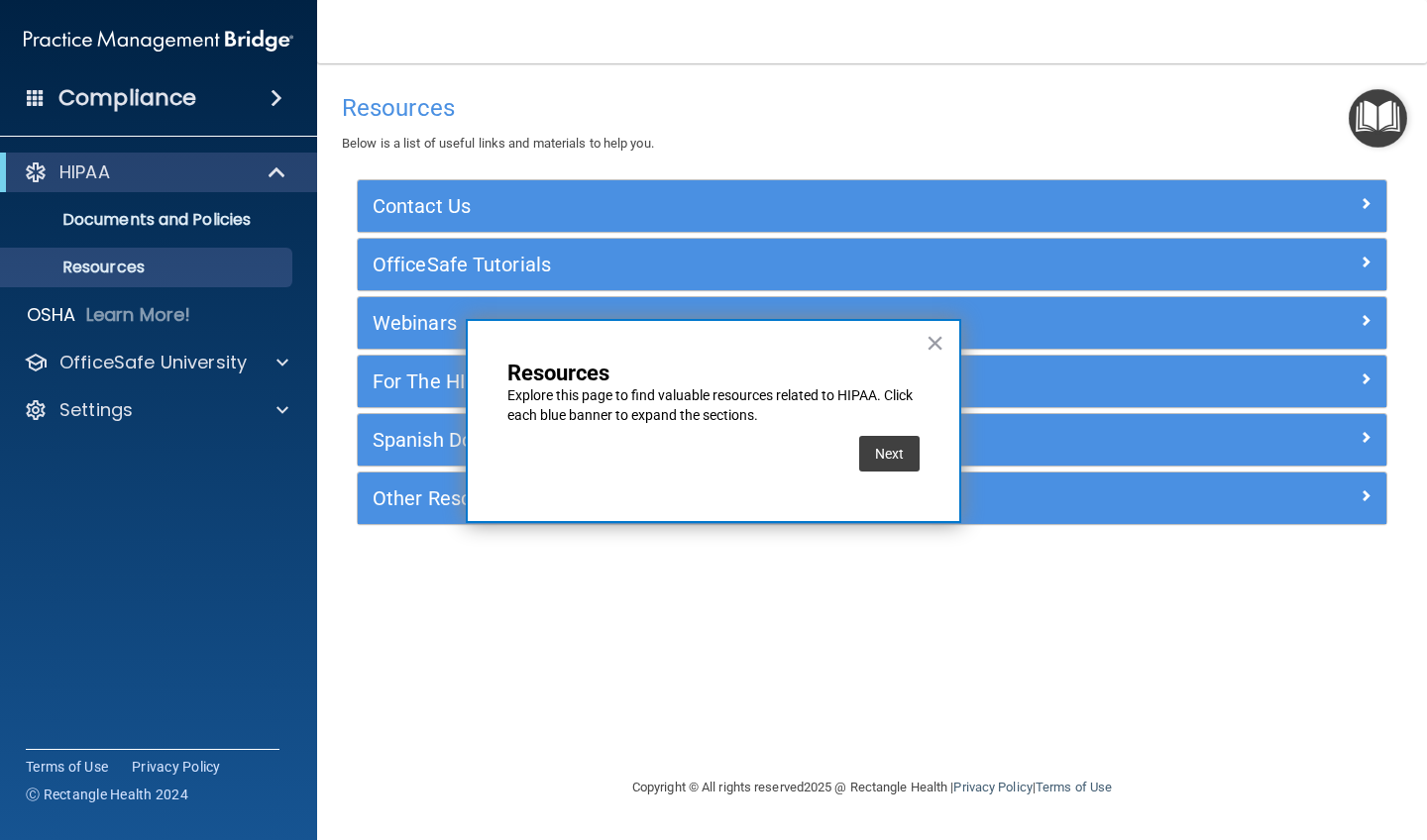 drag, startPoint x: 842, startPoint y: 359, endPoint x: 838, endPoint y: 341, distance: 18.439089 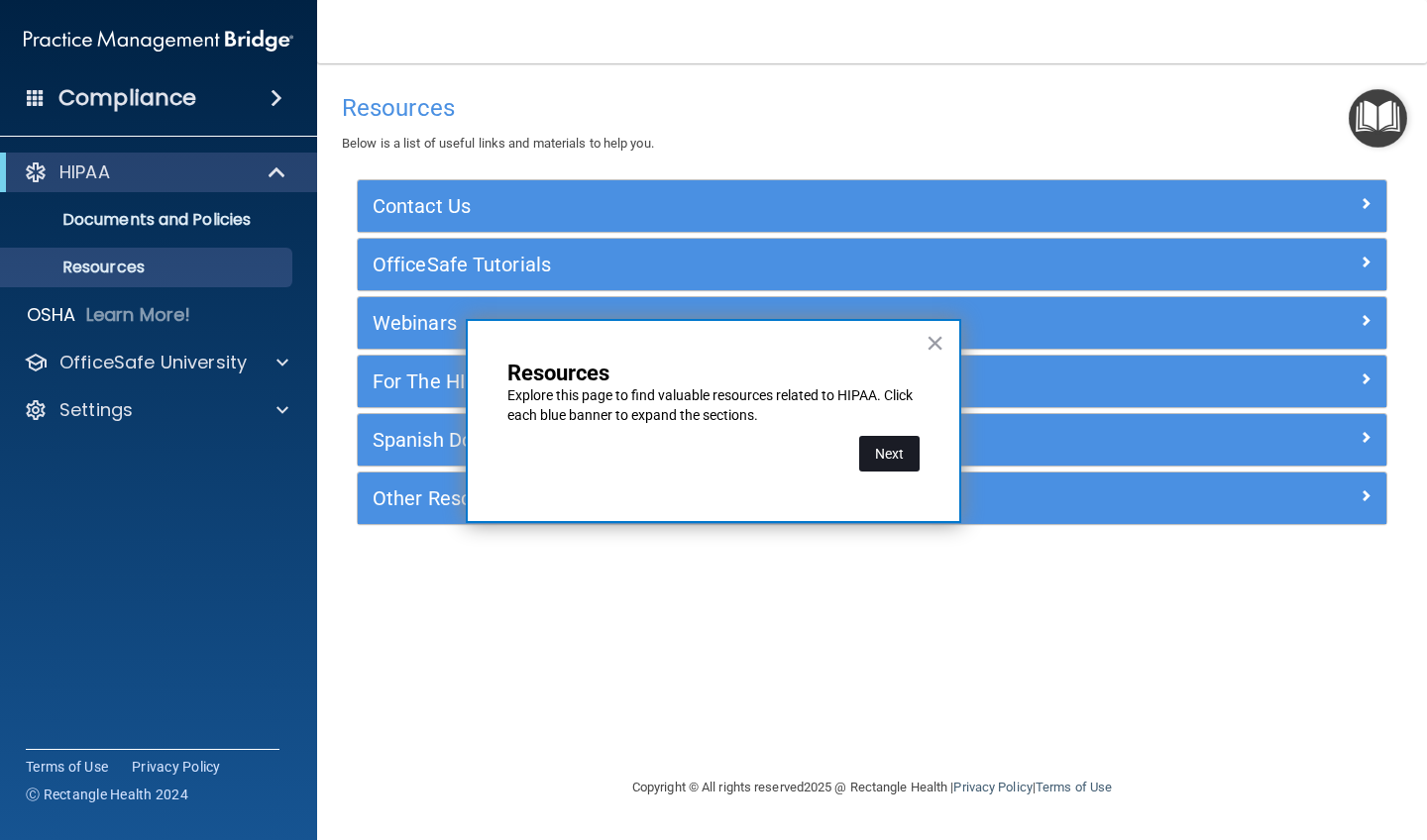 click on "Next" at bounding box center (889, 454) 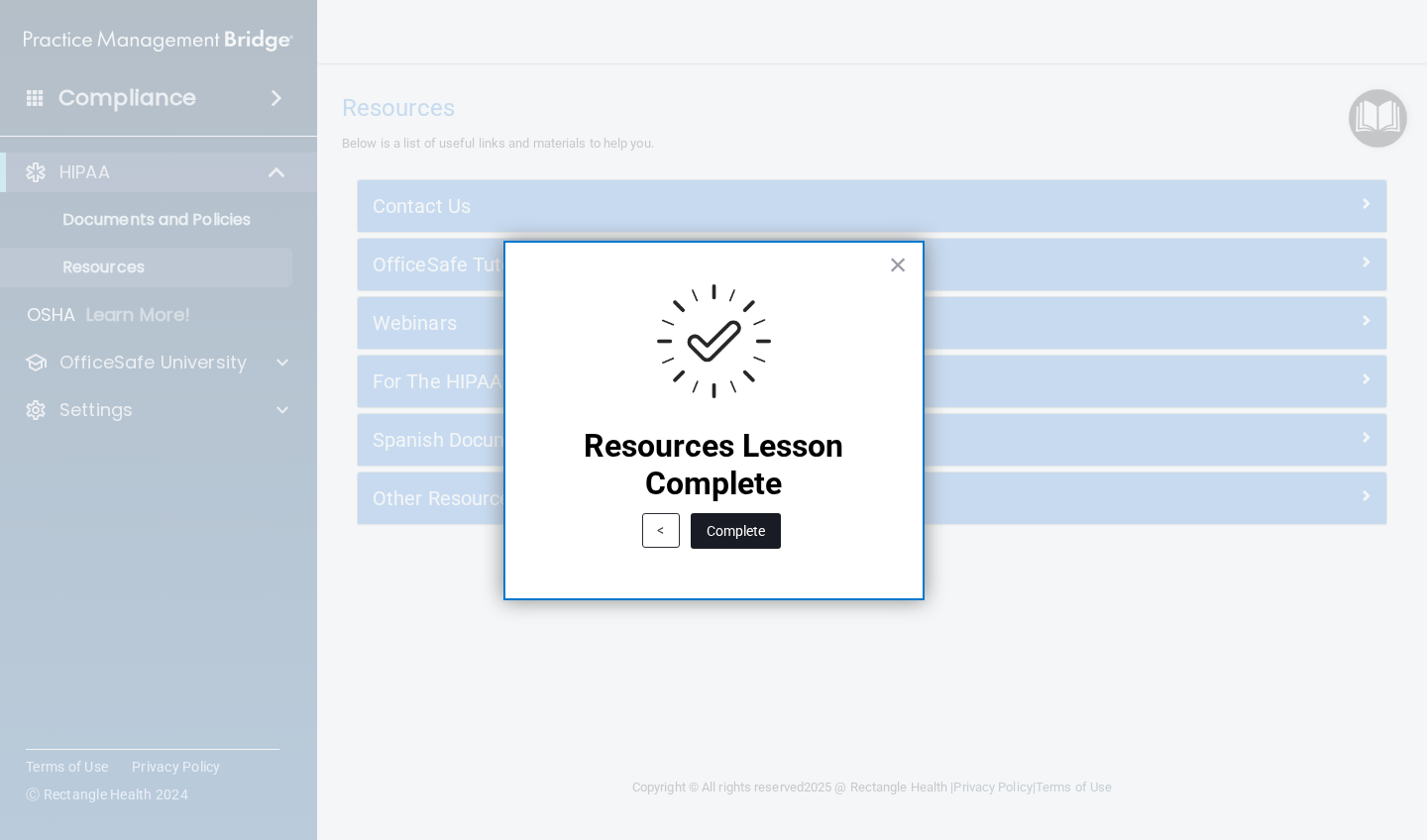 click on "Complete" at bounding box center [735, 531] 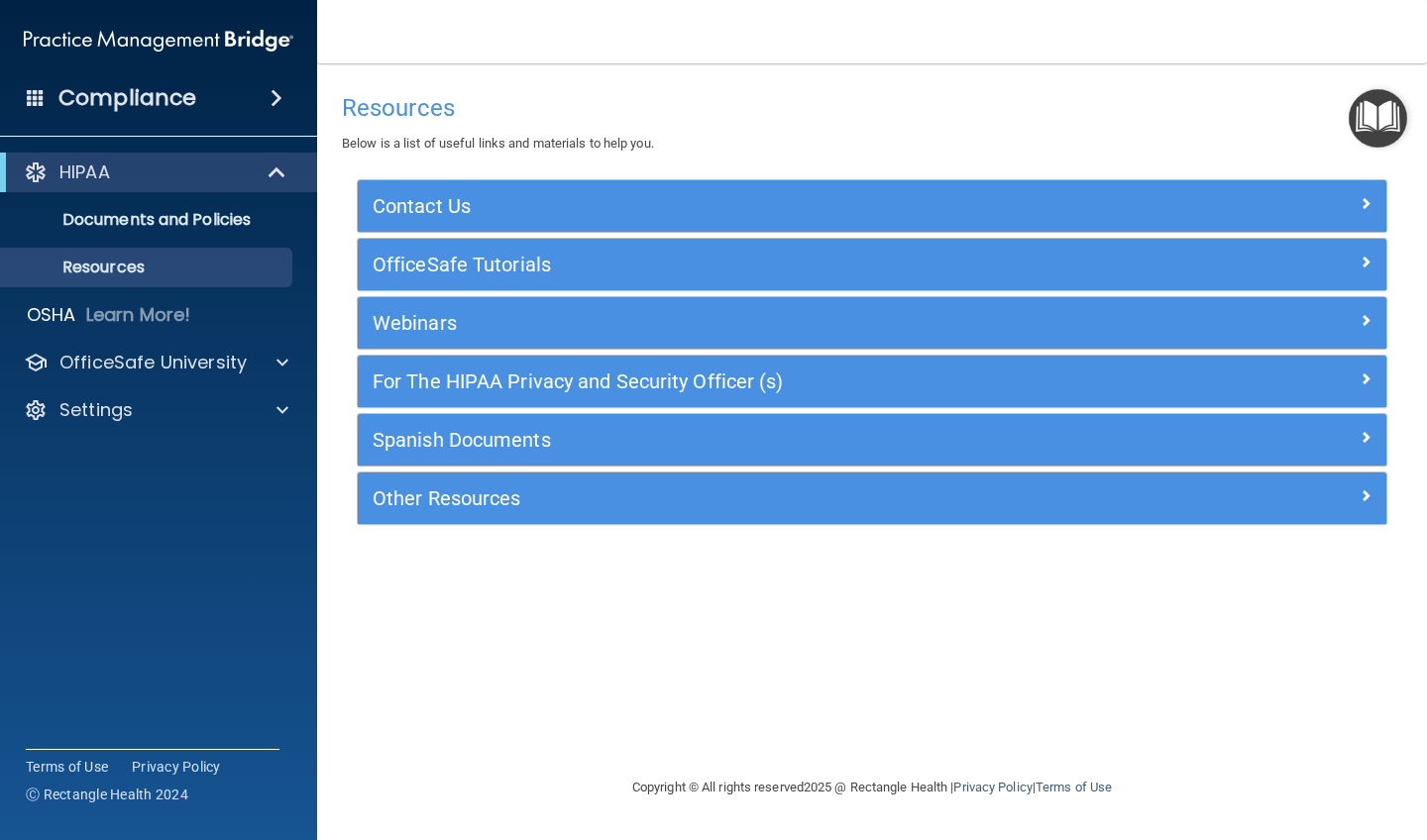 click at bounding box center [1377, 118] 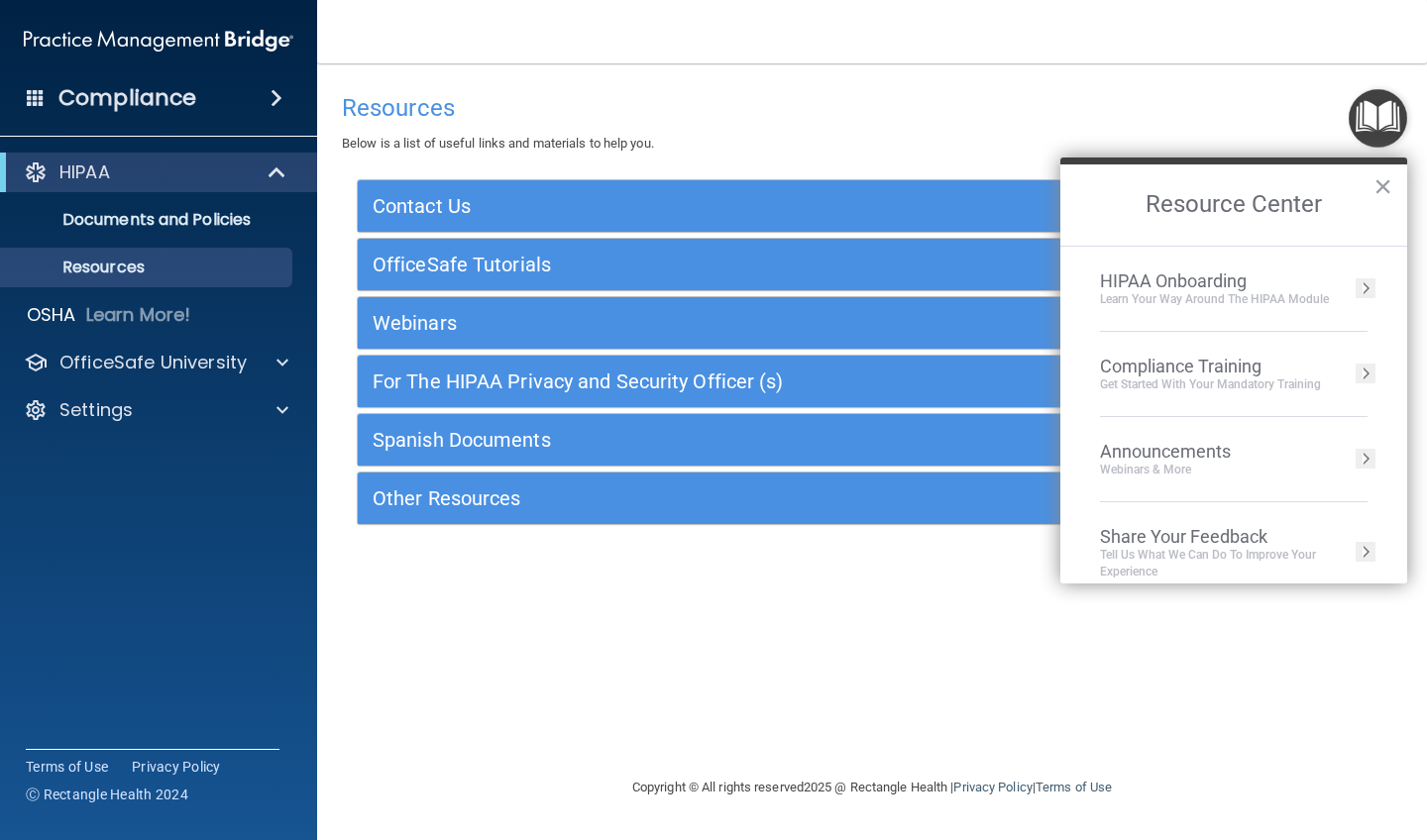 click on "HIPAA Onboarding" at bounding box center (1214, 281) 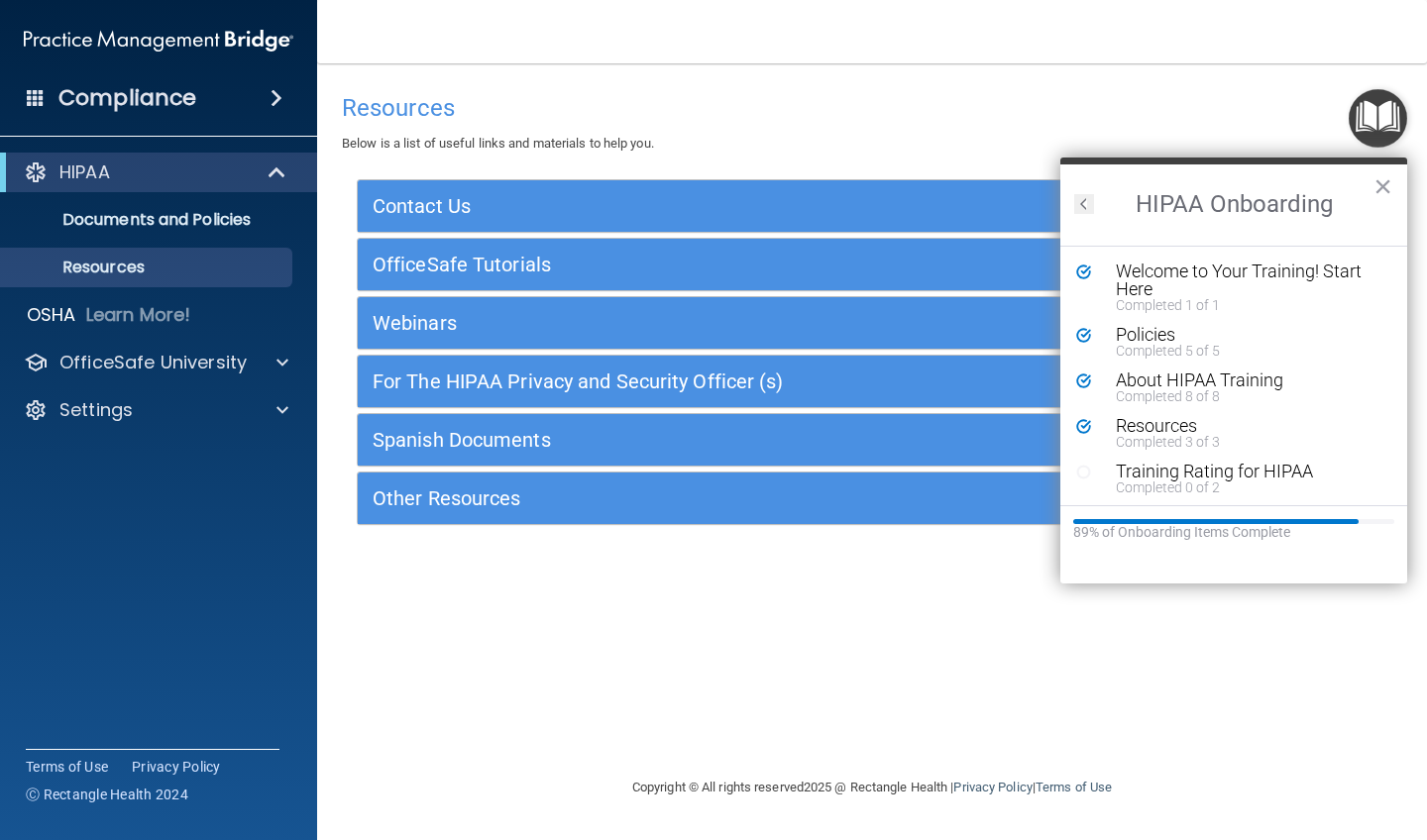 scroll, scrollTop: 0, scrollLeft: 0, axis: both 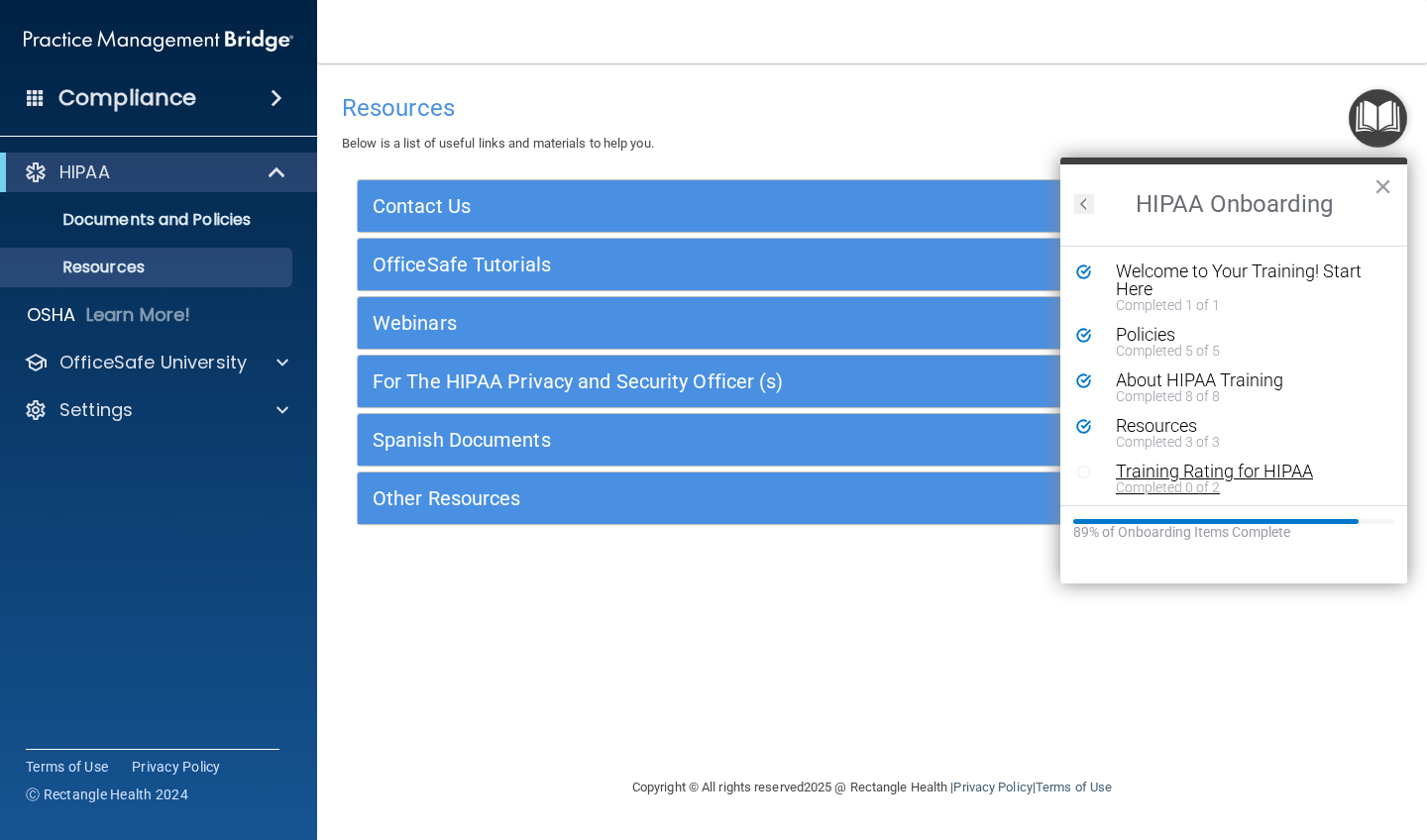 click on "Training Rating for HIPAA" at bounding box center (1249, 472) 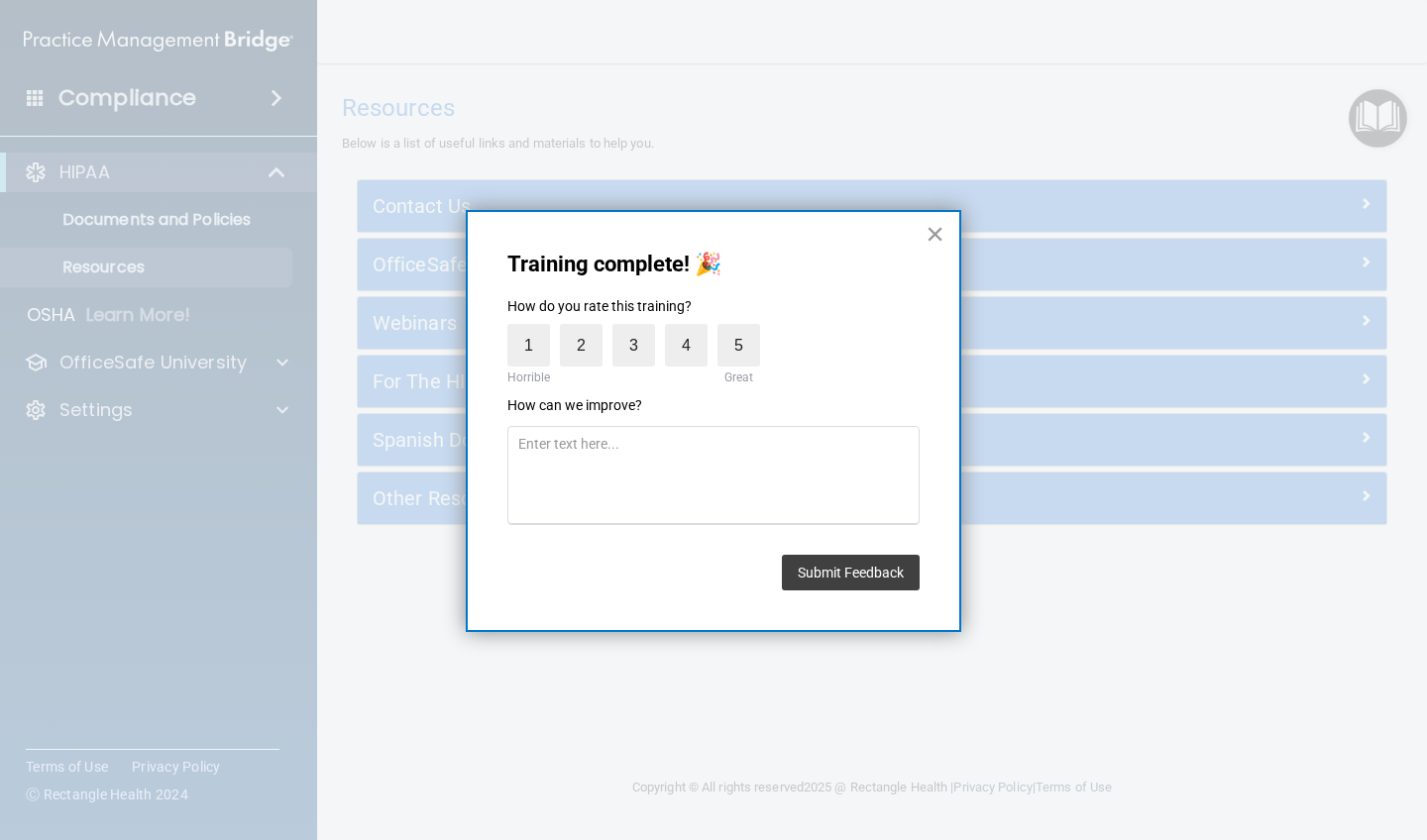 click on "×" at bounding box center [934, 234] 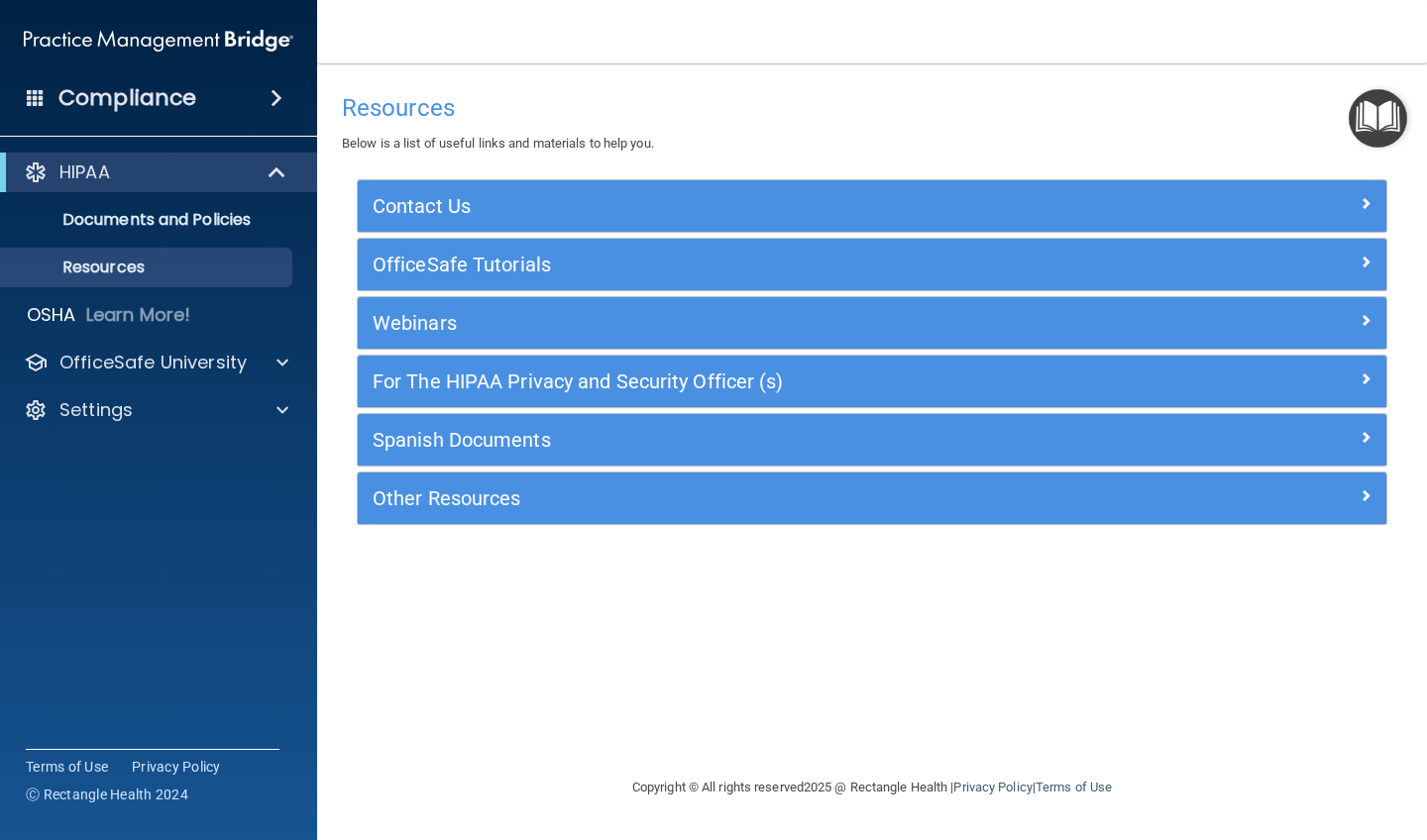 click on "Resources" at bounding box center [872, 108] 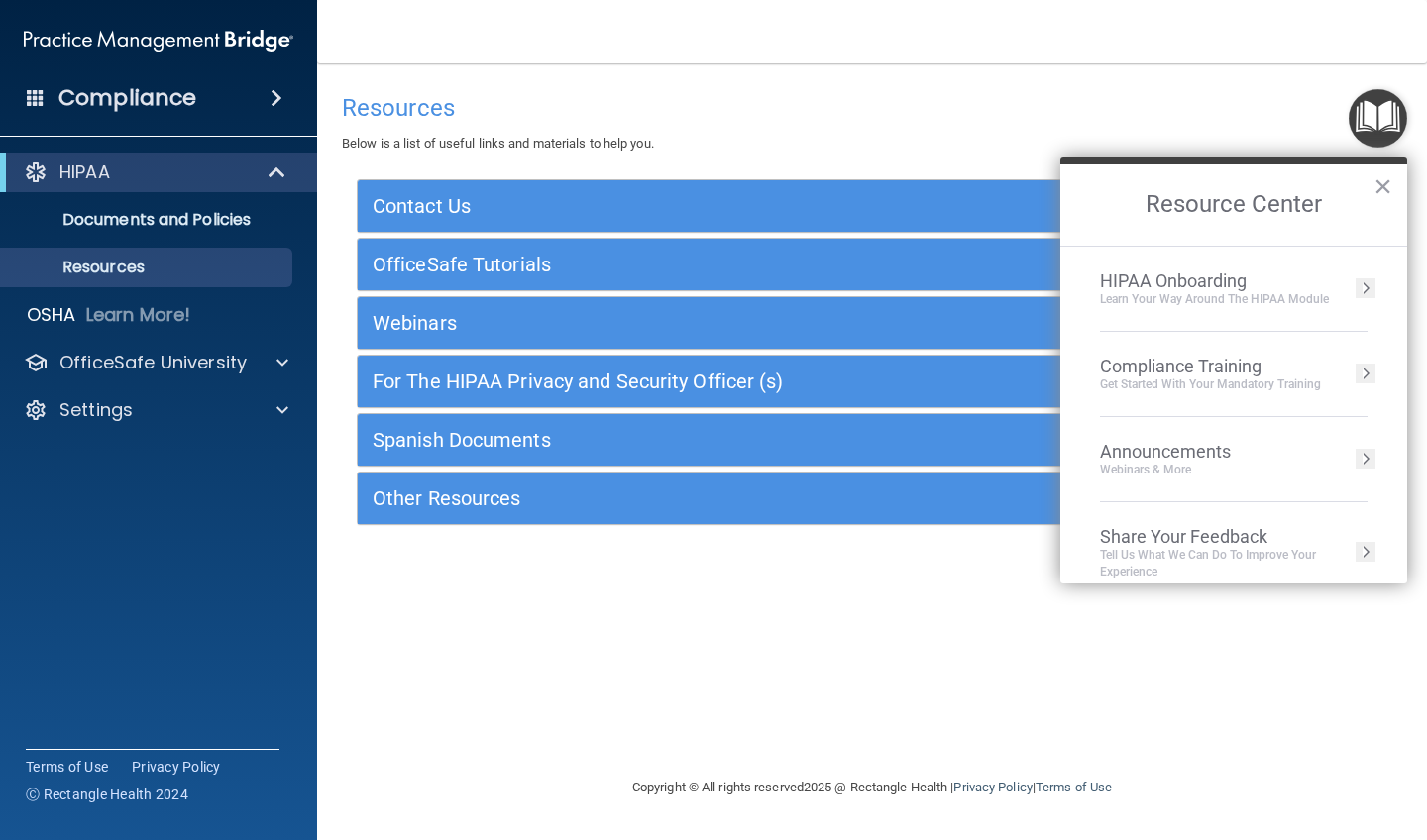 click on "HIPAA Onboarding" at bounding box center [1214, 281] 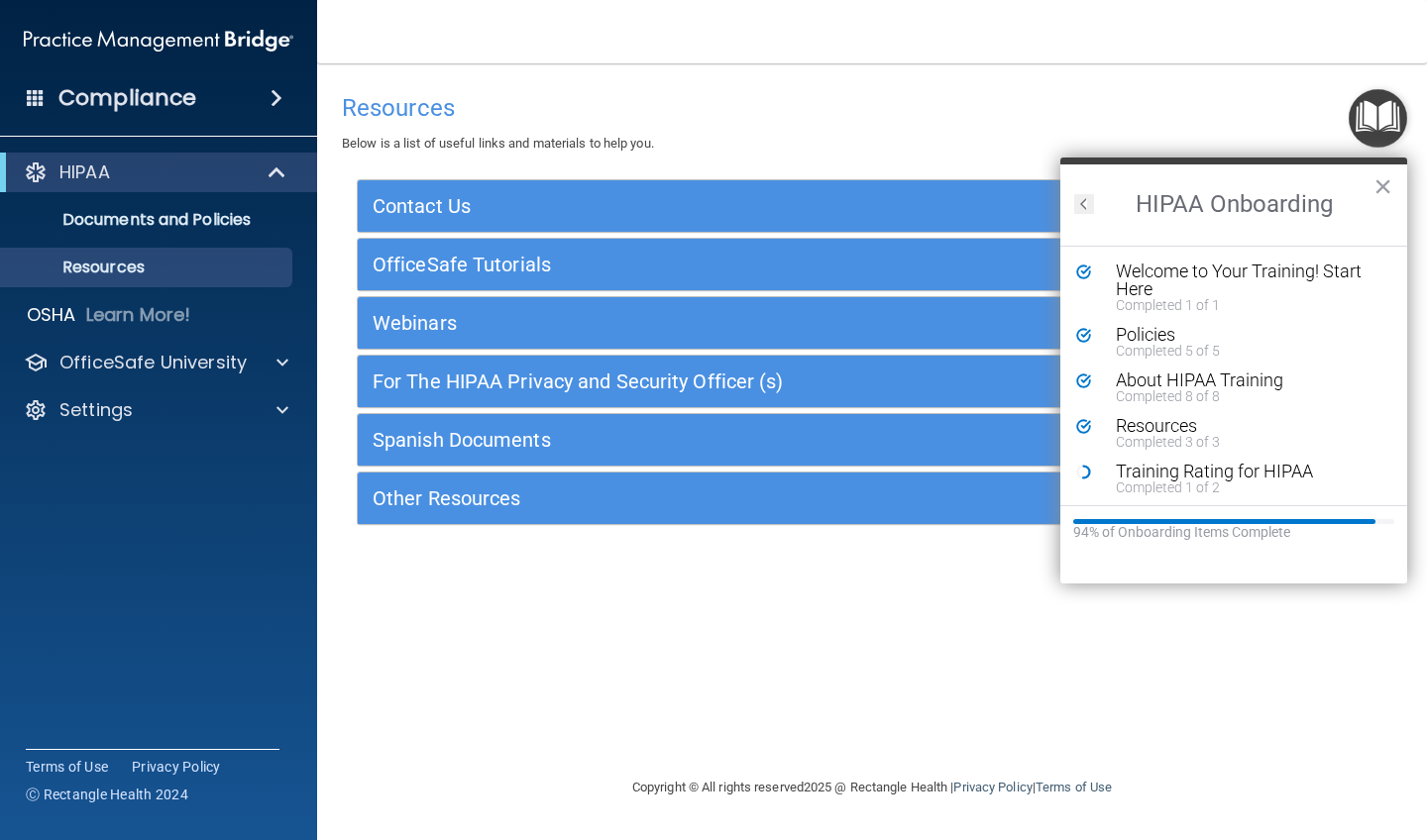 scroll, scrollTop: 0, scrollLeft: 0, axis: both 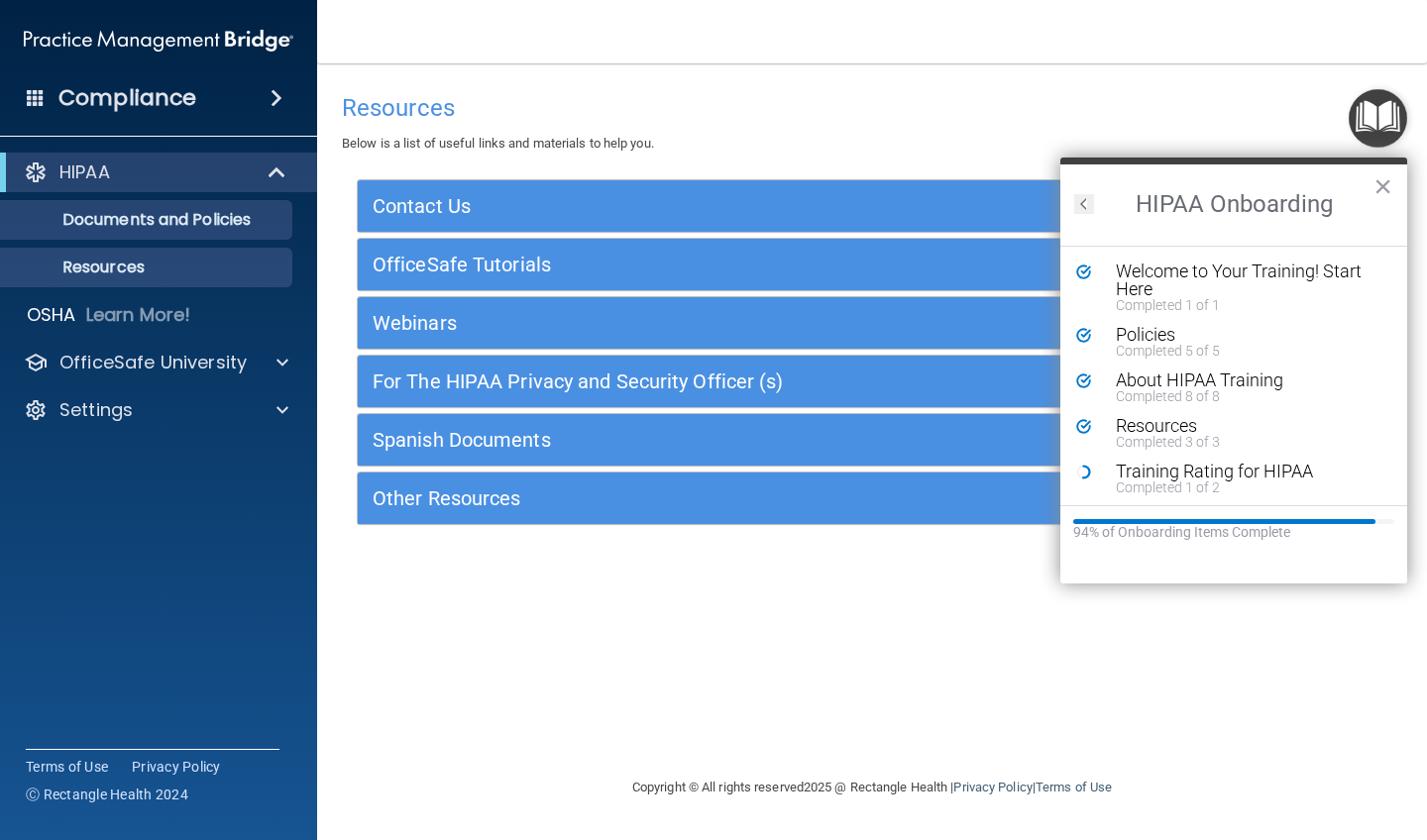 click on "Documents and Policies" at bounding box center [148, 220] 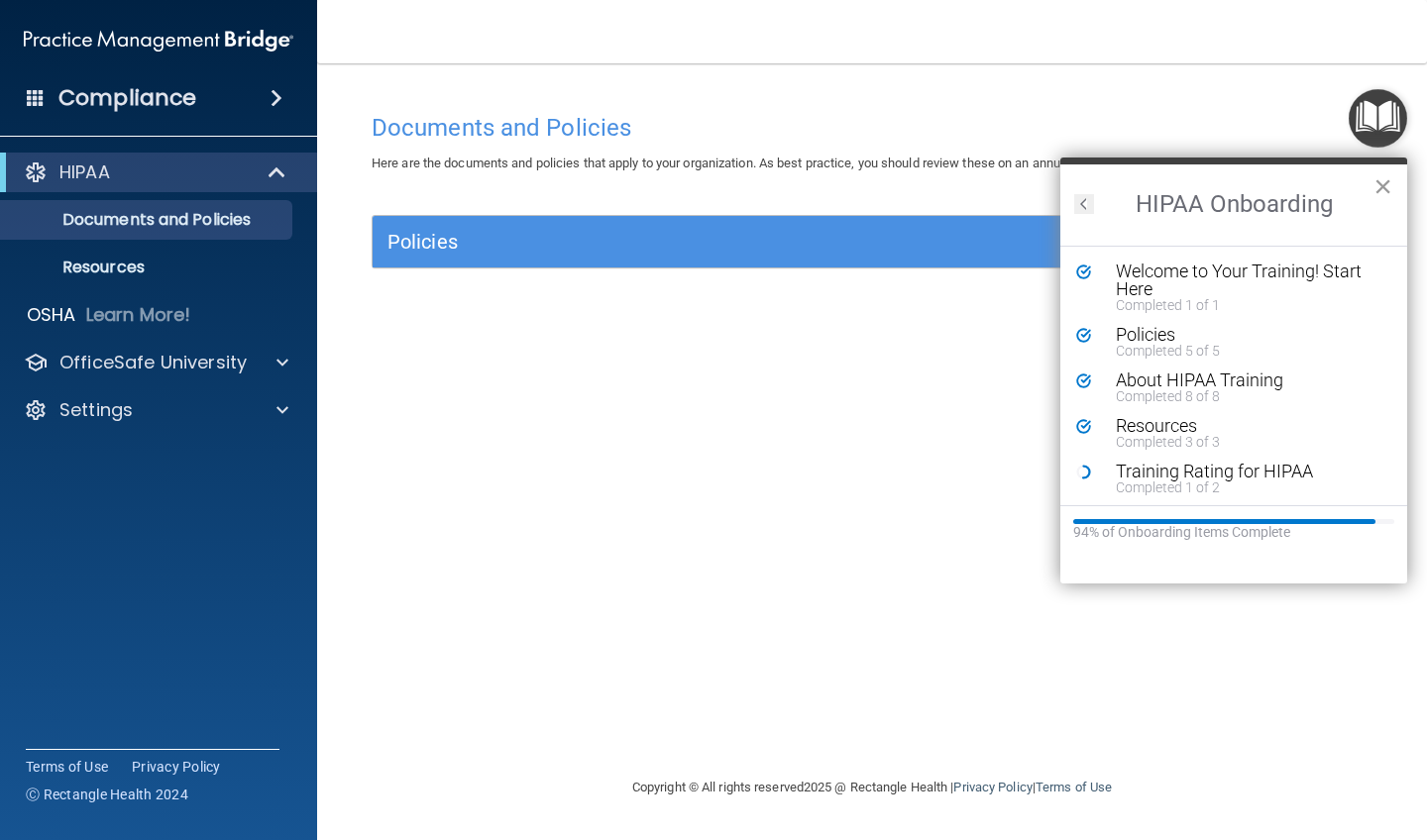 click on "×" at bounding box center [1382, 186] 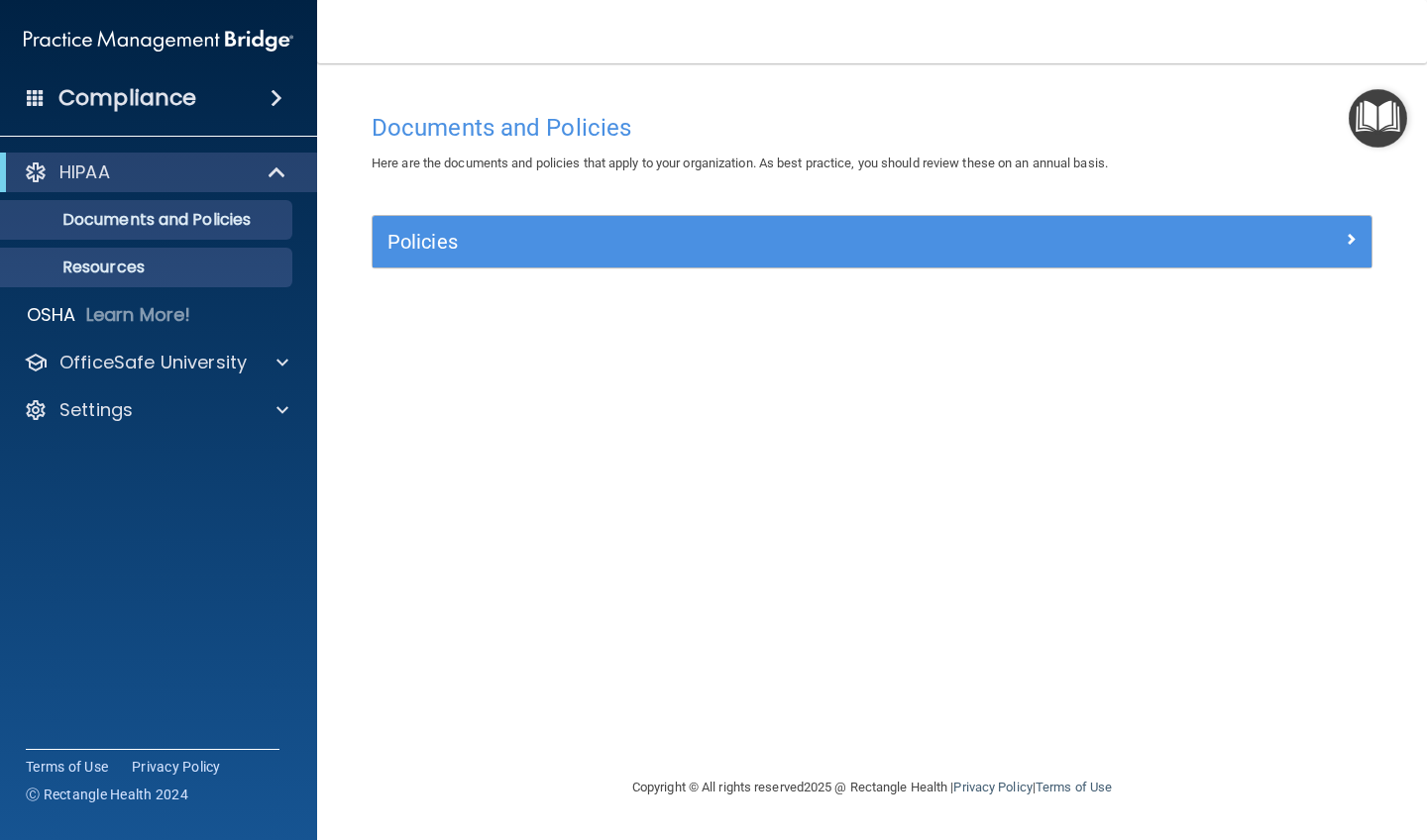 click on "Resources" at bounding box center (148, 267) 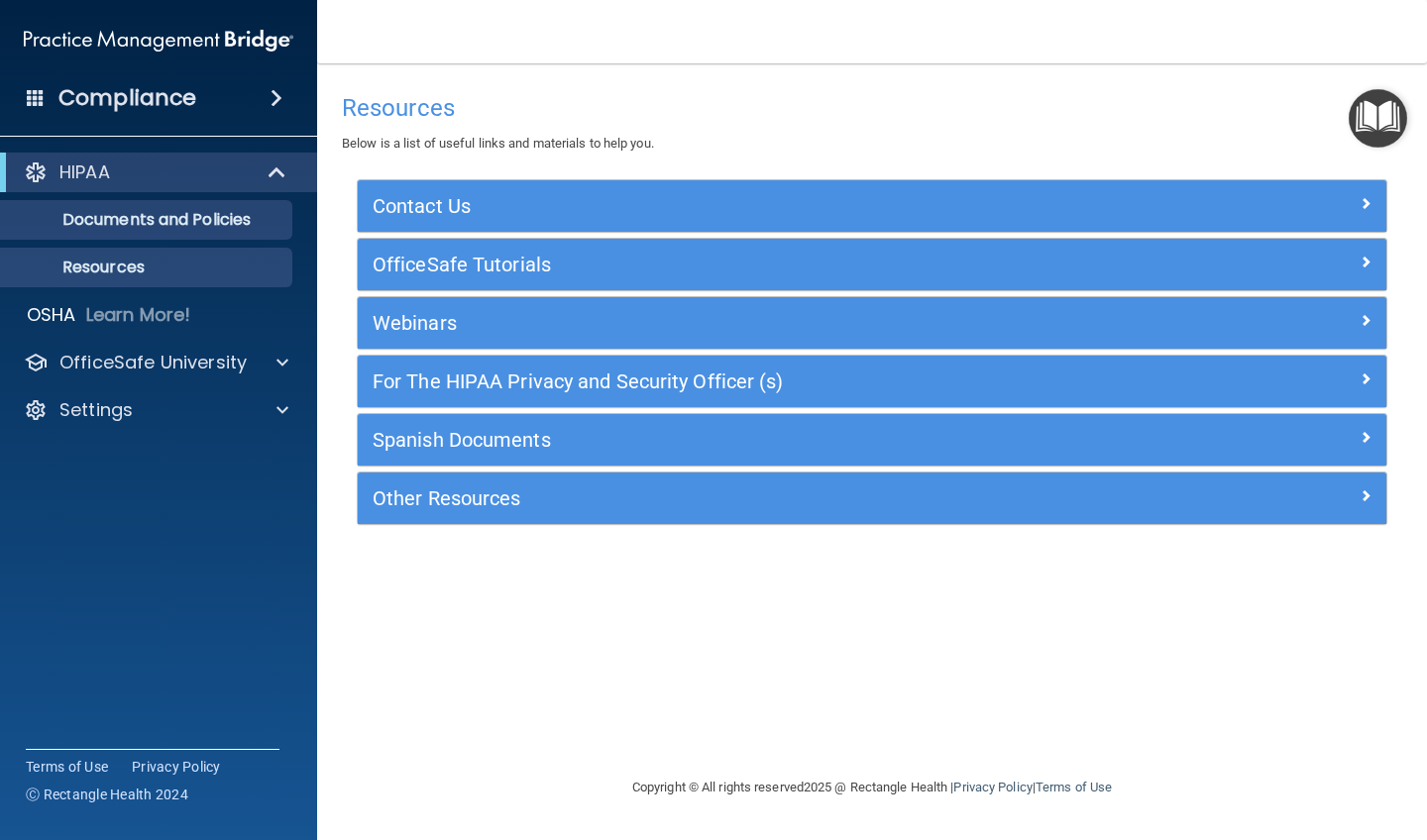click on "Documents and Policies" at bounding box center [148, 220] 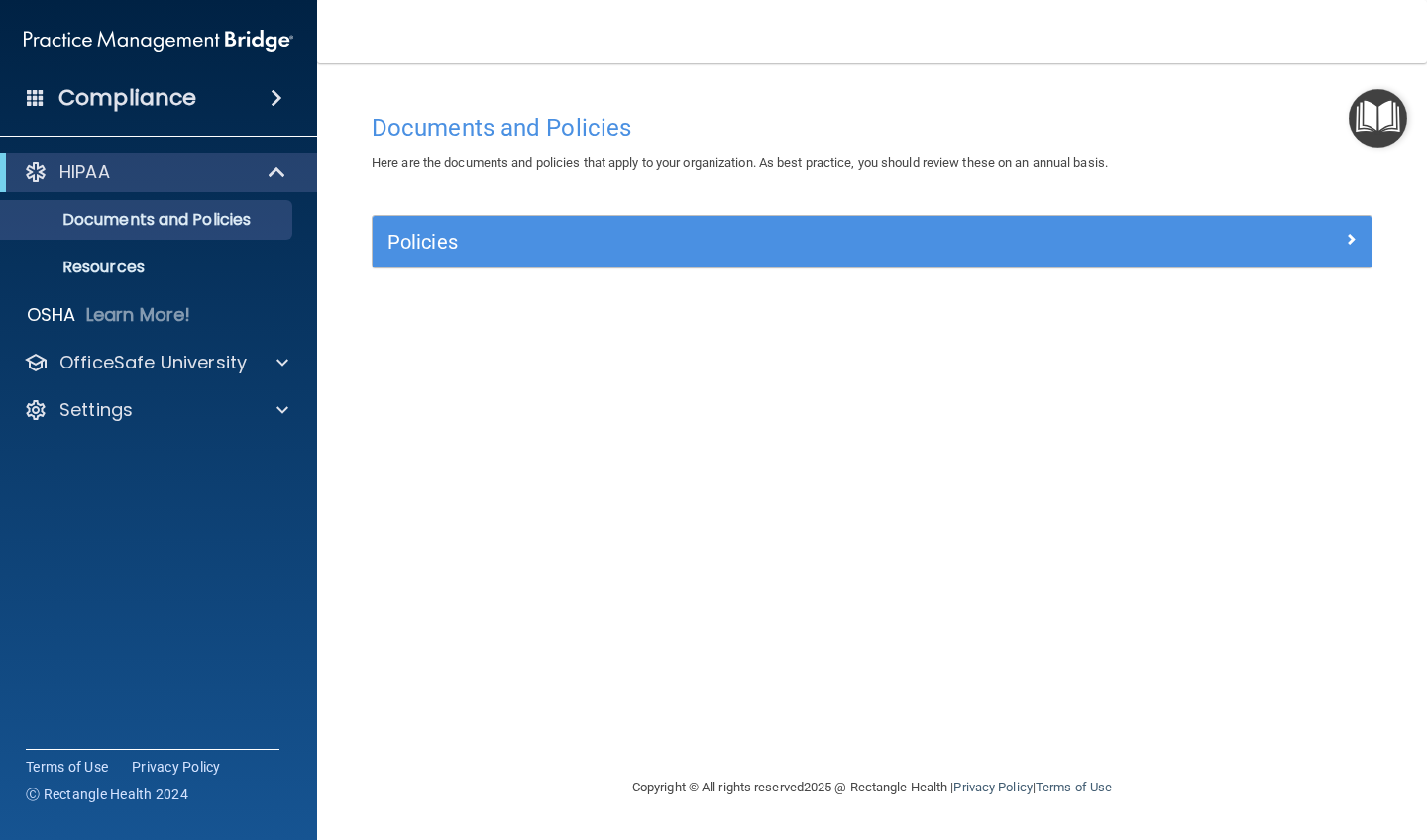 click on "Policies" at bounding box center [747, 242] 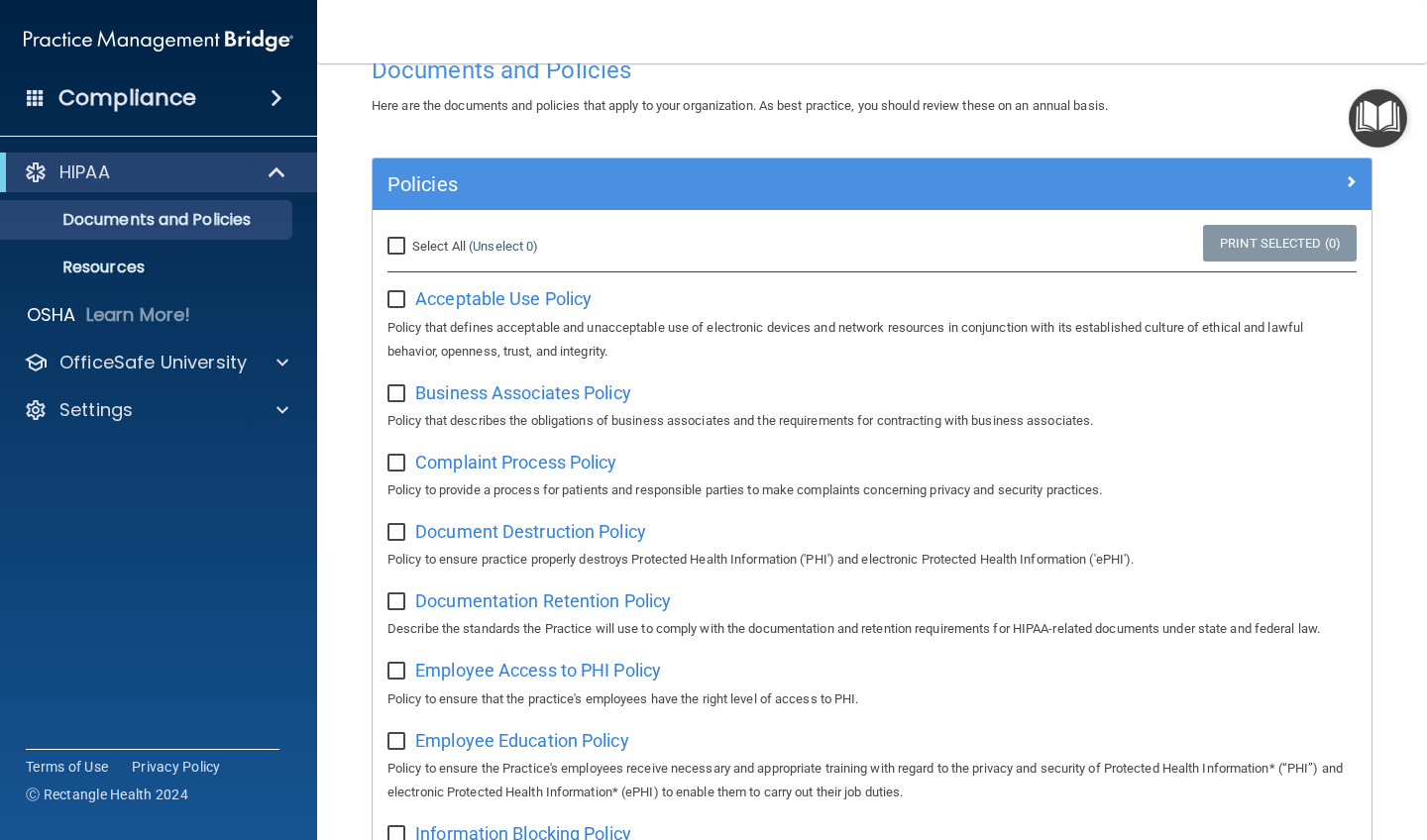 scroll, scrollTop: 60, scrollLeft: 0, axis: vertical 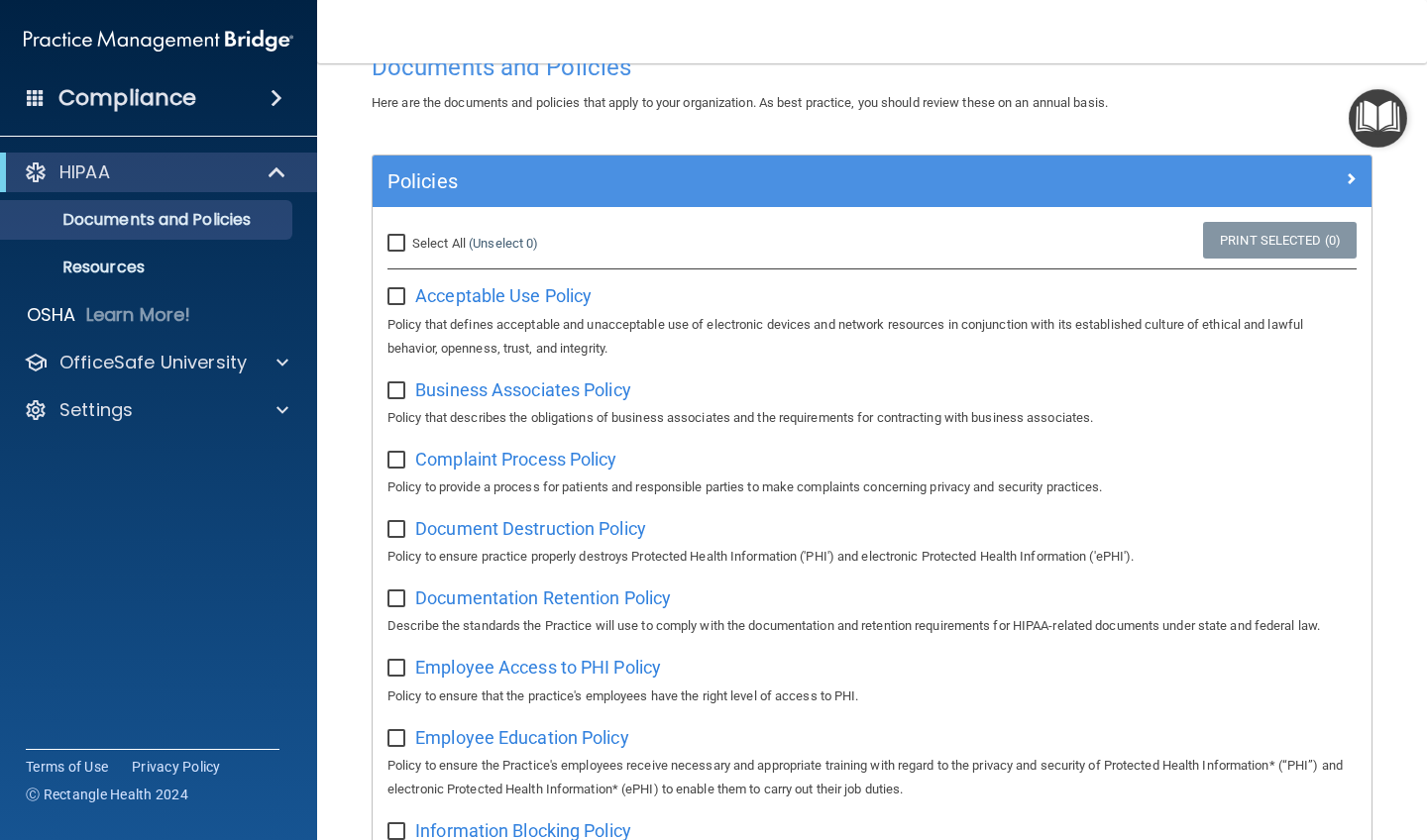 click on "Documents and Policies       Here are the documents and policies that apply to your organization. As best practice, you should review these on an annual basis.             There are no documents selected                Search Documents:                      Search Results            Name  Description        Acceptable Use Policy   Acceptable Use Policy     Policy that defines acceptable and unacceptable use of electronic devices and network resources in conjunction with its established culture of ethical and lawful behavior, openness, trust, and integrity.        Business Associates Policy   Business Associates Policy     Policy that describes the obligations of business associates and the requirements for contracting with business associates.        Complaint Process Policy   Complaint Process Policy     Policy to provide a process for patients and responsible parties to make complaints concerning privacy and security practices.        Document Destruction Policy   Document Destruction Policy" at bounding box center [872, 968] 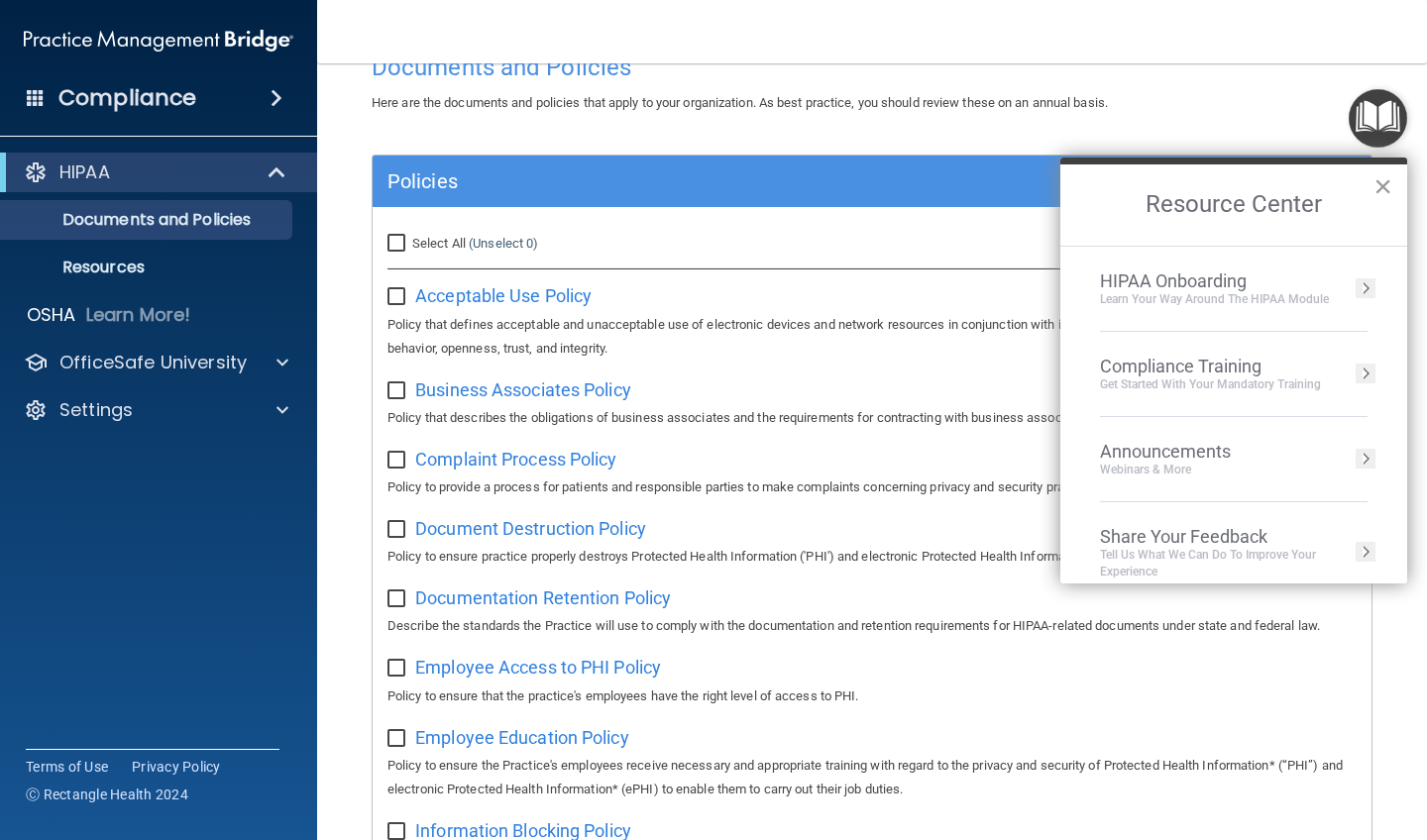 click on "×" at bounding box center (1382, 186) 